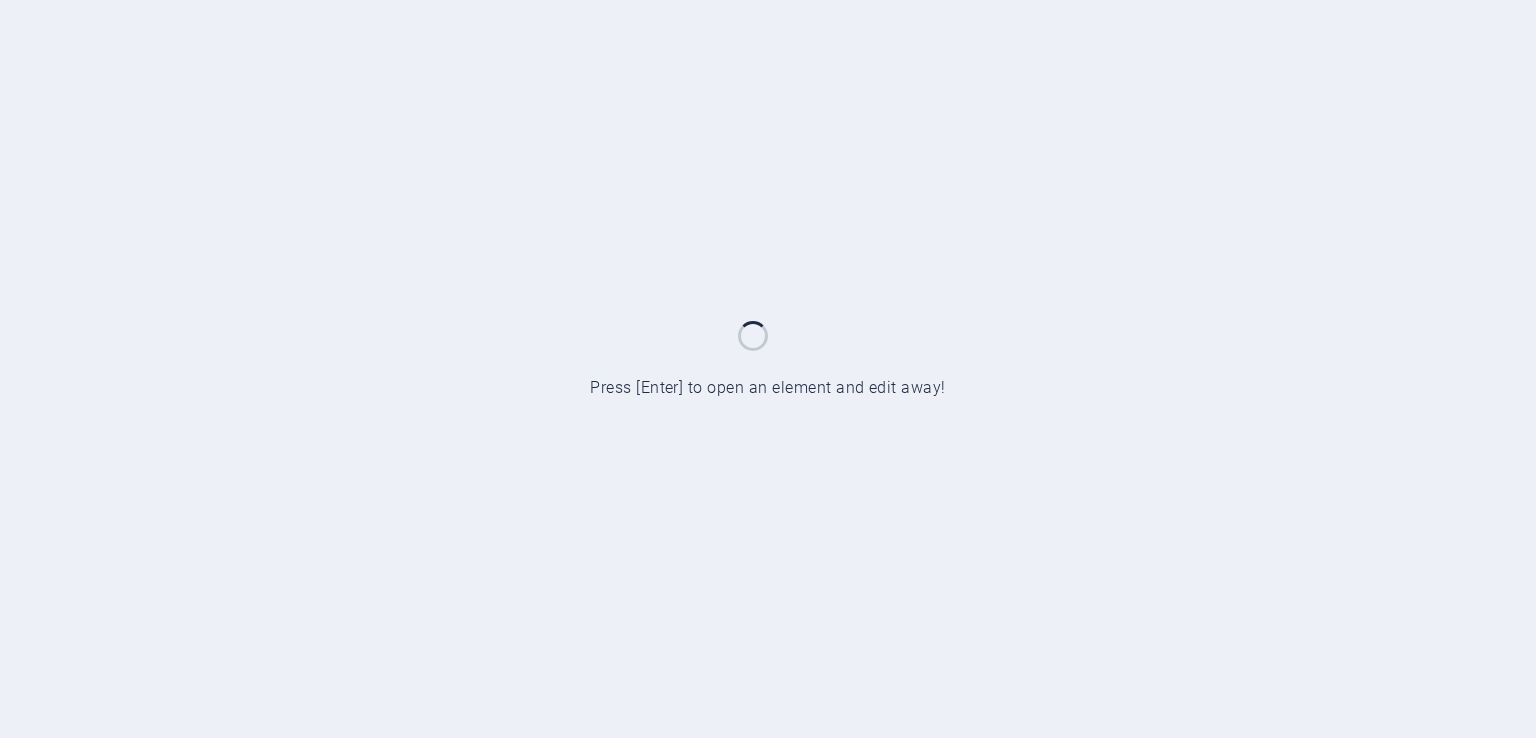 scroll, scrollTop: 0, scrollLeft: 0, axis: both 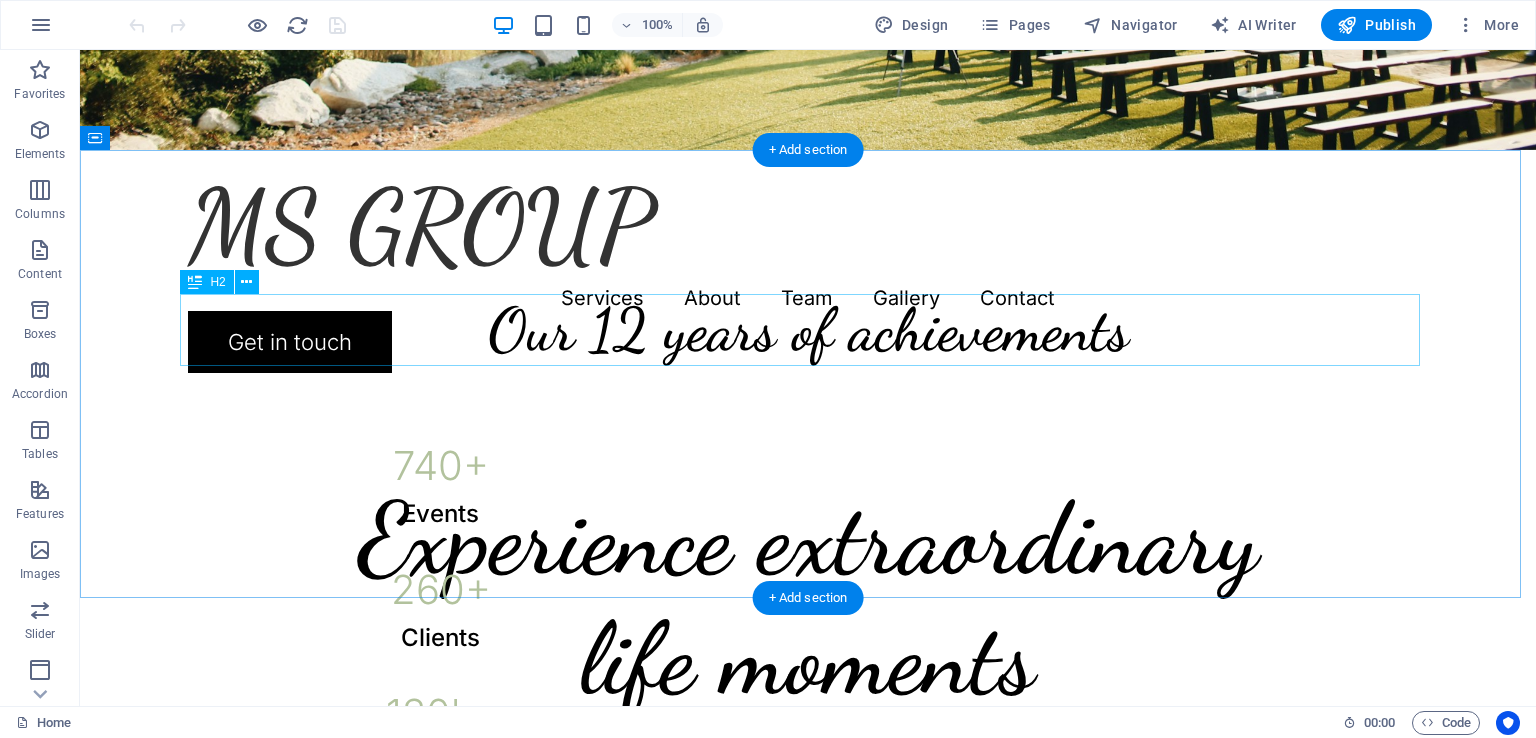click on "Our 12 years of achievements" at bounding box center (808, 330) 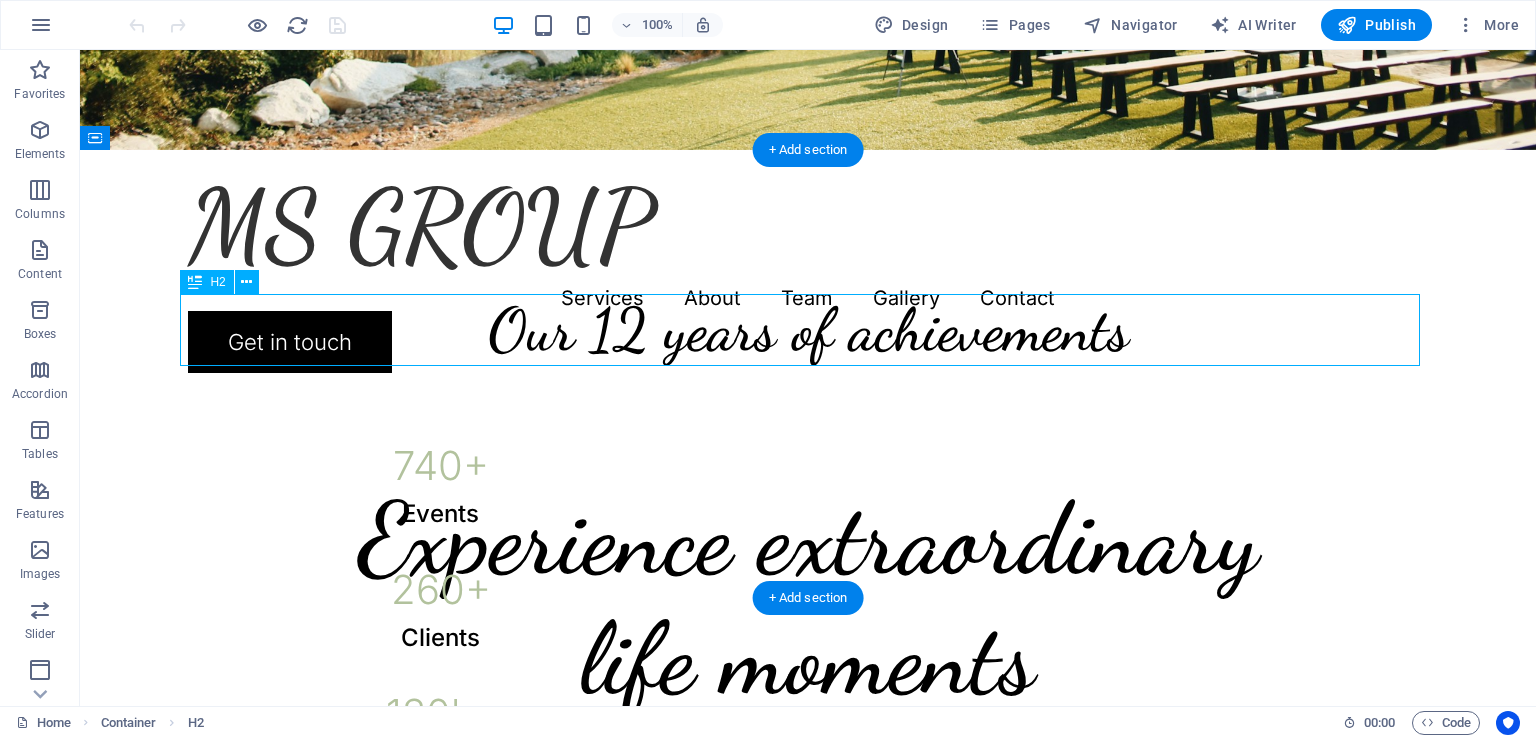 click on "Our 12 years of achievements" at bounding box center (808, 330) 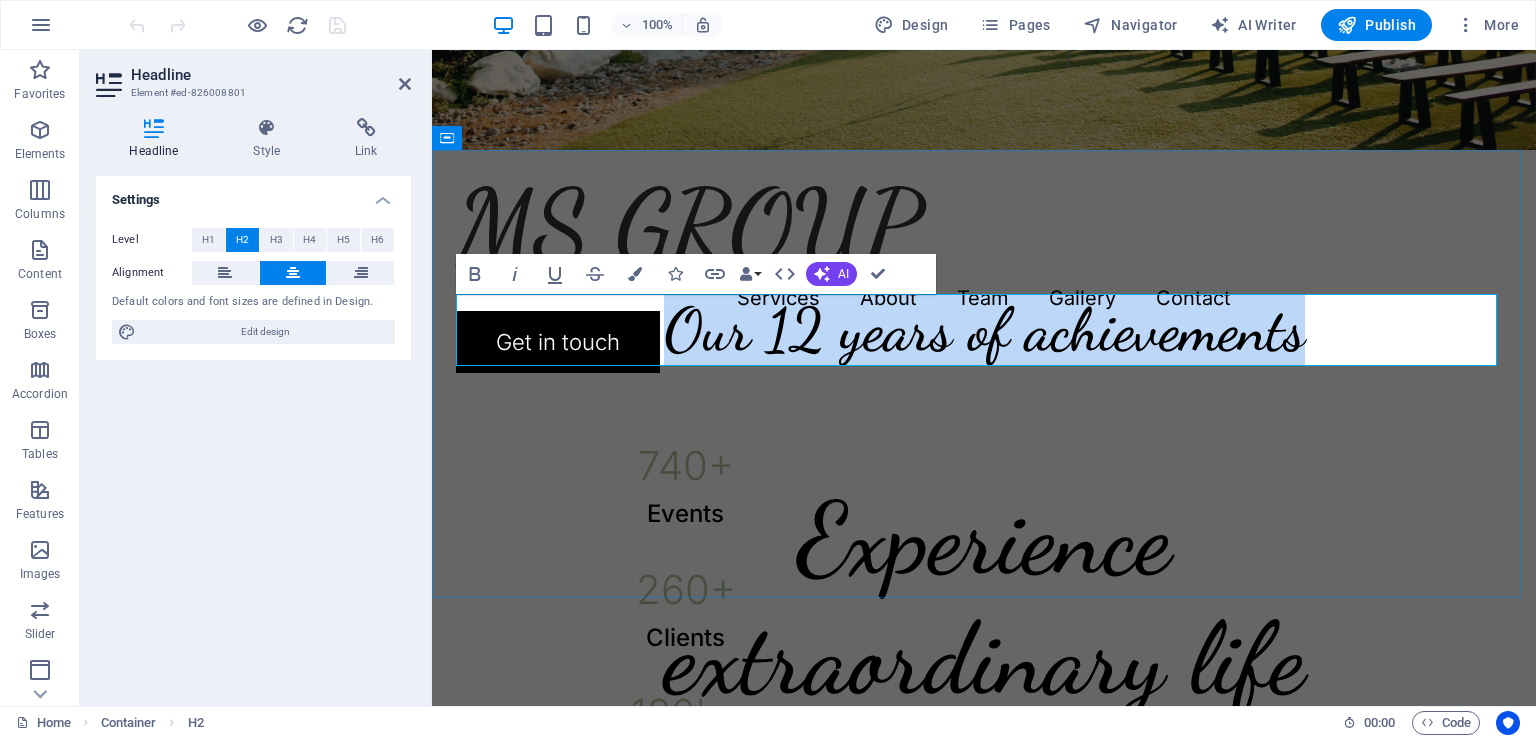 click on "Our 12 years of achievements" at bounding box center (984, 330) 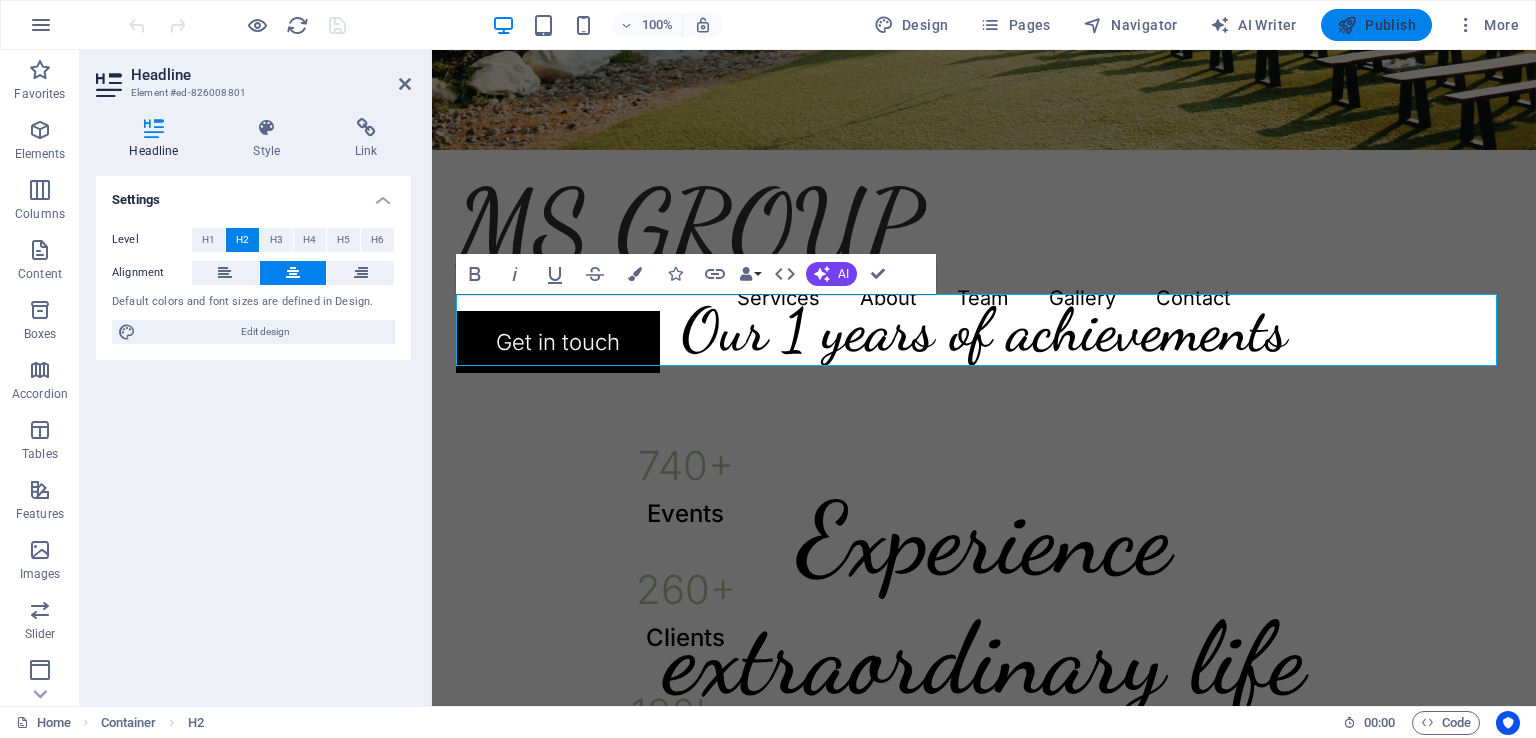 click on "Publish" at bounding box center (1376, 25) 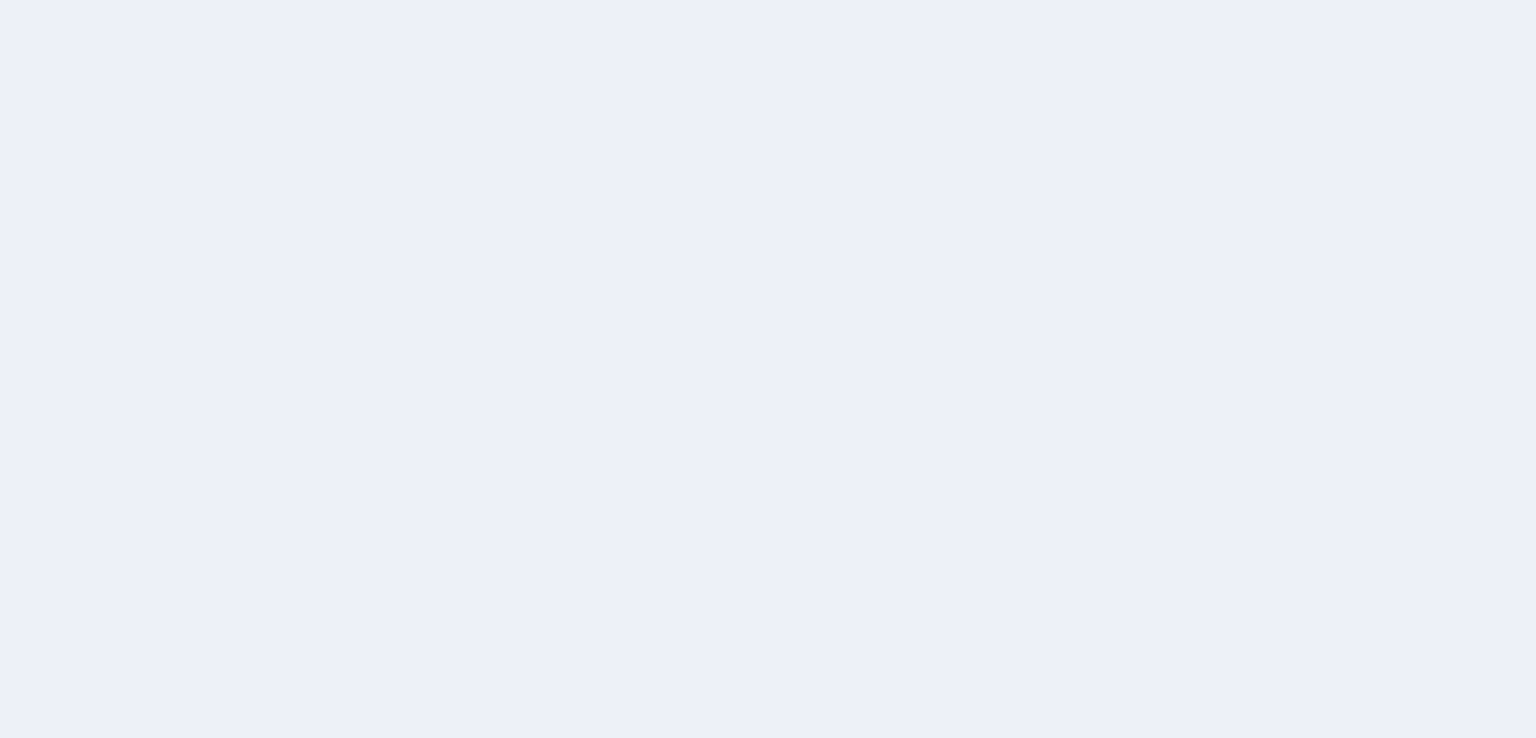scroll, scrollTop: 0, scrollLeft: 0, axis: both 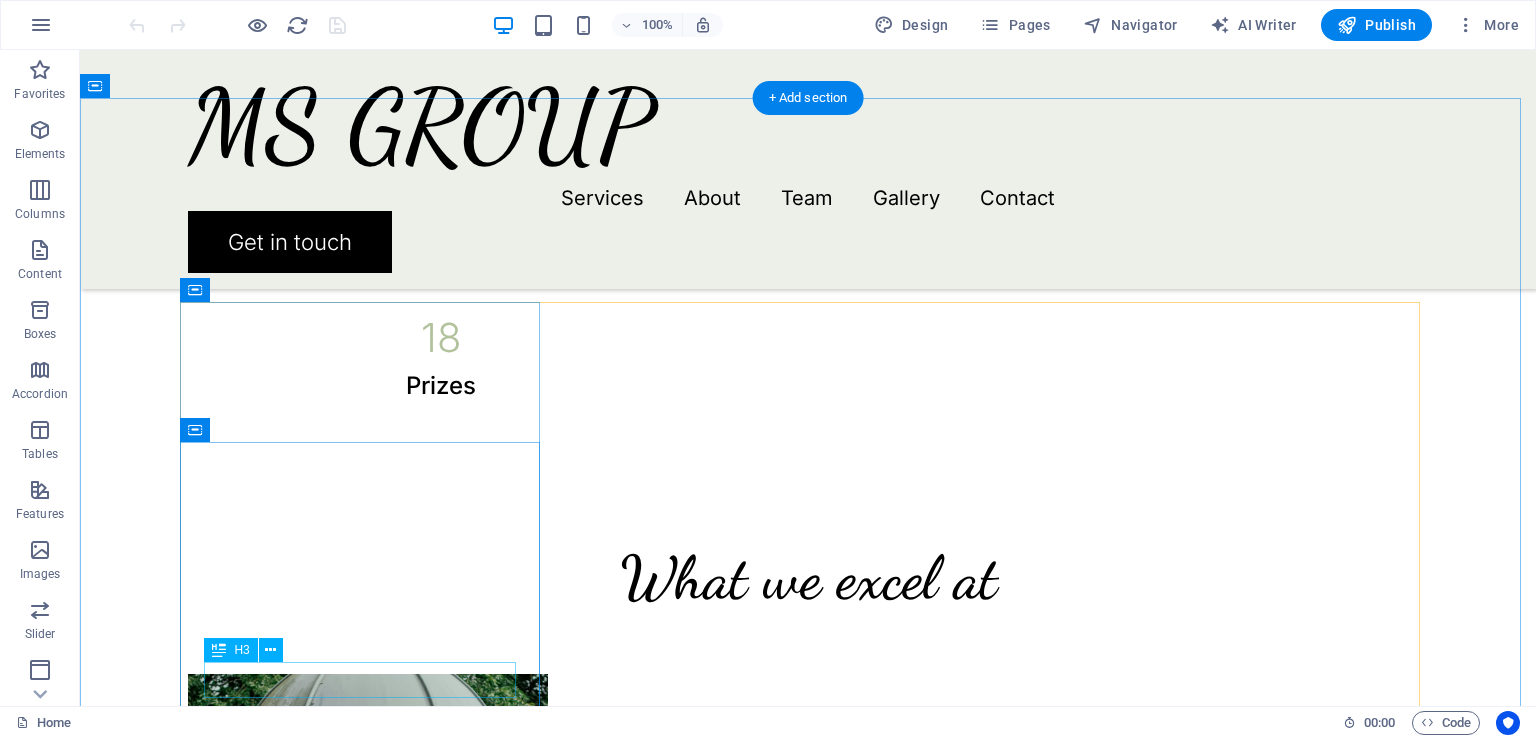 click on "Weddings" at bounding box center [368, 1112] 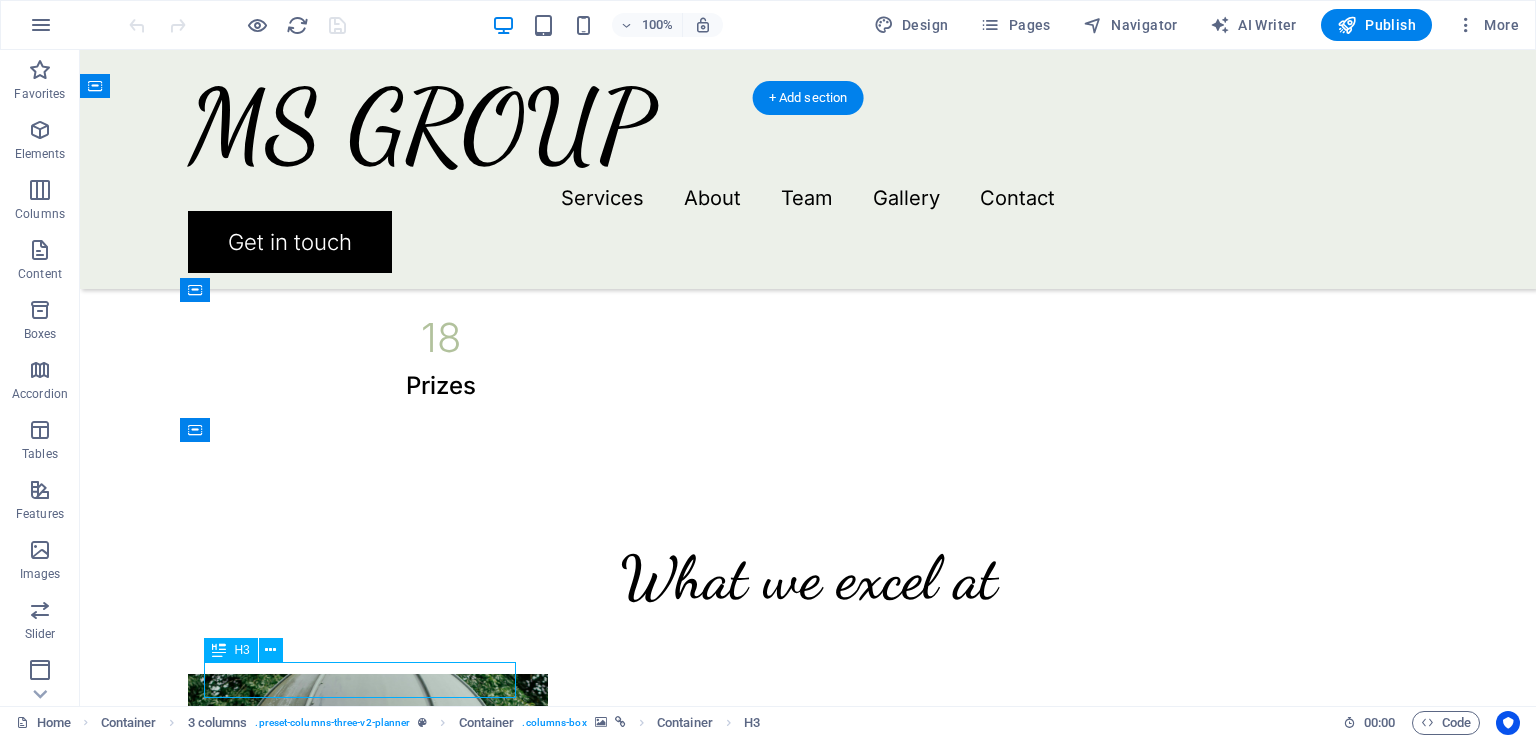 click on "Weddings" at bounding box center (368, 1112) 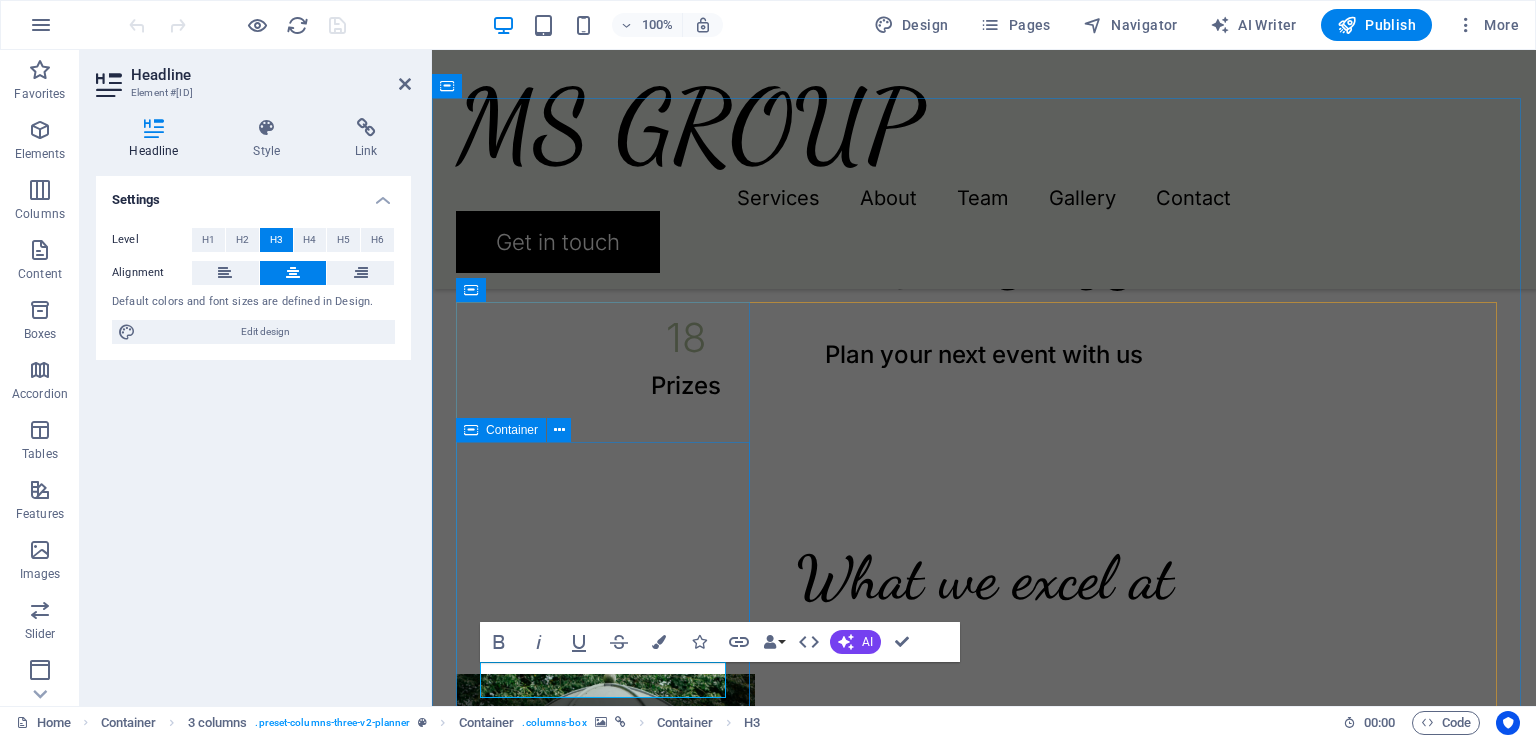 type 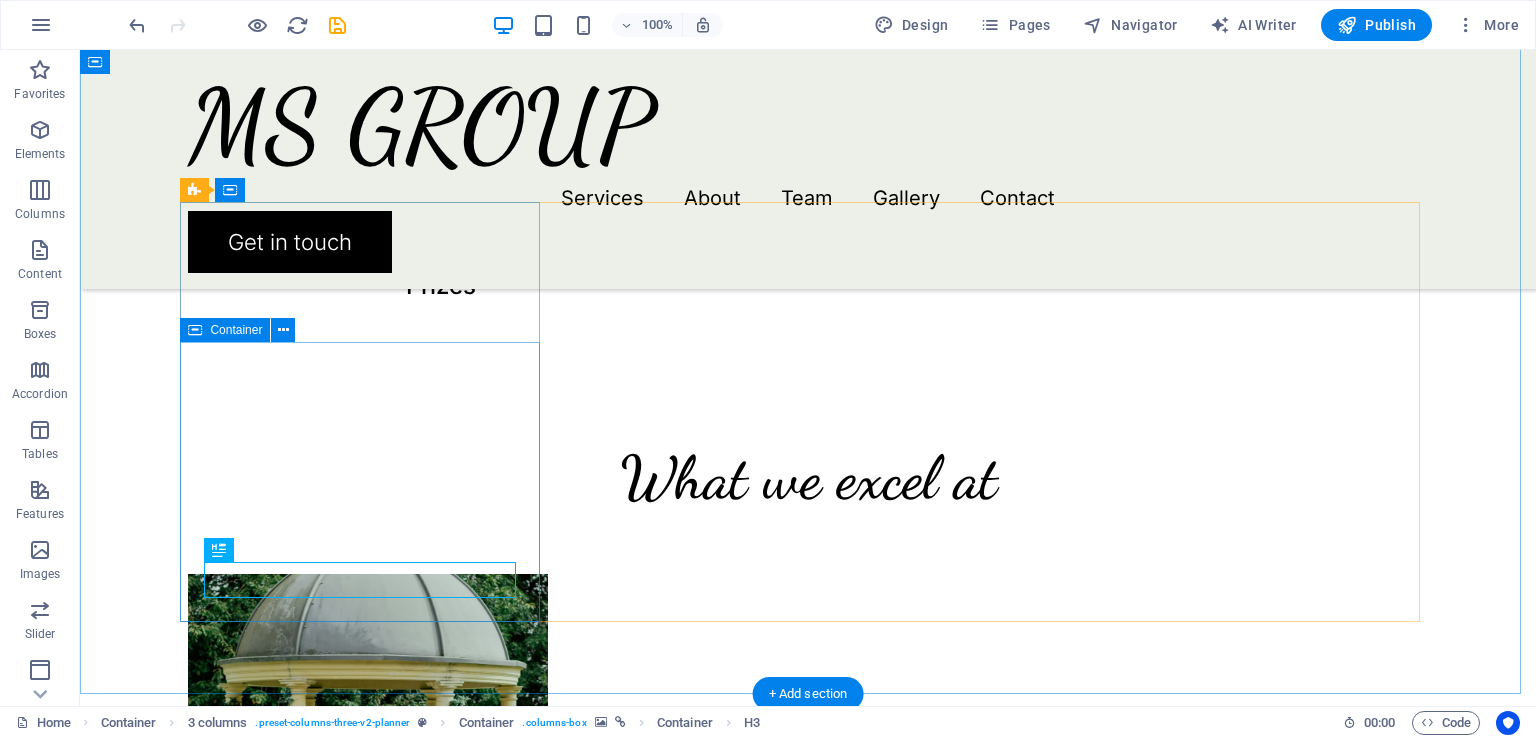 scroll, scrollTop: 1300, scrollLeft: 0, axis: vertical 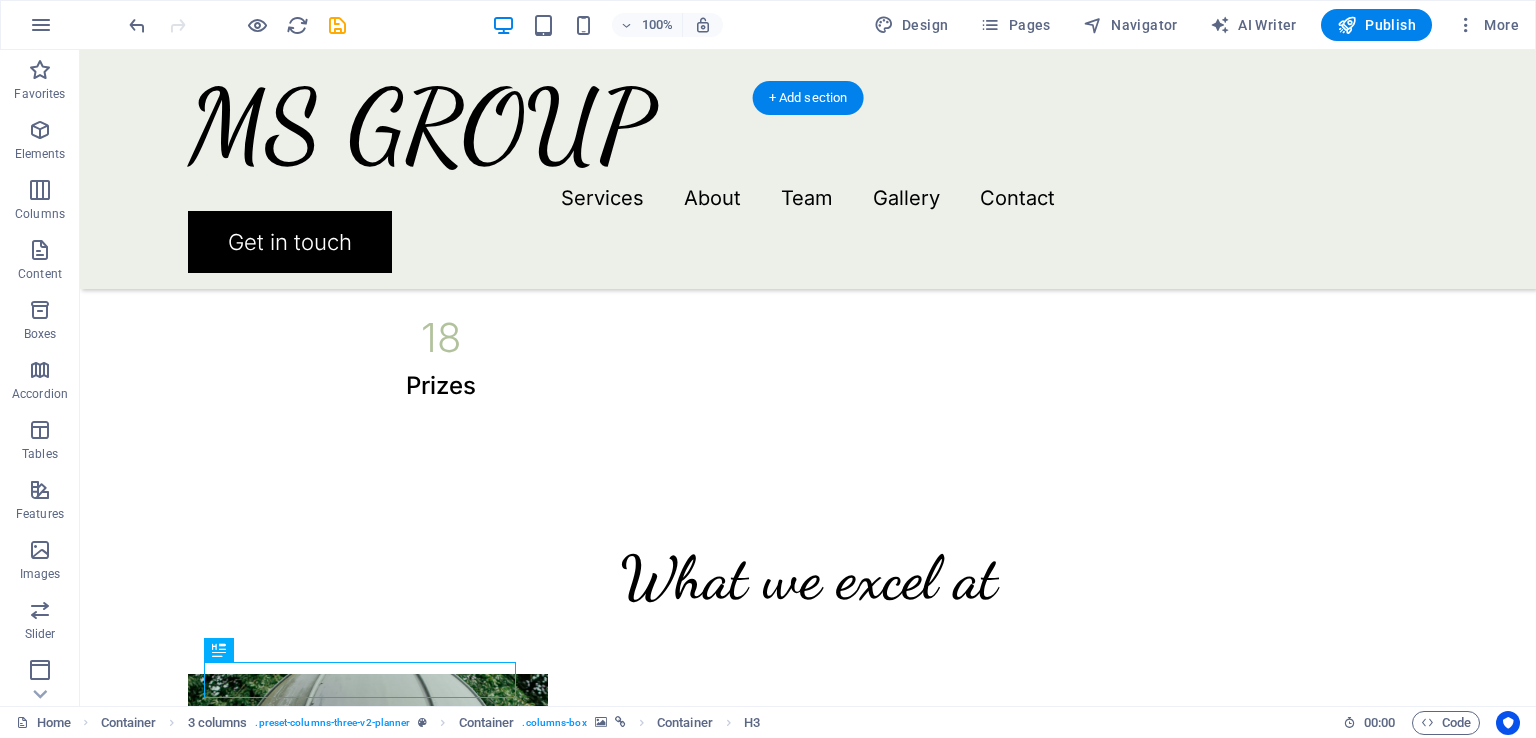 click at bounding box center (368, 884) 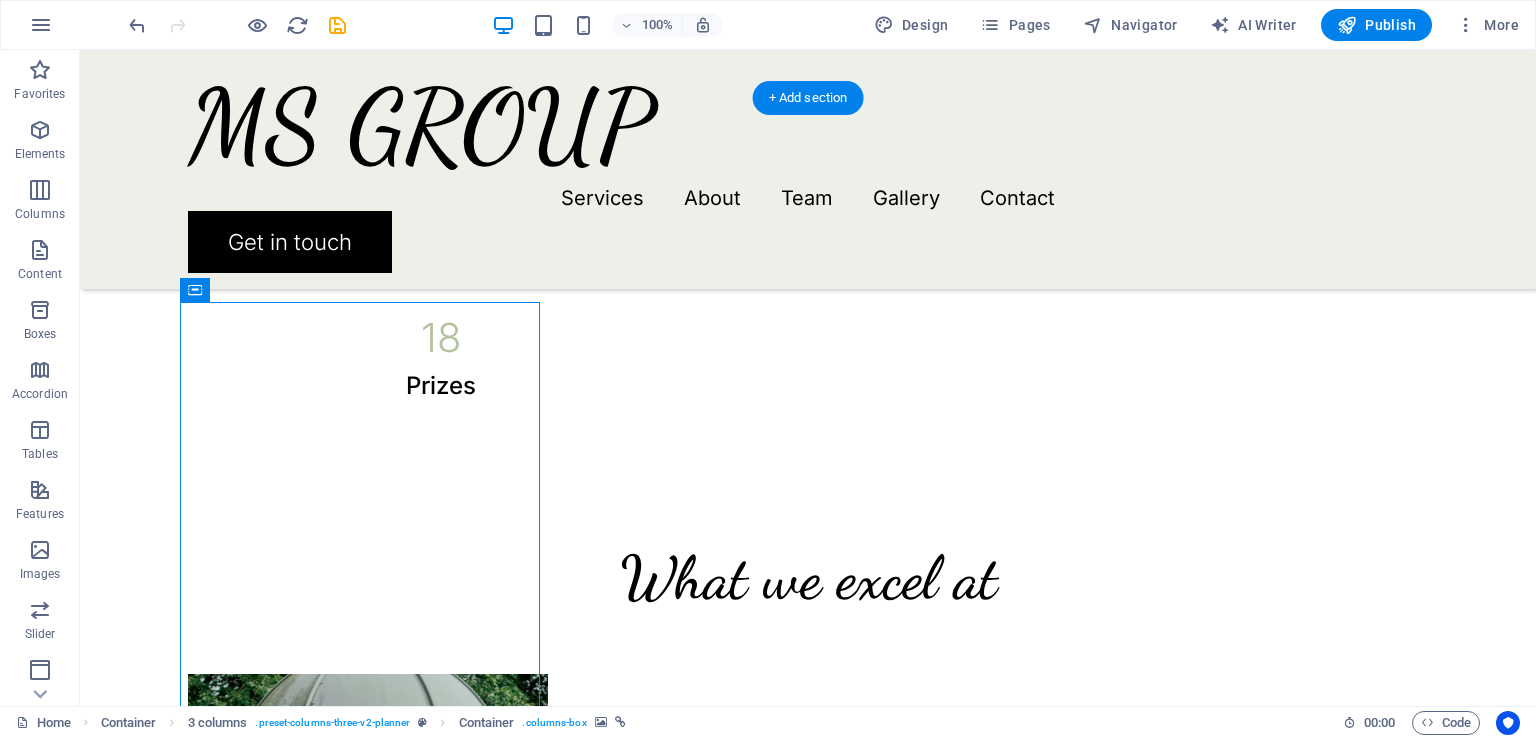 click at bounding box center (368, 884) 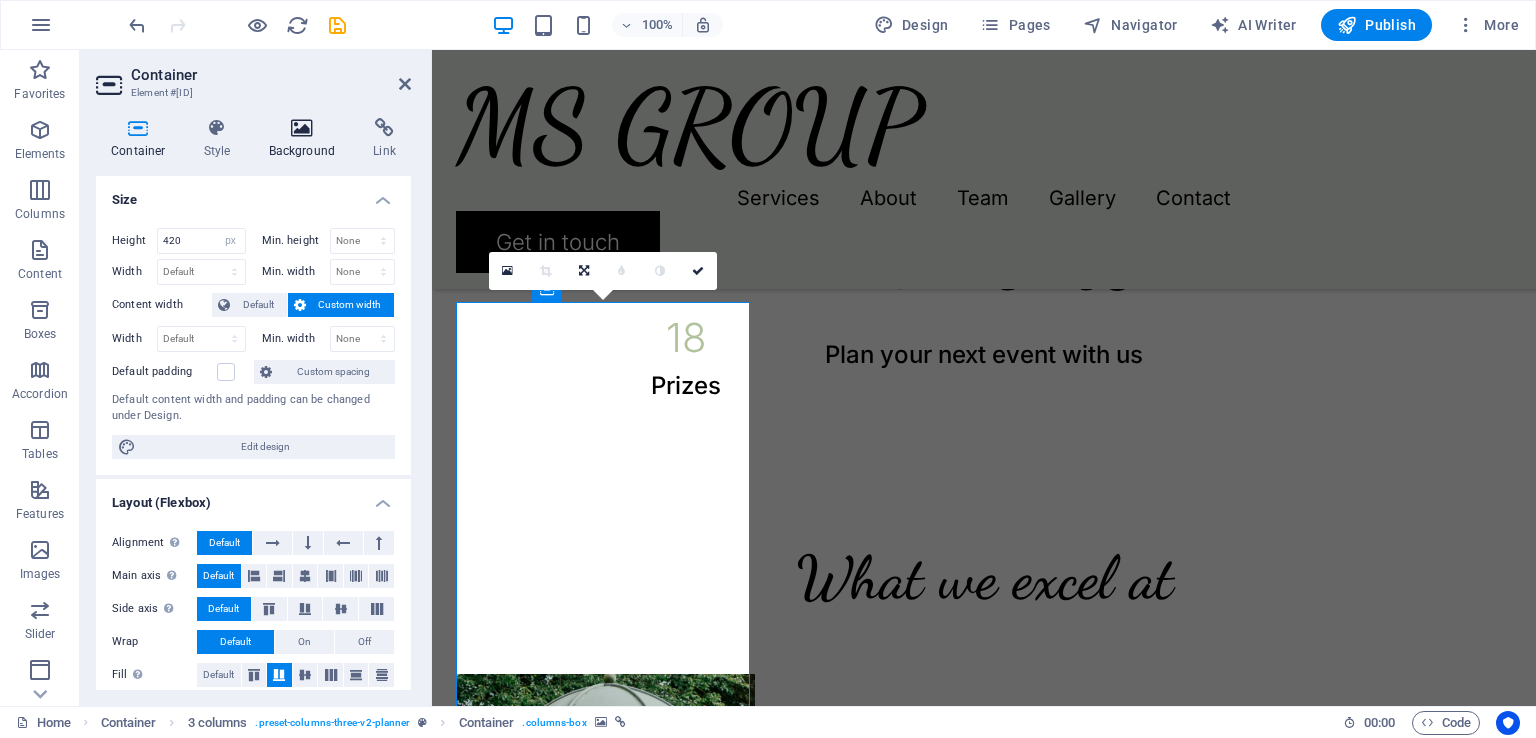 click at bounding box center [302, 128] 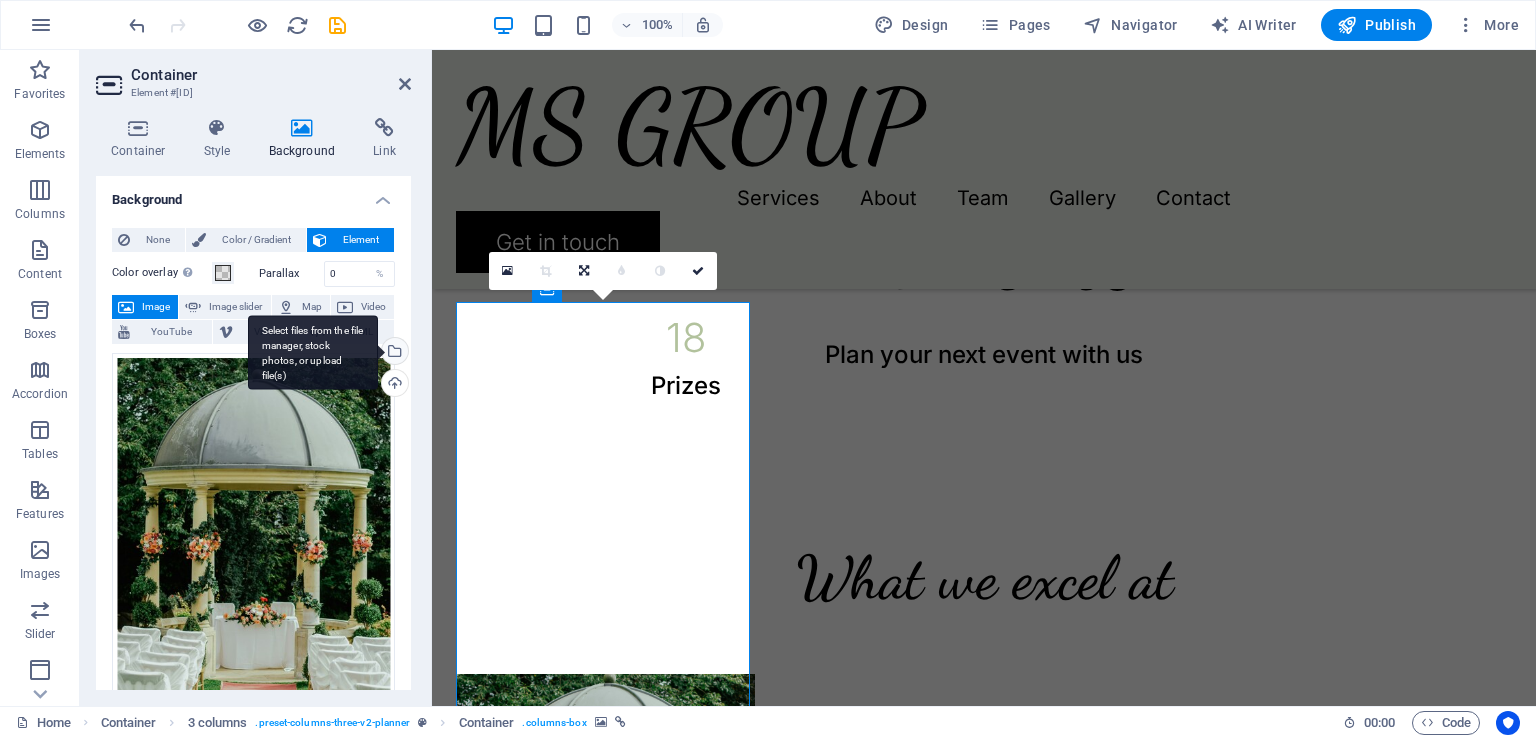 click on "Select files from the file manager, stock photos, or upload file(s)" at bounding box center [313, 352] 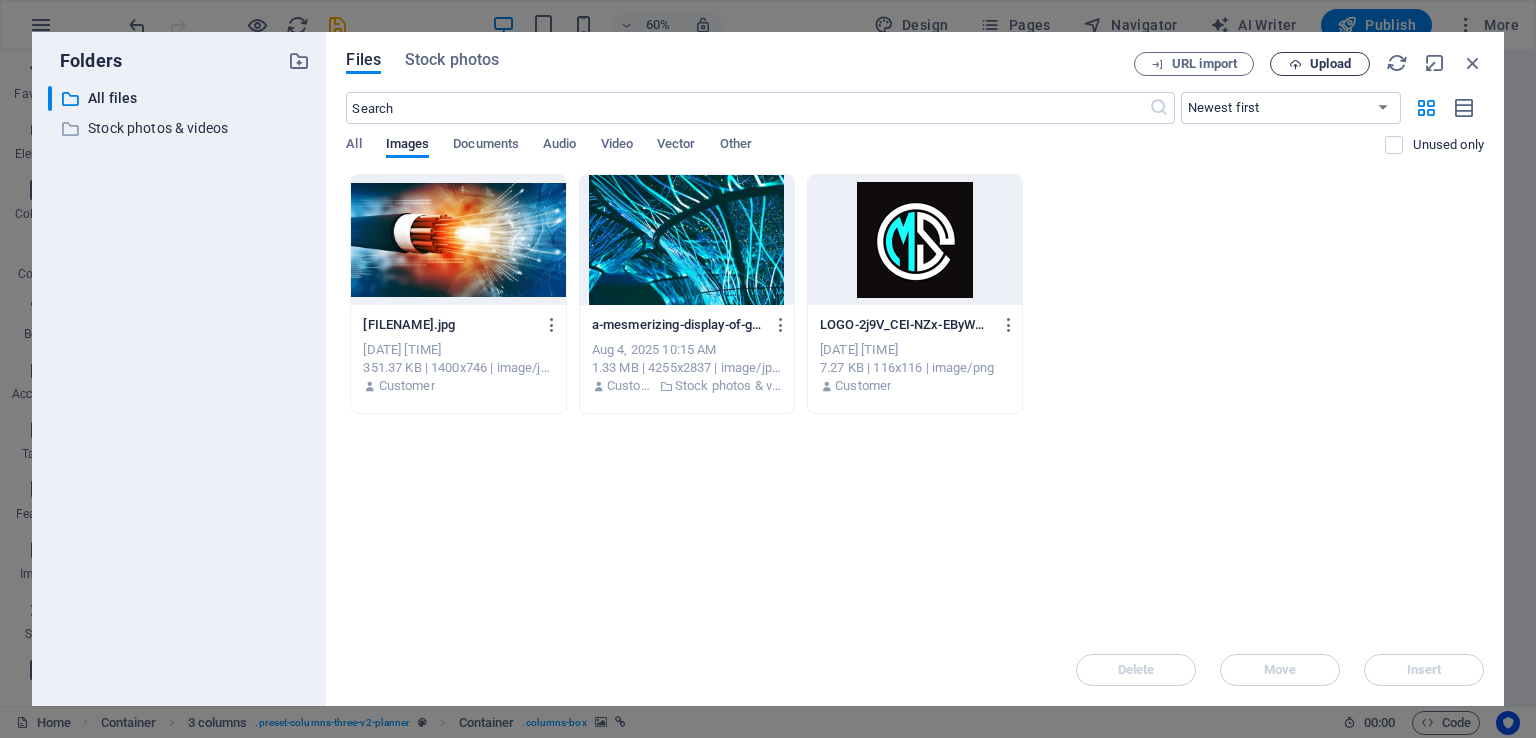 click on "Upload" at bounding box center (1330, 64) 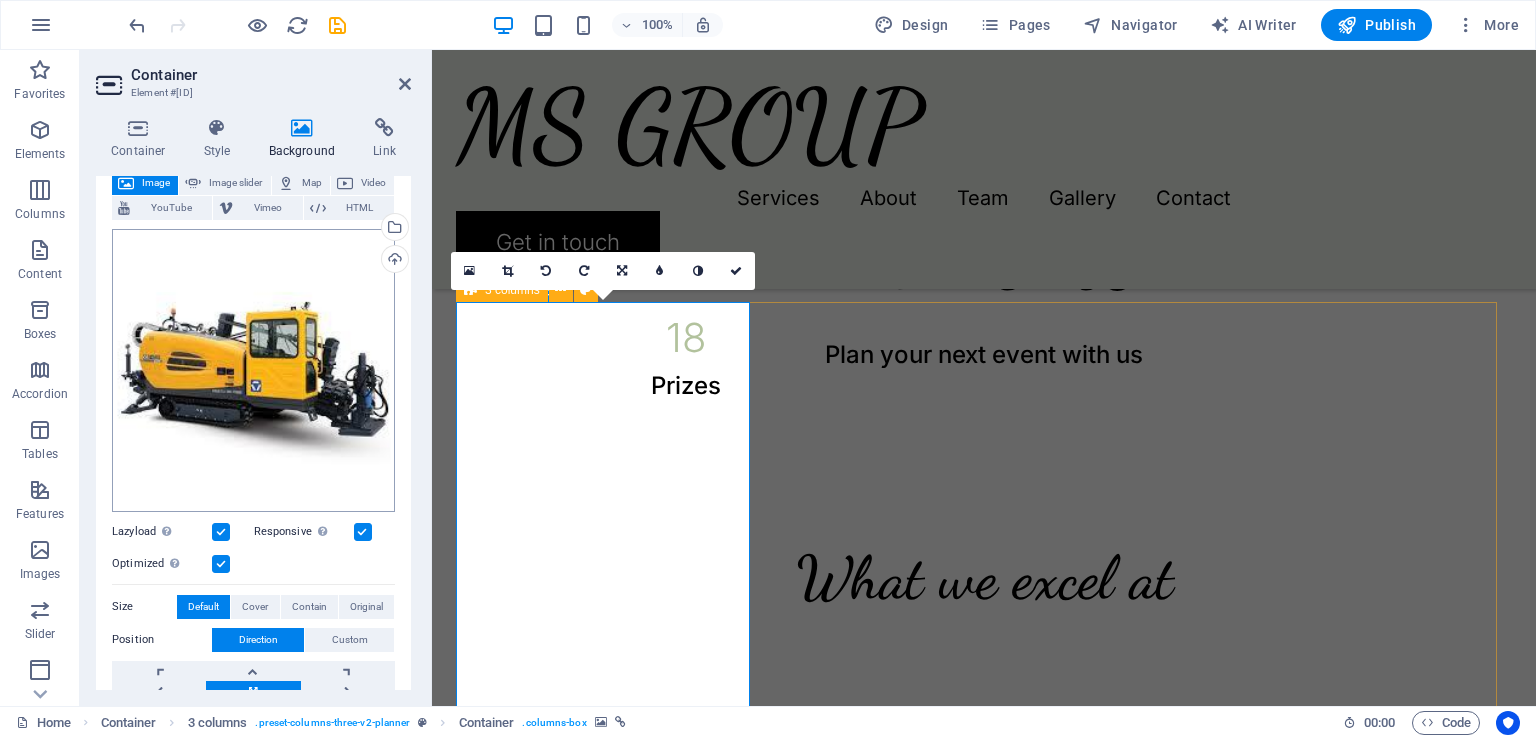 scroll, scrollTop: 0, scrollLeft: 0, axis: both 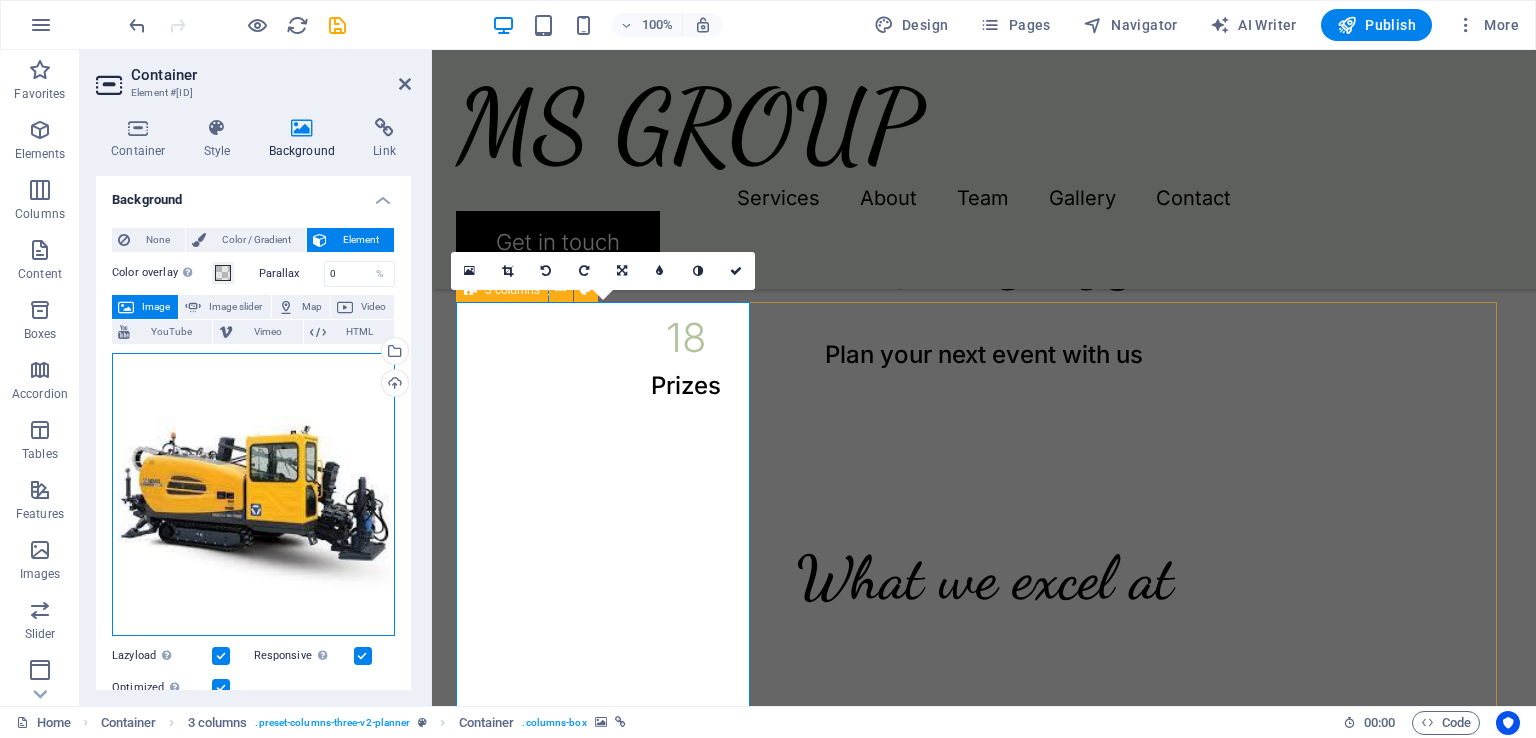 click on "Drag files here, click to choose files or select files from Files or our free stock photos & videos" at bounding box center (253, 494) 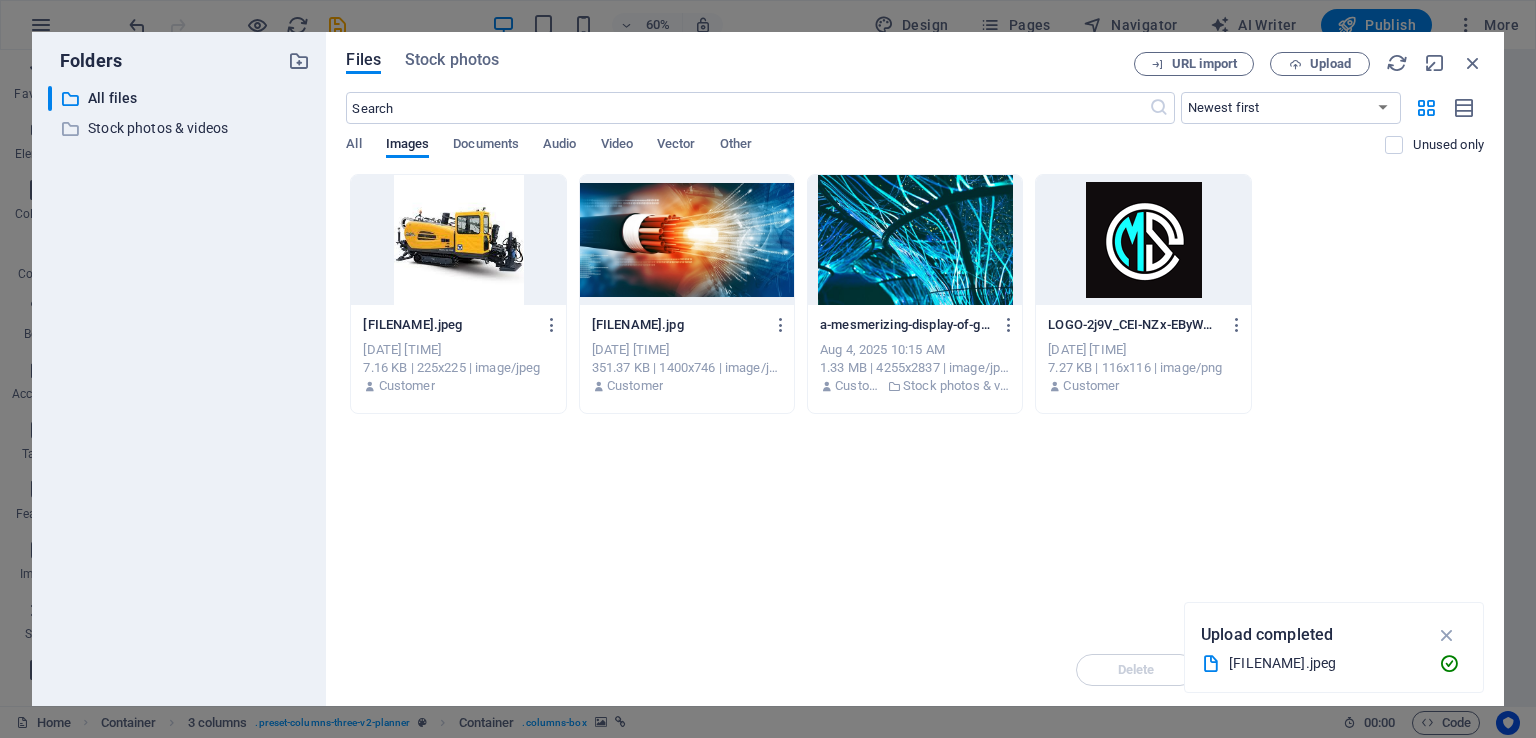 click at bounding box center (458, 240) 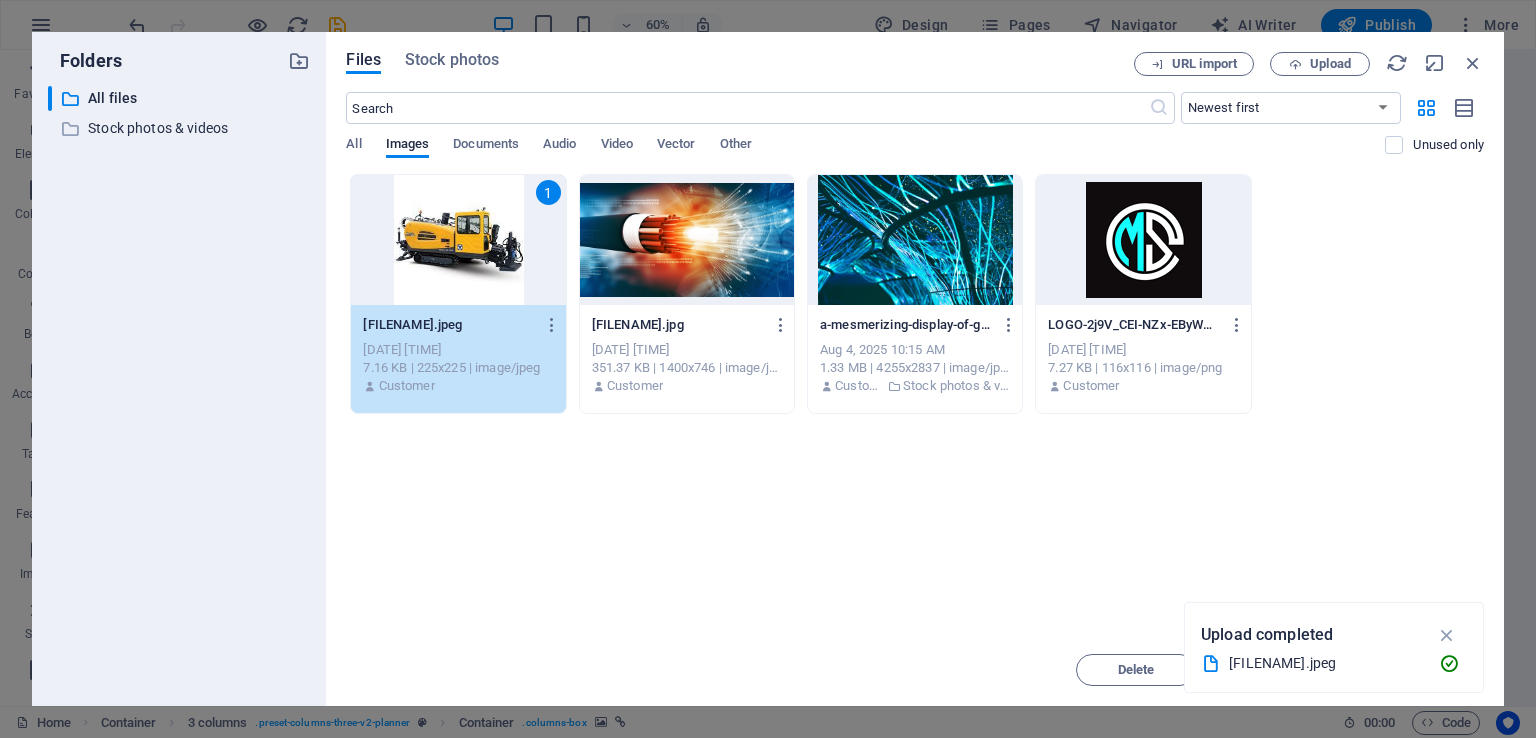 click on "1" at bounding box center [458, 240] 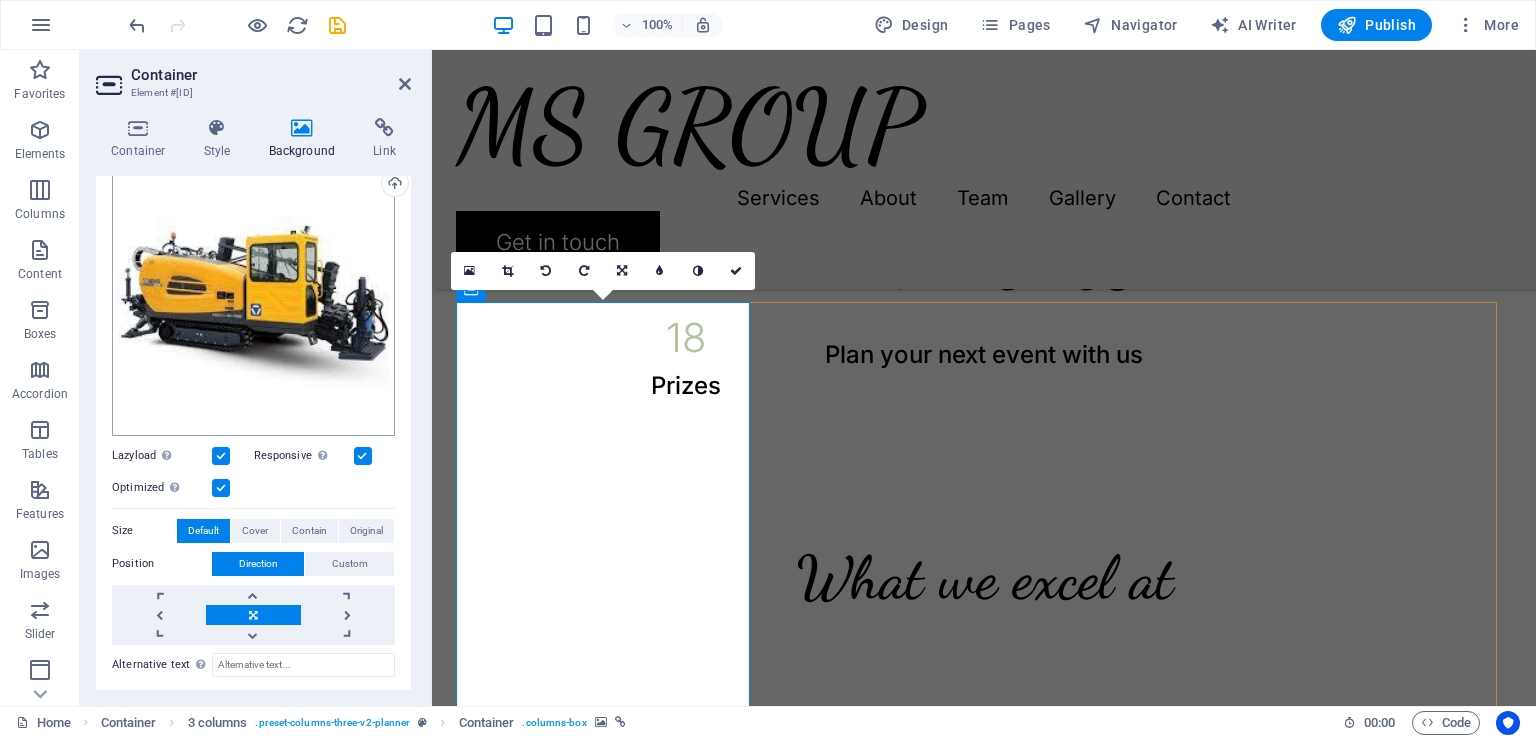scroll, scrollTop: 0, scrollLeft: 0, axis: both 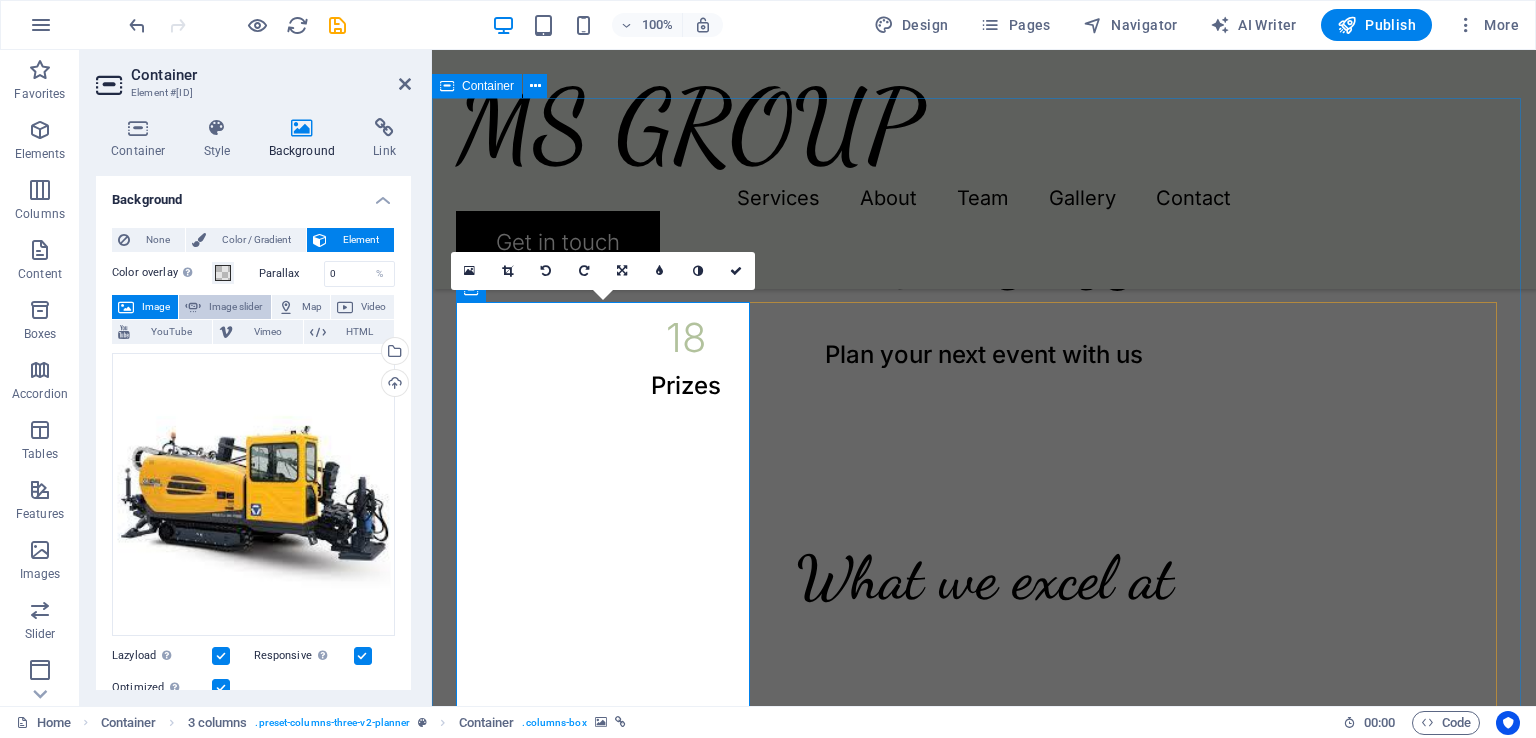 click on "Image slider" at bounding box center (235, 307) 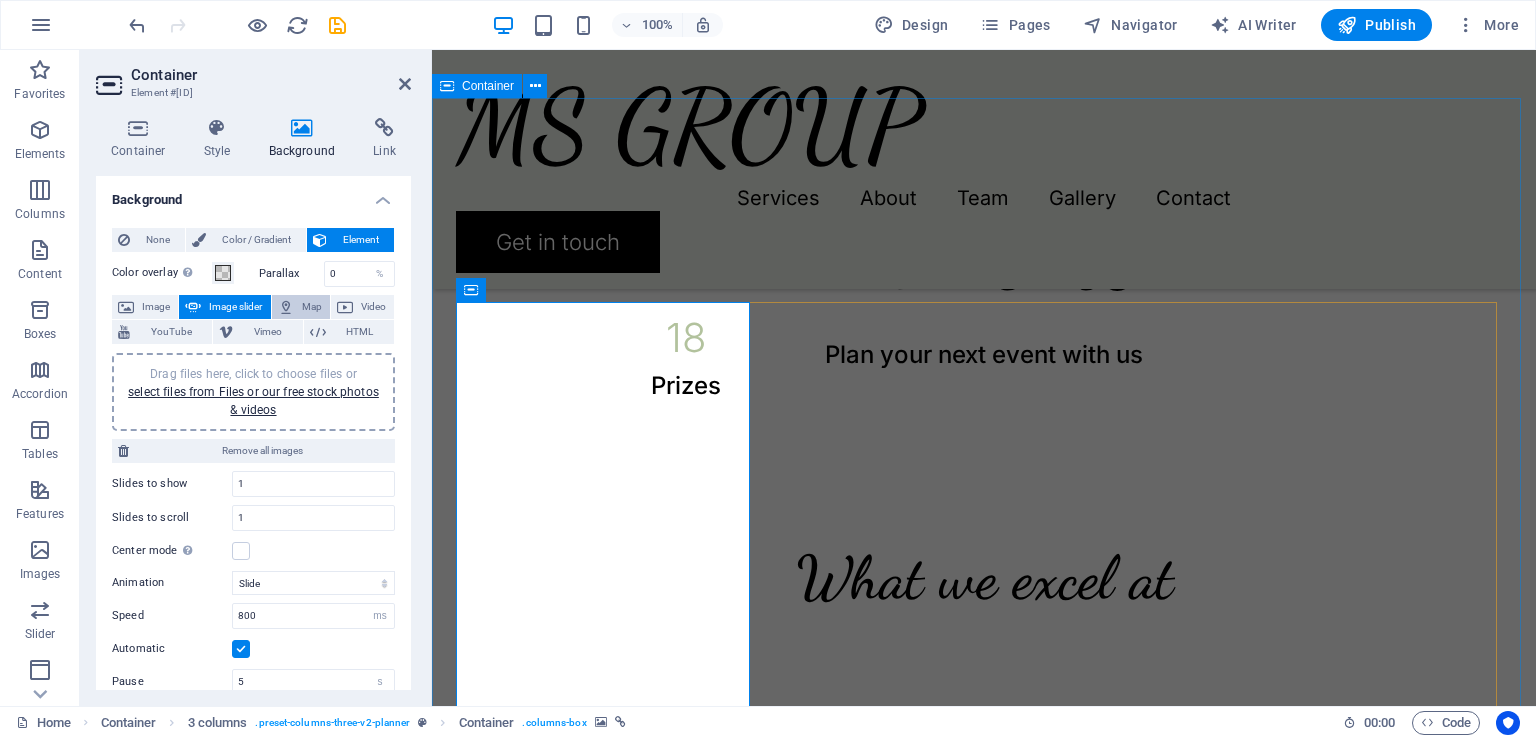 click at bounding box center [286, 307] 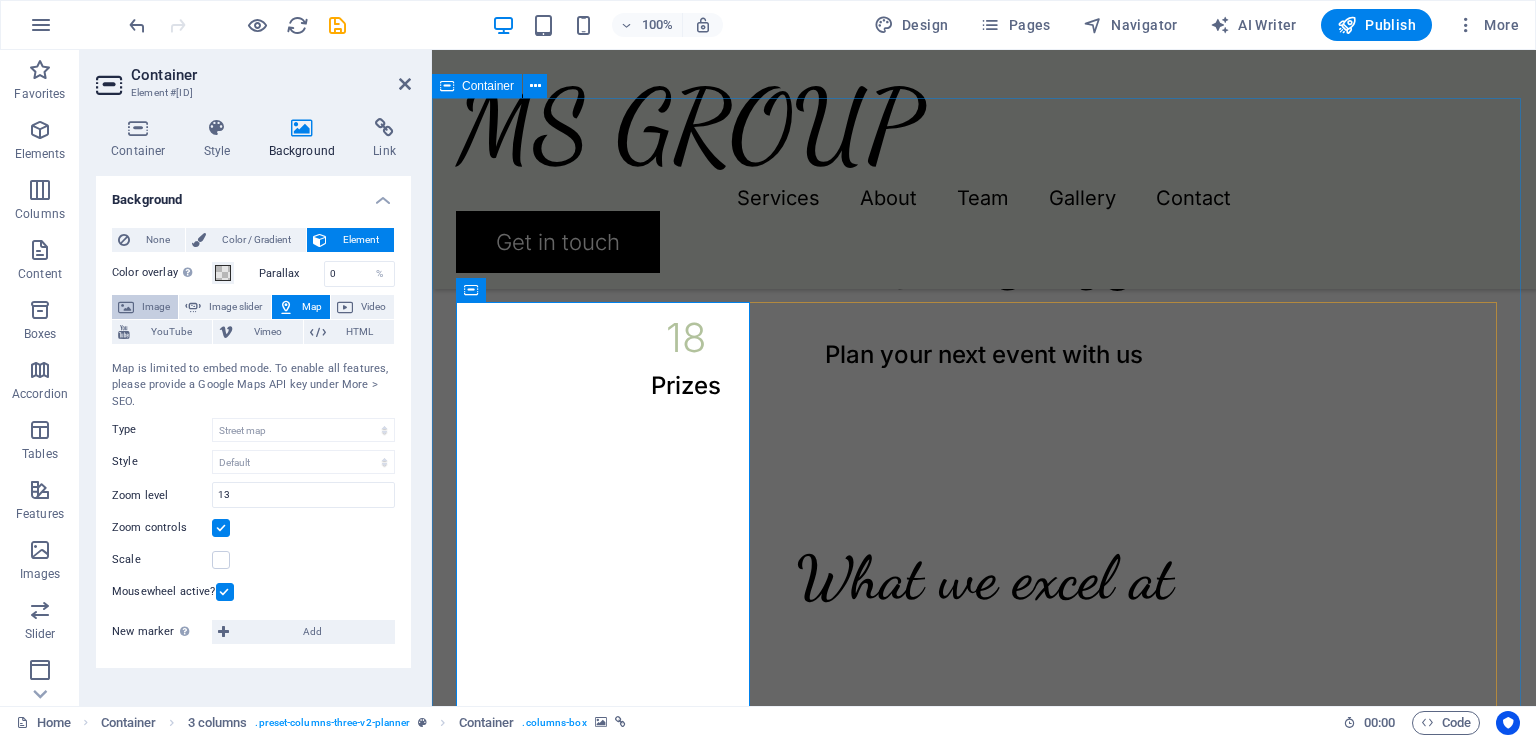click on "Image" at bounding box center [156, 307] 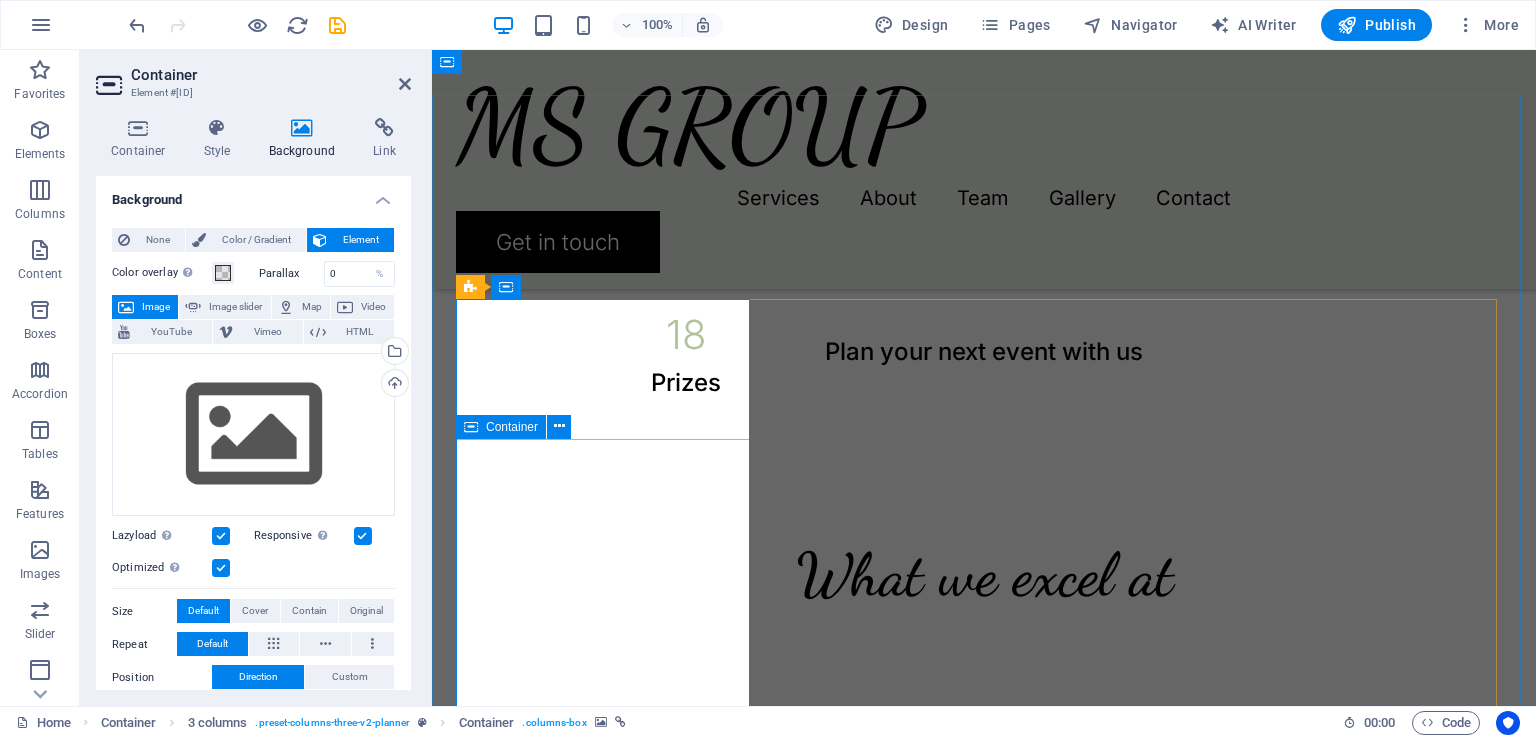 scroll, scrollTop: 1200, scrollLeft: 0, axis: vertical 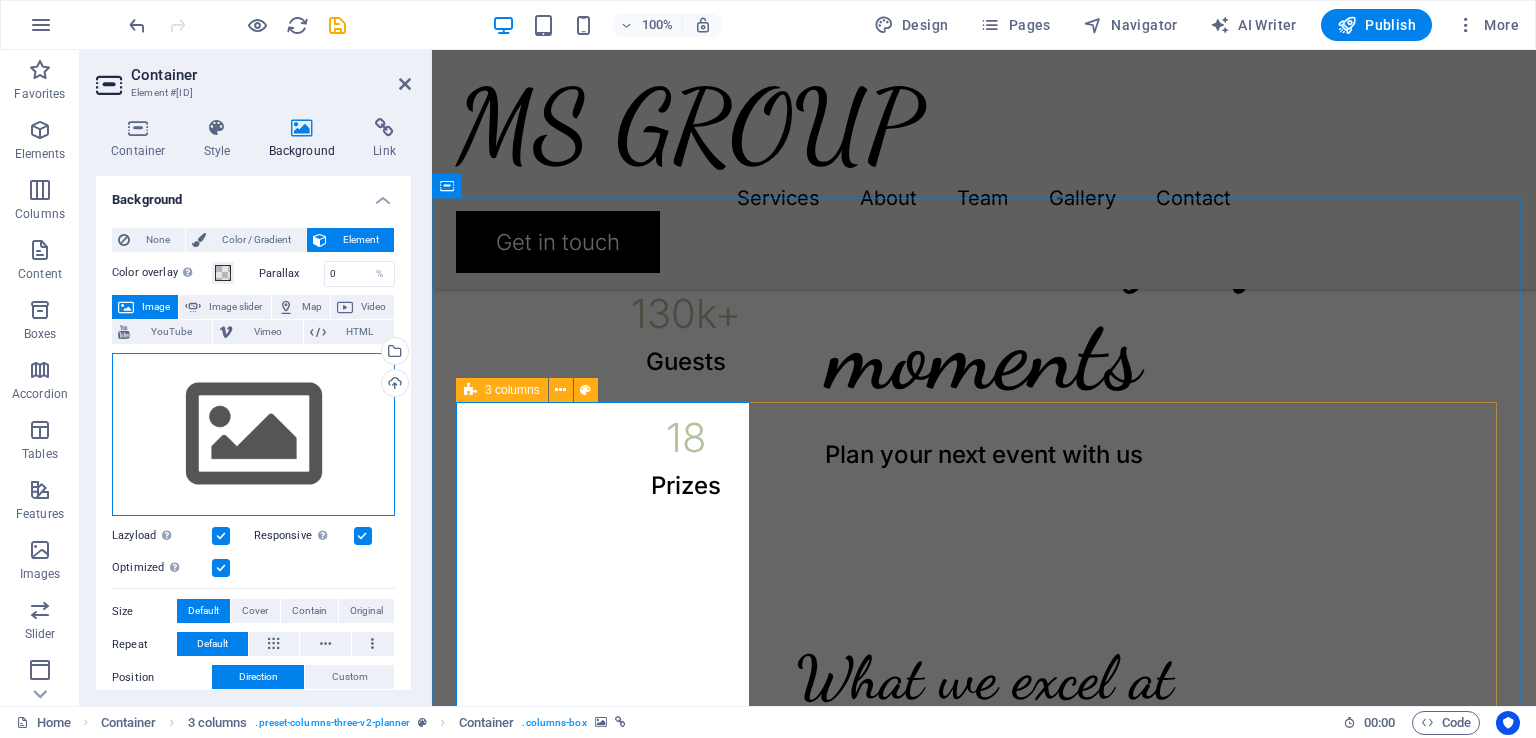 click on "Drag files here, click to choose files or select files from Files or our free stock photos & videos" at bounding box center (253, 435) 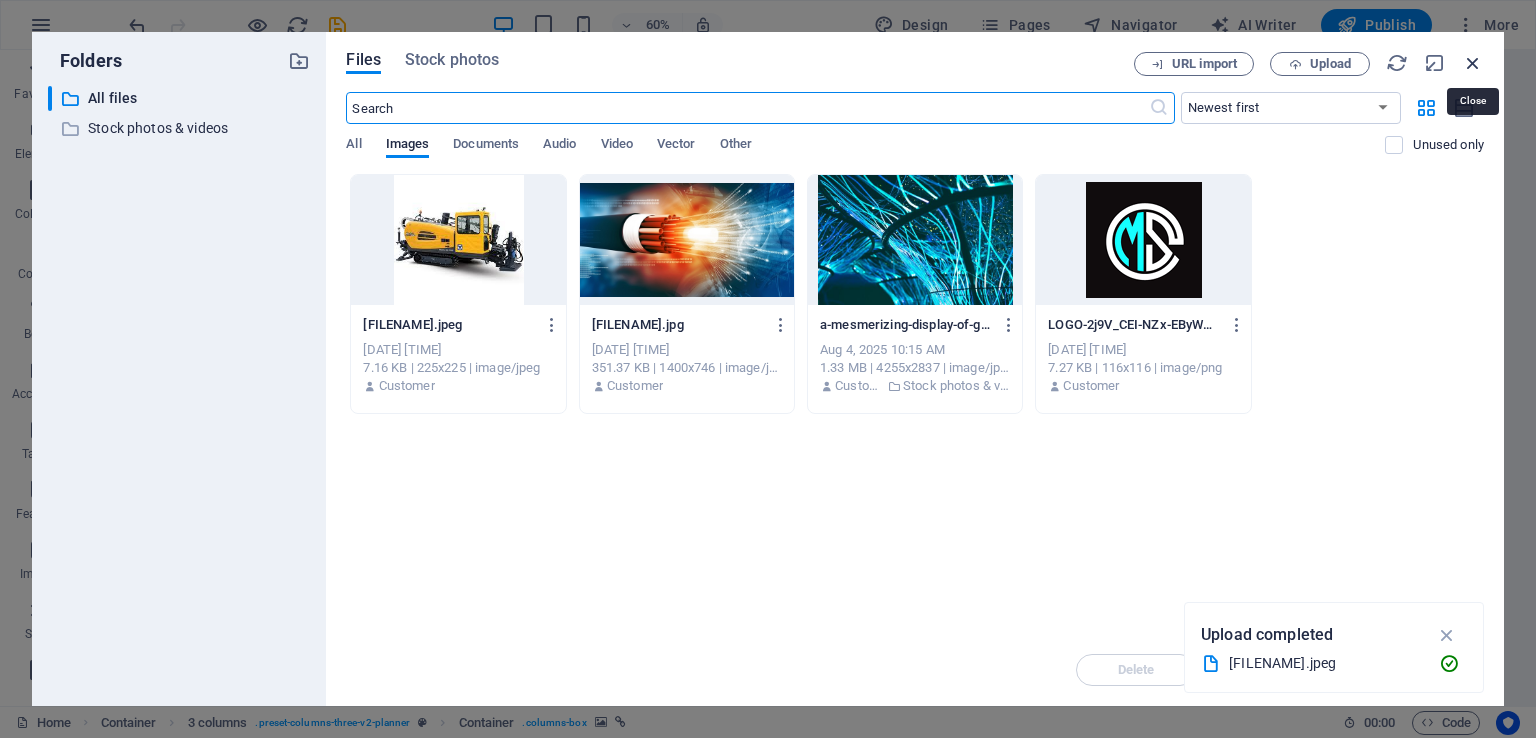 click at bounding box center (1473, 63) 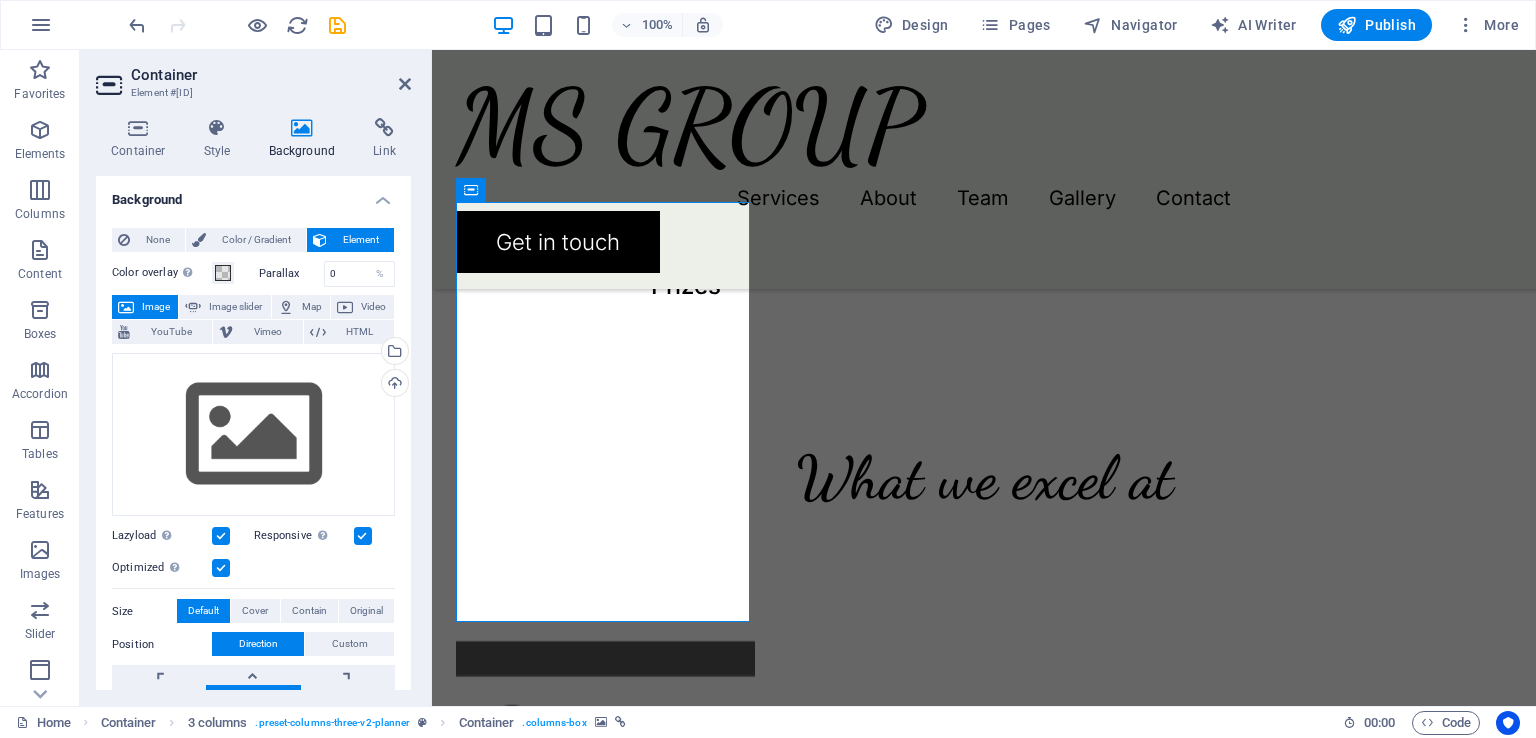 scroll, scrollTop: 1300, scrollLeft: 0, axis: vertical 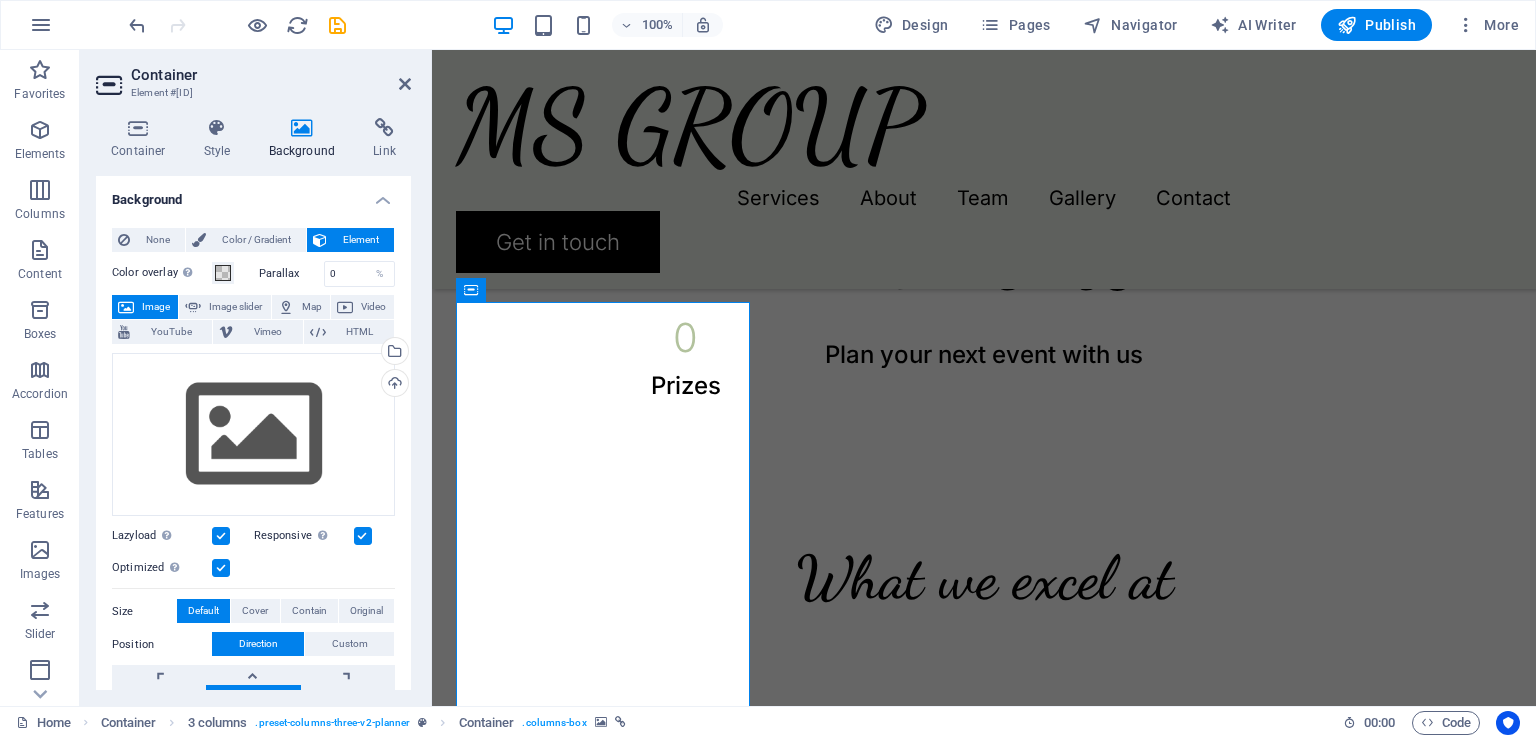 click at bounding box center [605, 1344] 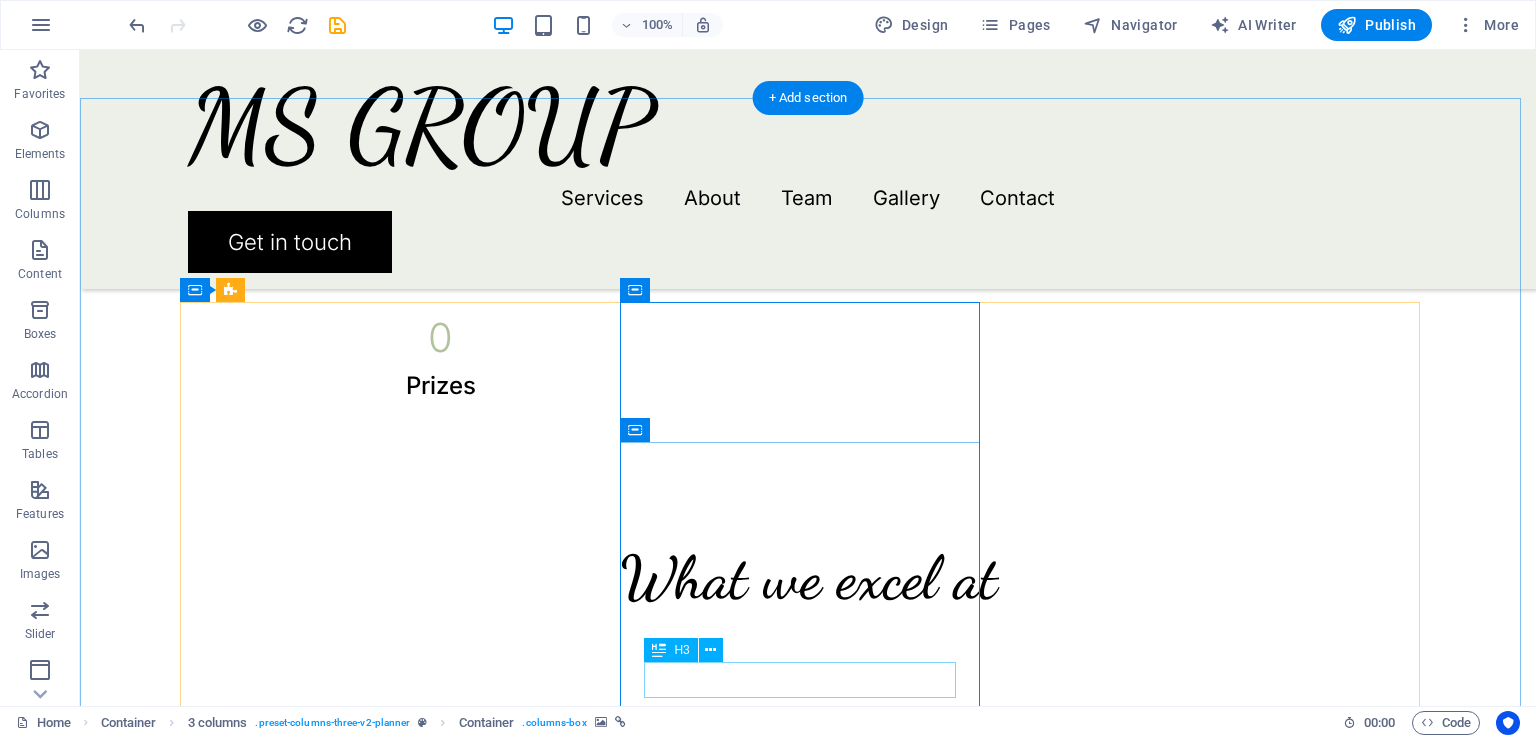 click on "Private celebrations" at bounding box center [368, 1572] 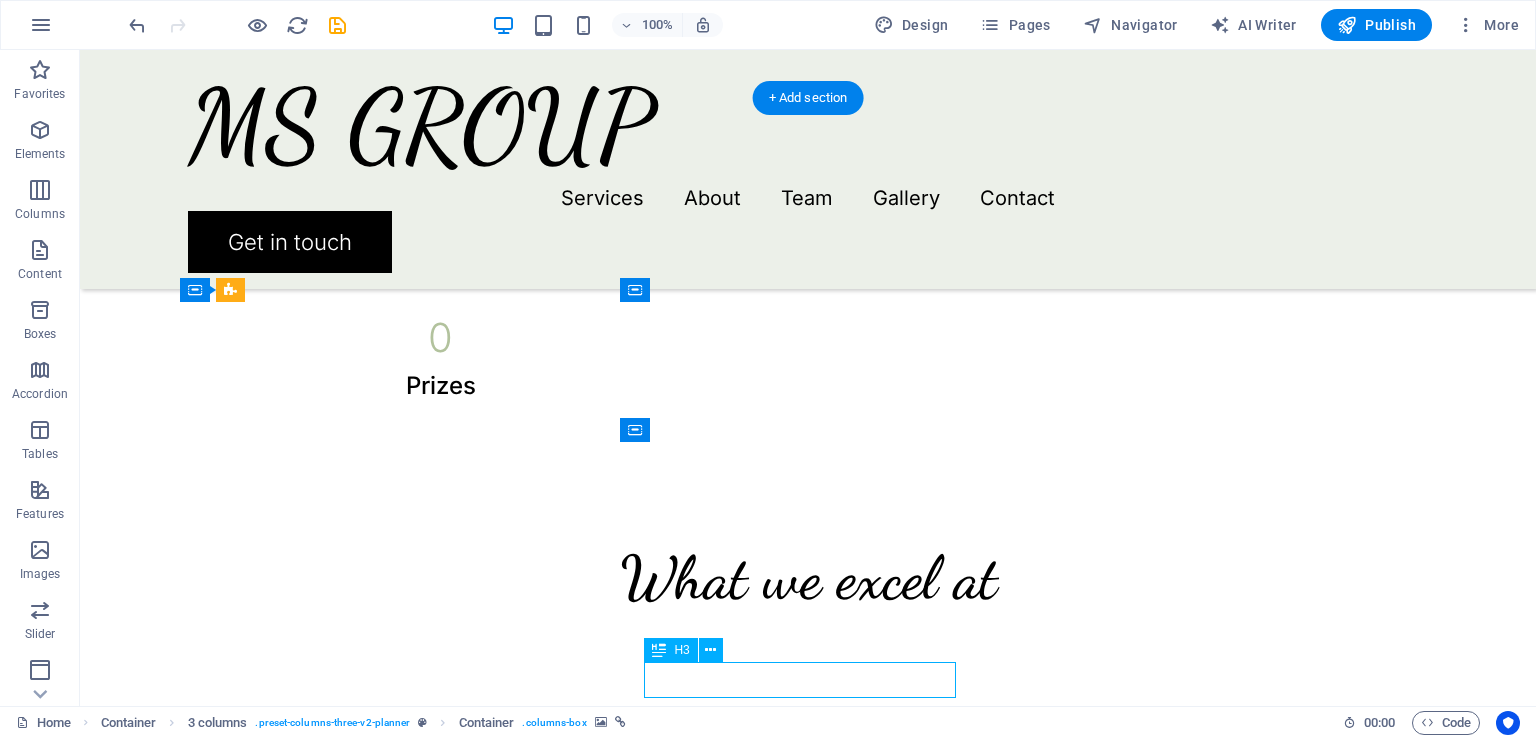 click on "Private celebrations" at bounding box center (368, 1572) 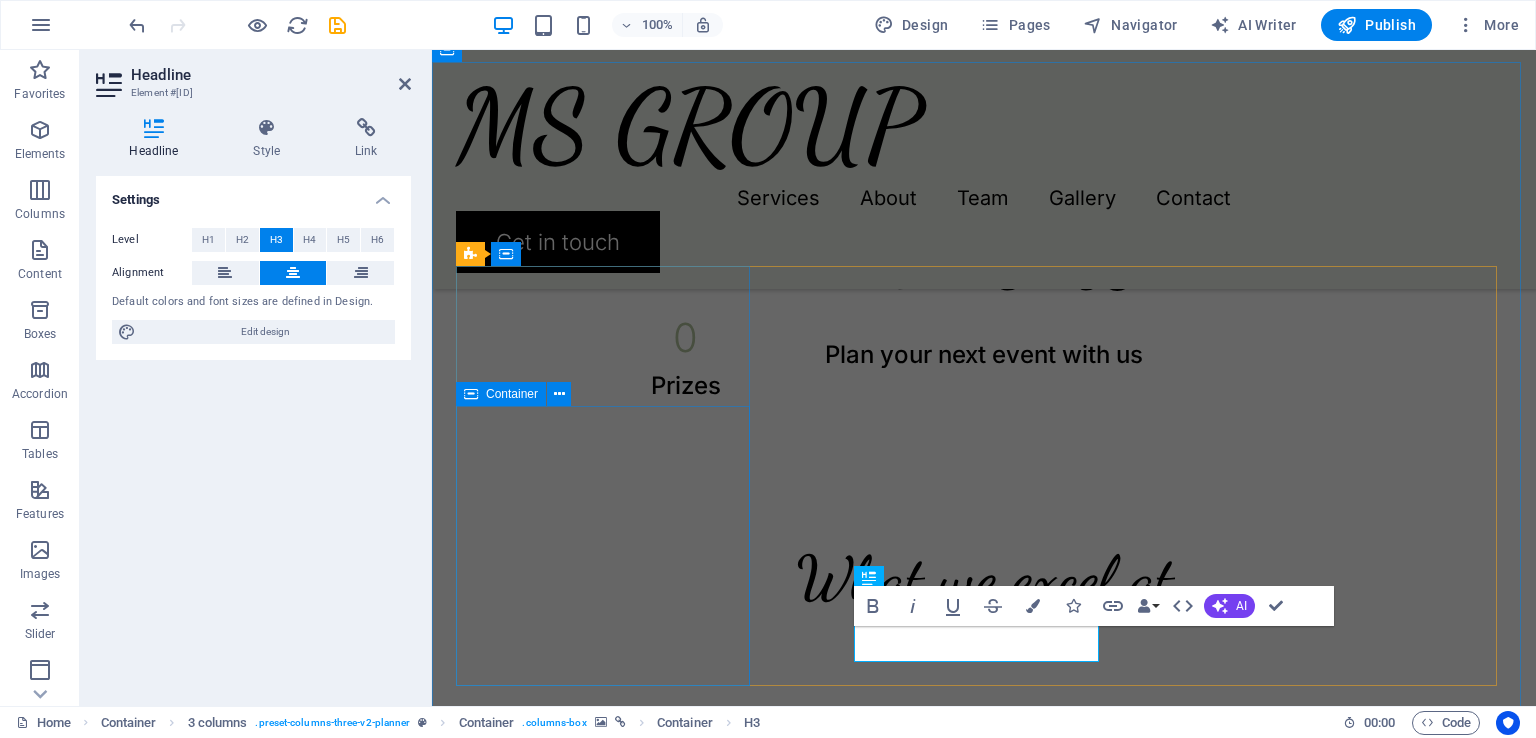 scroll, scrollTop: 1336, scrollLeft: 0, axis: vertical 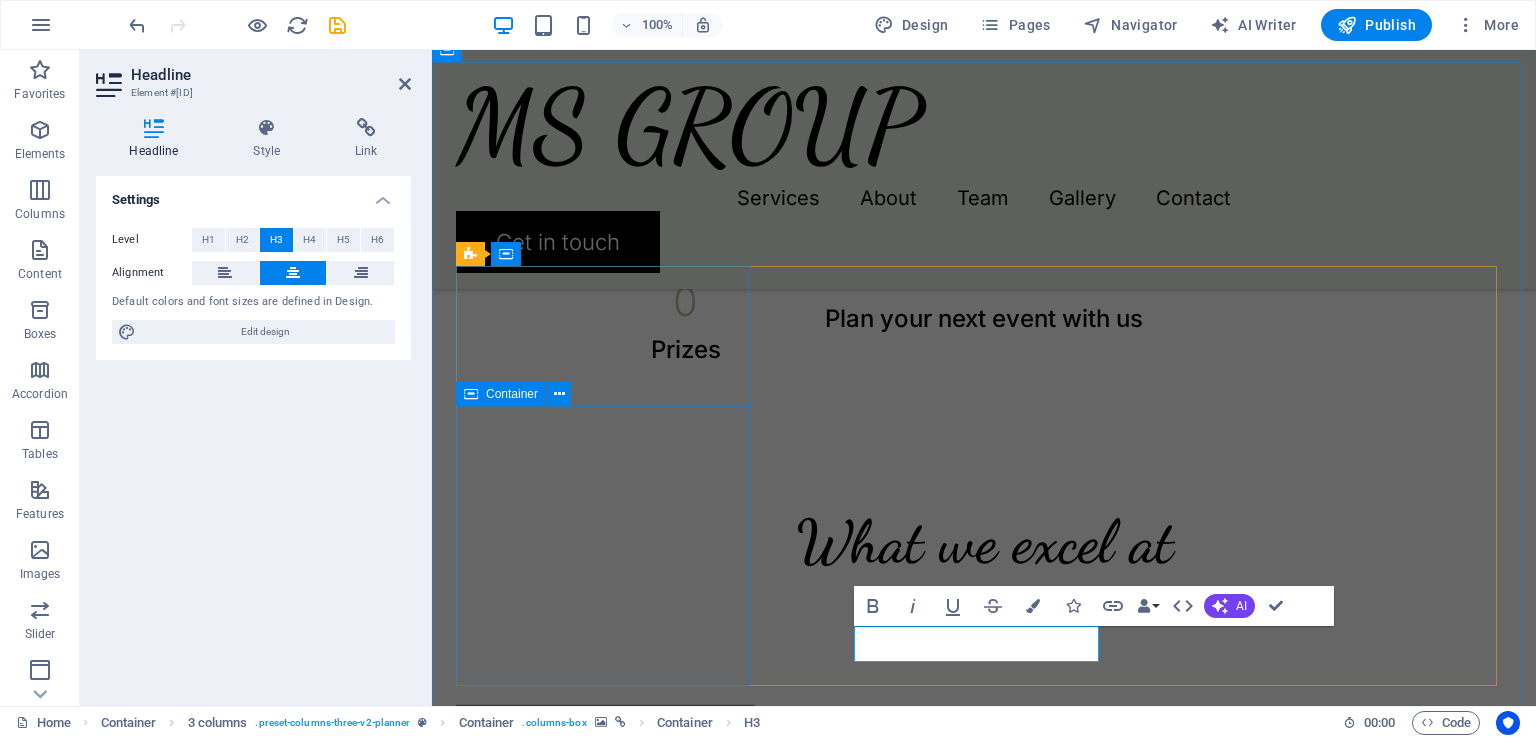 type 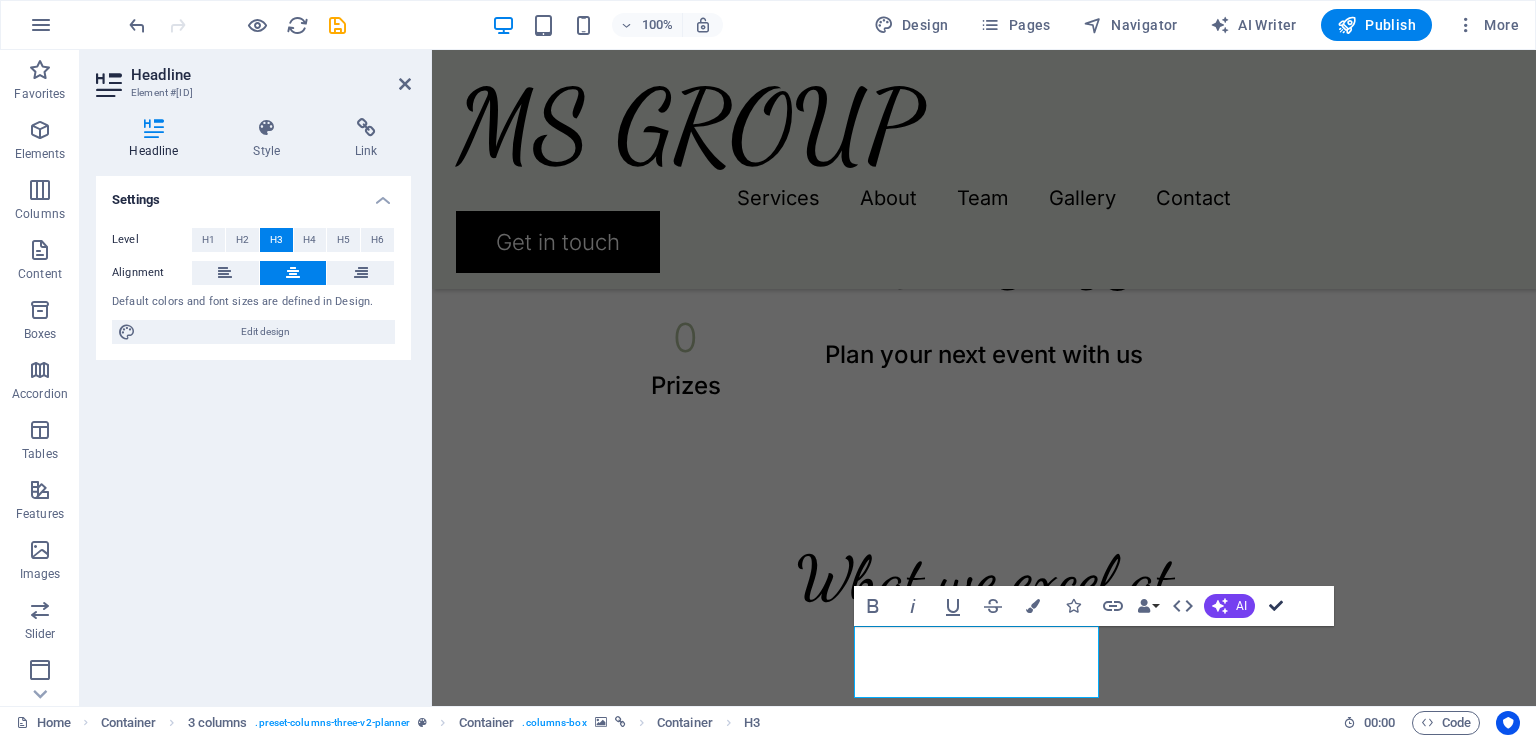 drag, startPoint x: 1280, startPoint y: 607, endPoint x: 1198, endPoint y: 557, distance: 96.04166 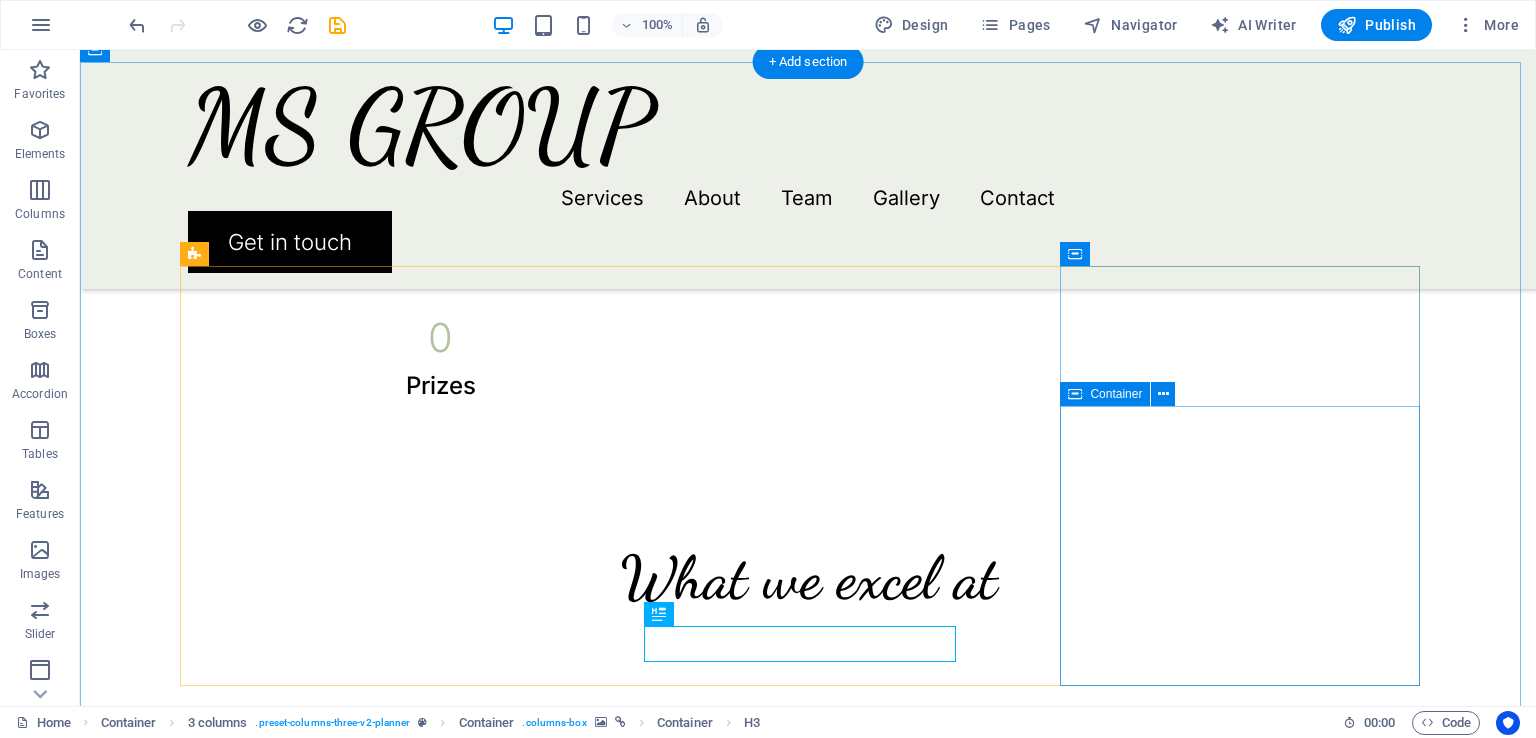 scroll, scrollTop: 1336, scrollLeft: 0, axis: vertical 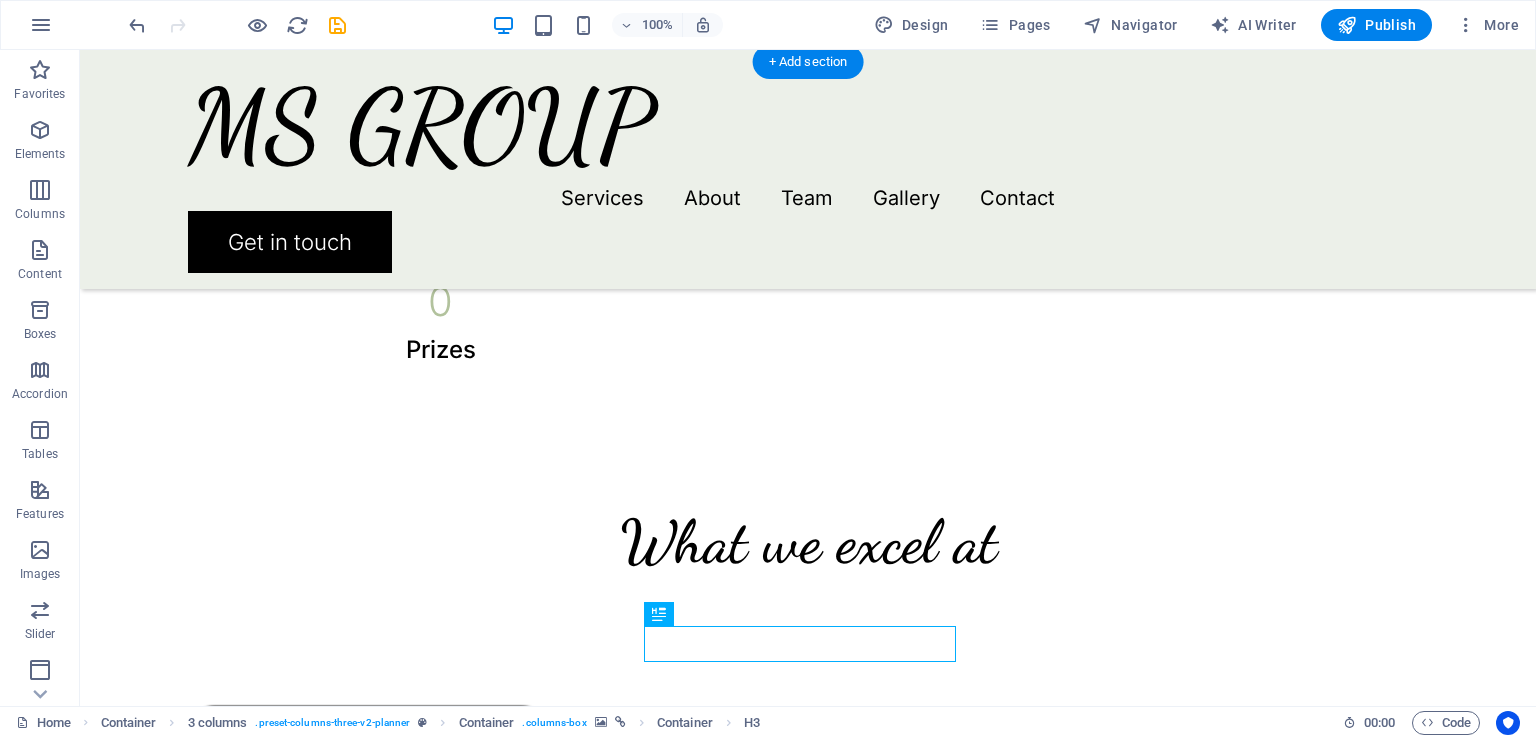 click at bounding box center (368, 1308) 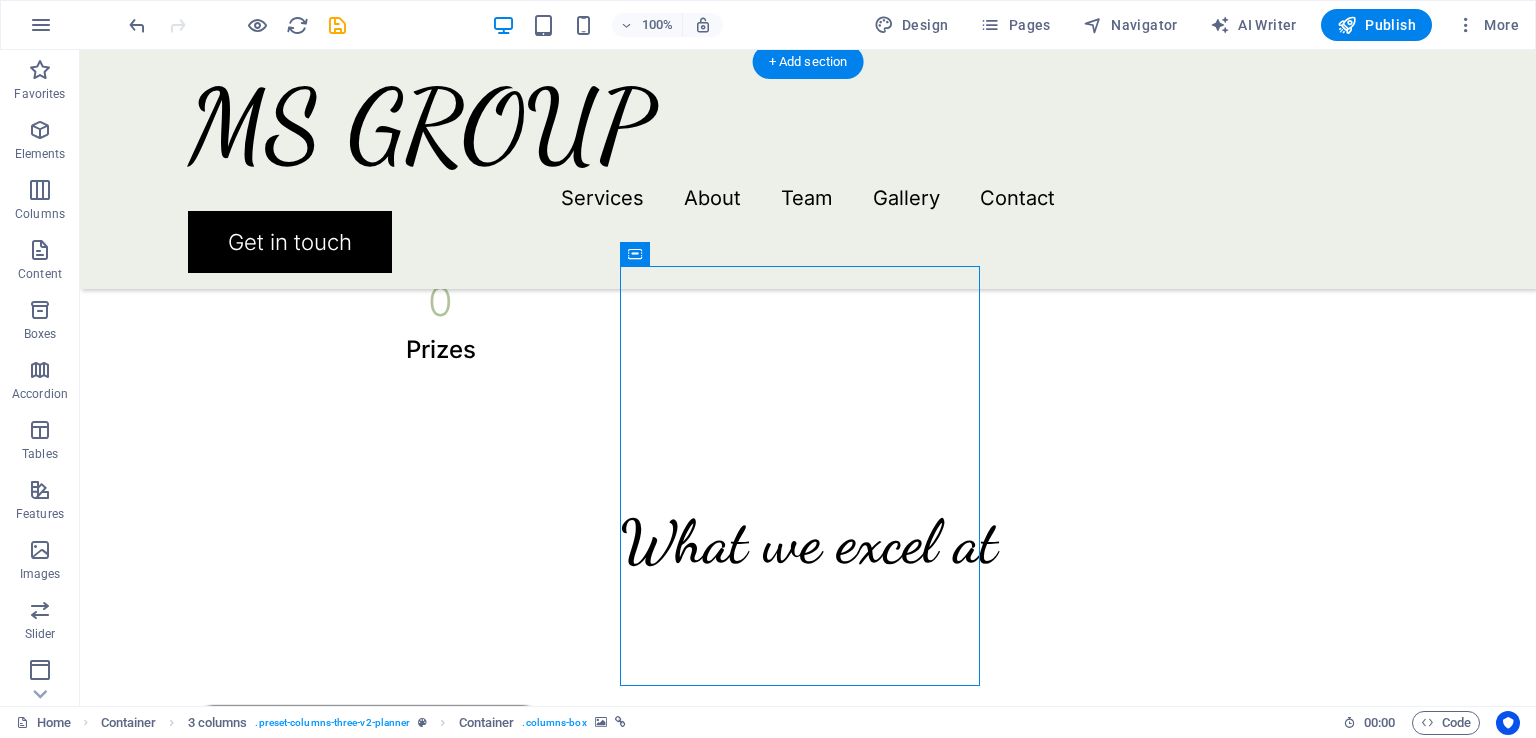 click at bounding box center [368, 1308] 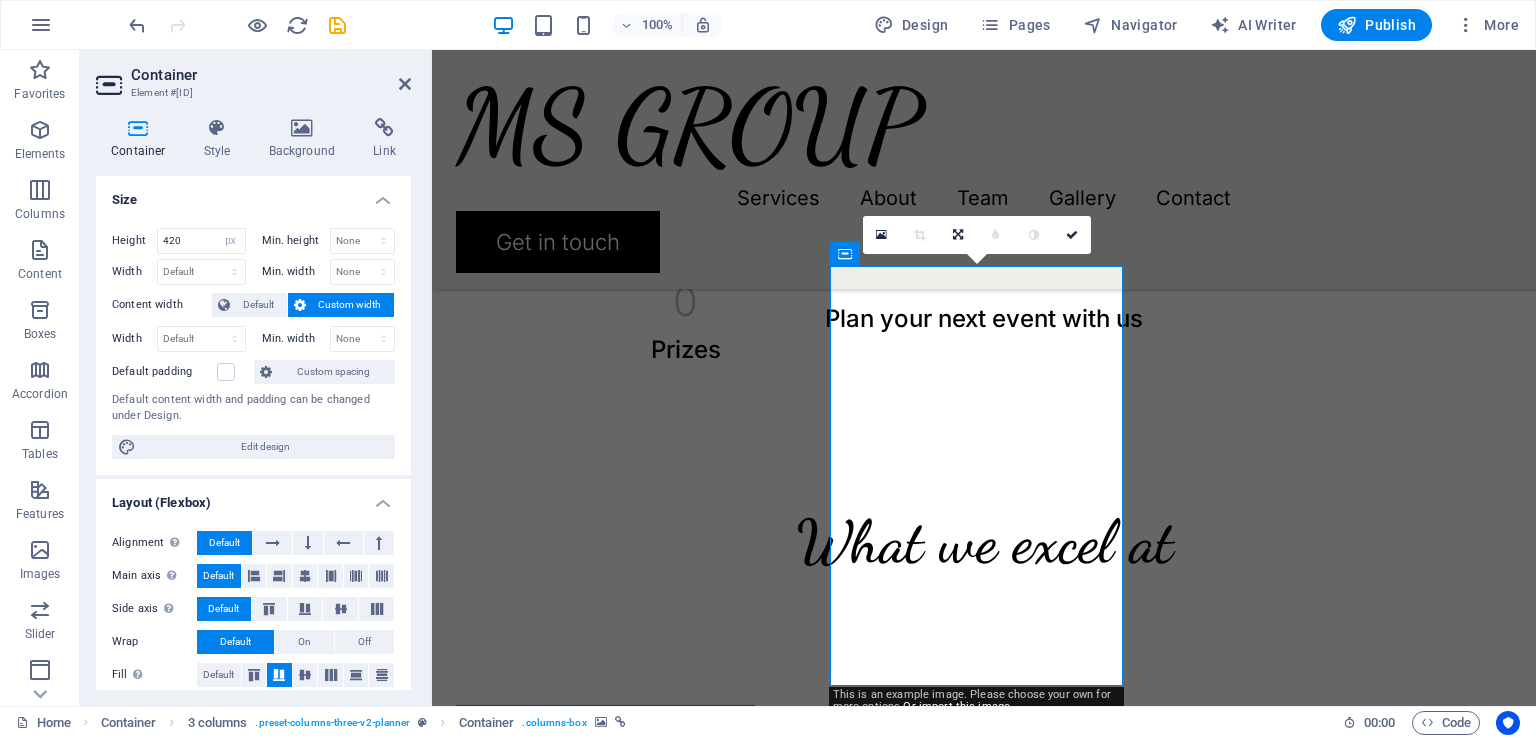 click on "Background" at bounding box center (306, 139) 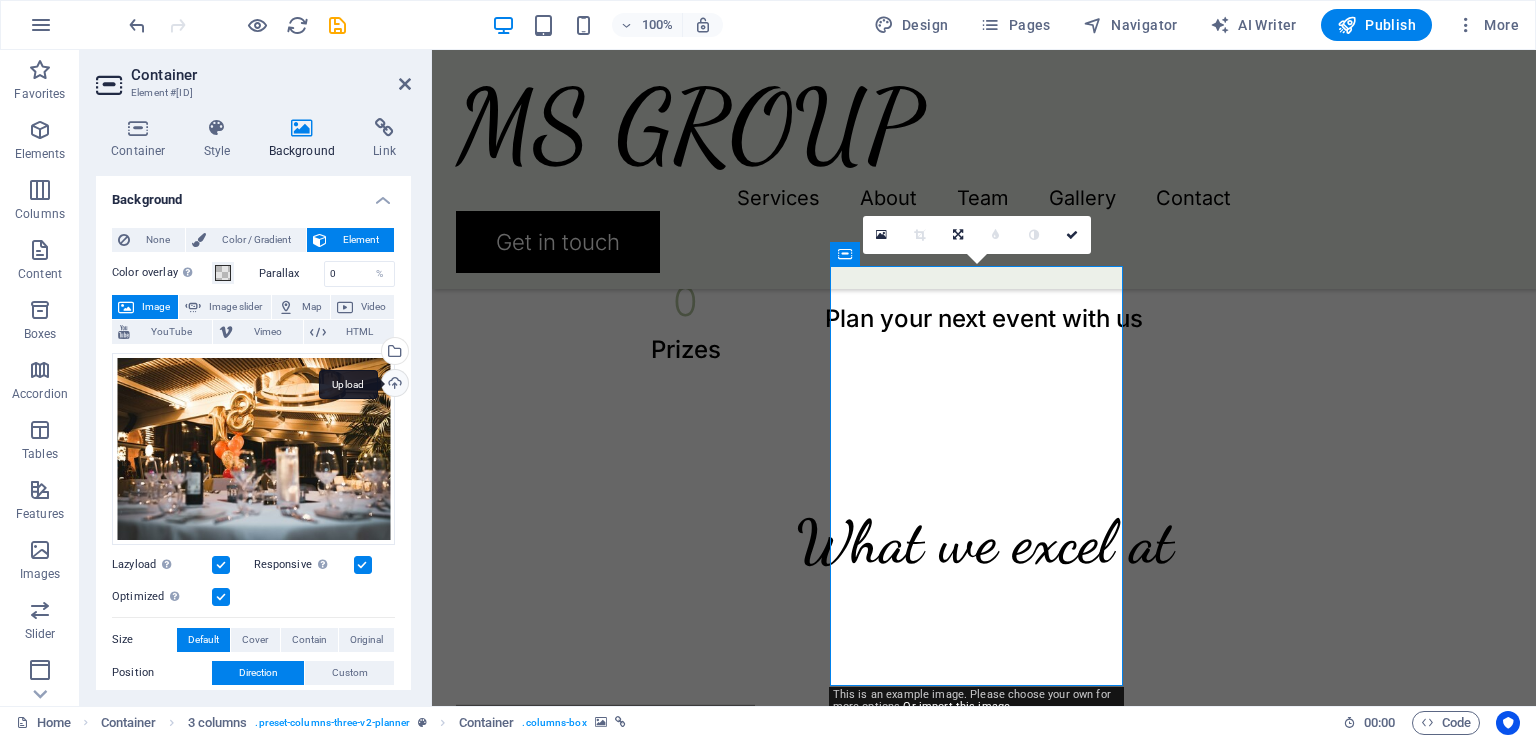 click on "Upload" at bounding box center (393, 385) 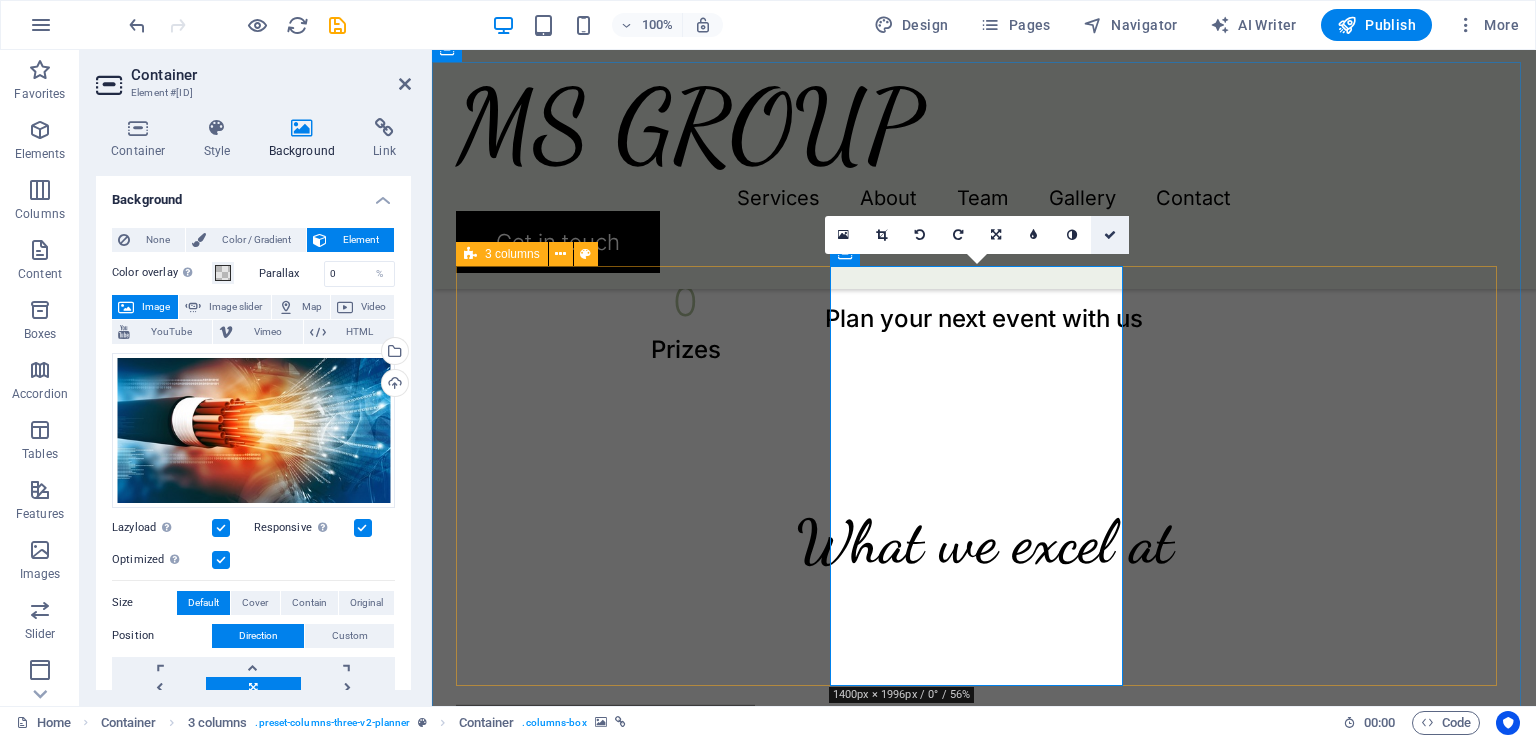 click at bounding box center [1110, 235] 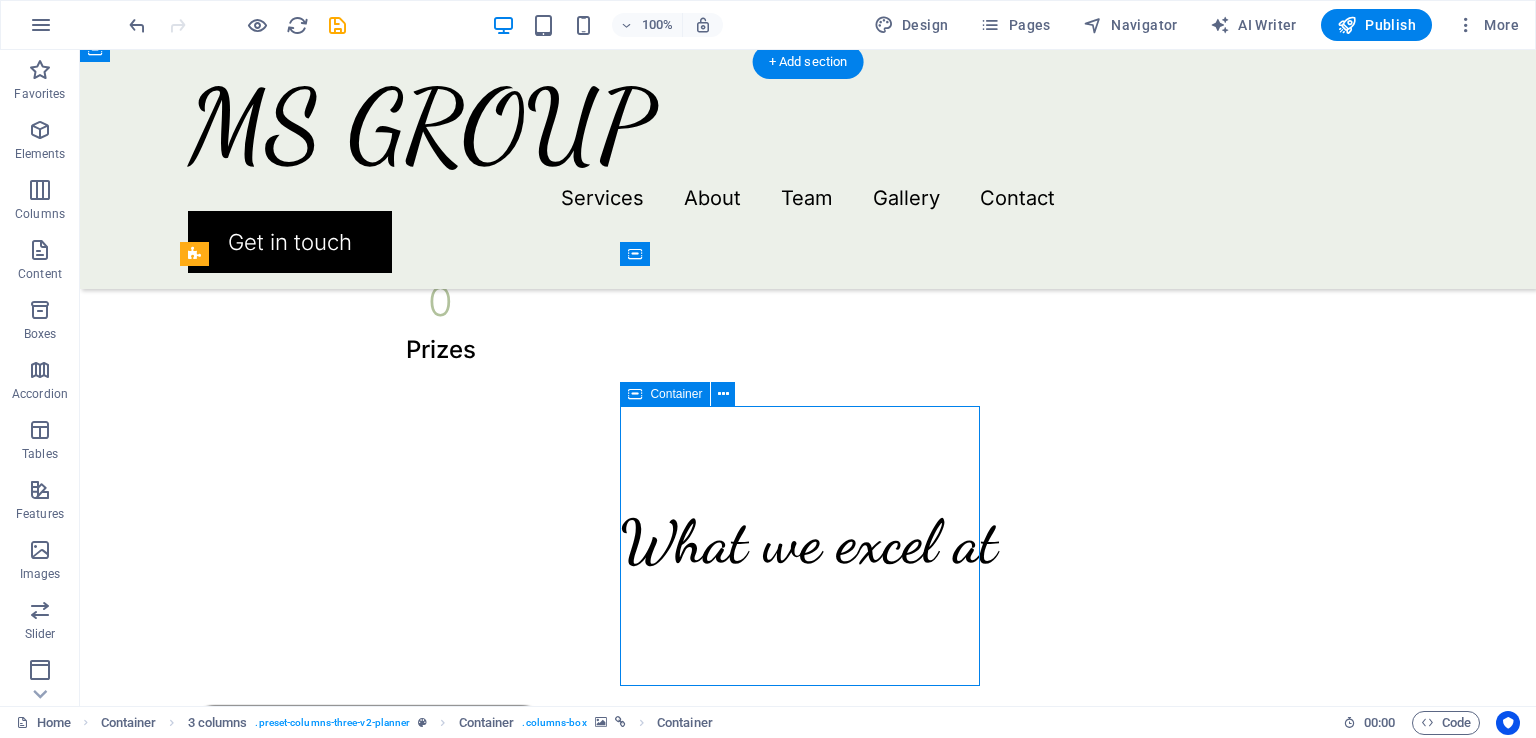 drag, startPoint x: 873, startPoint y: 463, endPoint x: 764, endPoint y: 466, distance: 109.041275 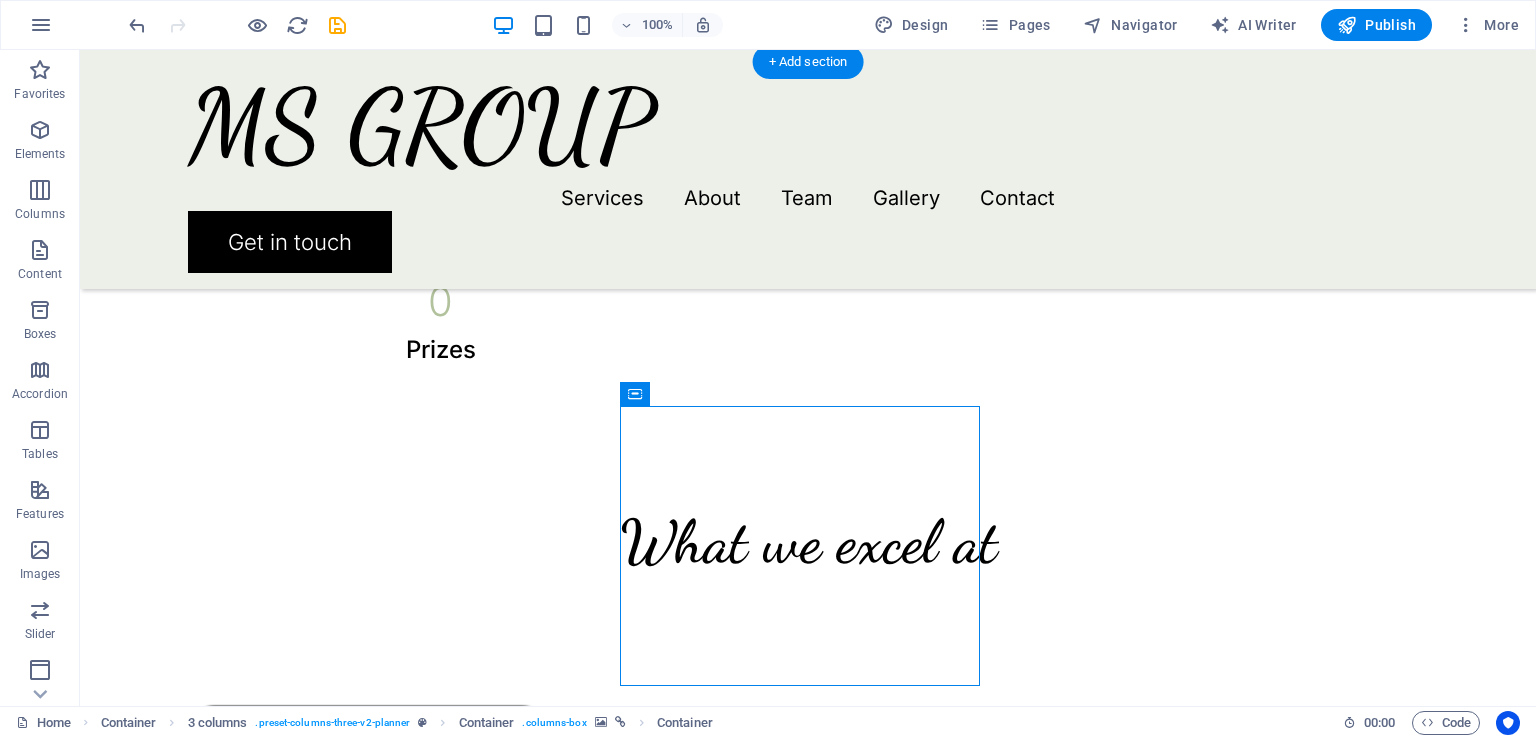 click at bounding box center (368, 1308) 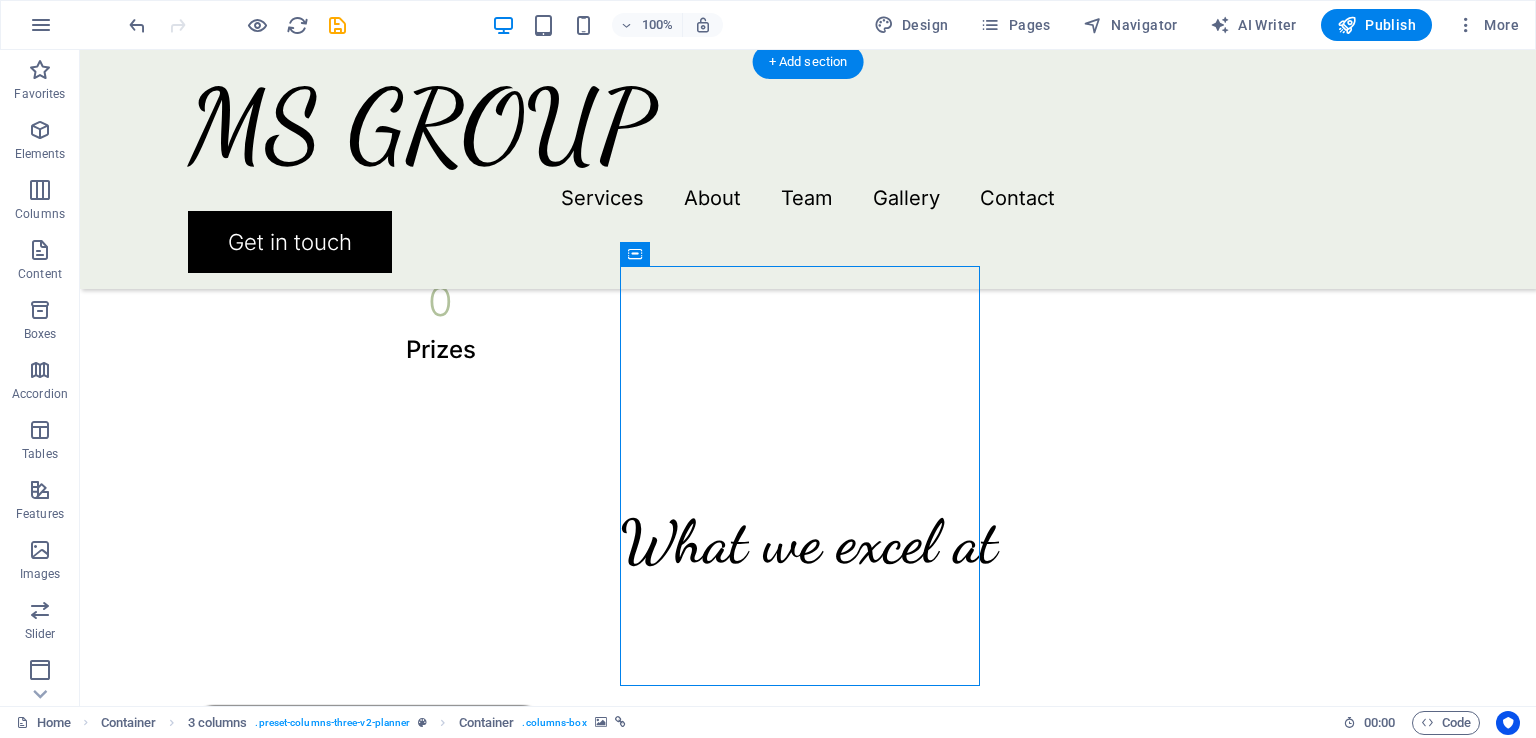 click at bounding box center (368, 1308) 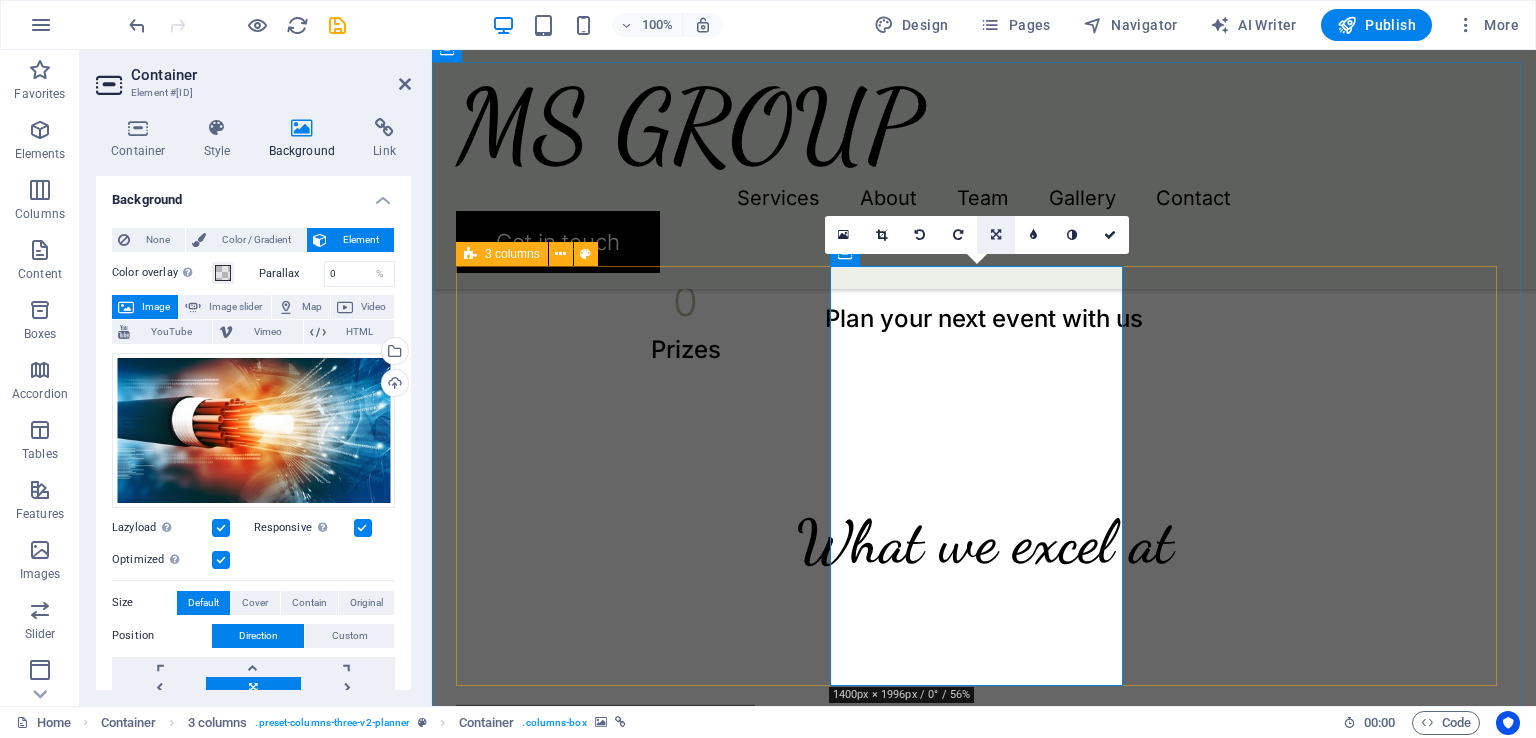 click at bounding box center (996, 235) 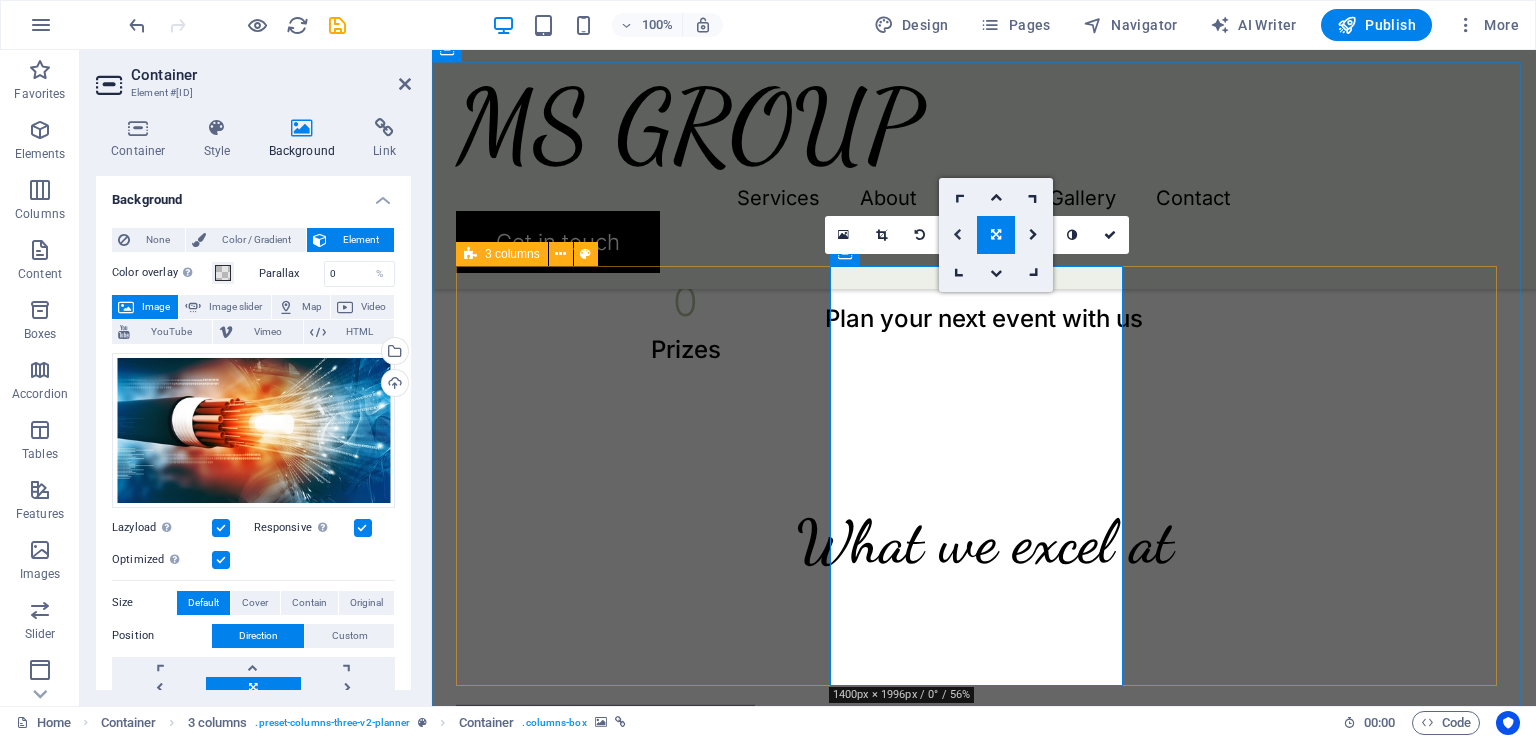 click at bounding box center [958, 235] 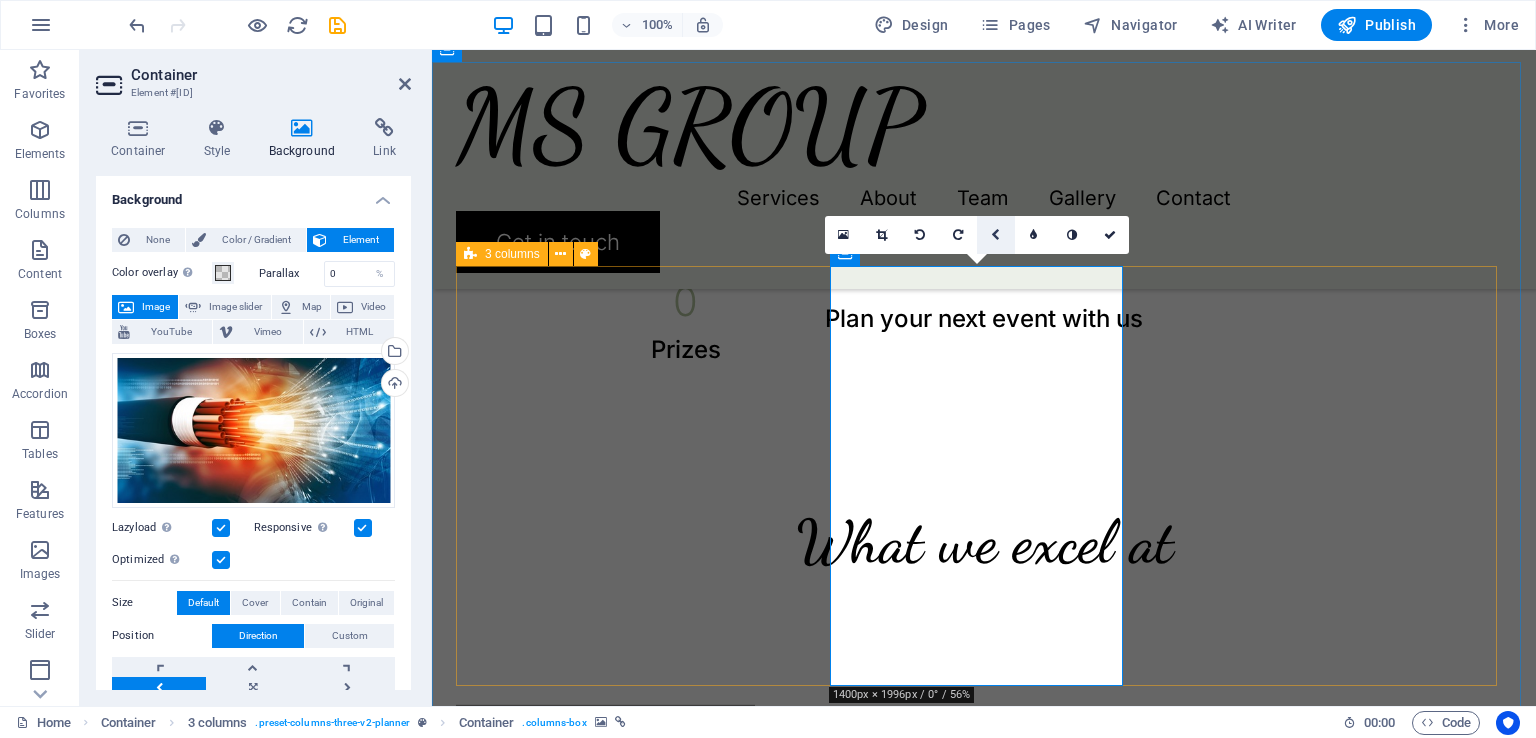 click at bounding box center [995, 235] 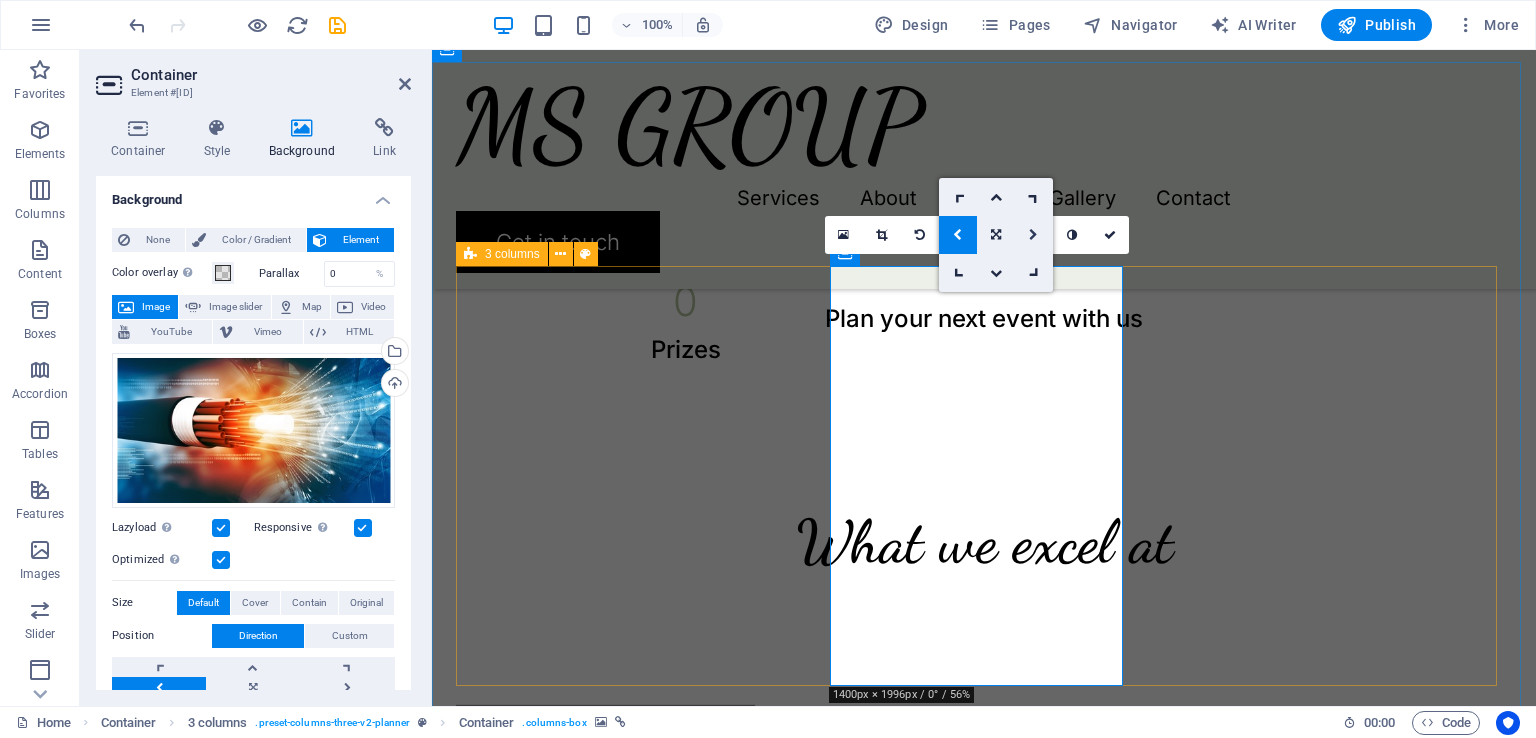 click at bounding box center [1033, 235] 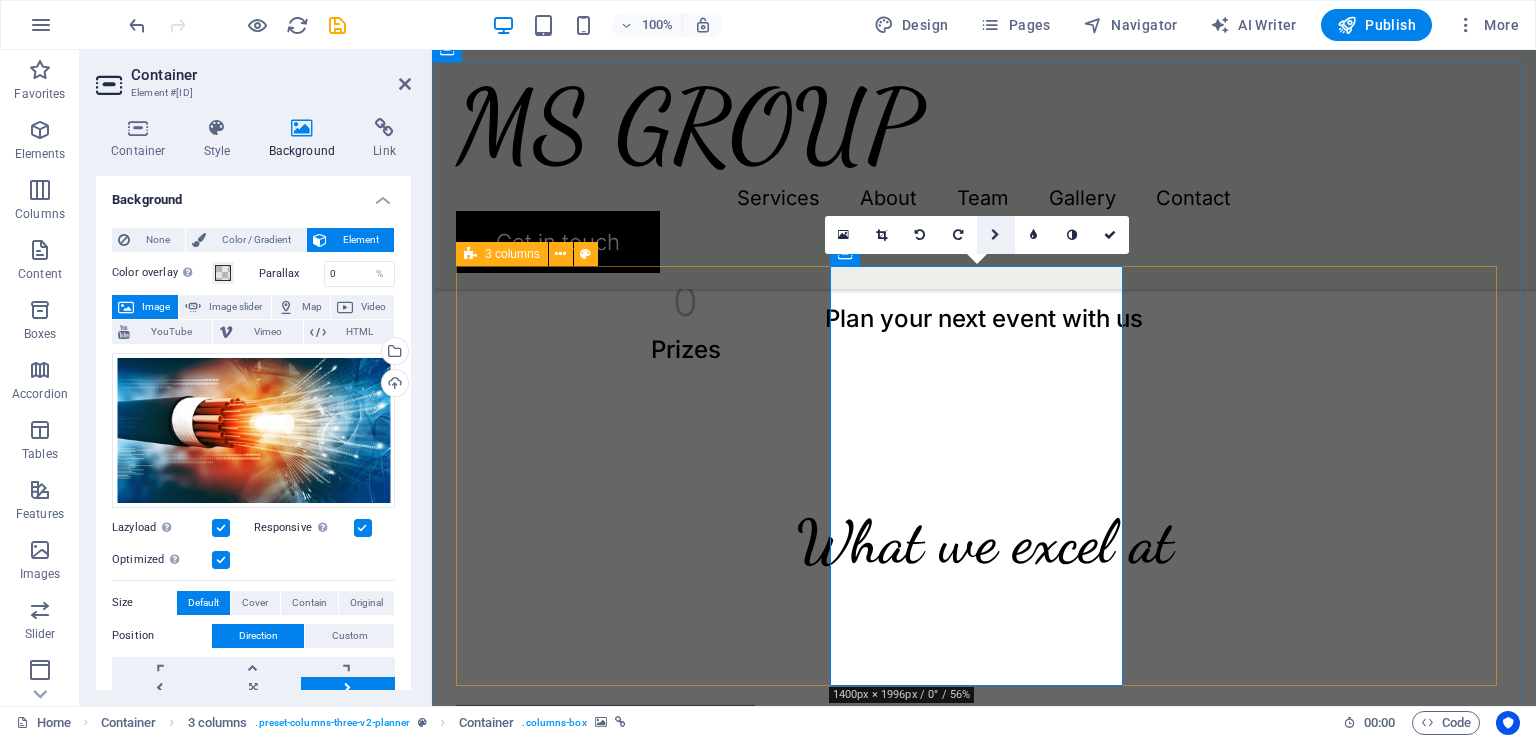 click at bounding box center (996, 235) 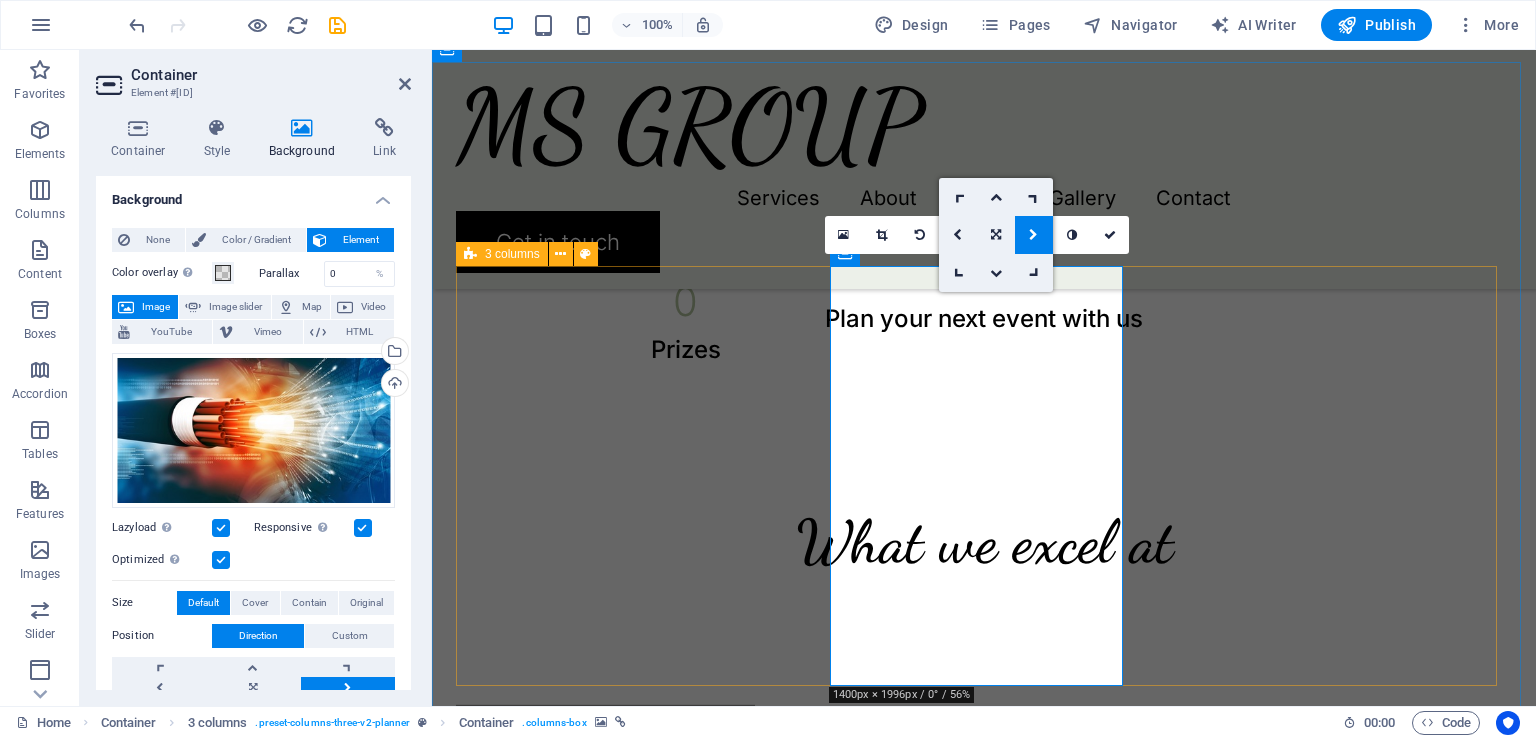 click at bounding box center (996, 235) 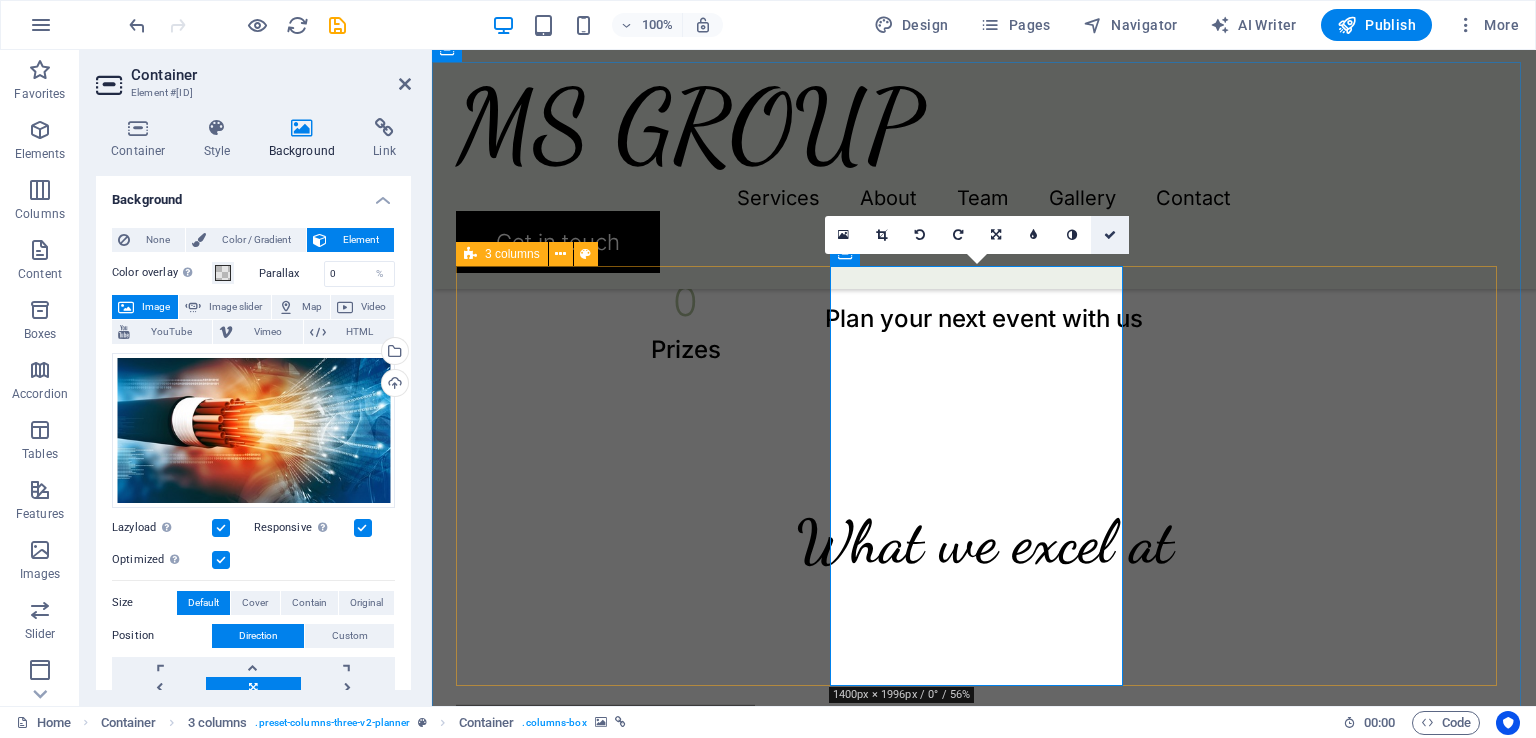 click at bounding box center (1110, 235) 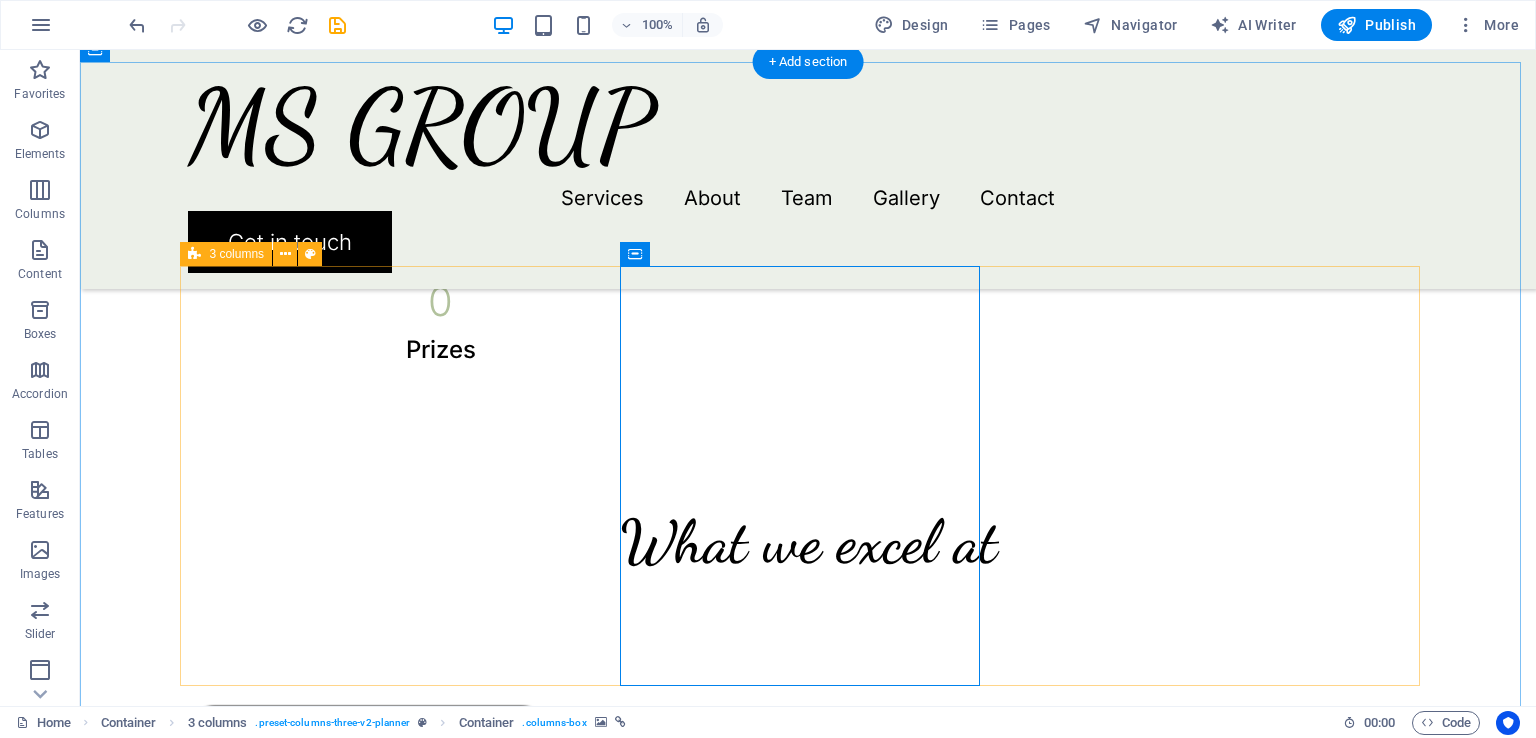 click at bounding box center (368, 848) 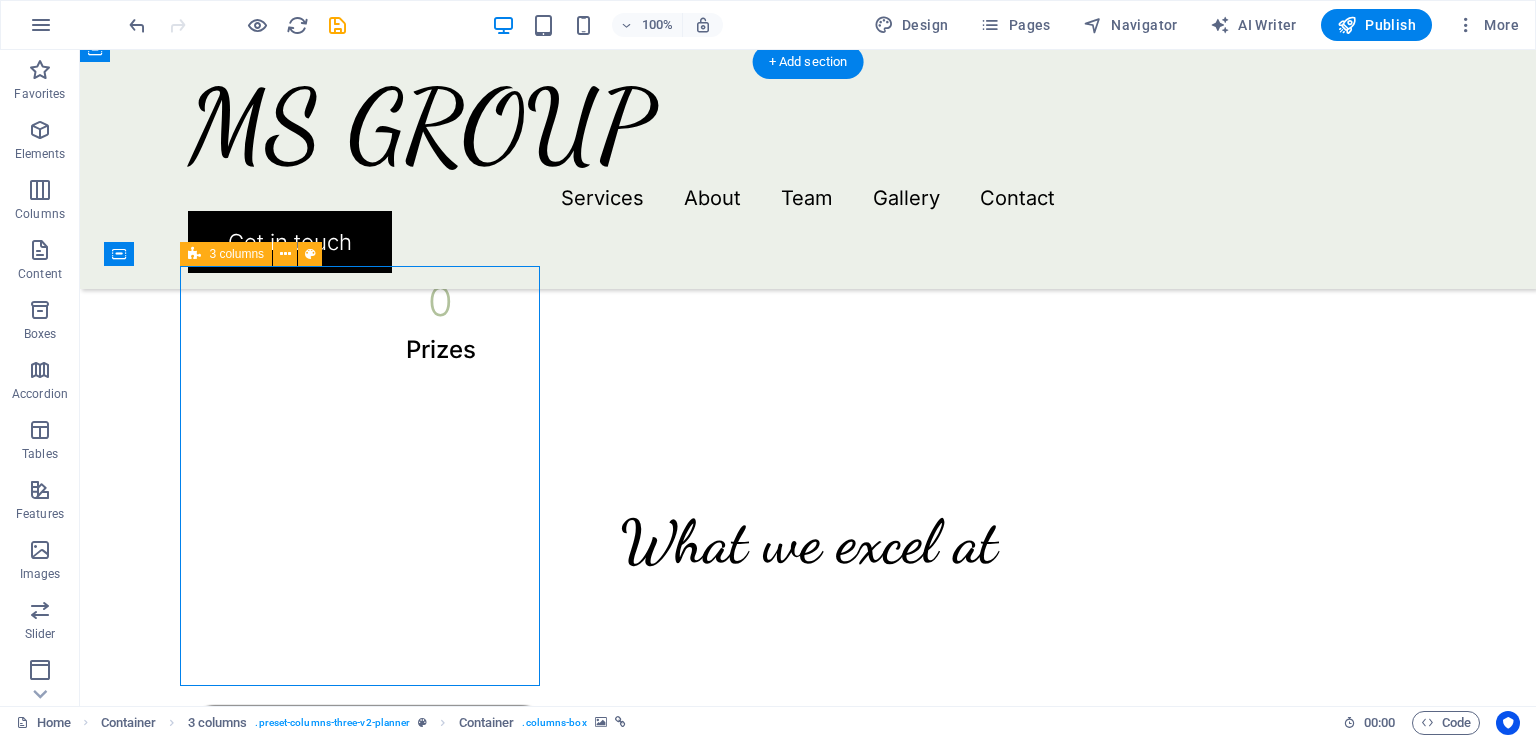click at bounding box center (368, 848) 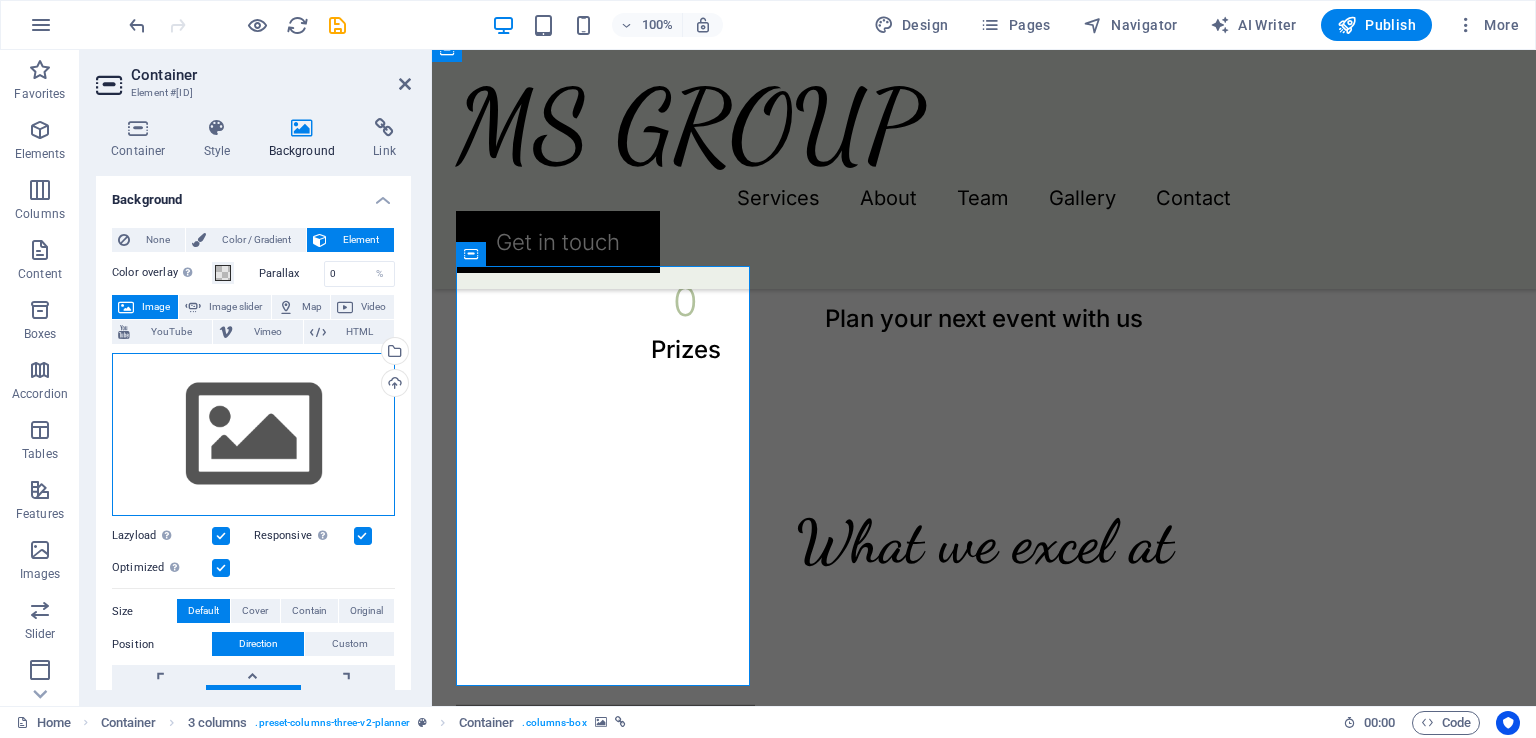click on "Drag files here, click to choose files or select files from Files or our free stock photos & videos" at bounding box center (253, 435) 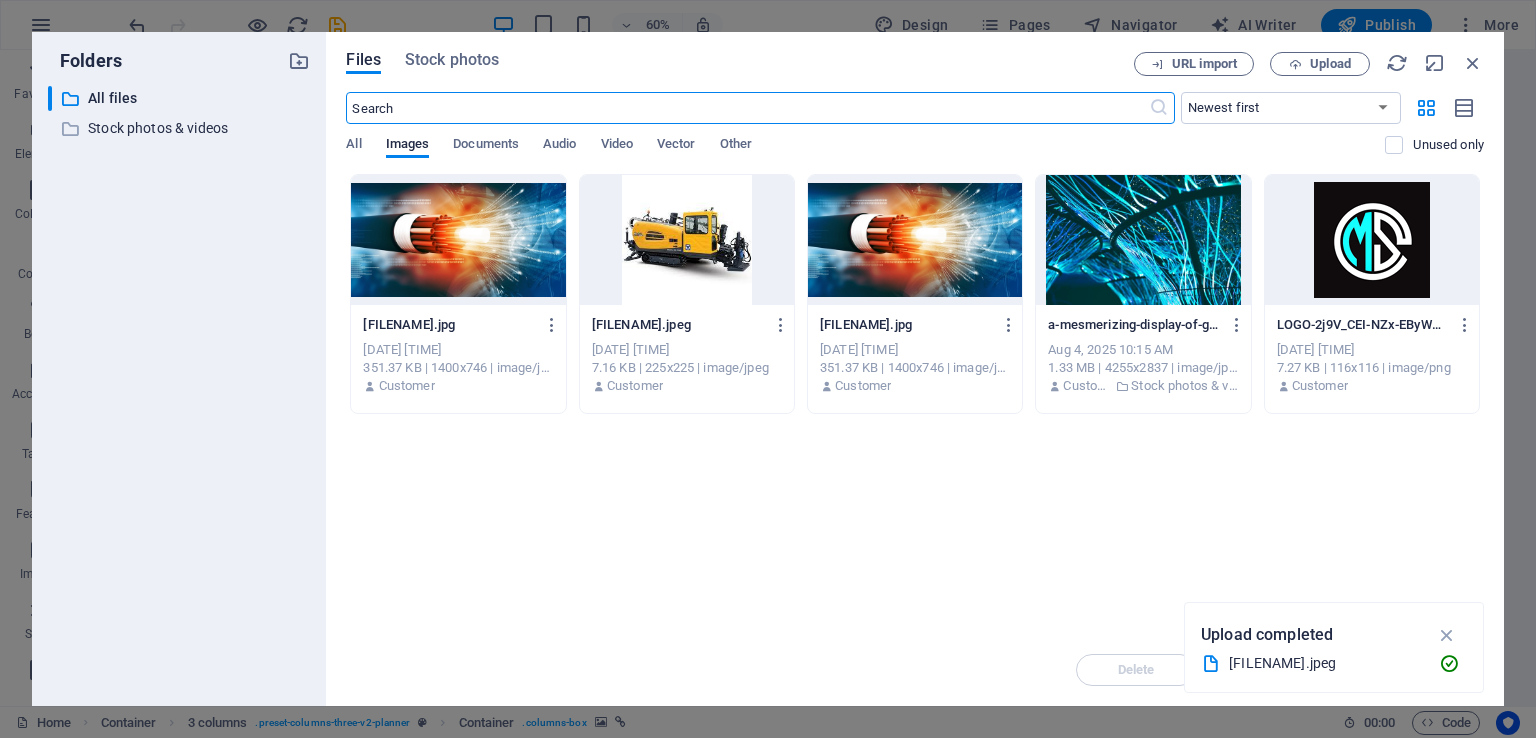 drag, startPoint x: 695, startPoint y: 246, endPoint x: 267, endPoint y: 248, distance: 428.00467 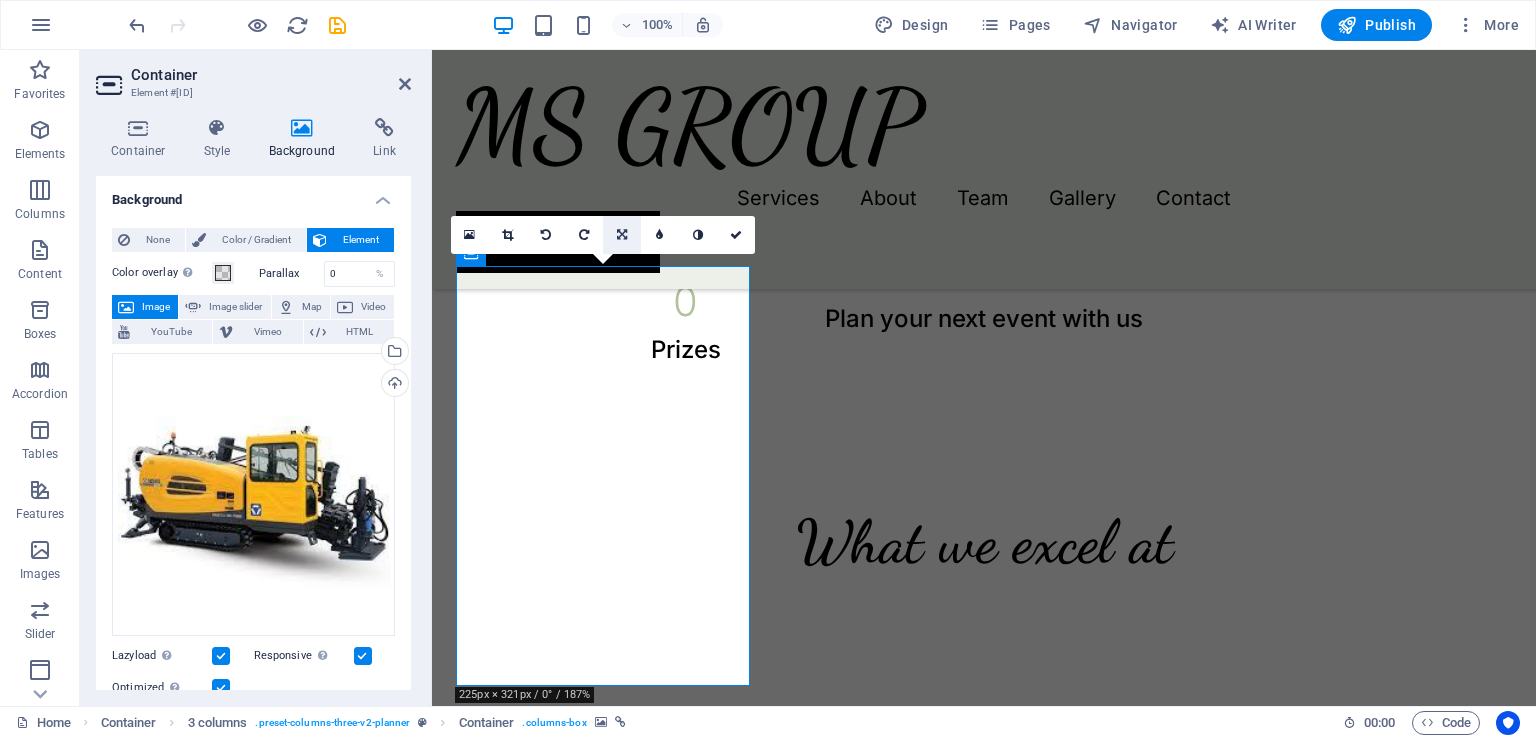 click at bounding box center (622, 235) 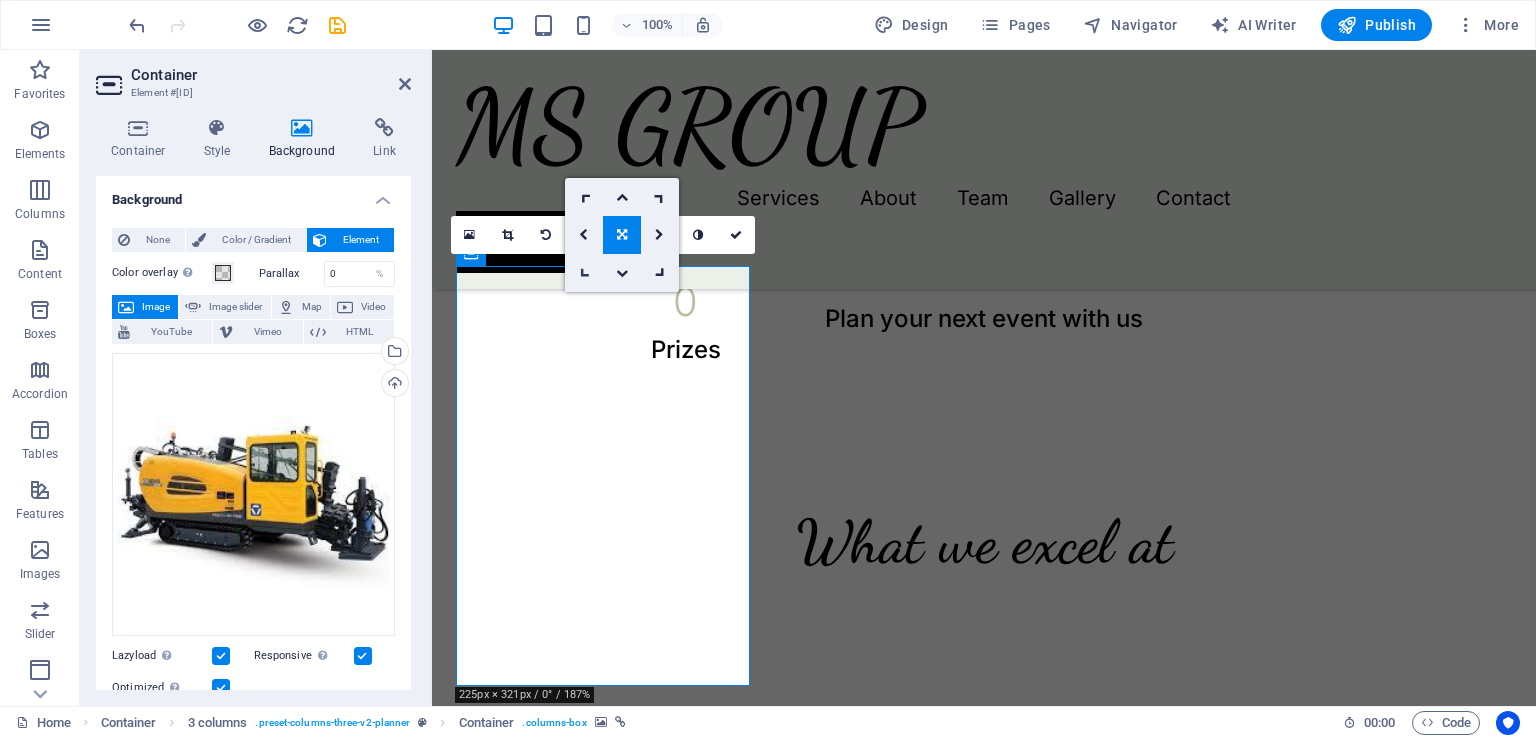 click at bounding box center [583, 272] 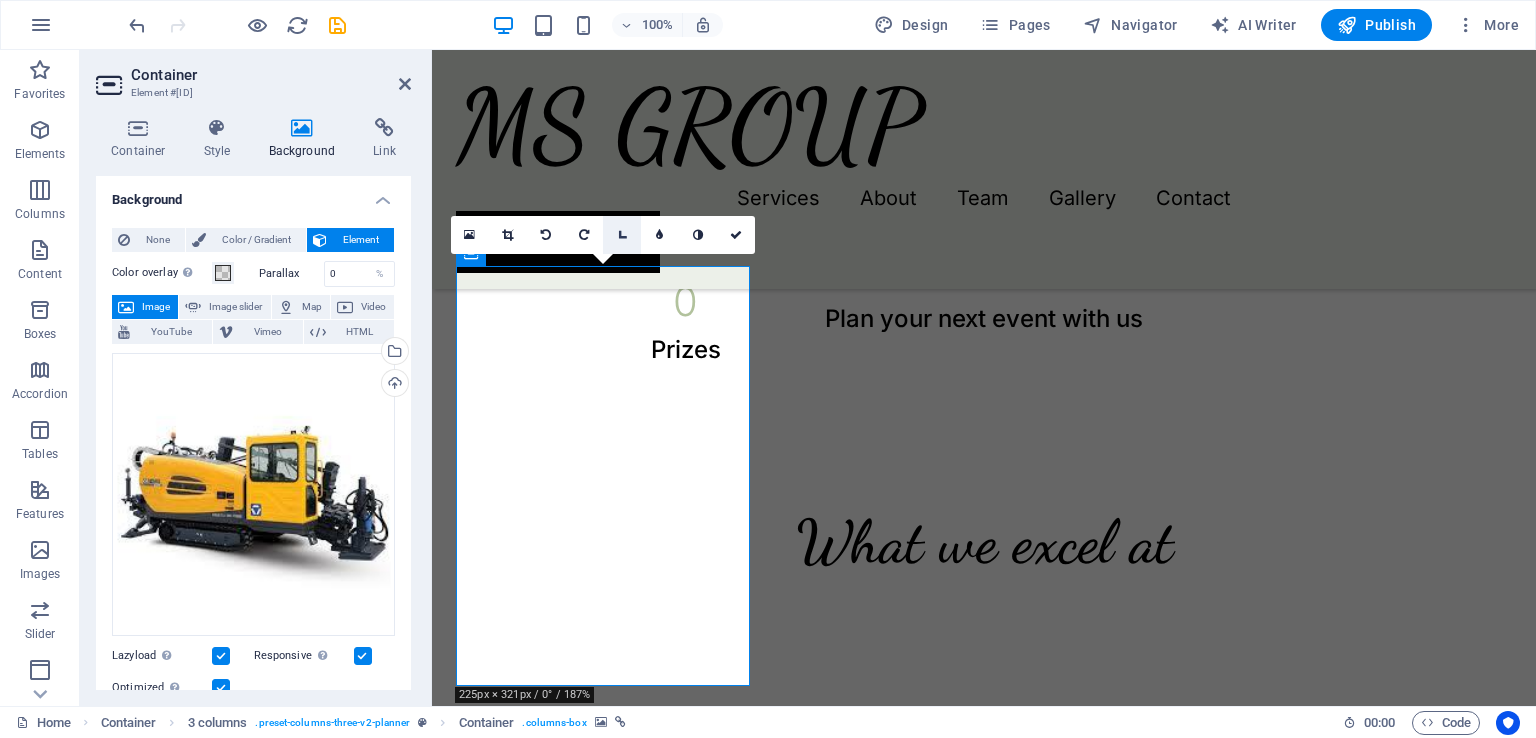 click at bounding box center [622, 235] 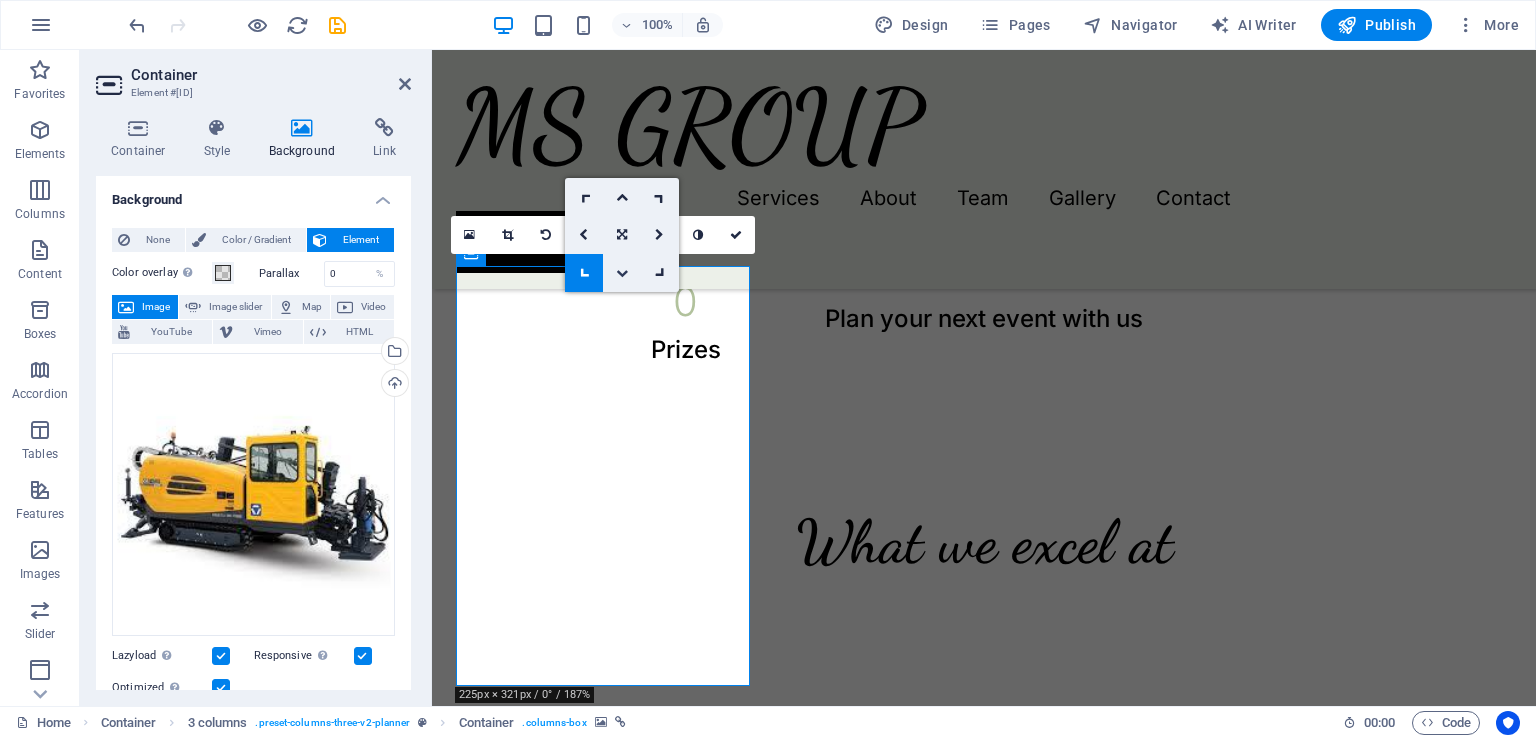 click at bounding box center (622, 273) 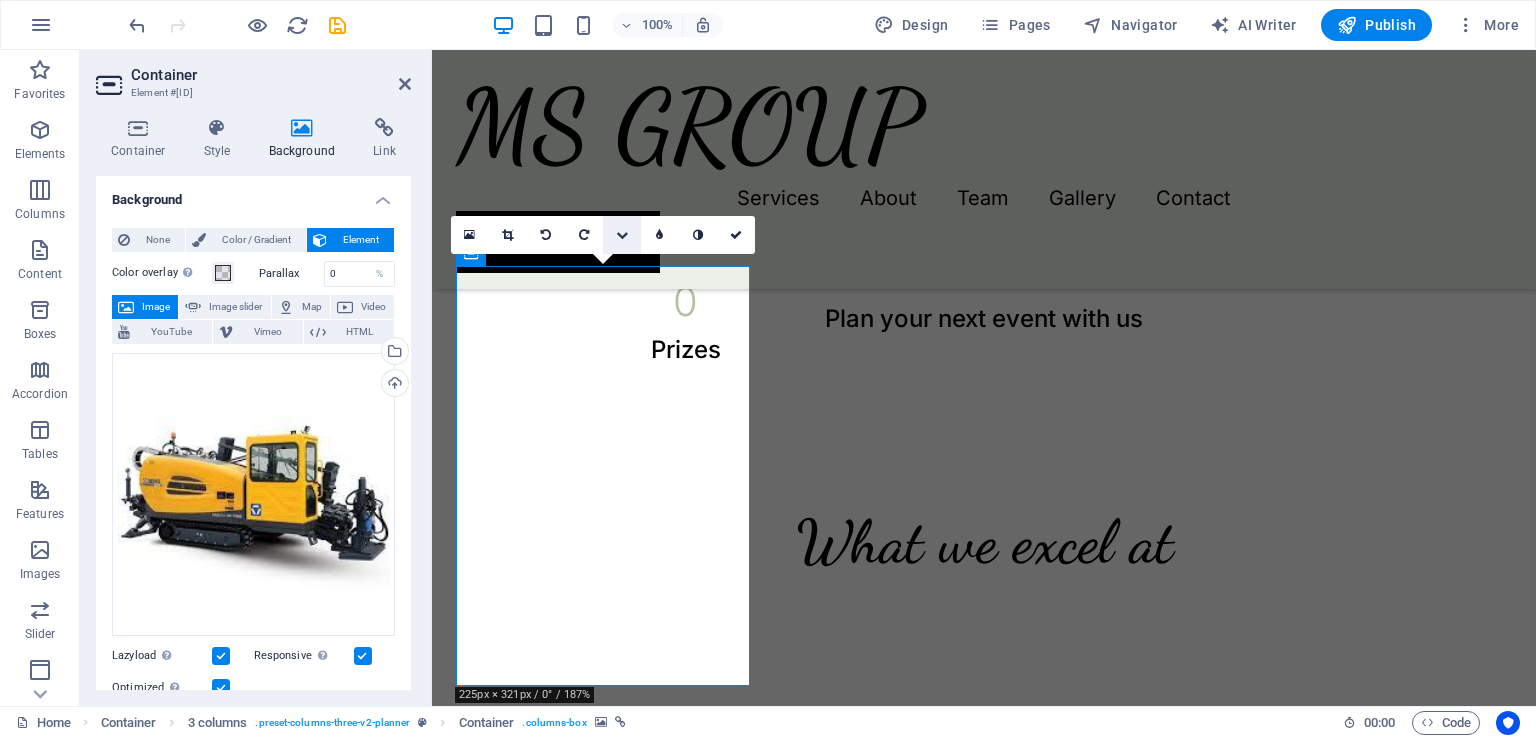 click at bounding box center [622, 235] 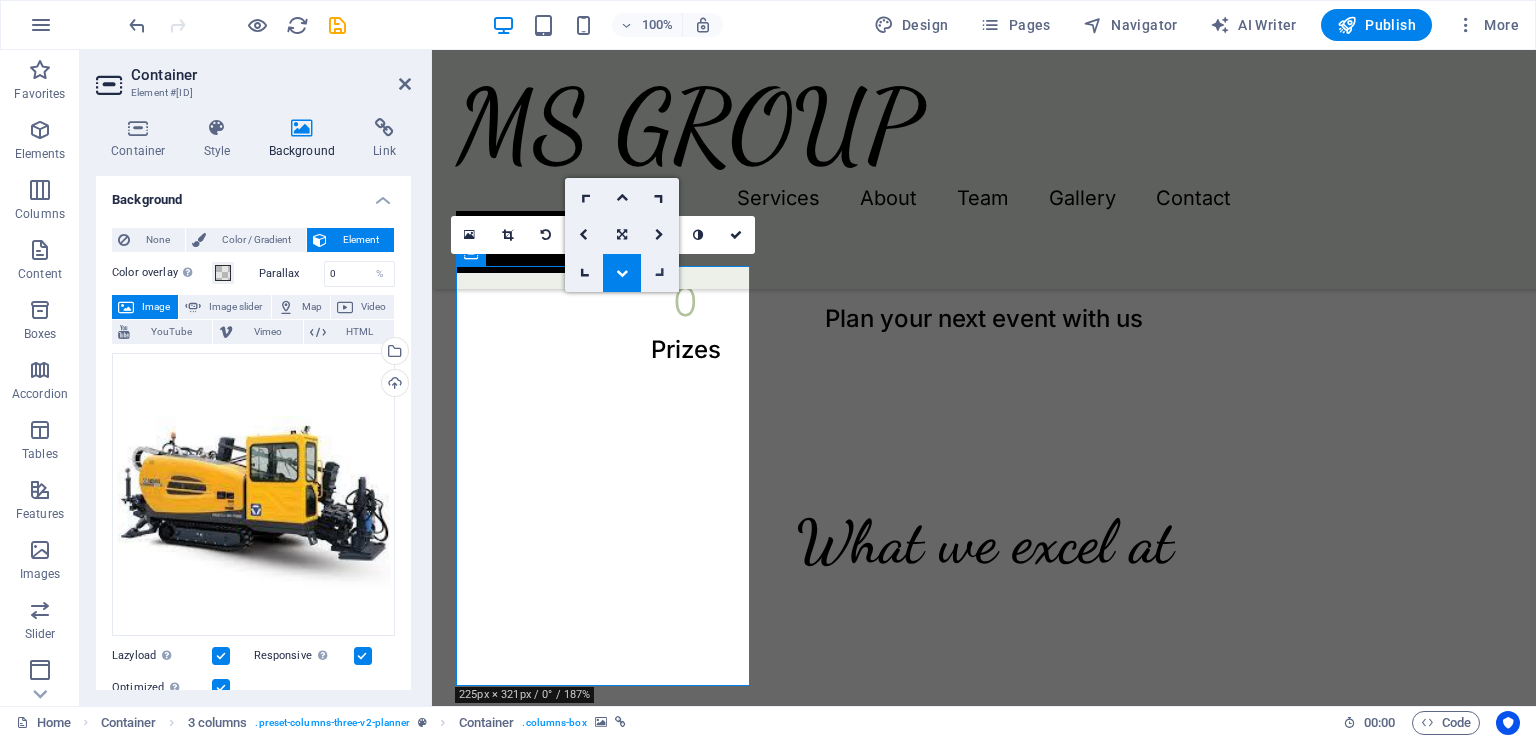 click at bounding box center [660, 273] 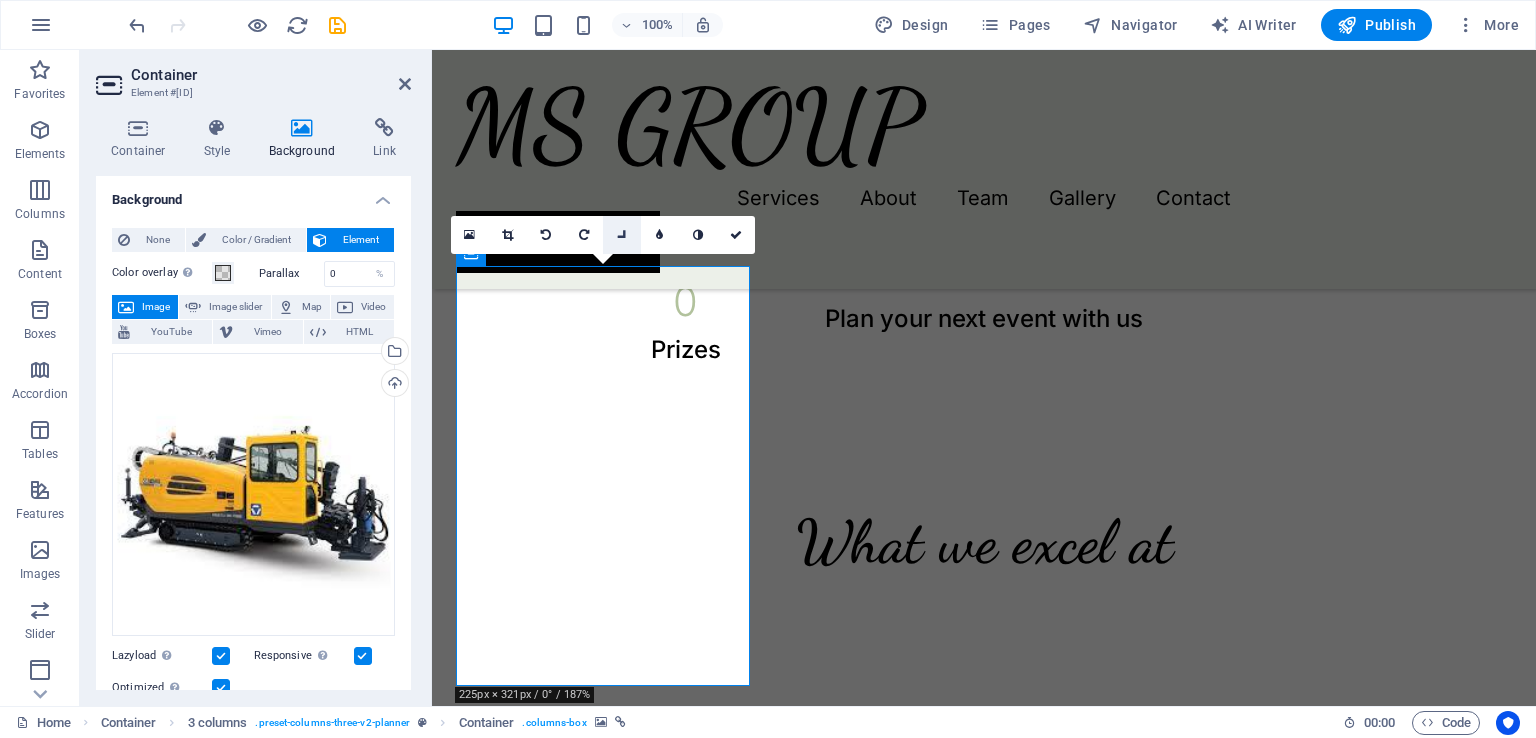 click at bounding box center (622, 235) 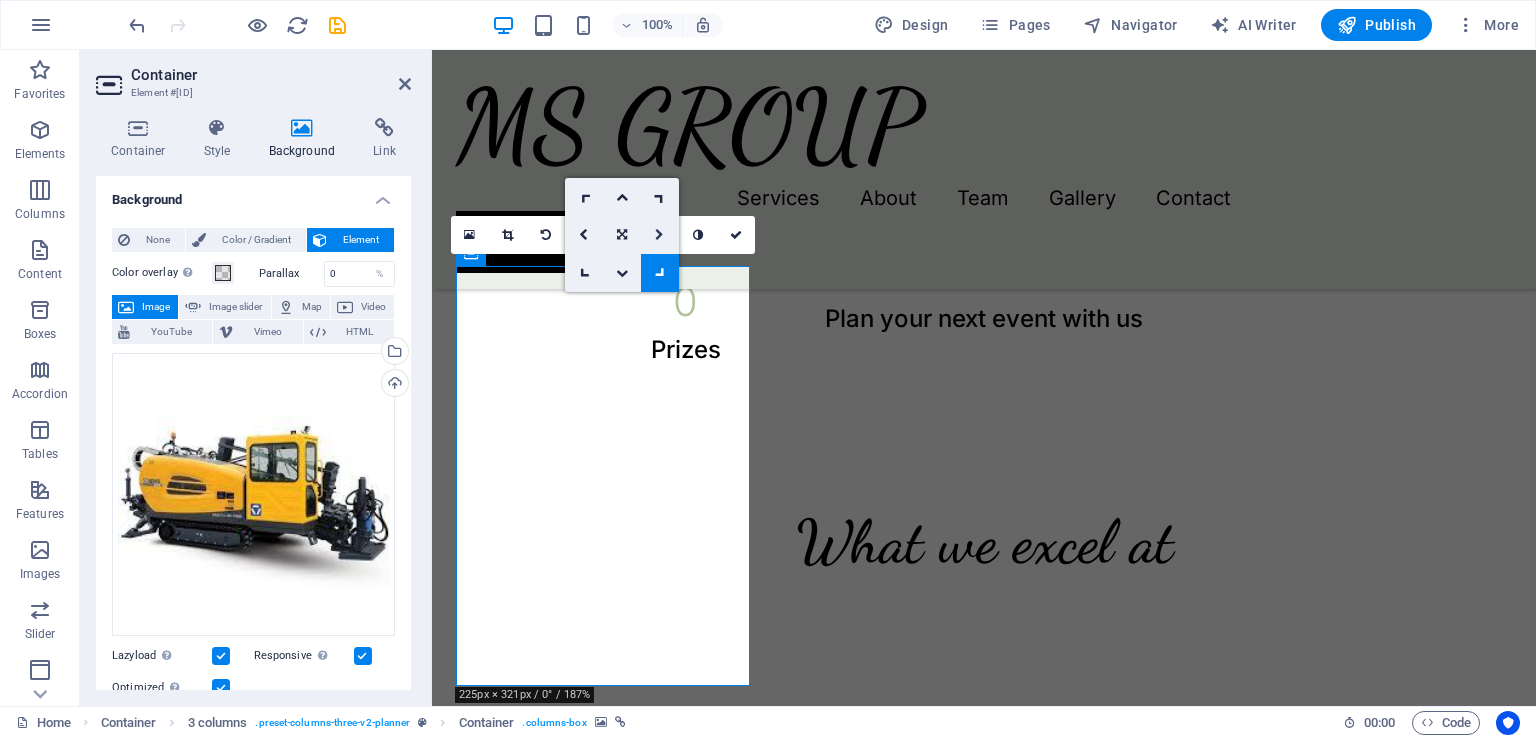 click at bounding box center (659, 235) 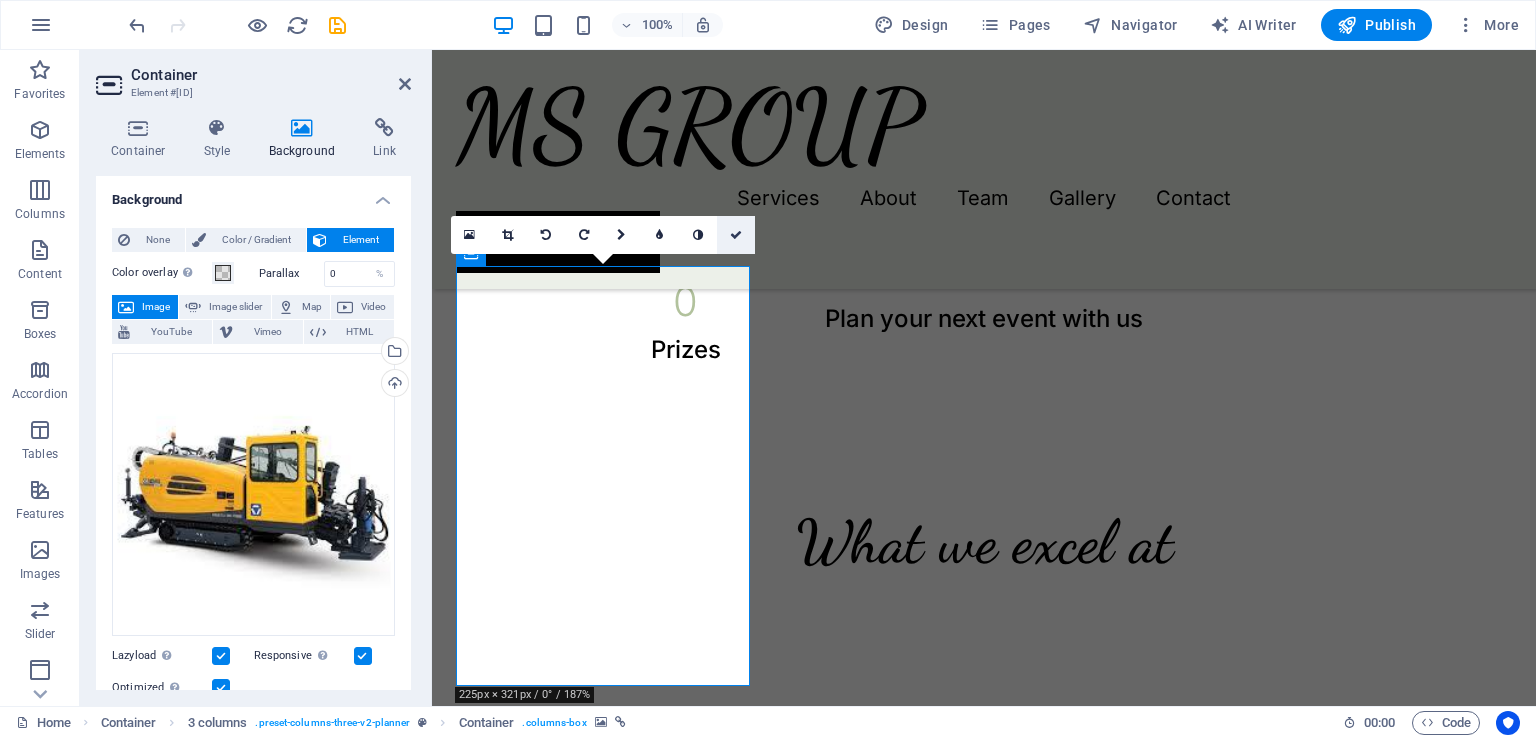 click at bounding box center [736, 235] 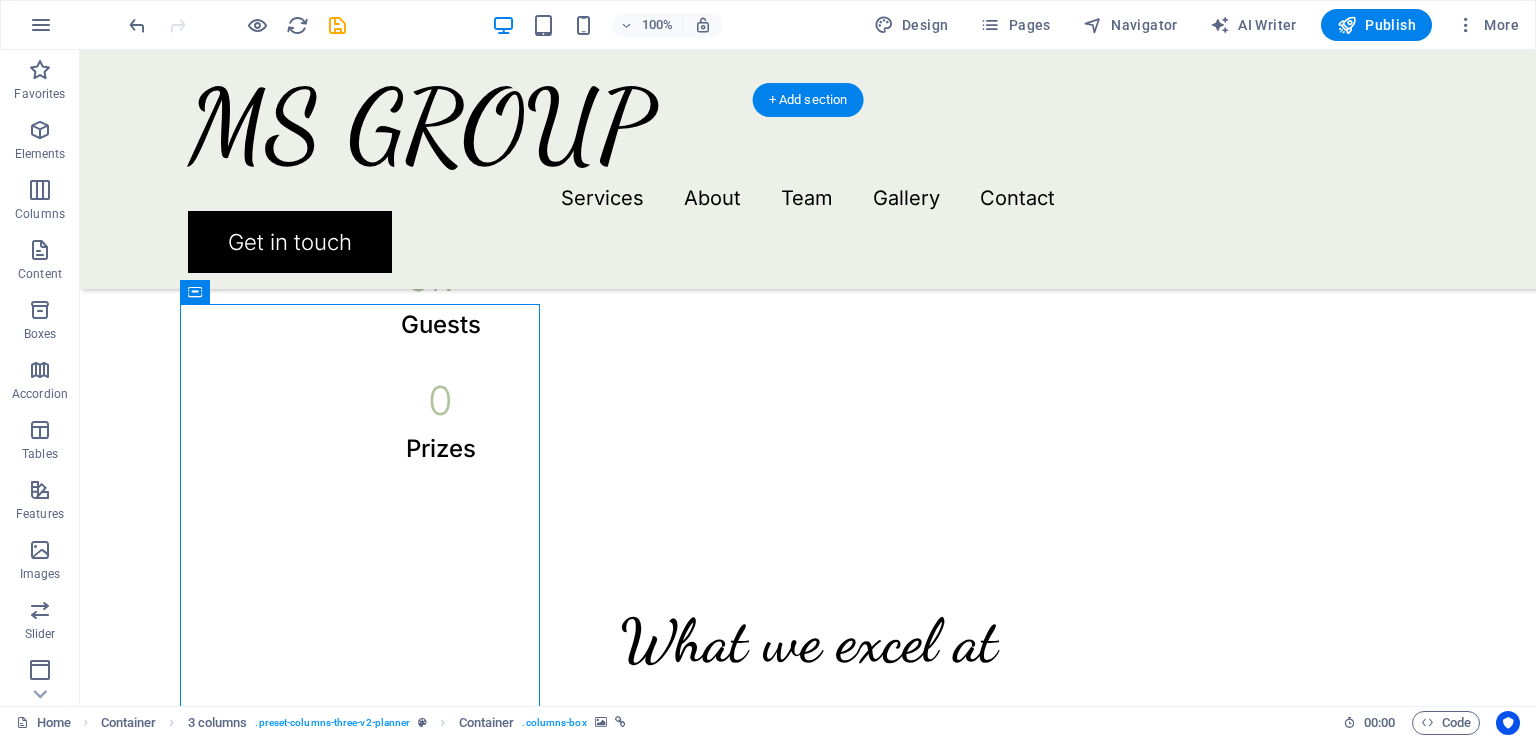 scroll, scrollTop: 1291, scrollLeft: 0, axis: vertical 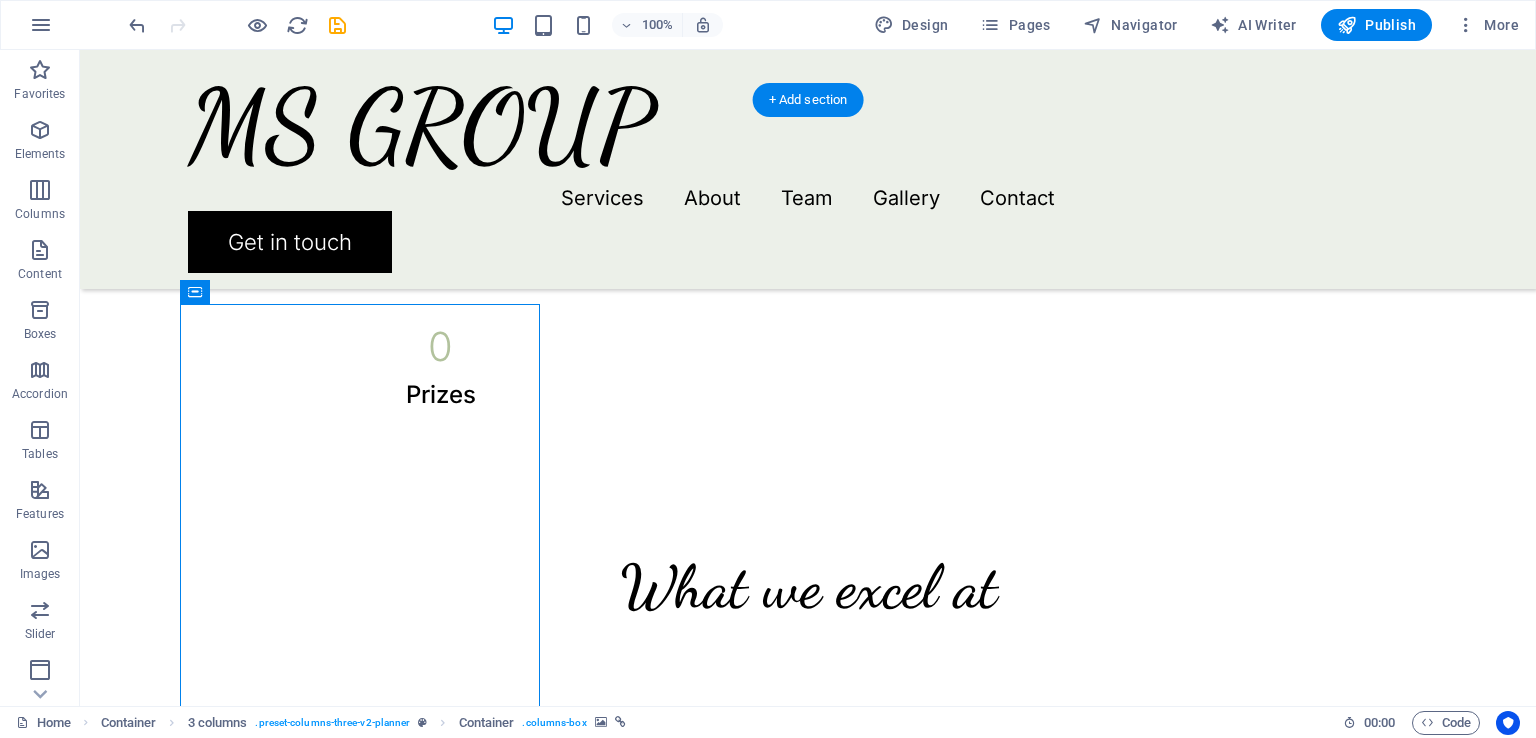 click on "HDD WORK" at bounding box center (368, 1121) 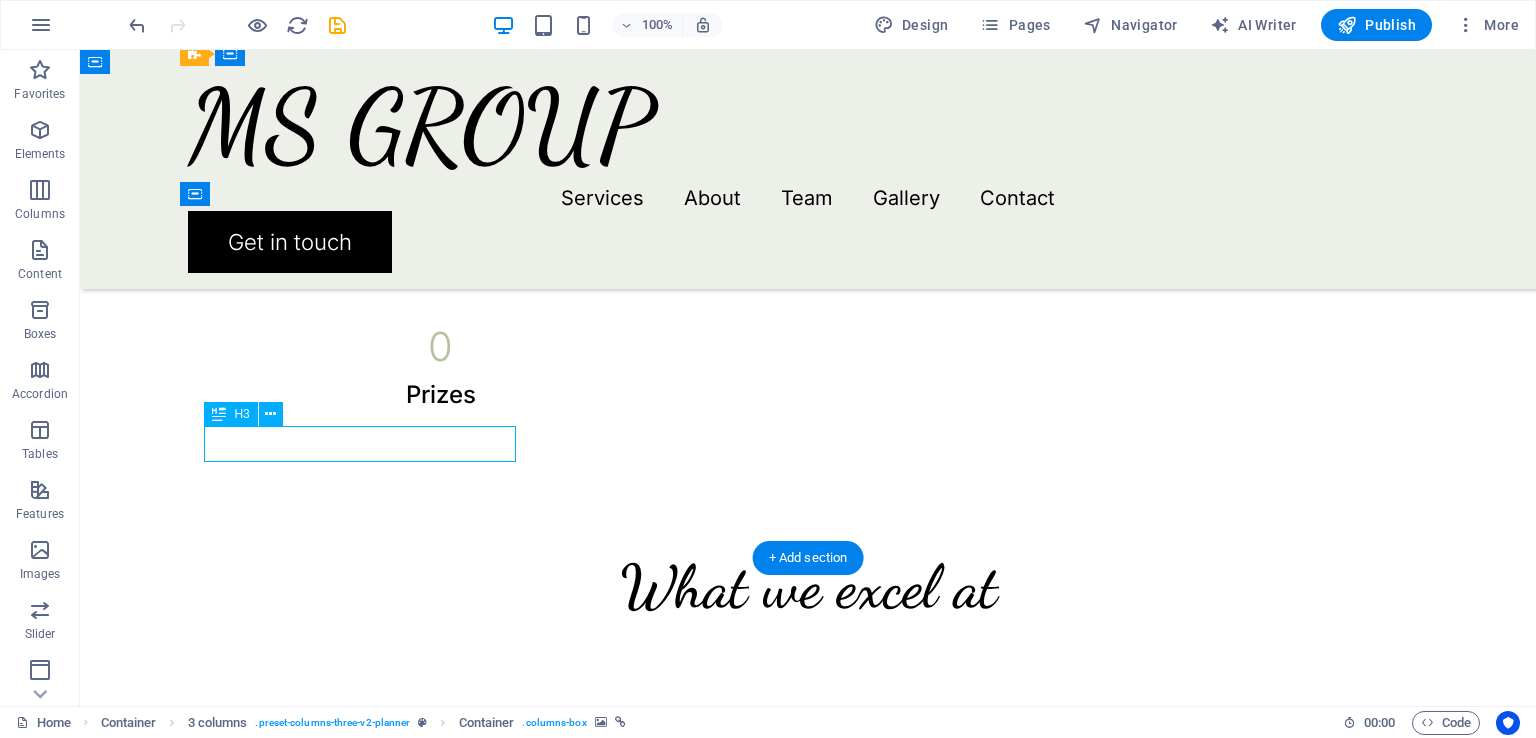 scroll, scrollTop: 1536, scrollLeft: 0, axis: vertical 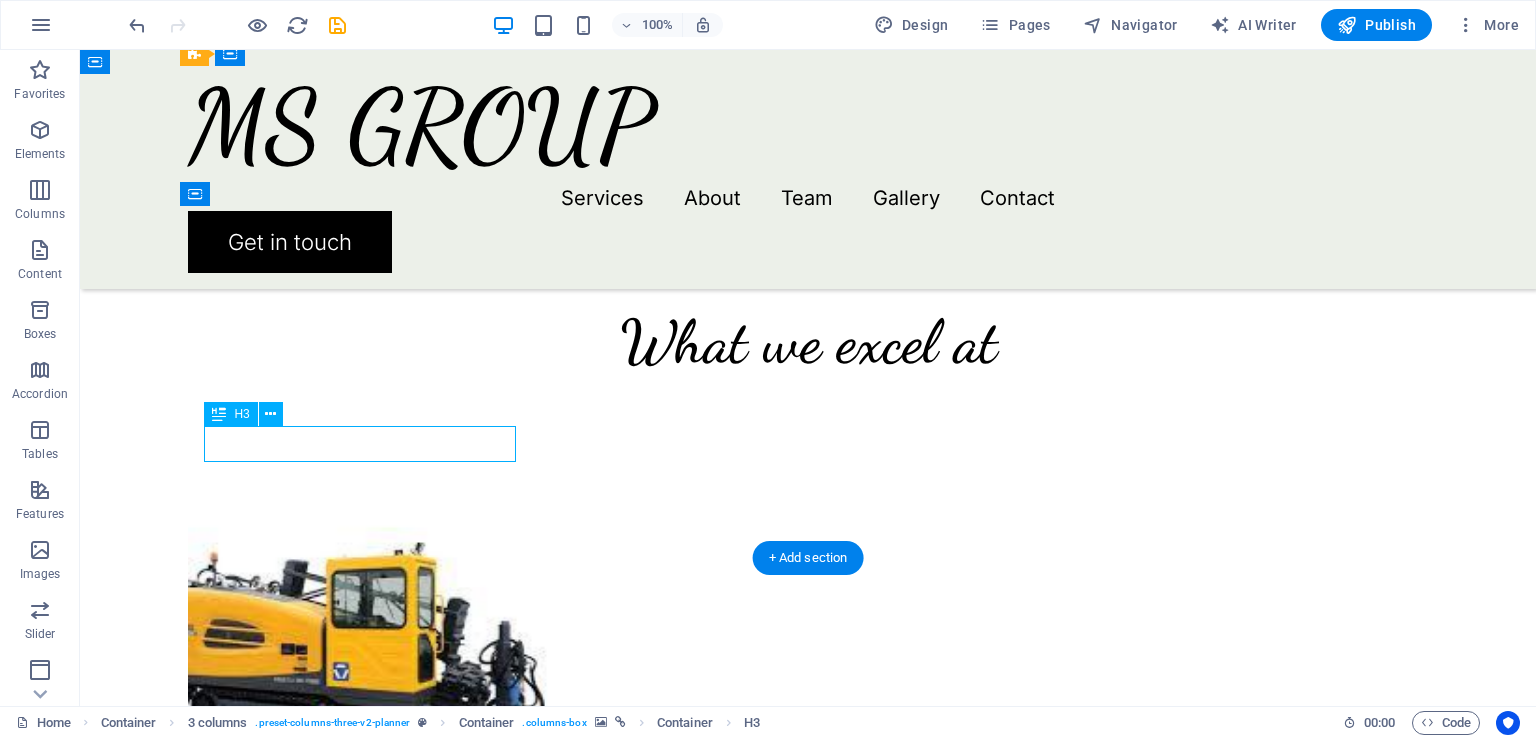click on "HDD WORK" at bounding box center (368, 876) 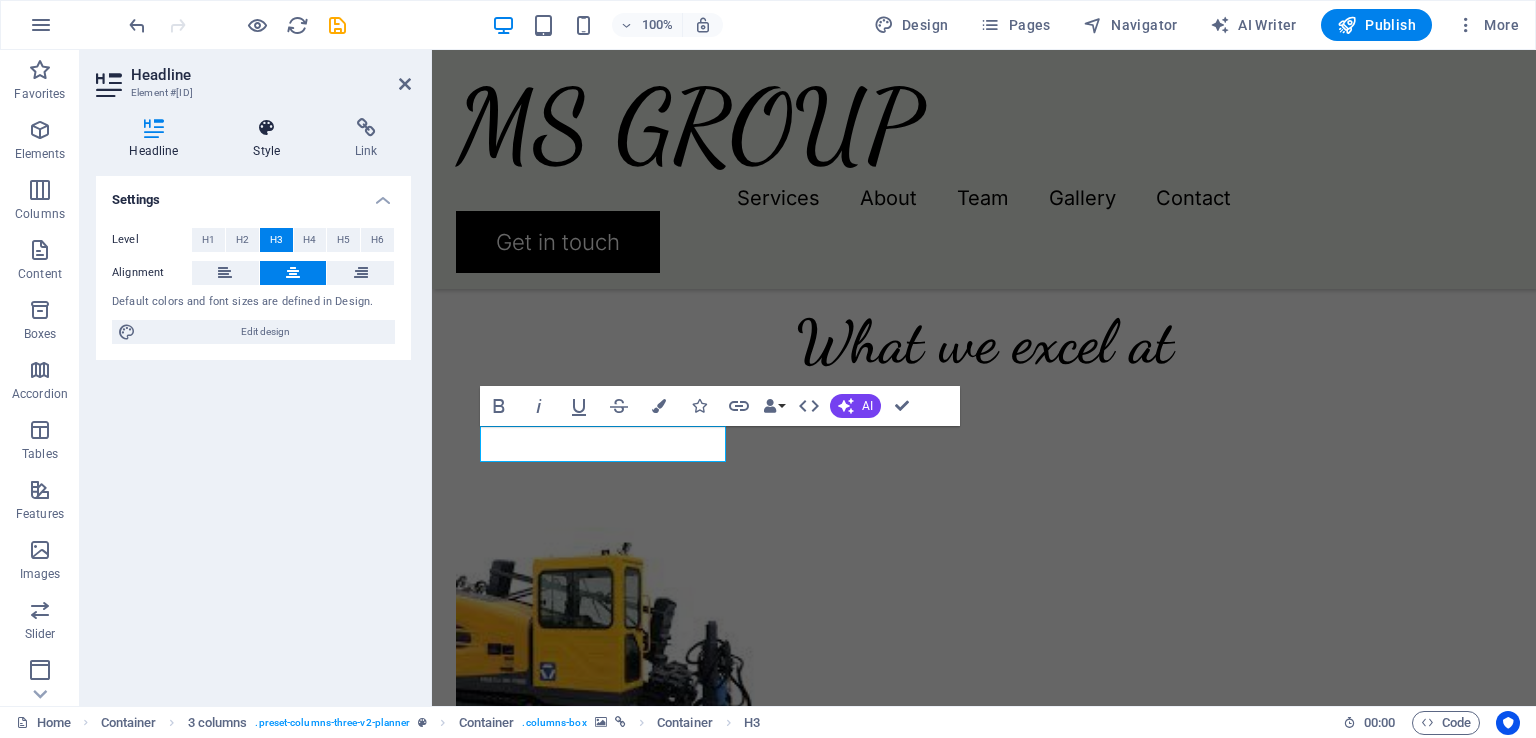 click on "Style" at bounding box center [271, 139] 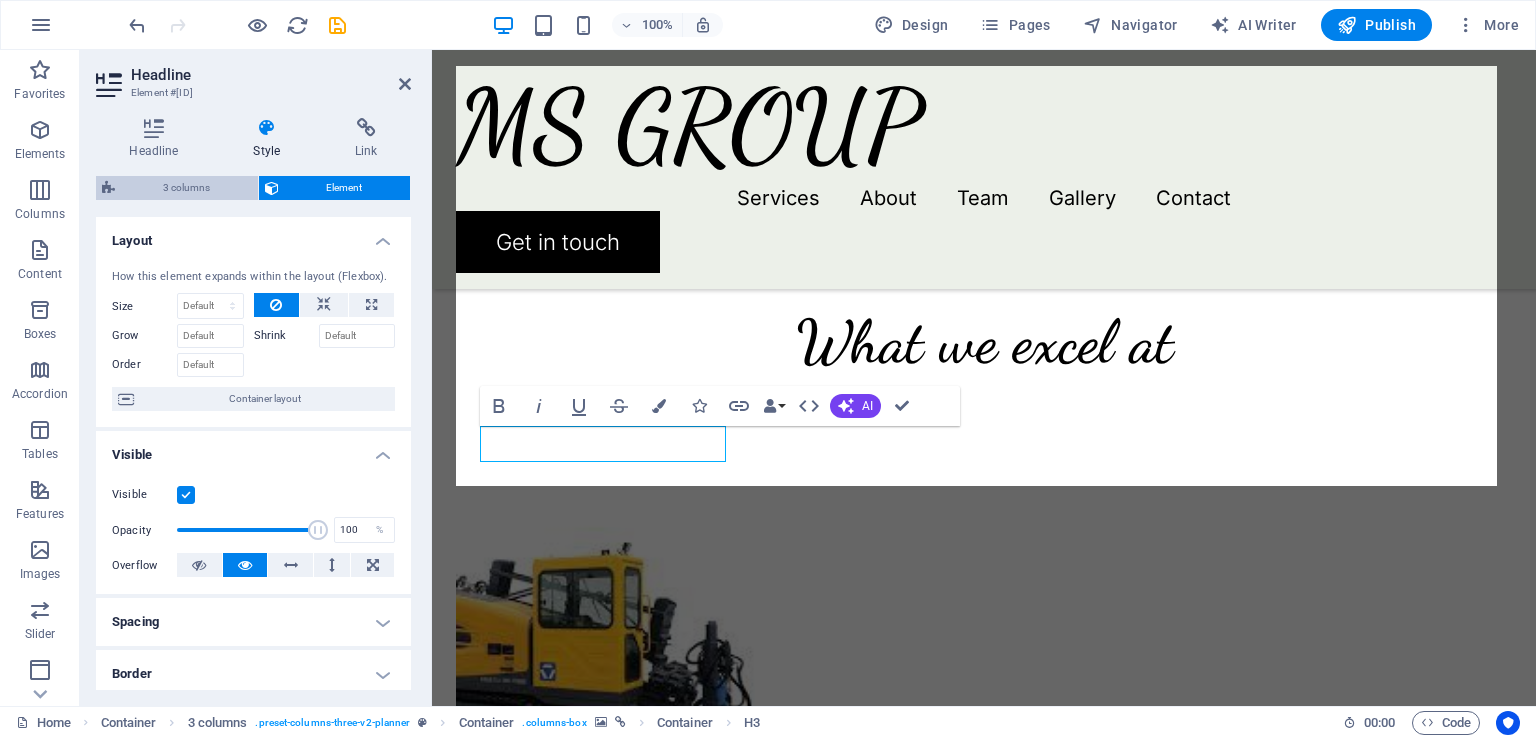 click on "3 columns" at bounding box center [186, 188] 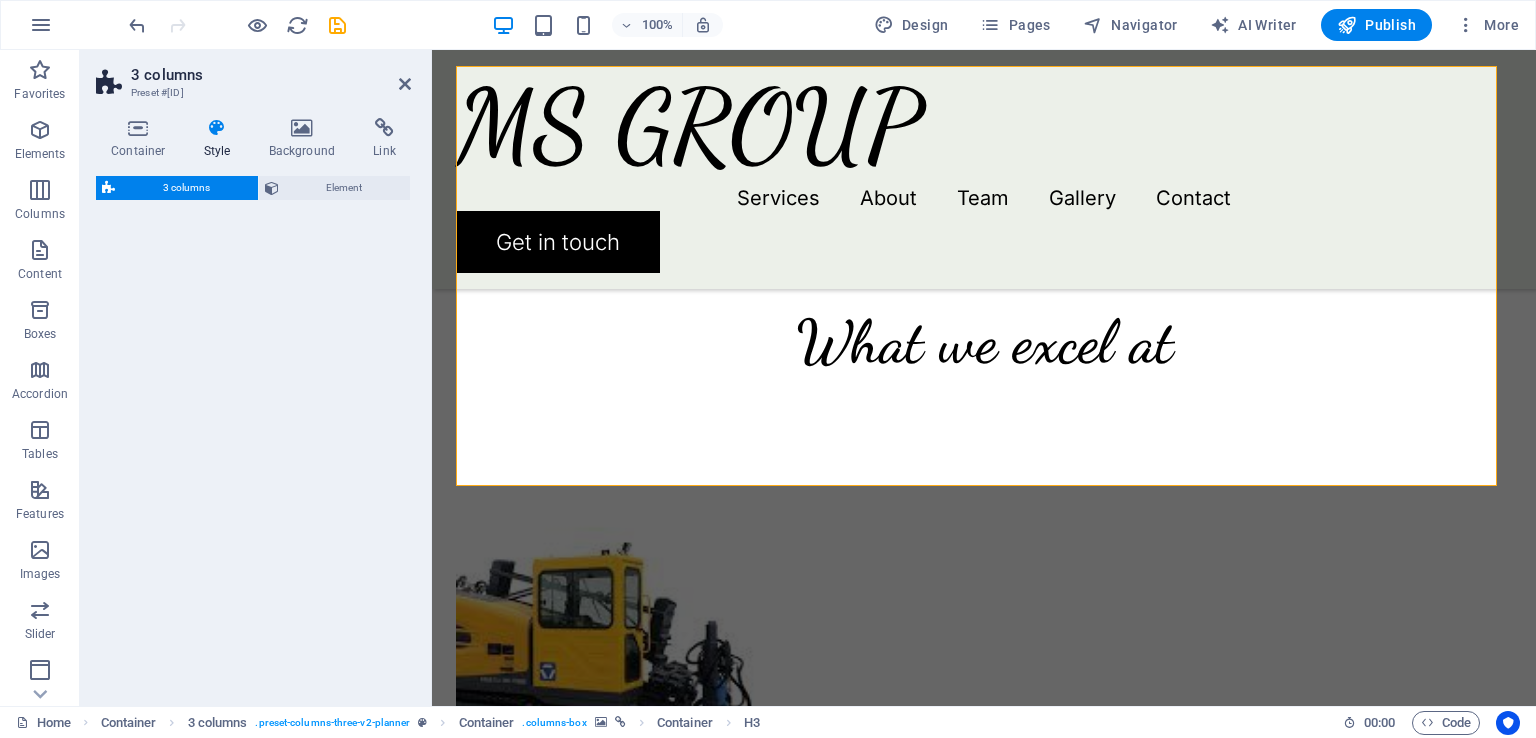 click on "Element" at bounding box center (345, 188) 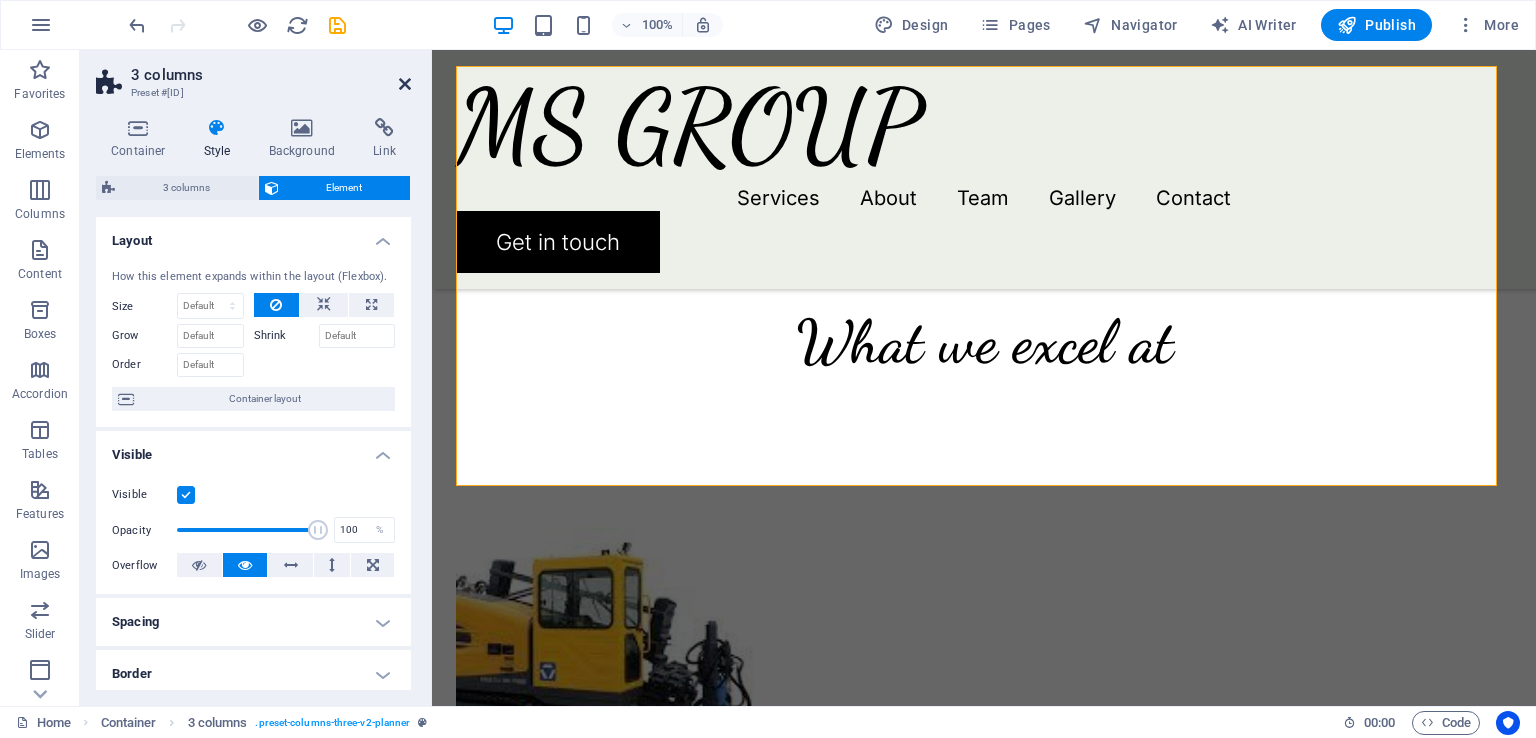 drag, startPoint x: 407, startPoint y: 81, endPoint x: 886, endPoint y: 503, distance: 638.37683 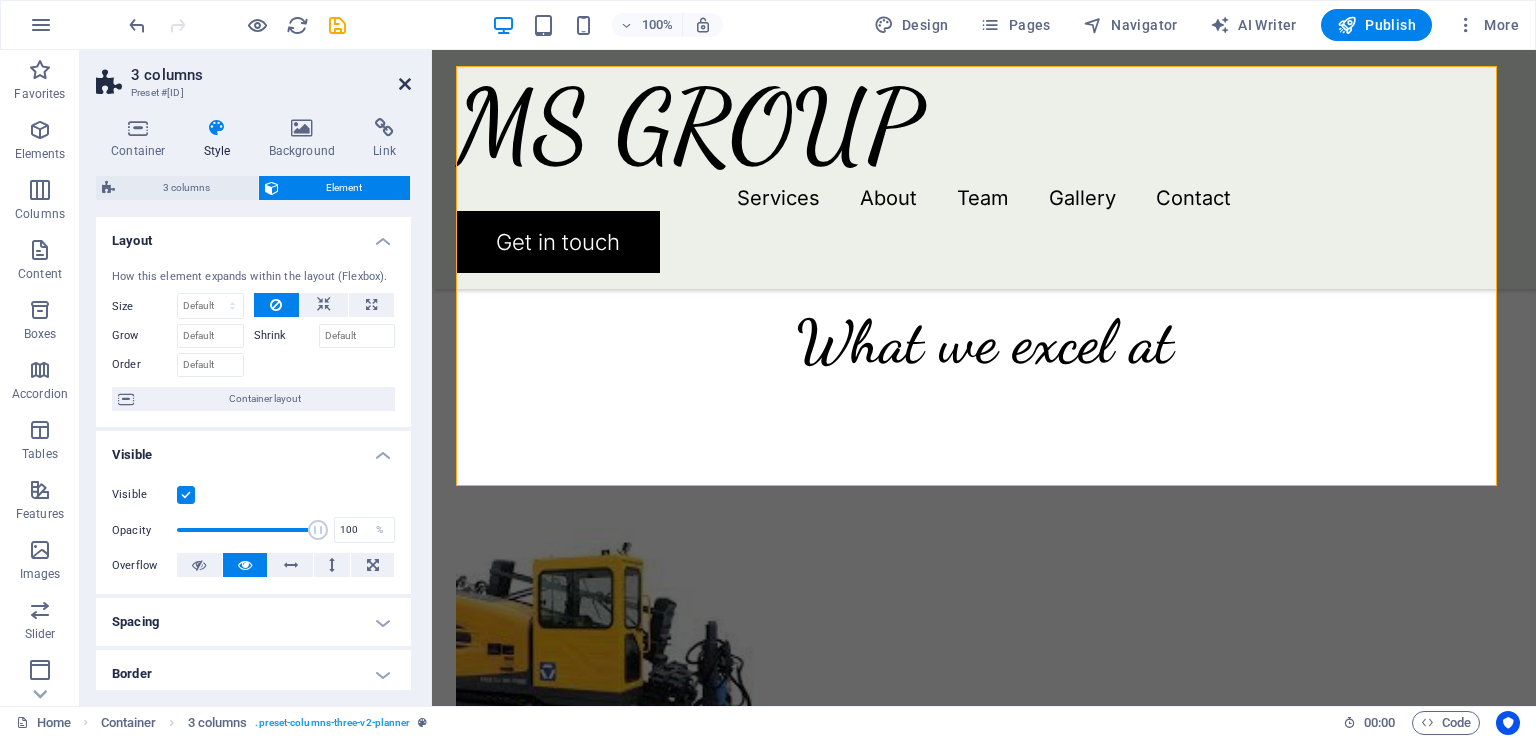 click at bounding box center [405, 84] 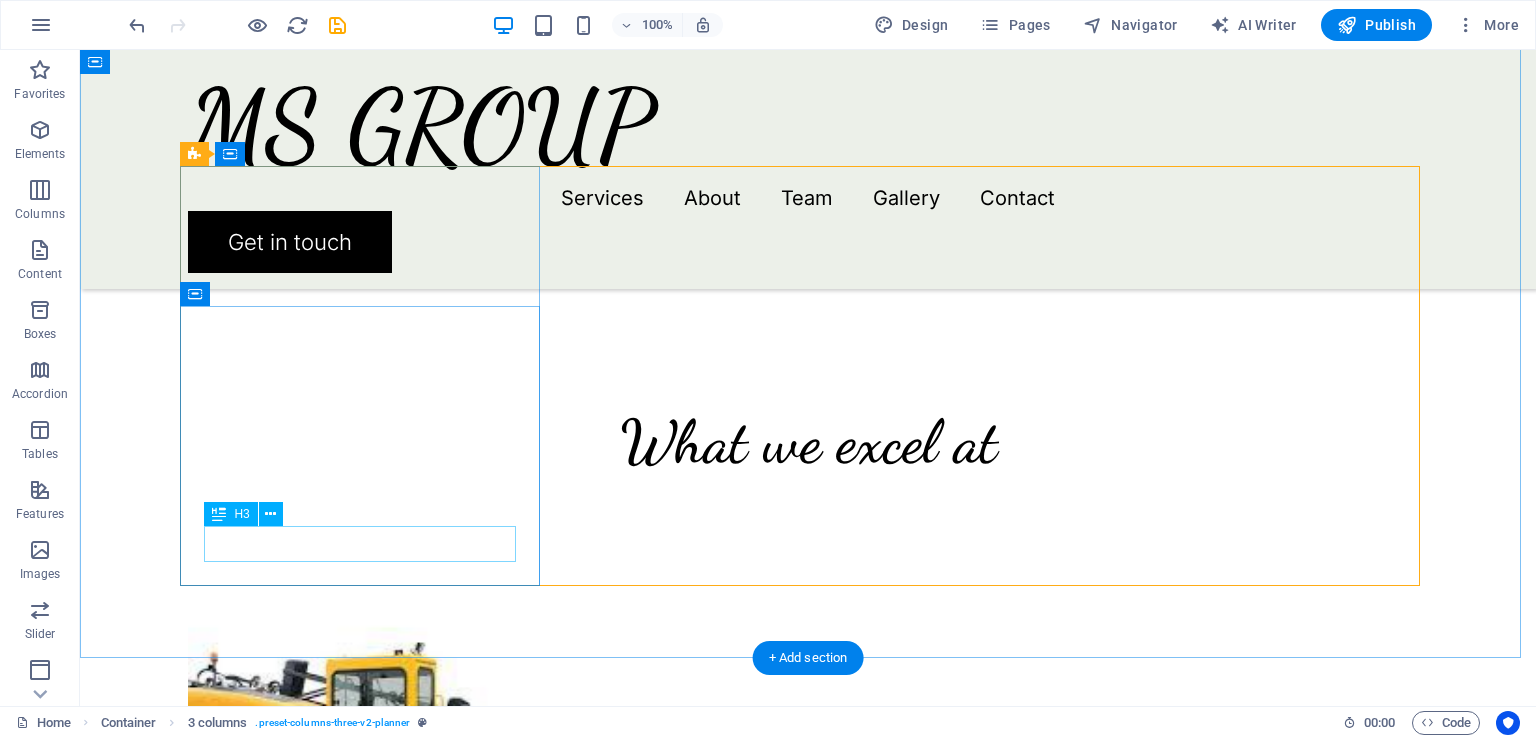 scroll, scrollTop: 1336, scrollLeft: 0, axis: vertical 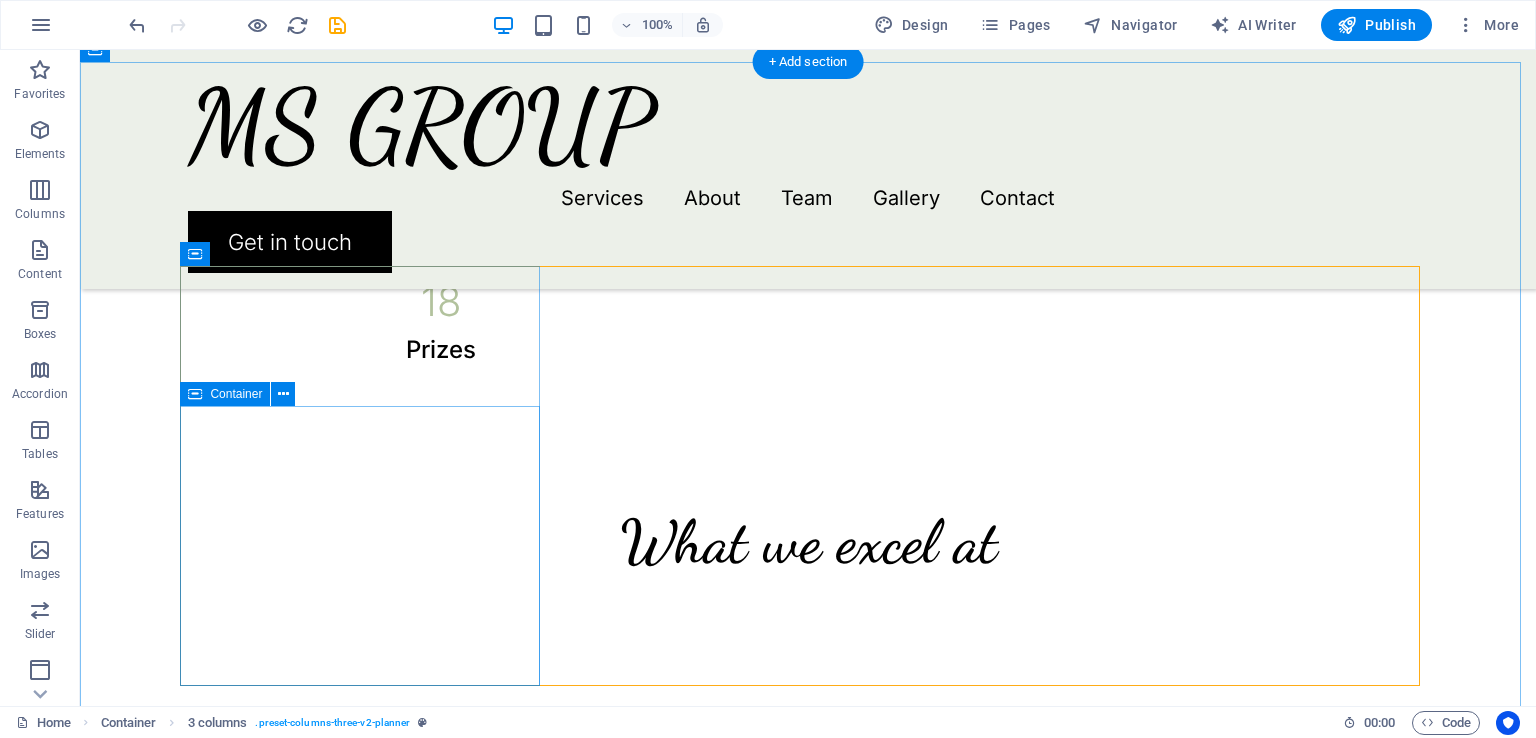 click on "Optical Fiber Laying" at bounding box center [368, 1658] 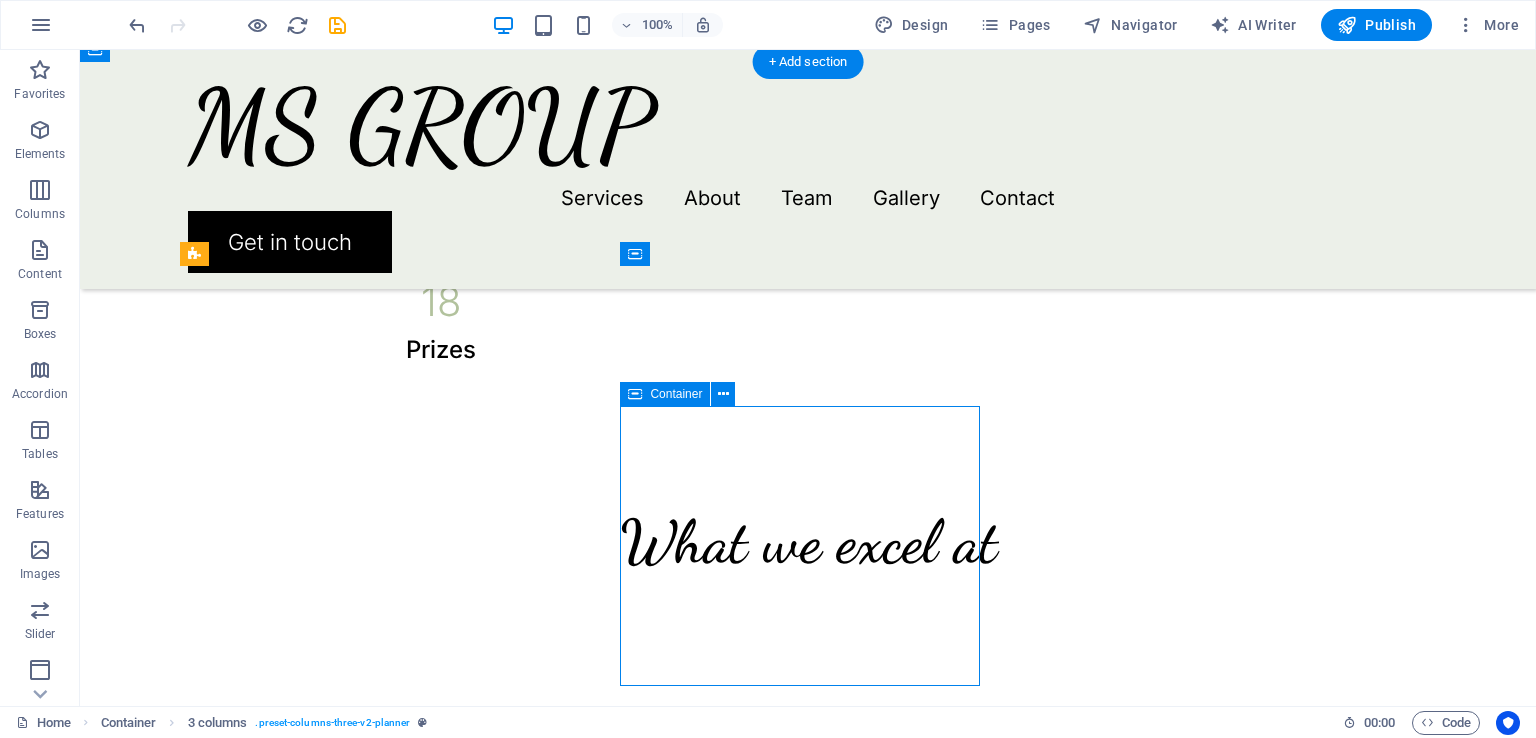 click on "Optical Fiber Laying" at bounding box center [368, 1658] 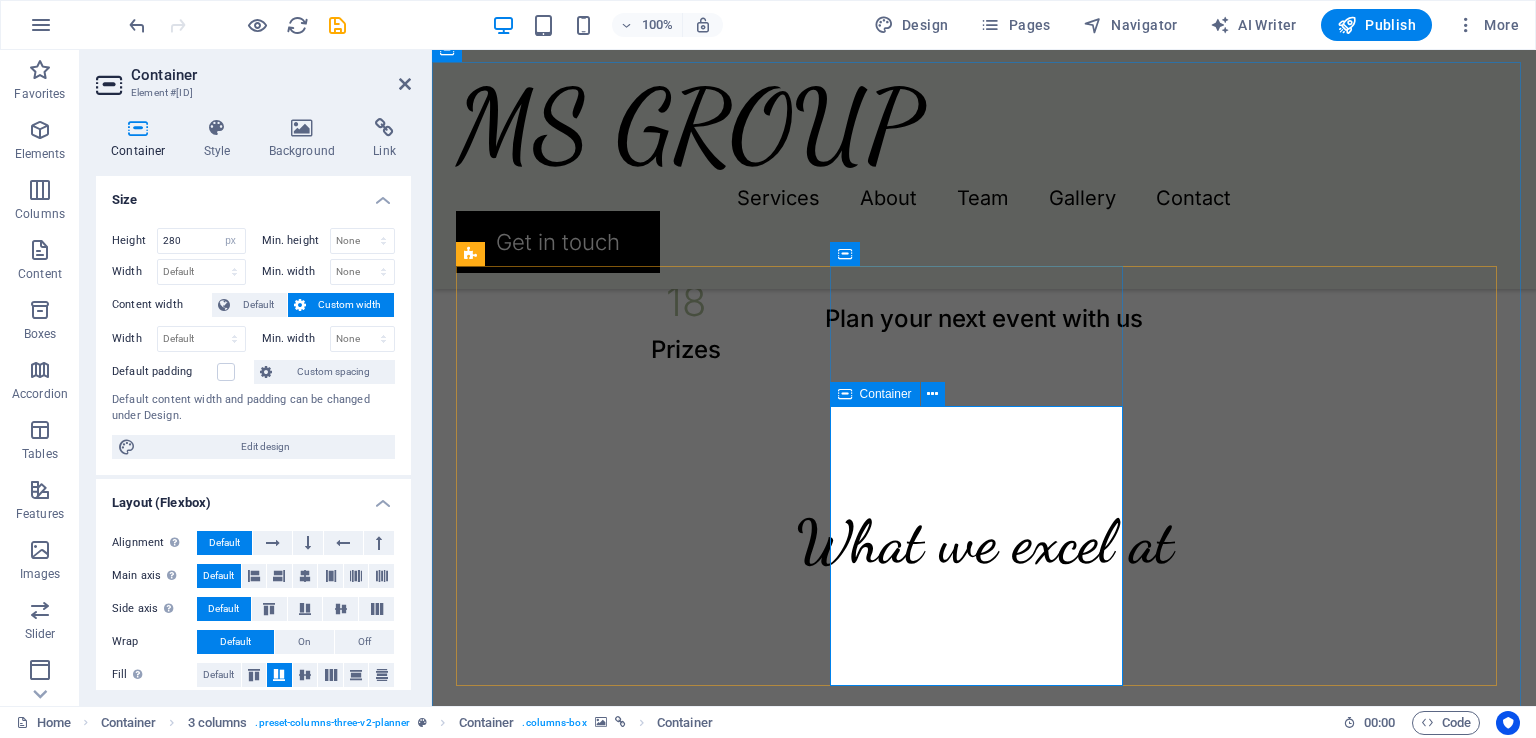 click at bounding box center [605, 1308] 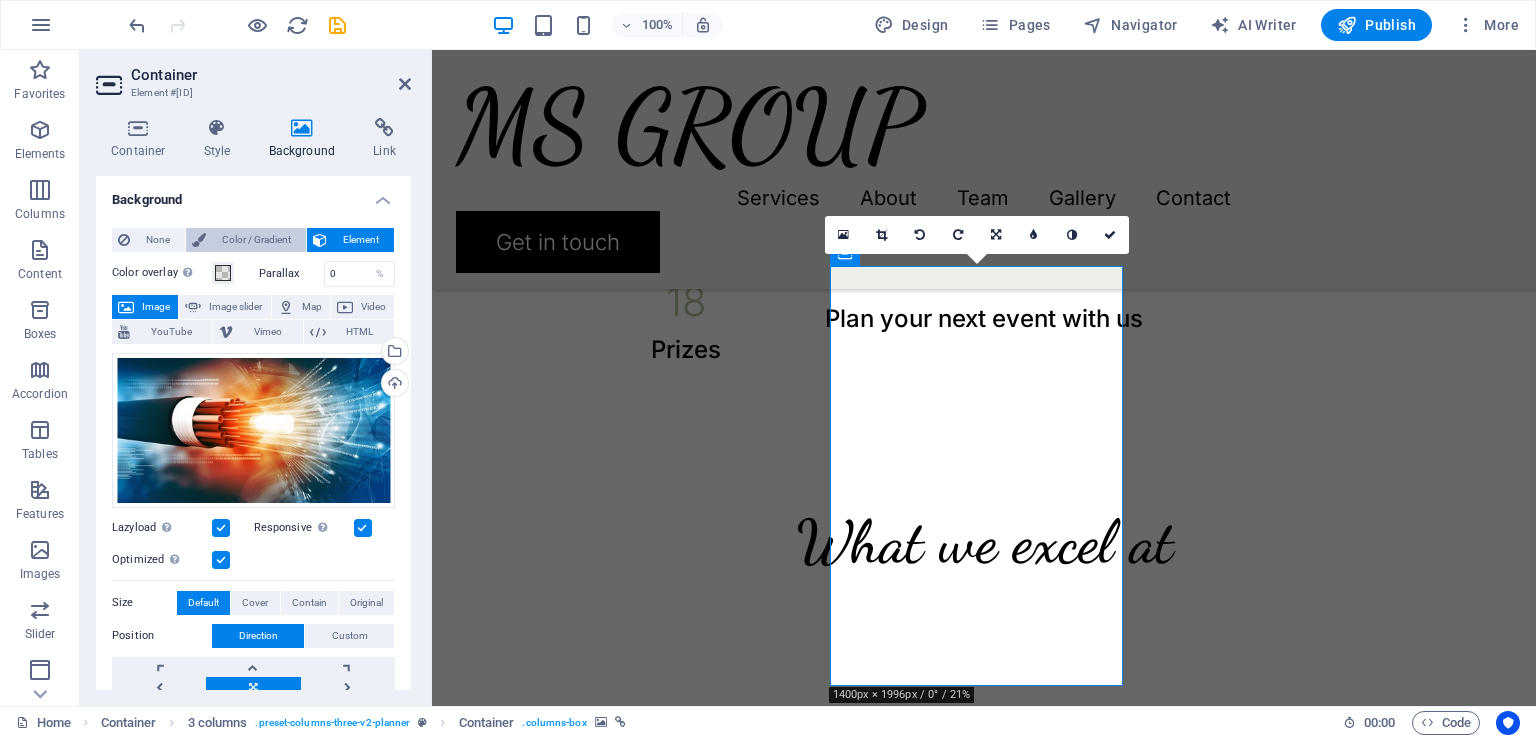 click on "Color / Gradient" at bounding box center (256, 240) 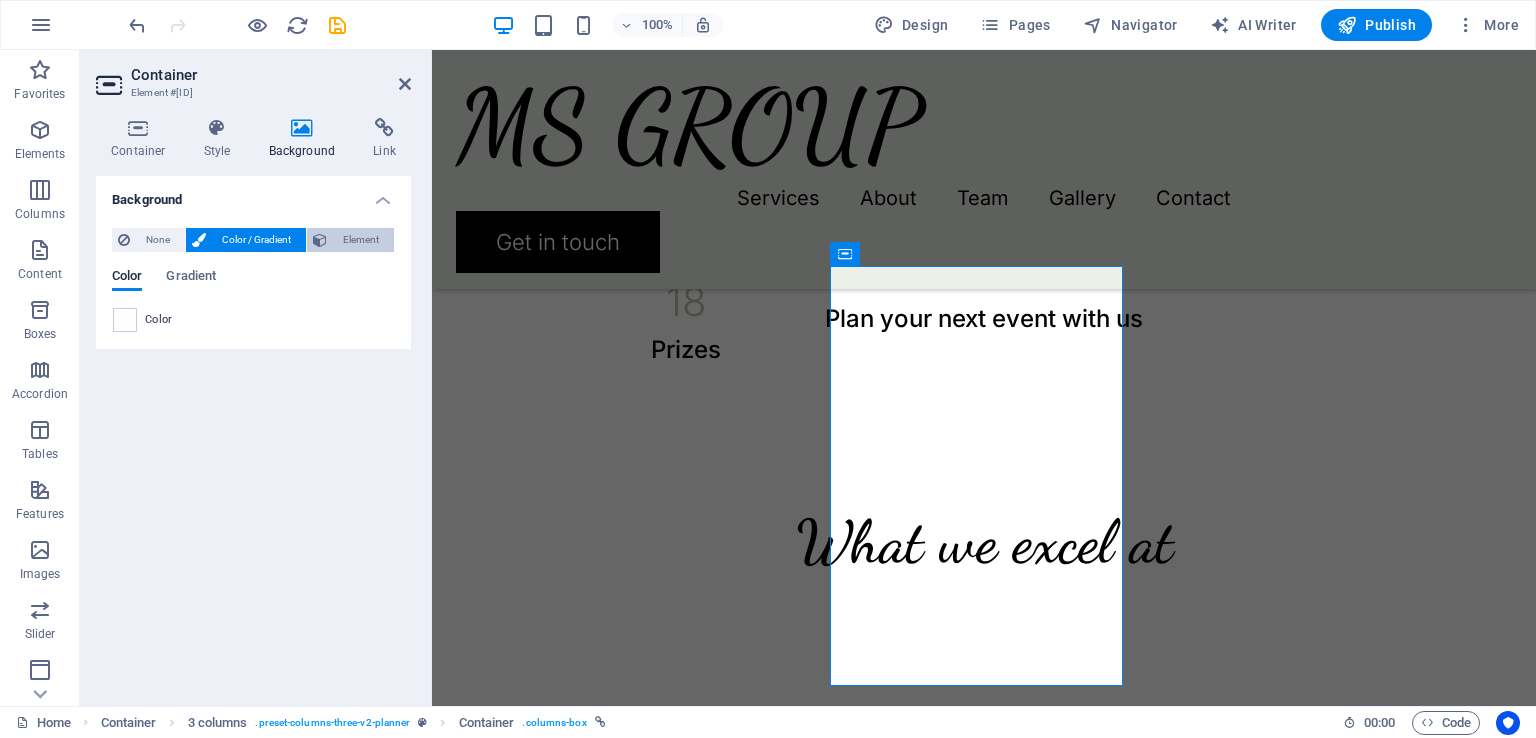 click on "Element" at bounding box center [360, 240] 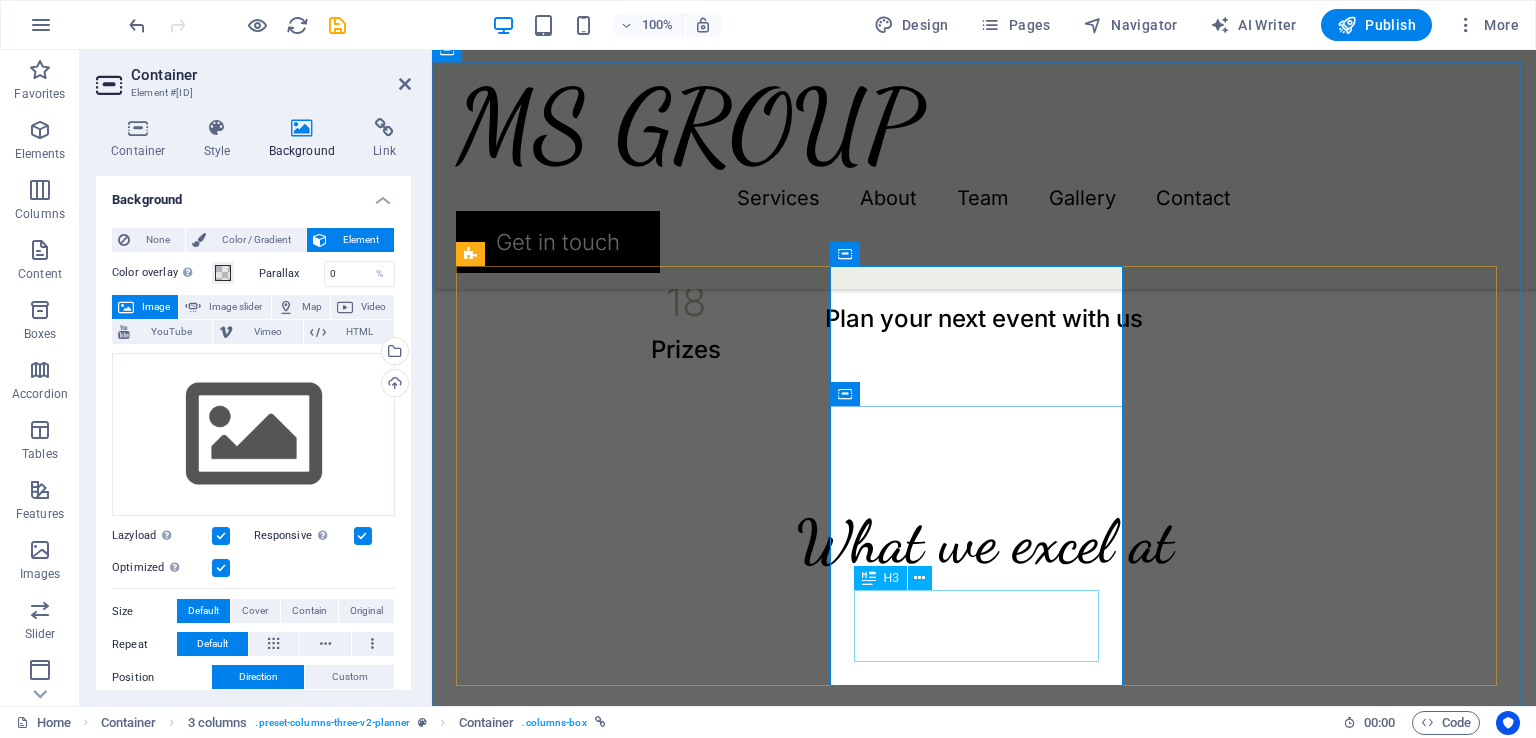 click on "Optical Fiber Laying" at bounding box center [605, 1554] 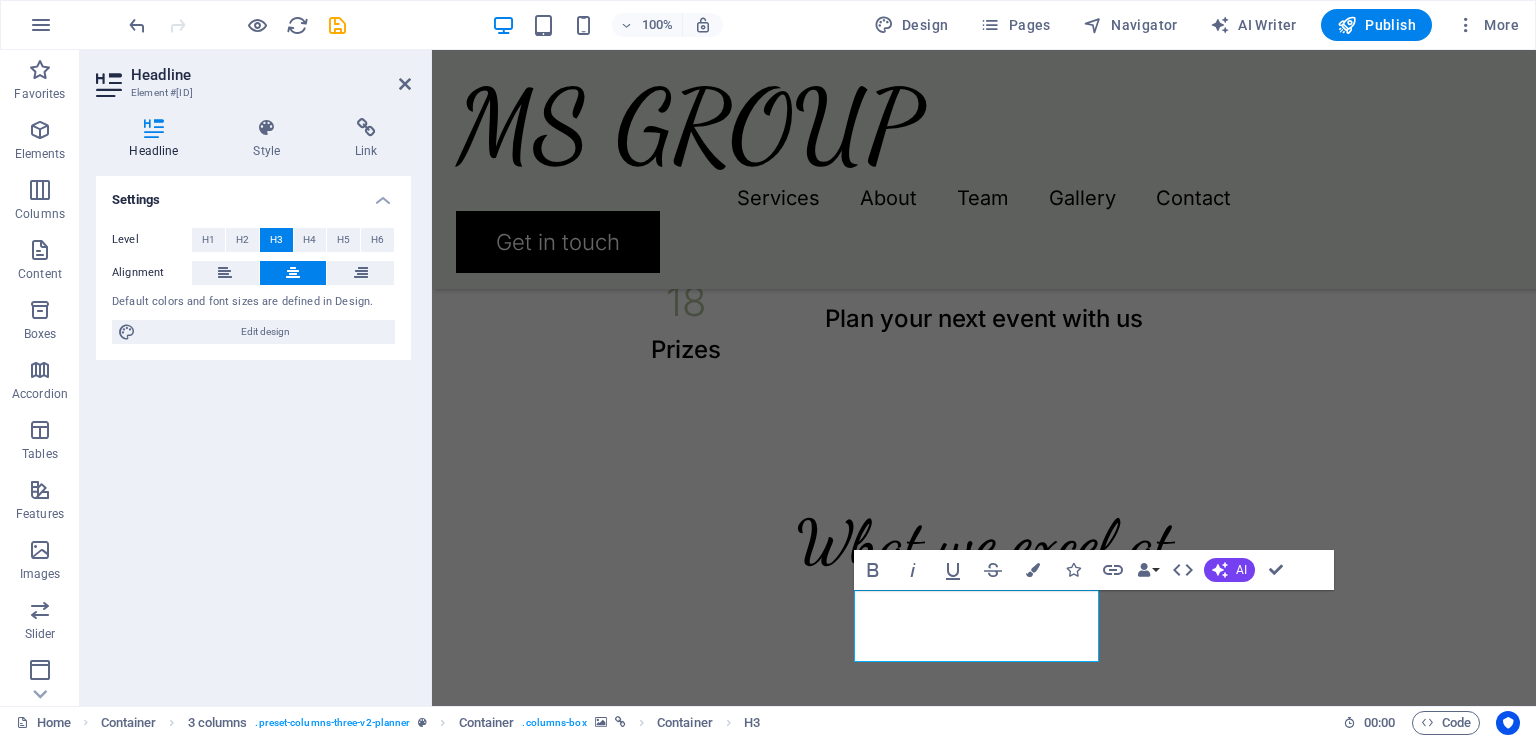 click at bounding box center (154, 128) 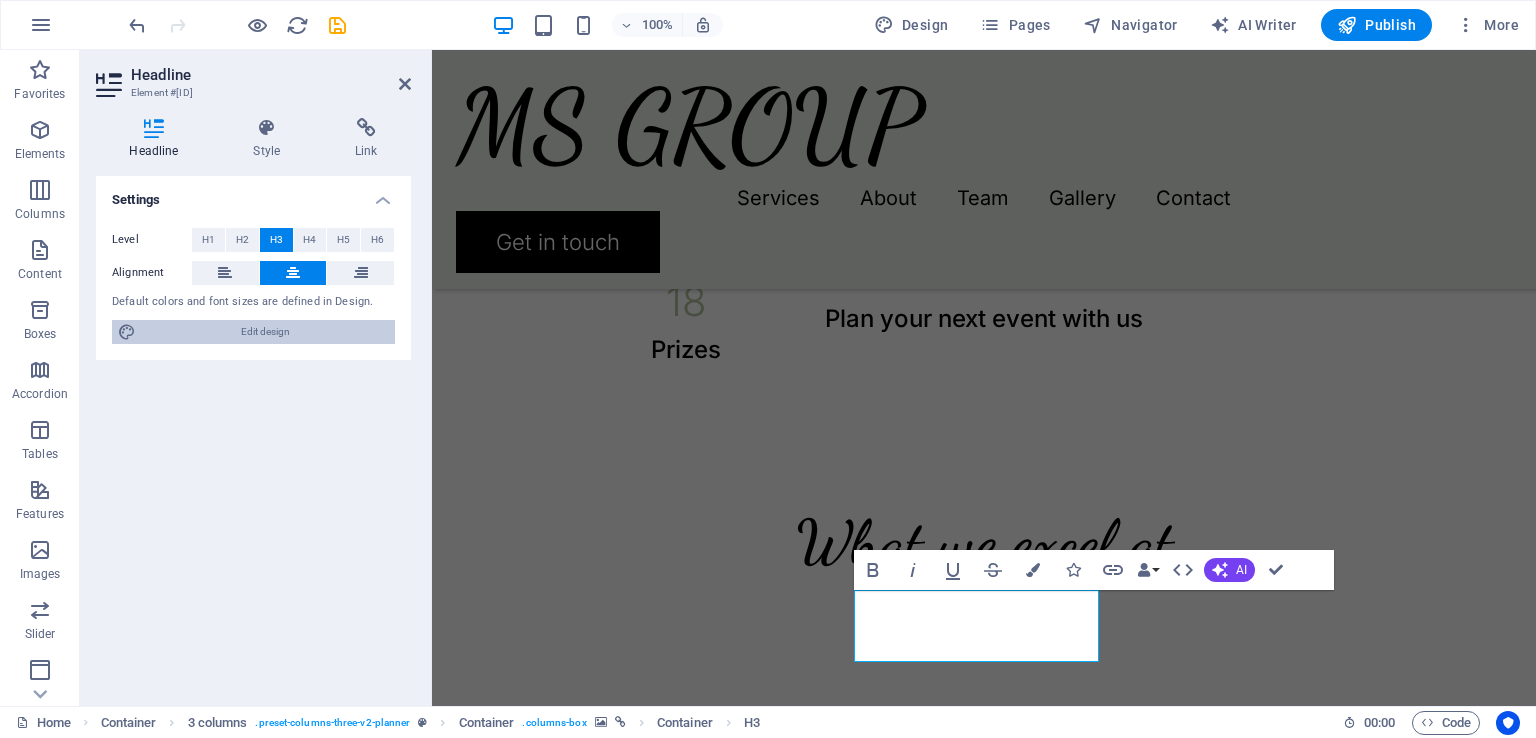 click on "Edit design" at bounding box center [265, 332] 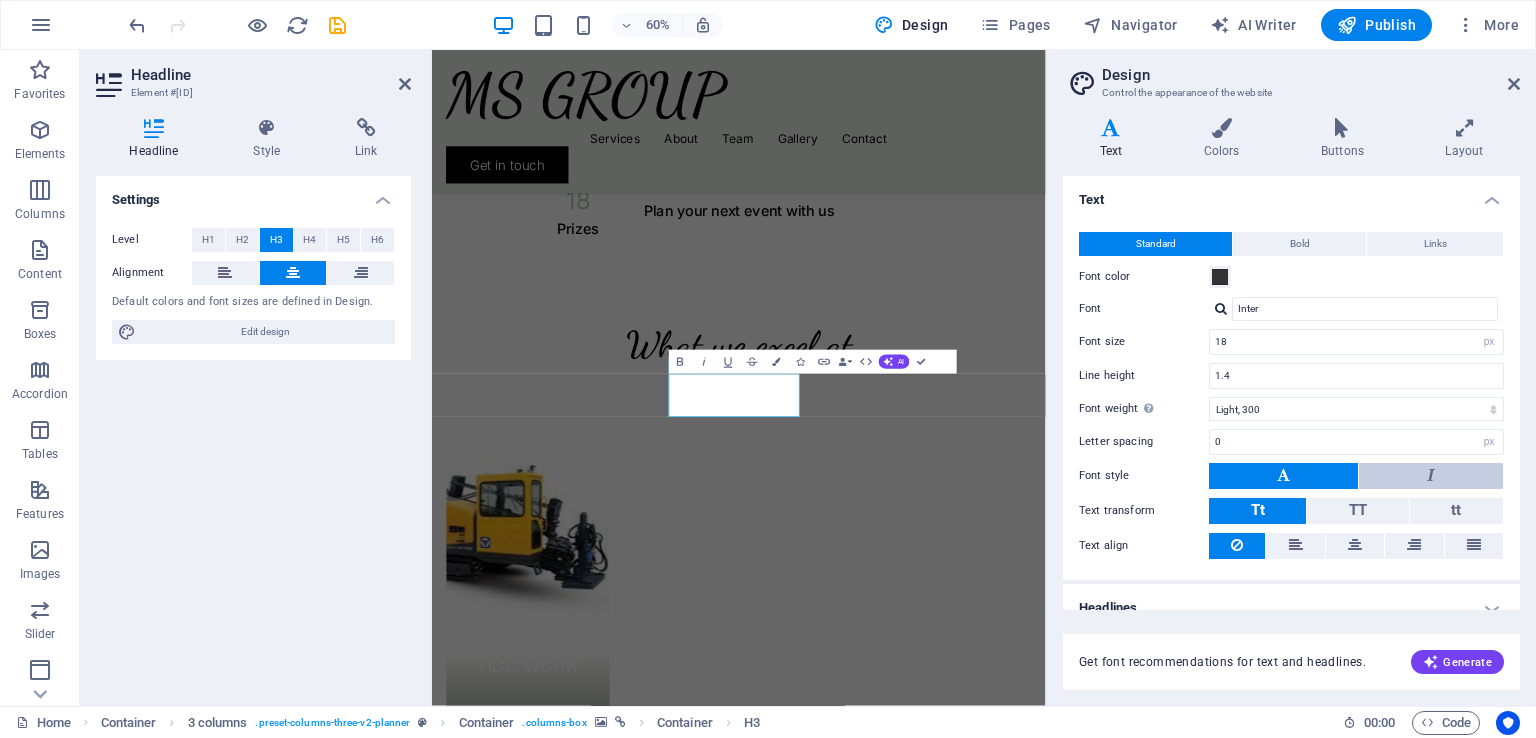 click at bounding box center [1431, 476] 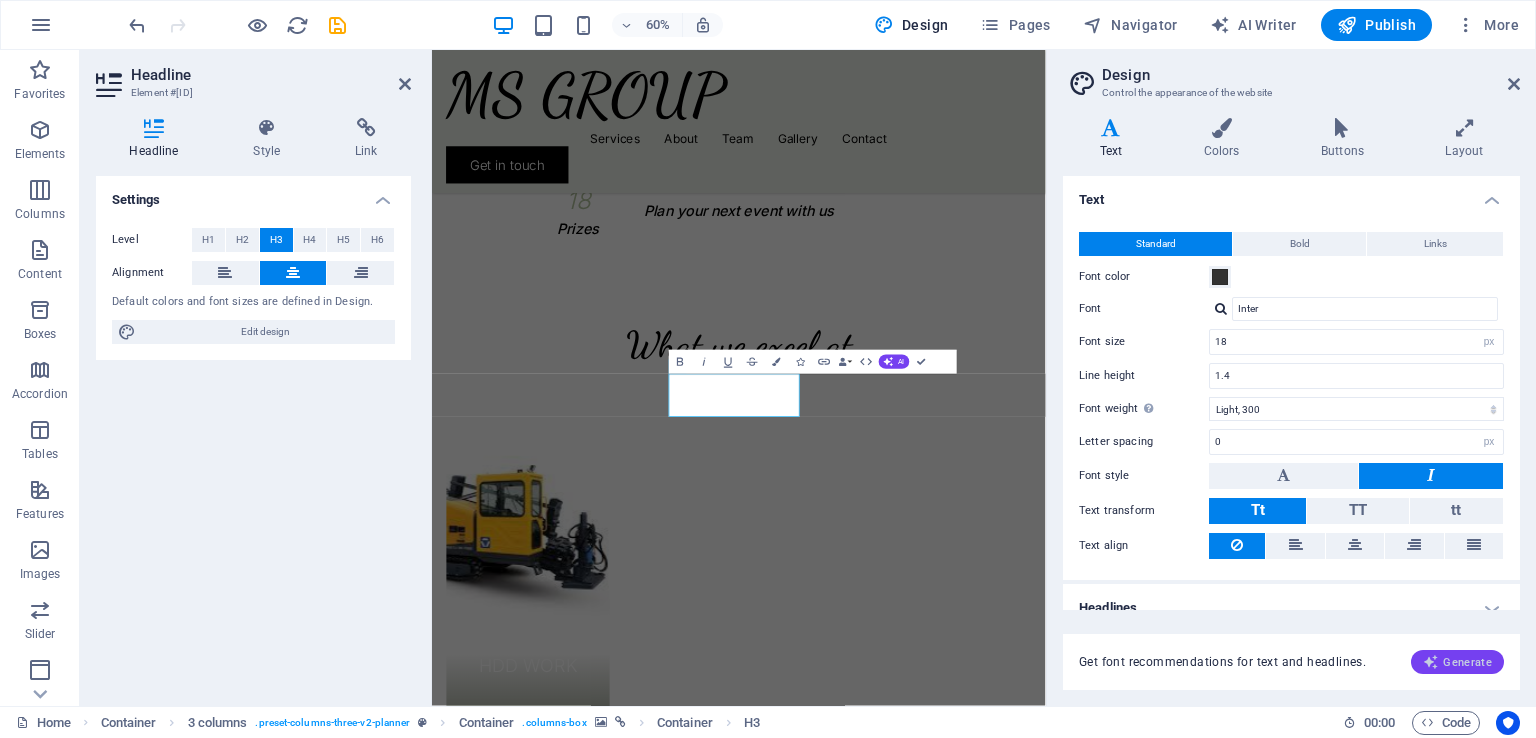 click on "Generate" at bounding box center [1457, 662] 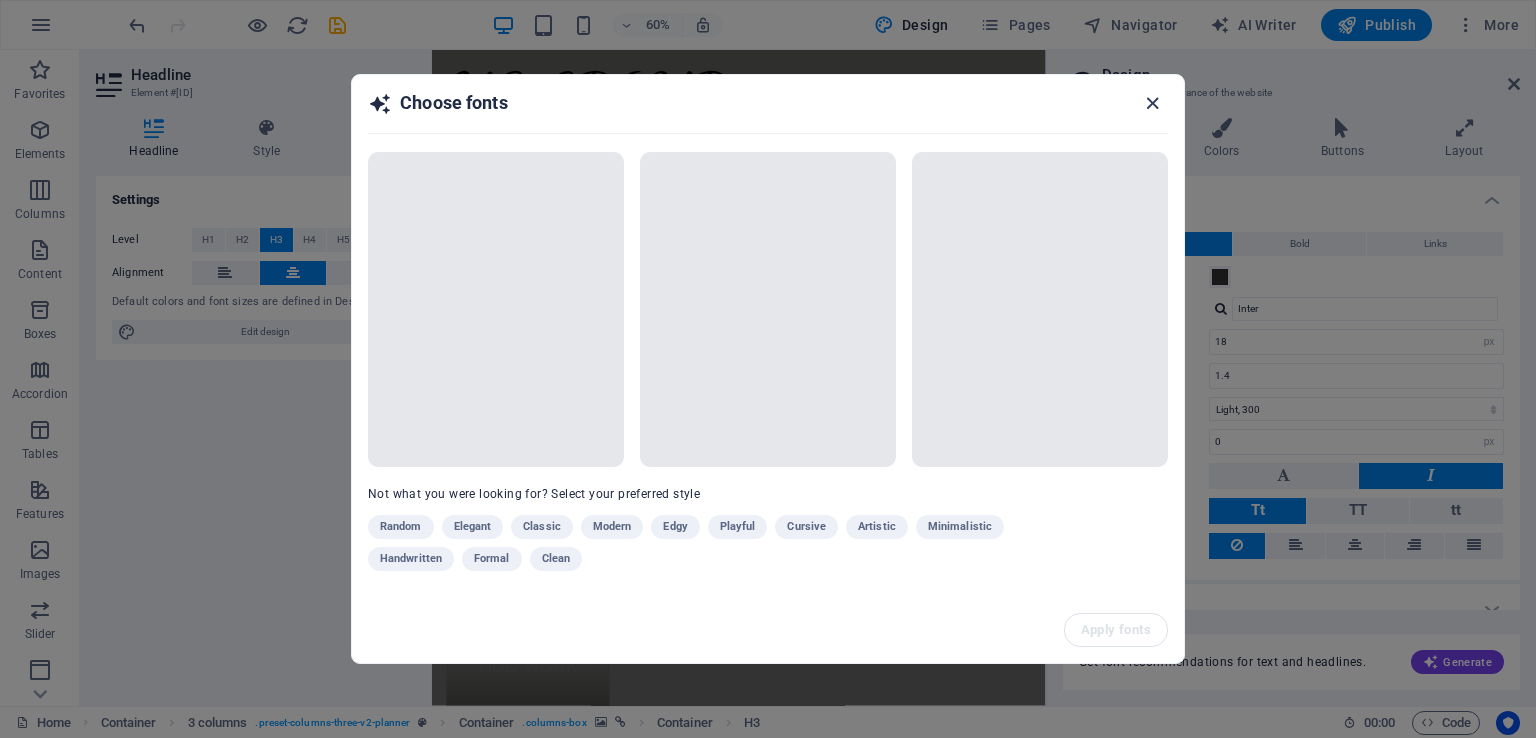 click at bounding box center [1152, 103] 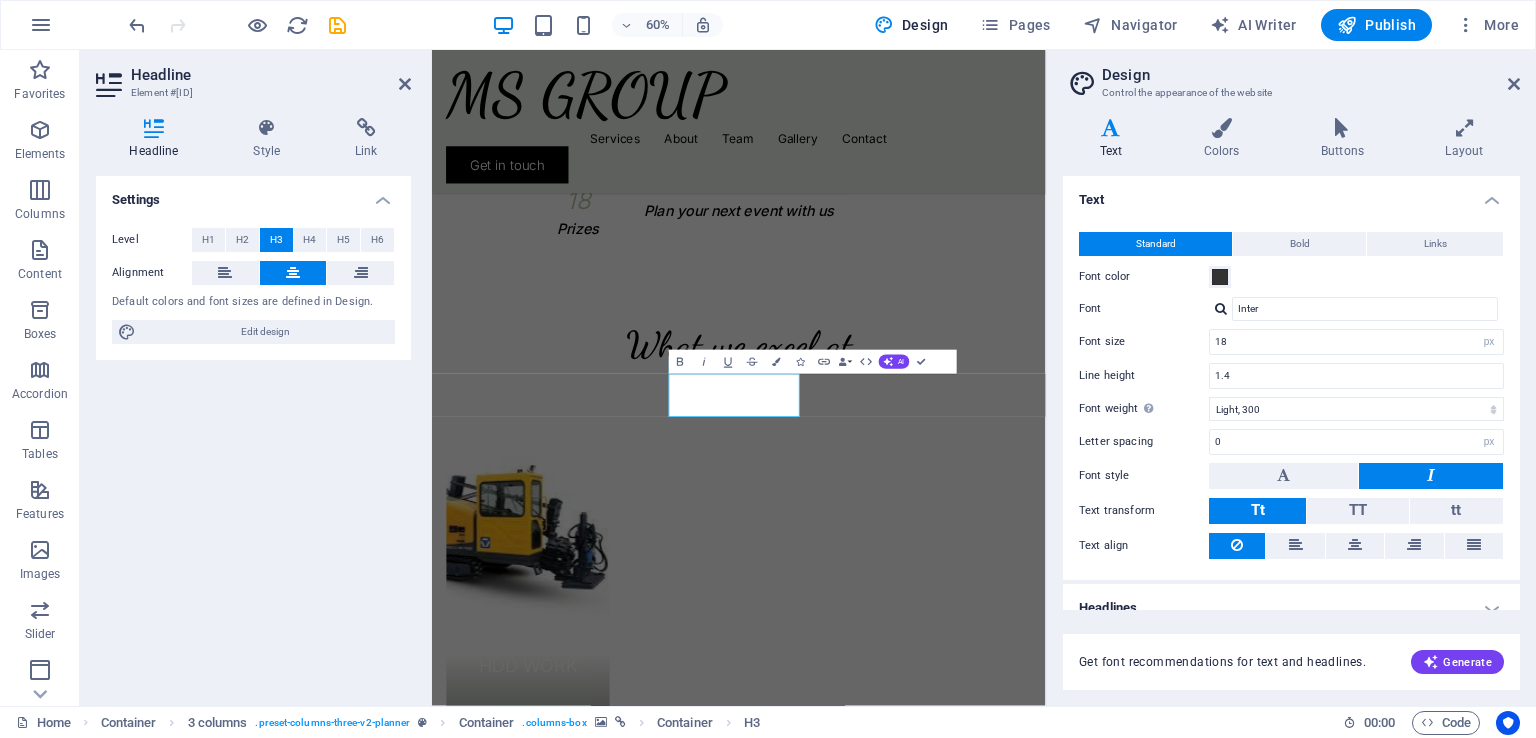 click on "Design Control the appearance of the website Variants  Text  Colors  Buttons  Layout Text Standard Bold Links Font color Font Inter Font size 18 rem px Line height 1.4 Font weight To display the font weight correctly, it may need to be enabled.  Manage Fonts Thin, 100 Extra-light, 200 Light, 300 Regular, 400 Medium, 500 Semi-bold, 600 Bold, 700 Extra-bold, 800 Black, 900 Letter spacing 0 rem px Font style Text transform Tt TT tt Text align Font weight To display the font weight correctly, it may need to be enabled.  Manage Fonts Thin, 100 Extra-light, 200 Light, 300 Regular, 400 Medium, 500 Semi-bold, 600 Bold, 700 Extra-bold, 800 Black, 900 Default Hover / Active Font color Font color Decoration None Decoration None Transition duration 0.3 s Transition function Ease Ease In Ease Out Ease In/Ease Out Linear Headlines All H1 / Textlogo H2 H3 H4 H5 H6 Font color Font Dancing Script Line height 1.2 Font weight To display the font weight correctly, it may need to be enabled.  Manage Fonts Thin, 100 Light, 300 0 0" at bounding box center (1291, 378) 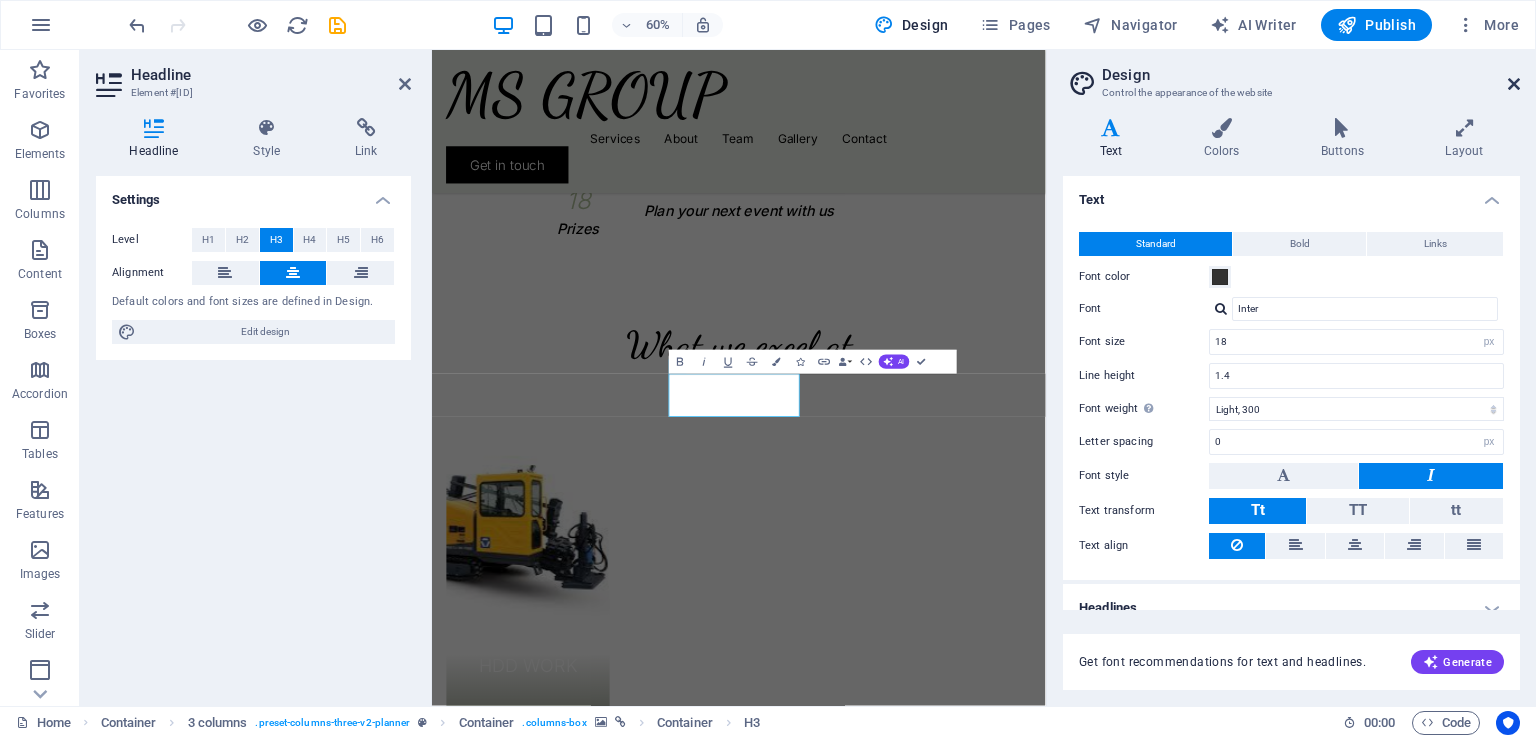 click at bounding box center [1514, 84] 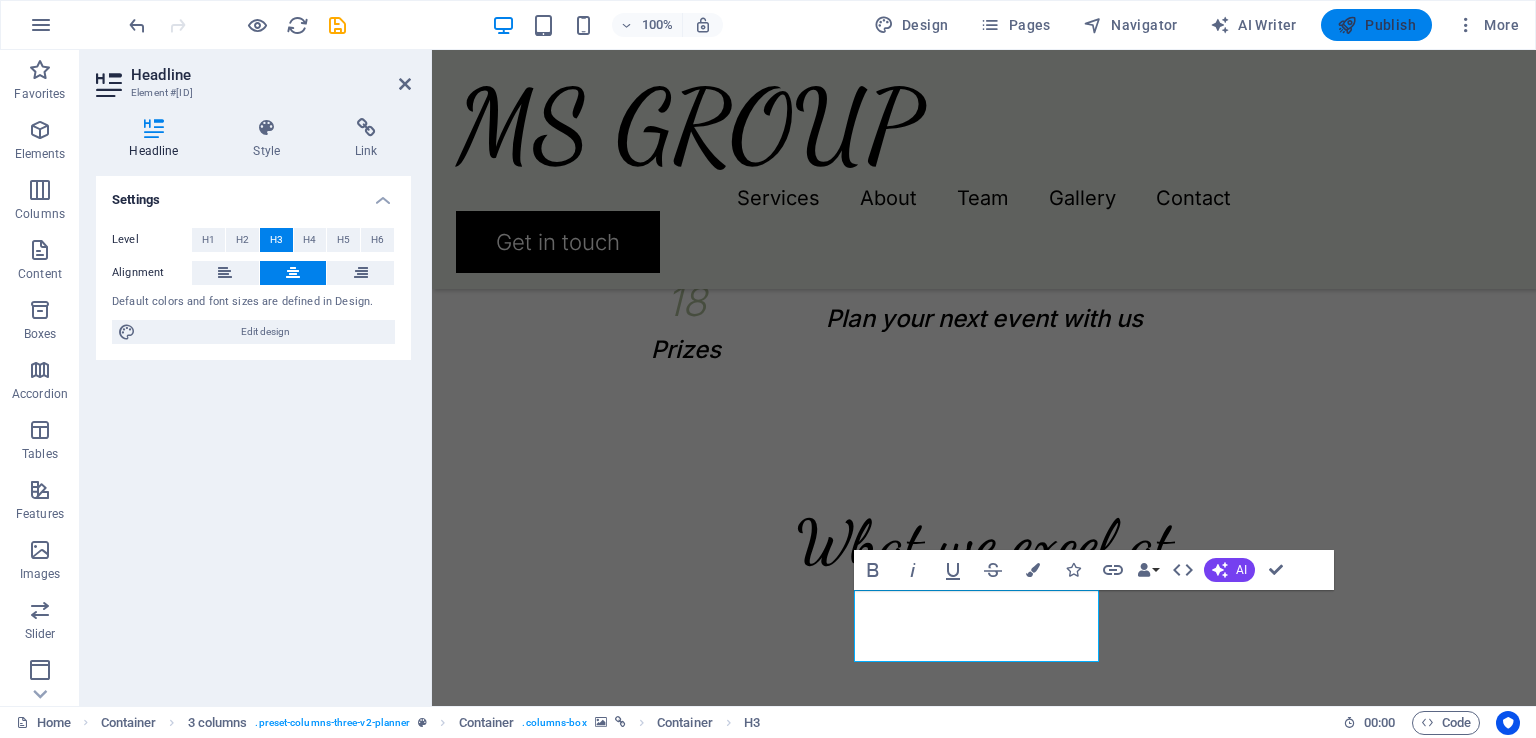 click on "Publish" at bounding box center (1376, 25) 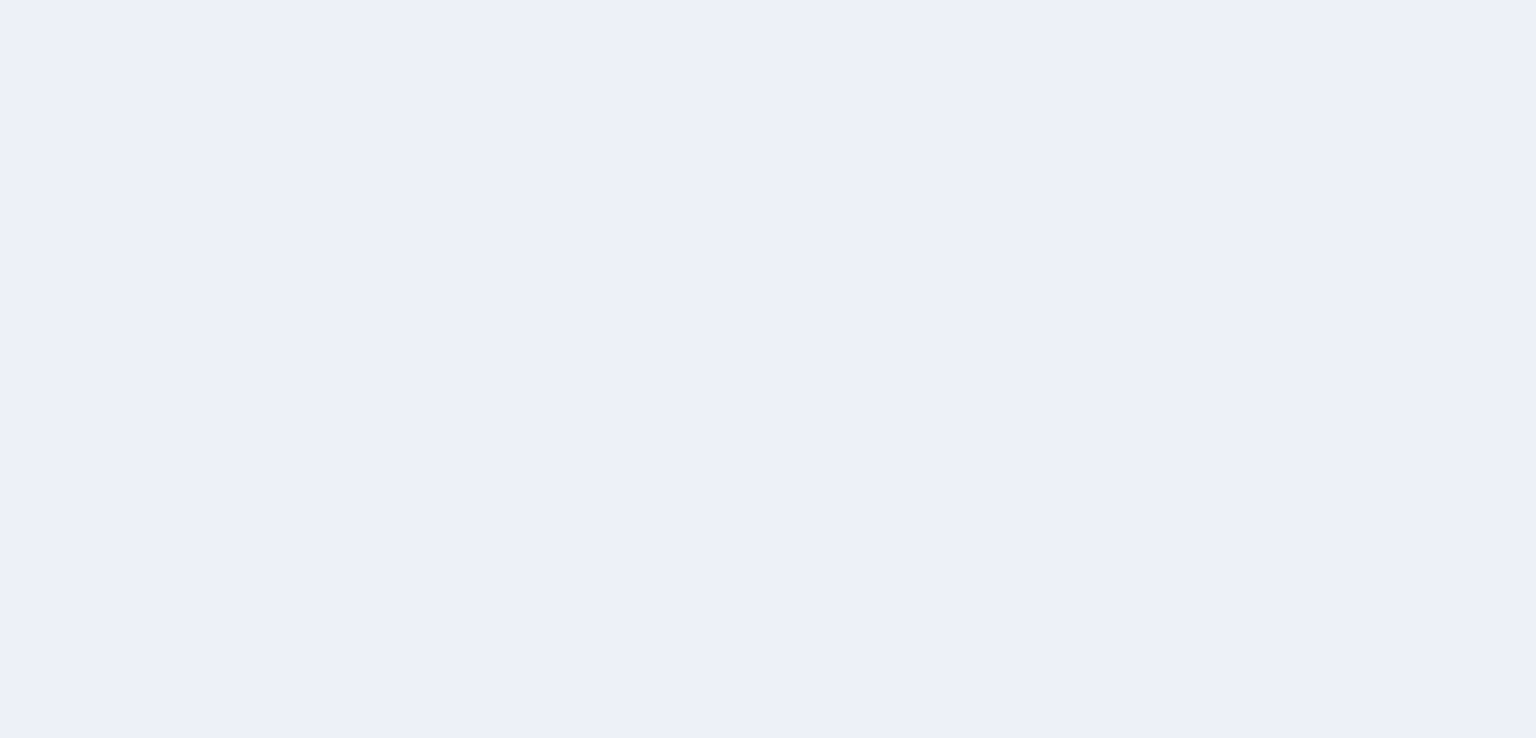 scroll, scrollTop: 0, scrollLeft: 0, axis: both 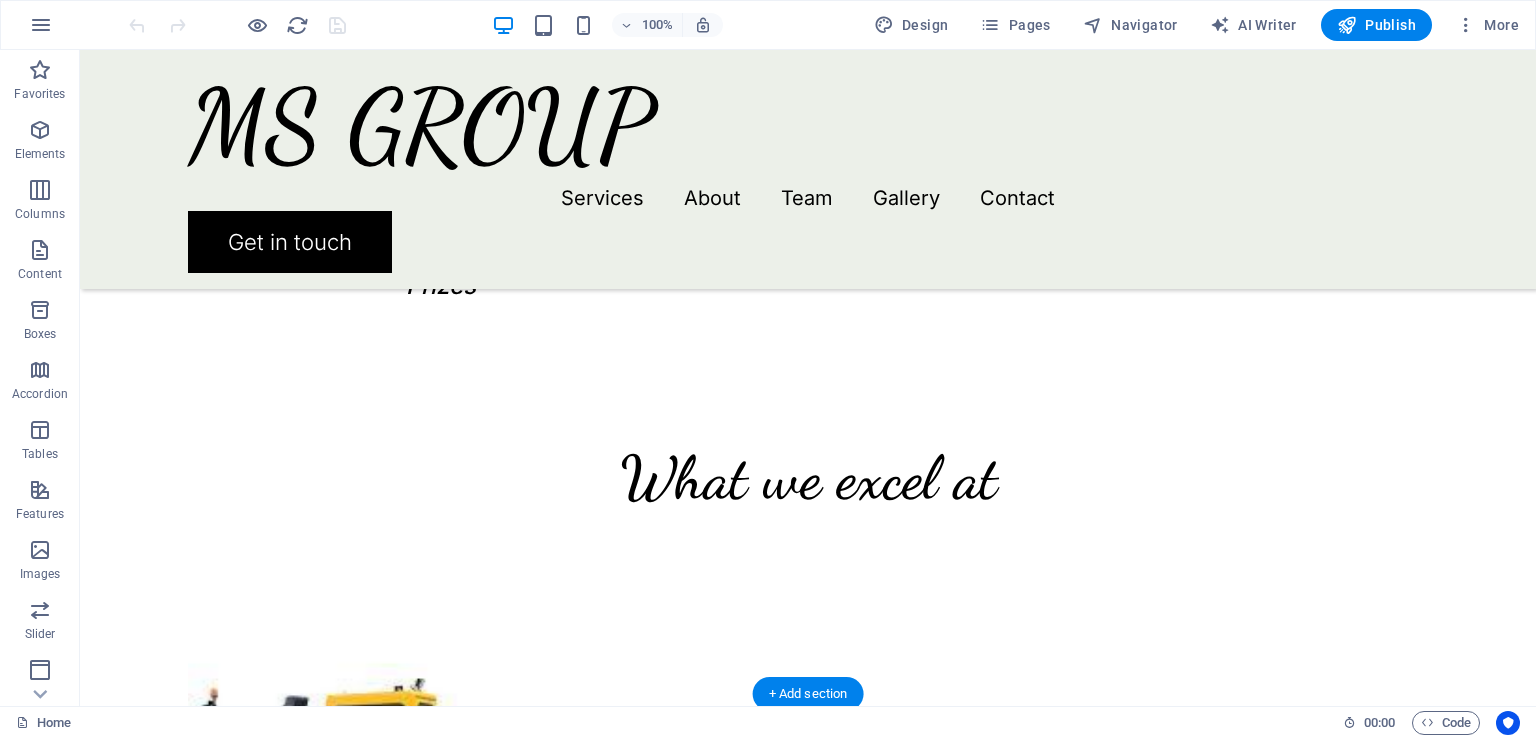 click at bounding box center (368, 1244) 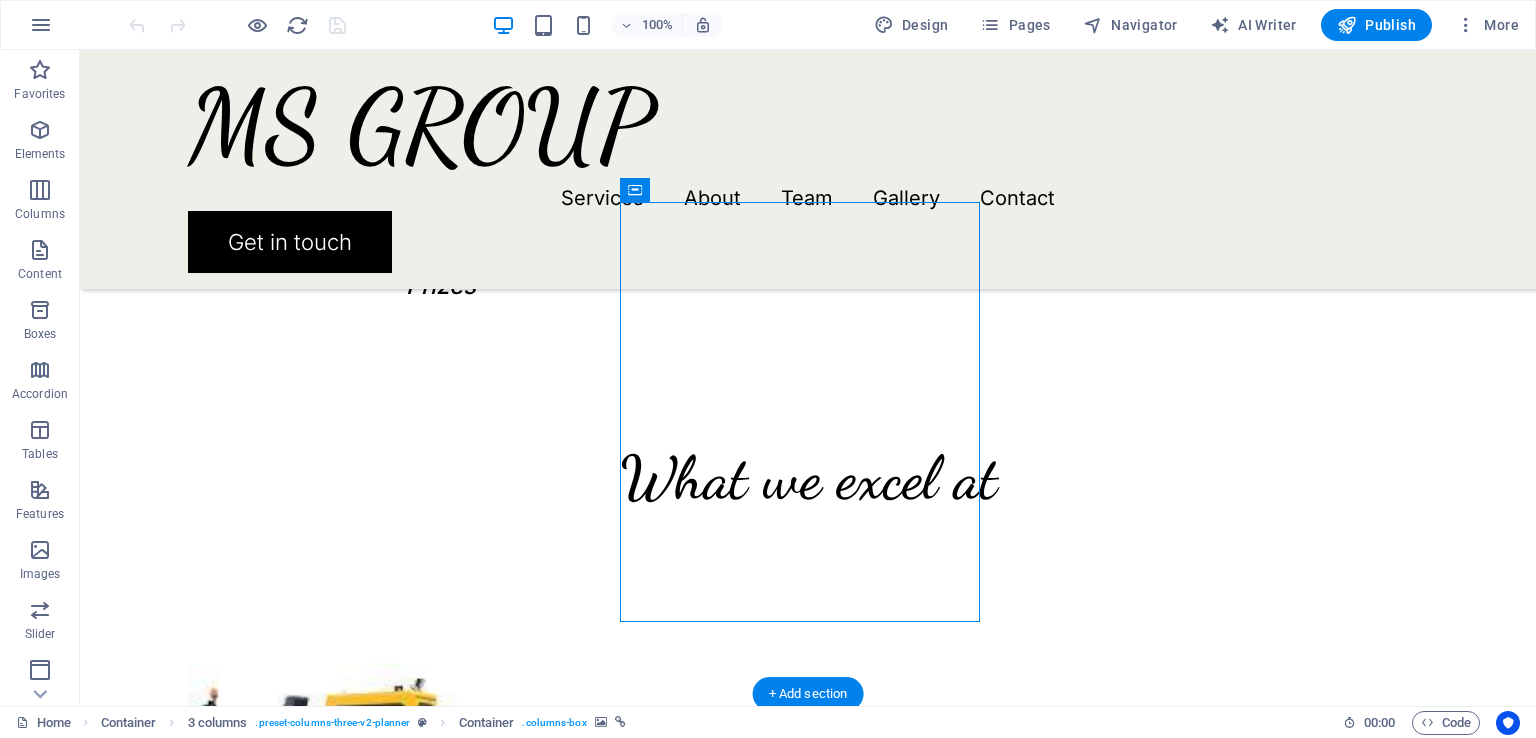 click at bounding box center [368, 1244] 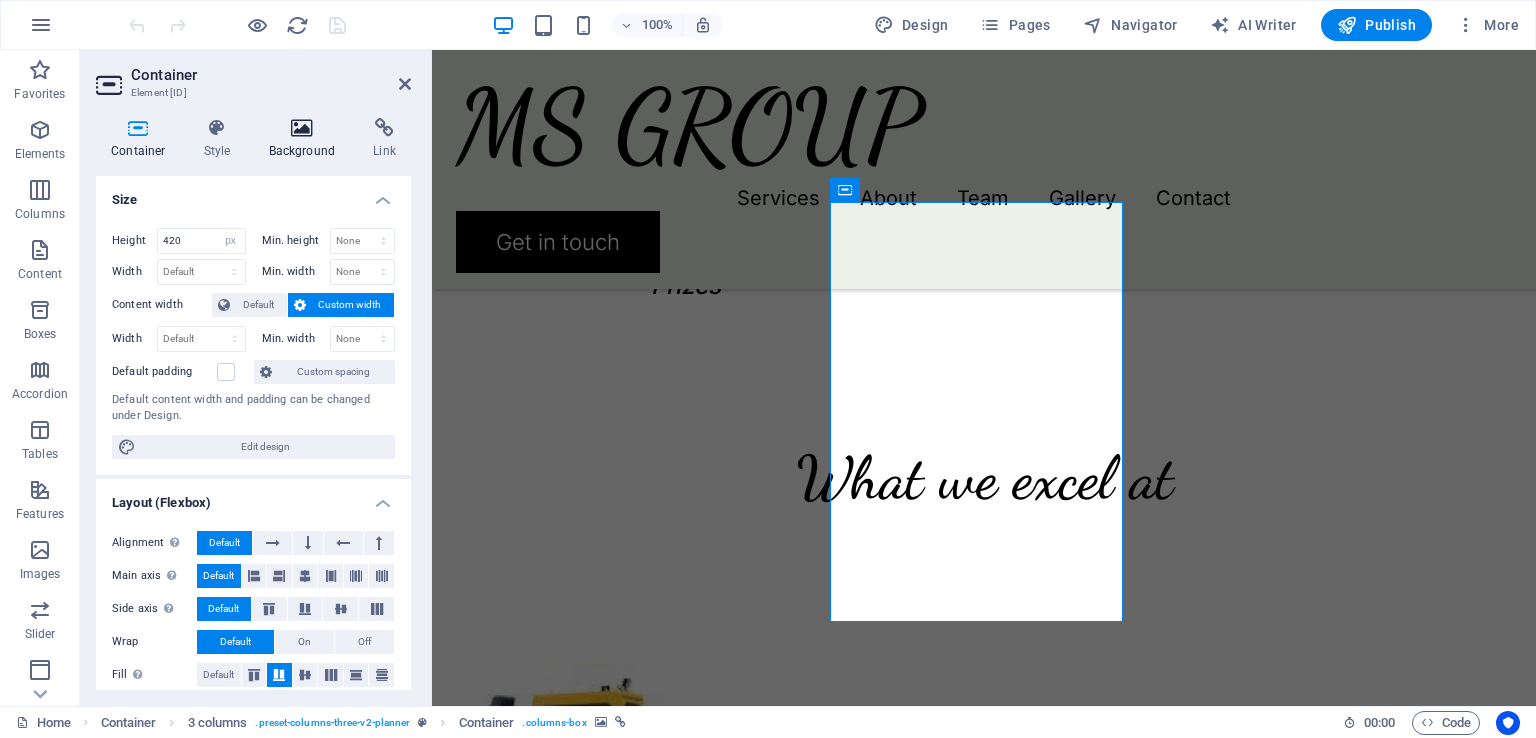 click on "Background" at bounding box center [306, 139] 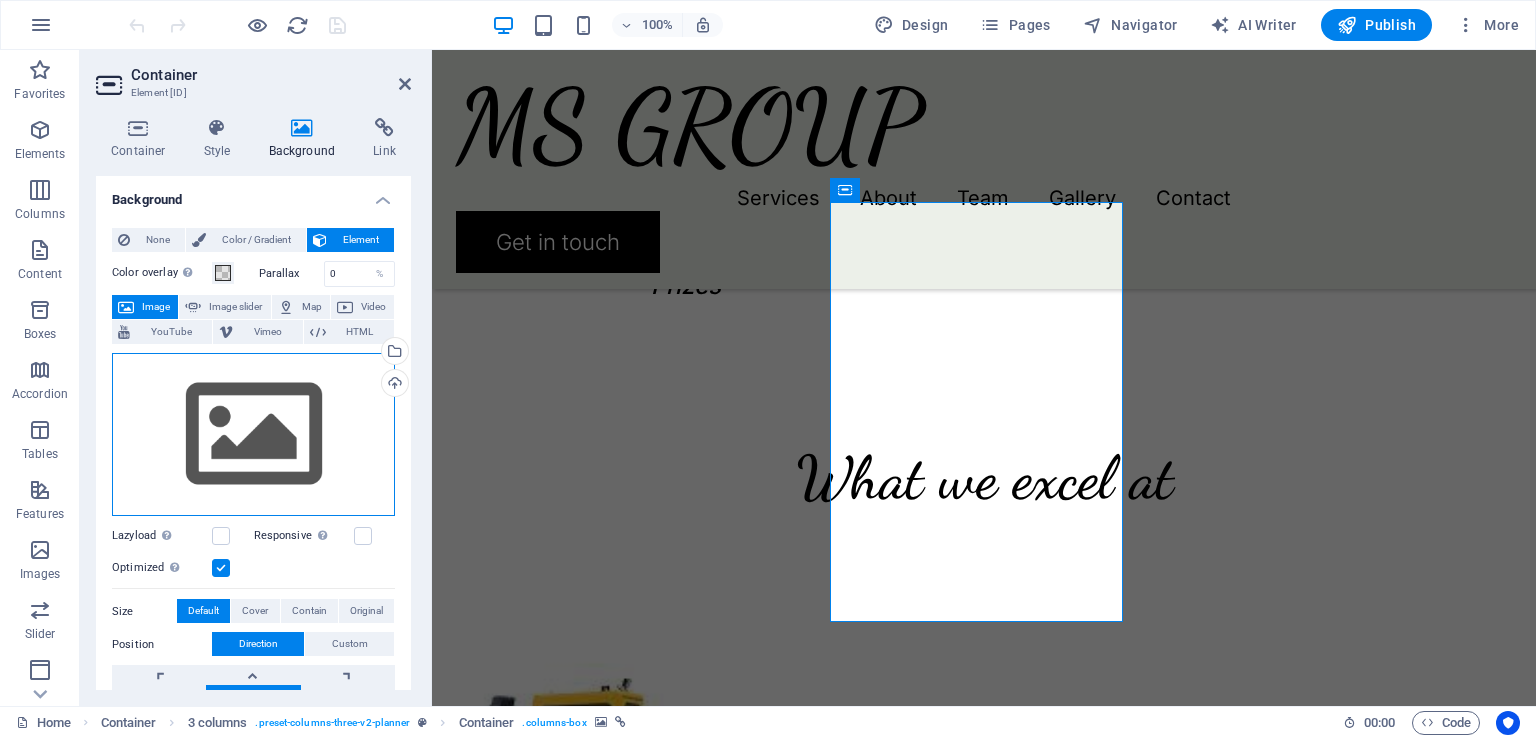click on "Drag files here, click to choose files or select files from Files or our free stock photos & videos" at bounding box center [253, 435] 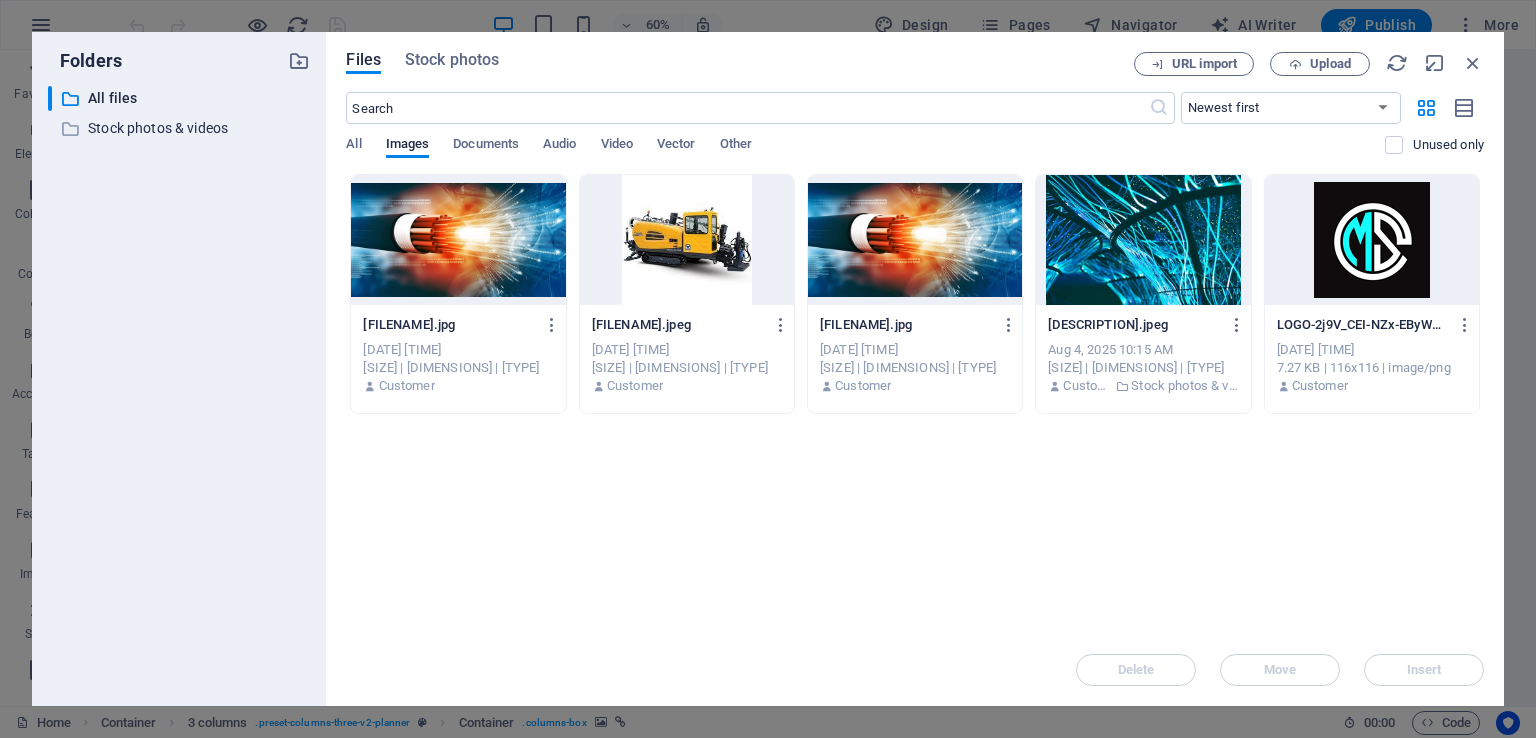 click at bounding box center (458, 240) 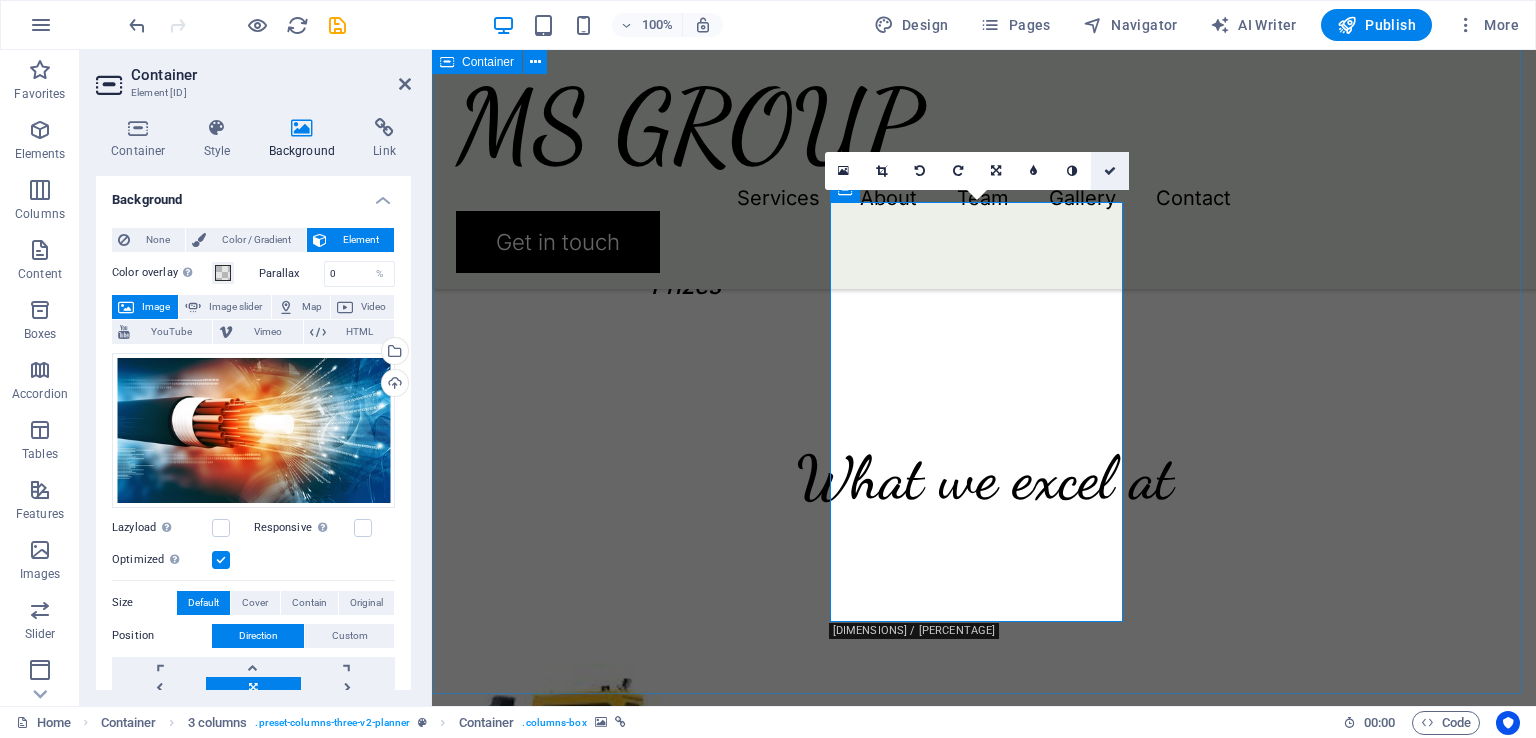 click at bounding box center (1110, 171) 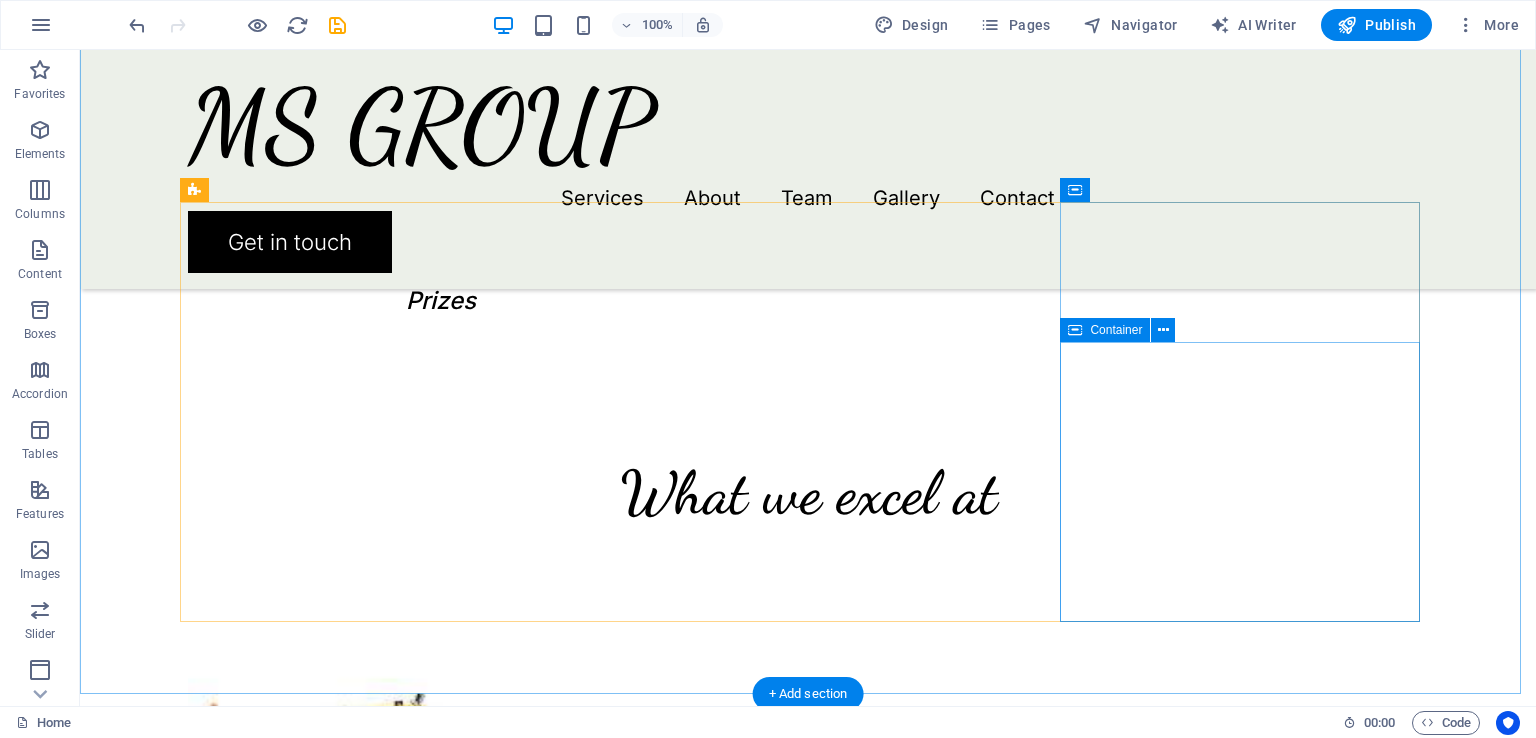 scroll, scrollTop: 1400, scrollLeft: 0, axis: vertical 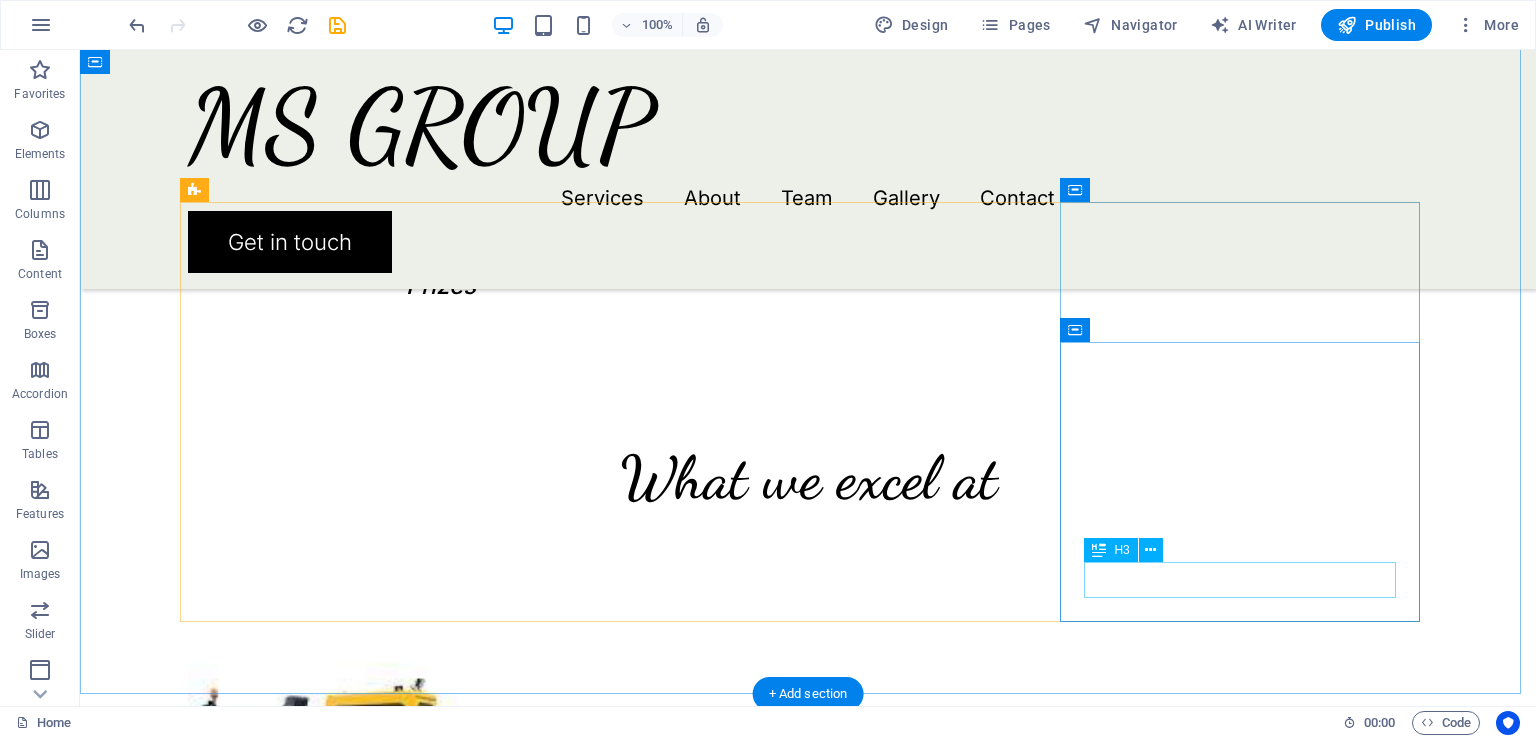 click on "Gala dinners" at bounding box center [368, 1932] 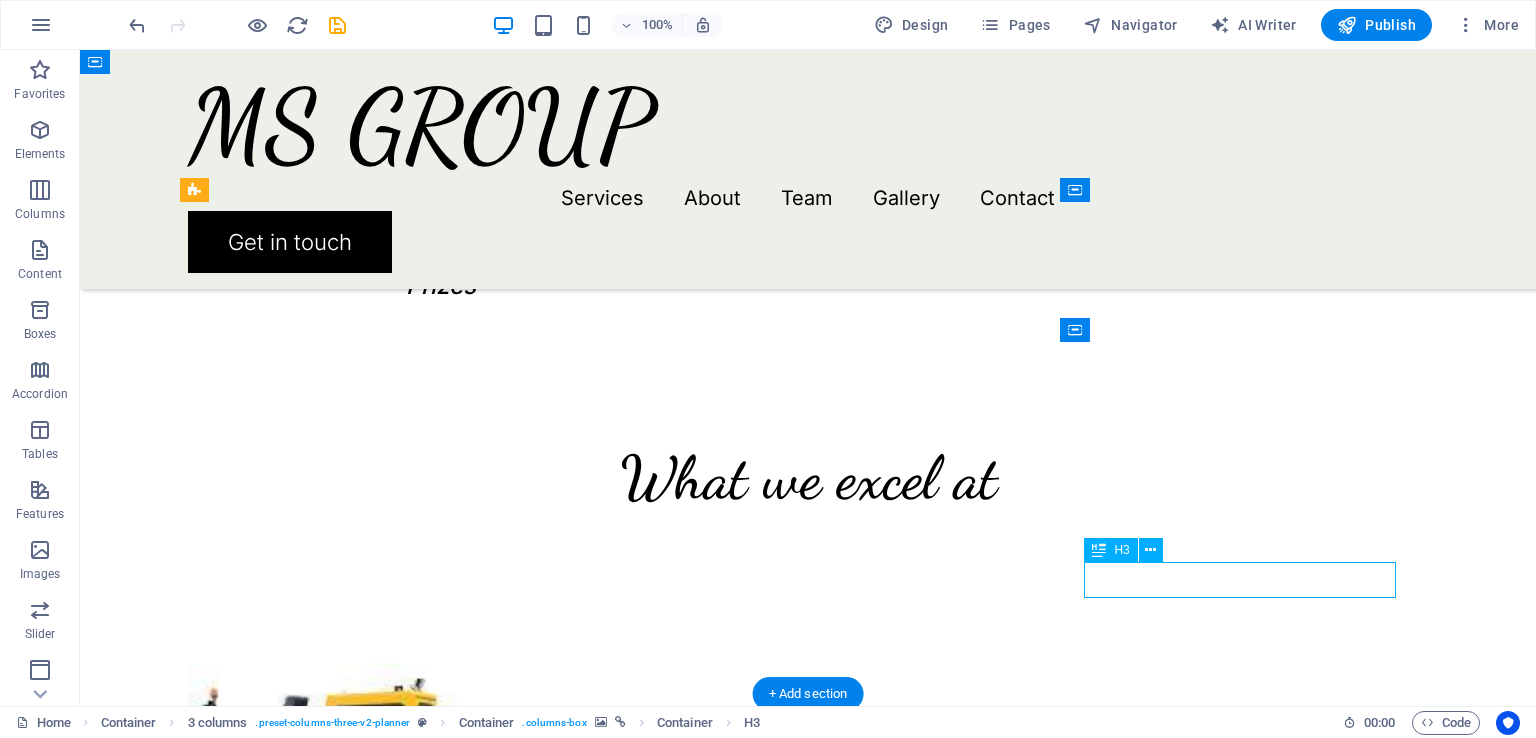 click on "Gala dinners" at bounding box center (368, 1932) 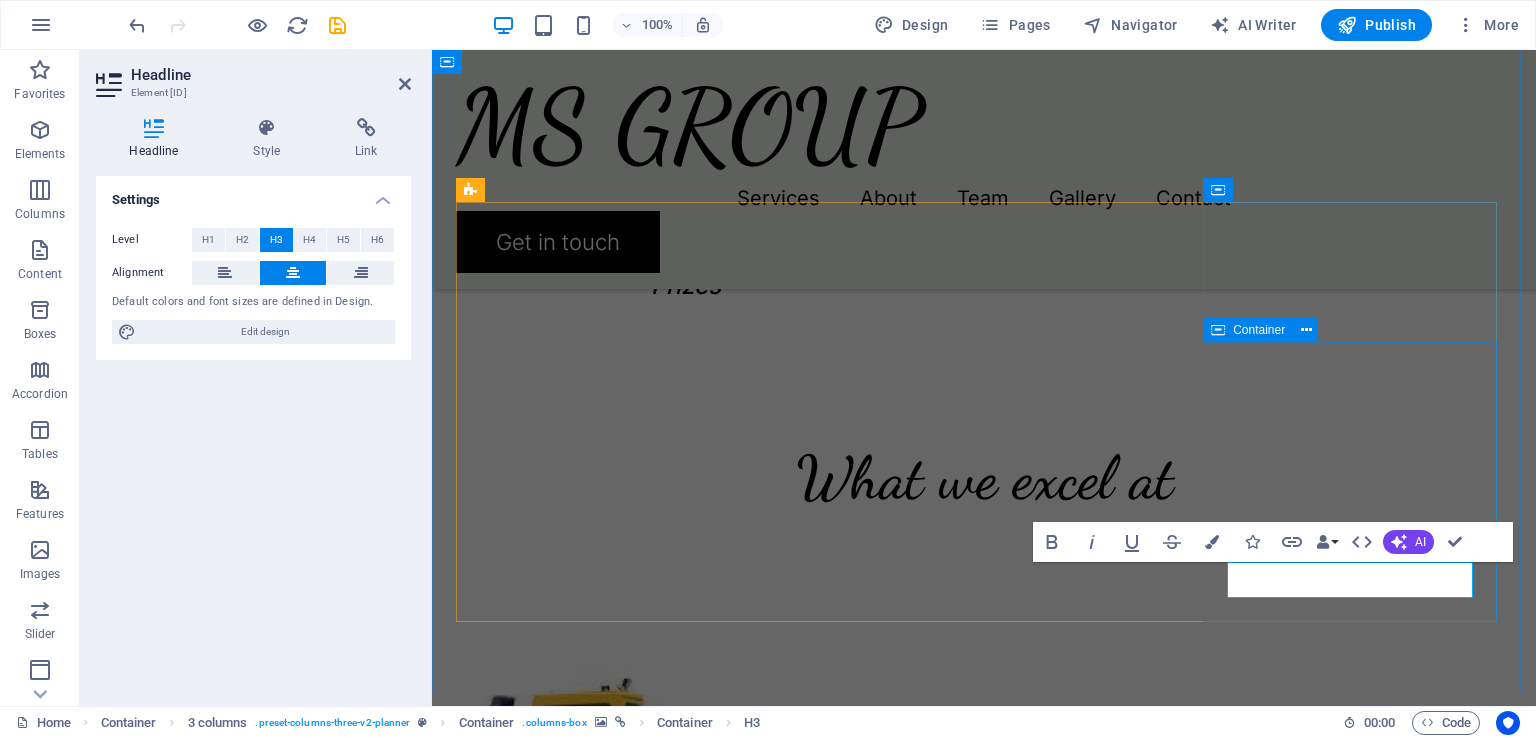 type 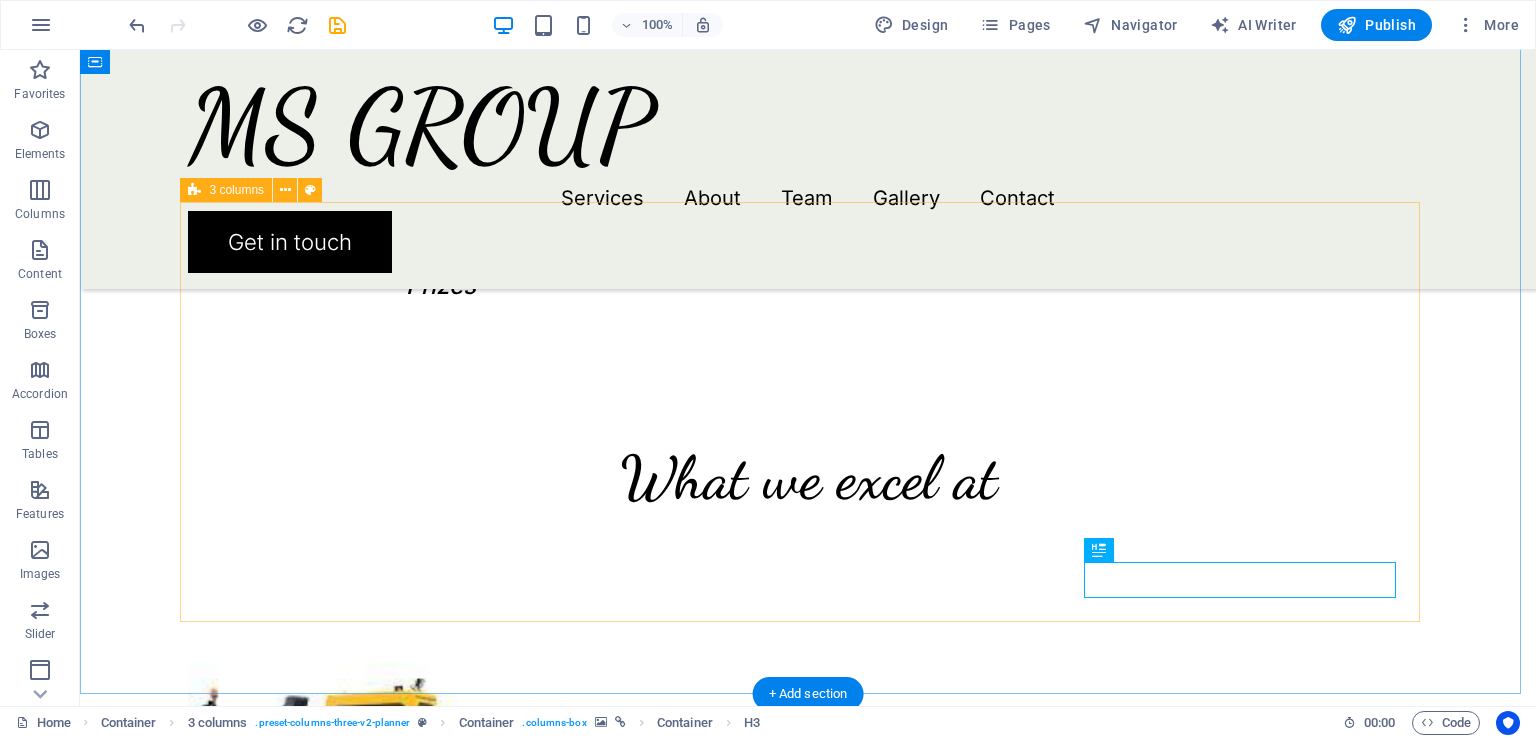 click at bounding box center [368, 1704] 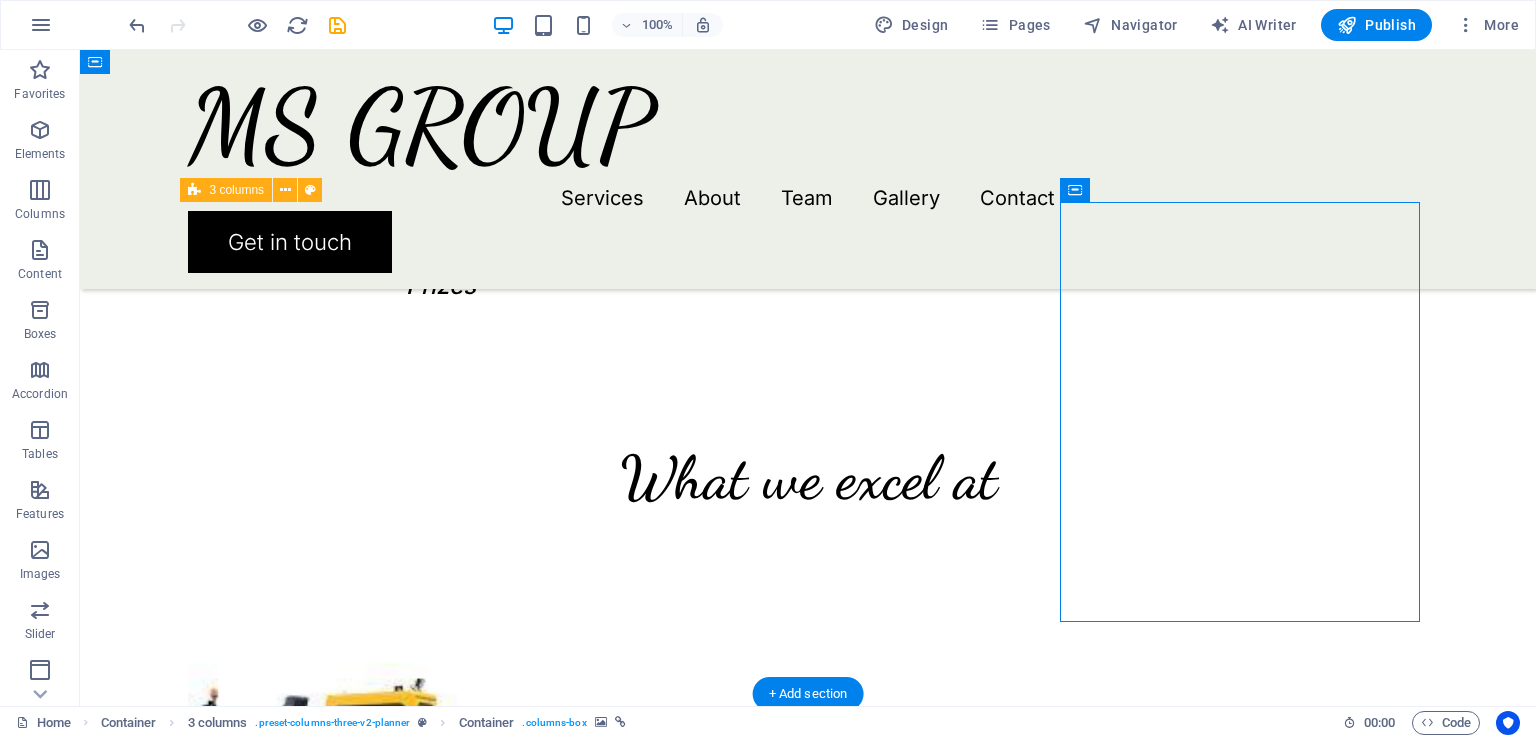 click at bounding box center (368, 1704) 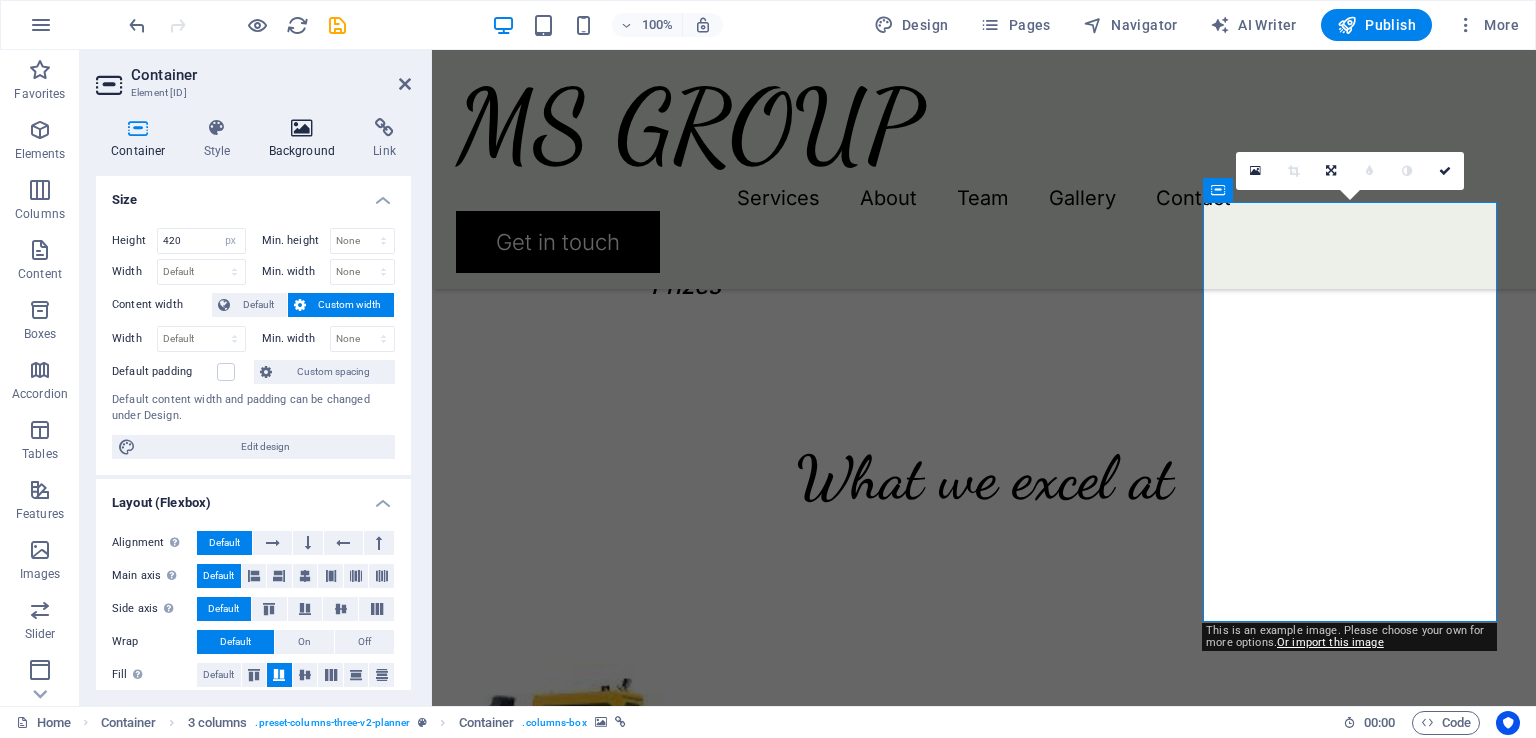 click on "Background" at bounding box center [306, 139] 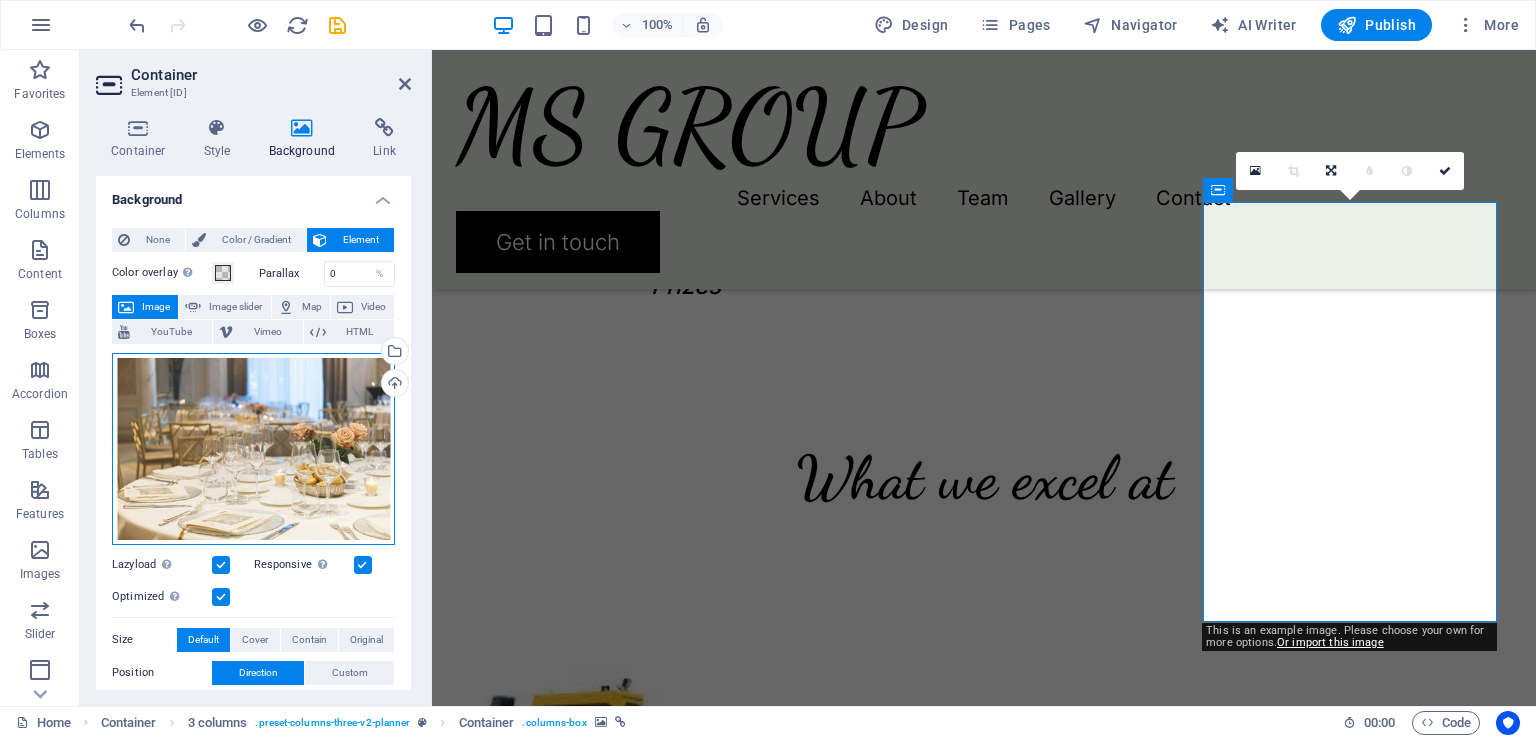 click on "Drag files here, click to choose files or select files from Files or our free stock photos & videos" at bounding box center [253, 449] 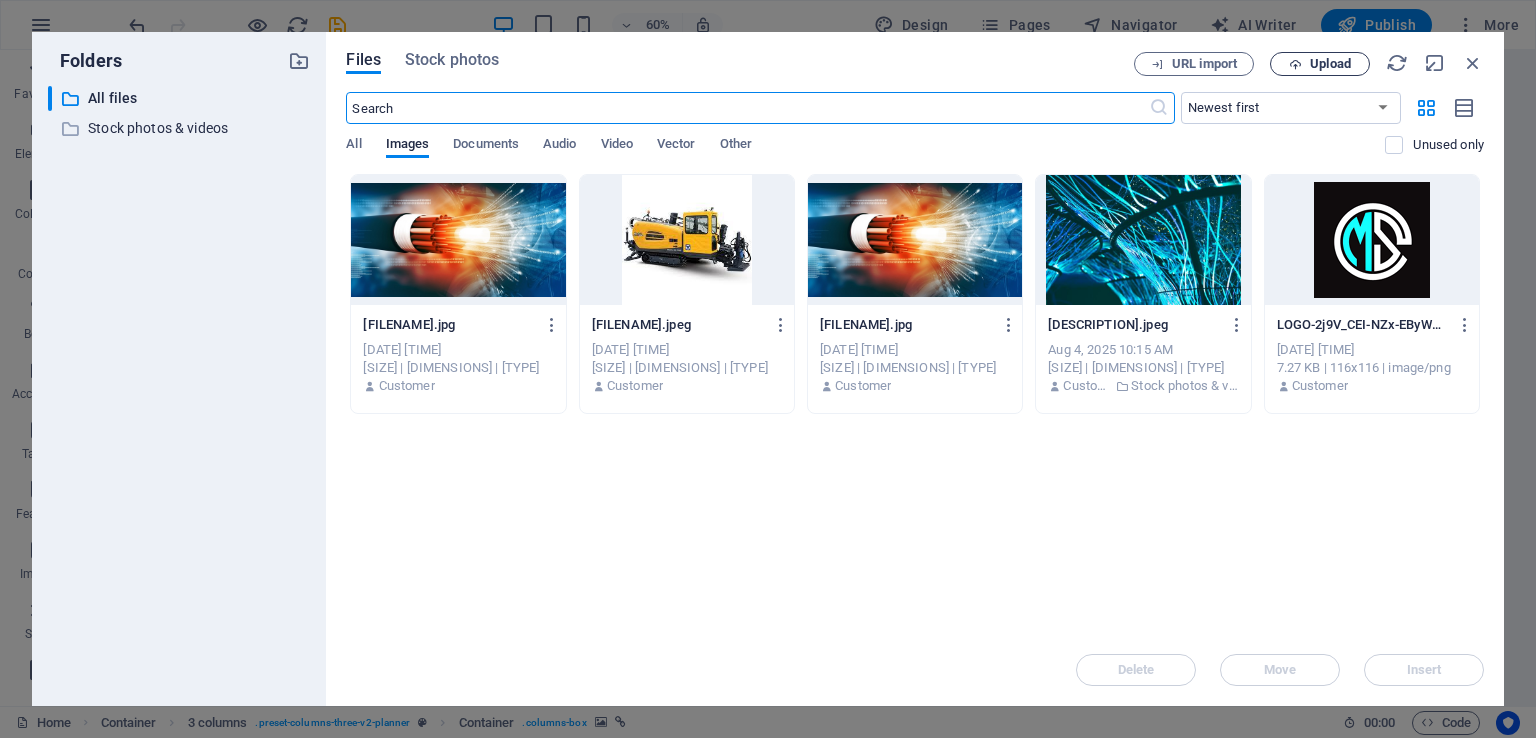 click at bounding box center (1295, 64) 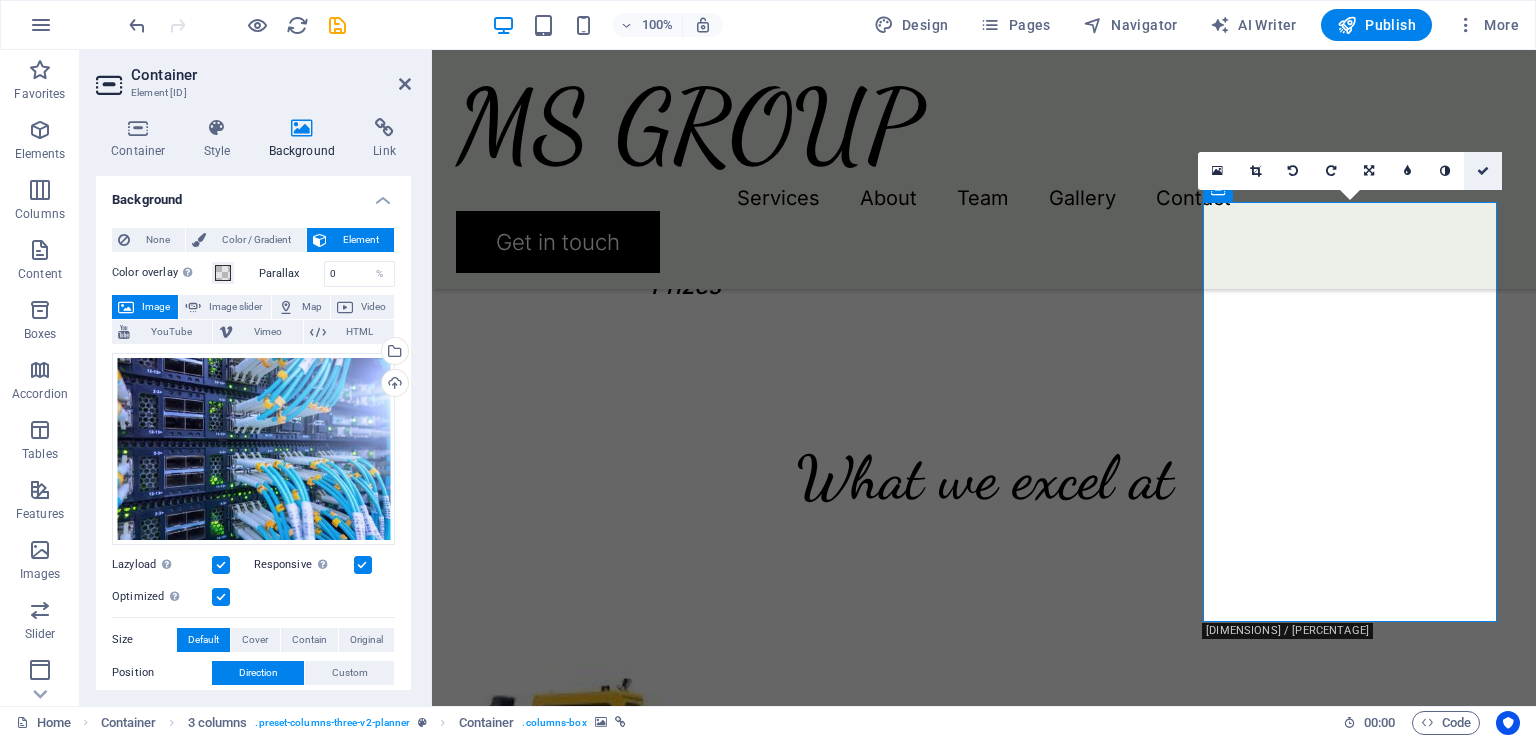 click at bounding box center [1483, 171] 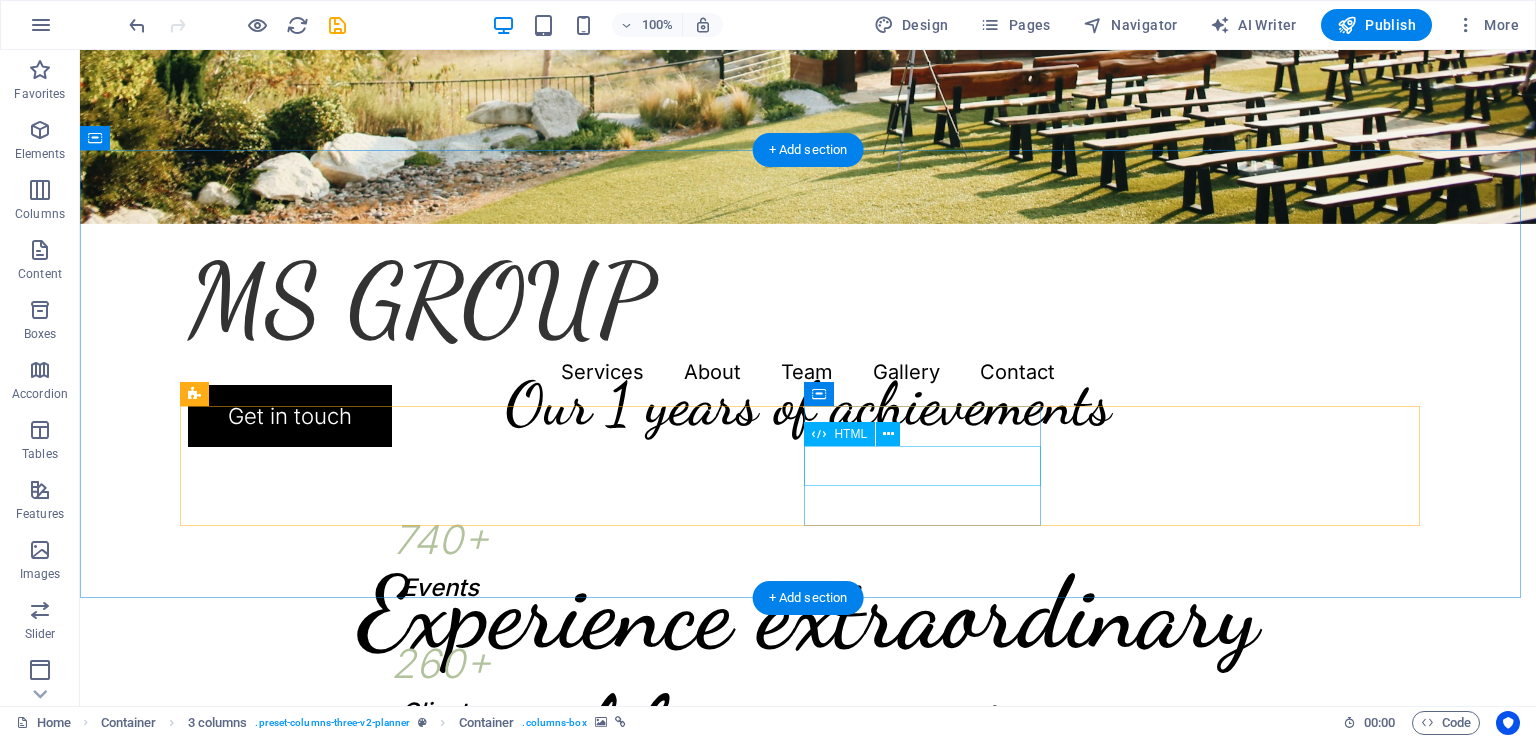 scroll, scrollTop: 800, scrollLeft: 0, axis: vertical 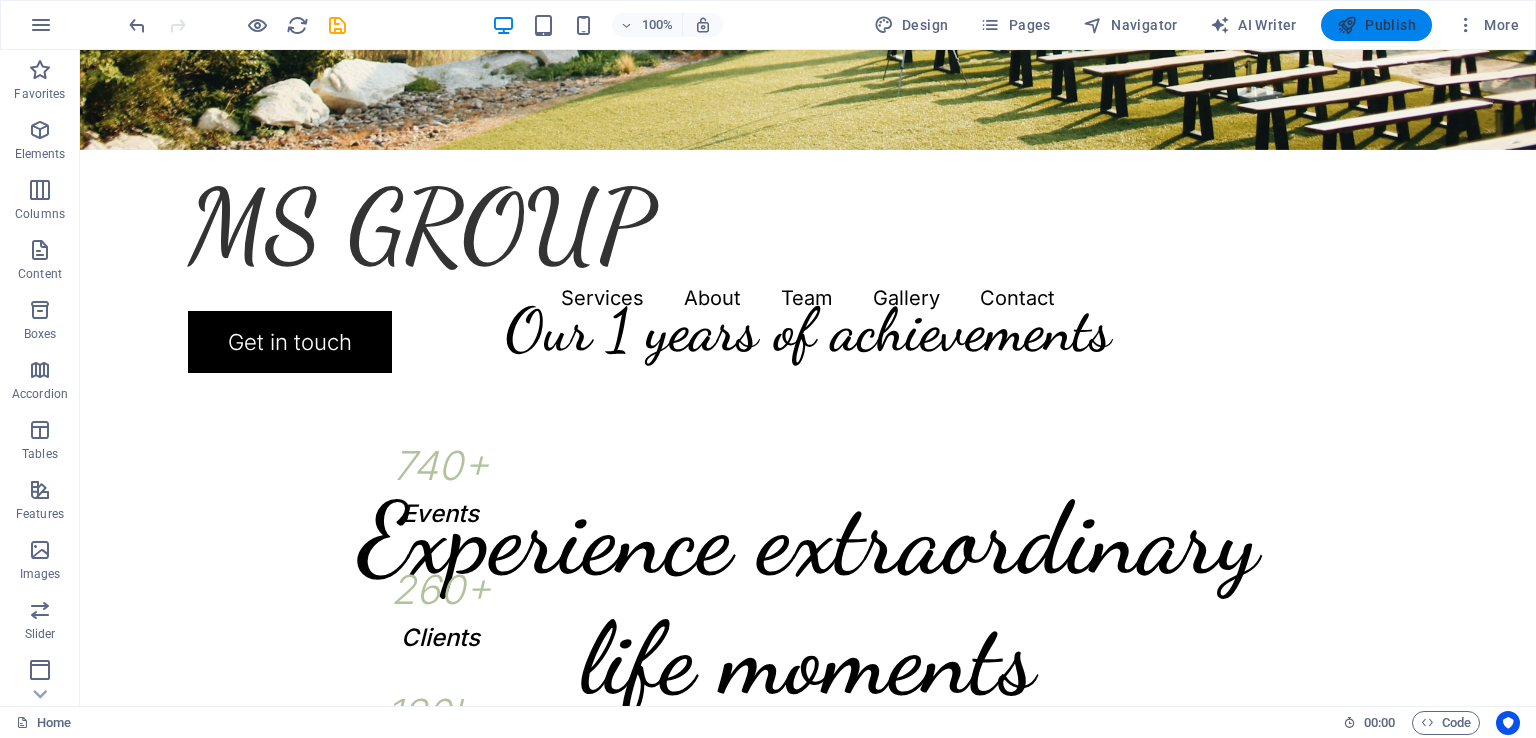 click on "Publish" at bounding box center (1376, 25) 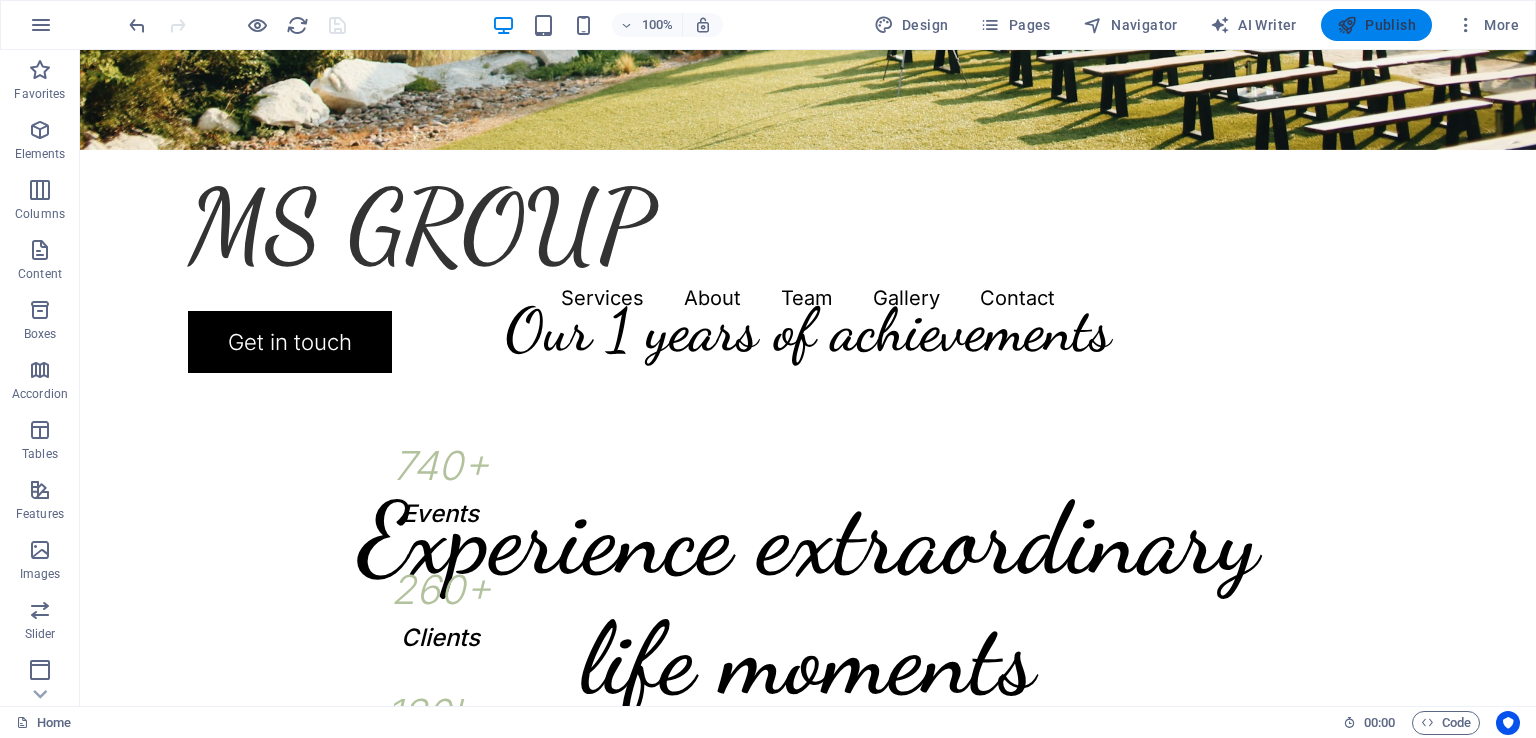 click on "Publish" at bounding box center [1376, 25] 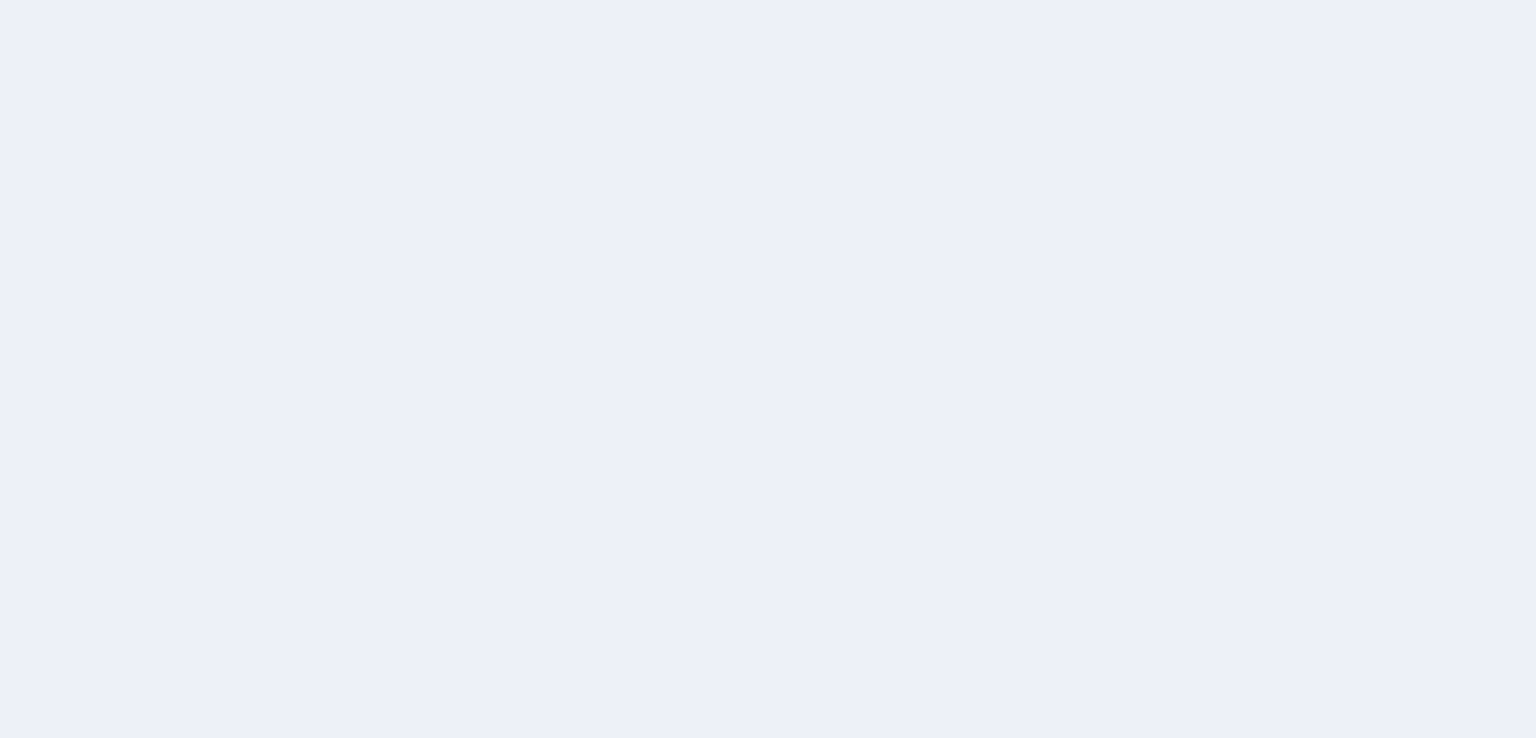 scroll, scrollTop: 0, scrollLeft: 0, axis: both 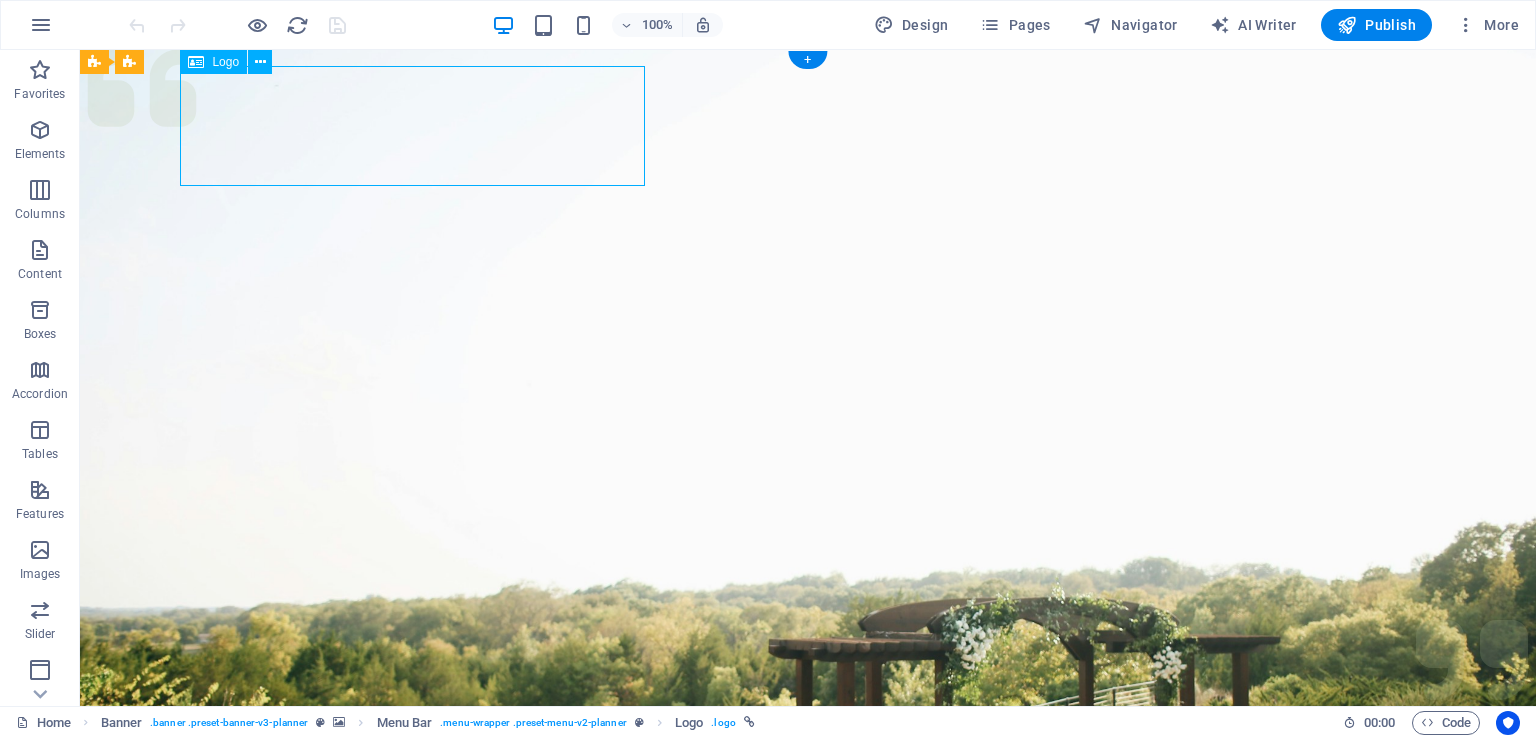 drag, startPoint x: 405, startPoint y: 99, endPoint x: 312, endPoint y: 101, distance: 93.0215 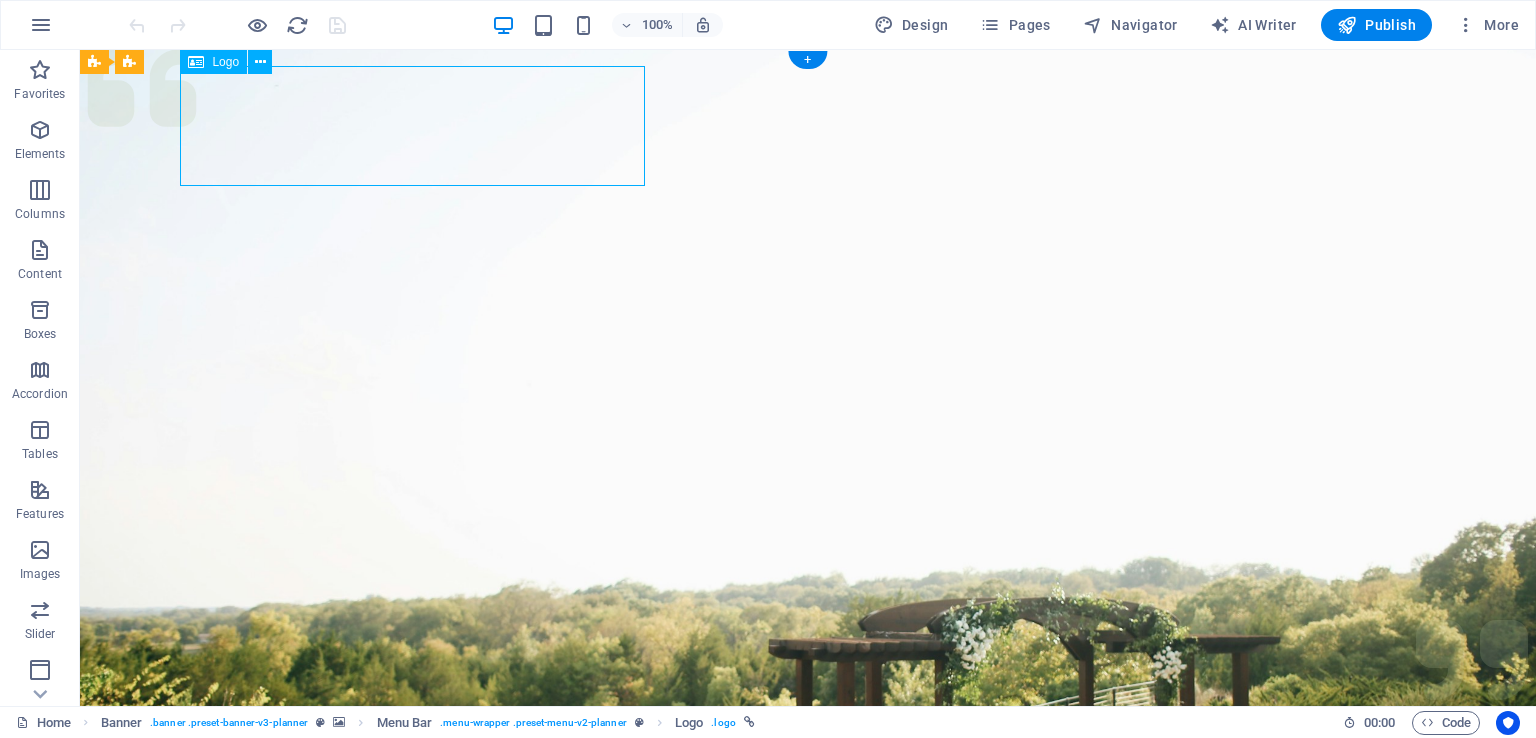 drag, startPoint x: 307, startPoint y: 114, endPoint x: 181, endPoint y: 118, distance: 126.06348 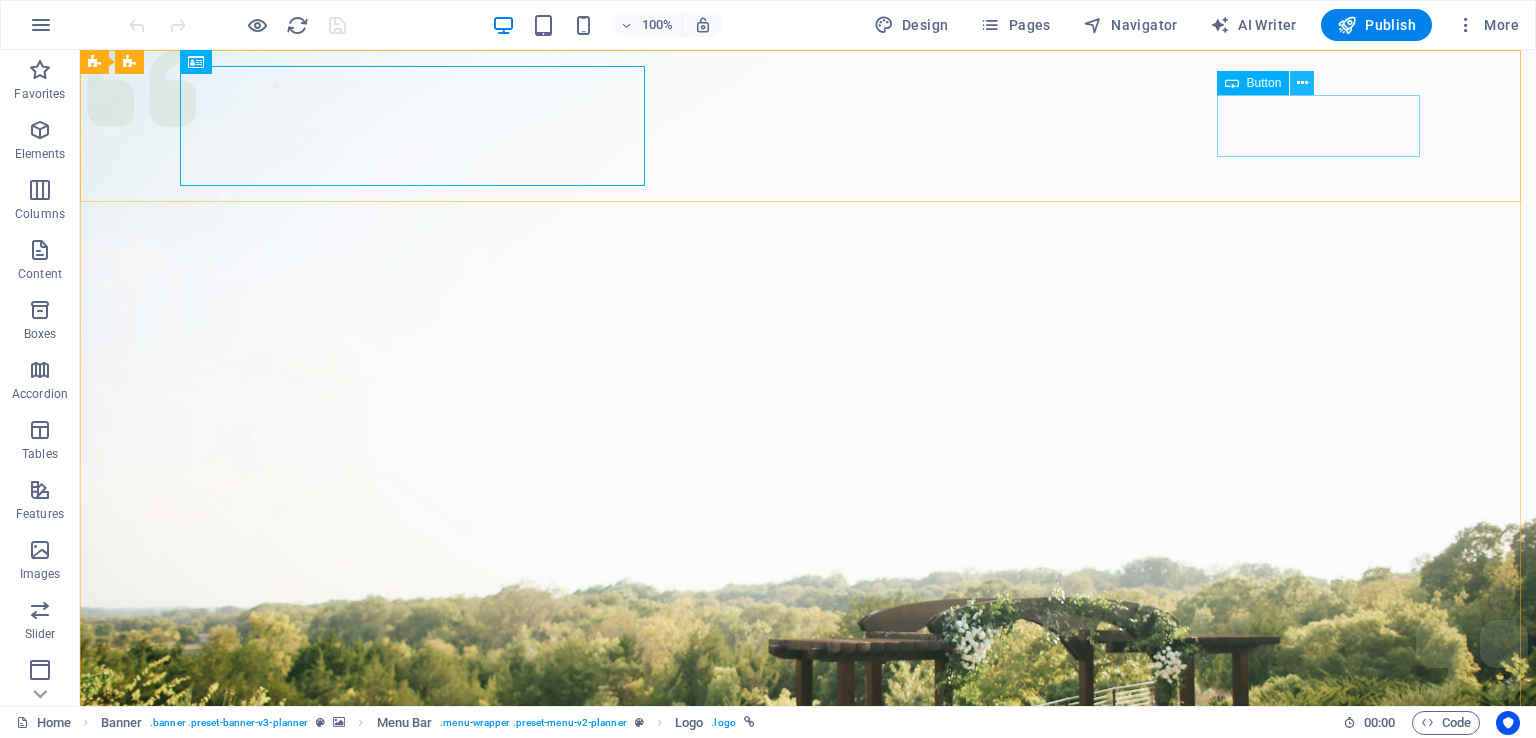 click at bounding box center [1302, 83] 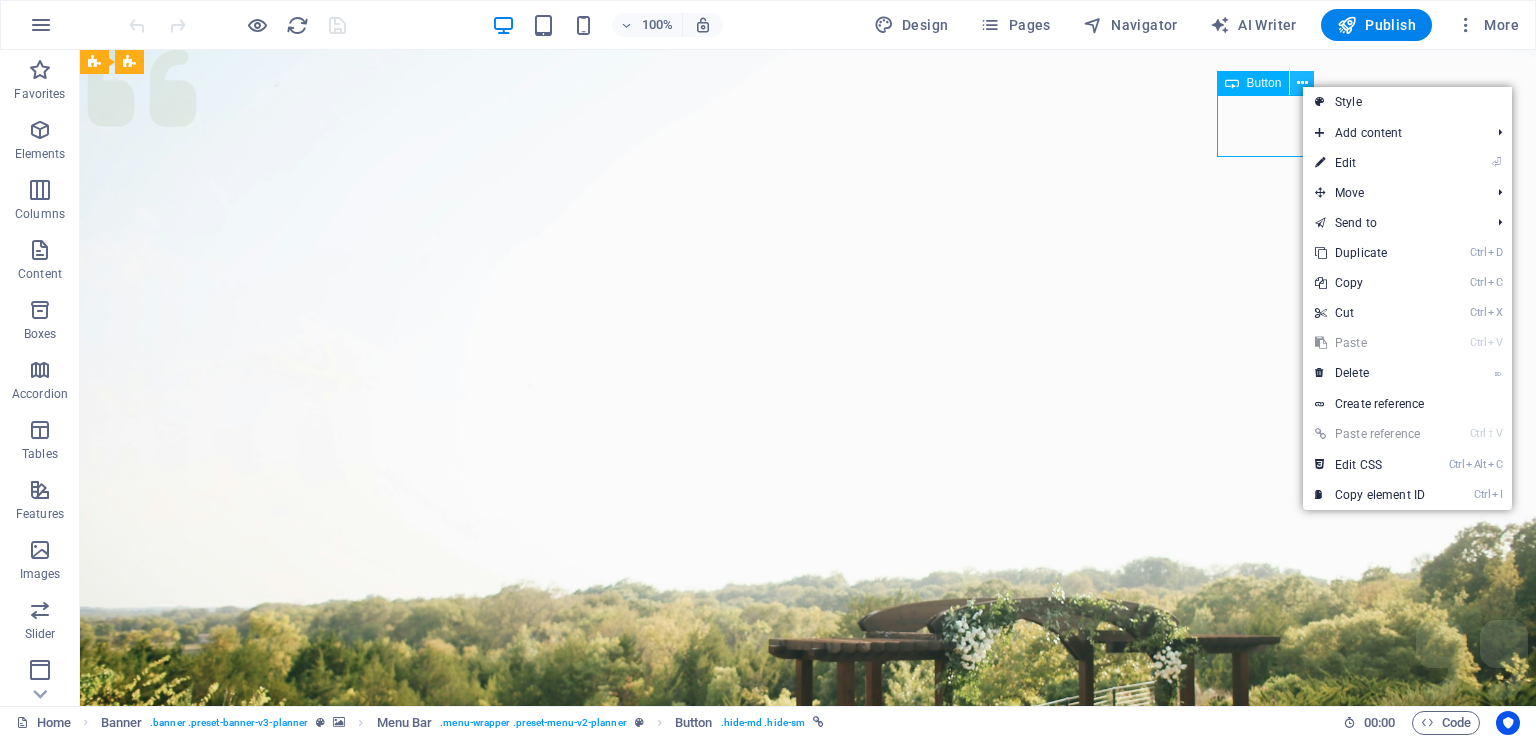 click at bounding box center [1302, 83] 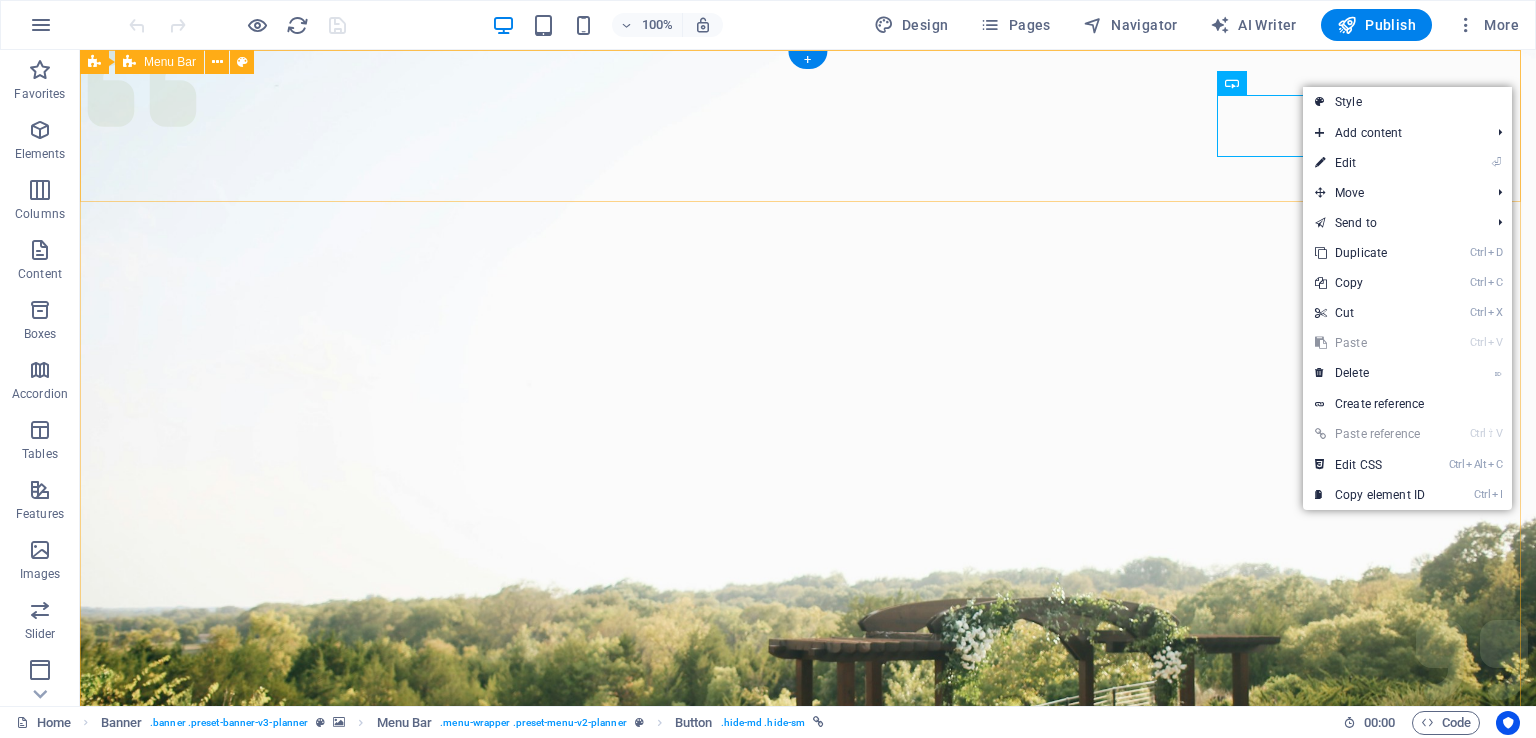 click on "MS GROUP Menu Services About Team Gallery Contact Get in touch" at bounding box center (808, 1069) 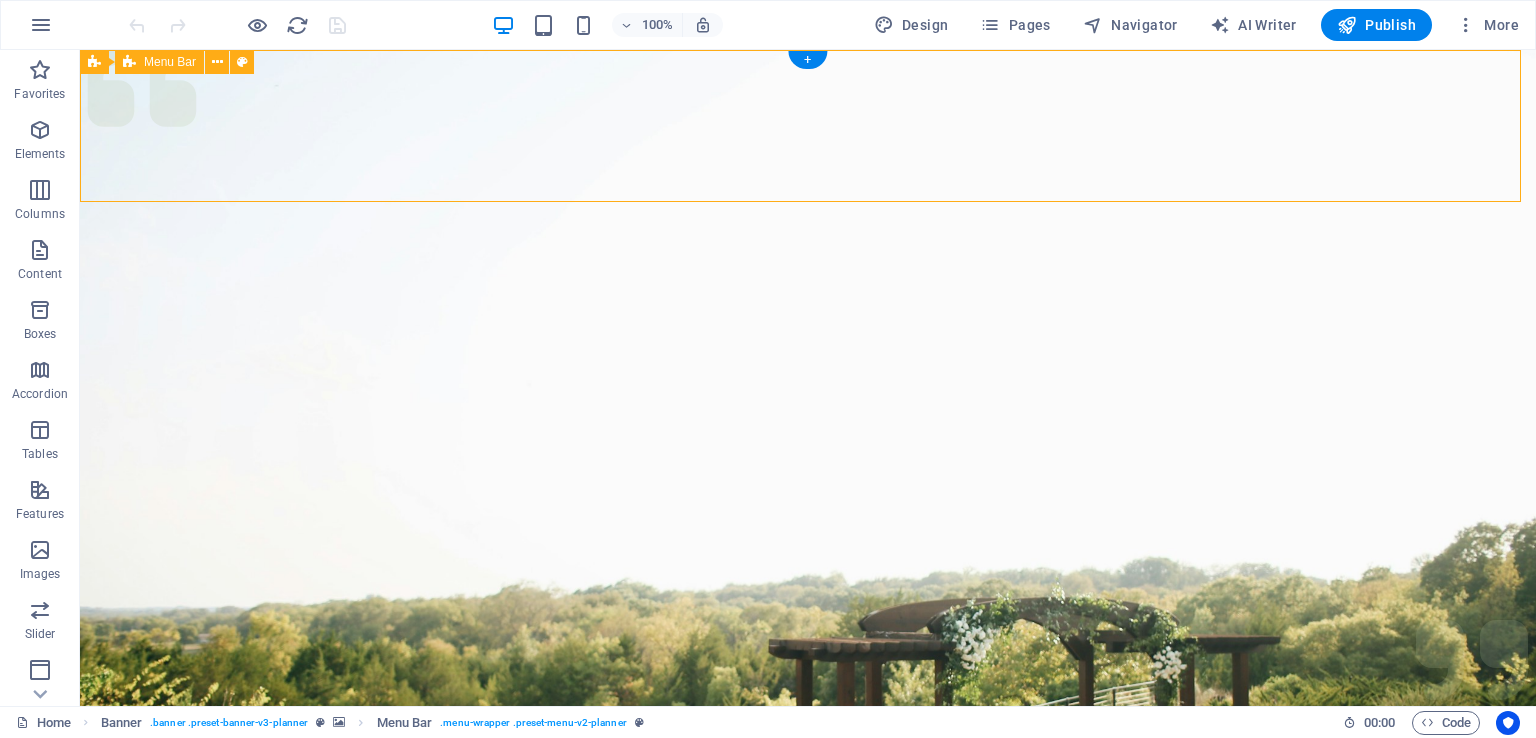 click on "MS GROUP Menu Services About Team Gallery Contact Get in touch" at bounding box center (808, 1069) 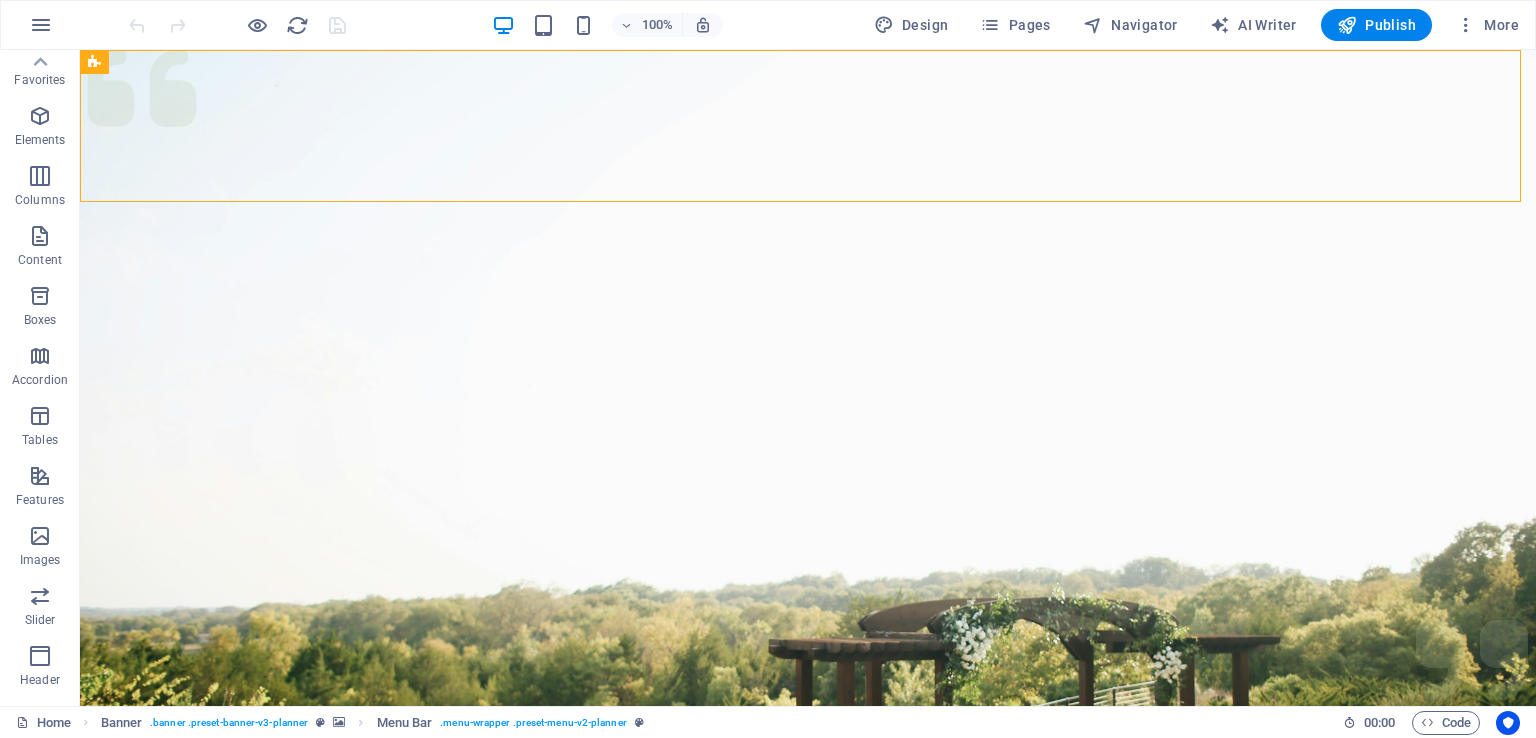 scroll, scrollTop: 0, scrollLeft: 0, axis: both 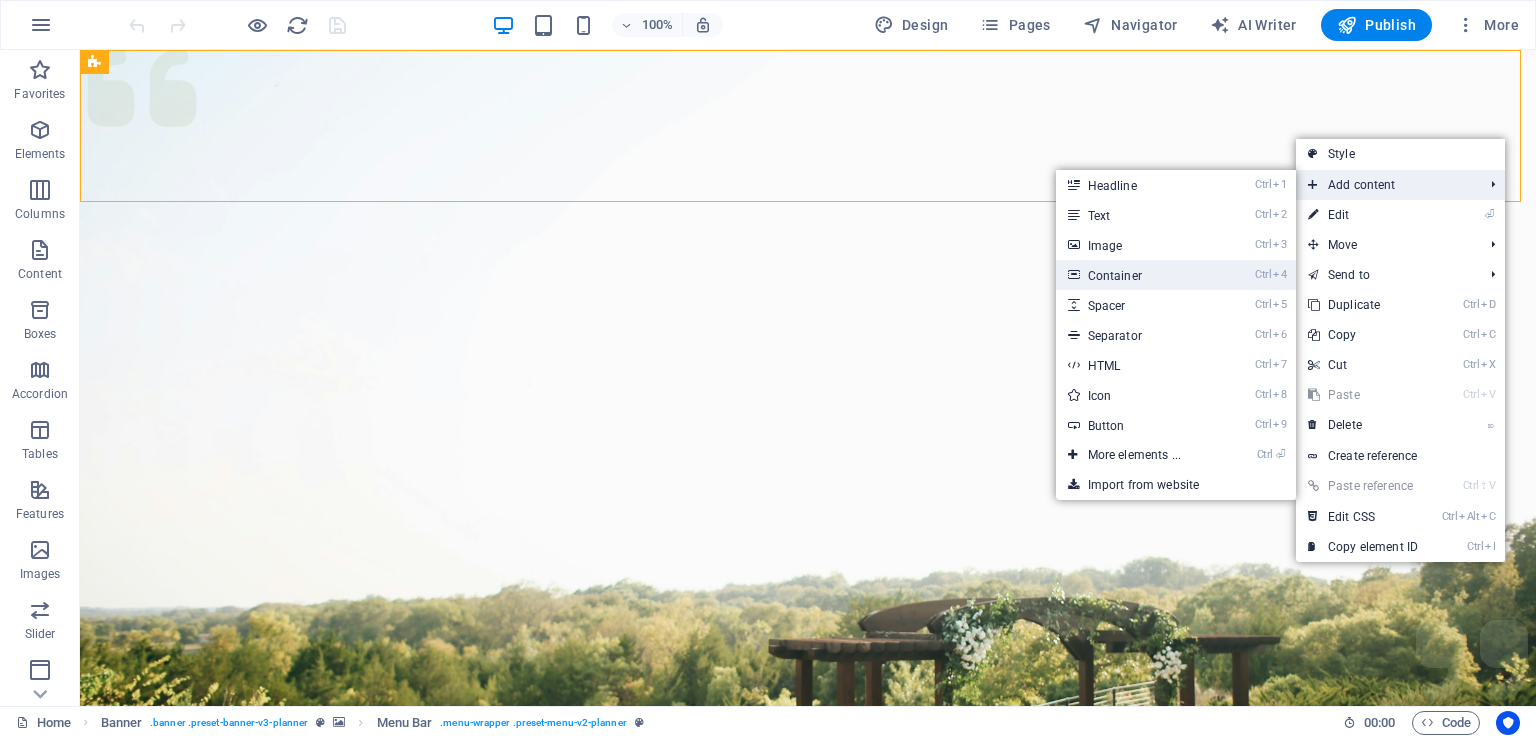 click on "Ctrl 4  Container" at bounding box center (1138, 275) 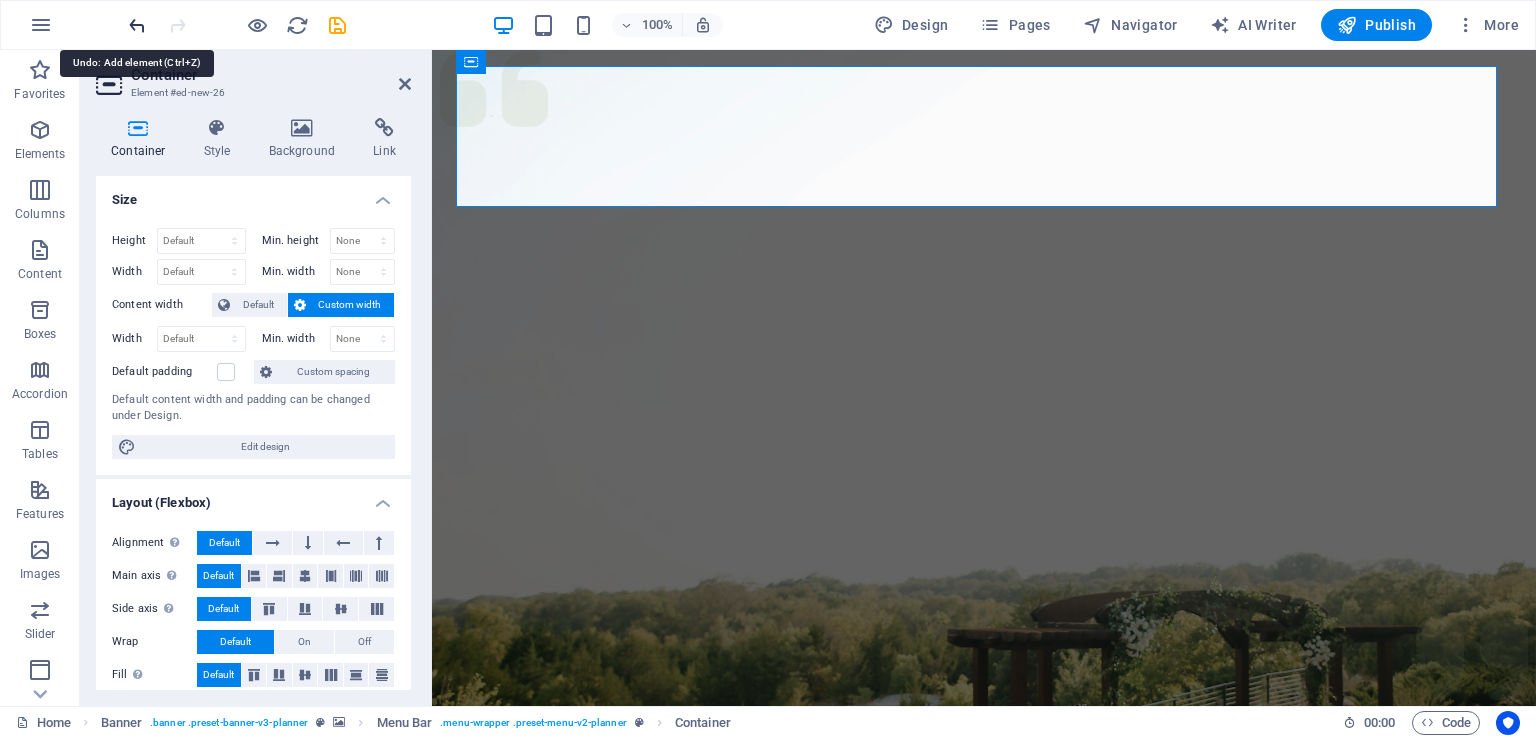 click at bounding box center [137, 25] 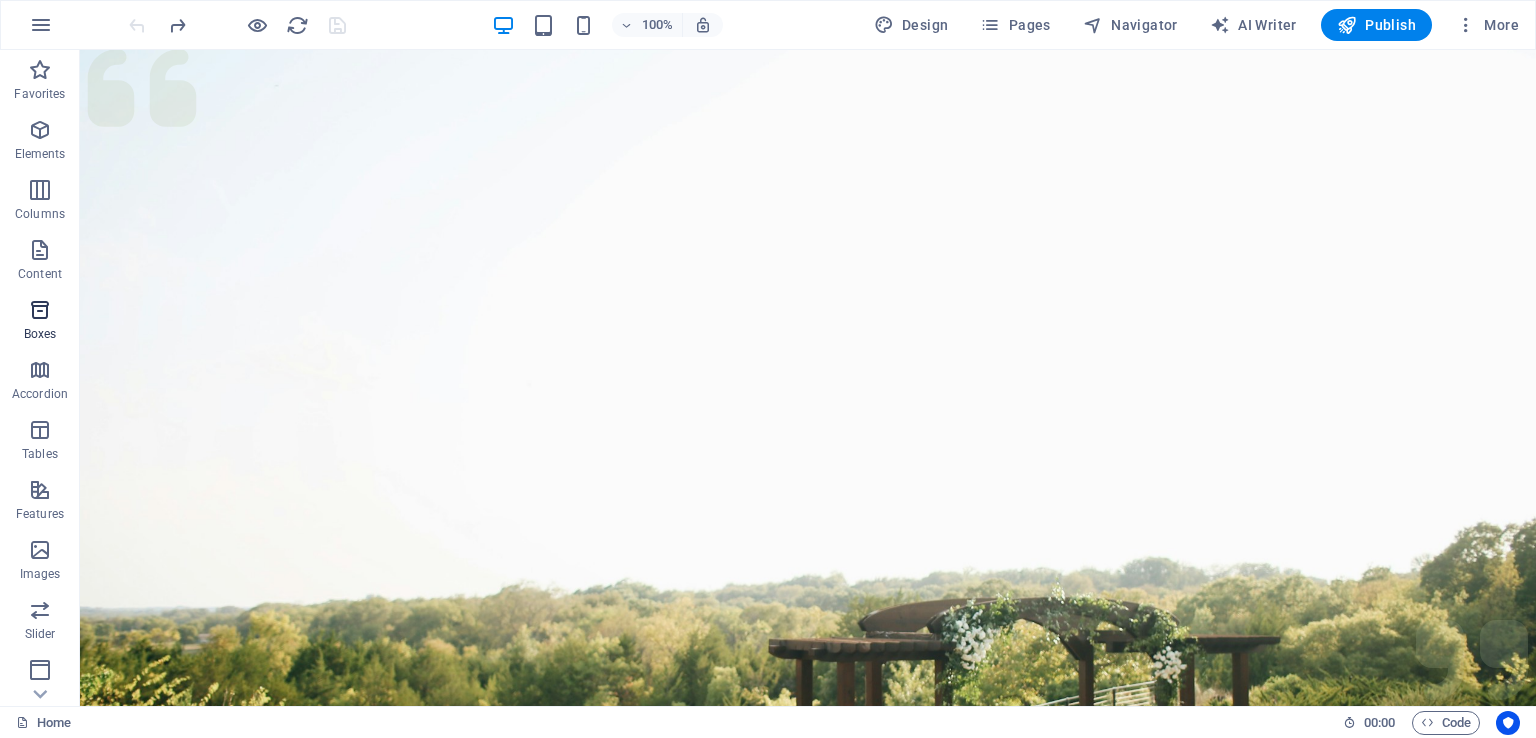 click on "Boxes" at bounding box center [40, 322] 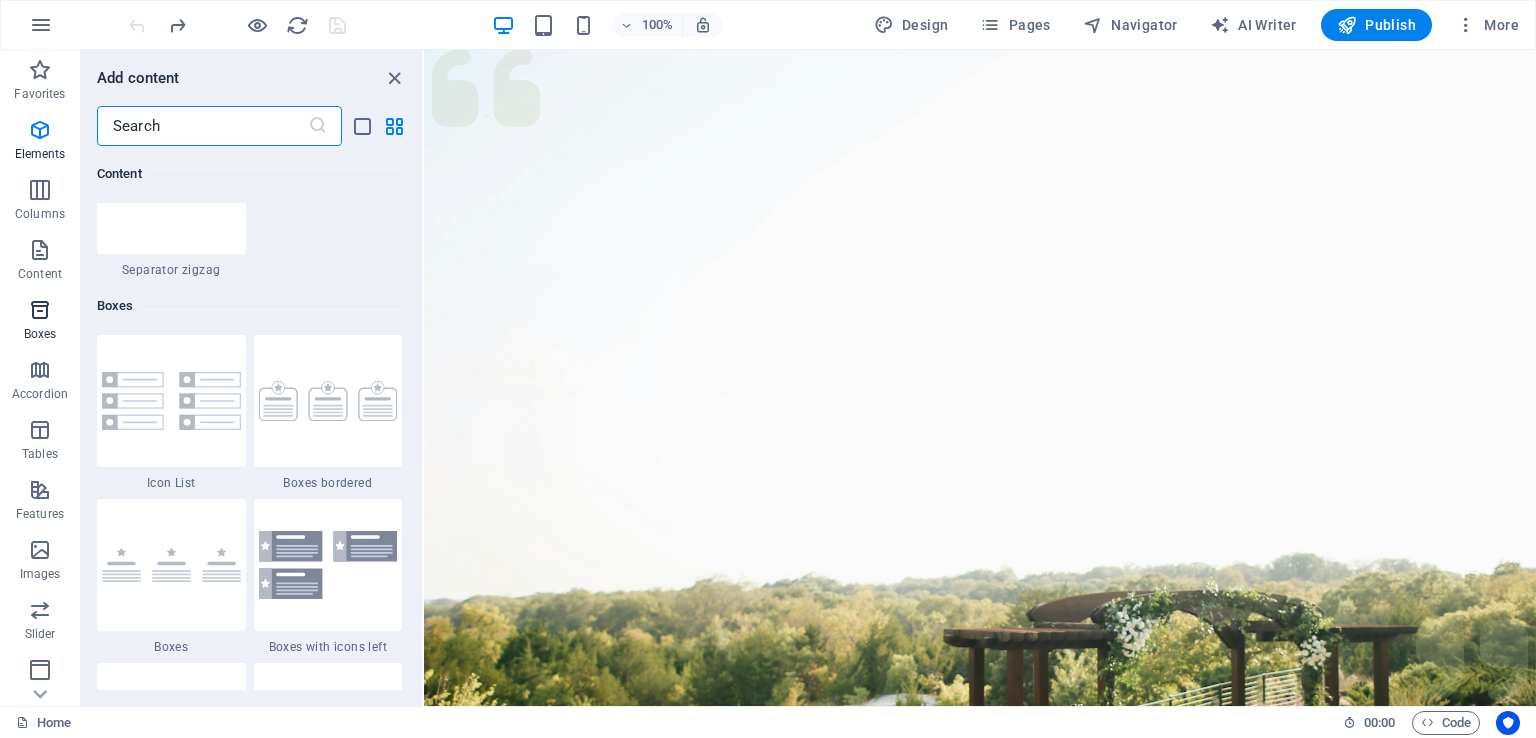 scroll, scrollTop: 5516, scrollLeft: 0, axis: vertical 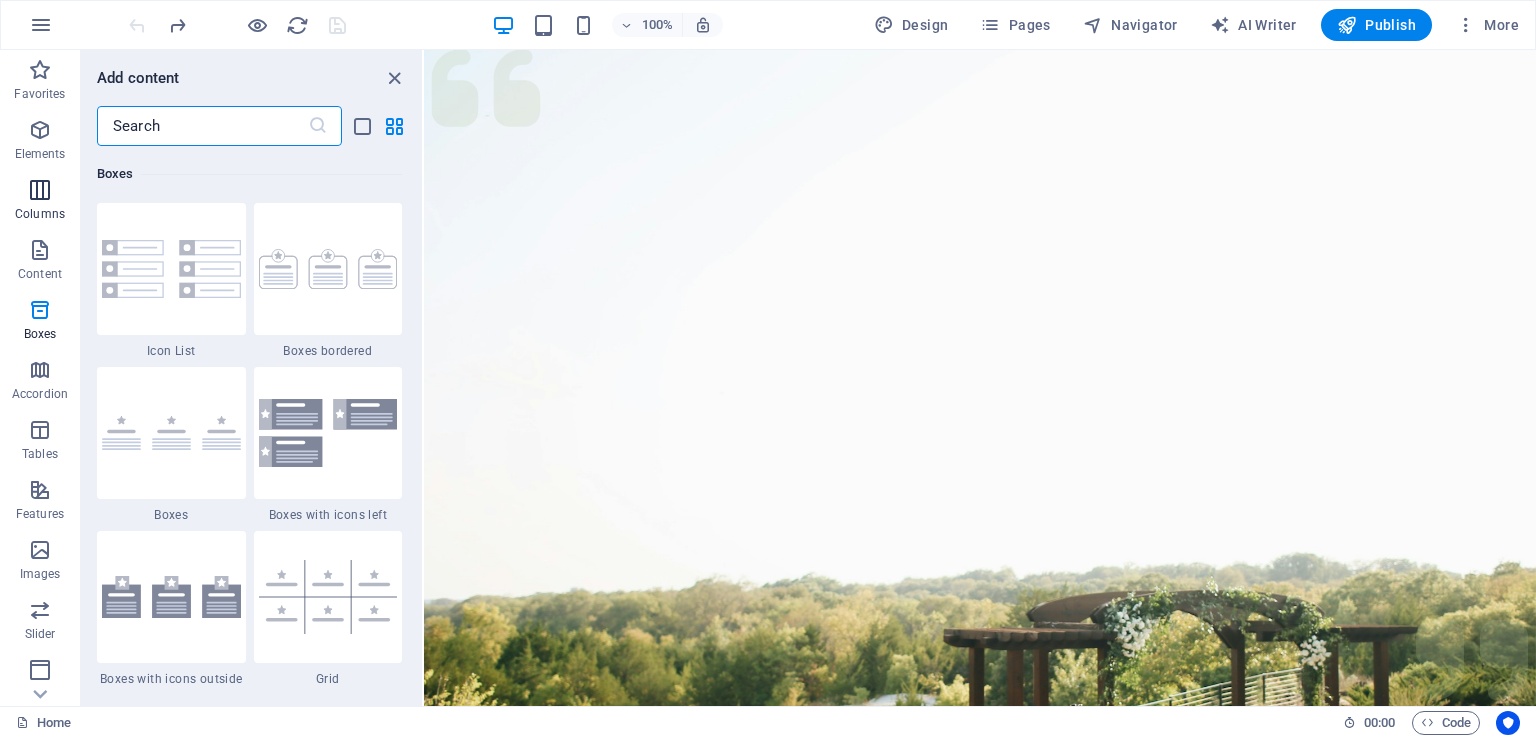 click at bounding box center [40, 190] 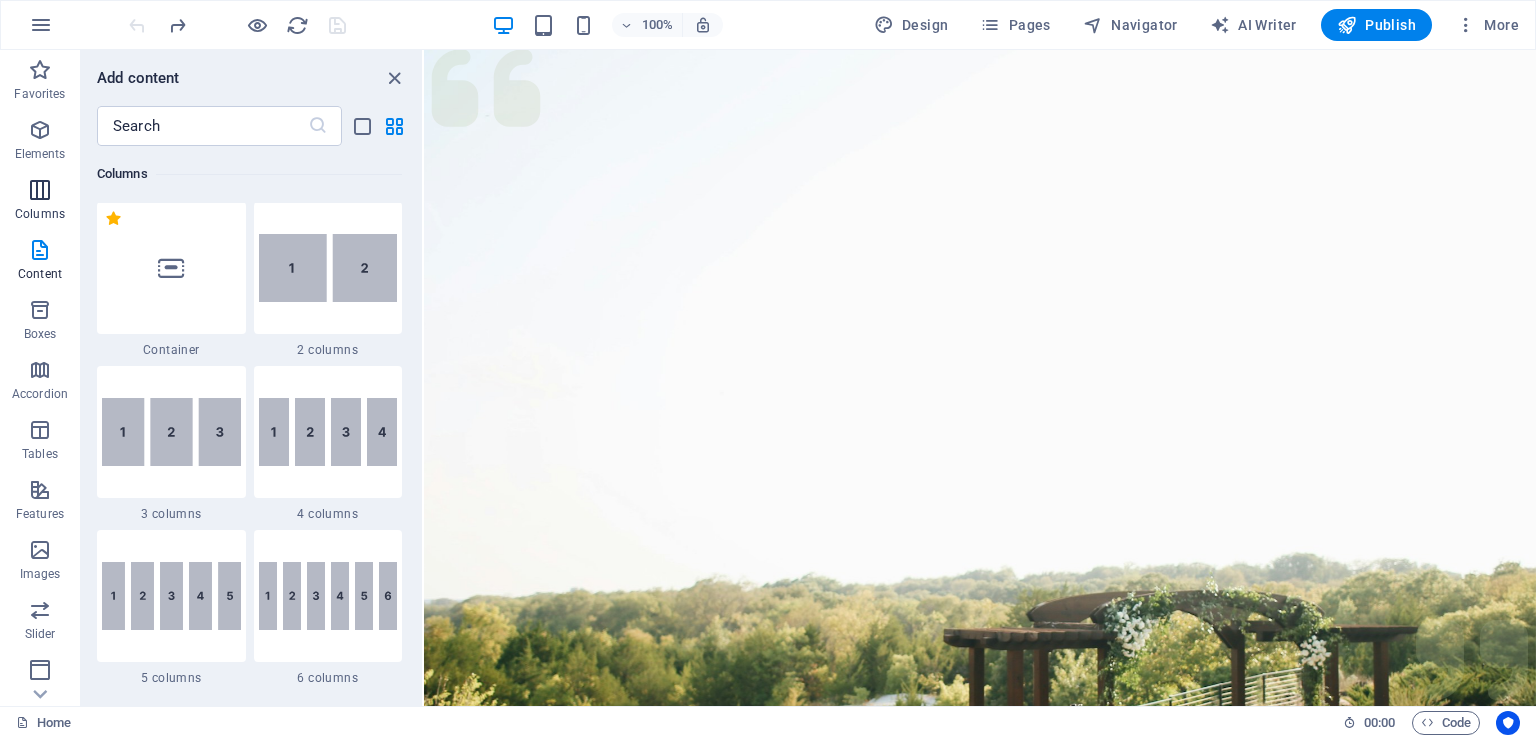 scroll, scrollTop: 990, scrollLeft: 0, axis: vertical 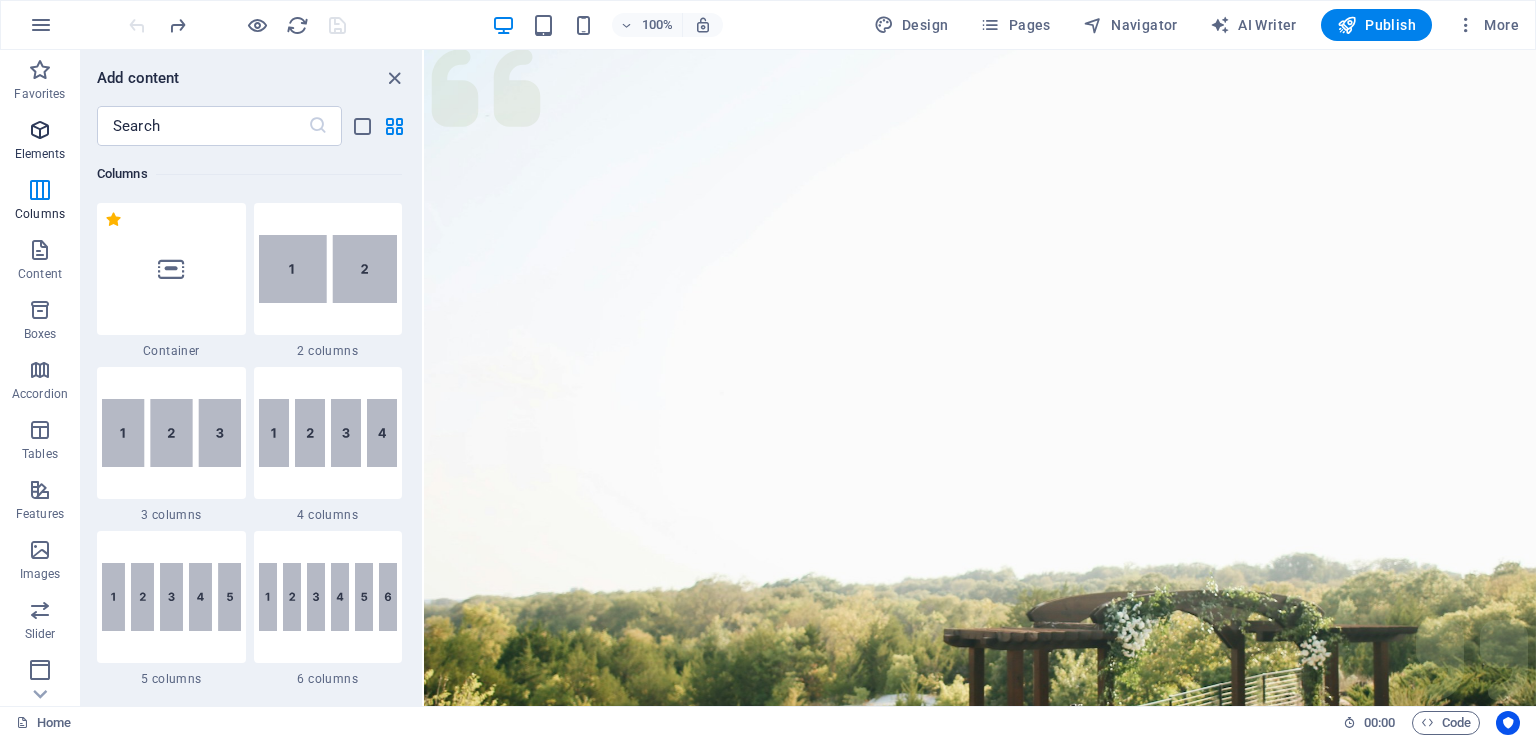 click on "Elements" at bounding box center (40, 154) 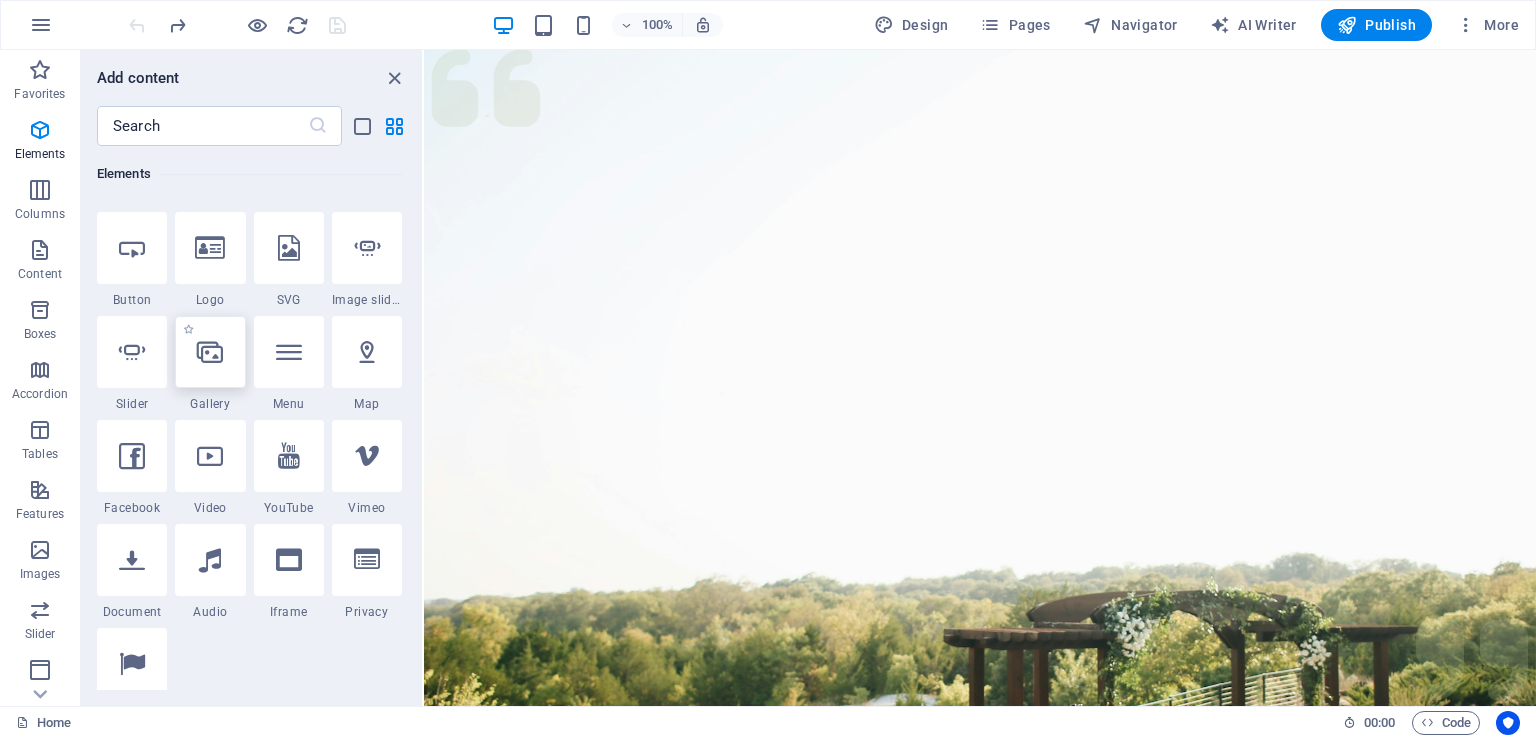 scroll, scrollTop: 513, scrollLeft: 0, axis: vertical 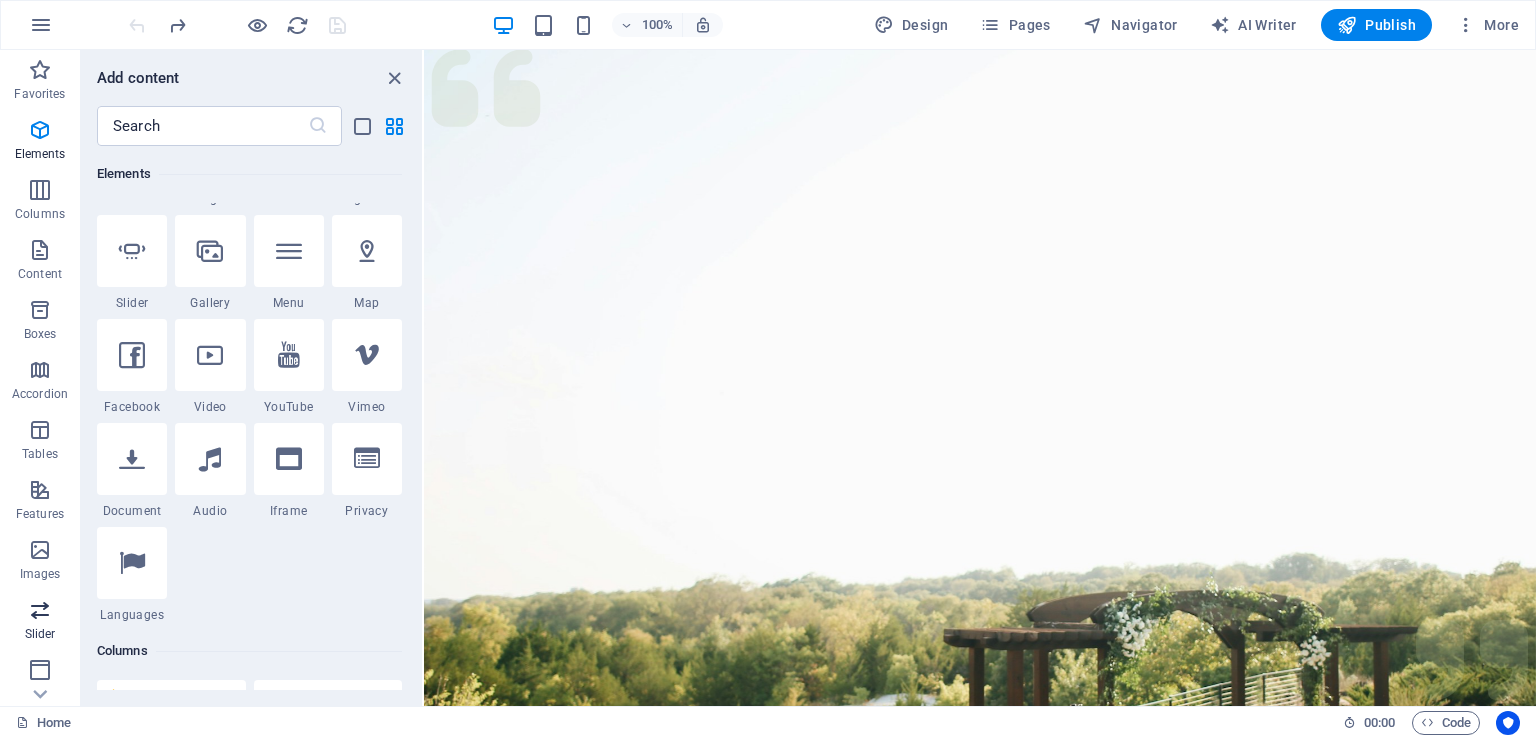 click on "Slider" at bounding box center (40, 622) 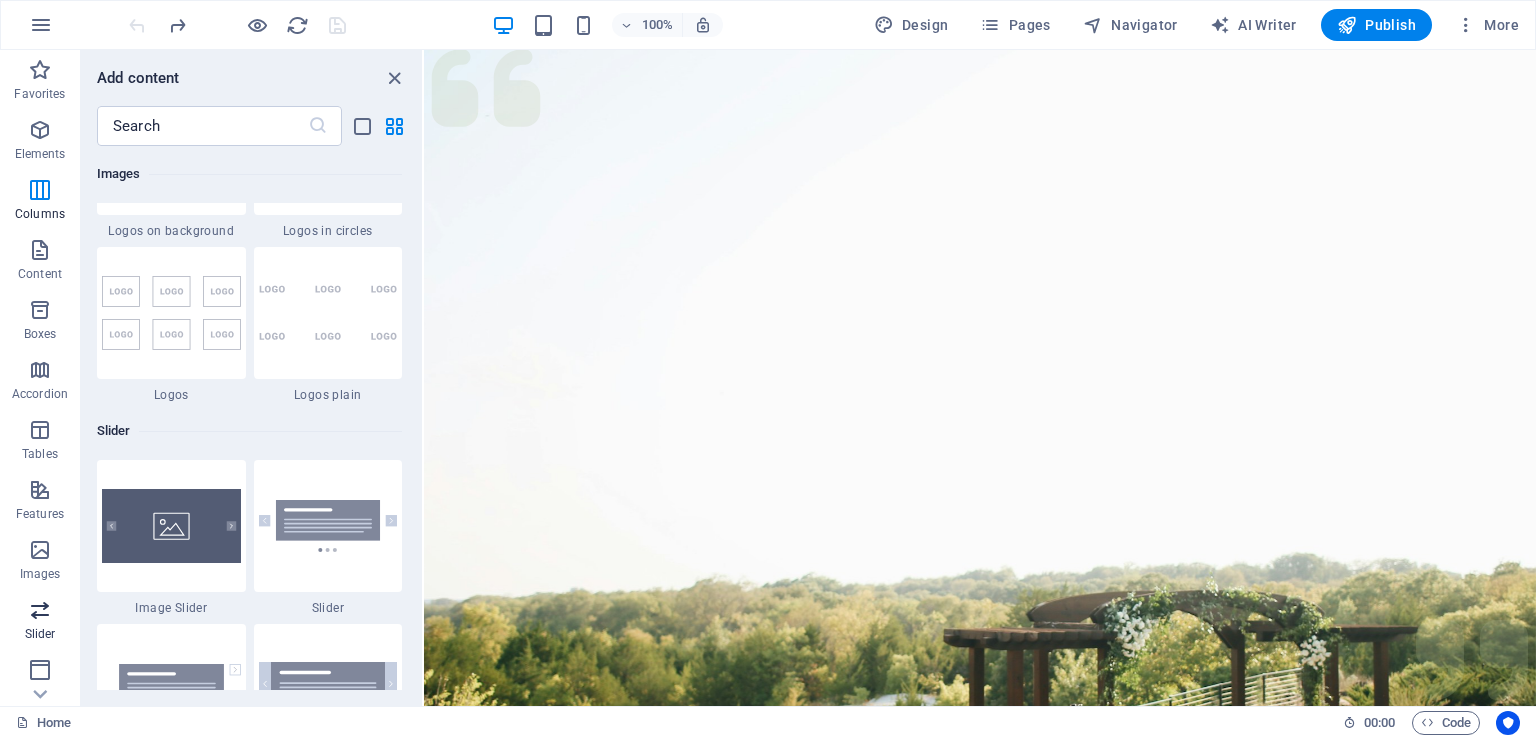 scroll, scrollTop: 11336, scrollLeft: 0, axis: vertical 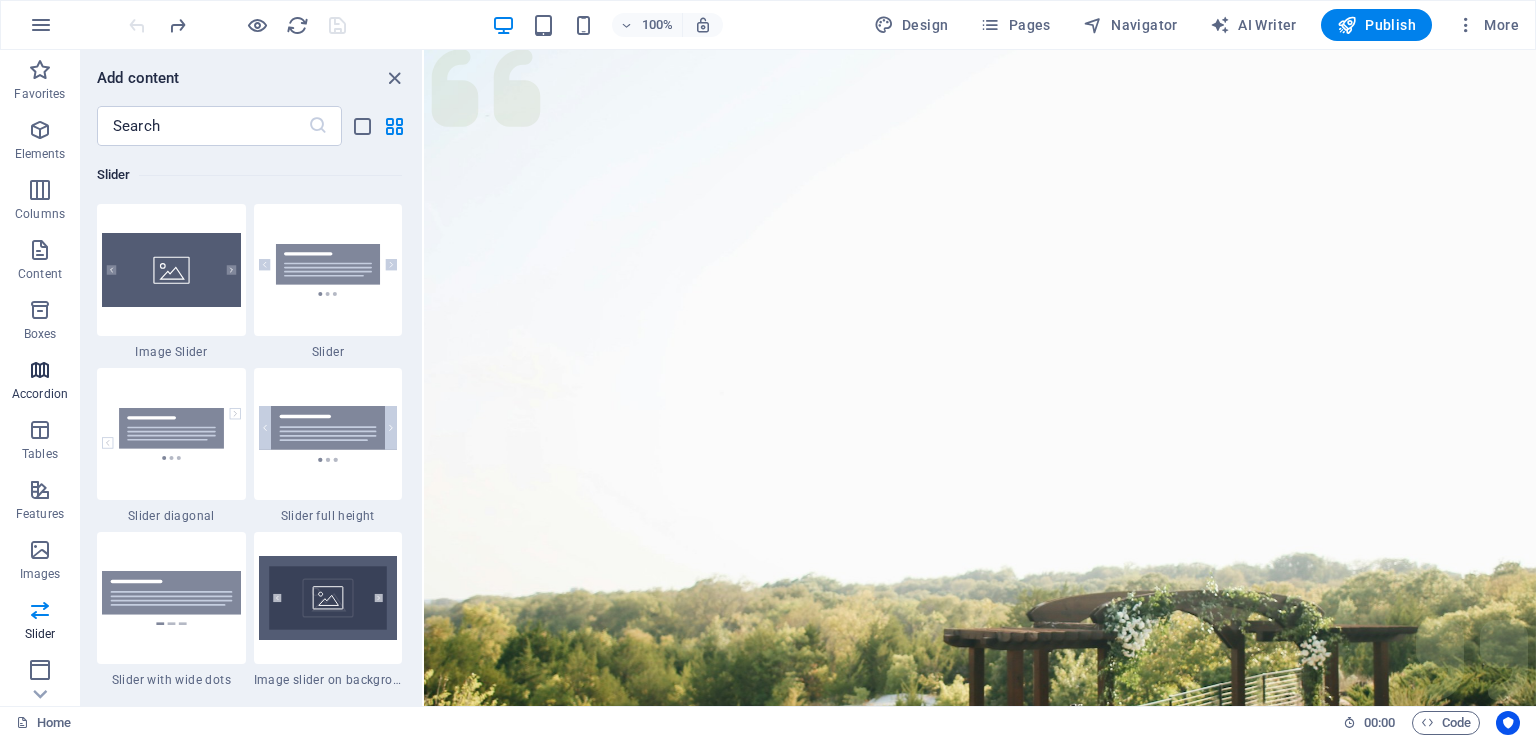 click on "Accordion" at bounding box center (40, 394) 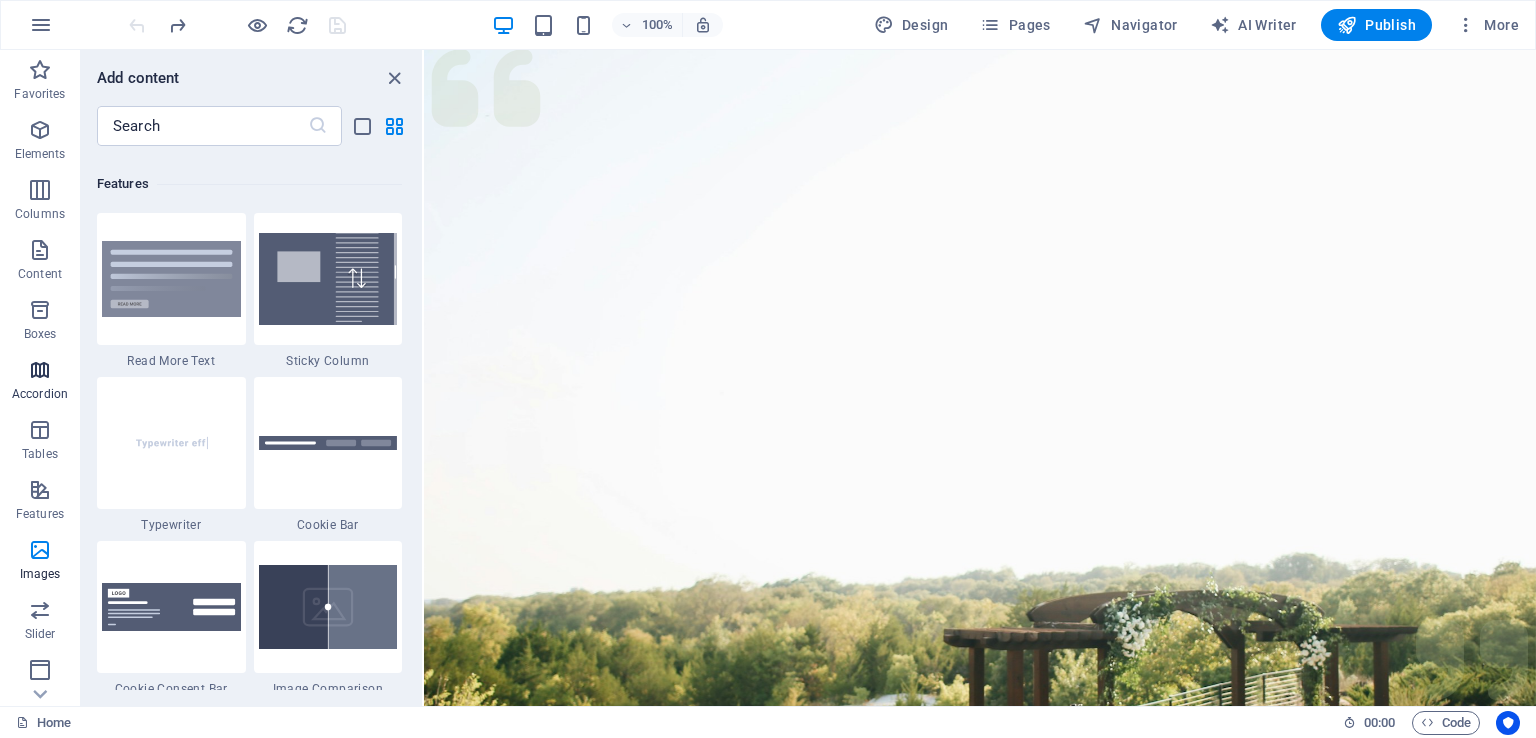 scroll, scrollTop: 6384, scrollLeft: 0, axis: vertical 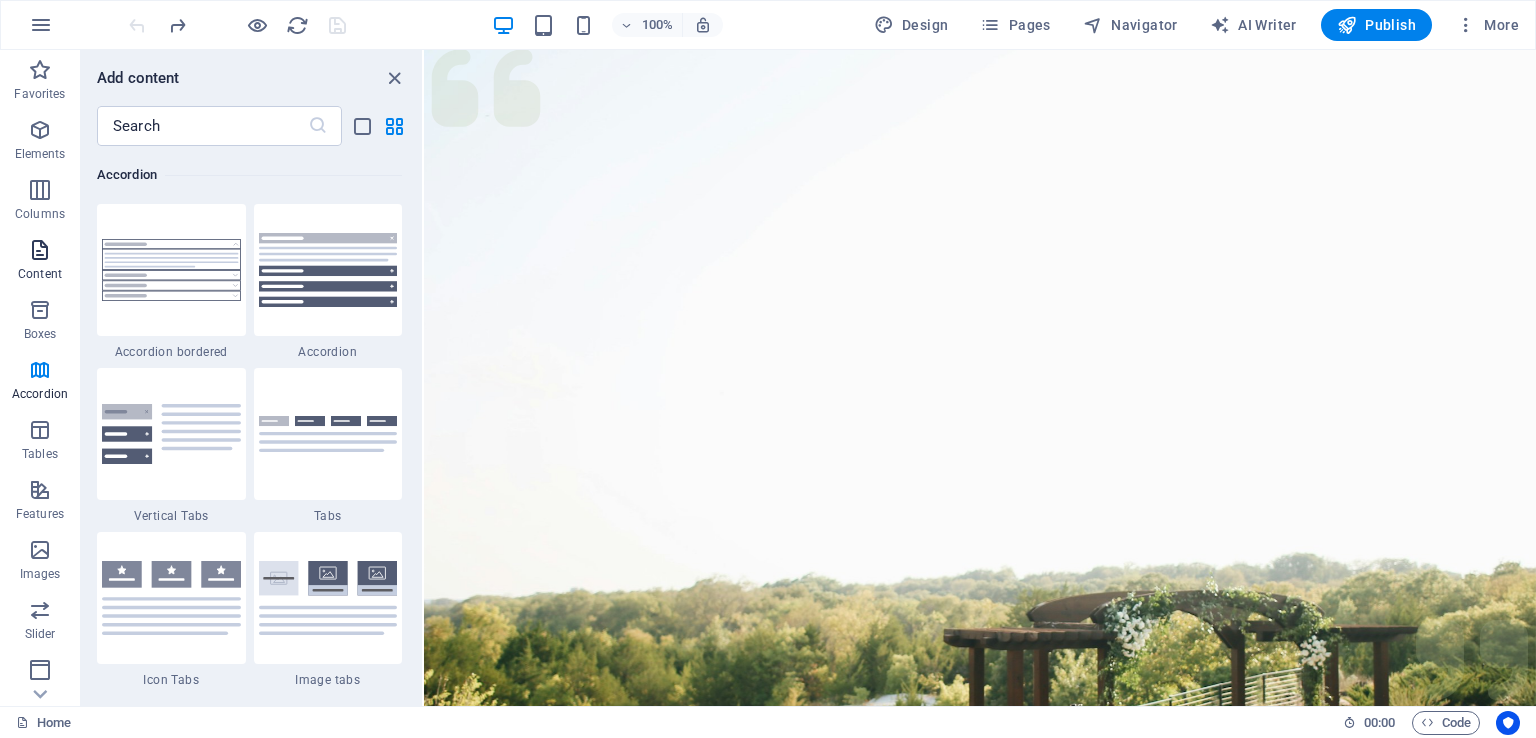 click at bounding box center (40, 250) 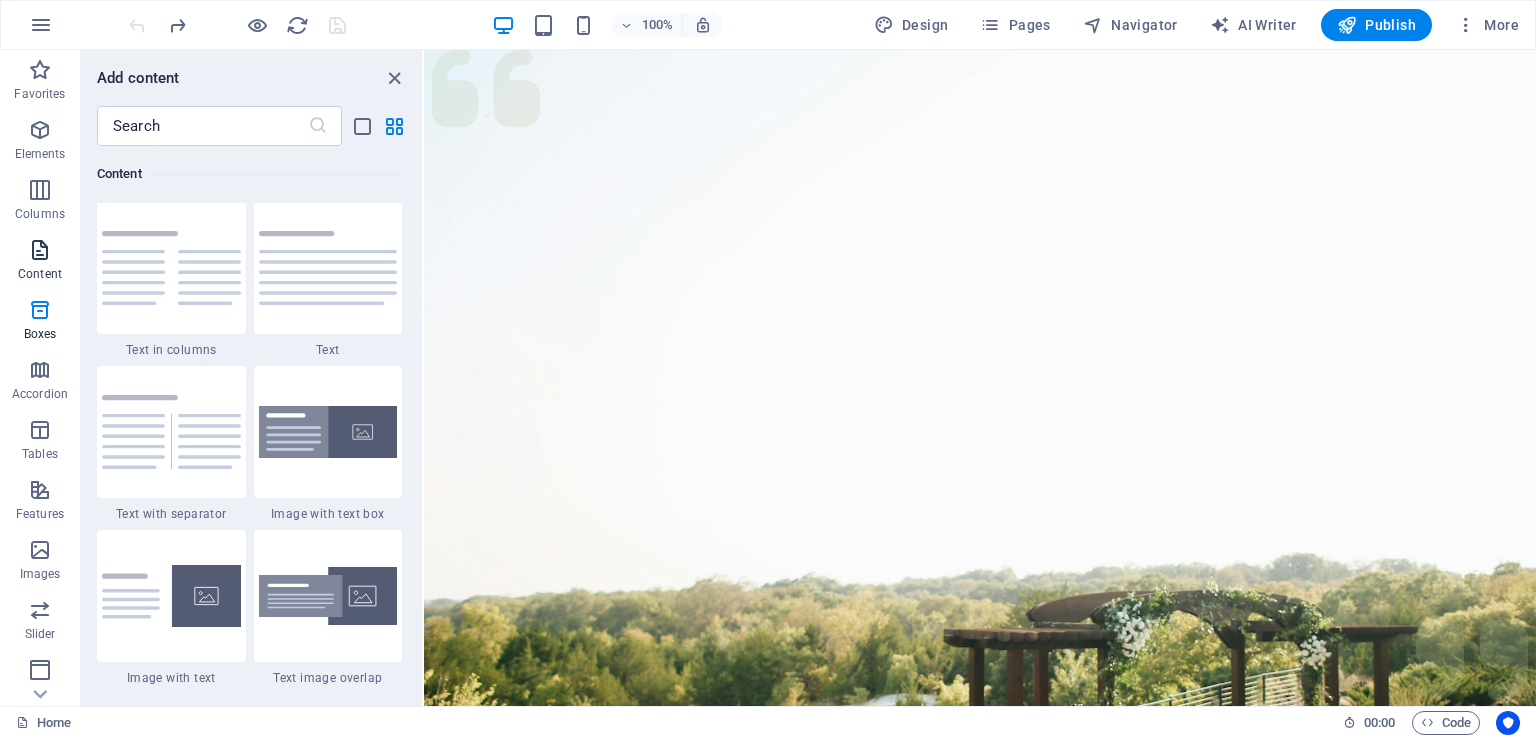 scroll, scrollTop: 3499, scrollLeft: 0, axis: vertical 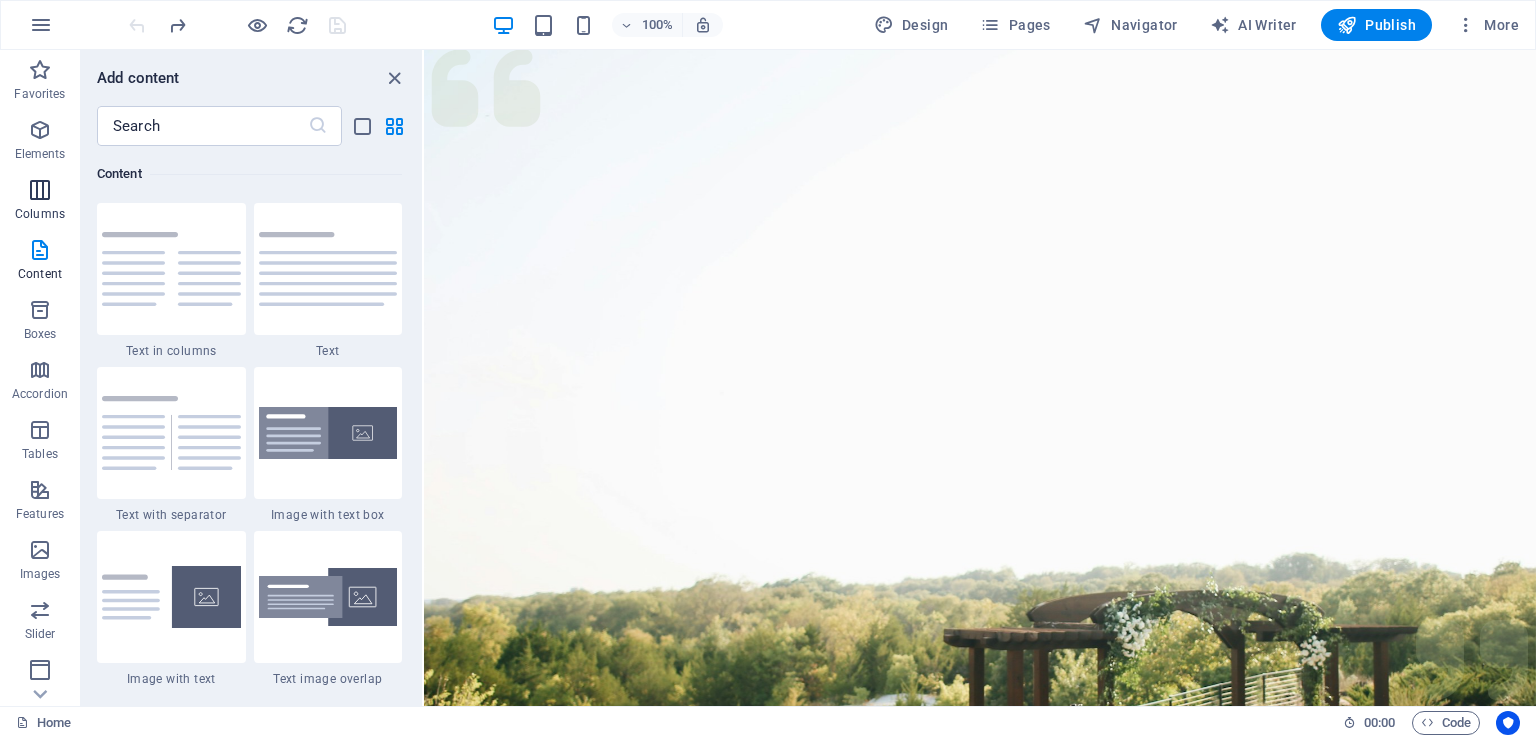 click at bounding box center (40, 190) 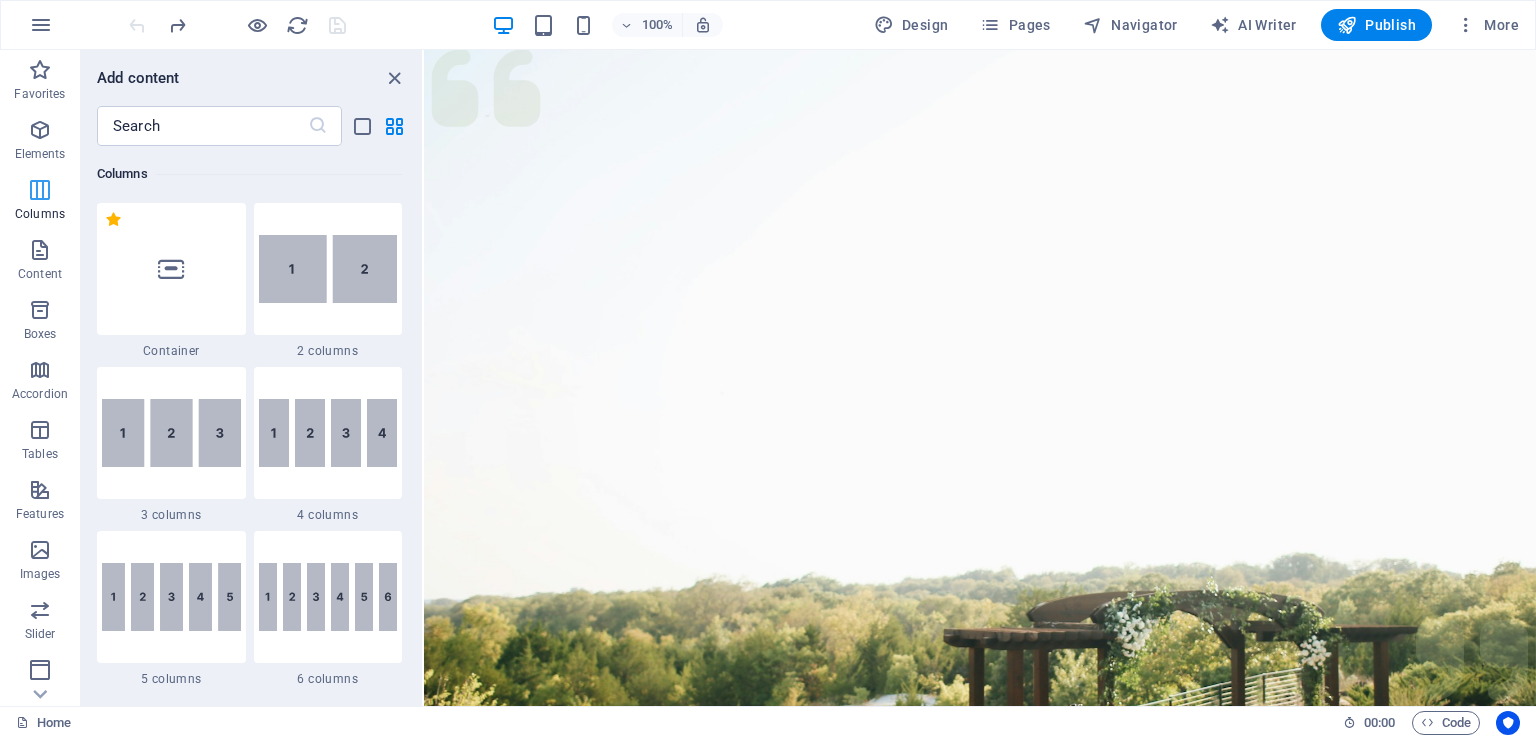 scroll, scrollTop: 990, scrollLeft: 0, axis: vertical 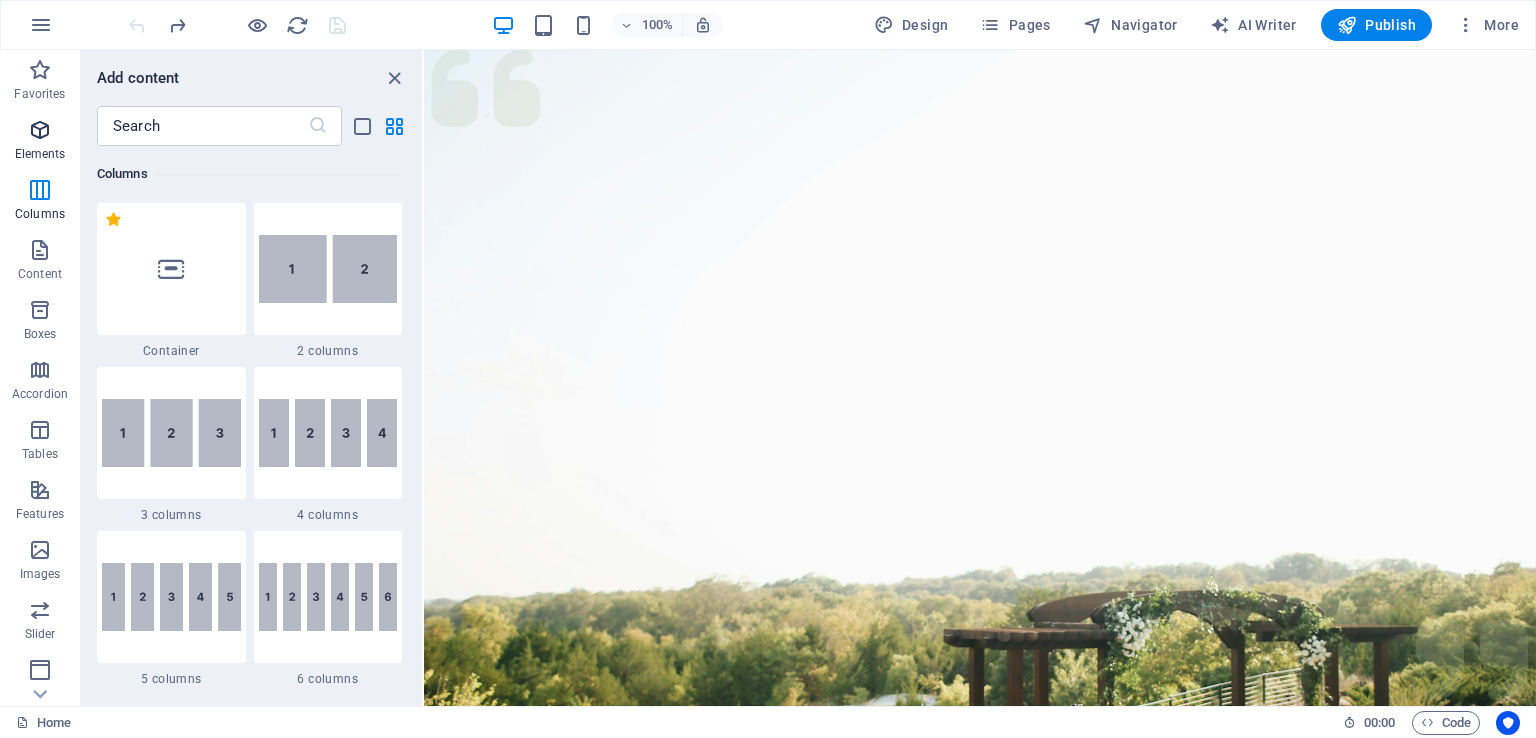 click on "Elements" at bounding box center (40, 154) 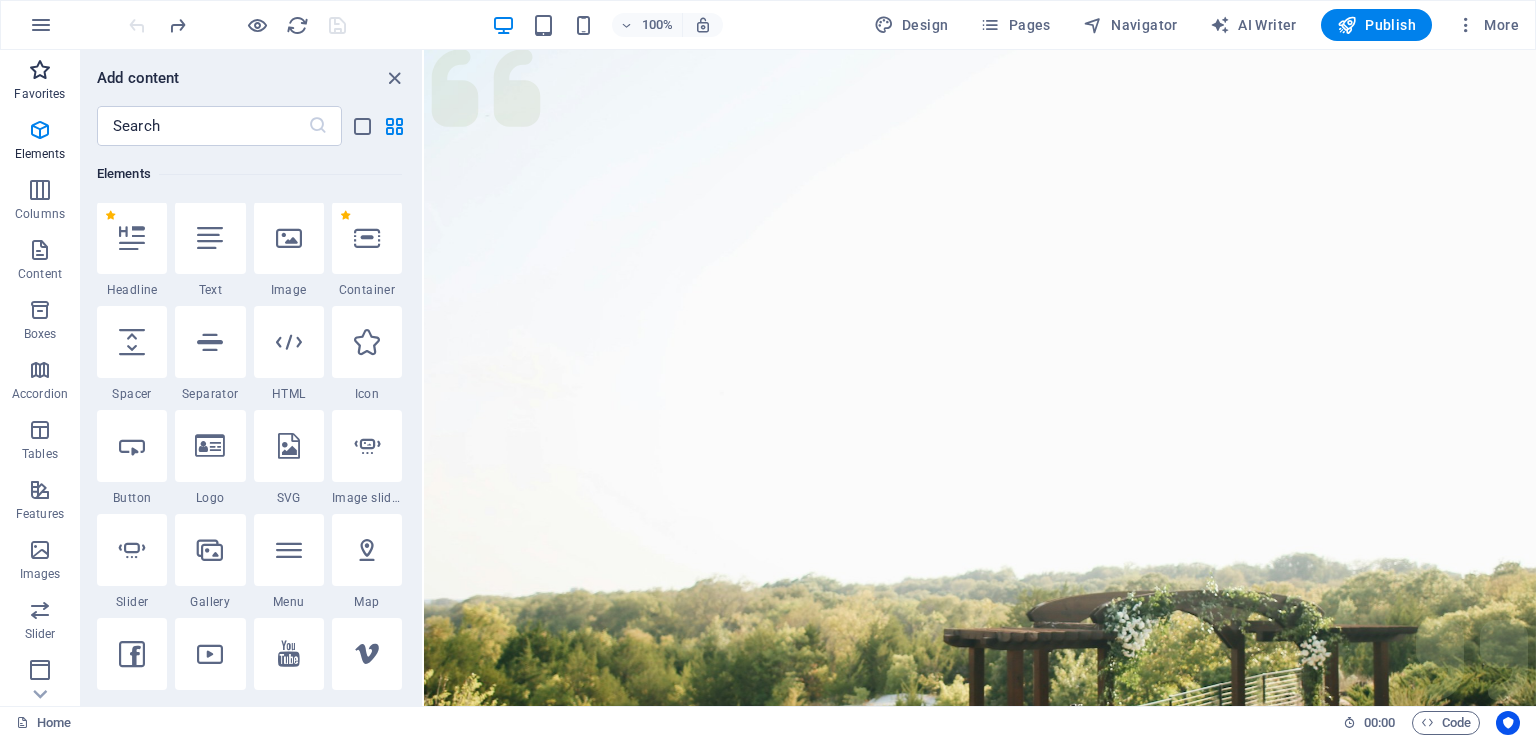 scroll, scrollTop: 213, scrollLeft: 0, axis: vertical 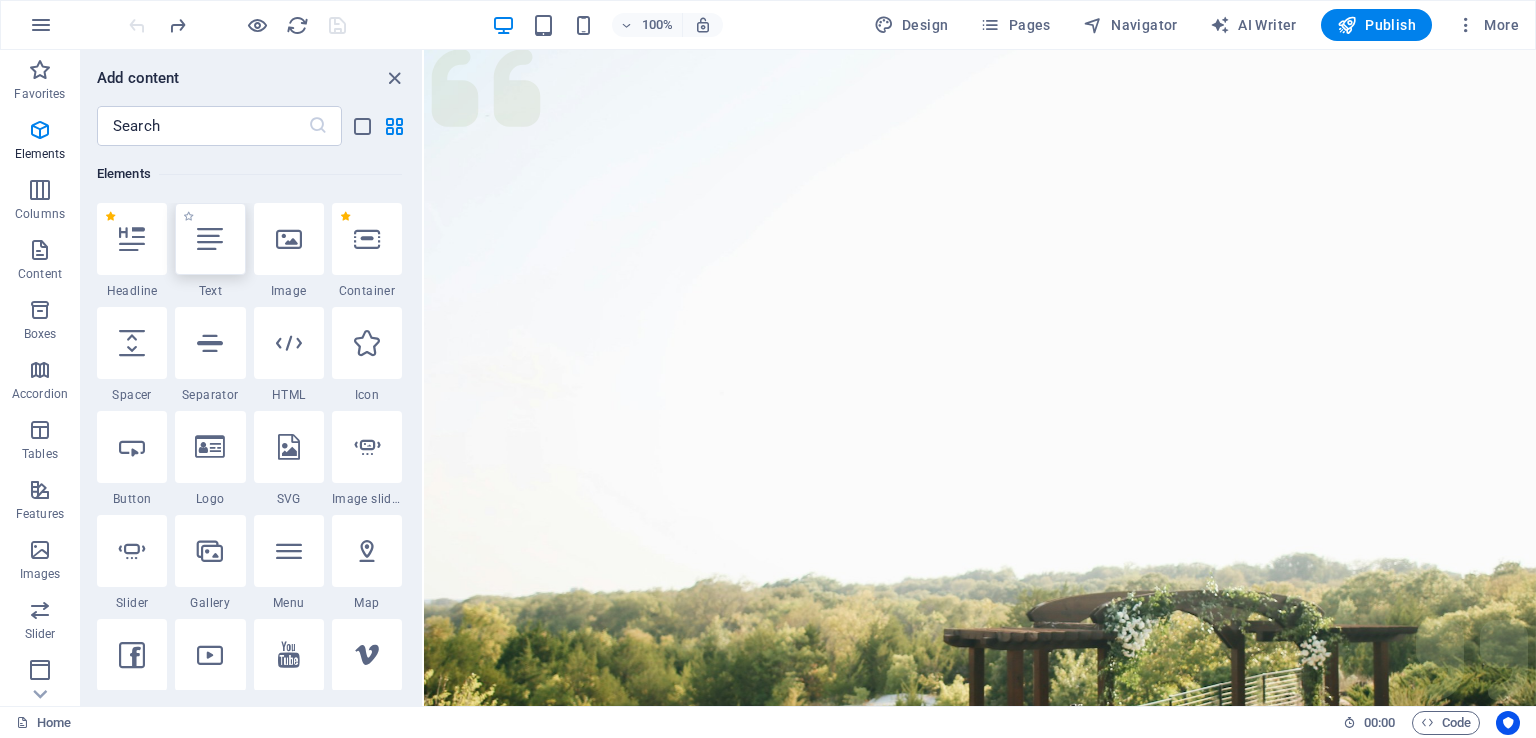 click at bounding box center (210, 239) 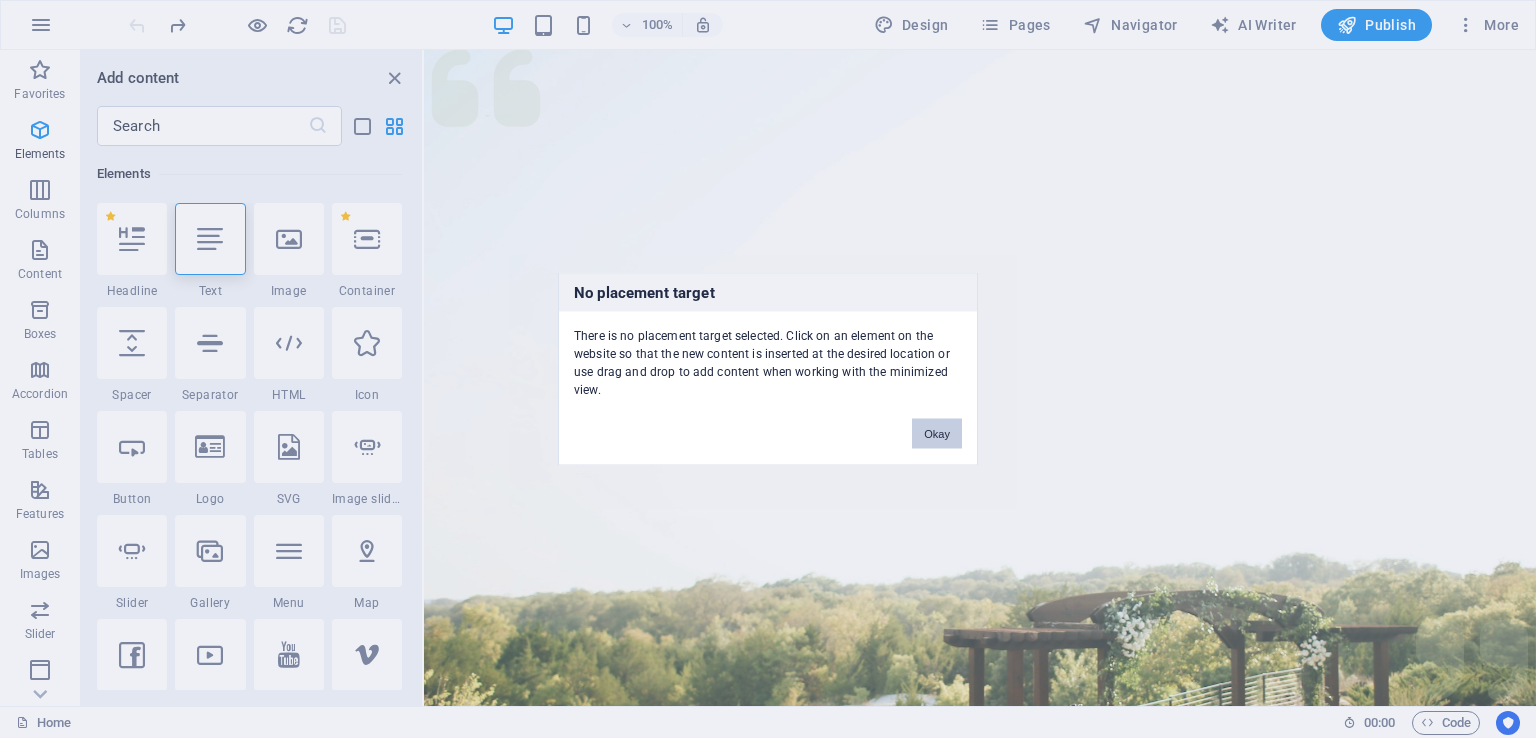 drag, startPoint x: 944, startPoint y: 433, endPoint x: 258, endPoint y: 199, distance: 724.8117 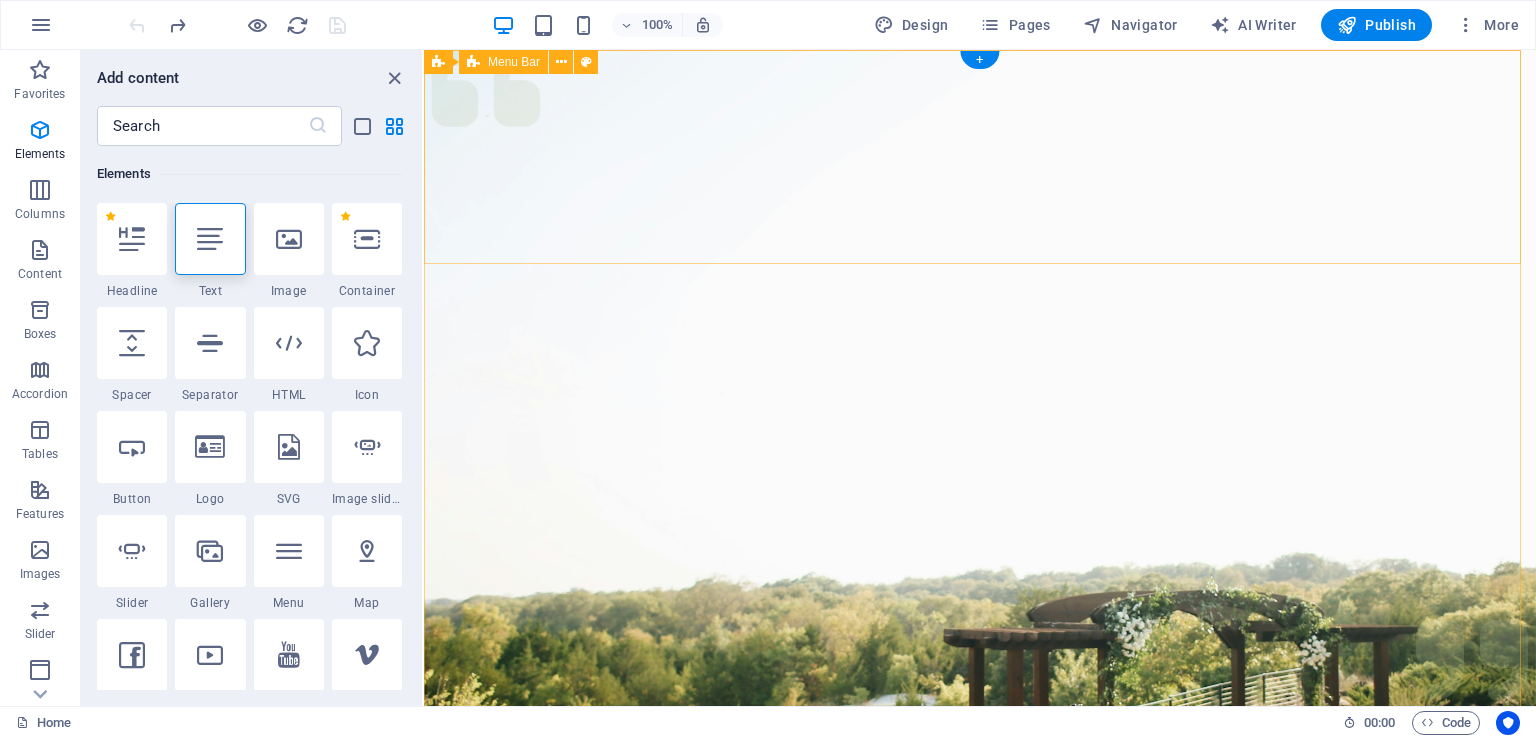click on "MS GROUP Menu Services About Team Gallery Contact Get in touch" at bounding box center (980, 1069) 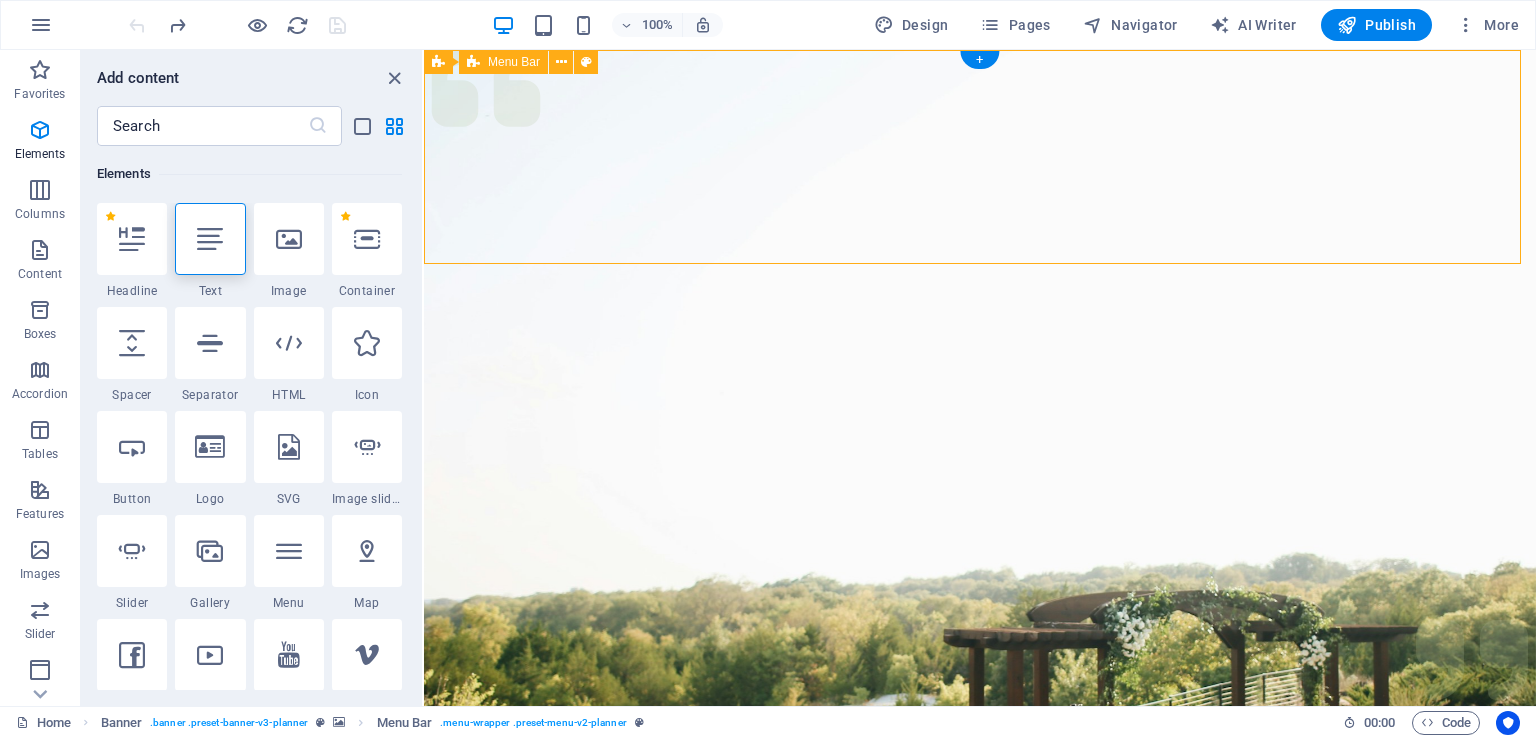 drag, startPoint x: 724, startPoint y: 216, endPoint x: 888, endPoint y: 249, distance: 167.28719 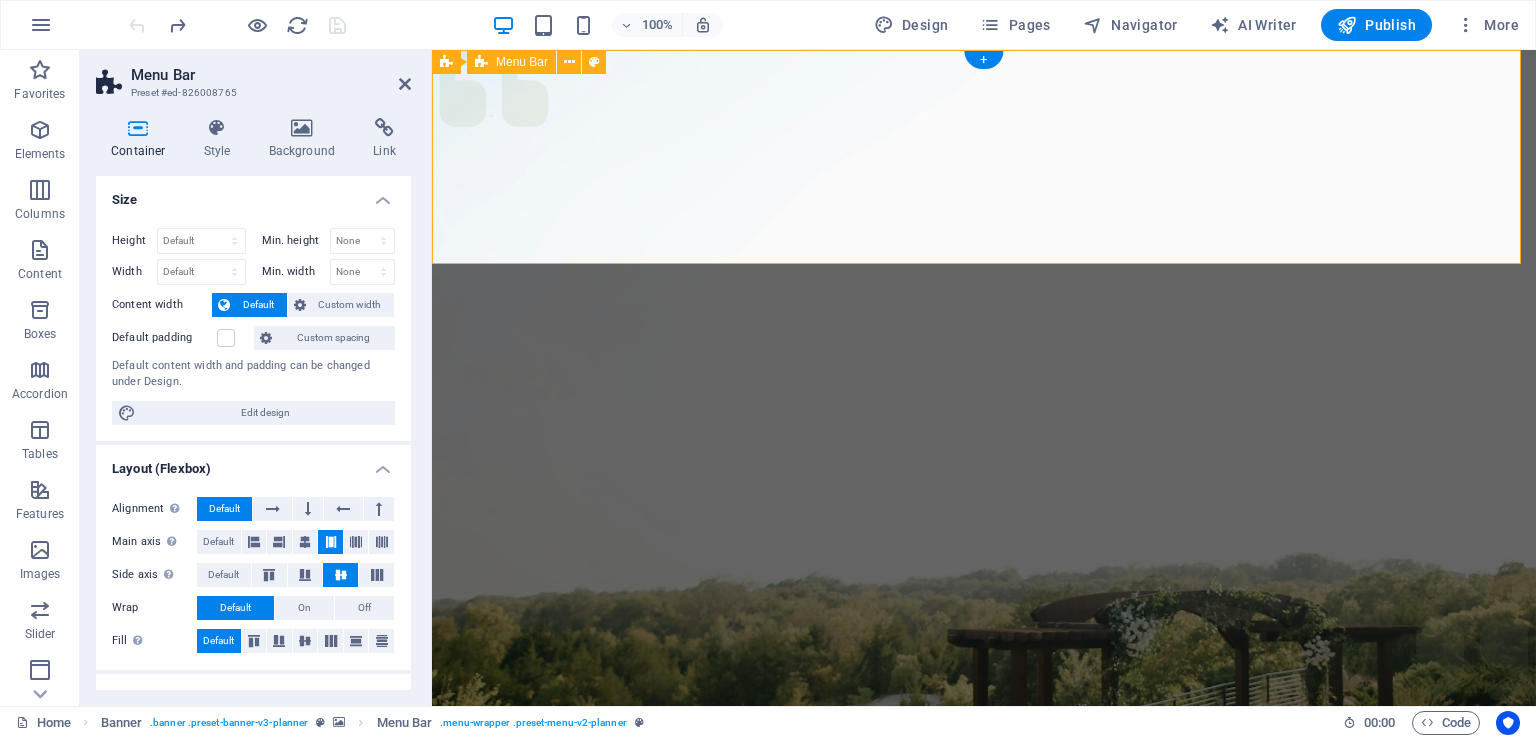 click on "MS GROUP Menu Services About Team Gallery Contact Get in touch" at bounding box center (984, 1069) 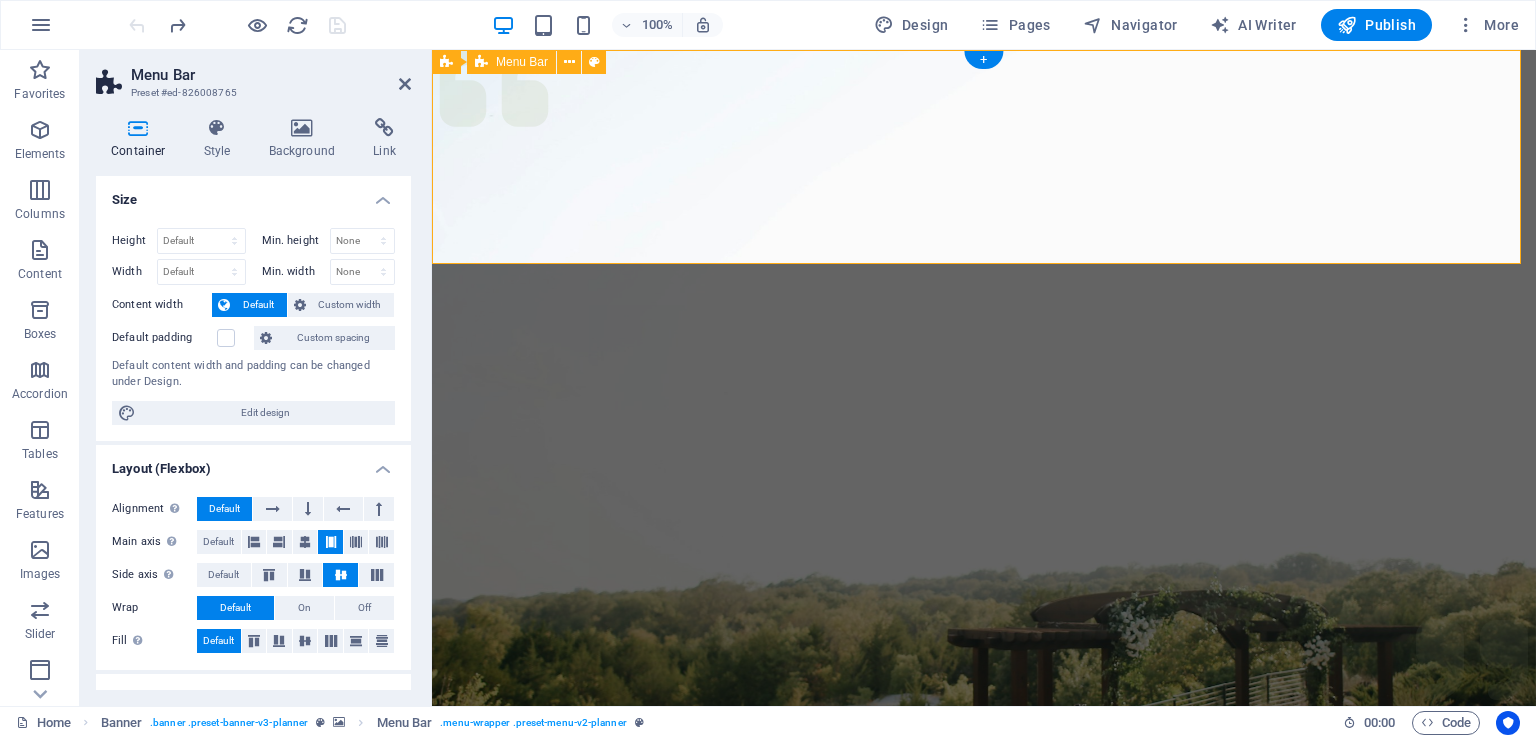 click on "MS GROUP Menu Services About Team Gallery Contact Get in touch" at bounding box center (984, 1069) 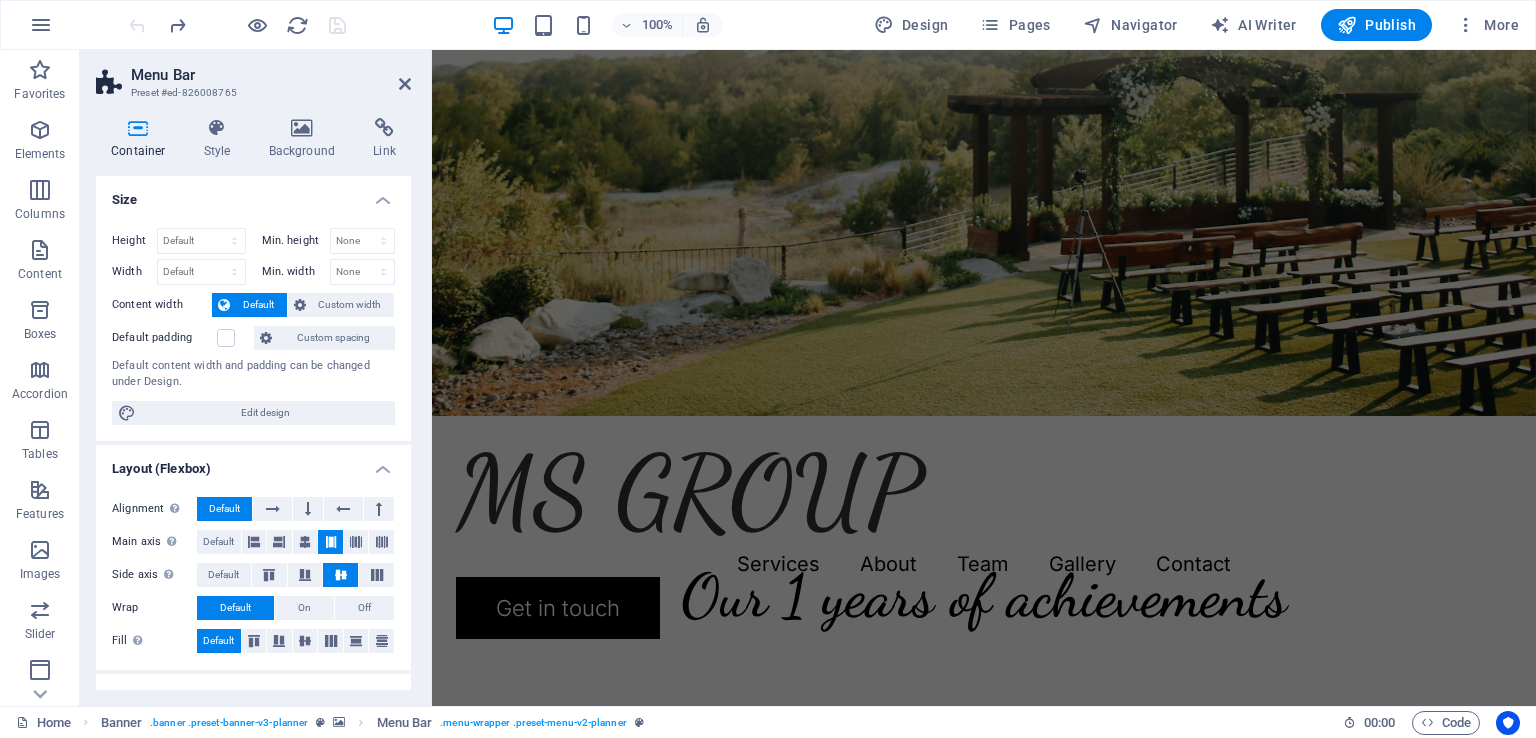 scroll, scrollTop: 0, scrollLeft: 0, axis: both 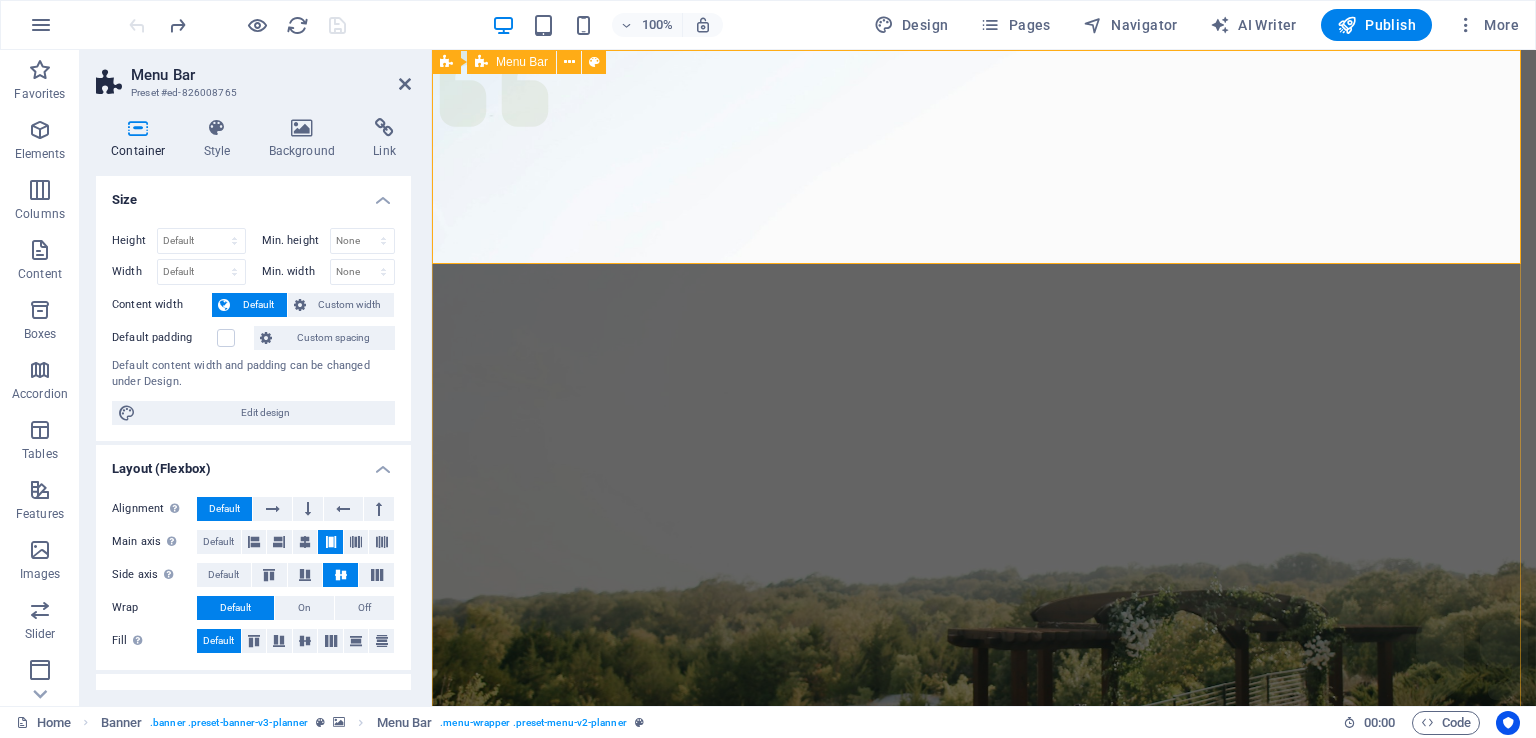 click on "MS GROUP Menu Services About Team Gallery Contact Get in touch" at bounding box center [984, 1069] 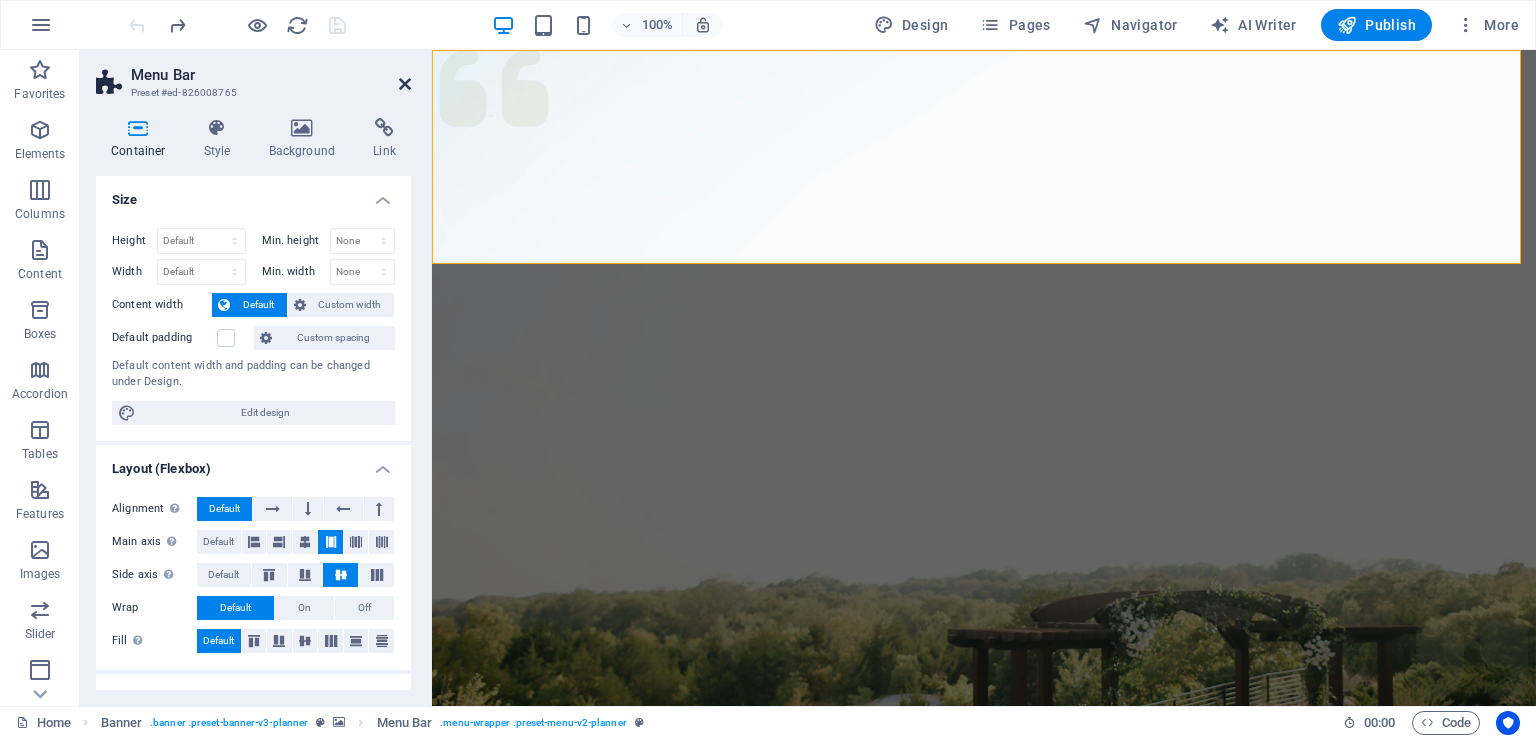 click at bounding box center [405, 84] 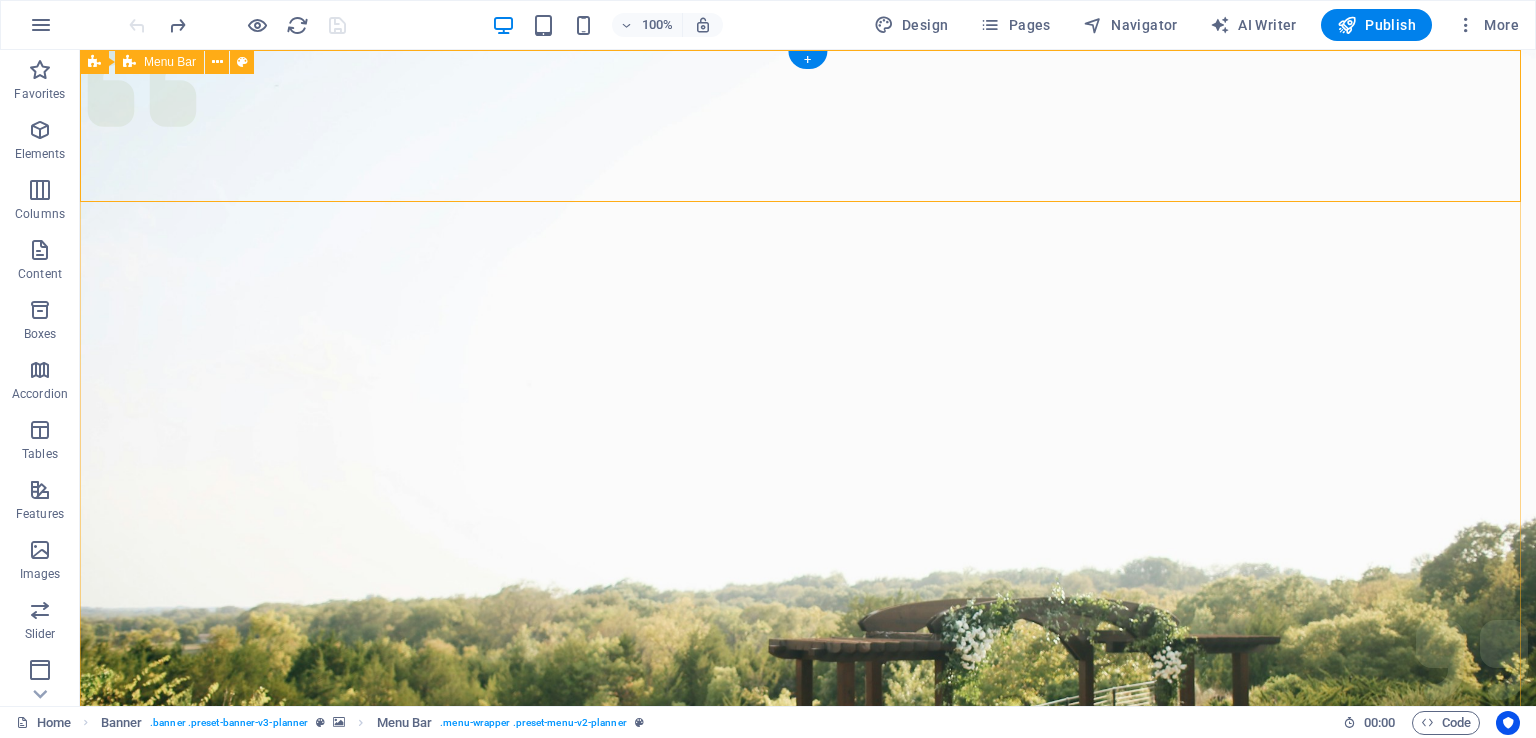 click on "MS GROUP Menu Services About Team Gallery Contact Get in touch" at bounding box center (808, 1069) 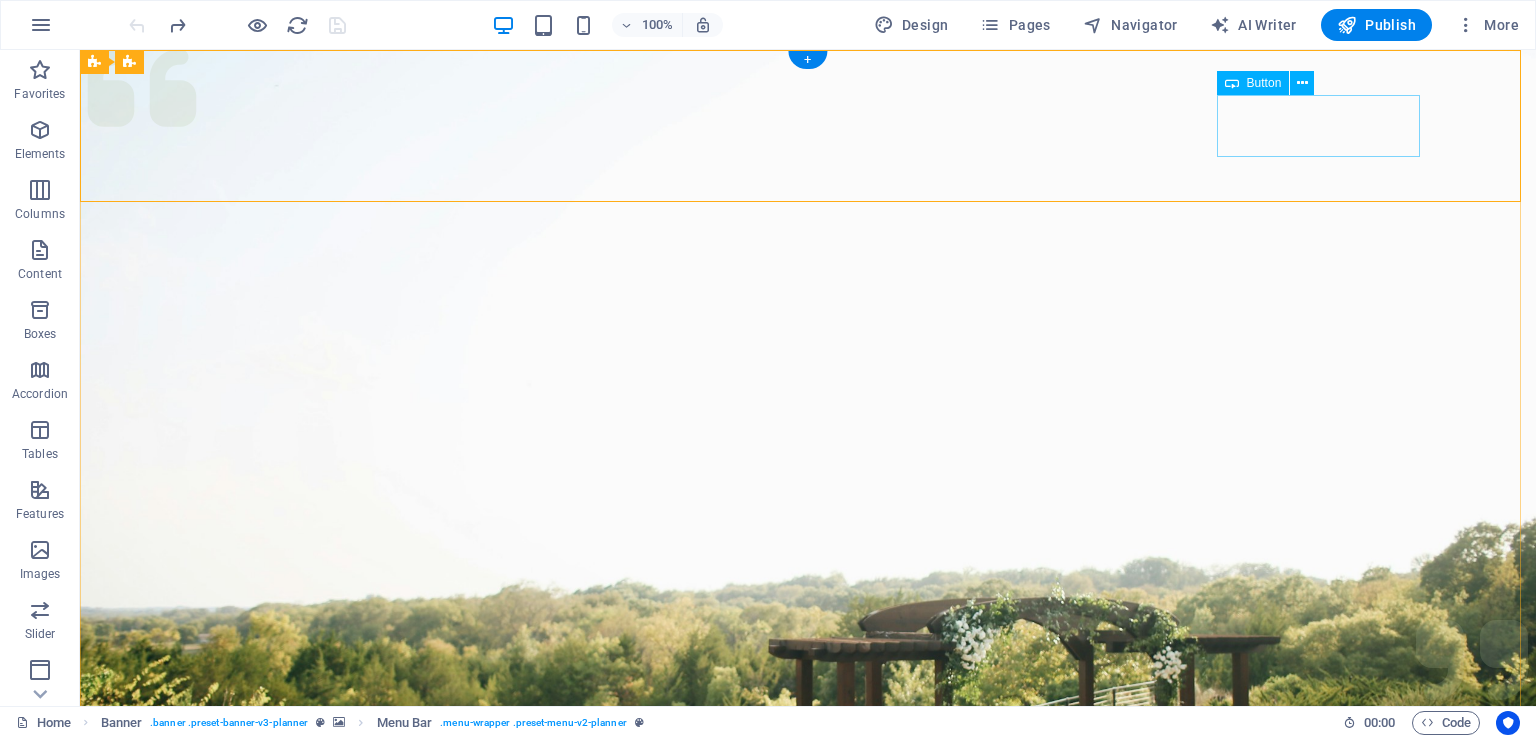 click on "Get in touch" at bounding box center (808, 1142) 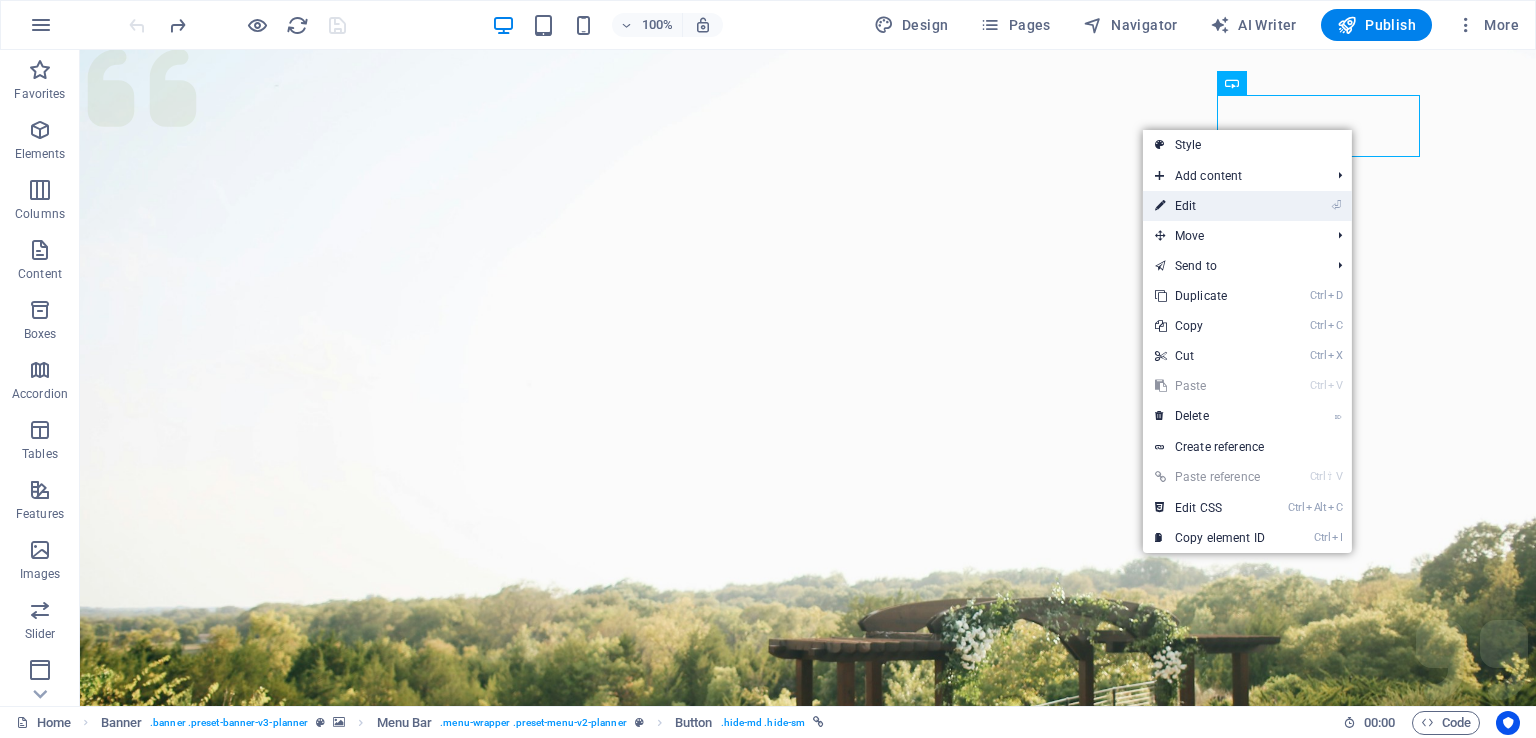 click on "⏎  Edit" at bounding box center (1210, 206) 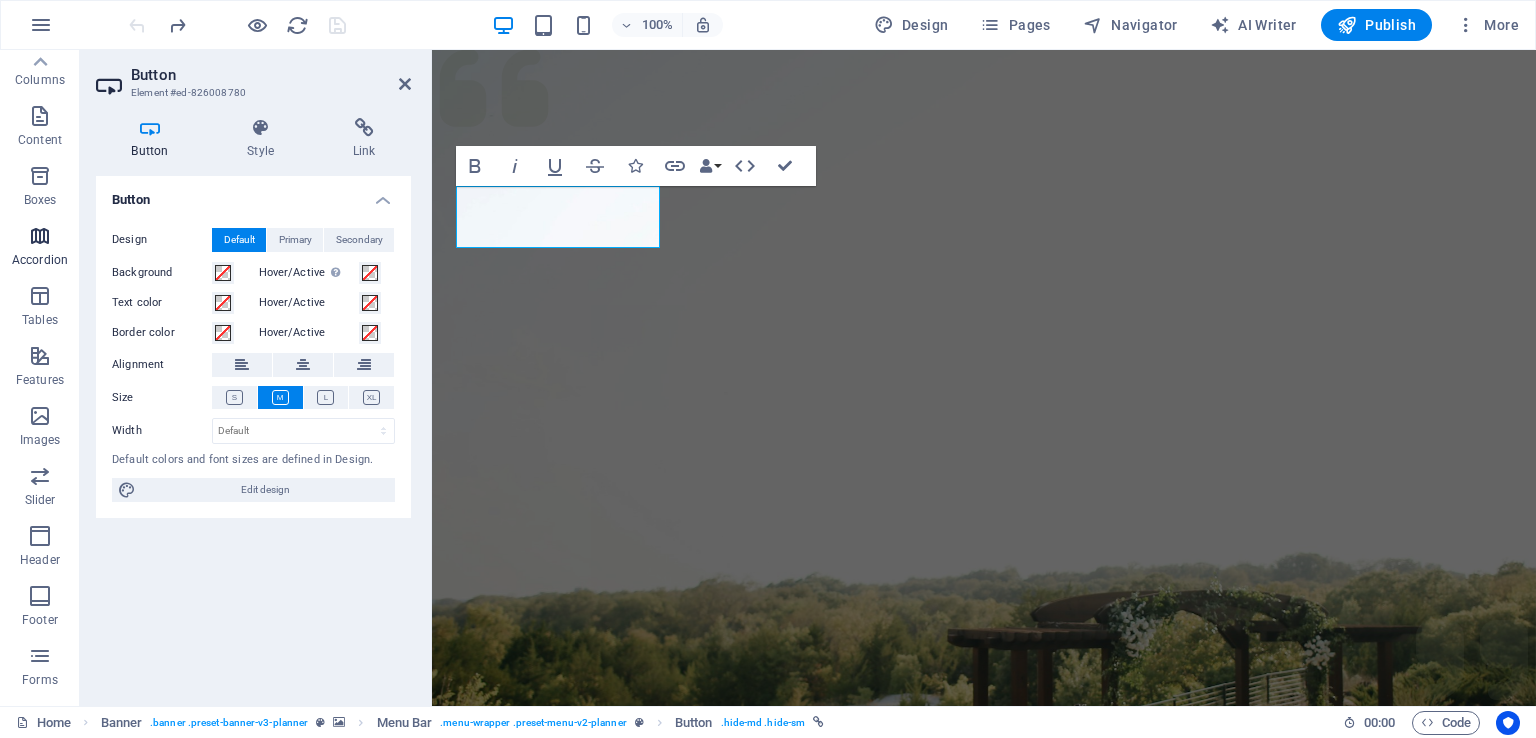 scroll, scrollTop: 0, scrollLeft: 0, axis: both 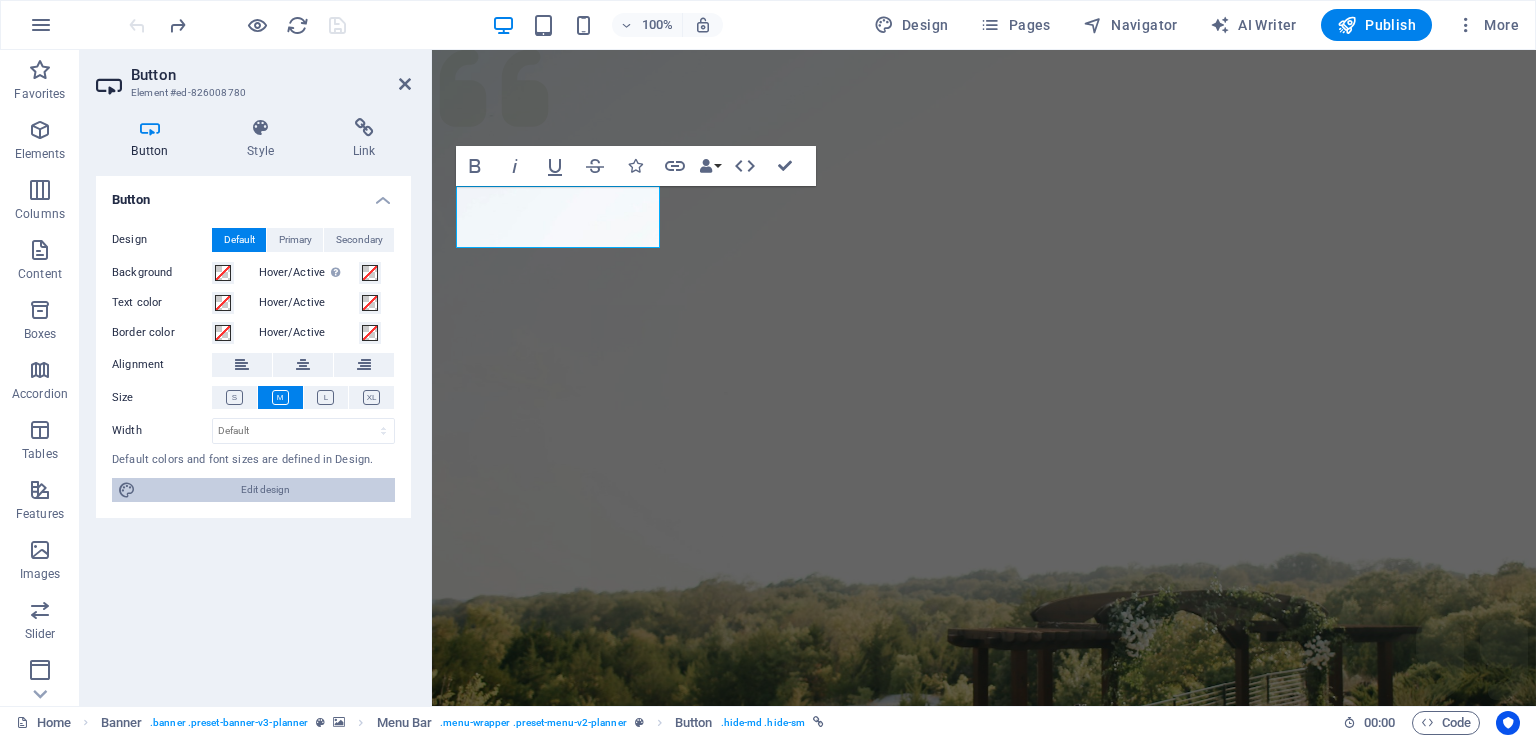 click on "Edit design" at bounding box center (265, 490) 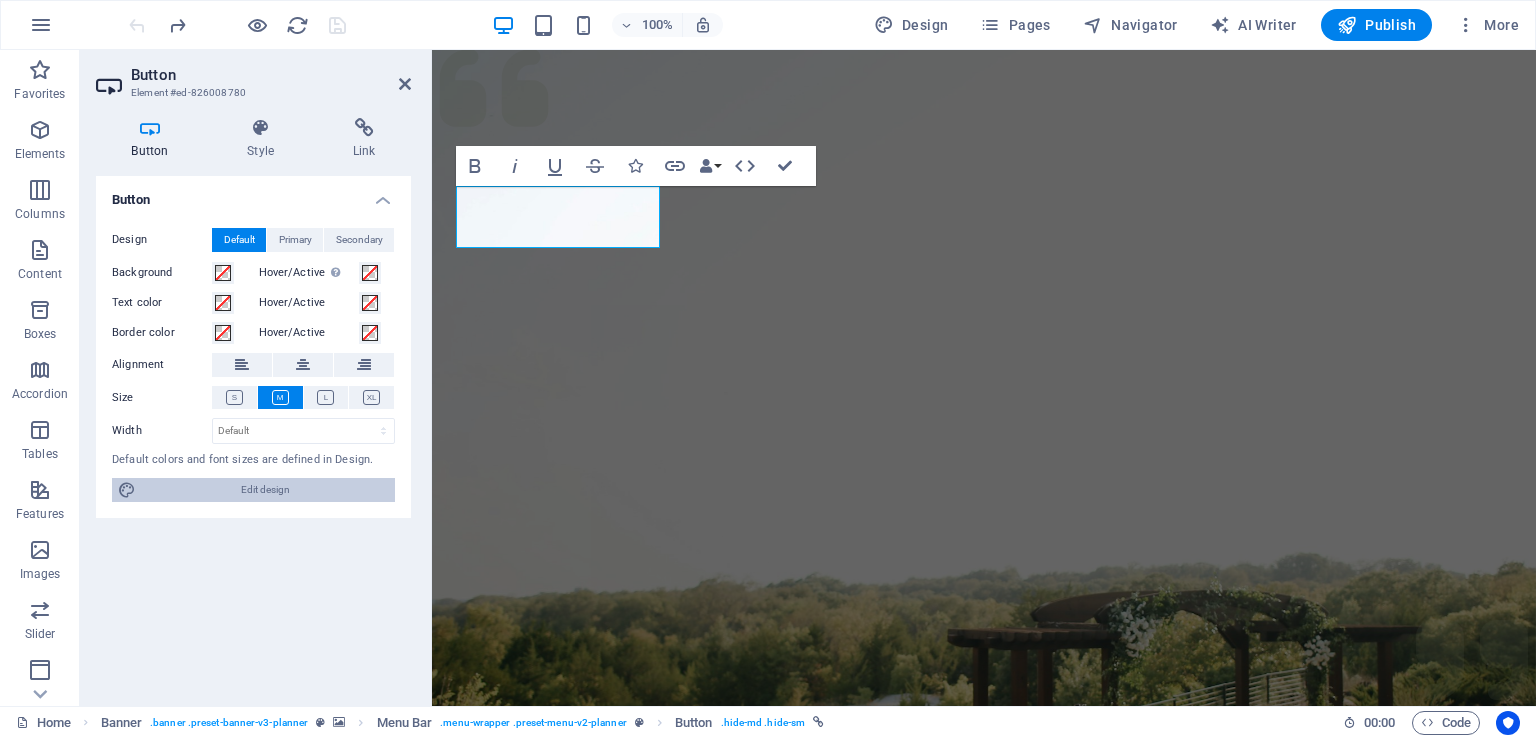 select on "px" 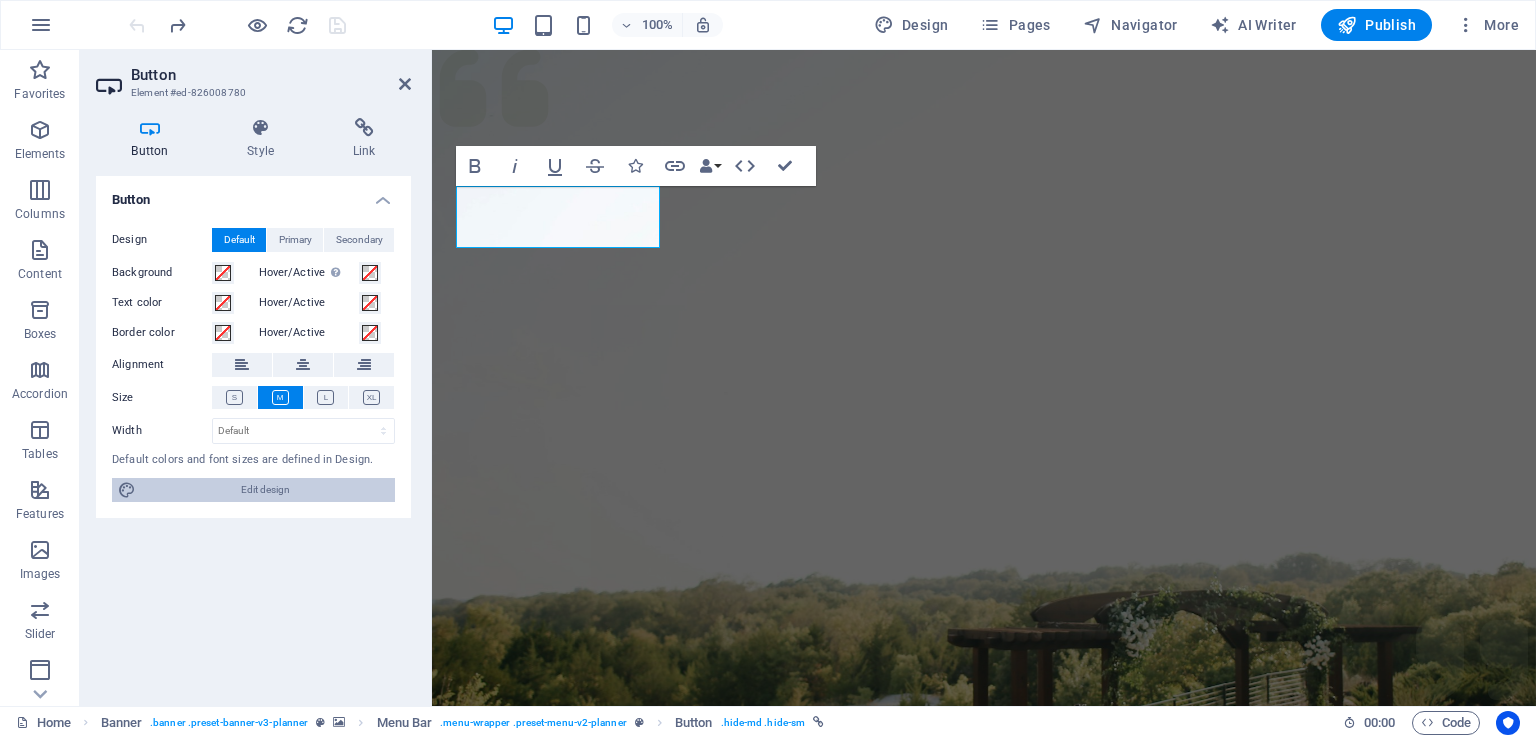 select on "300" 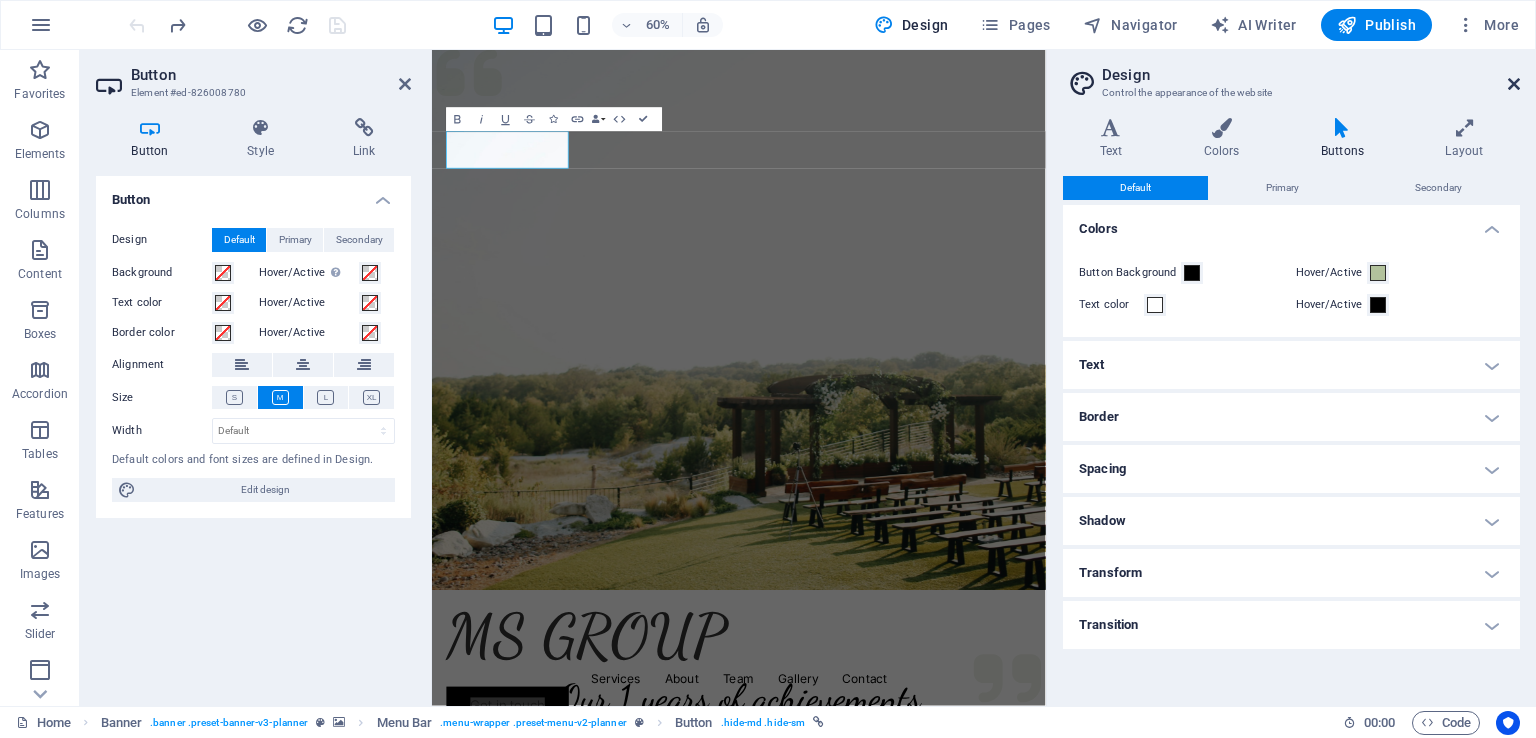 click at bounding box center [1514, 84] 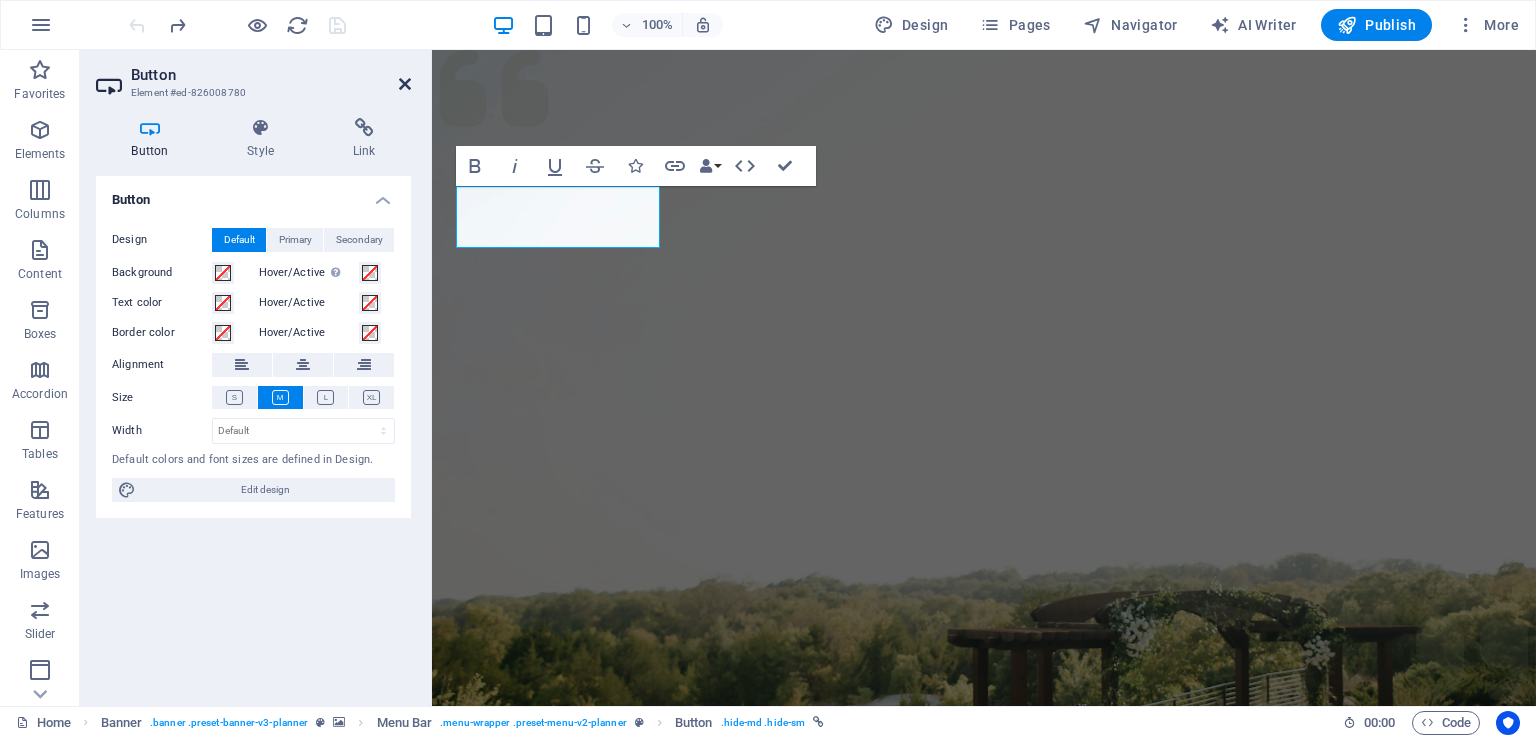 click at bounding box center [405, 84] 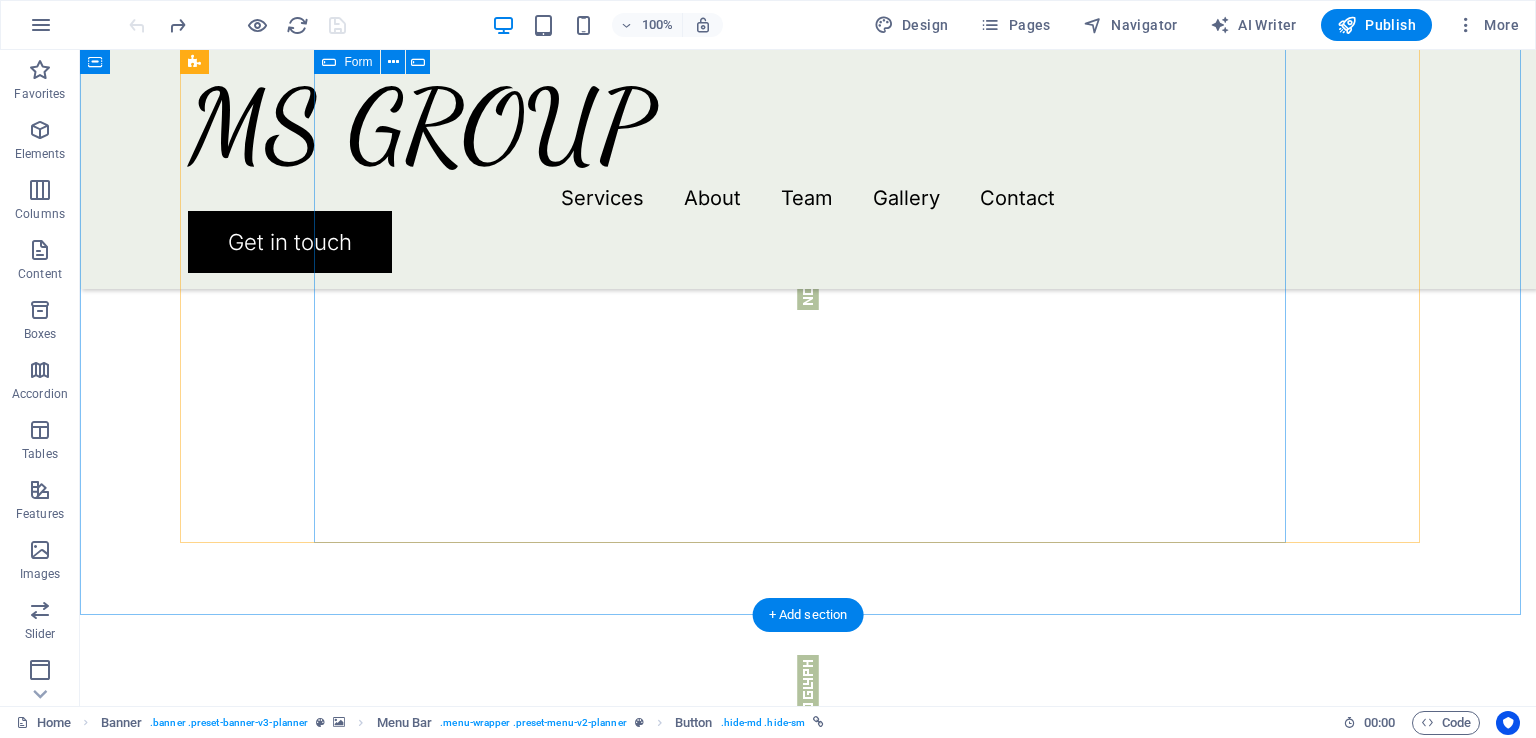 scroll, scrollTop: 3300, scrollLeft: 0, axis: vertical 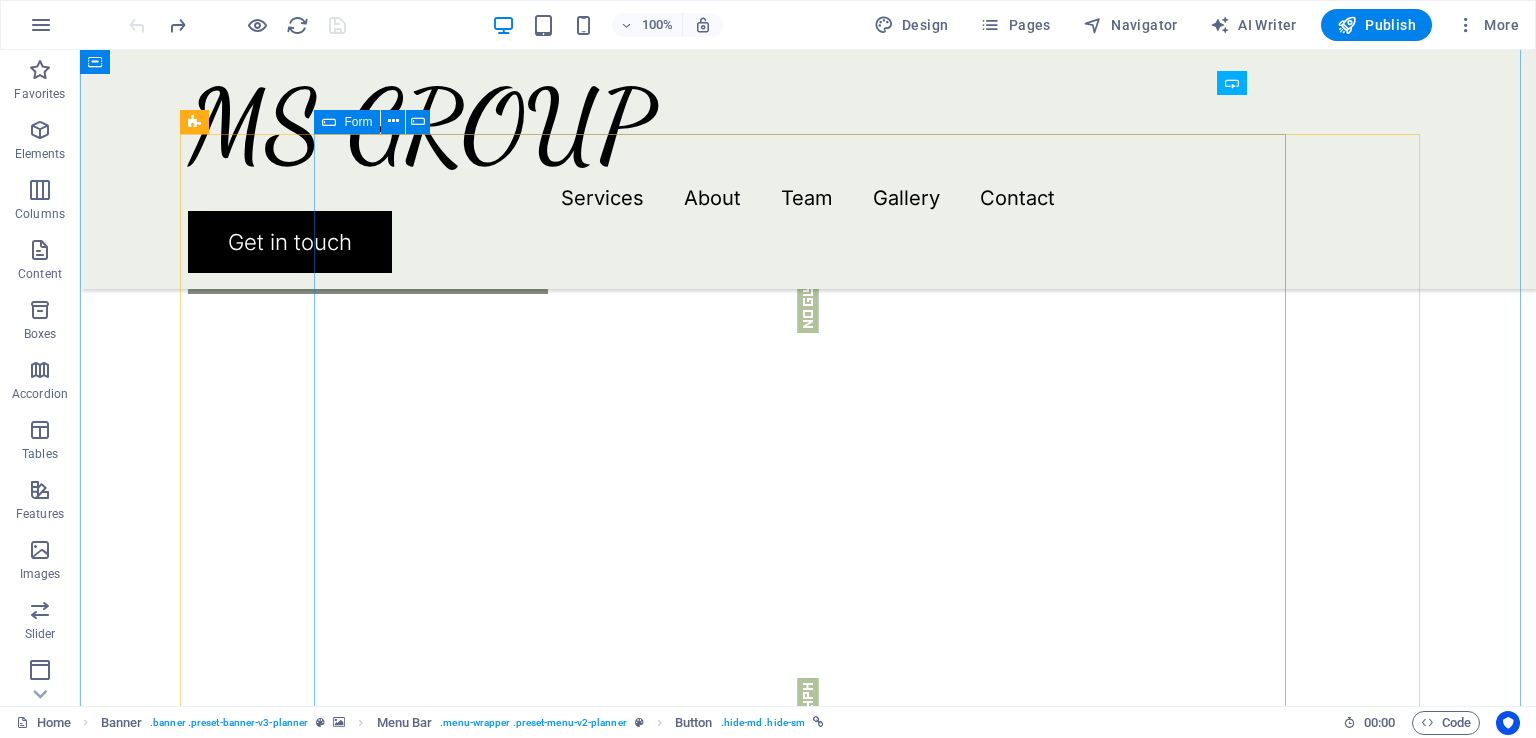 click at bounding box center [1066, 1618] 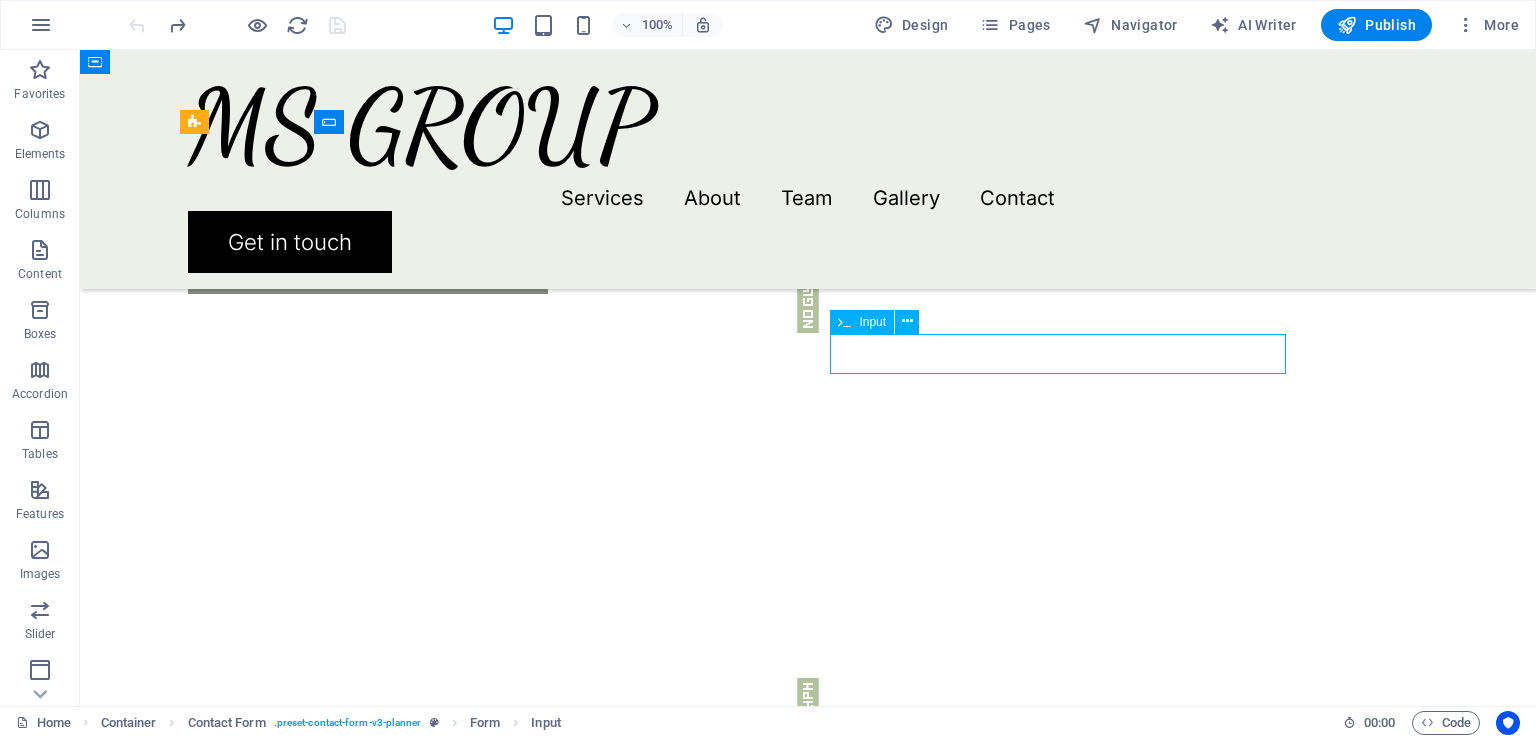click at bounding box center [1066, 1618] 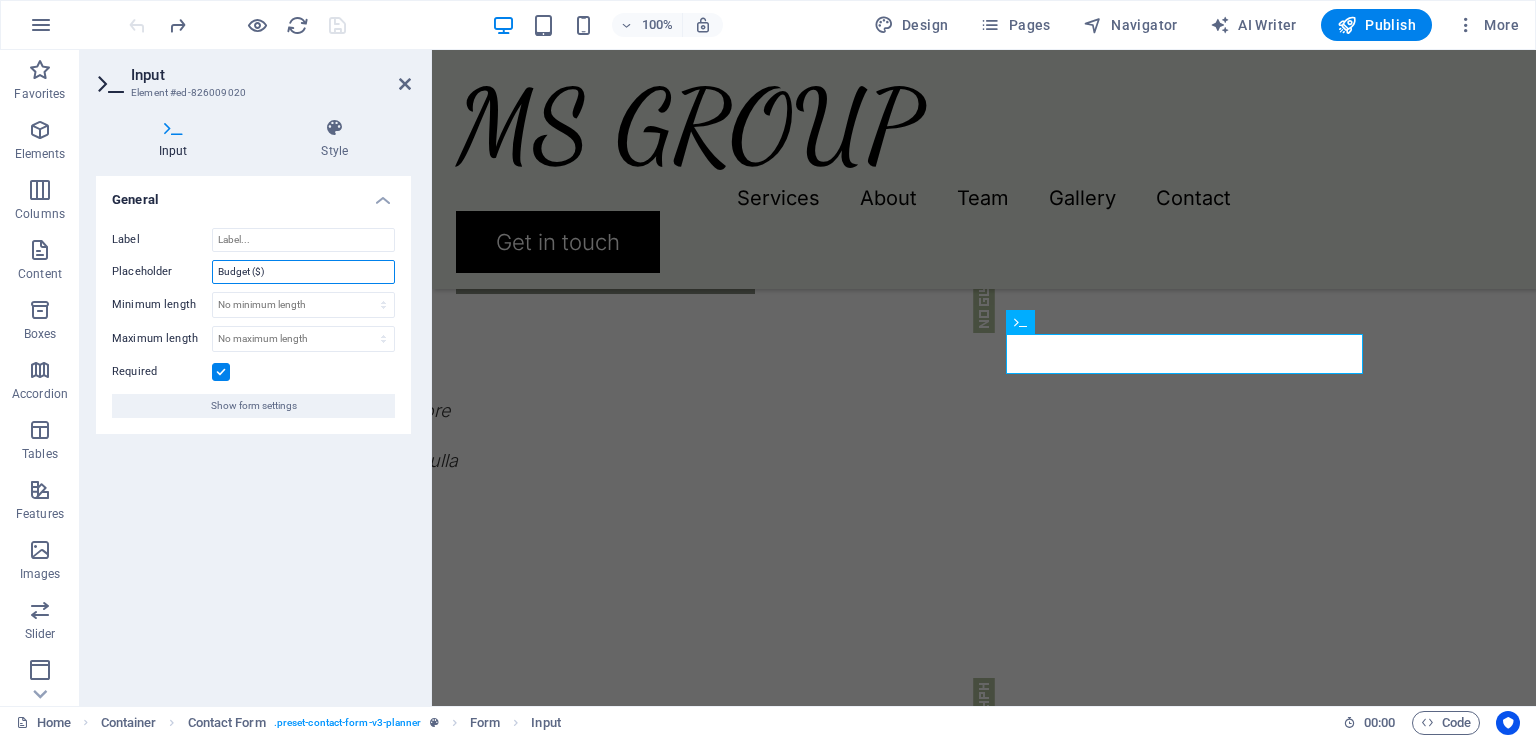 click on "Budget ($)" at bounding box center (303, 272) 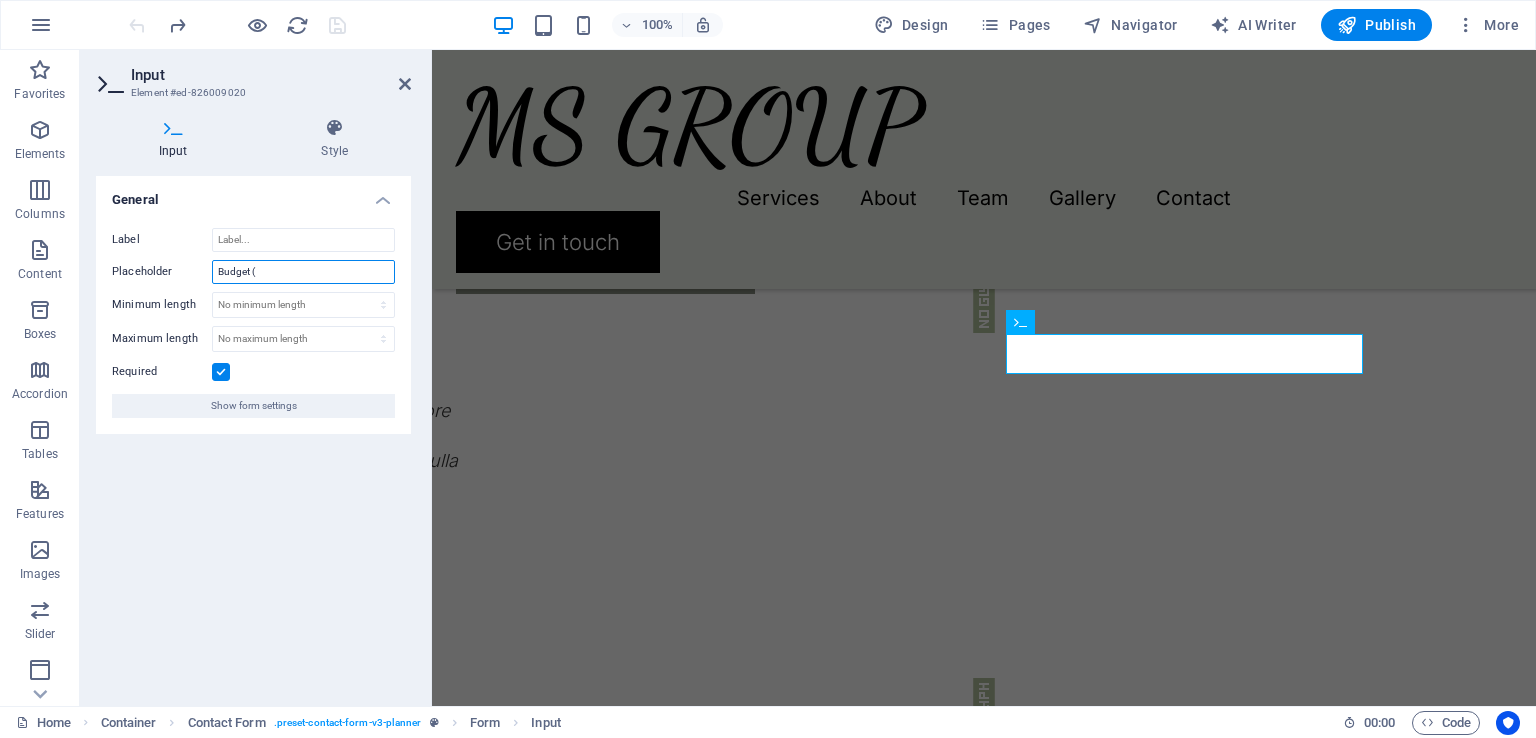type on "Budget" 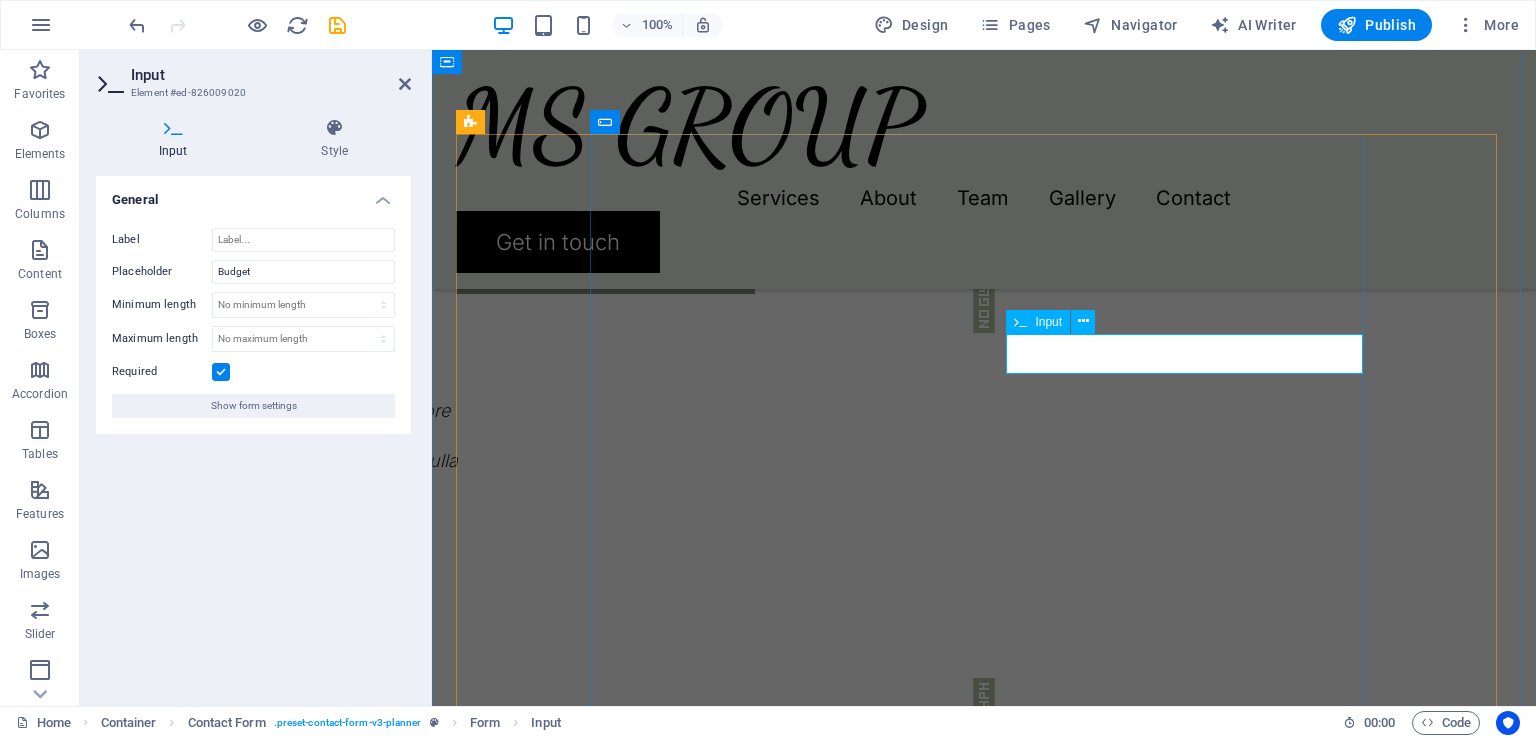 click on "I have read and understand the privacy policy. Unreadable? Load new Submit" at bounding box center [984, 1719] 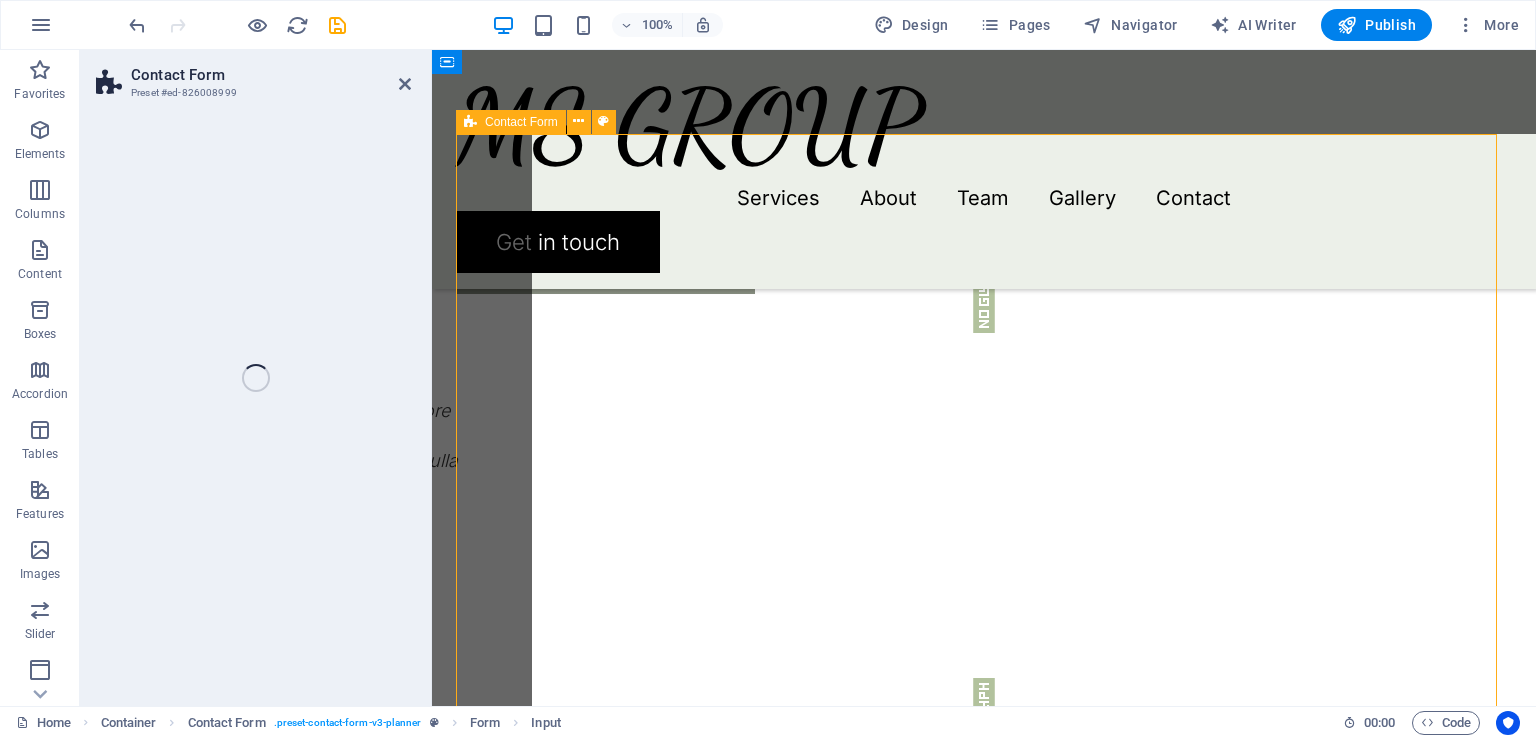click on "I have read and understand the privacy policy. Unreadable? Load new Submit" at bounding box center [984, 1719] 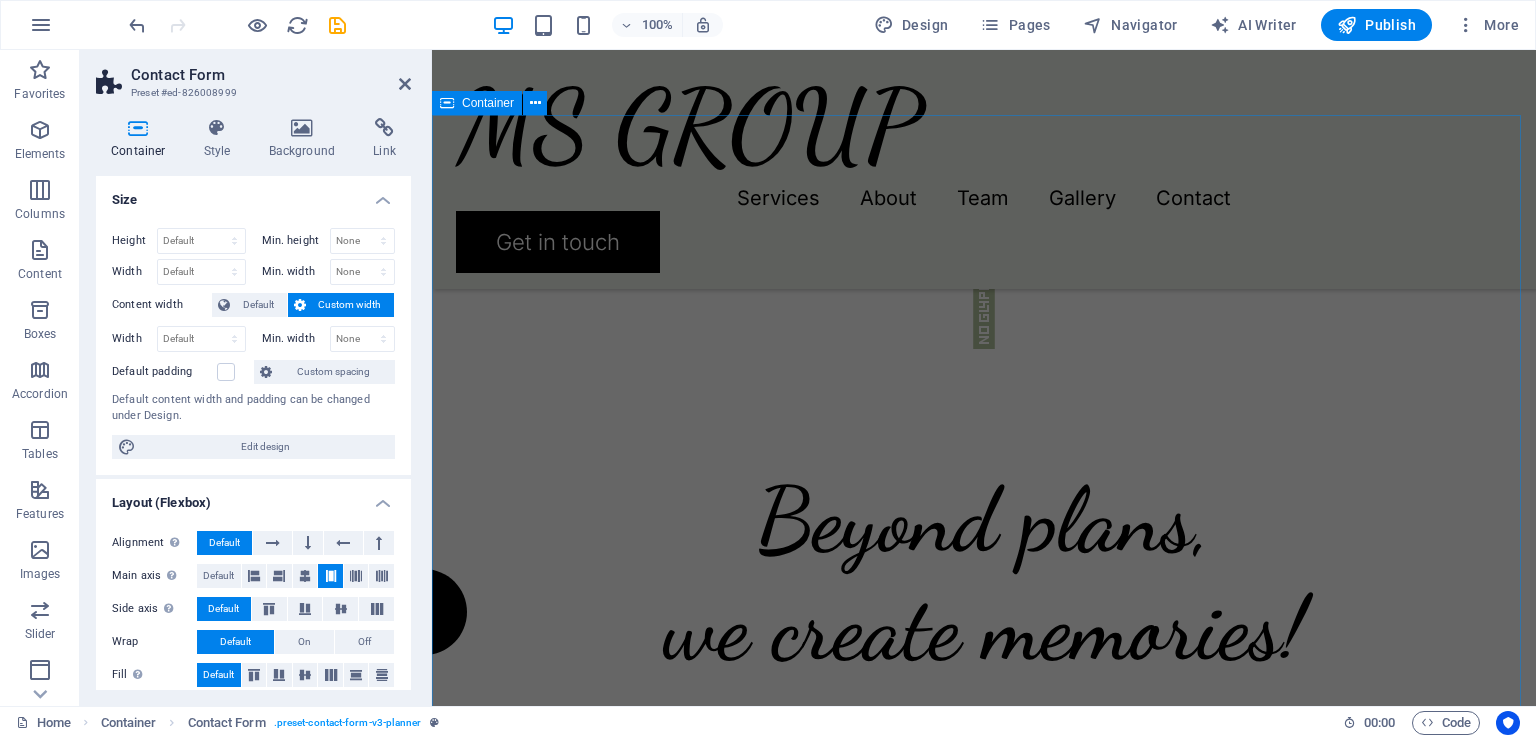 click on "MS GROUP Menu Services About Team Gallery Contact Get in touch" at bounding box center [984, 169] 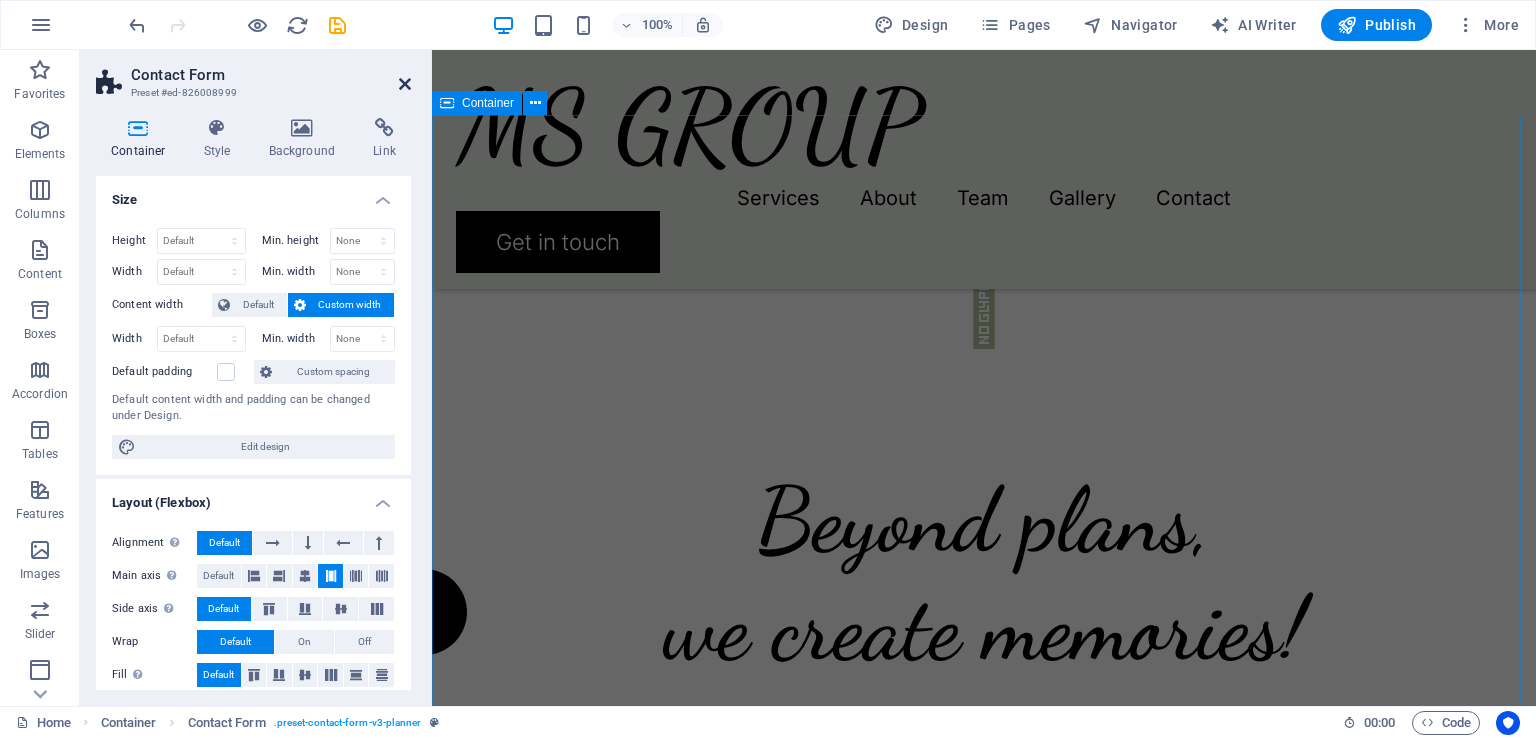 click at bounding box center [405, 84] 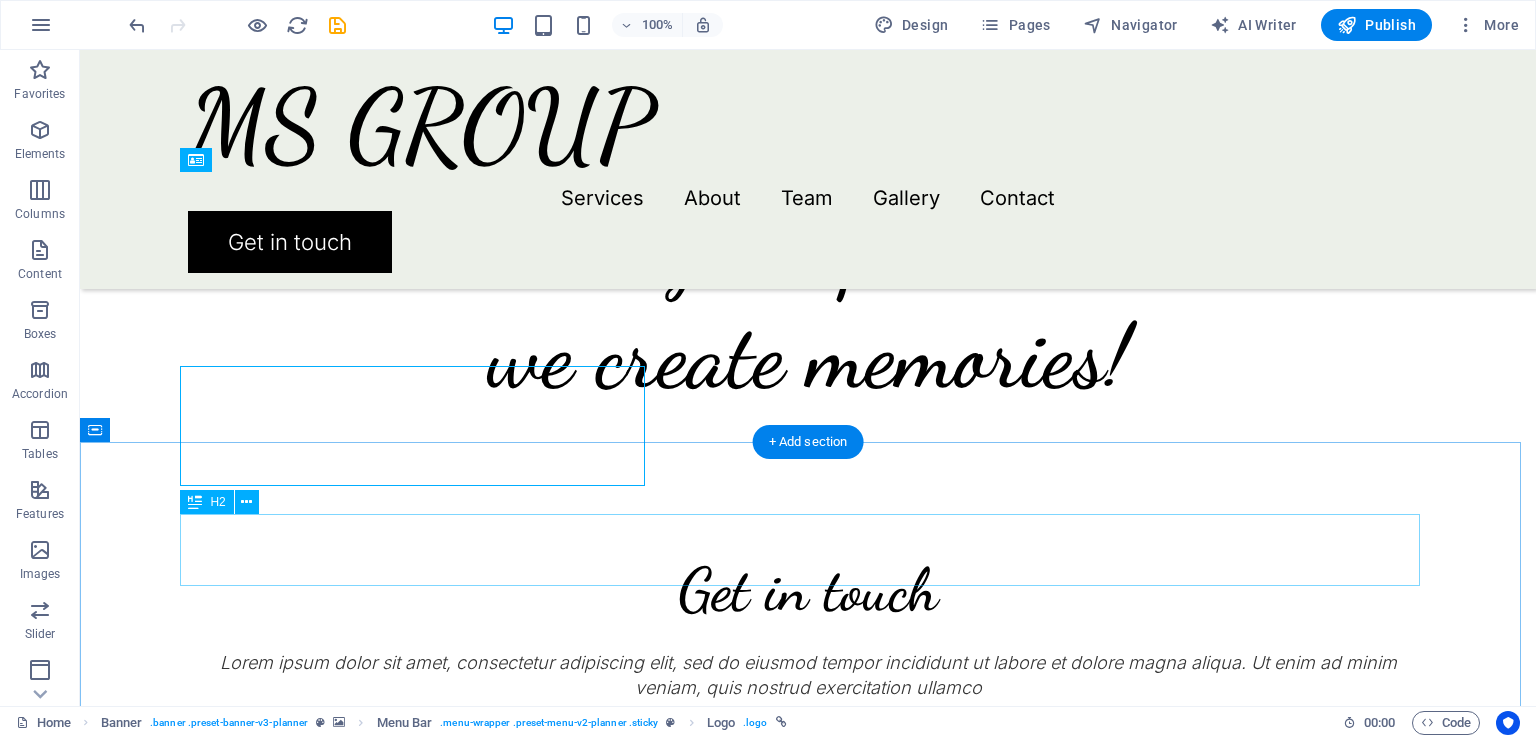 scroll, scrollTop: 3672, scrollLeft: 0, axis: vertical 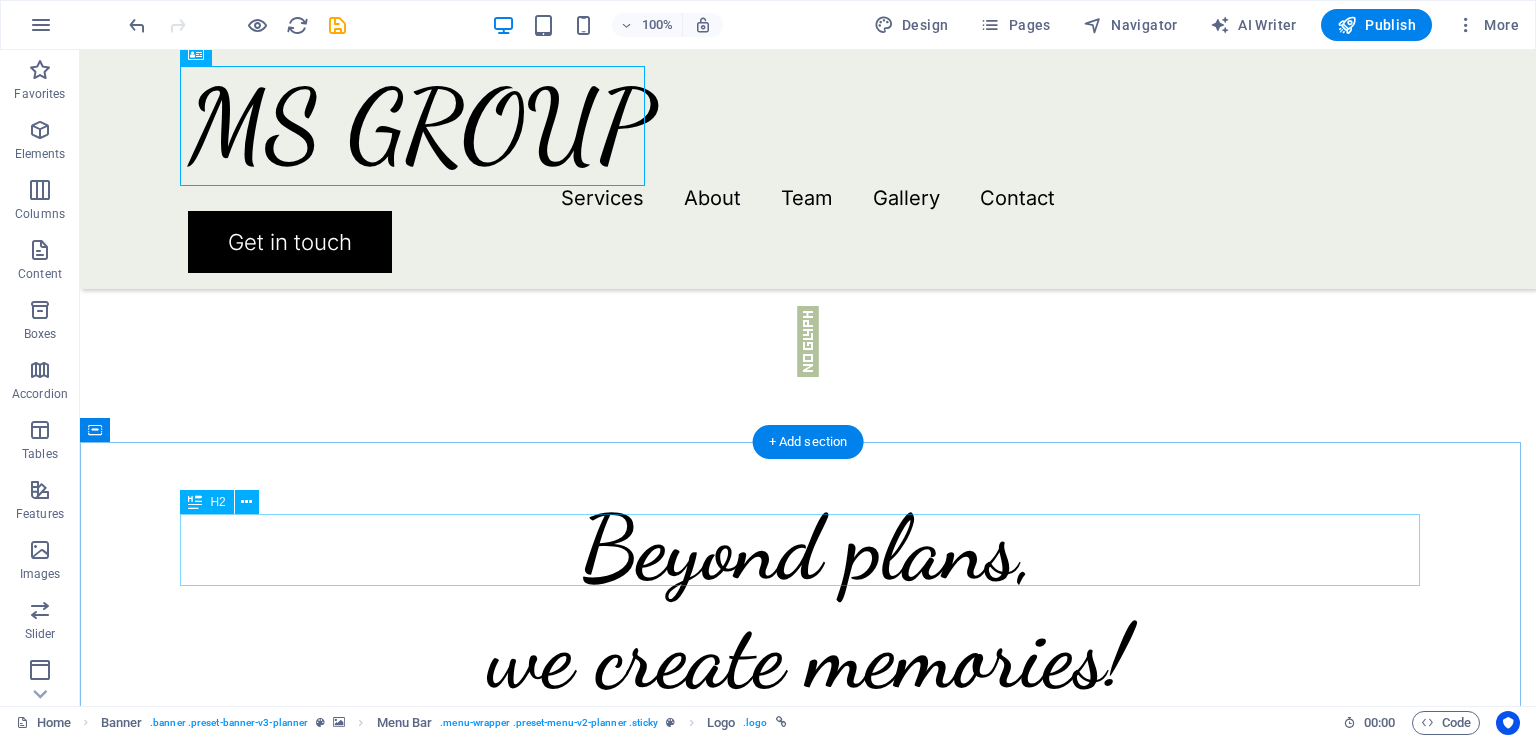 click on "Press about us" at bounding box center (808, 1815) 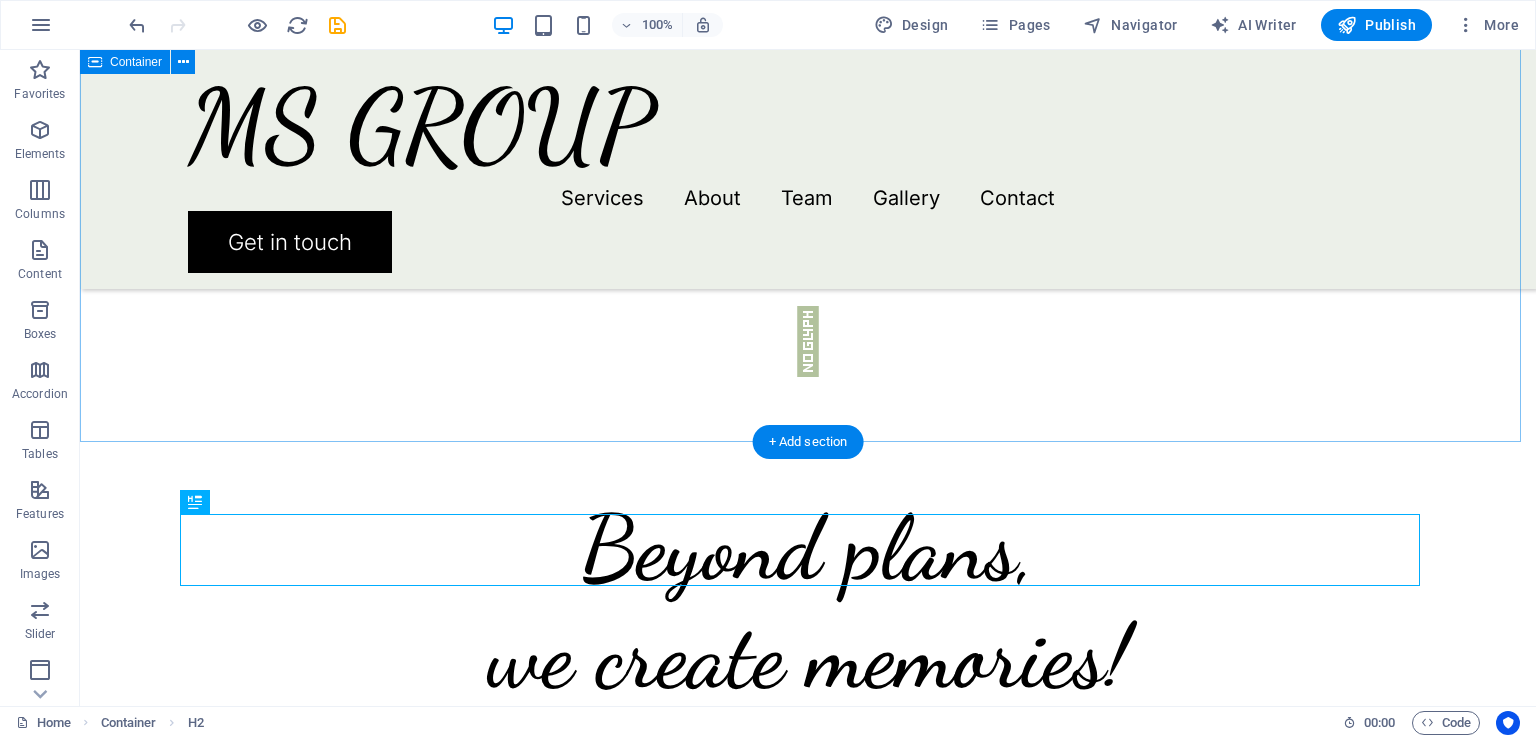 click on "Get in touch Lorem ipsum dolor sit amet, consectetur adipiscing elit, sed do eiusmod tempor incididunt ut labore et dolore magna aliqua. Ut enim ad minim veniam, quis nostrud exercitation ullamco   I have read and understand the privacy policy. Unreadable? Load new Submit" at bounding box center (808, 1244) 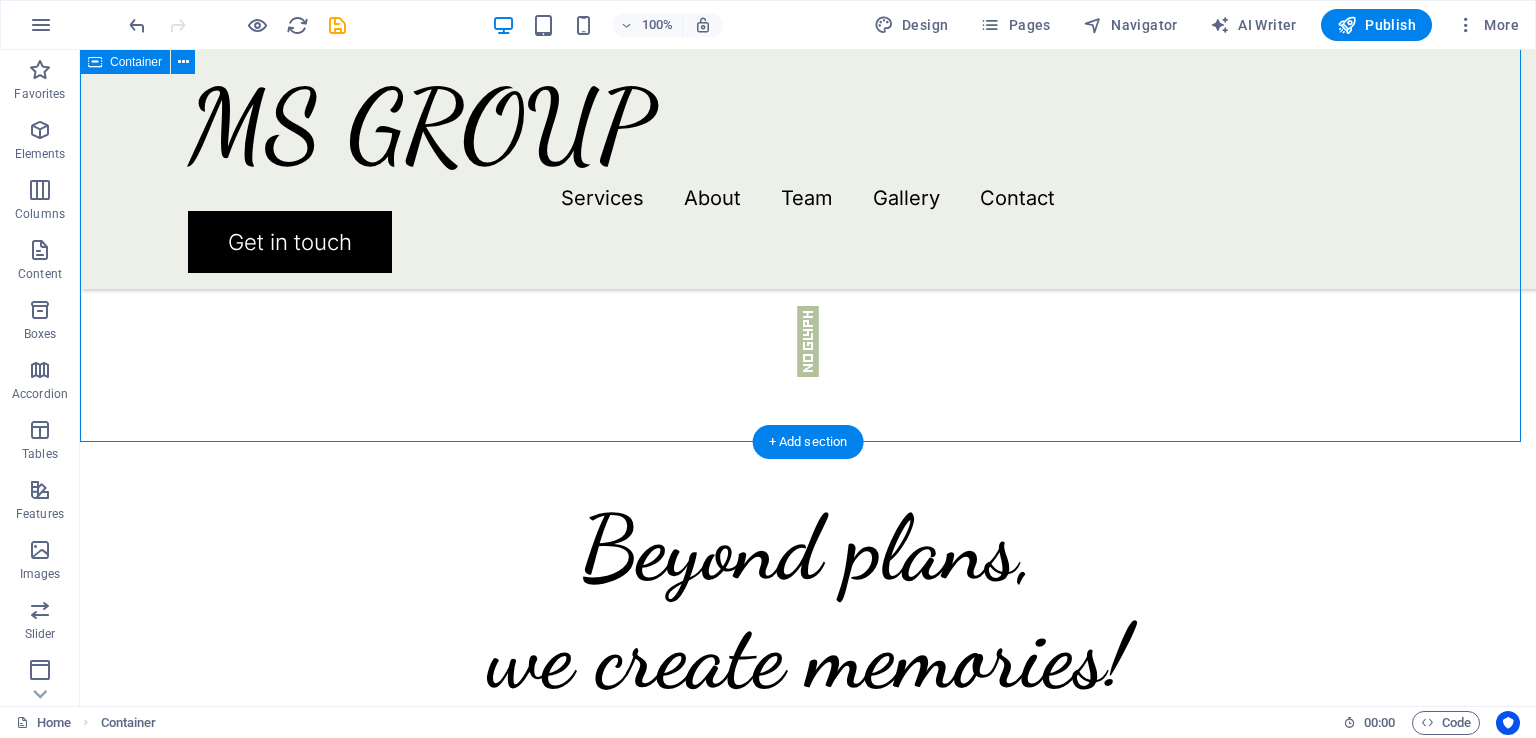 click on "Press about us" at bounding box center (808, 1815) 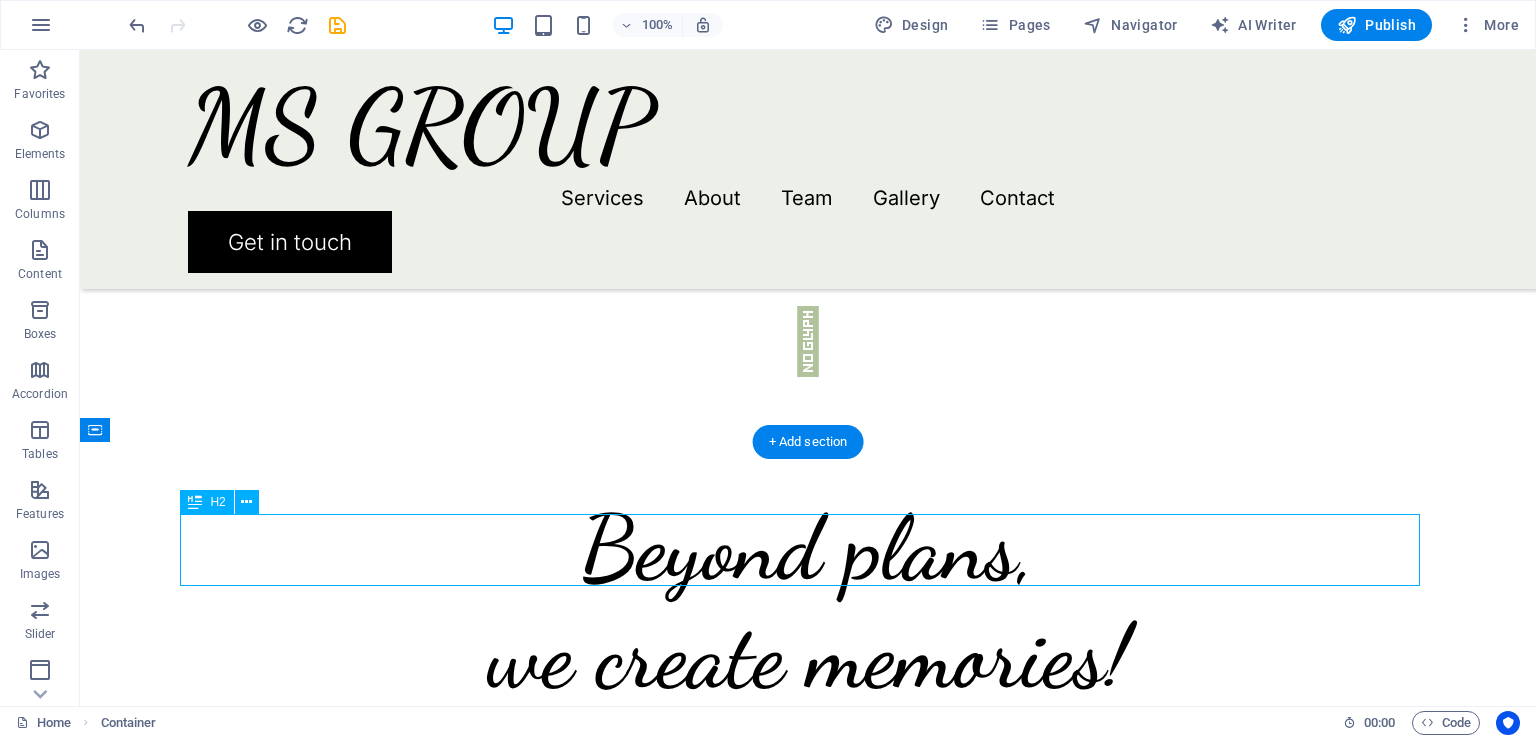 click on "Press about us" at bounding box center [808, 1815] 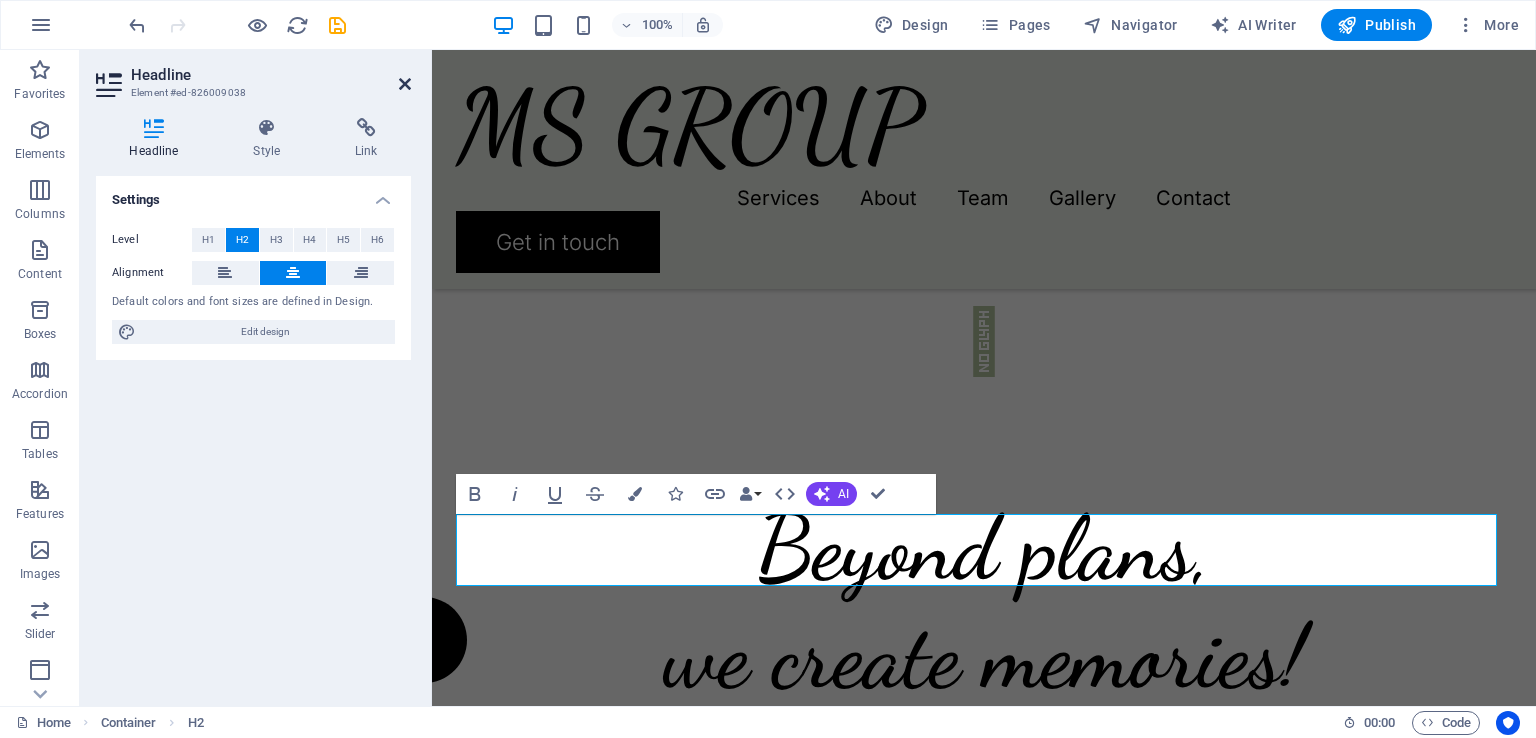 drag, startPoint x: 403, startPoint y: 87, endPoint x: 753, endPoint y: 510, distance: 549.0255 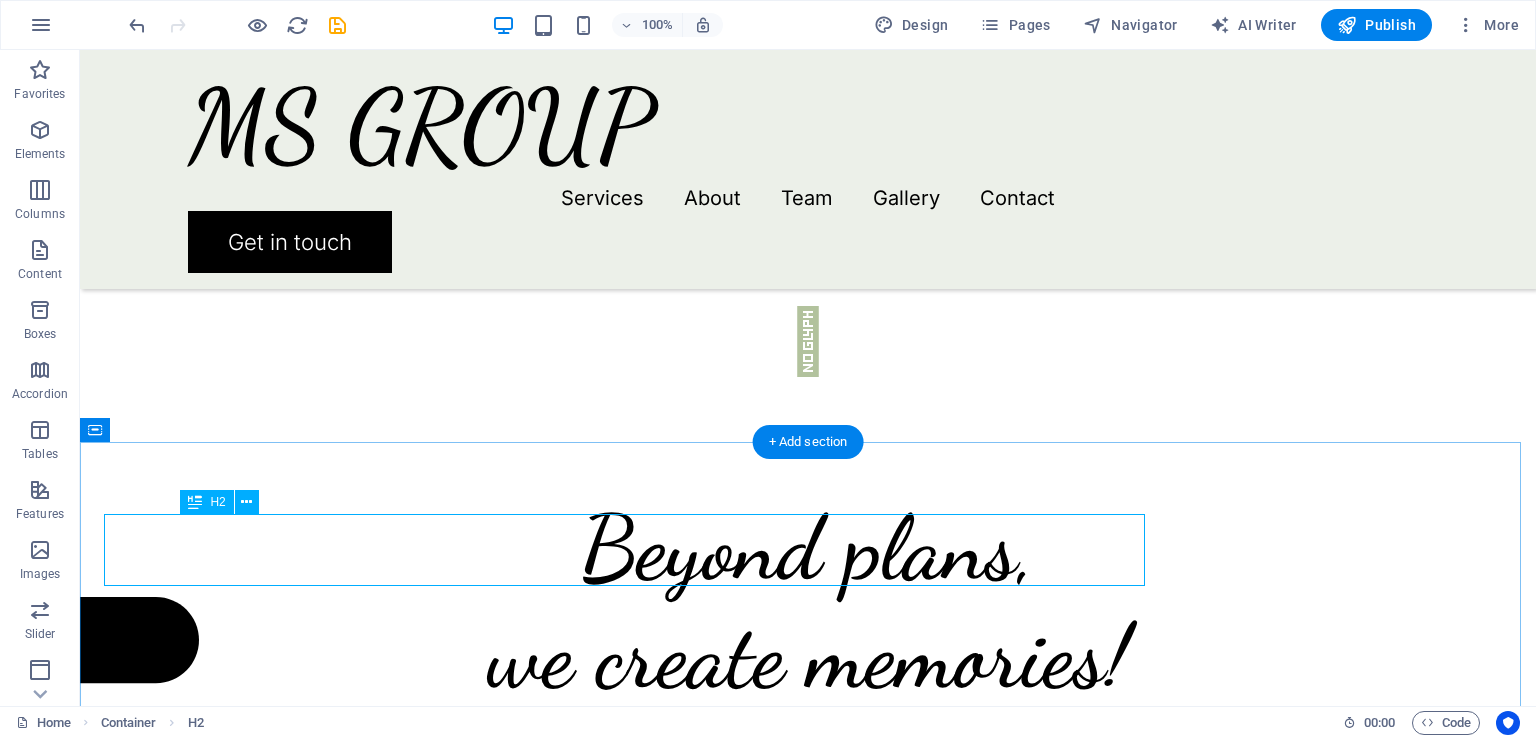 scroll, scrollTop: 3972, scrollLeft: 0, axis: vertical 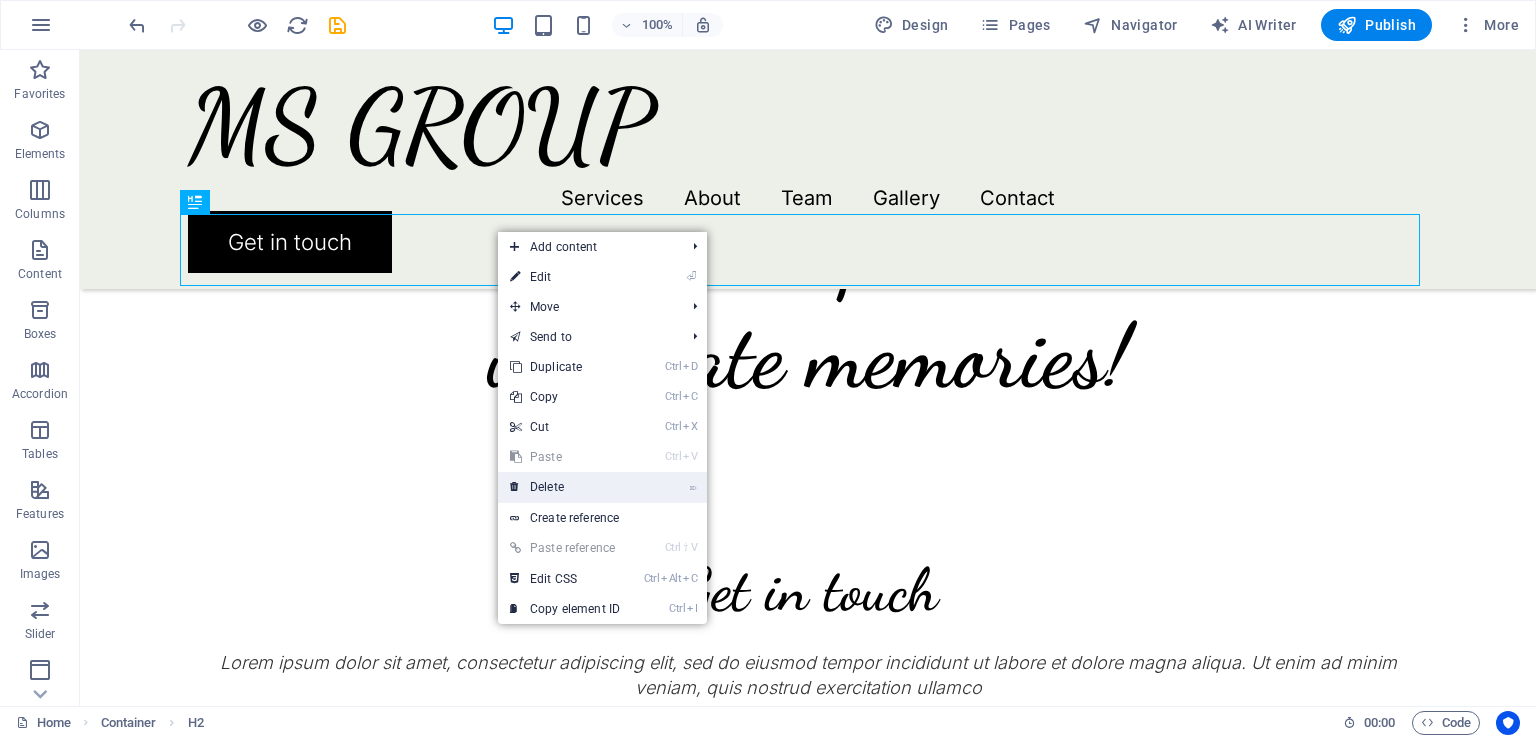 click on "⌦  Delete" at bounding box center [565, 487] 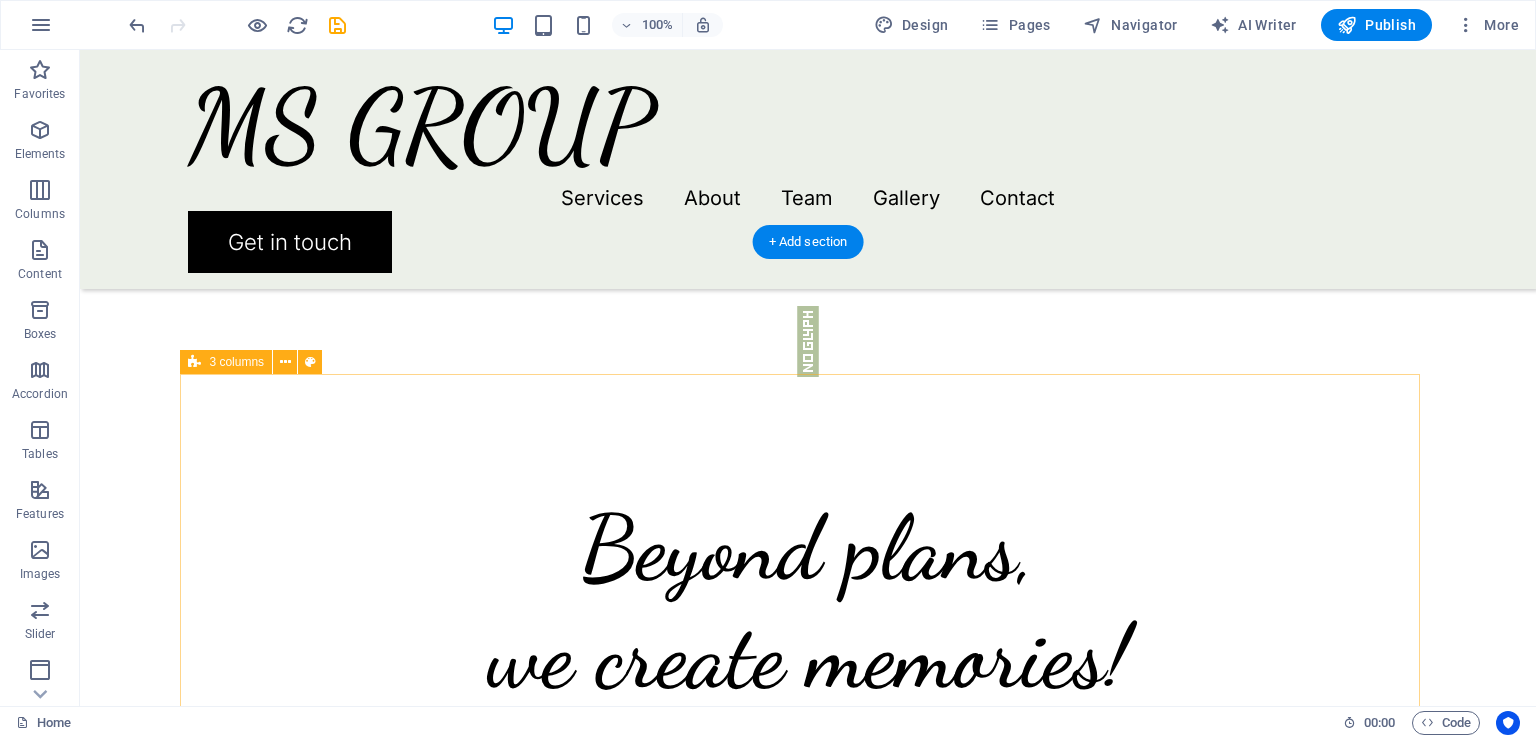scroll, scrollTop: 3972, scrollLeft: 0, axis: vertical 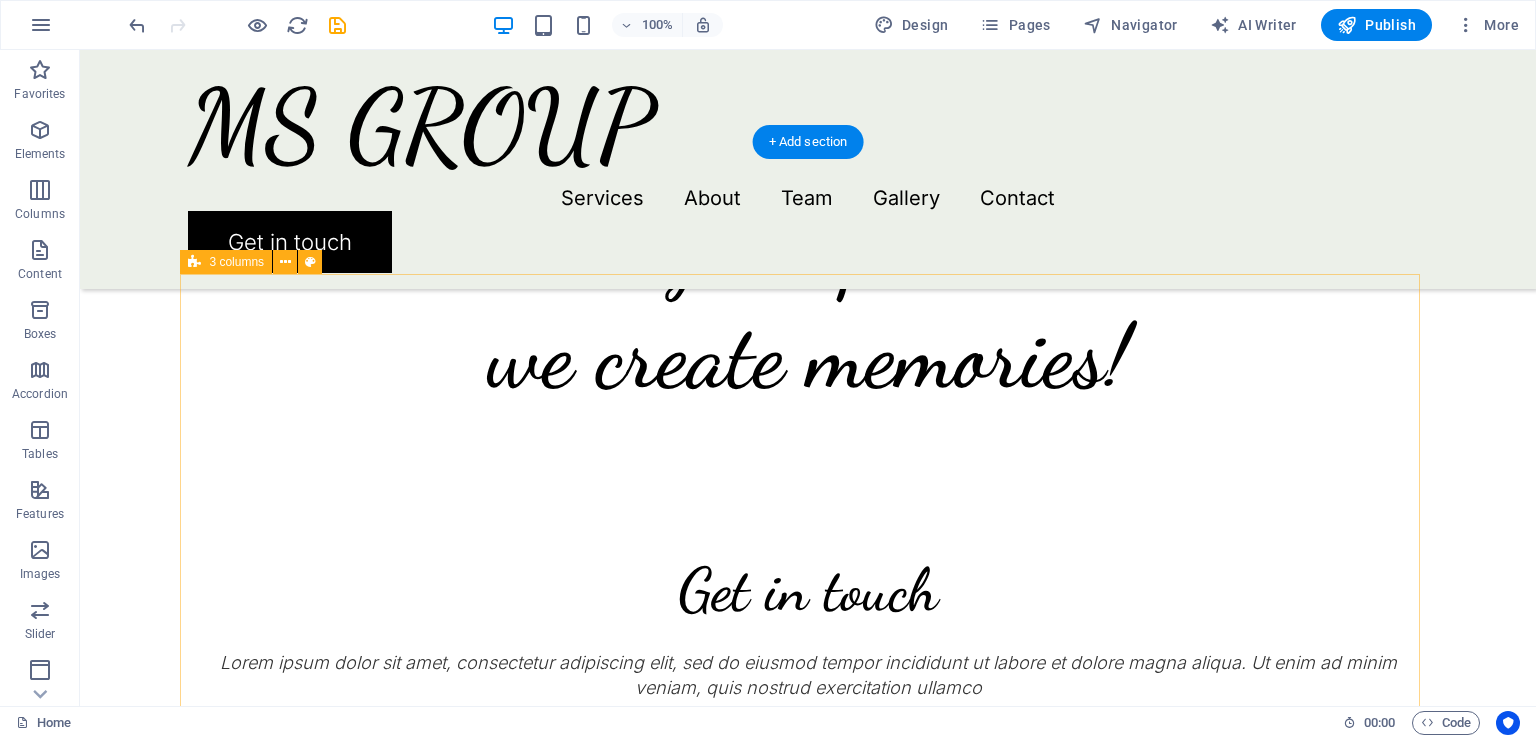 click at bounding box center (808, 1509) 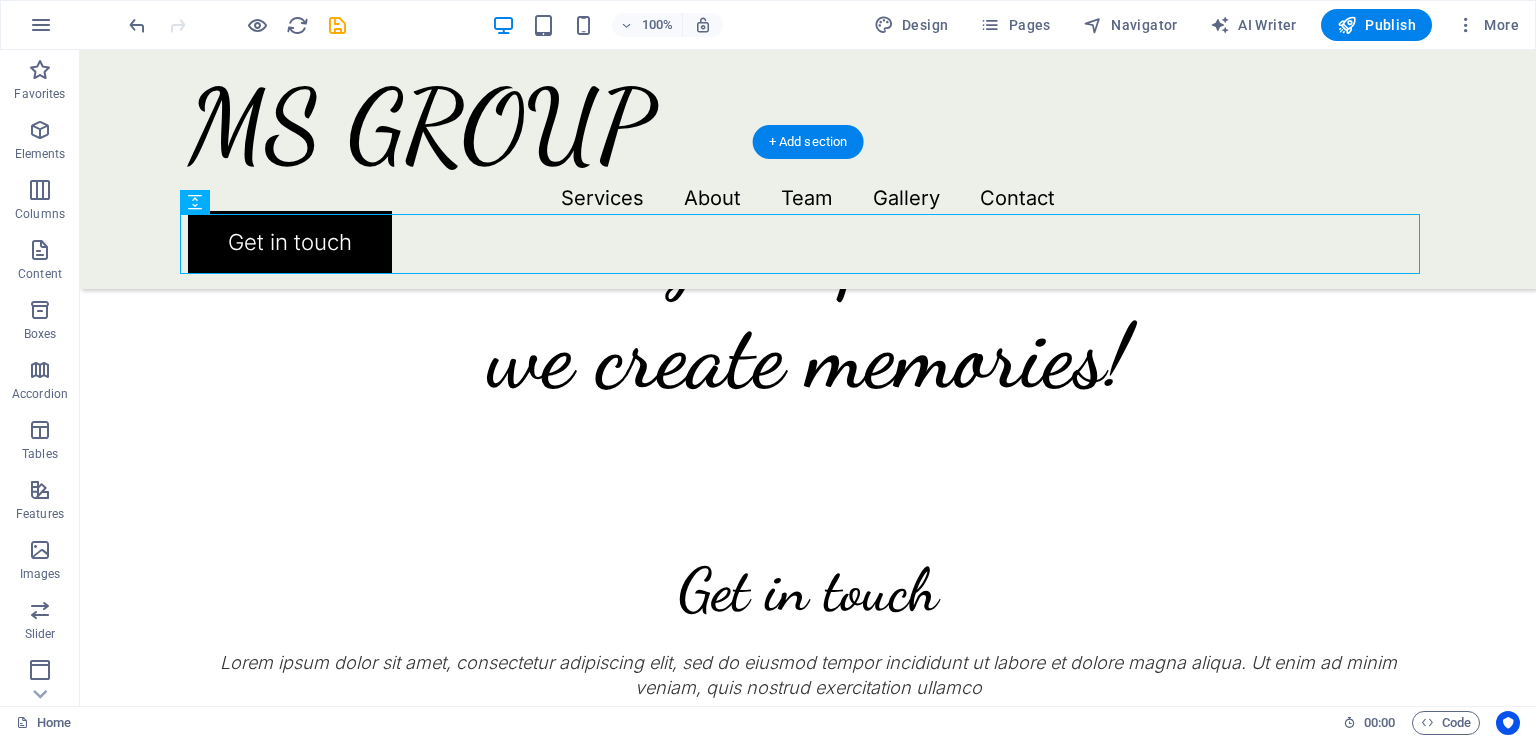 click at bounding box center [368, 1789] 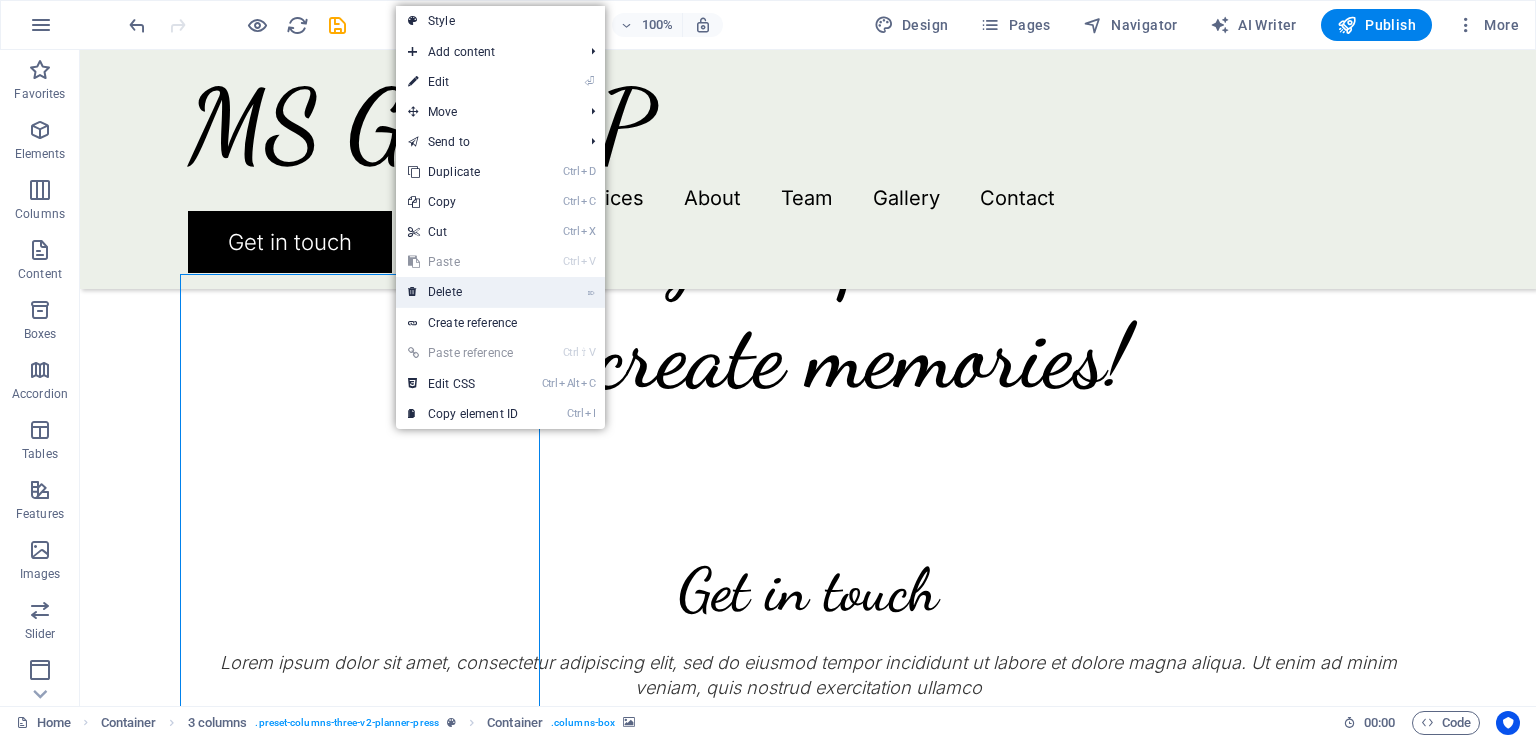 click on "⌦  Delete" at bounding box center (463, 292) 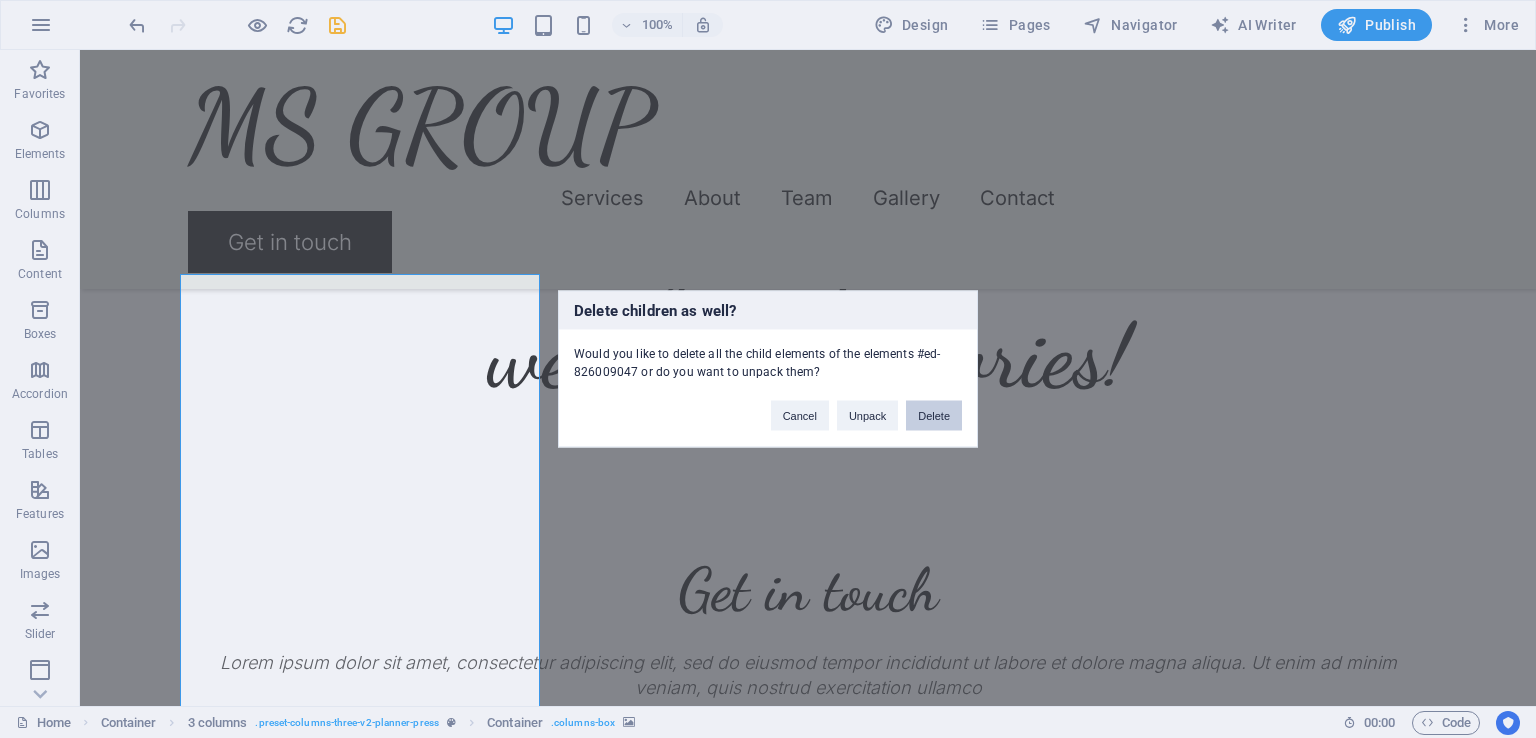 click on "Delete" at bounding box center [934, 416] 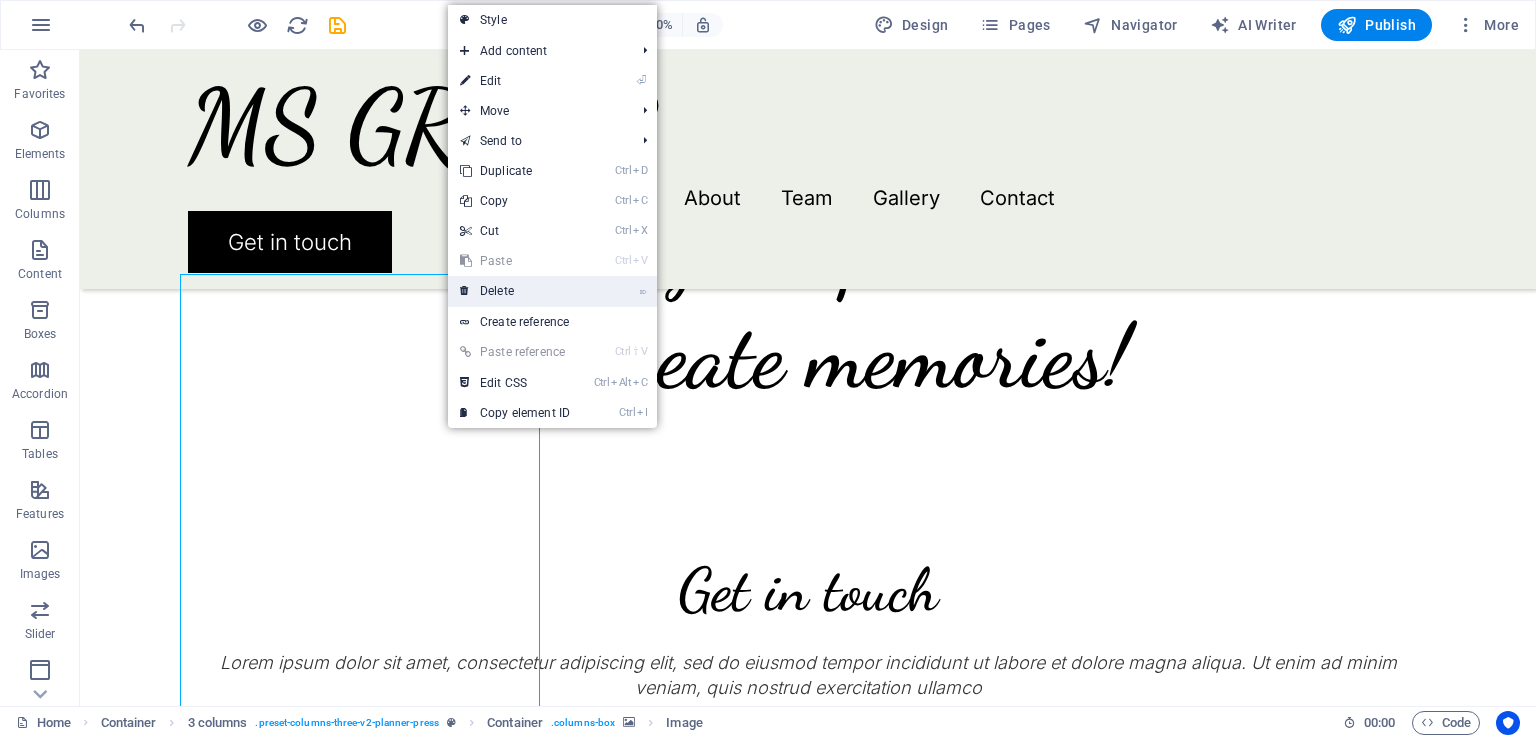 click on "⌦  Delete" at bounding box center (515, 291) 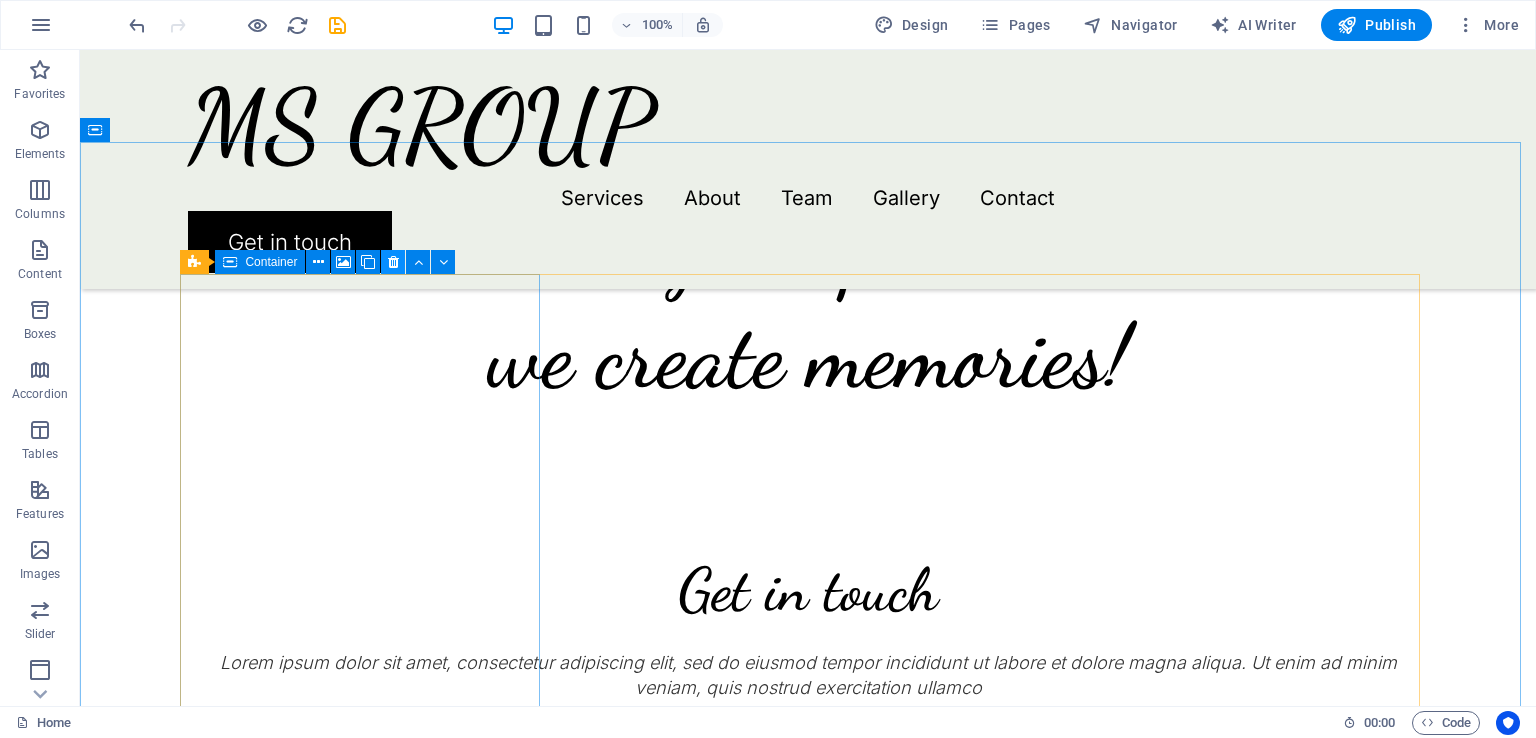 click at bounding box center [393, 262] 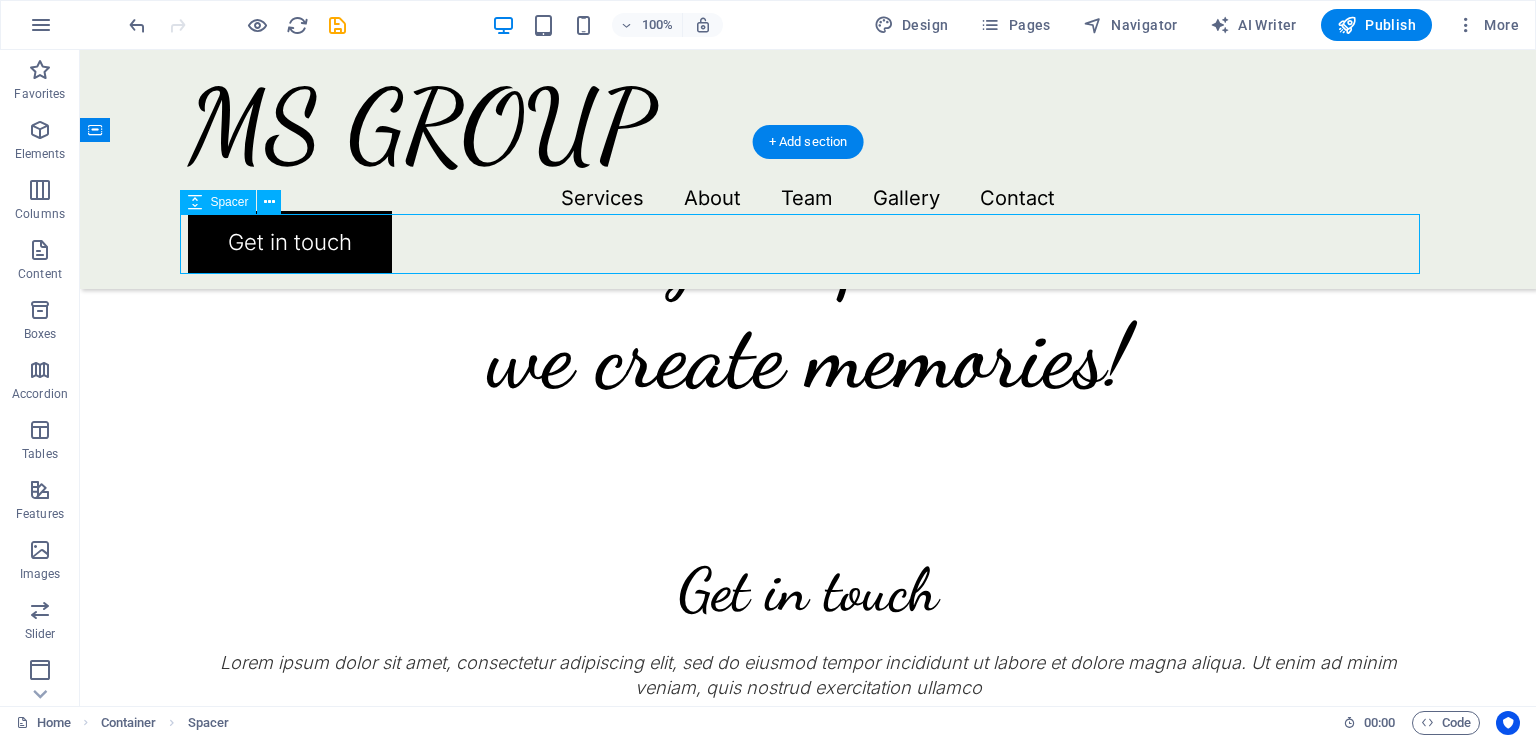 click at bounding box center [368, 1789] 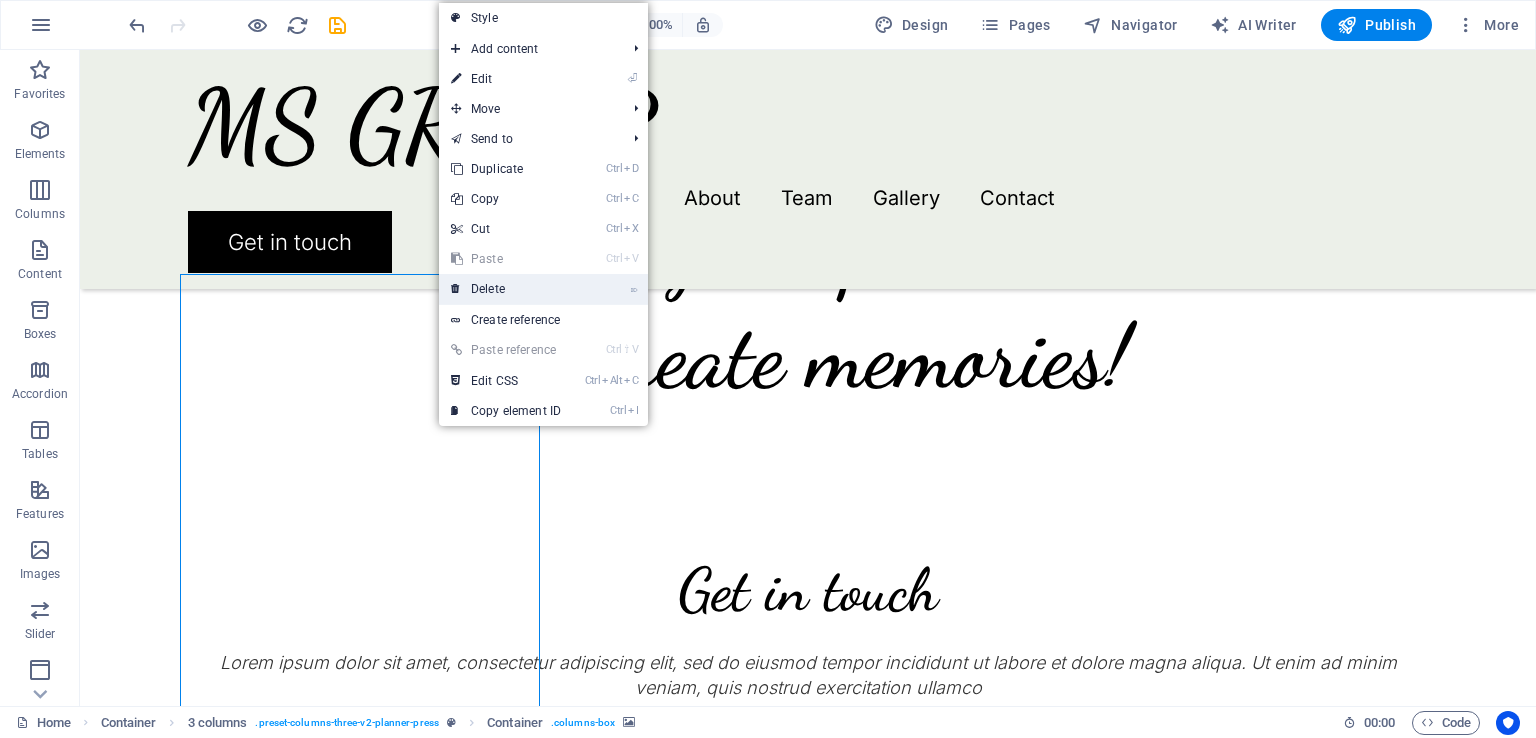 click on "⌦  Delete" at bounding box center [506, 289] 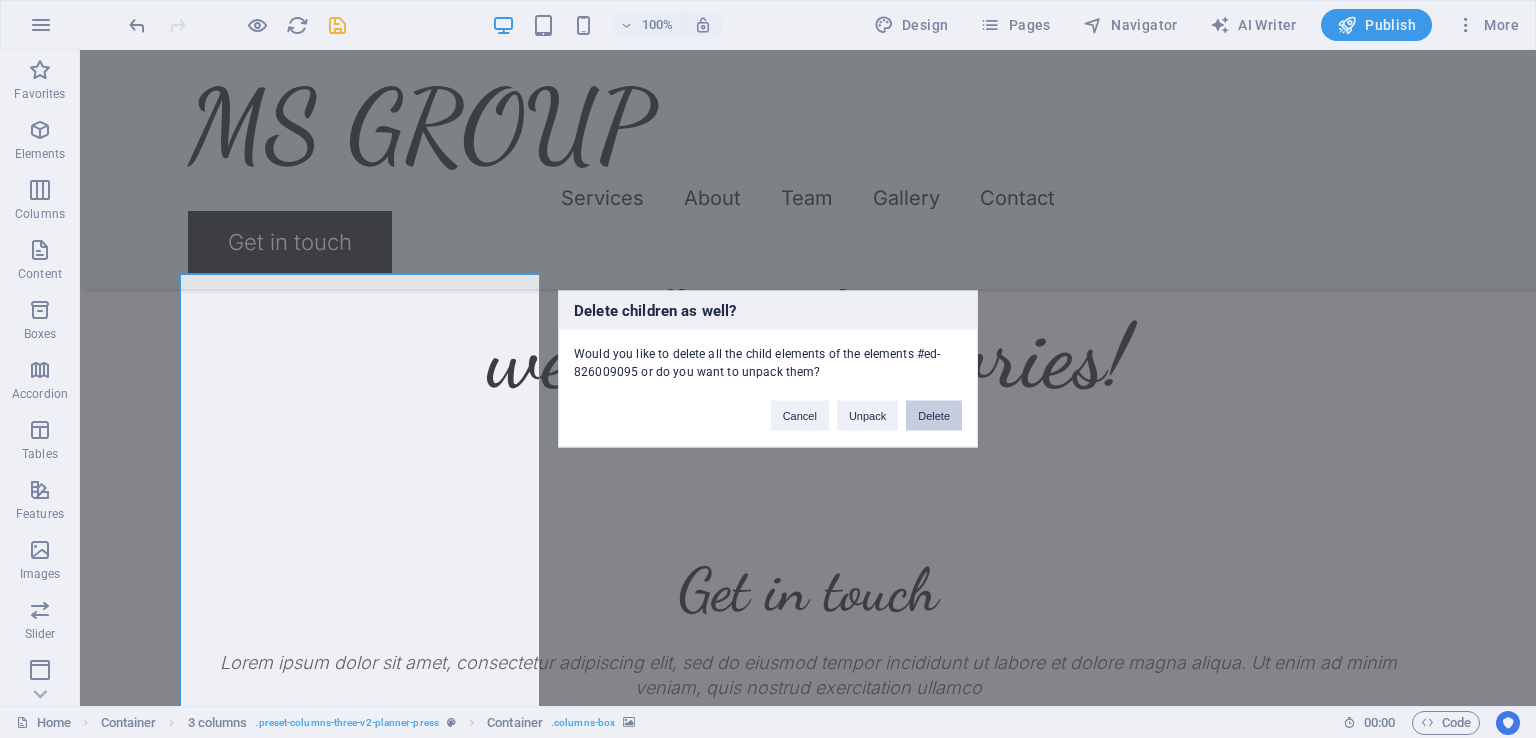 drag, startPoint x: 951, startPoint y: 413, endPoint x: 802, endPoint y: 370, distance: 155.08063 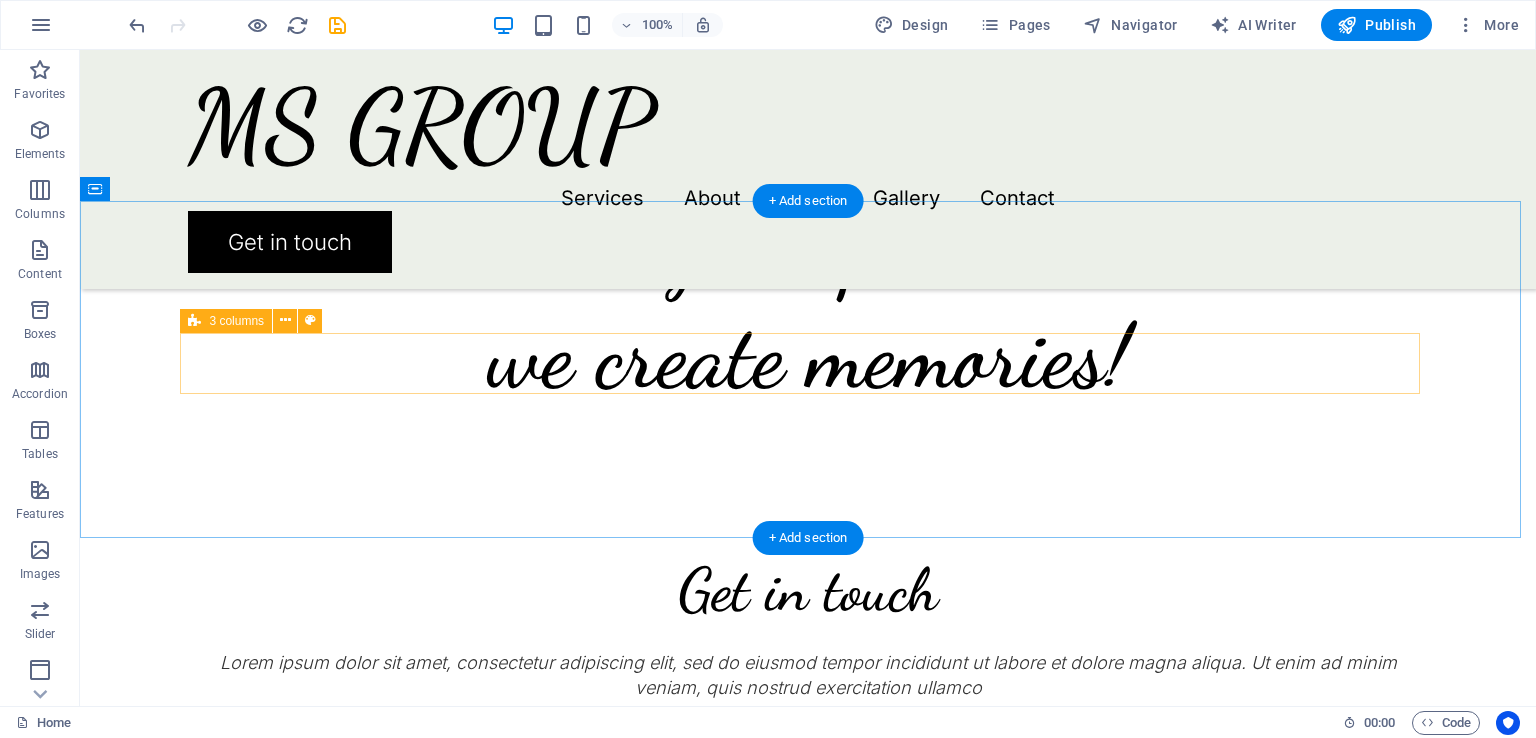 scroll, scrollTop: 3872, scrollLeft: 0, axis: vertical 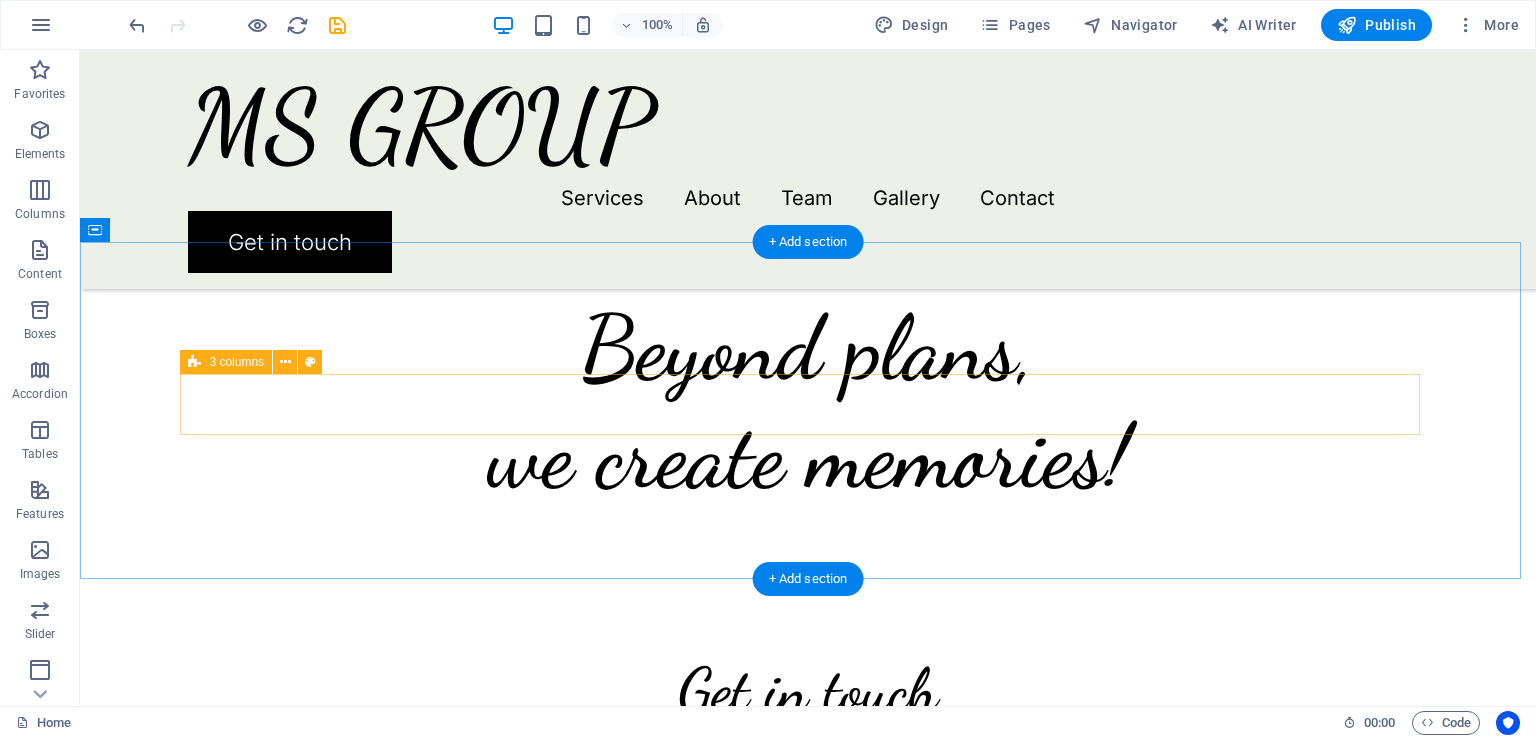 click on "Drop content here or  Add elements  Paste clipboard" at bounding box center [808, 1670] 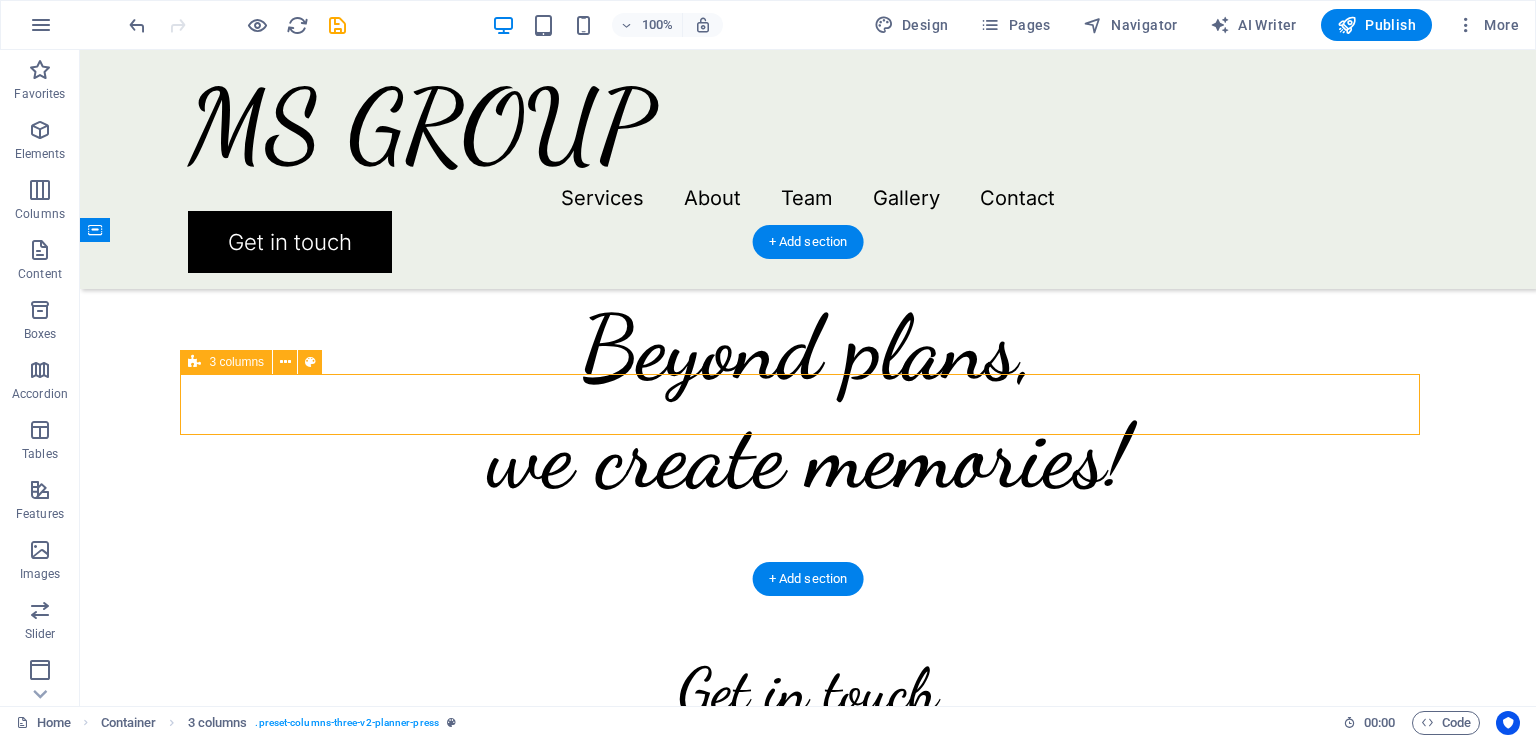 drag, startPoint x: 867, startPoint y: 404, endPoint x: 840, endPoint y: 353, distance: 57.706154 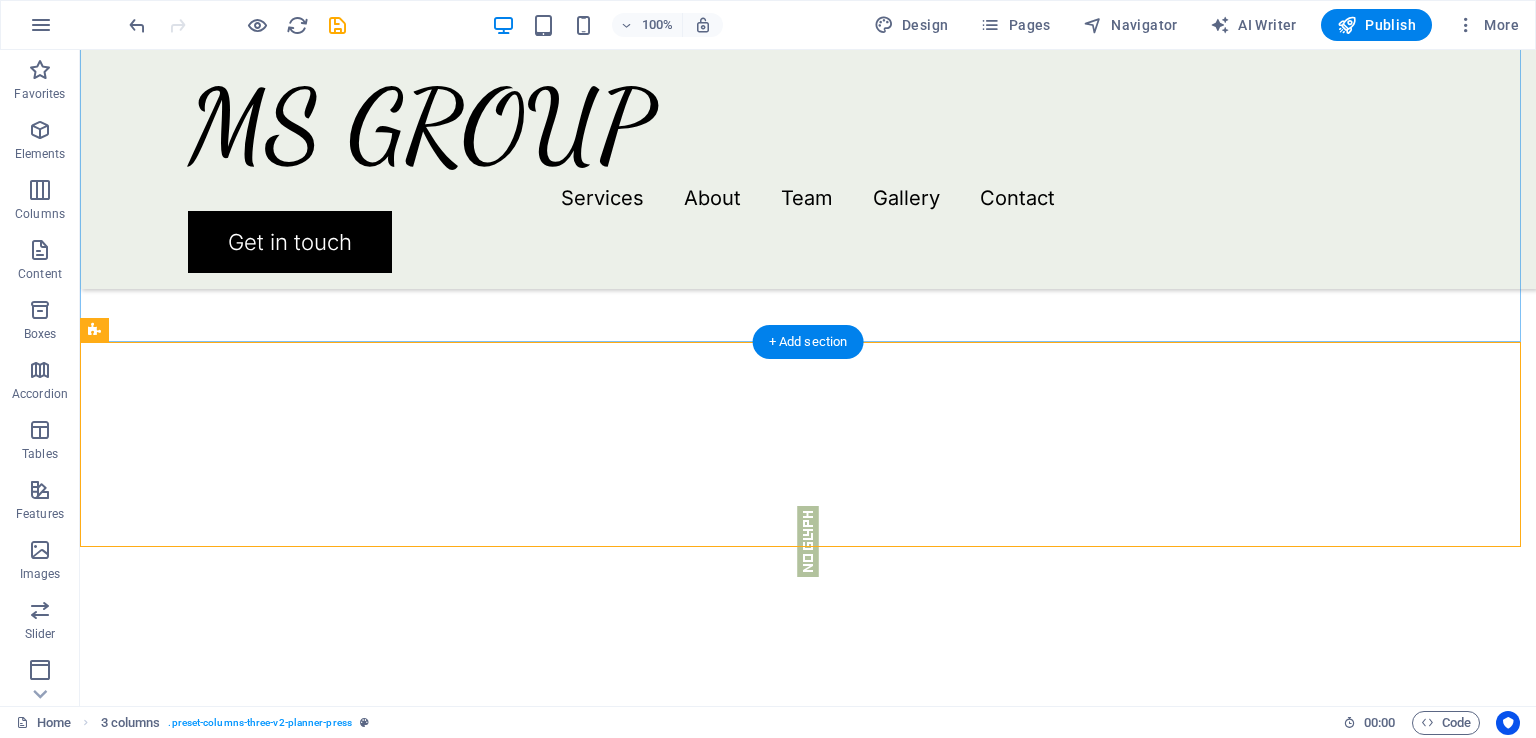 scroll, scrollTop: 3772, scrollLeft: 0, axis: vertical 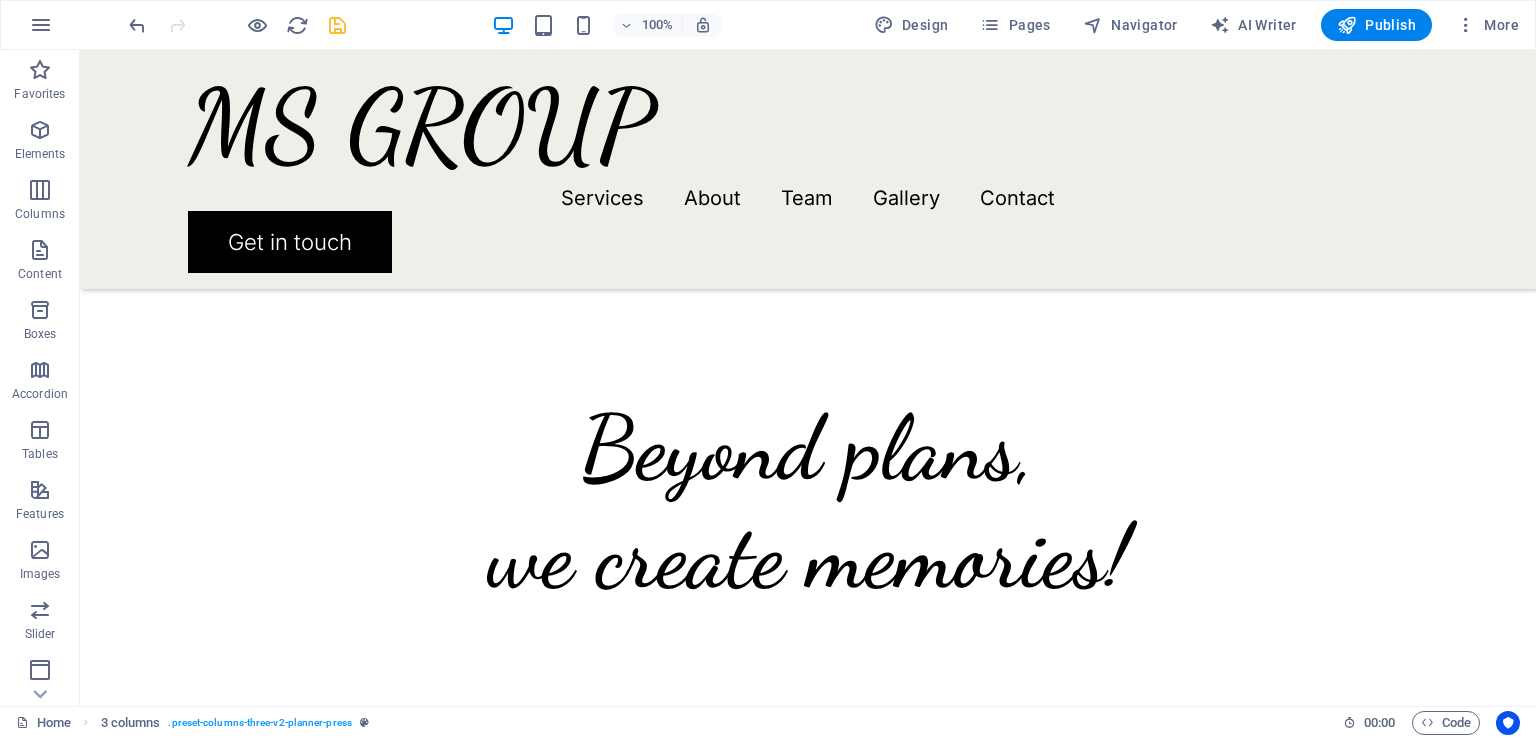 click at bounding box center (337, 25) 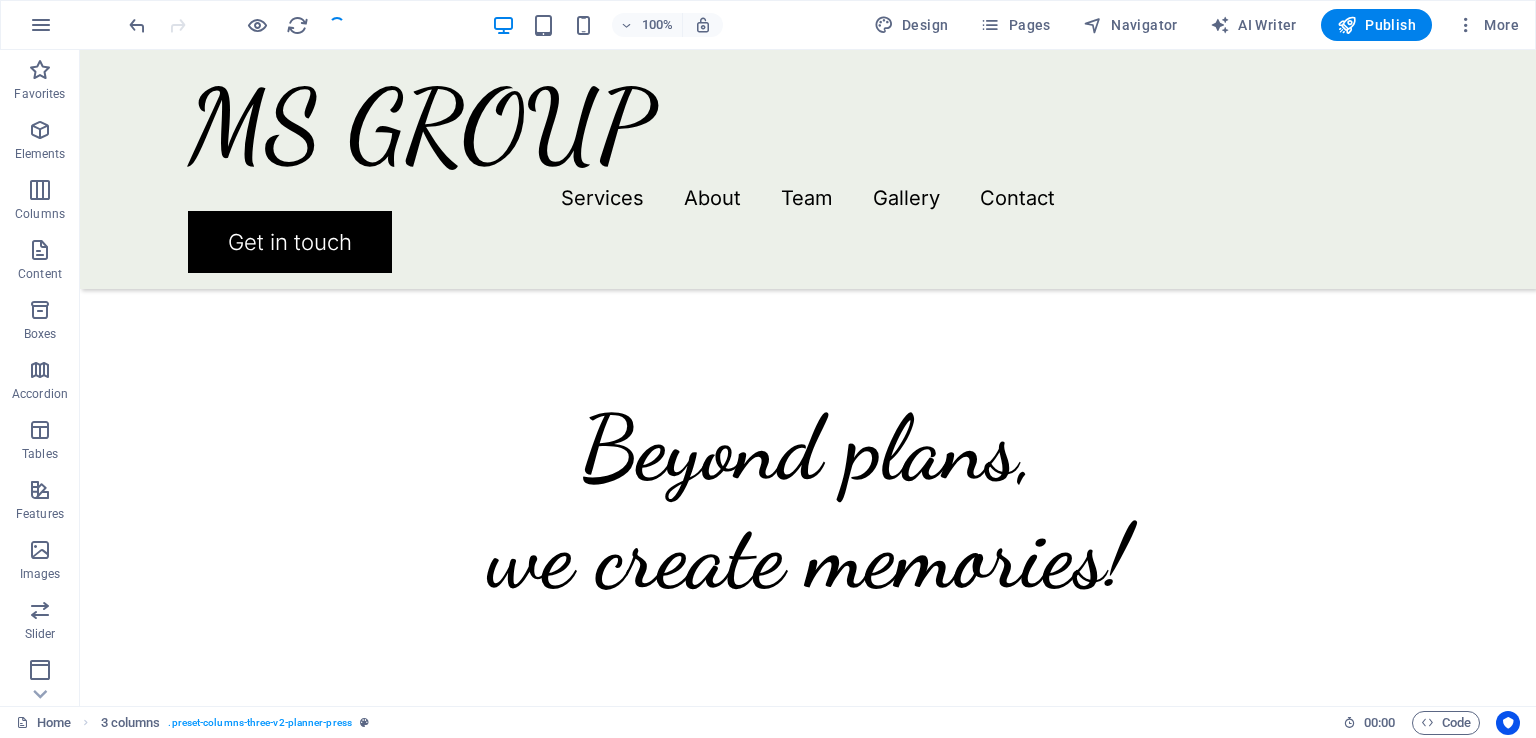 scroll, scrollTop: 1772, scrollLeft: 0, axis: vertical 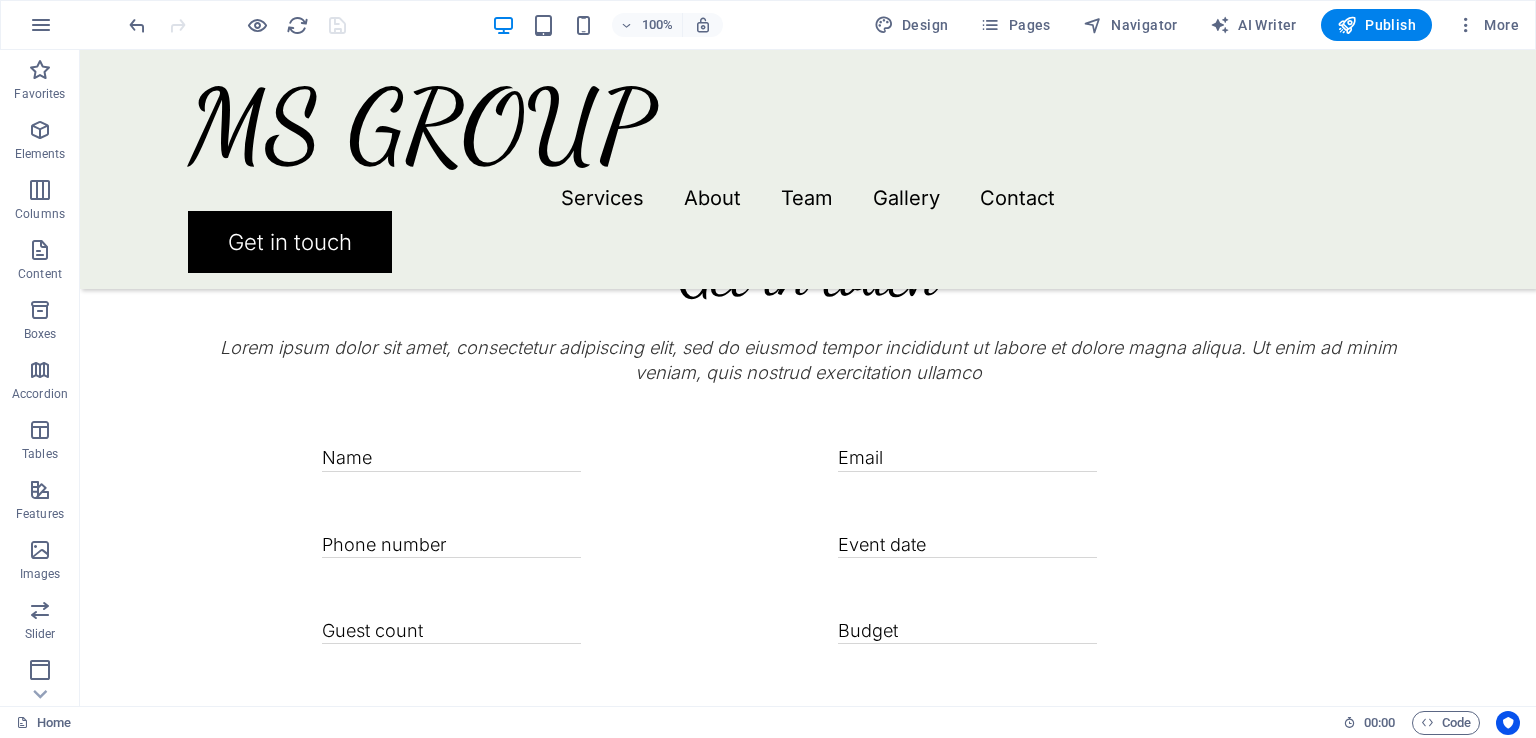 click on "0123 - 456789" at bounding box center (808, 2062) 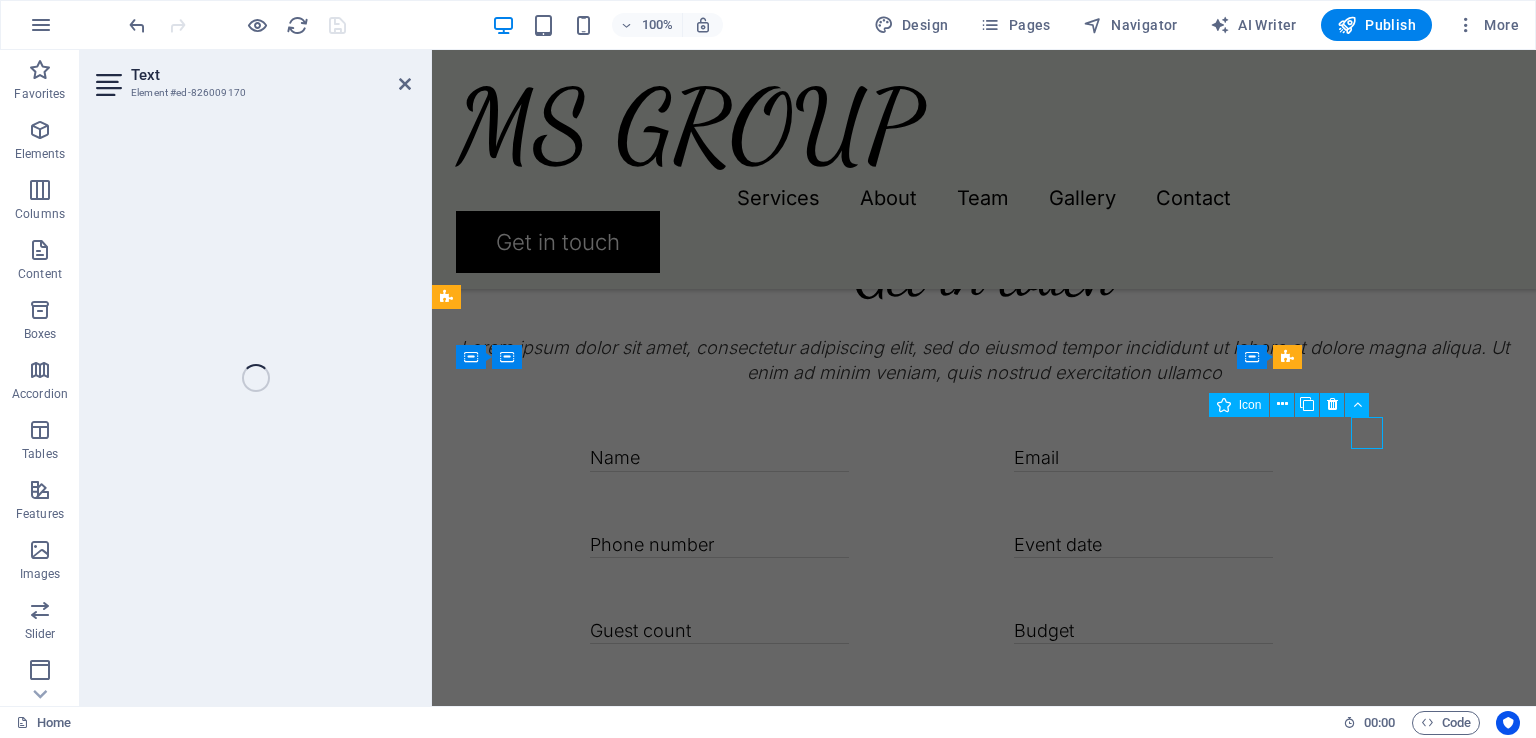 click at bounding box center (984, 2018) 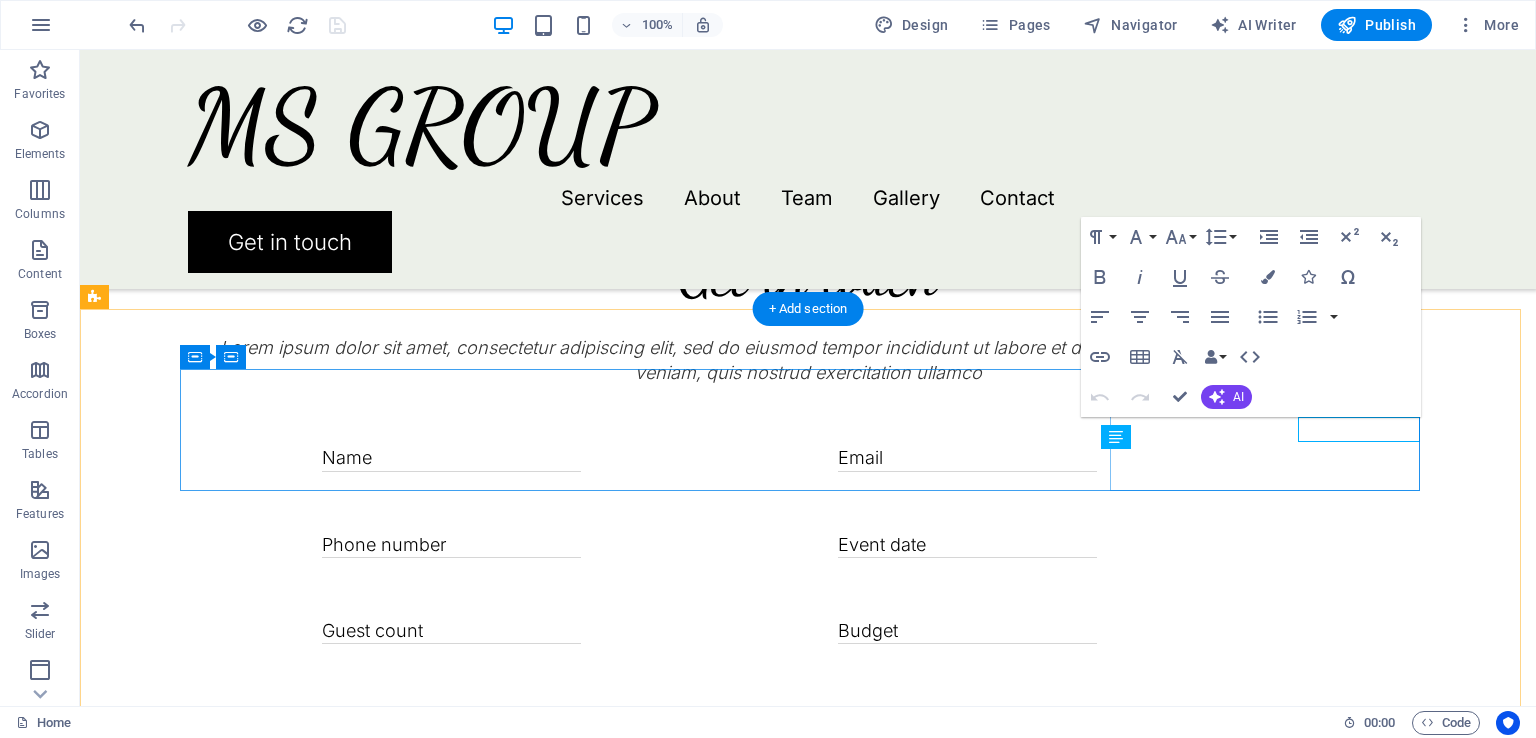 click on "0123 - 456789 0c14aa9c6ead07625acfca34c9e7ea@plesk.local" at bounding box center (808, 1963) 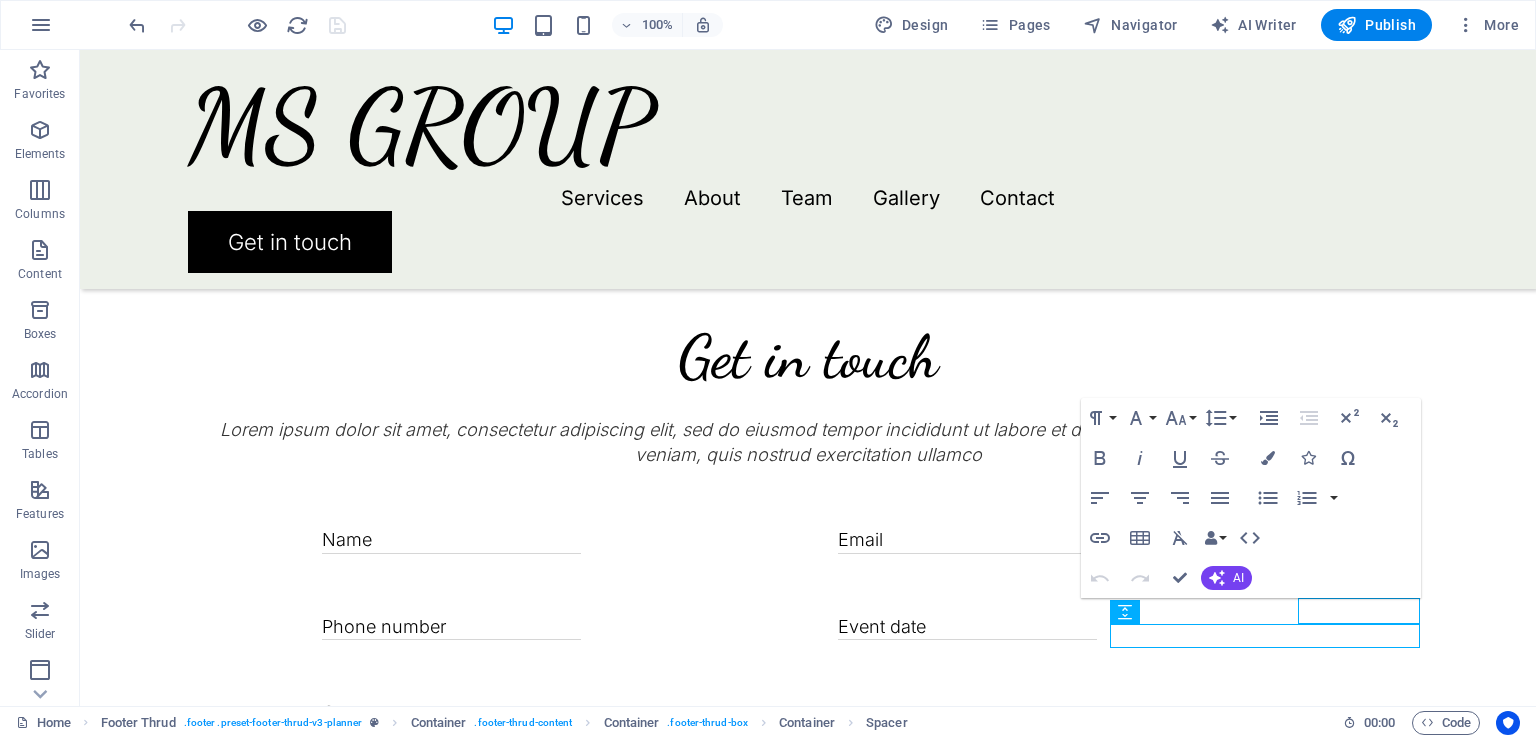 scroll, scrollTop: 4105, scrollLeft: 0, axis: vertical 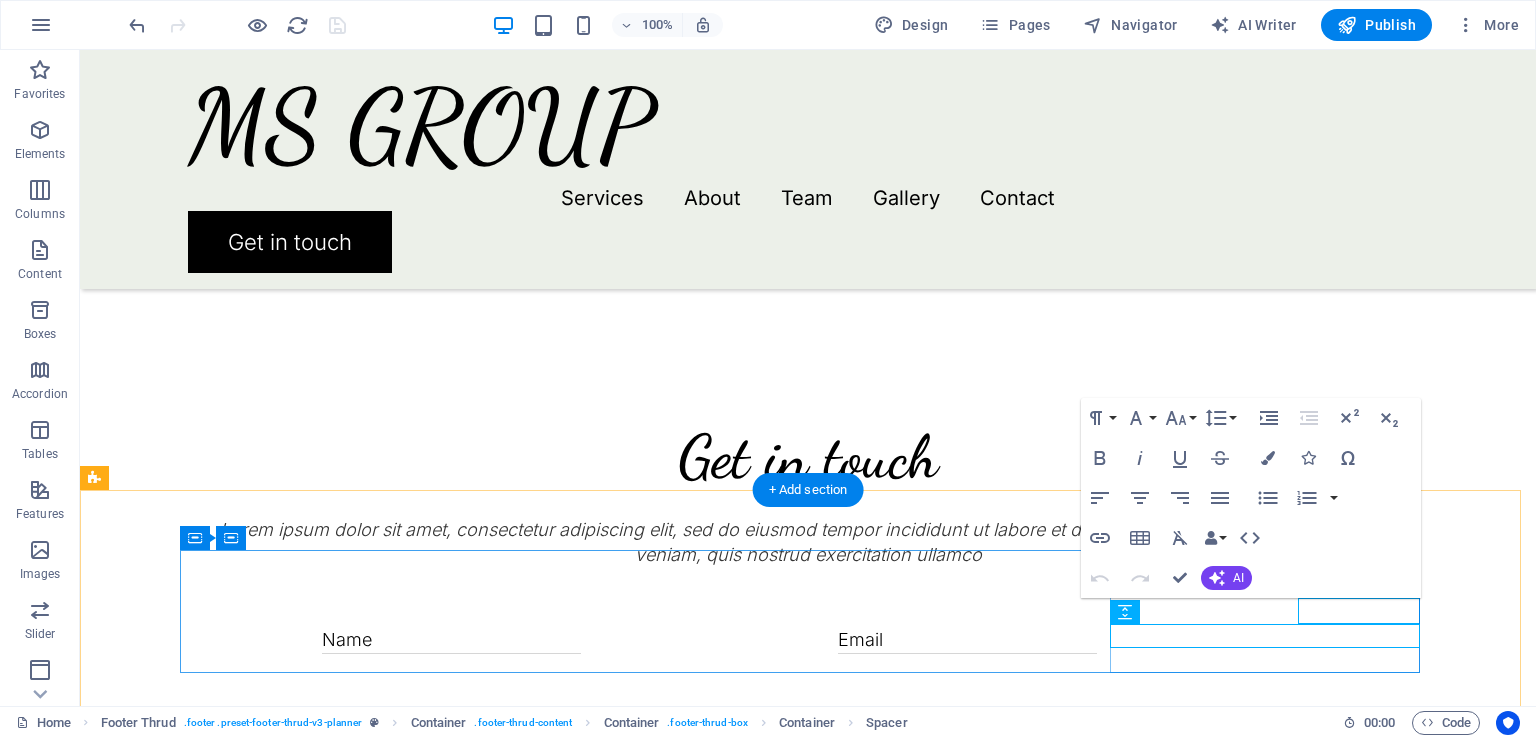 click on "0123 - 456789" at bounding box center (249, 2244) 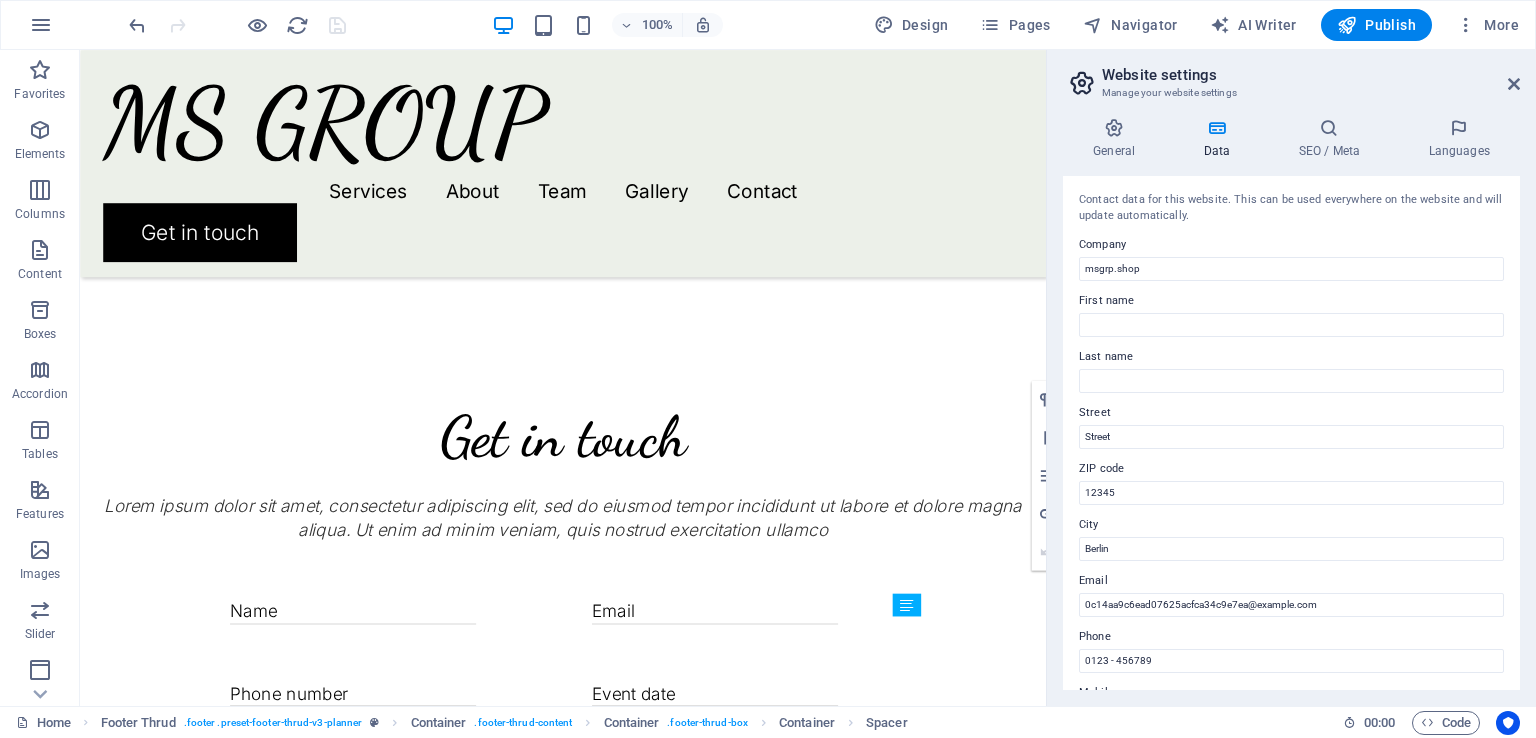 click on "0c14aa9c6ead07625acfca34c9e7ea@plesk.local" at bounding box center [1291, 605] 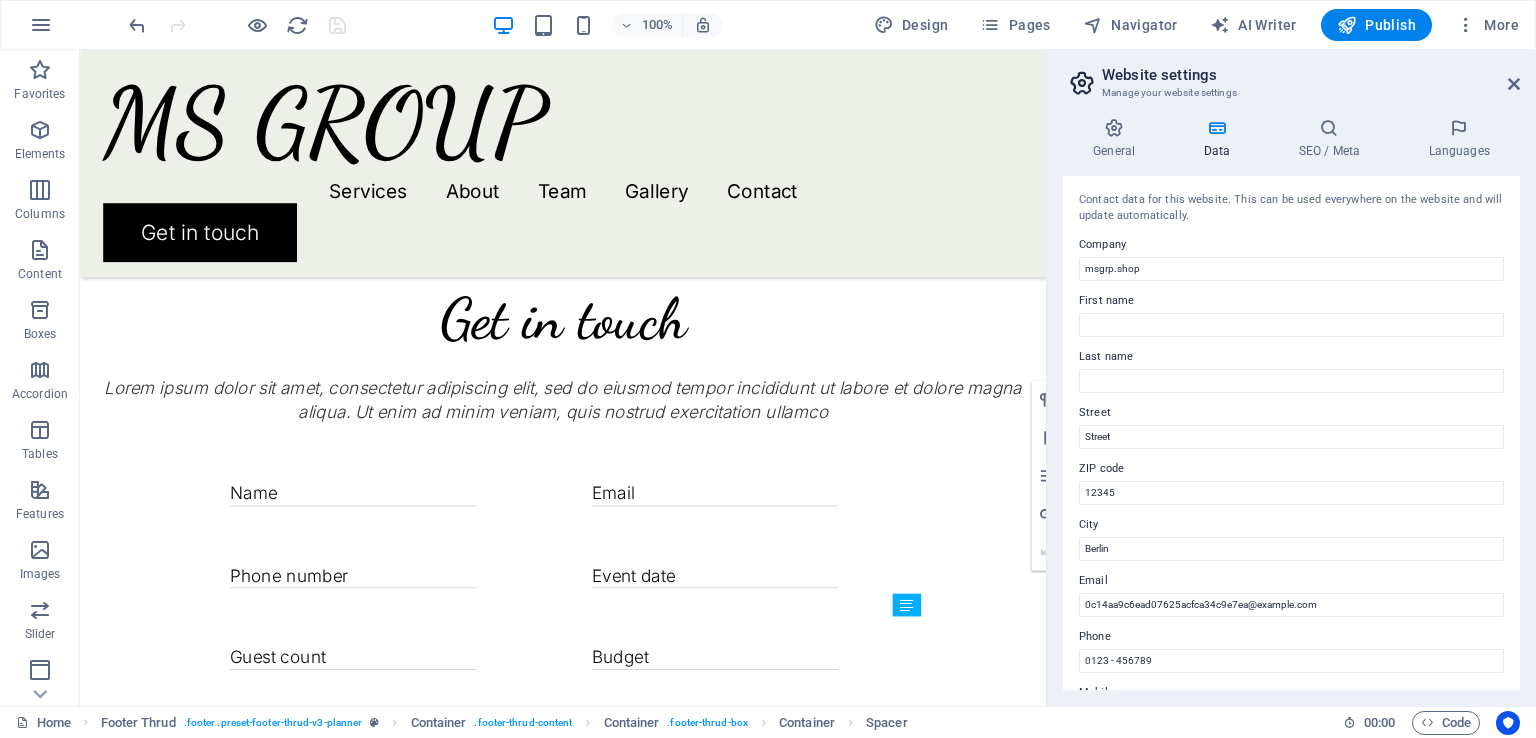 click on "0c14aa9c6ead07625acfca34c9e7ea@plesk.local" at bounding box center [1291, 605] 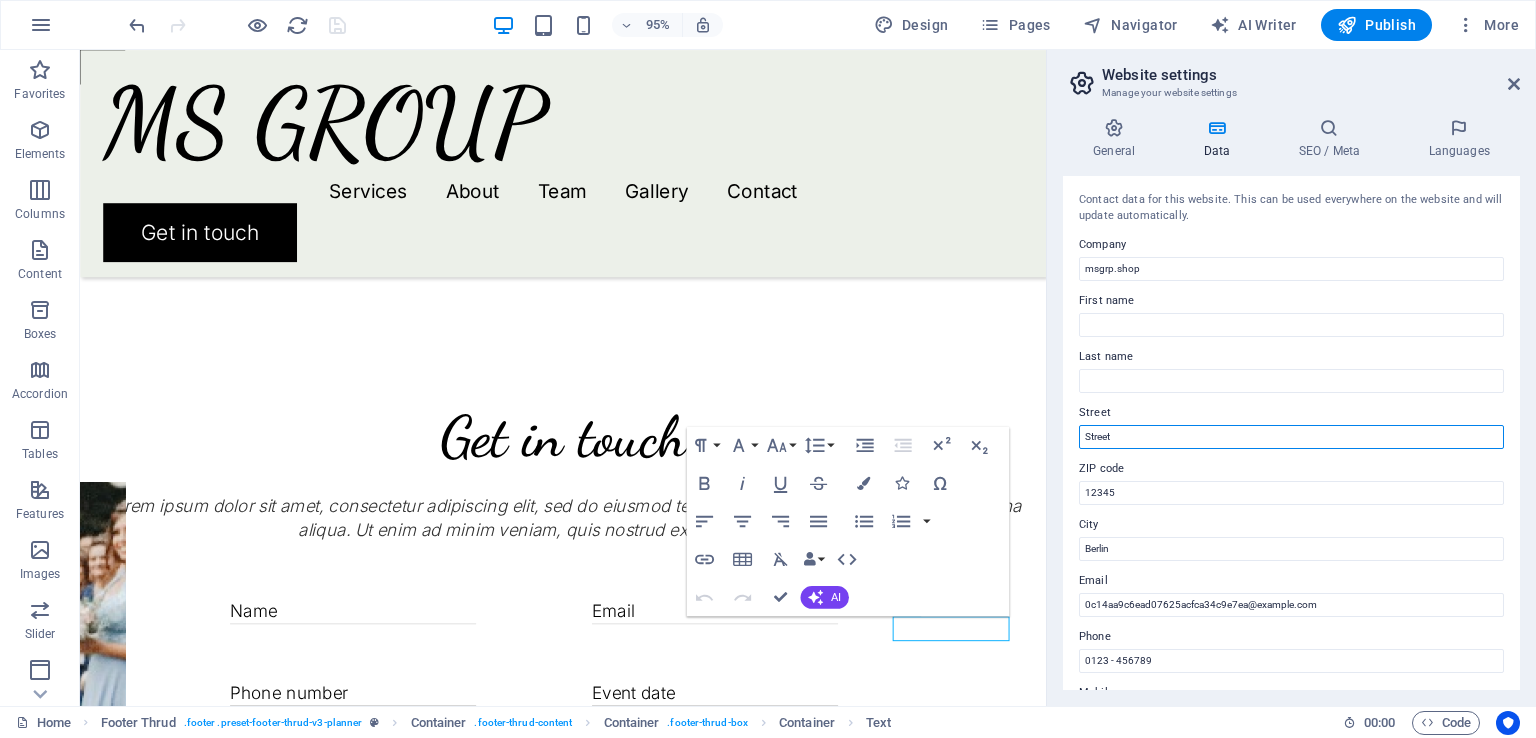 drag, startPoint x: 1127, startPoint y: 428, endPoint x: 1062, endPoint y: 430, distance: 65.03076 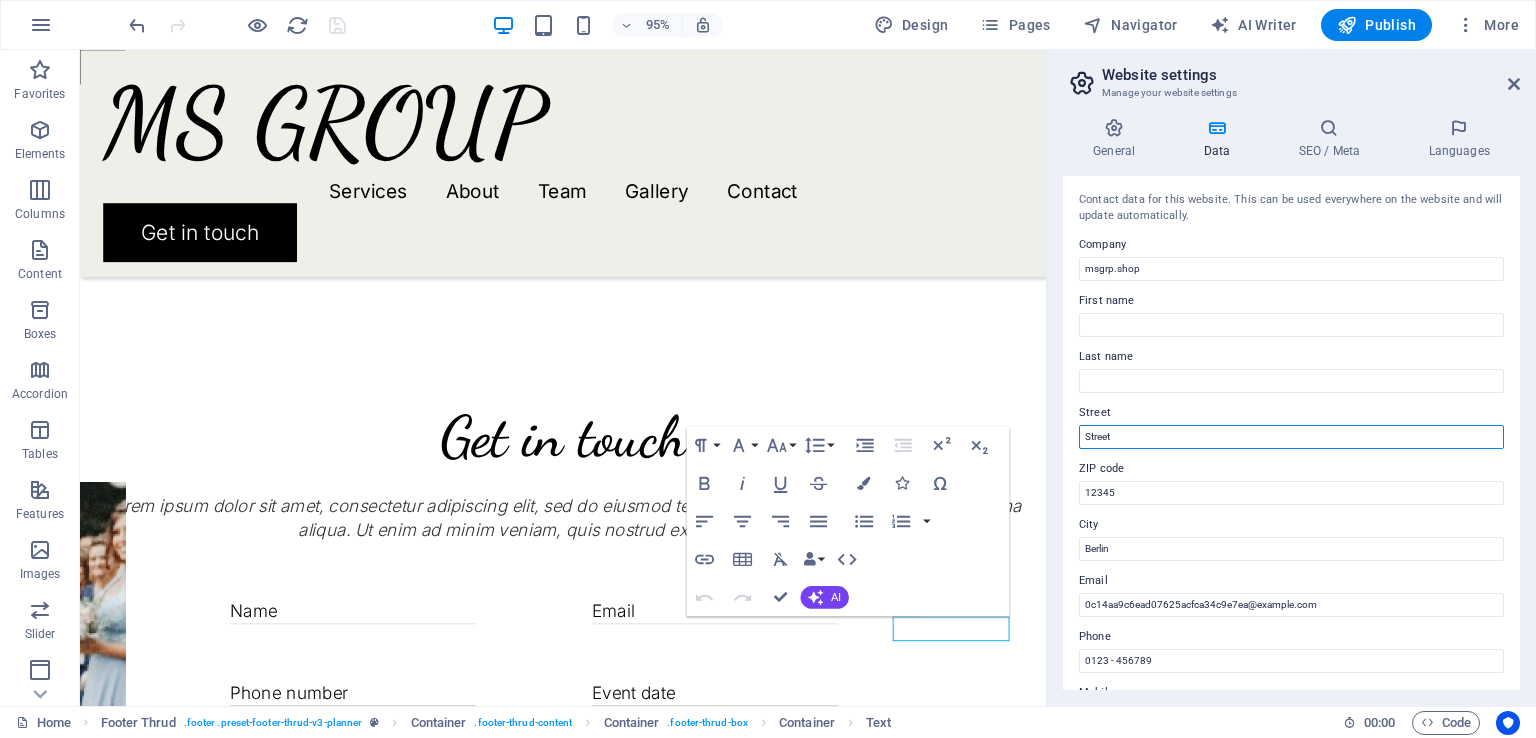 click on "Contact data for this website. This can be used everywhere on the website and will update automatically. Company msgrp.shop First name Last name Street Street ZIP code 12345 City Berlin Email 0c14aa9c6ead07625acfca34c9e7ea@plesk.local Phone 0123 - 456789 Mobile Fax Custom field 1 Custom field 2 Custom field 3 Custom field 4 Custom field 5 Custom field 6" at bounding box center (1291, 433) 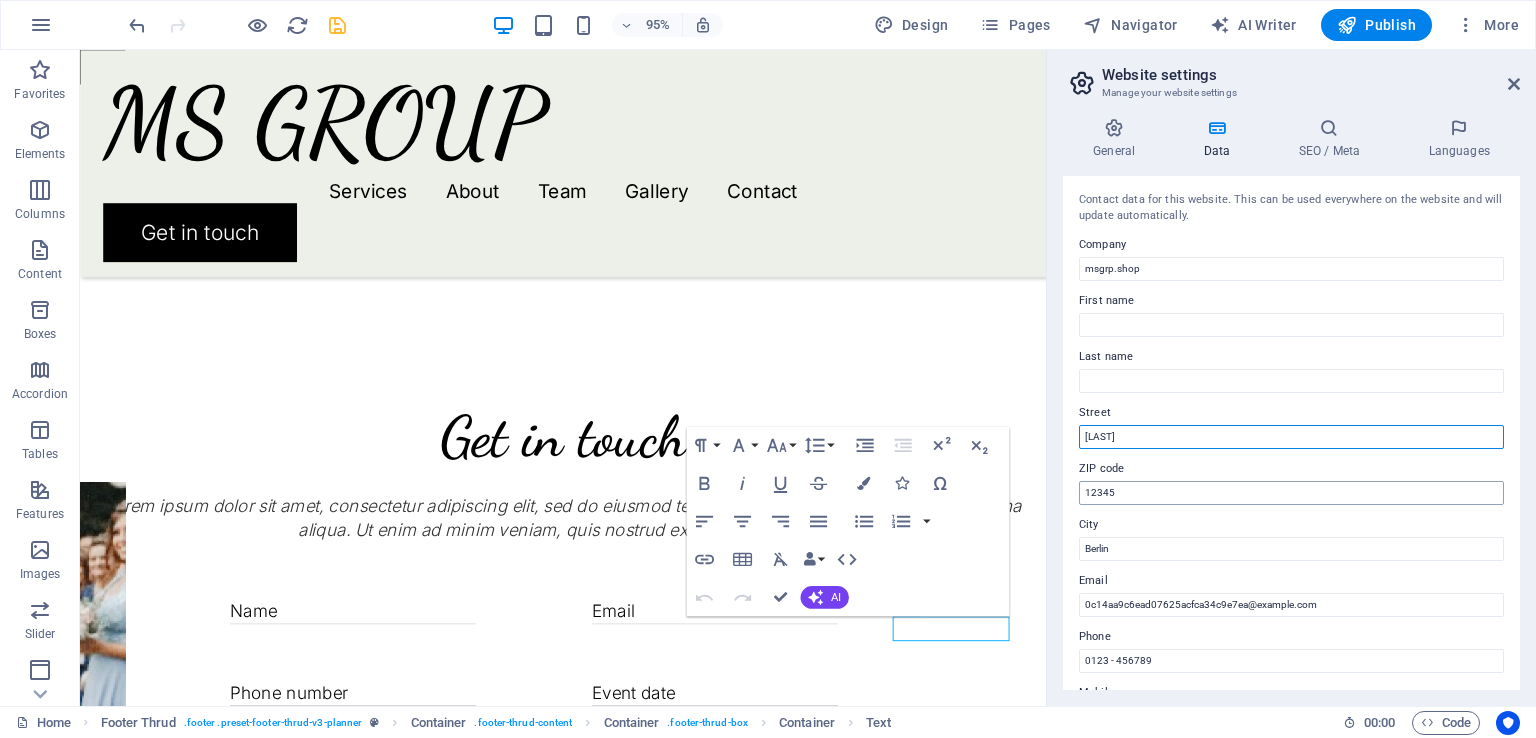 type on "Patrapada" 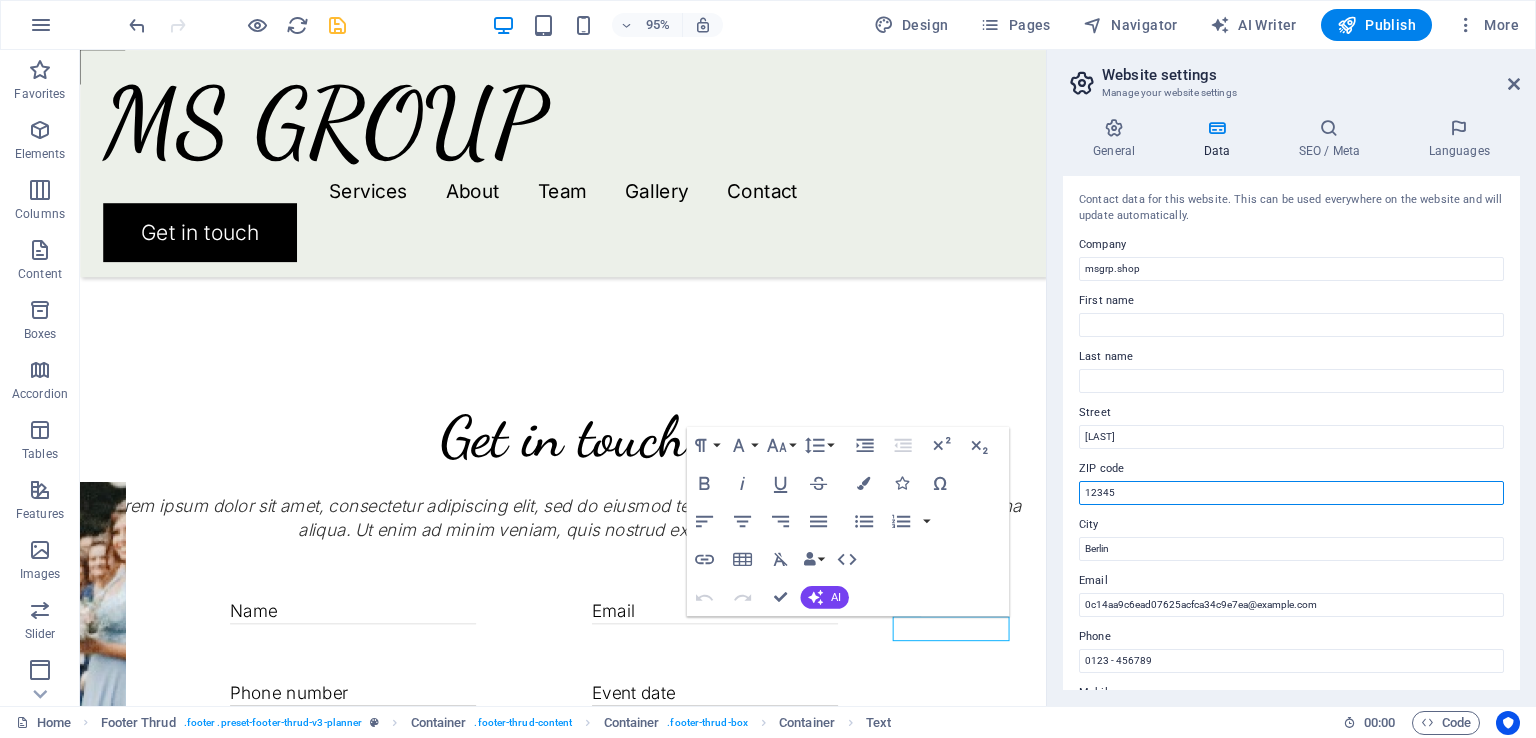 drag, startPoint x: 1208, startPoint y: 534, endPoint x: 1091, endPoint y: 507, distance: 120.074974 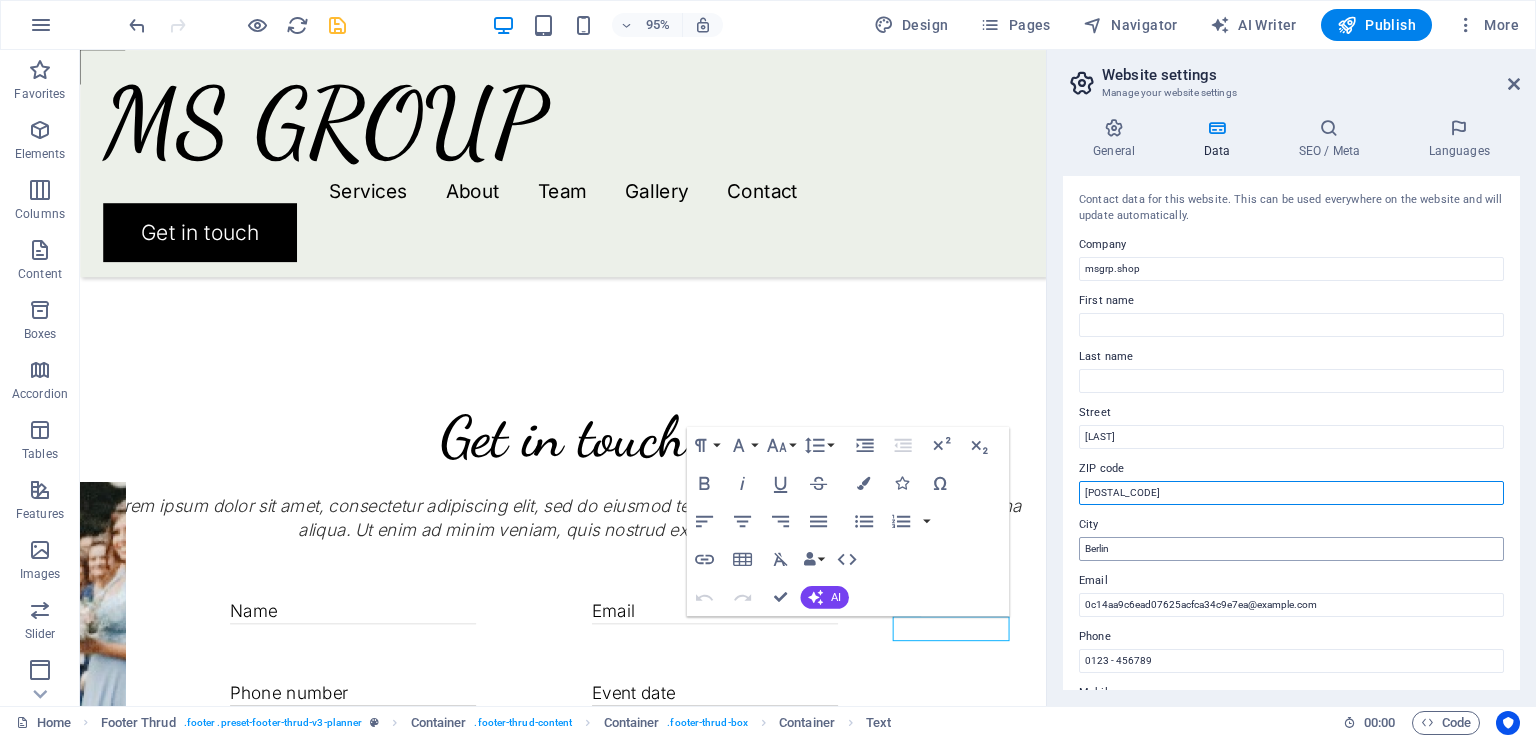 type on "751019" 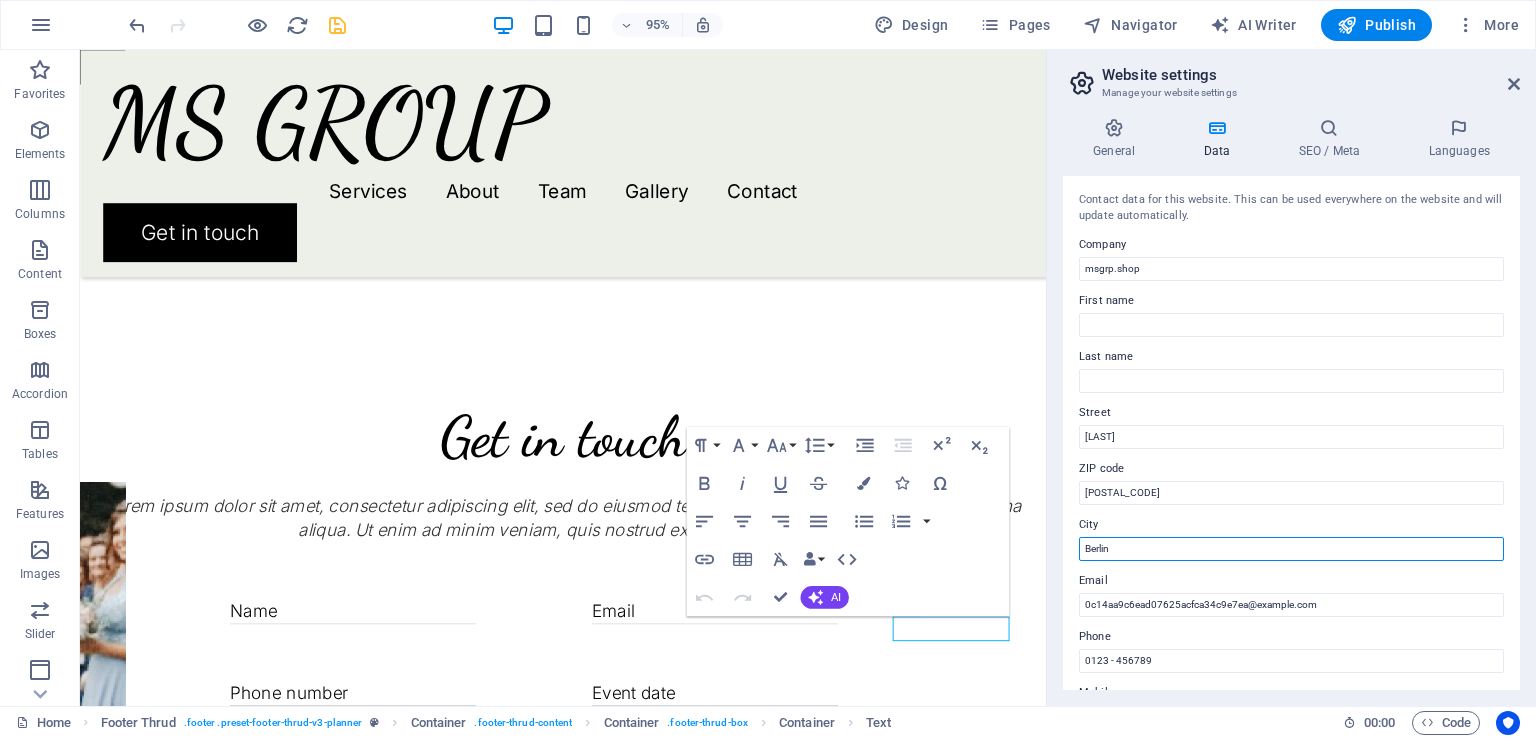 drag, startPoint x: 1155, startPoint y: 548, endPoint x: 940, endPoint y: 541, distance: 215.11392 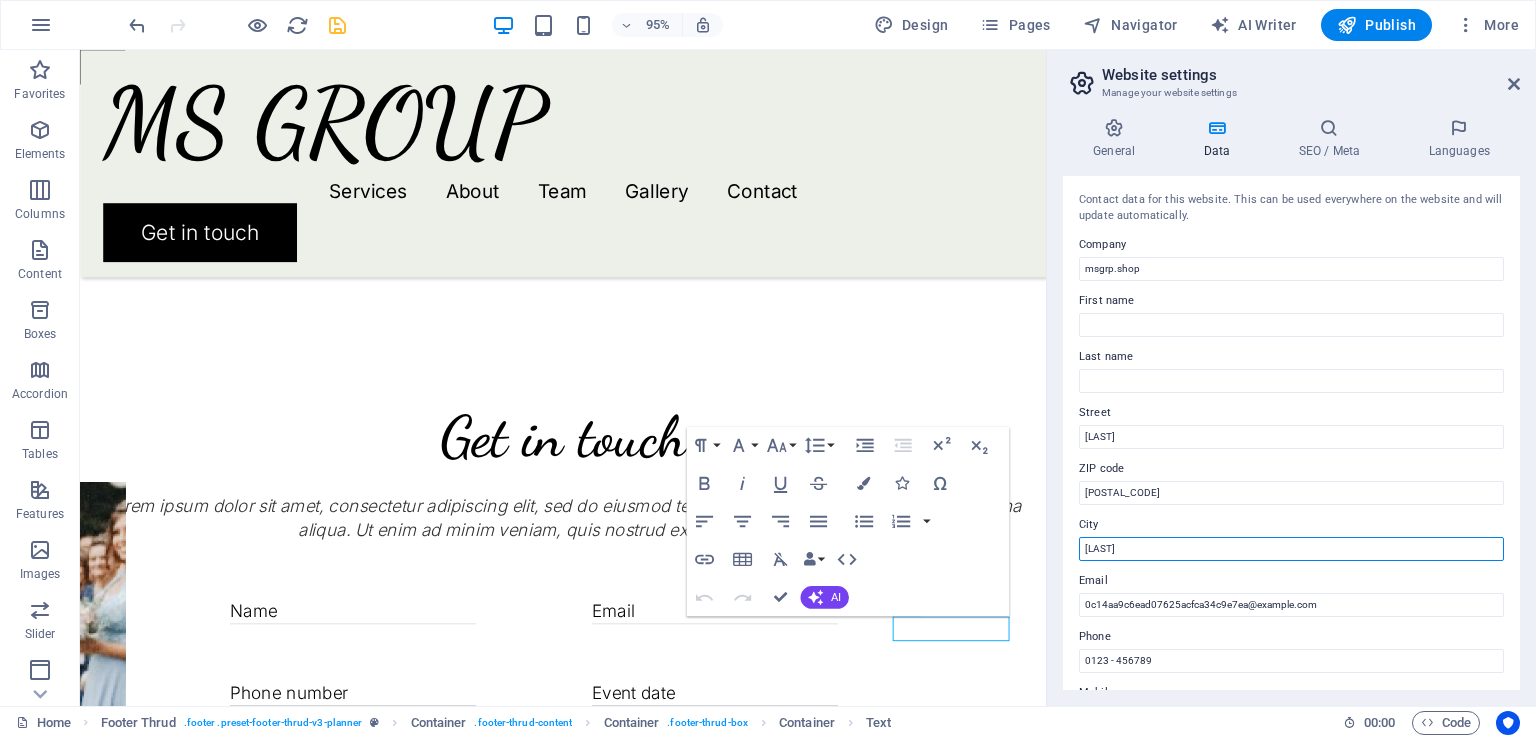 type on "Bubaneswer" 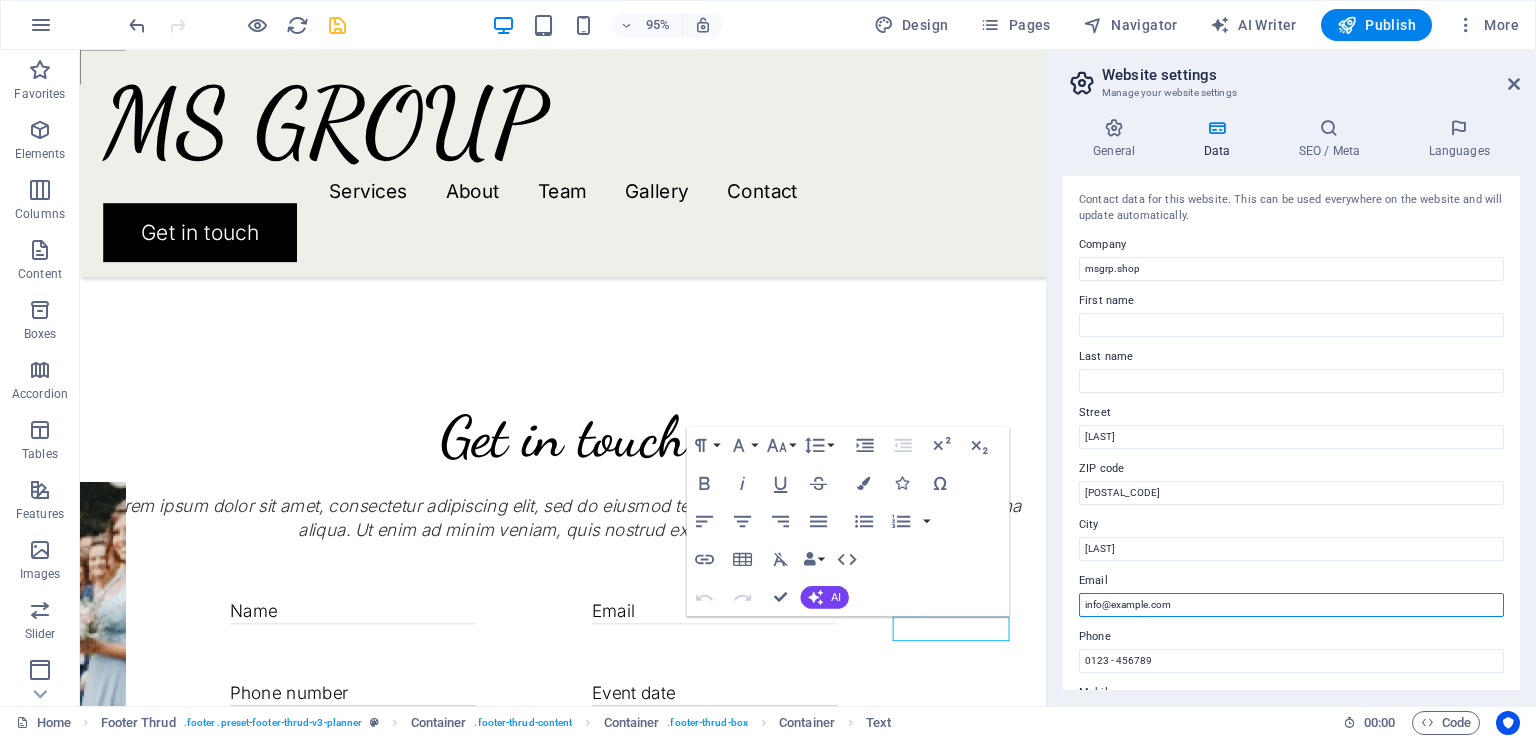 type on "[EMAIL]" 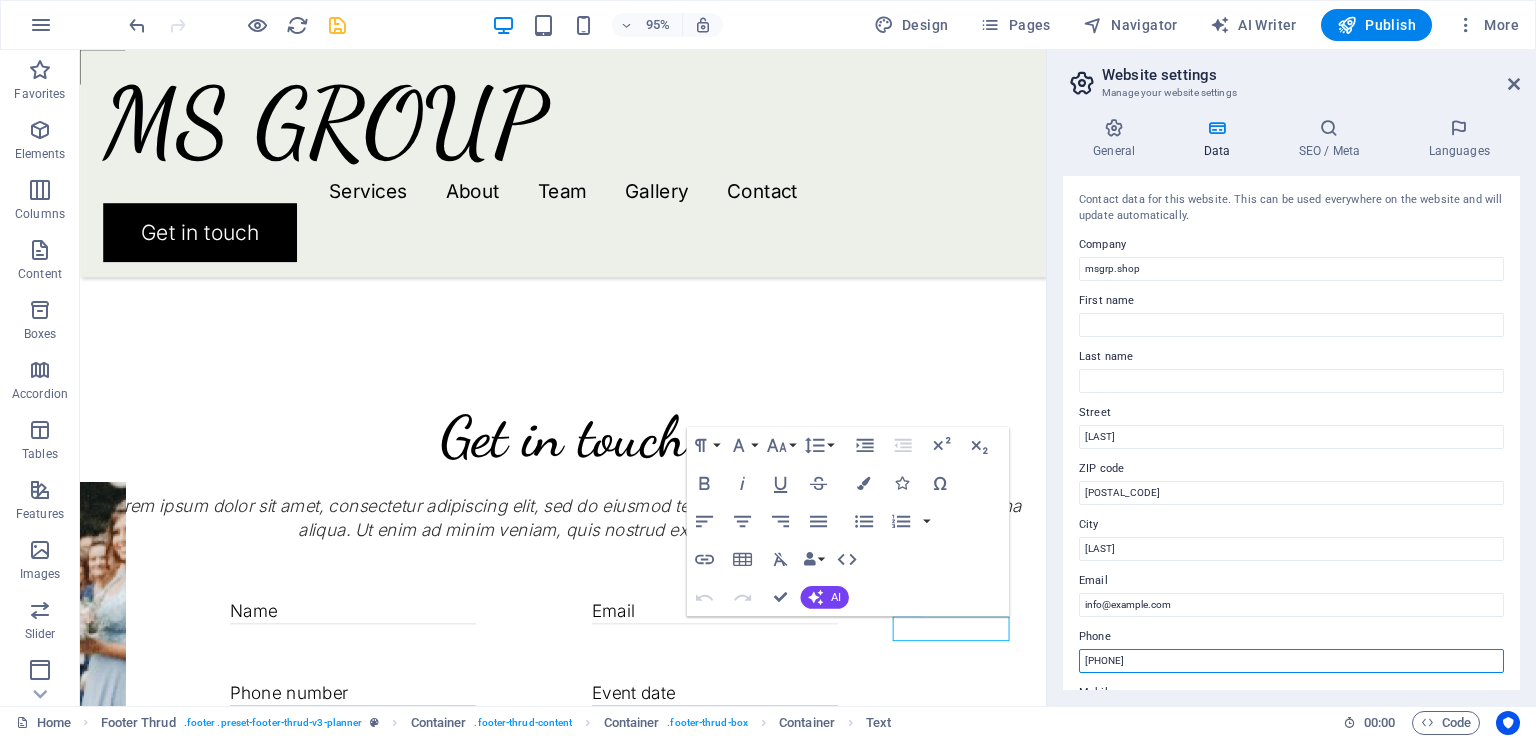 type on "[PHONE]" 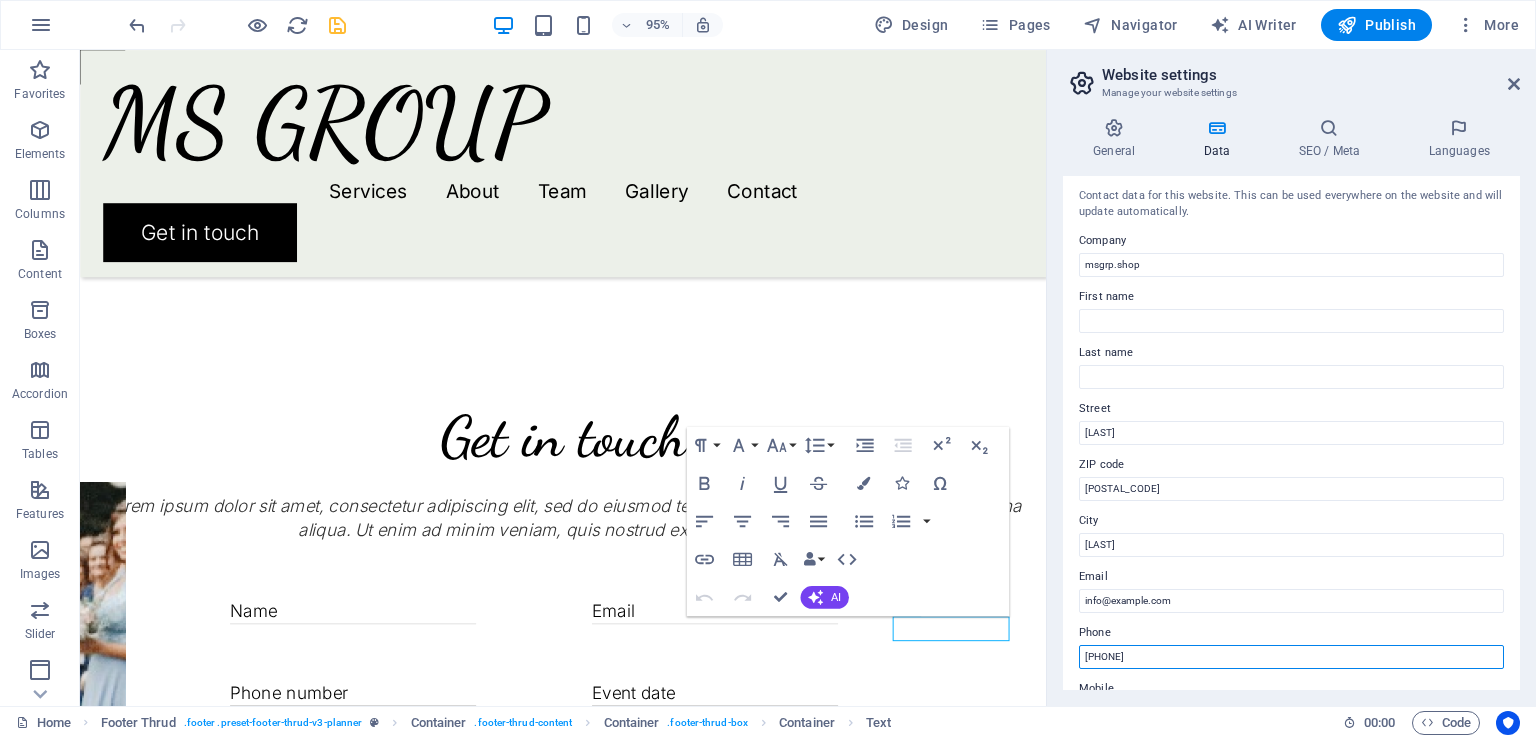 scroll, scrollTop: 0, scrollLeft: 0, axis: both 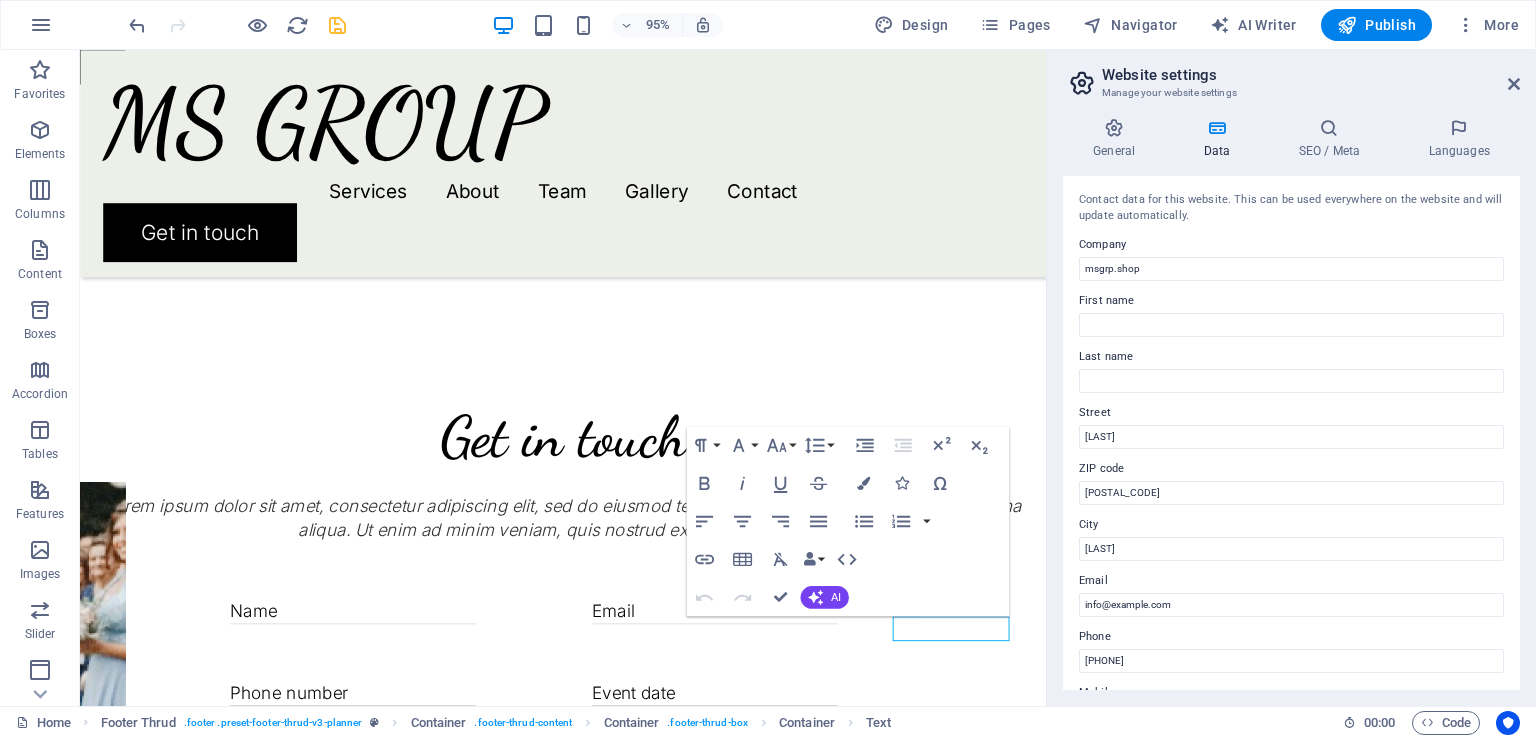 click at bounding box center [1514, 84] 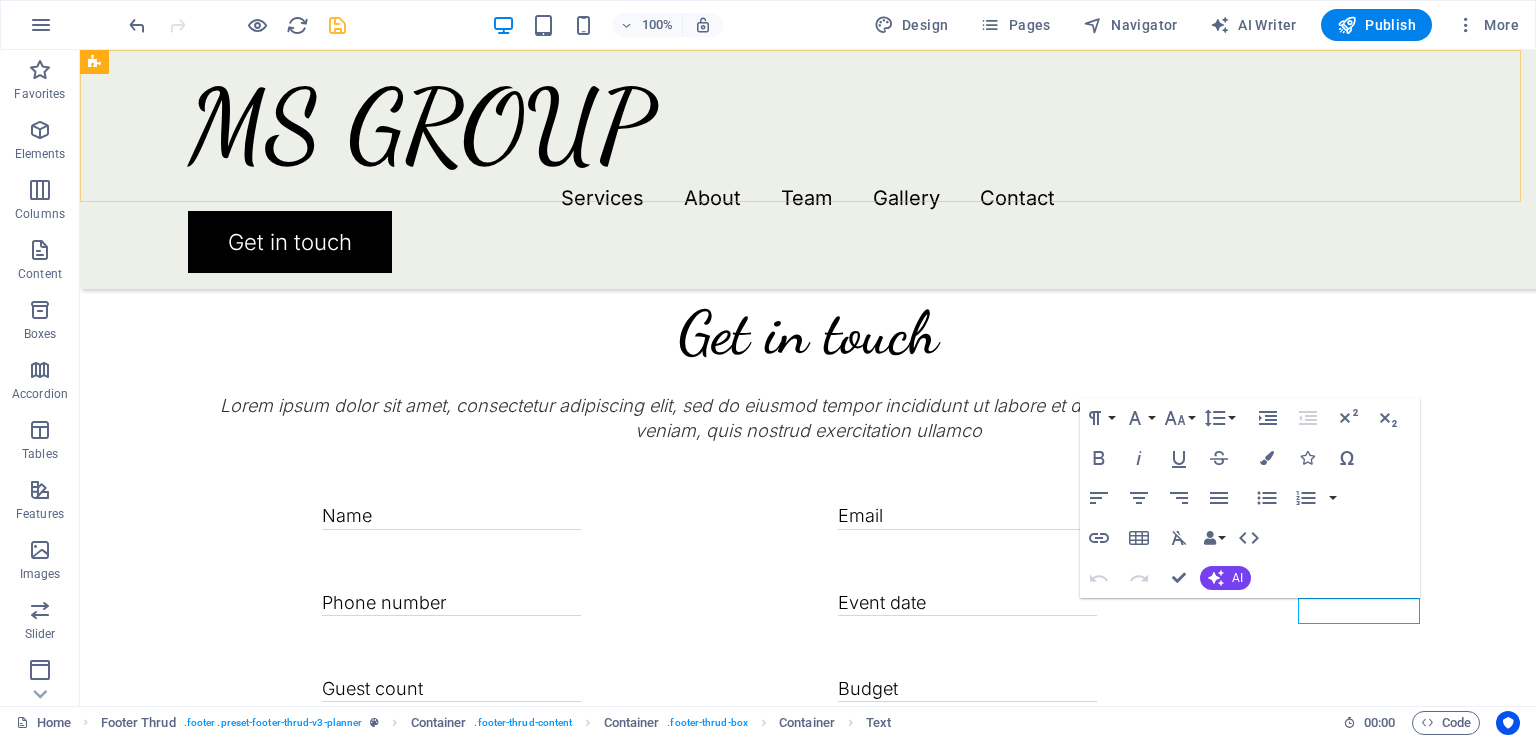 scroll, scrollTop: 4105, scrollLeft: 0, axis: vertical 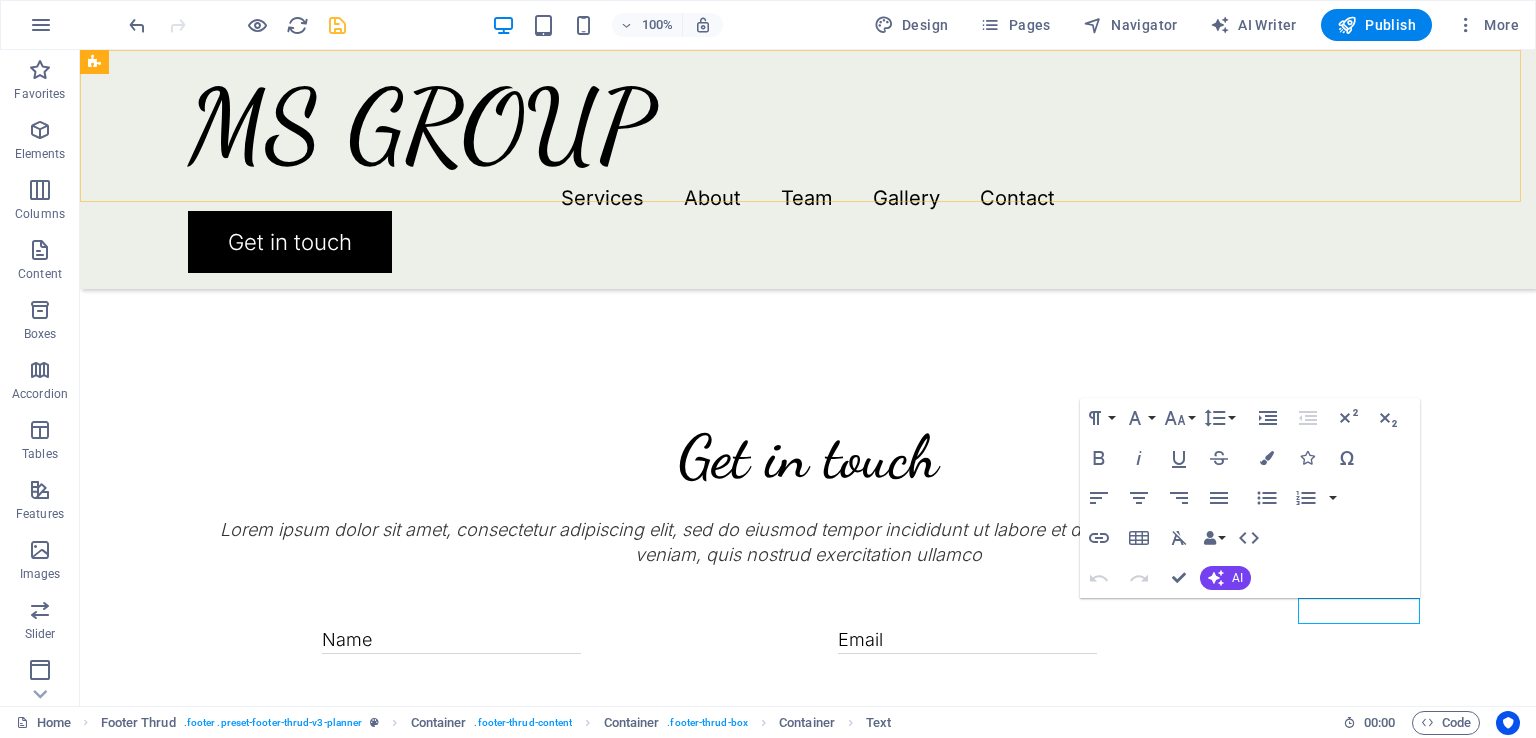 click on "Services About Team Gallery Contact 0674-2912350 info@msgrp.shop Beyond plans, we create memories!
msgrp.shop   Legal Notice  |  Privacy Policy" at bounding box center [808, 2148] 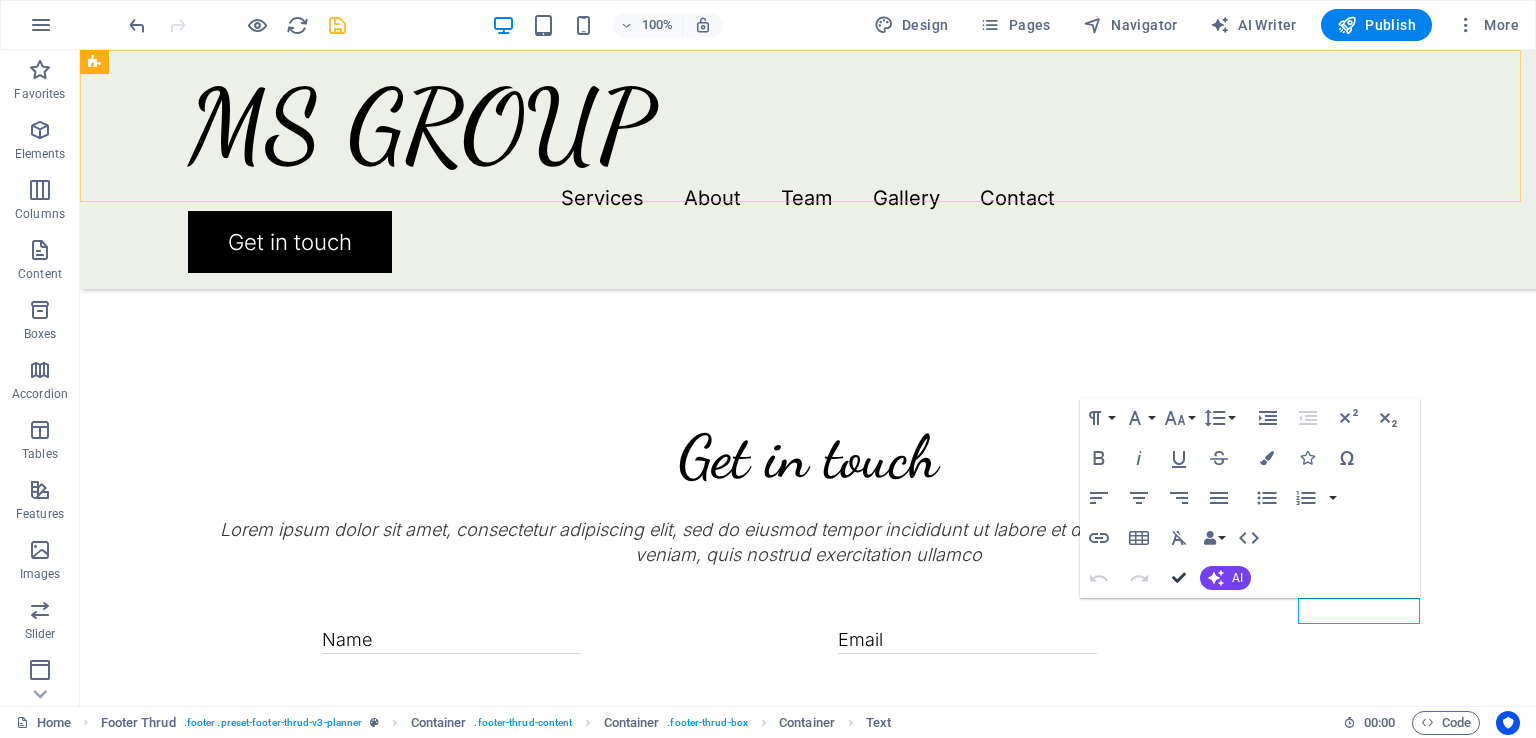 click at bounding box center [1179, 578] 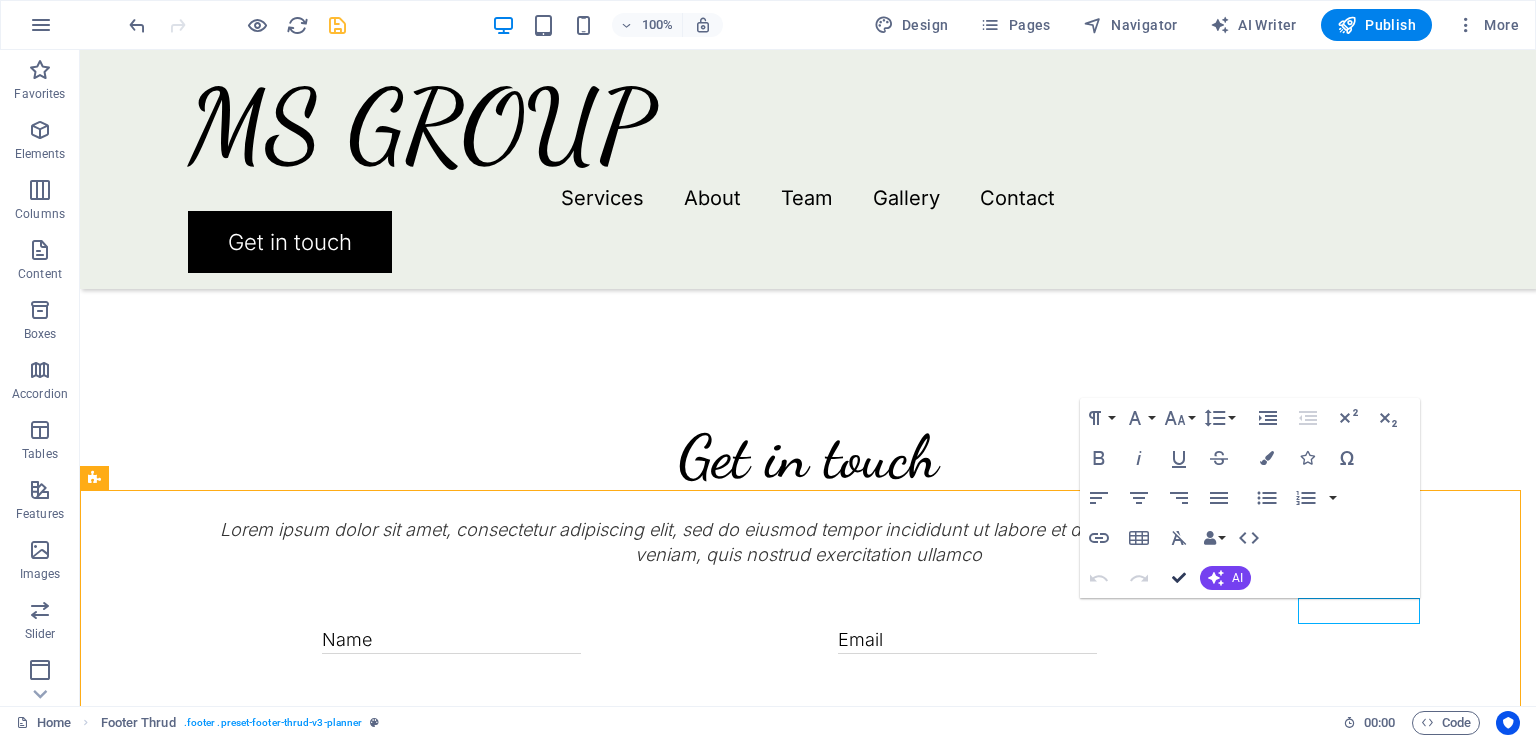 click at bounding box center [1179, 578] 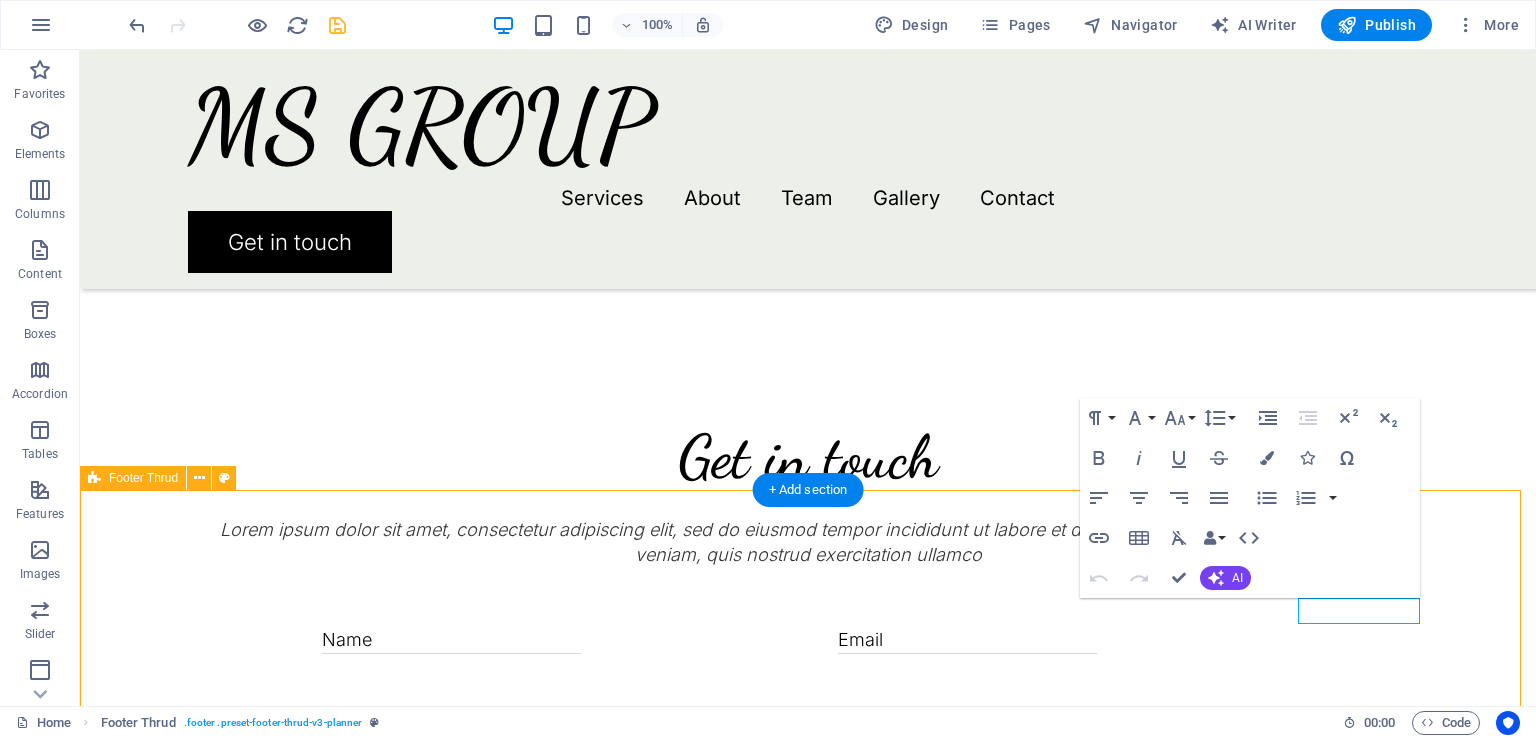 click at bounding box center (337, 25) 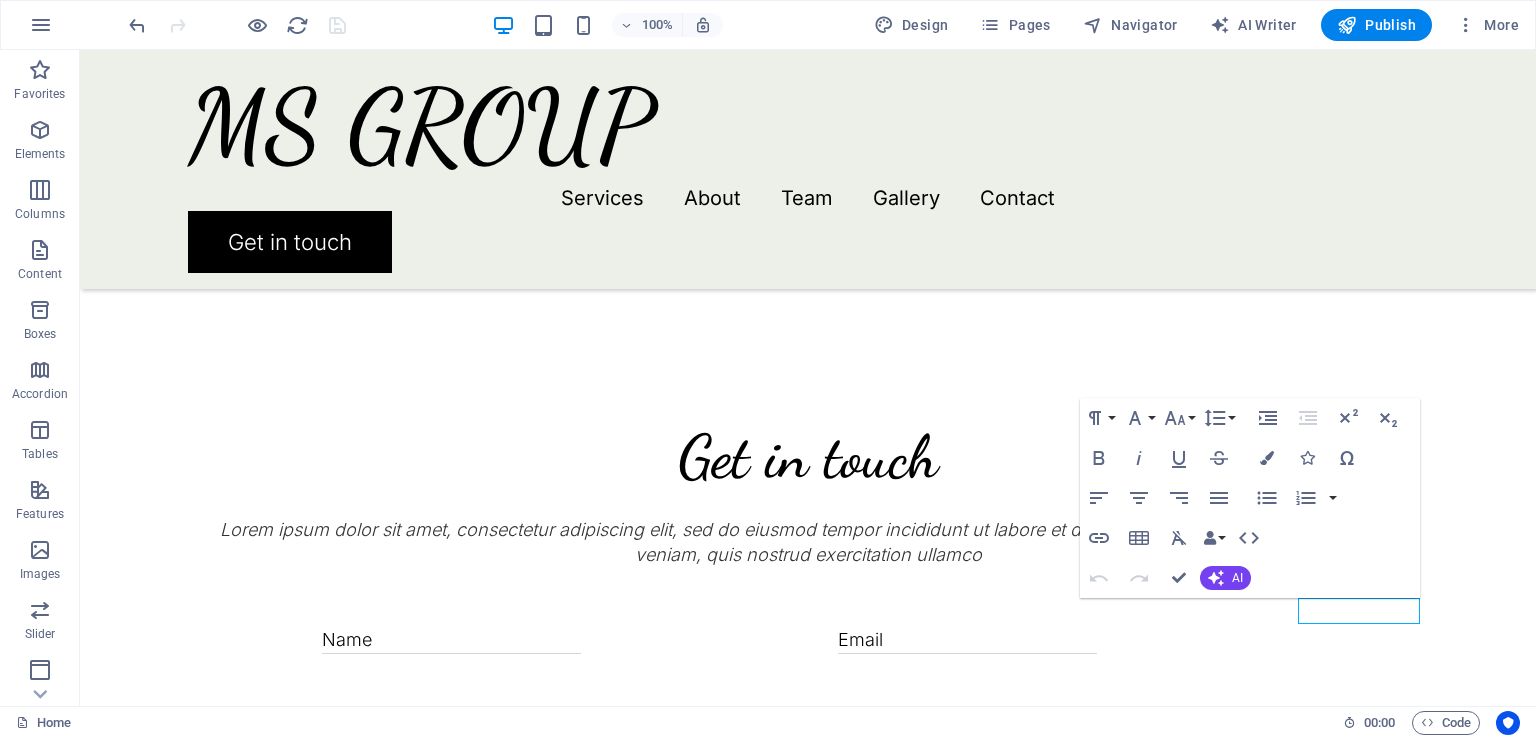 click on "Publish" at bounding box center [1376, 25] 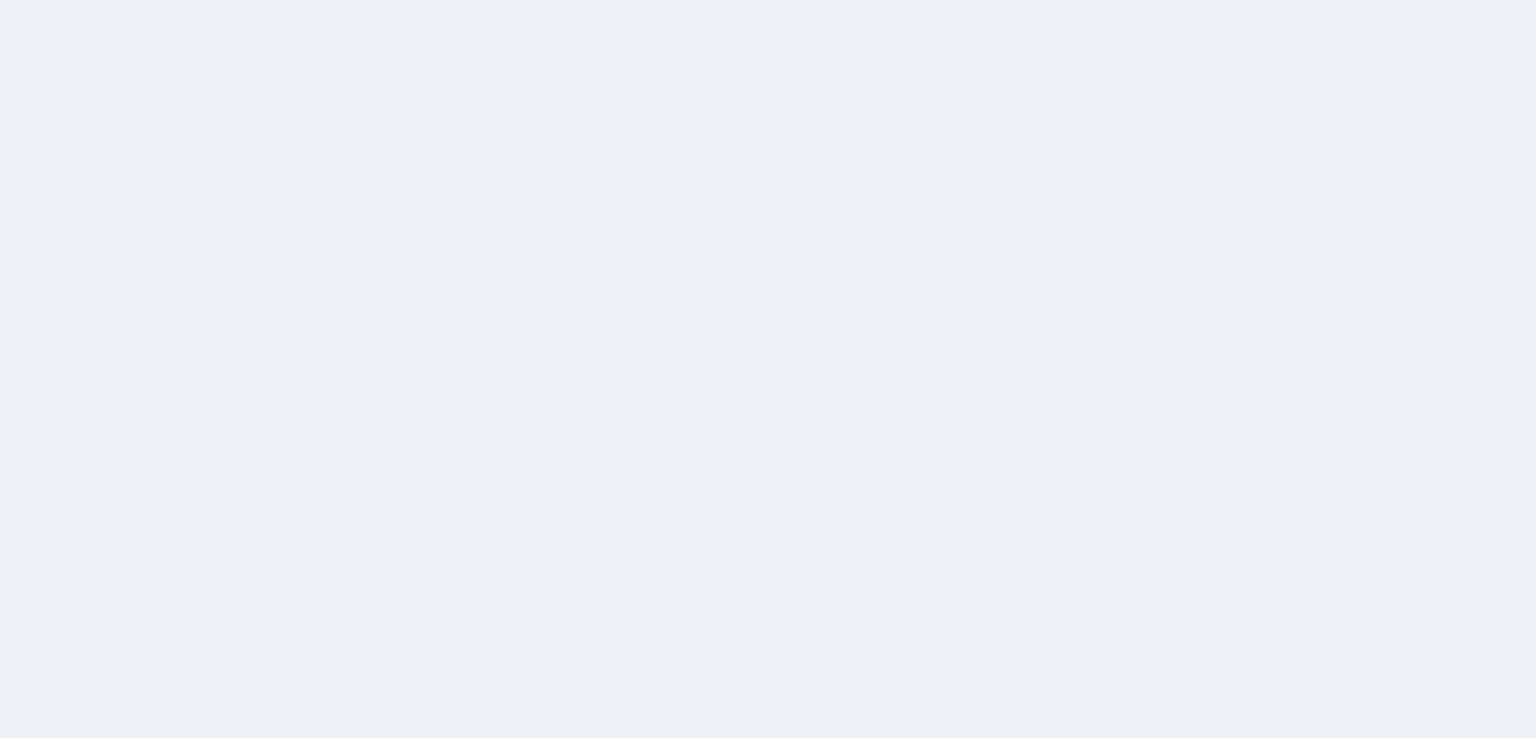 scroll, scrollTop: 0, scrollLeft: 0, axis: both 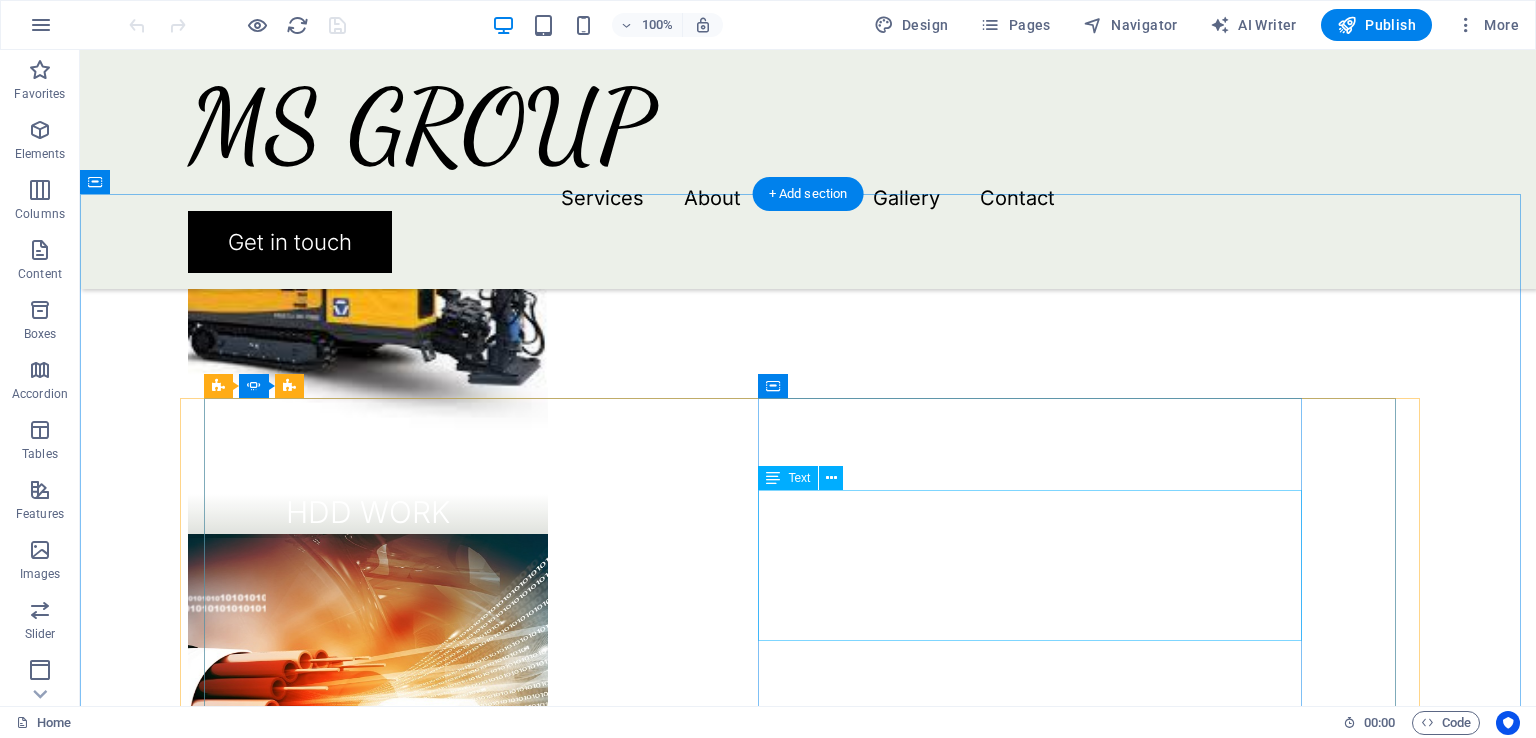 click on "Lorem ipsum dolor sit amet, consectetur adipiscing elit, sed do eiusmod tempor incididunt ut labore et dolore magna aliqua. Ut enim ad minim veniam, quis nostrud exercitation ullamco laboris nisi ut aliquip ex ea commodo consequat. Duis aute irure dolor in reprehenderit in voluptate velit esse cillum dolore eu fugiat nulla pariatur." at bounding box center (-354, 3437) 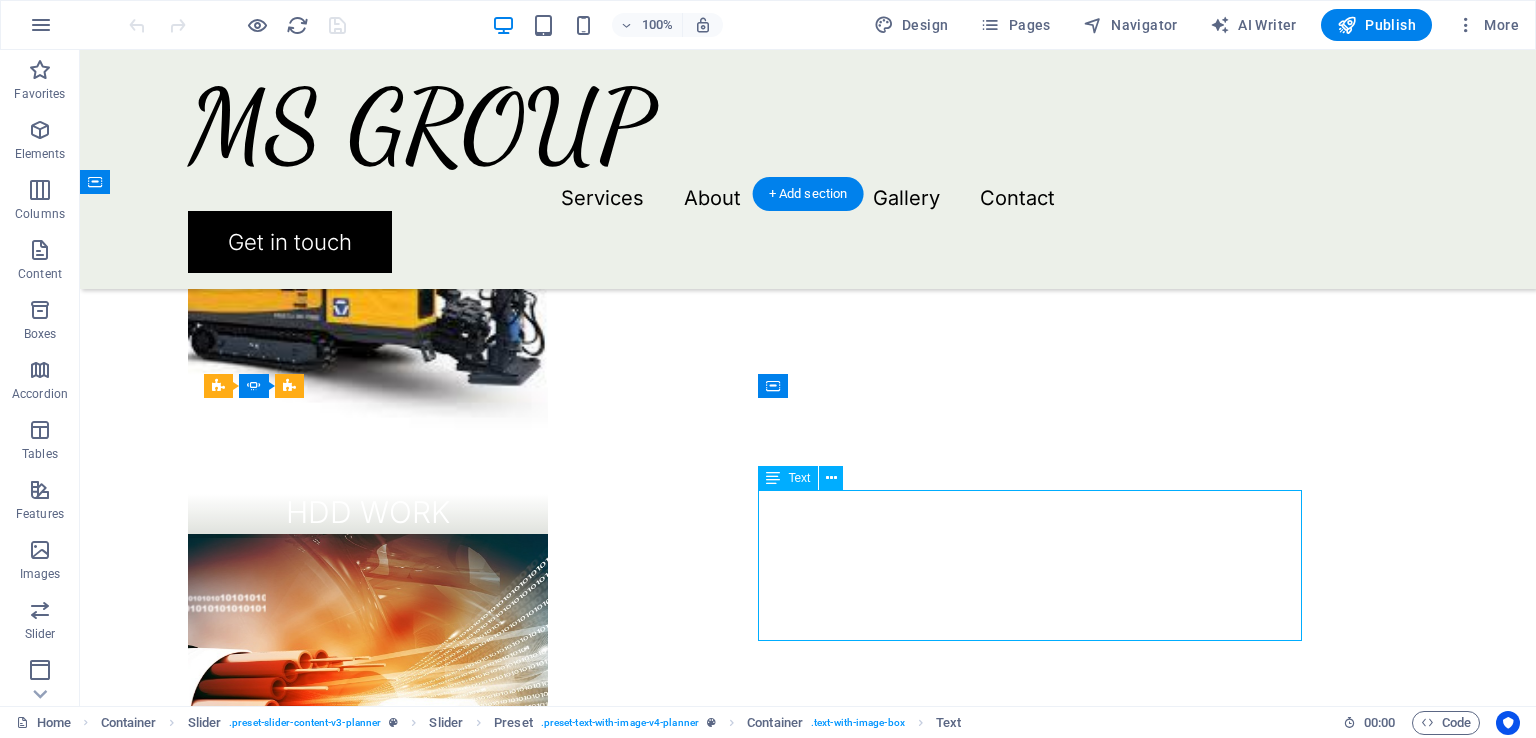 click on "Lorem ipsum dolor sit amet, consectetur adipiscing elit, sed do eiusmod tempor incididunt ut labore et dolore magna aliqua. Ut enim ad minim veniam, quis nostrud exercitation ullamco laboris nisi ut aliquip ex ea commodo consequat. Duis aute irure dolor in reprehenderit in voluptate velit esse cillum dolore eu fugiat nulla pariatur." at bounding box center (-354, 3437) 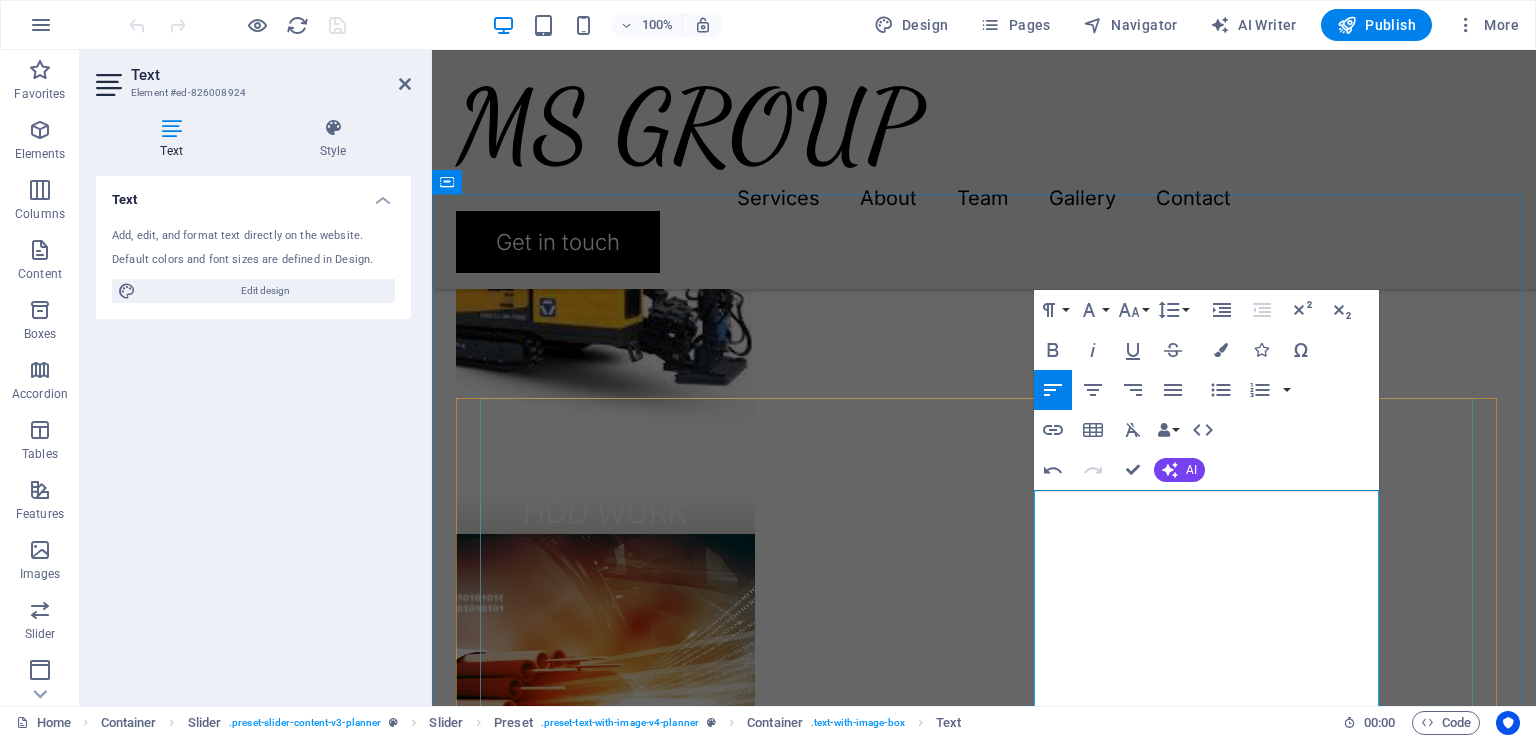click on "Pratap Technocrats established in 1998 spearheads the Telecom vertical of Pratap group of companies. The company has witnessed exponential growth since its inception, catapulting it to being one of the most trusted managed service partners in the telecom sector." at bounding box center (13, 3432) 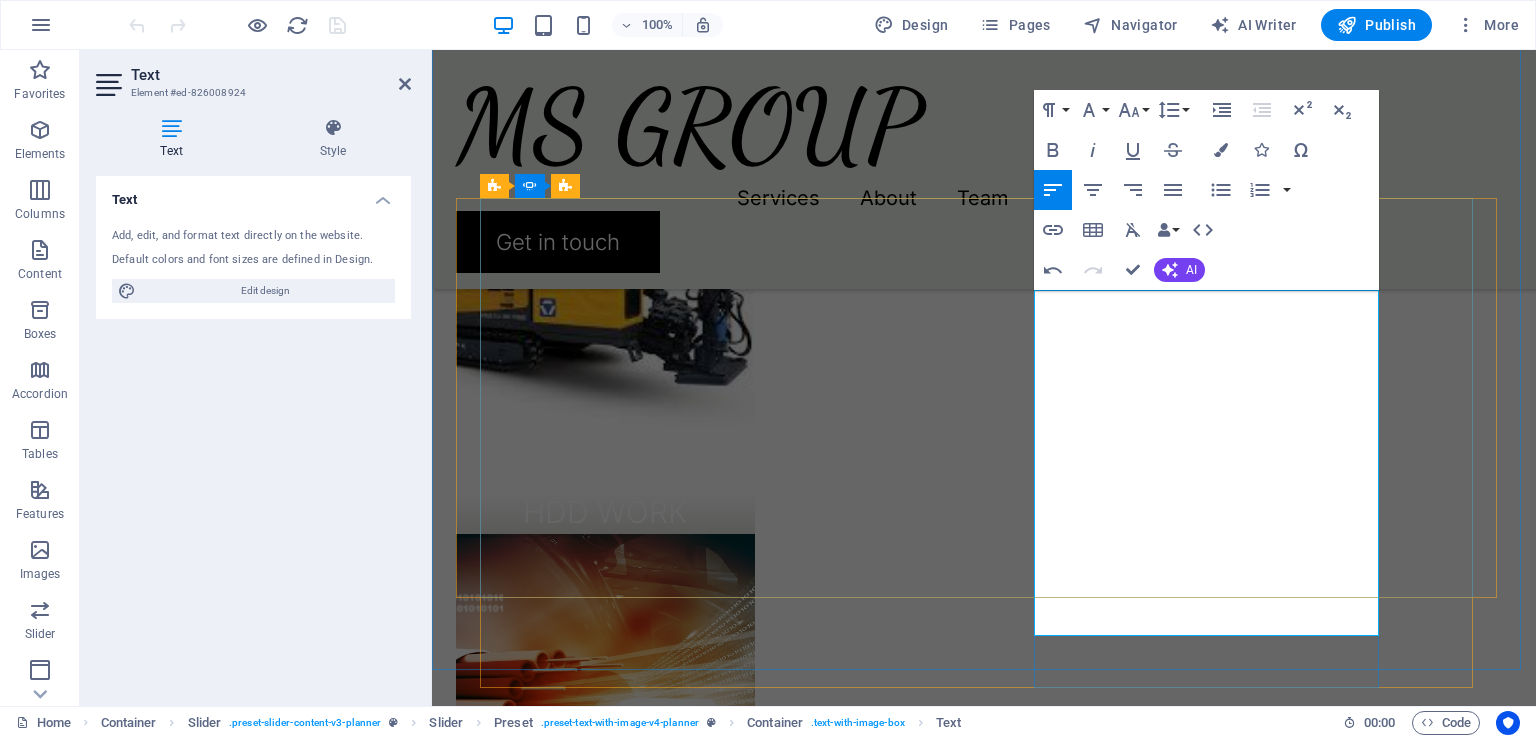 scroll, scrollTop: 2100, scrollLeft: 0, axis: vertical 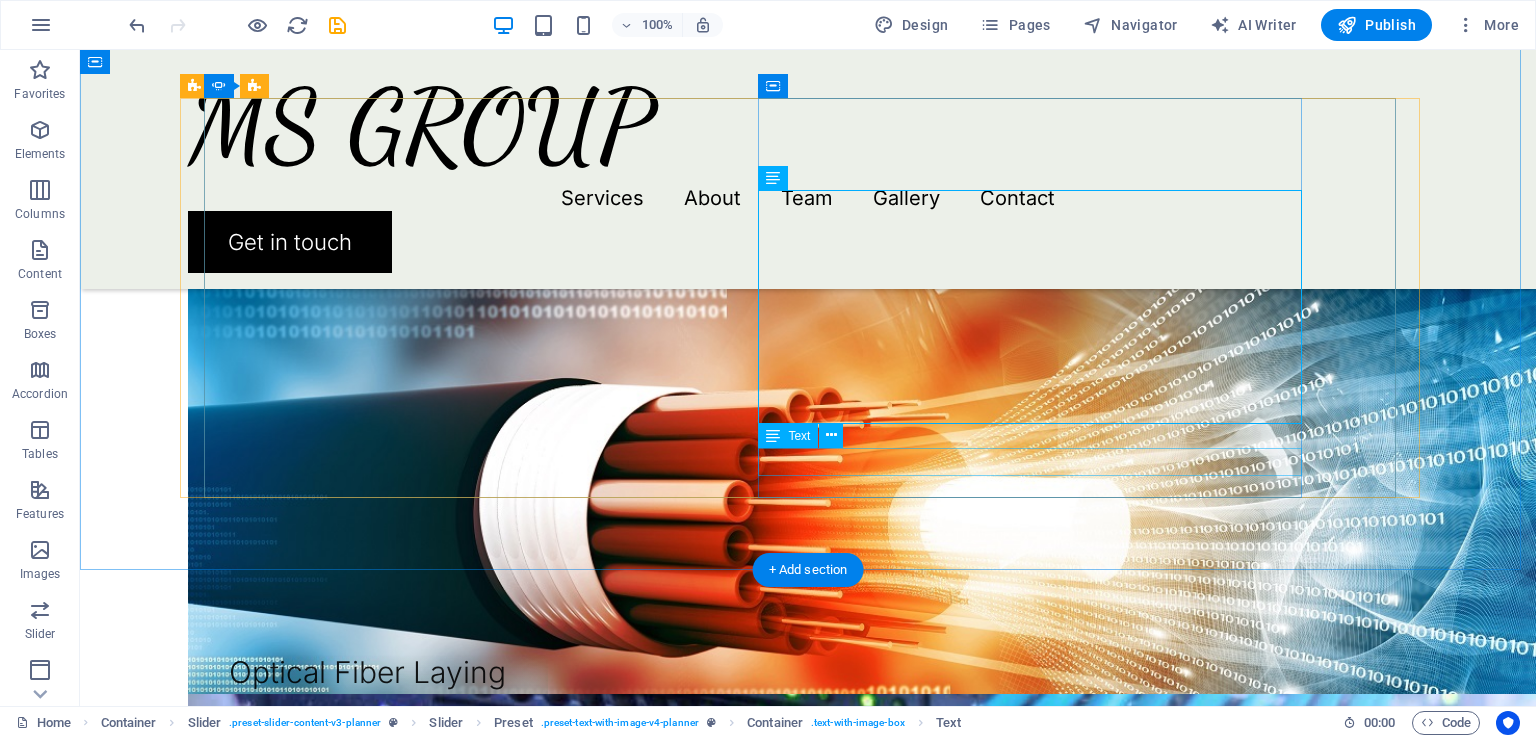 click on "Samuel C. Berlingthon" at bounding box center [-354, 3771] 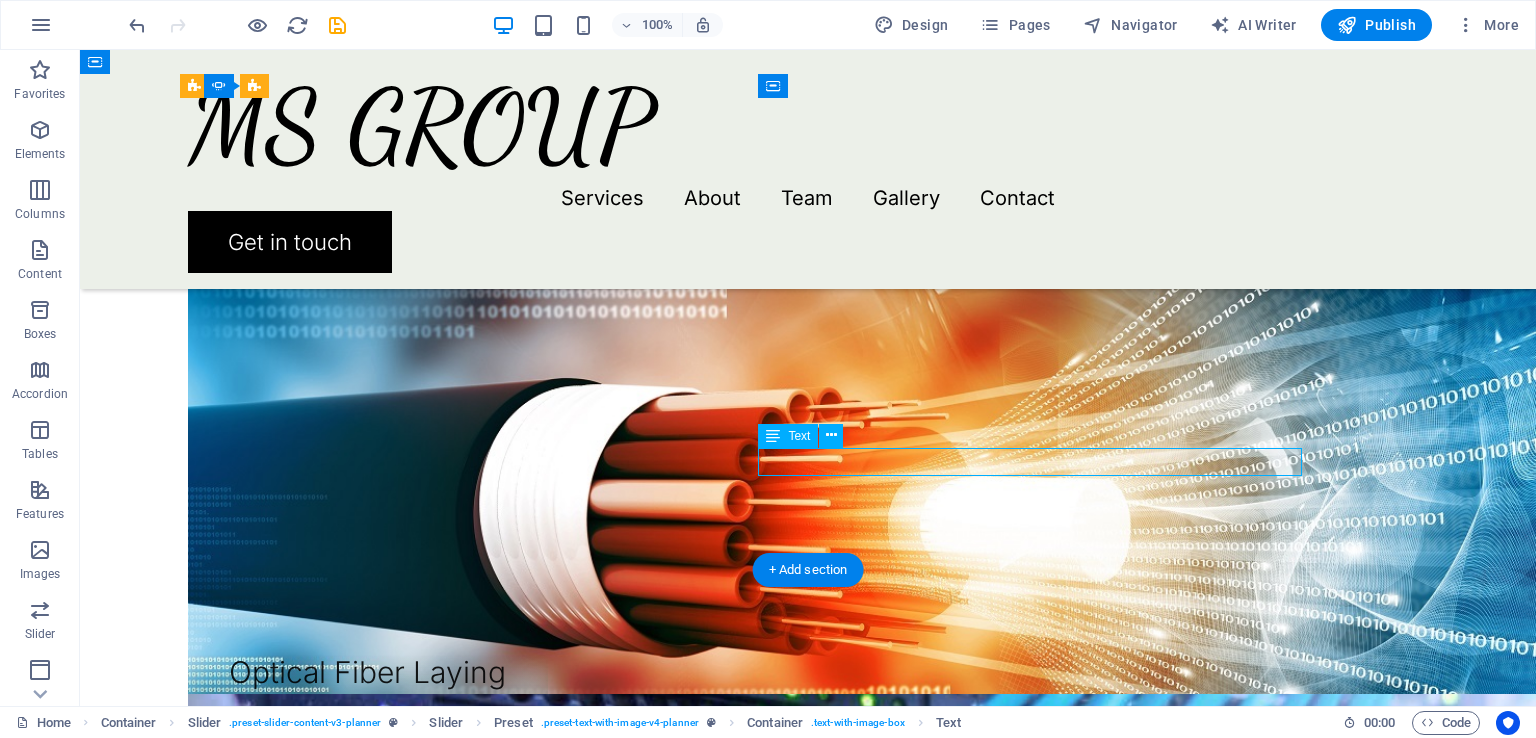 click on "Samuel C. Berlingthon" at bounding box center (-354, 3771) 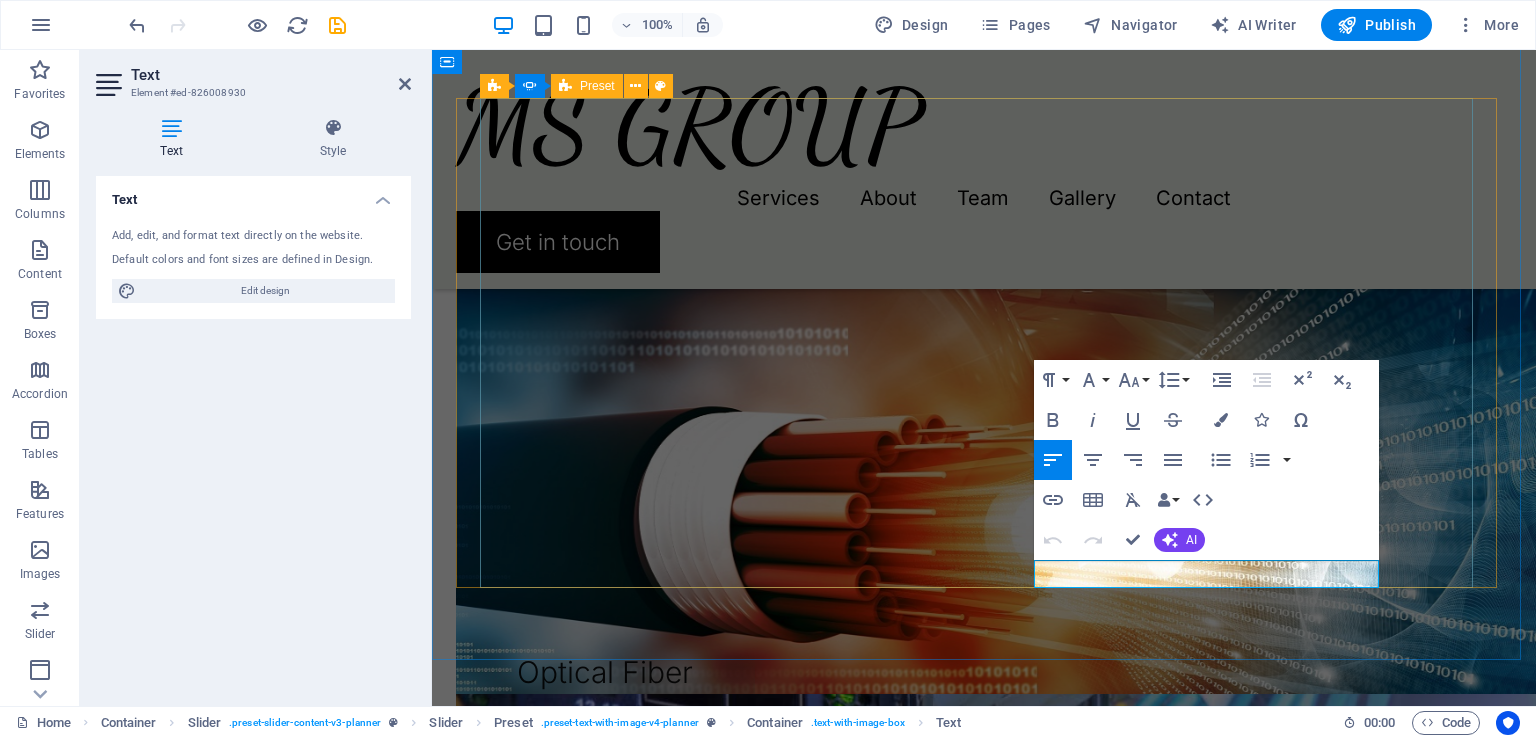 click on "Extraordinary service MS Group established in 2024 spearheads the Telecom vertical of MS group of companies. The company has witnessed exponential growth since its inception, catapulting it to being one of the most trusted managed service partners in the telecom sector. We cater to major IP’s and Operators and have a PAN India presence covering 22 states, 16 Telecom Circles and own offices in all circles. We have a strong team force of 10K resources , in-house training center , Innovative technology support , Ready Infrastructure to support large scale projects and best in class penetration in rural and urban India.         [FIRST] [LAST] Drop content here or  Add elements  Paste clipboard" at bounding box center (-17, 3764) 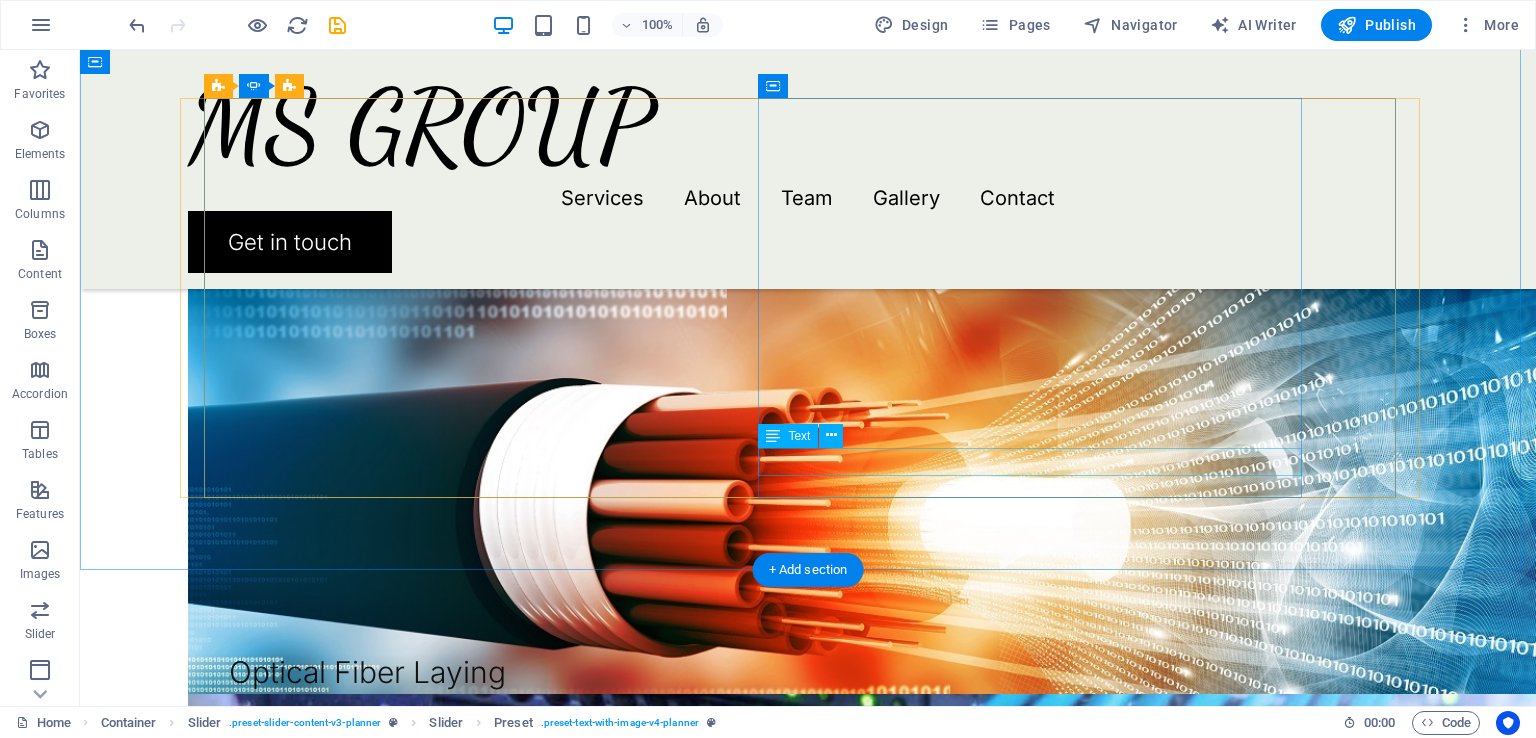 click on "Samuel C. Berlingthon" at bounding box center [-354, 3771] 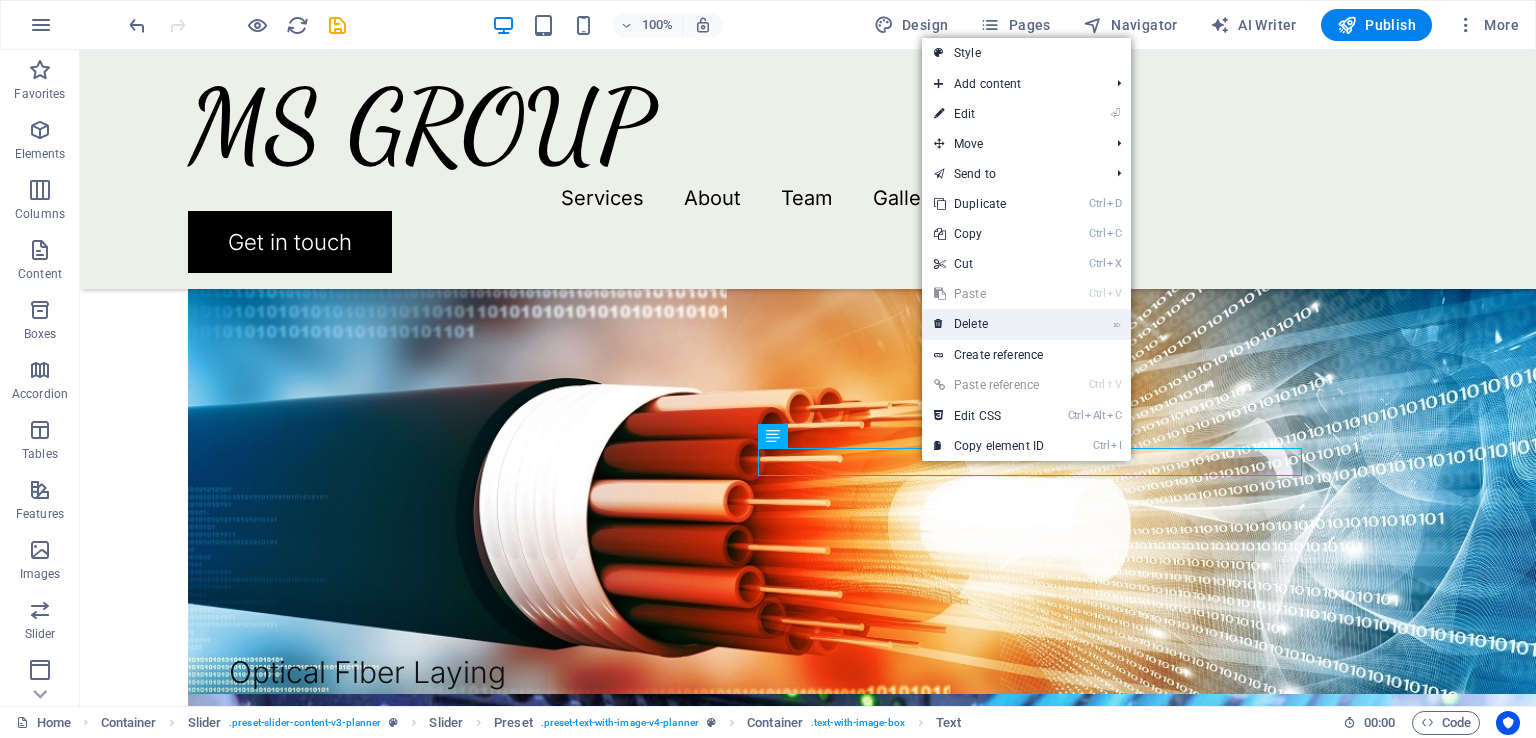 drag, startPoint x: 981, startPoint y: 328, endPoint x: 918, endPoint y: 359, distance: 70.21396 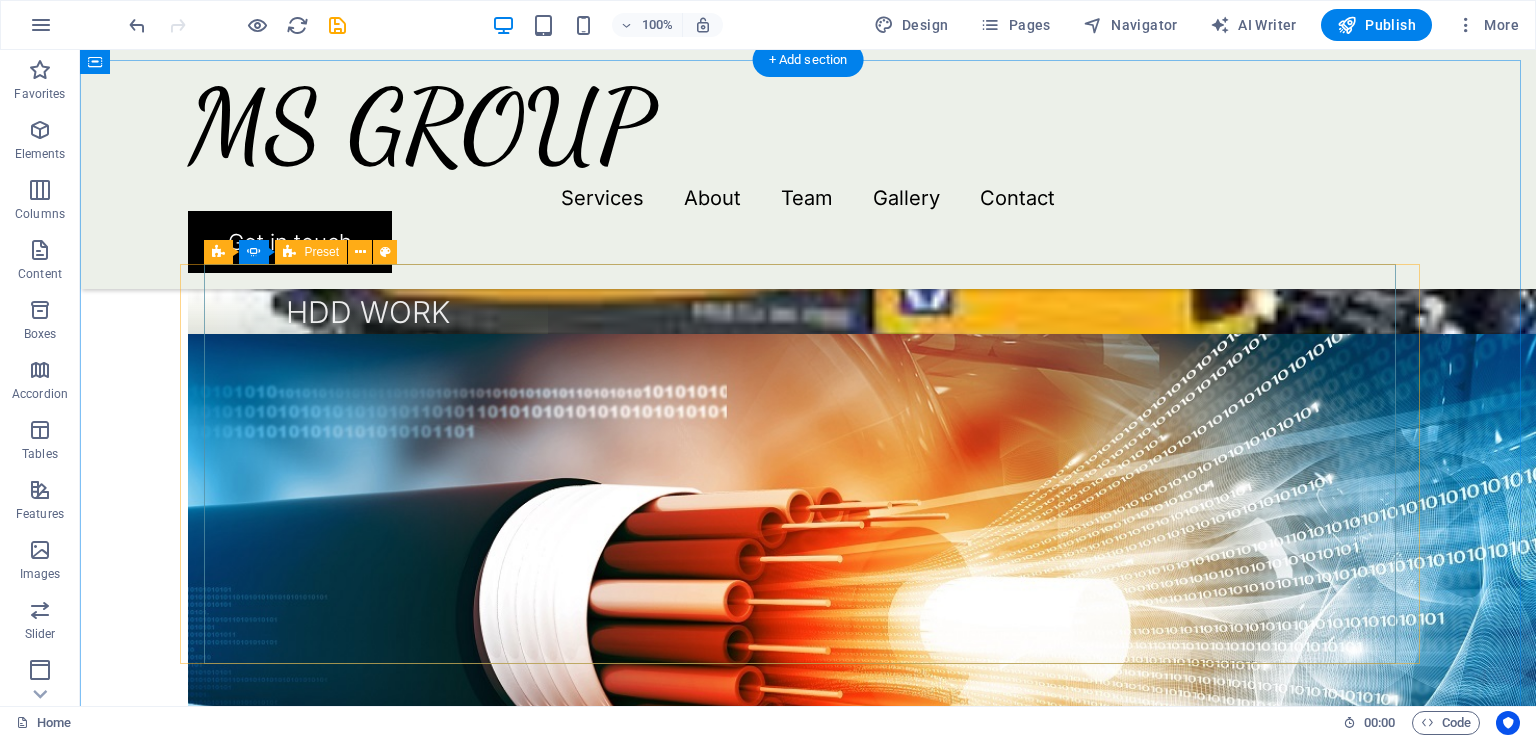 scroll, scrollTop: 2000, scrollLeft: 0, axis: vertical 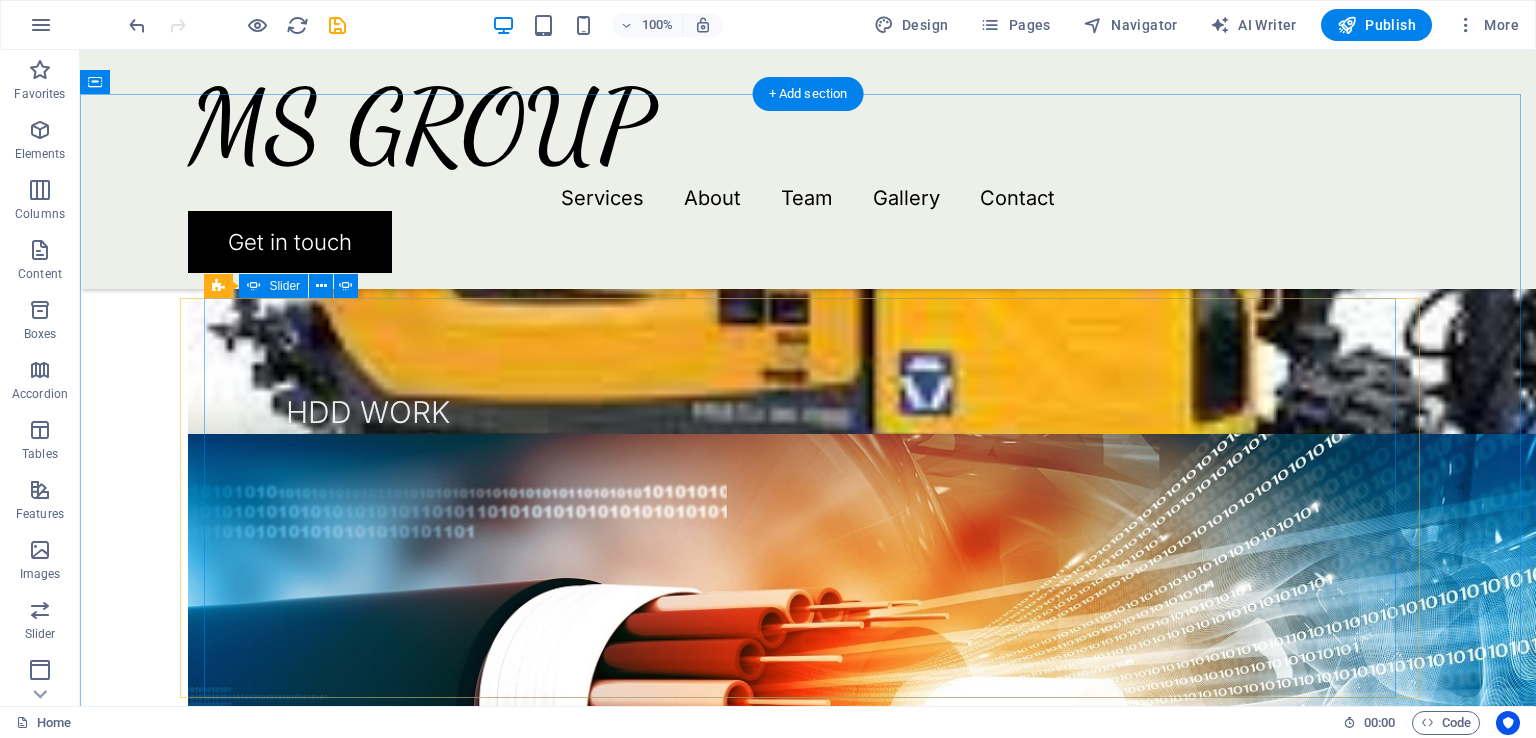 click at bounding box center (808, 2014) 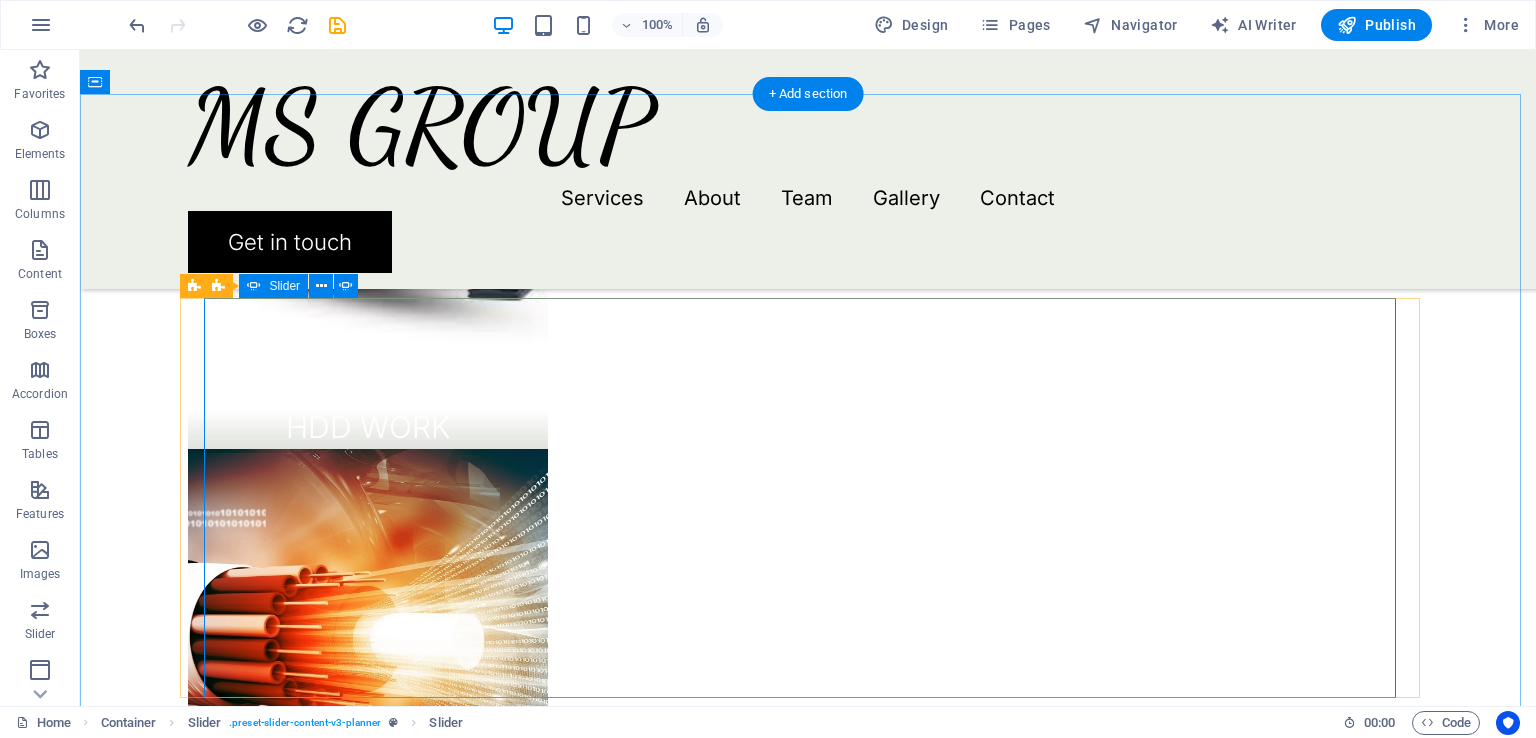 scroll, scrollTop: 2000, scrollLeft: 0, axis: vertical 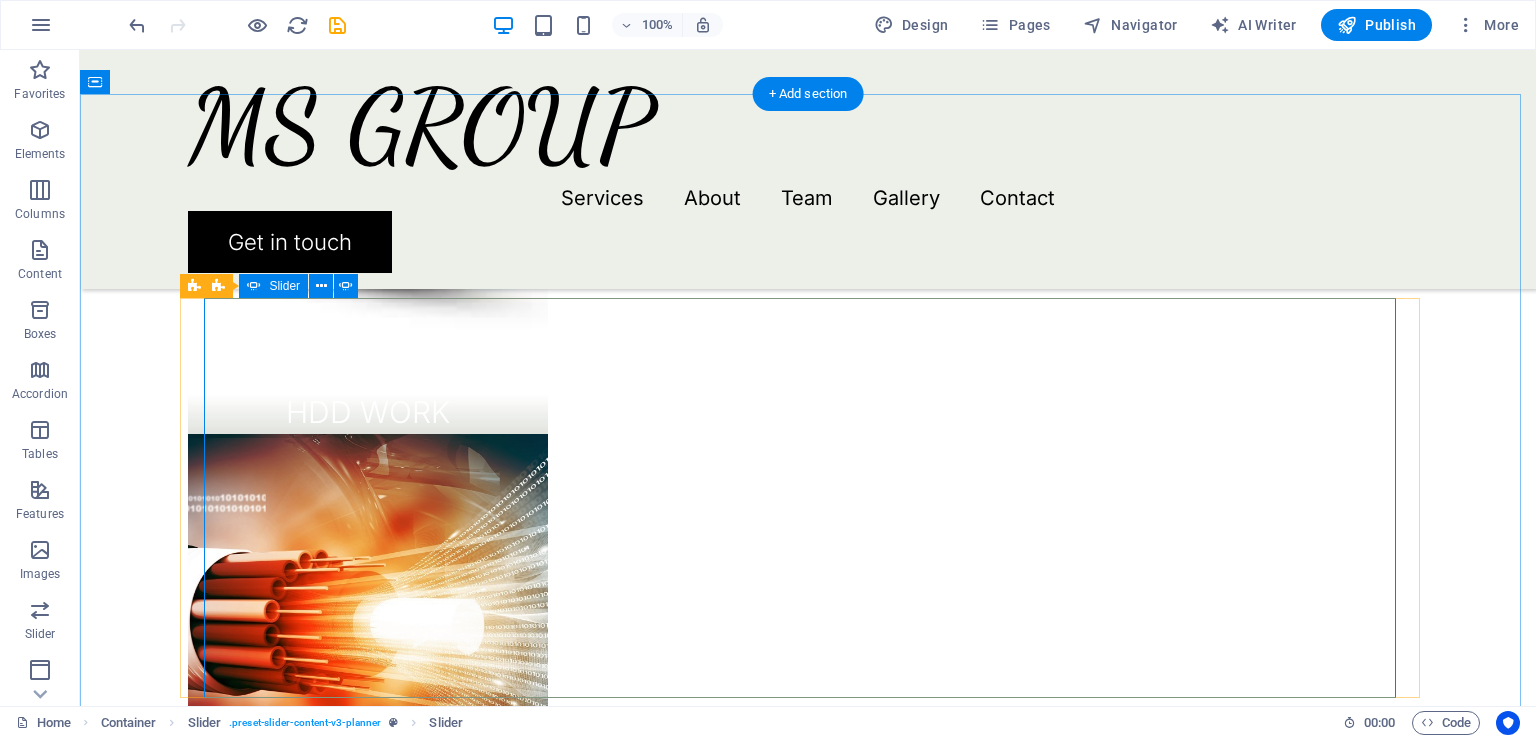 click at bounding box center (808, 2014) 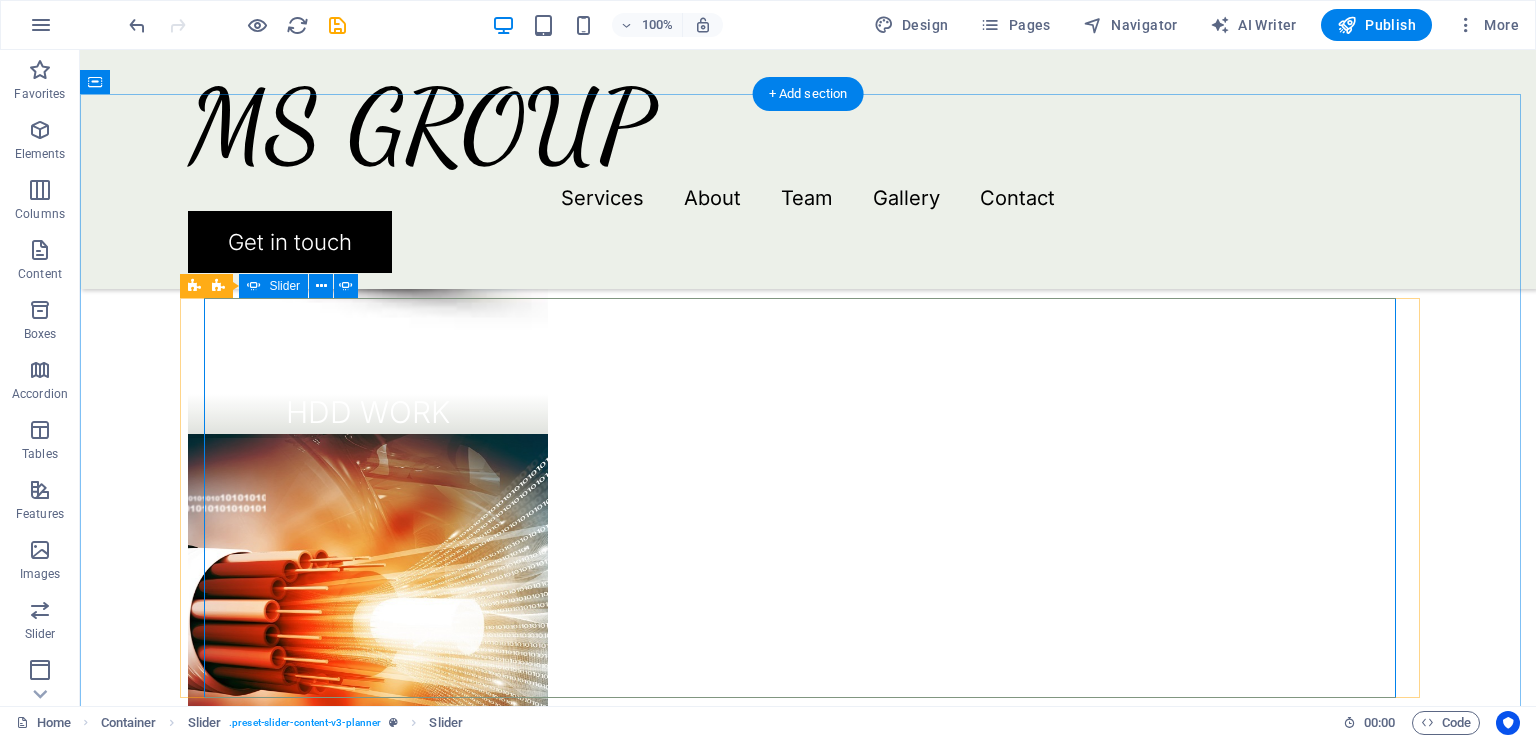 click at bounding box center [808, 2014] 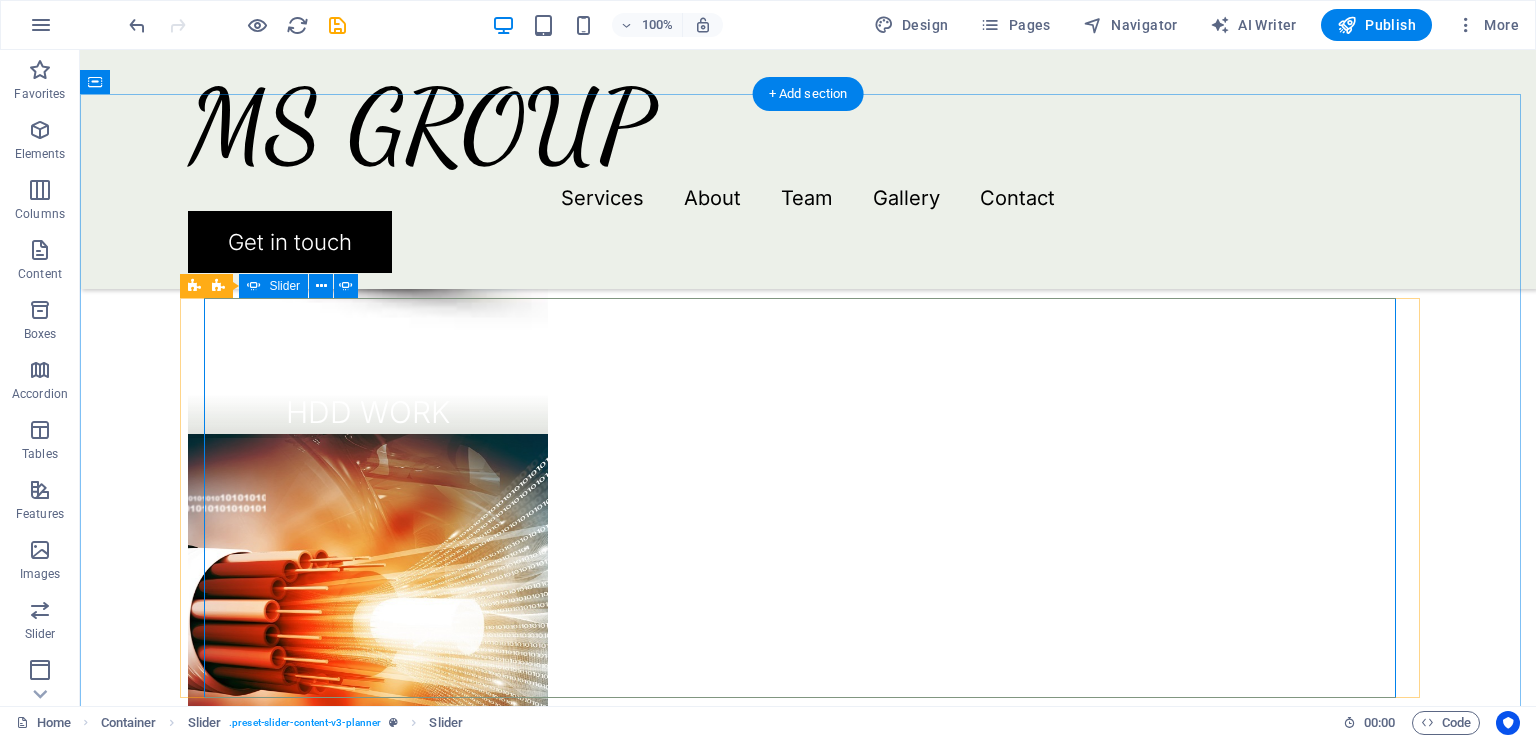 click at bounding box center [808, 1598] 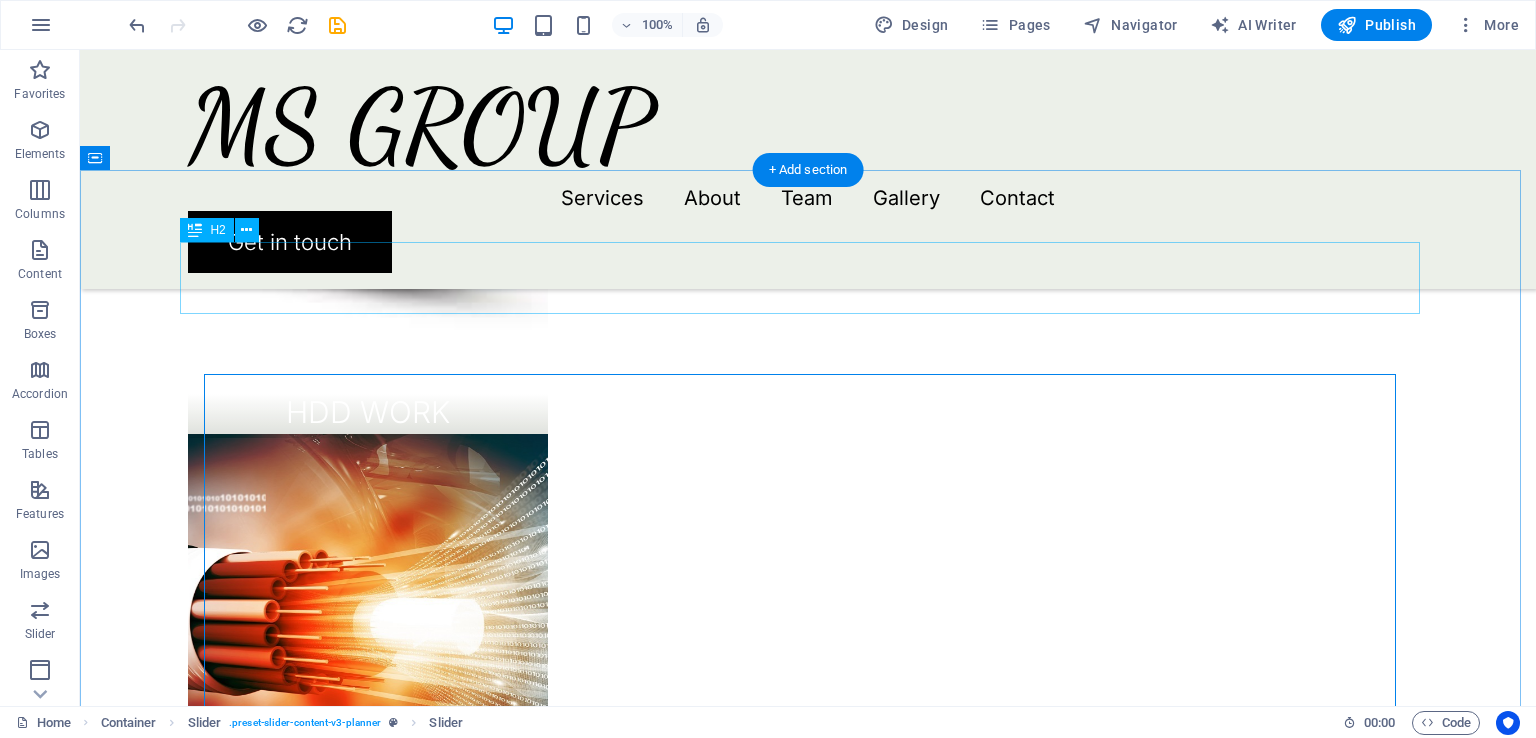 scroll, scrollTop: 1900, scrollLeft: 0, axis: vertical 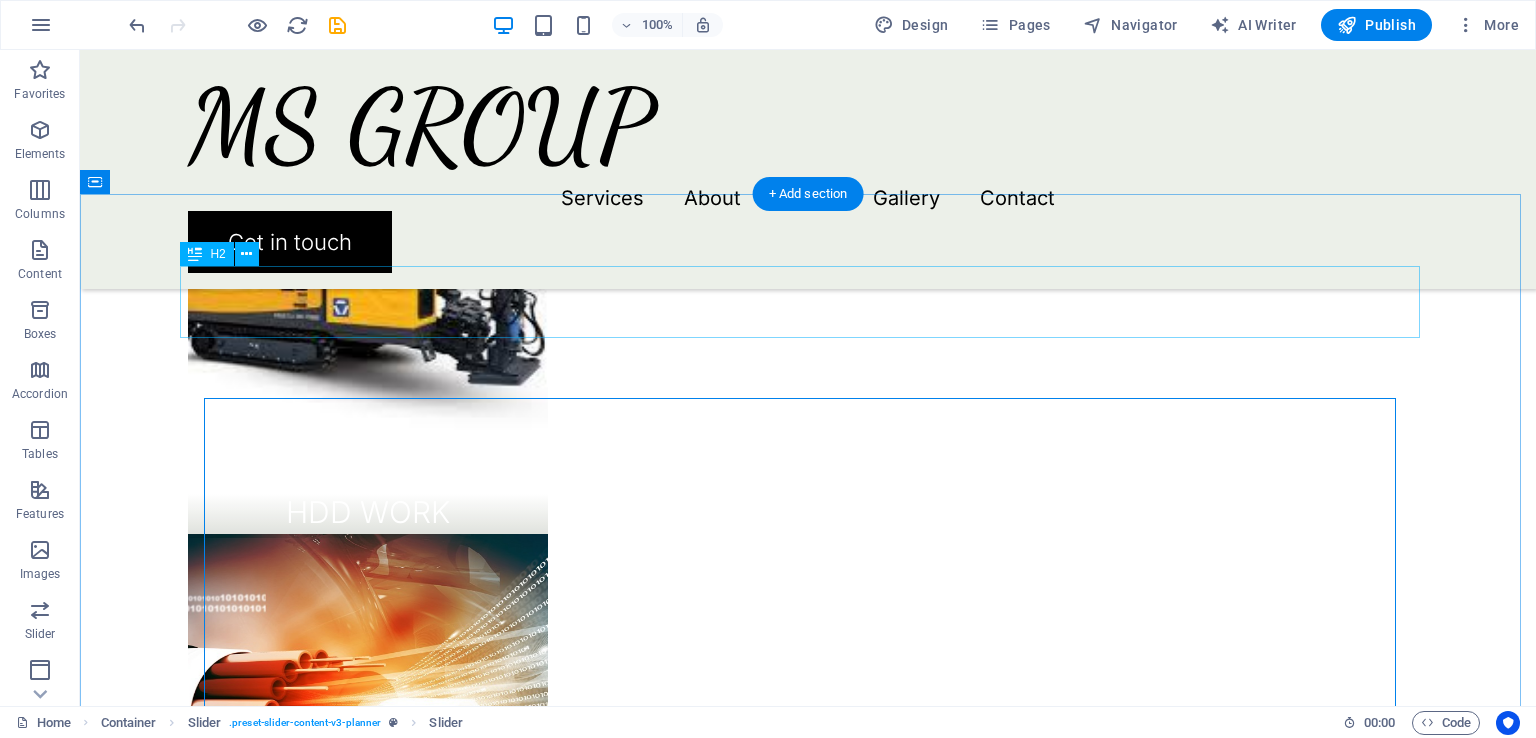 click on "People about us" at bounding box center (808, 1594) 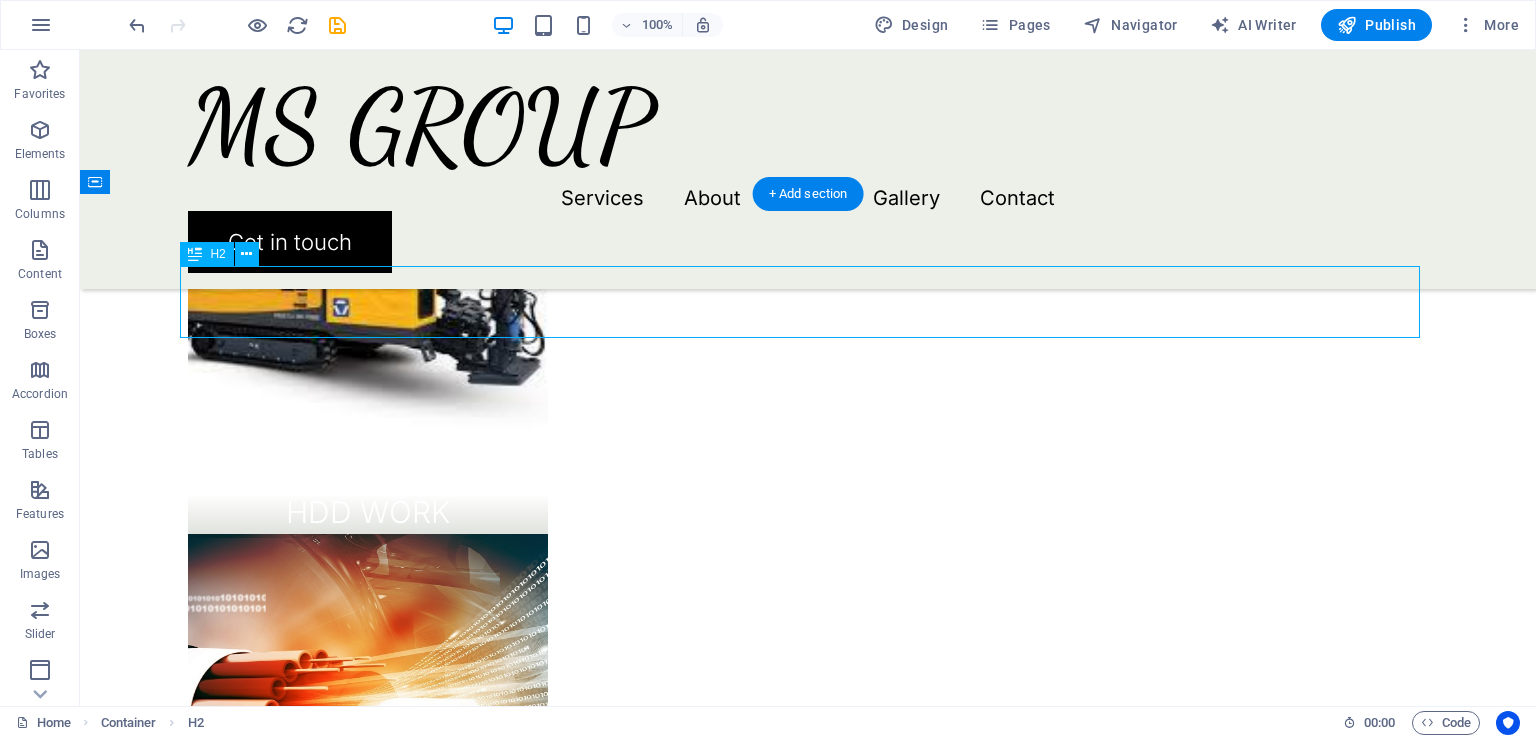 click on "People about us" at bounding box center (808, 1594) 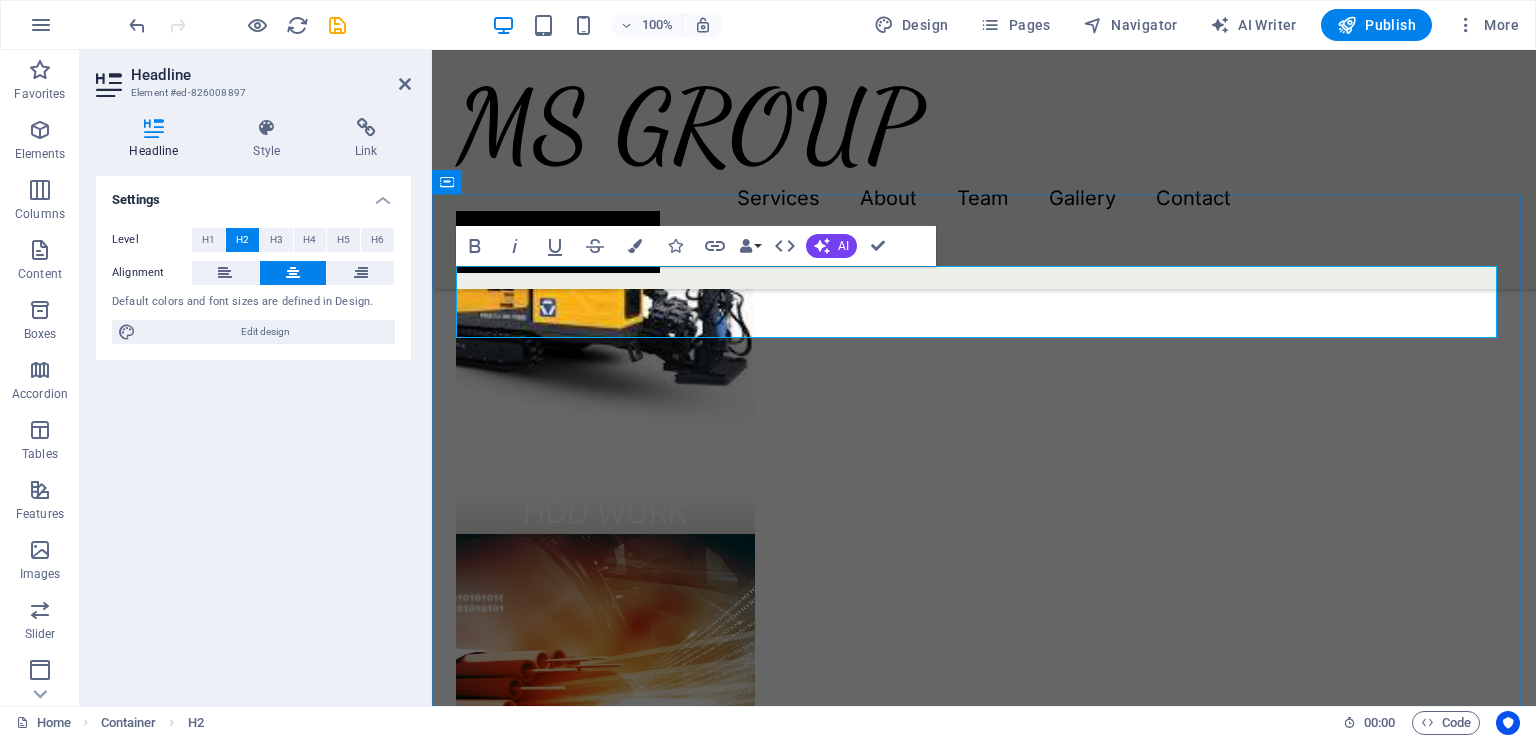 click on "People about us" at bounding box center [984, 1594] 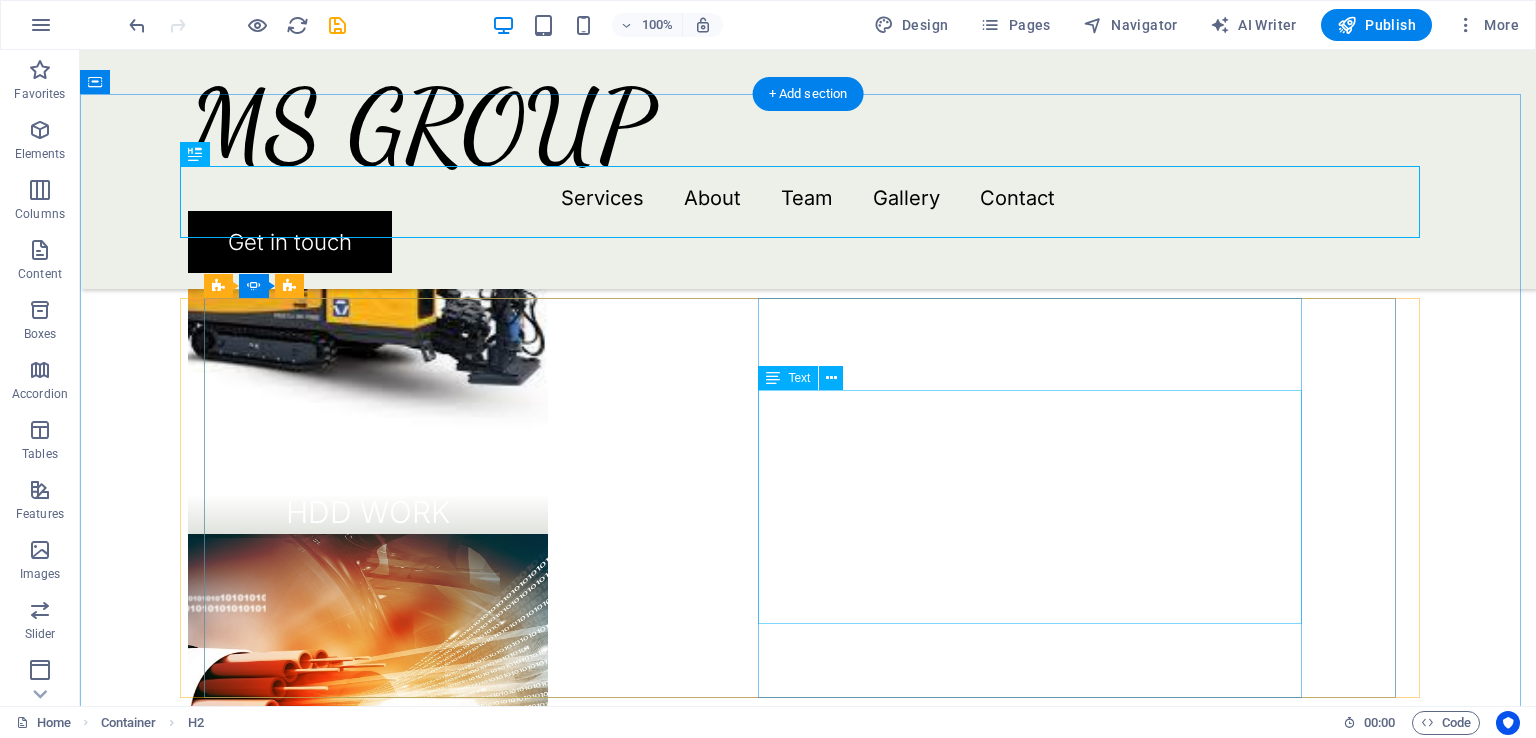 scroll, scrollTop: 2000, scrollLeft: 0, axis: vertical 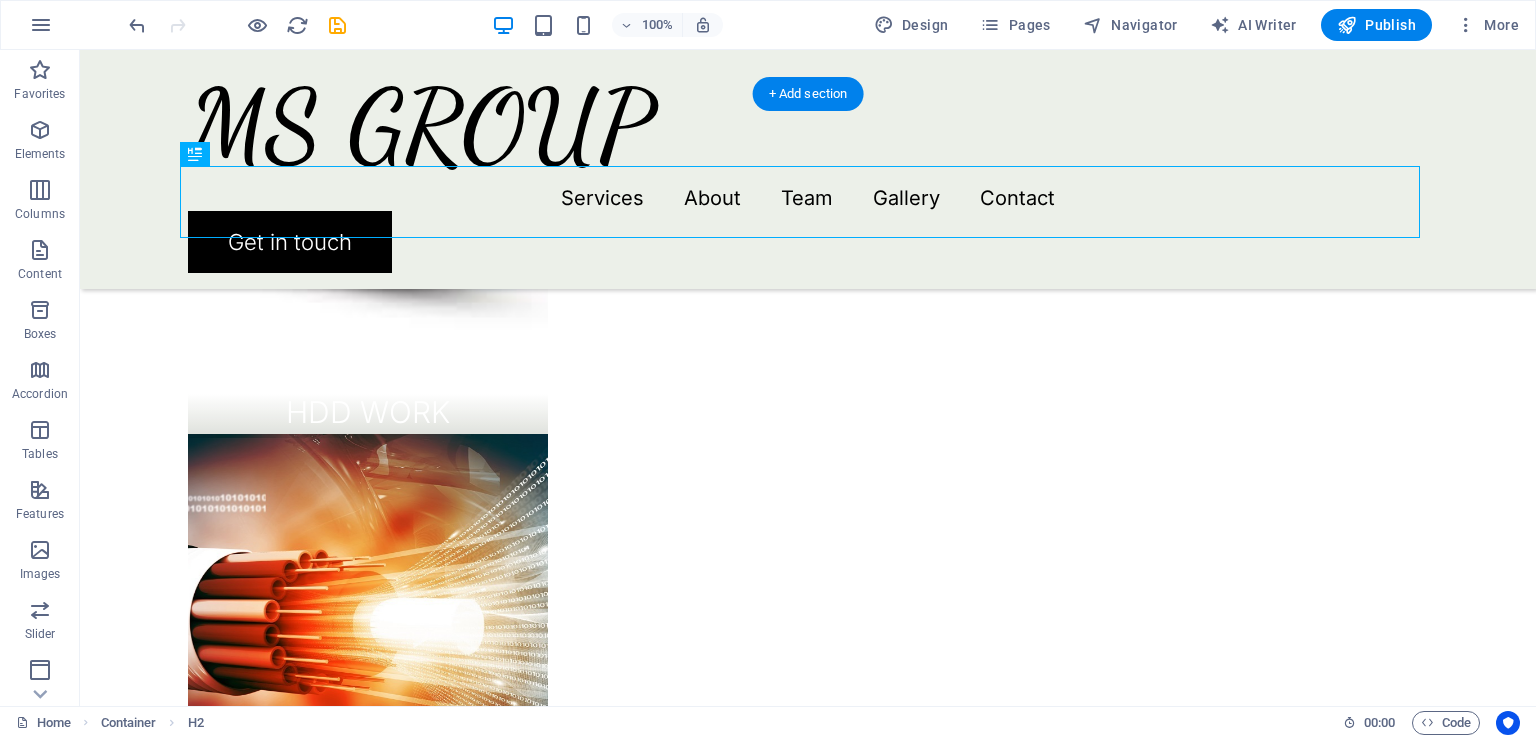 click at bounding box center [-384, 3667] 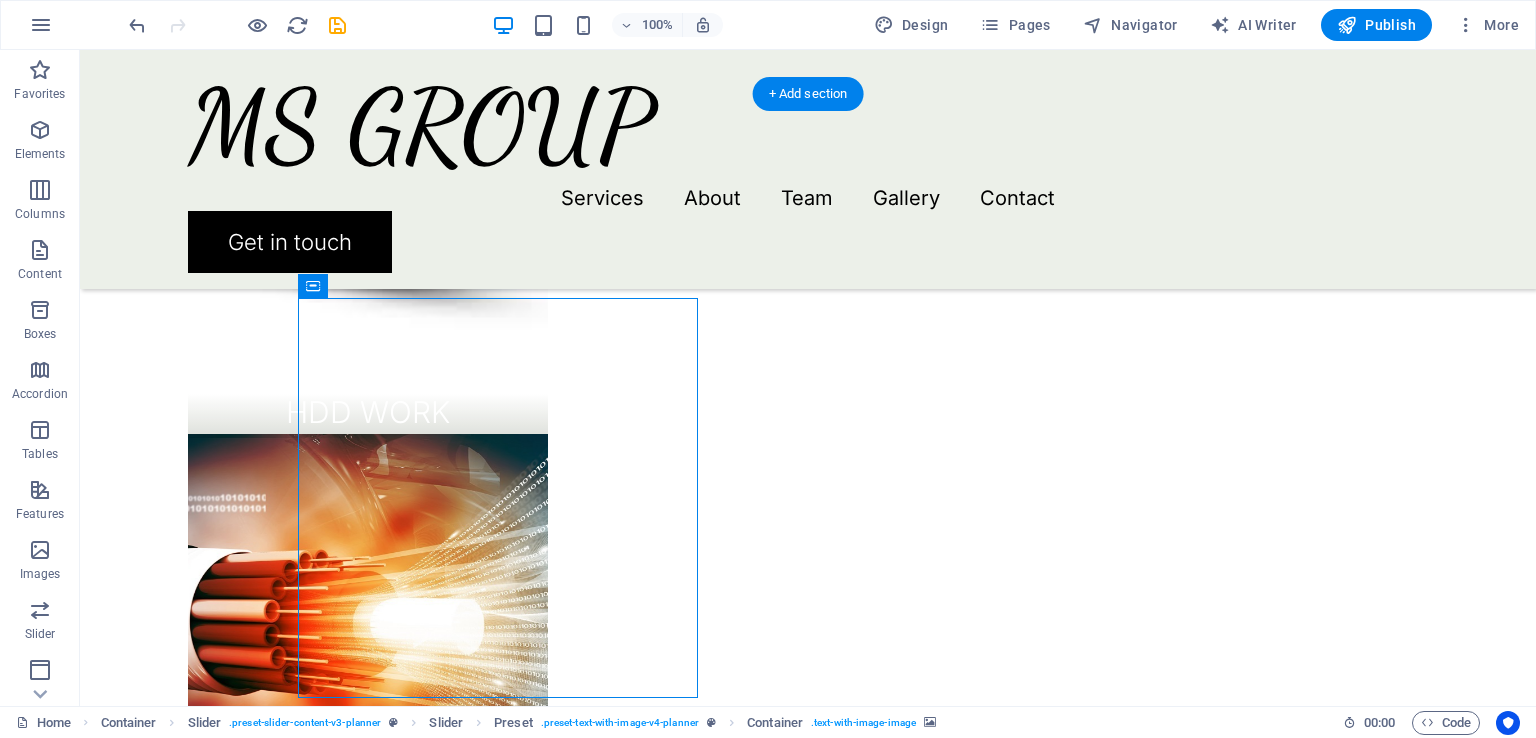 click at bounding box center [-384, 3667] 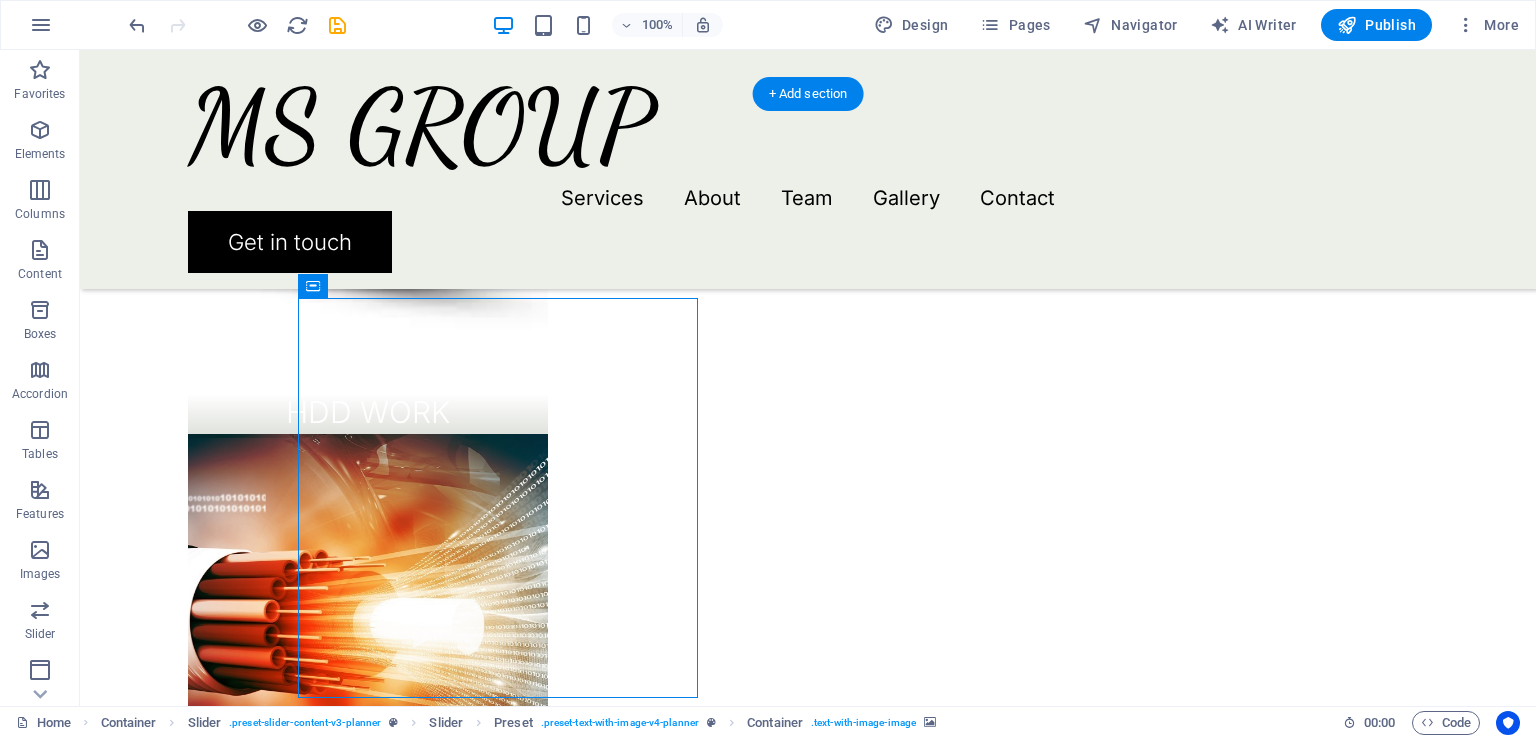 select on "px" 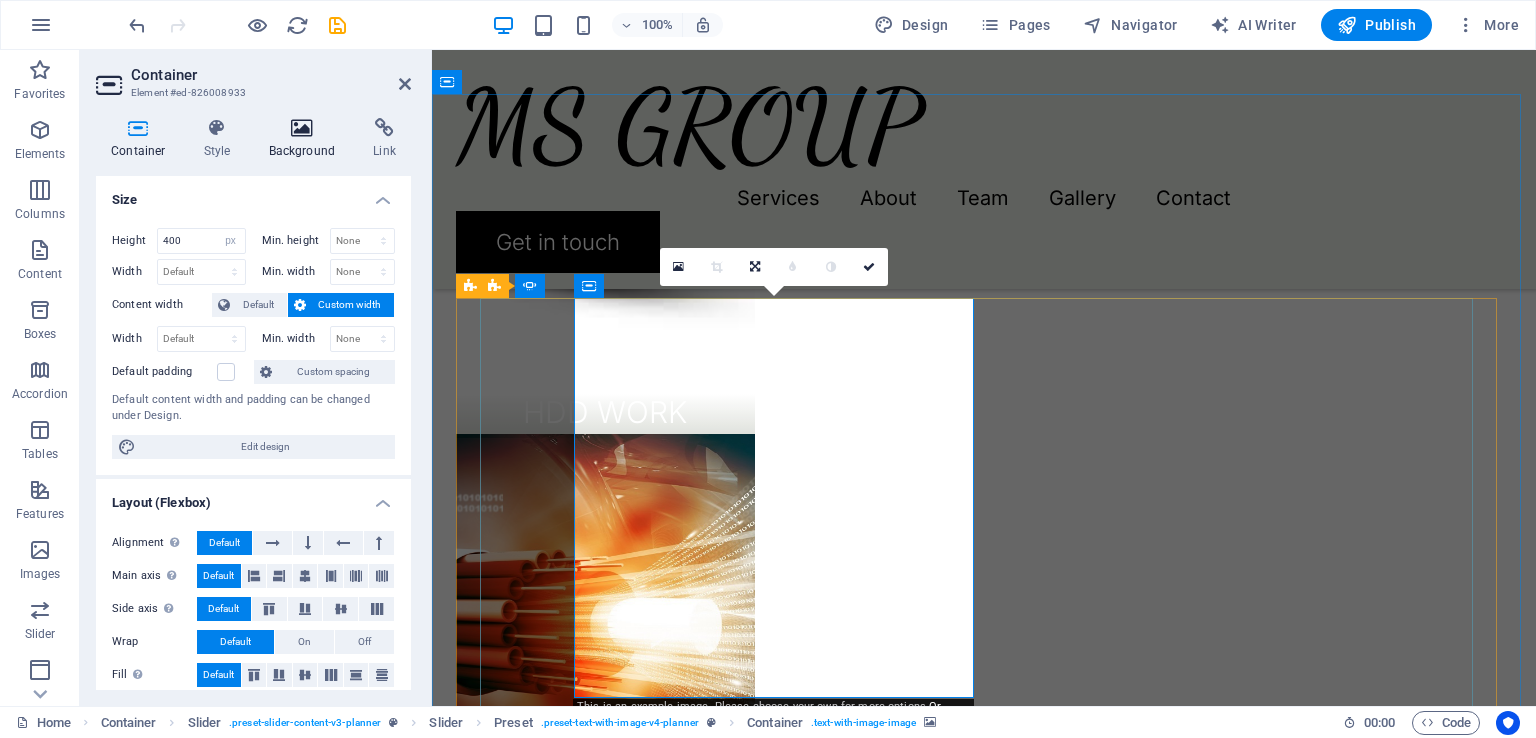 click on "Background" at bounding box center (306, 139) 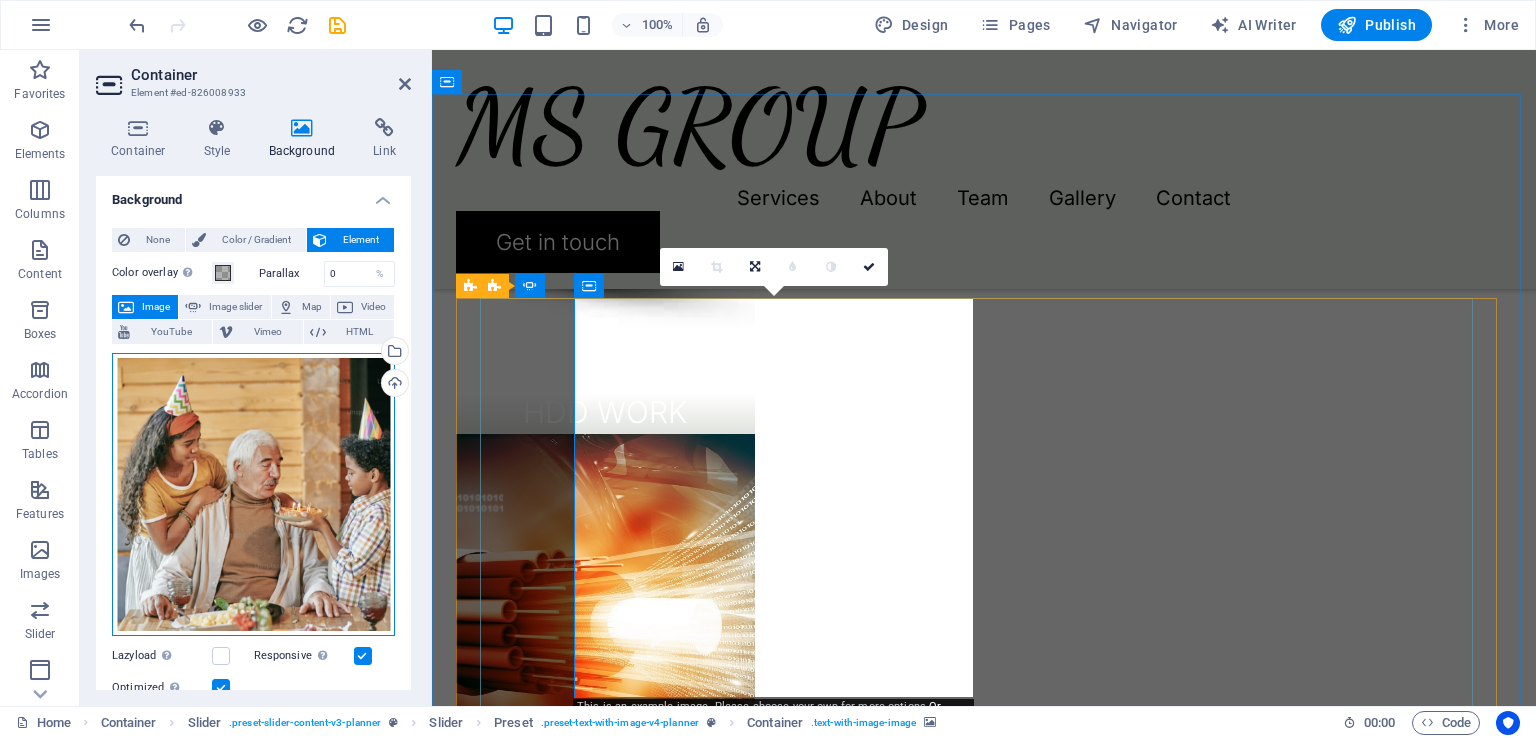 click on "Drag files here, click to choose files or select files from Files or our free stock photos & videos" at bounding box center (253, 494) 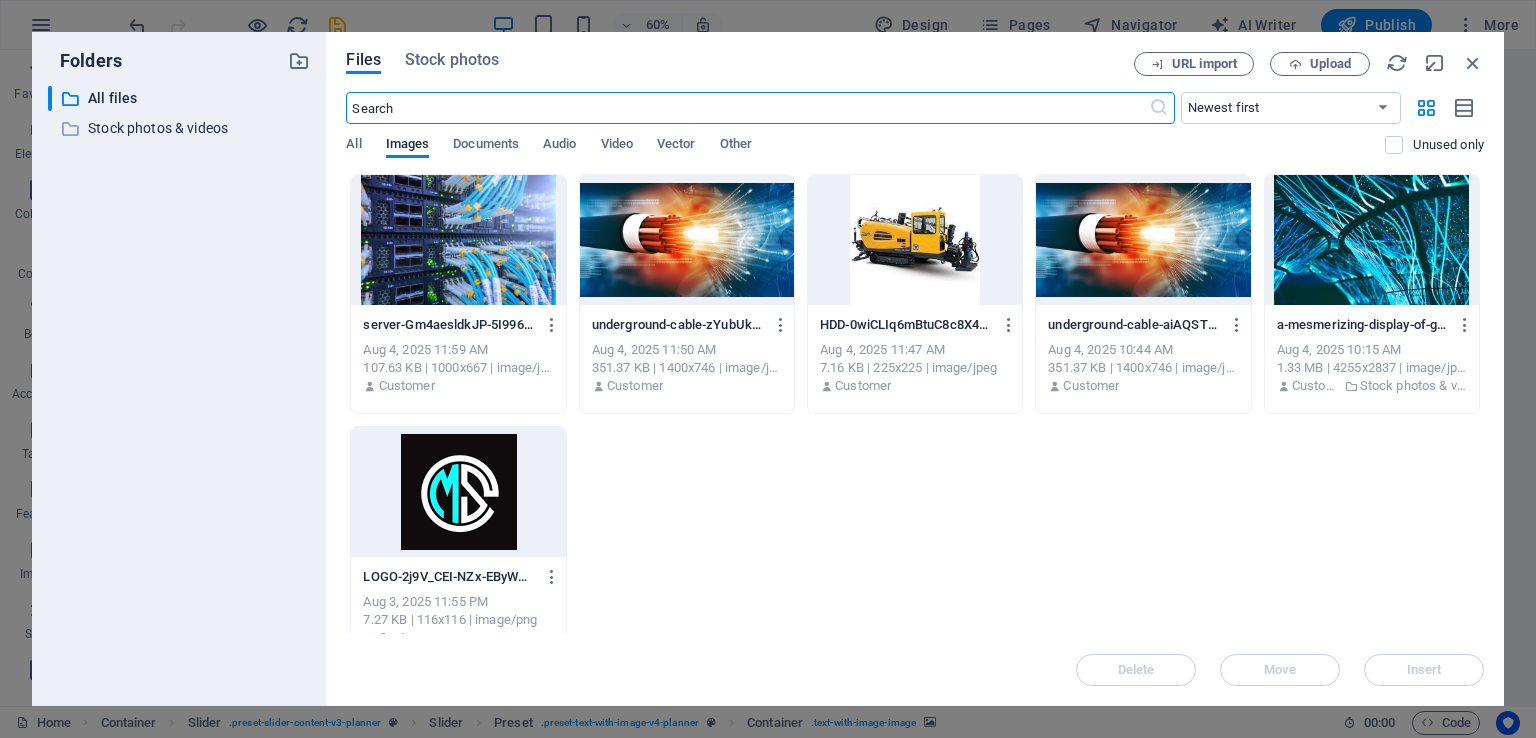 drag, startPoint x: 485, startPoint y: 494, endPoint x: 128, endPoint y: 361, distance: 380.96982 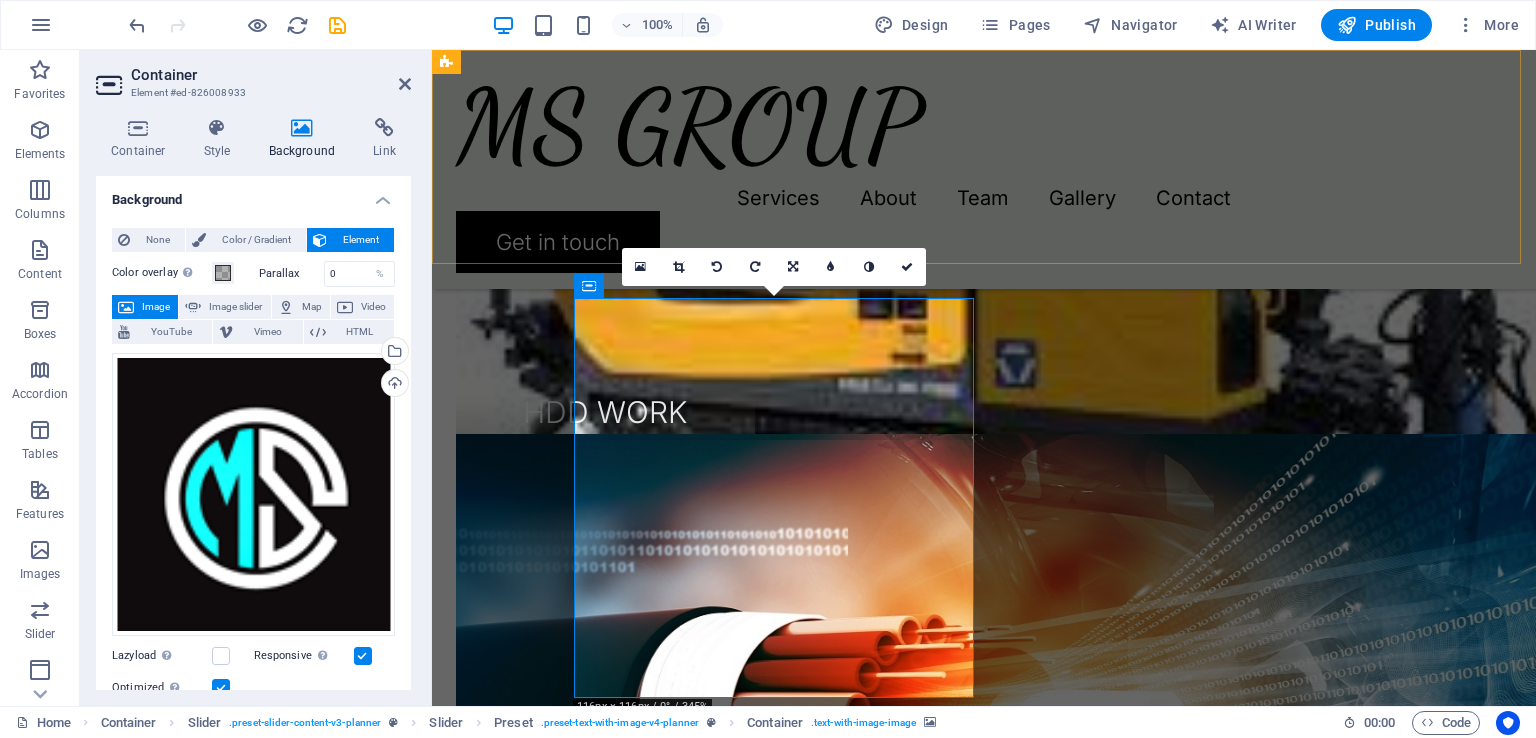 click on "MS GROUP Menu Services About Team Gallery Contact Get in touch" at bounding box center (984, 169) 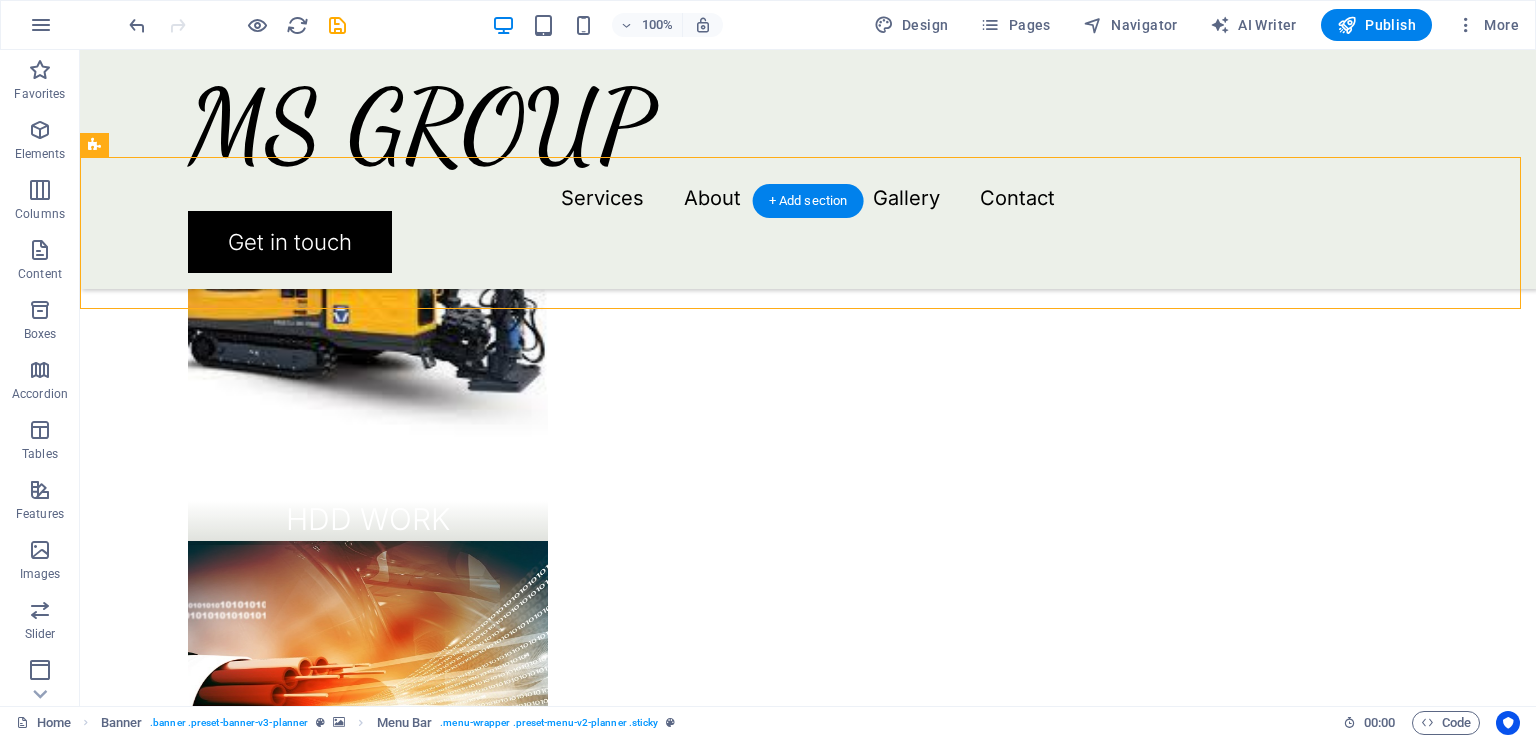 scroll, scrollTop: 2100, scrollLeft: 0, axis: vertical 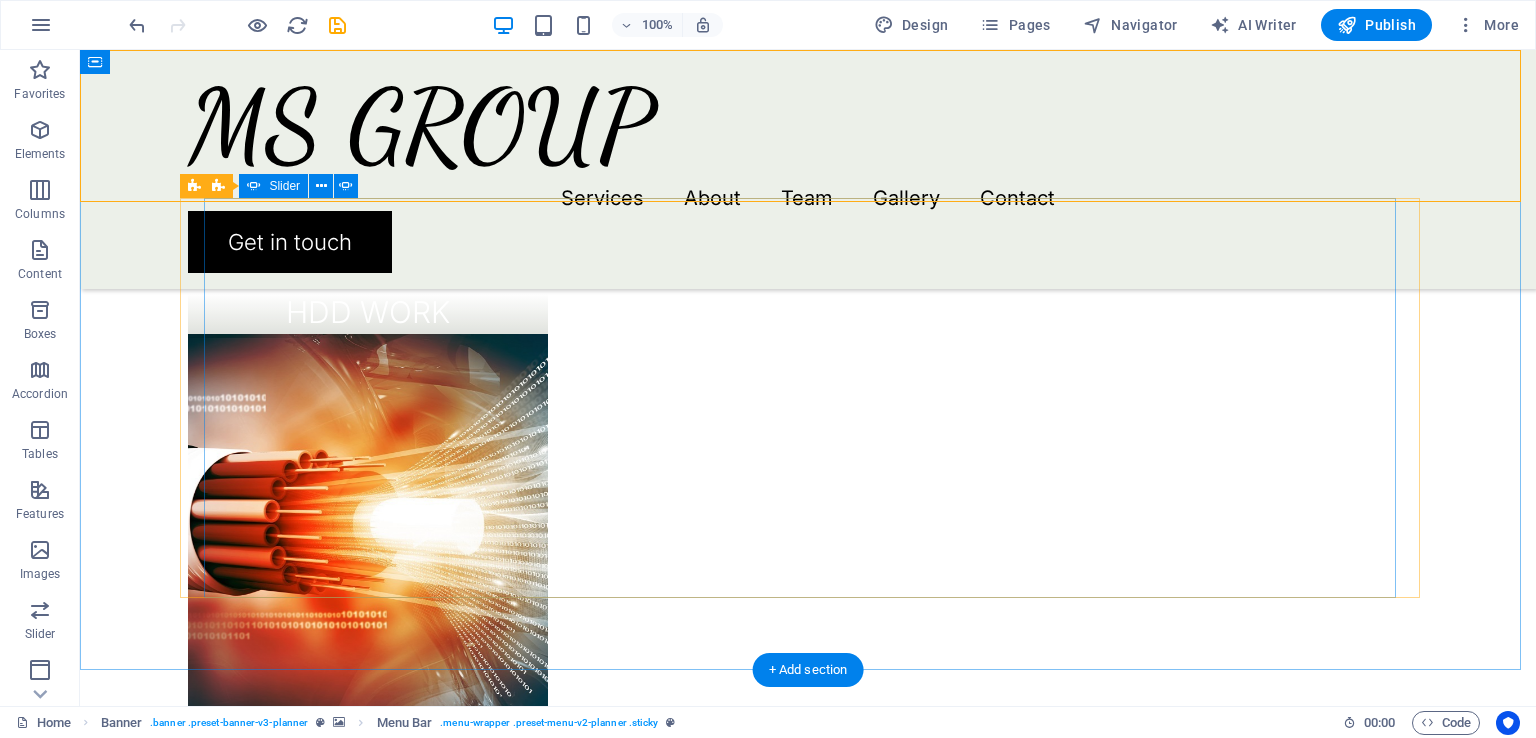 click at bounding box center [808, 1914] 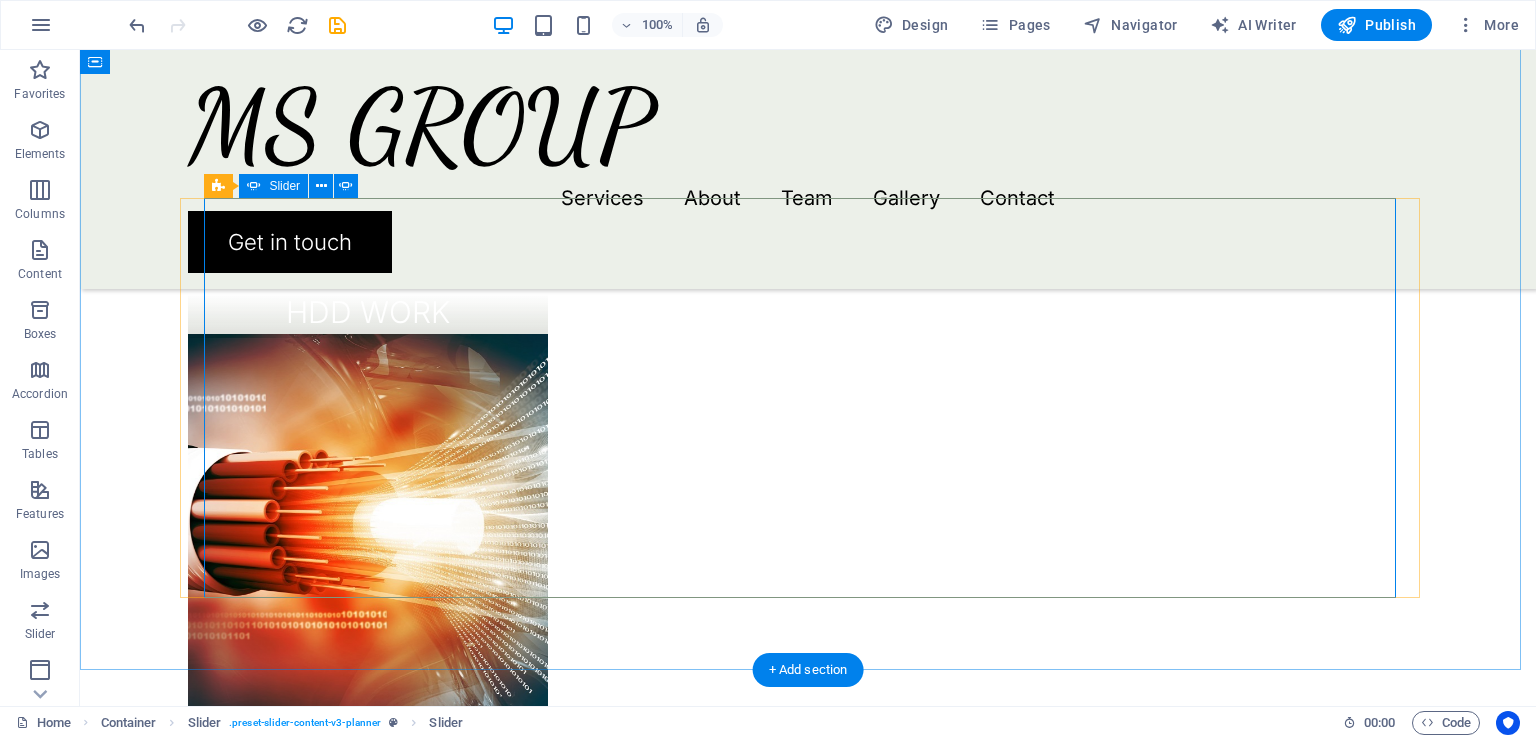 click at bounding box center [808, 1498] 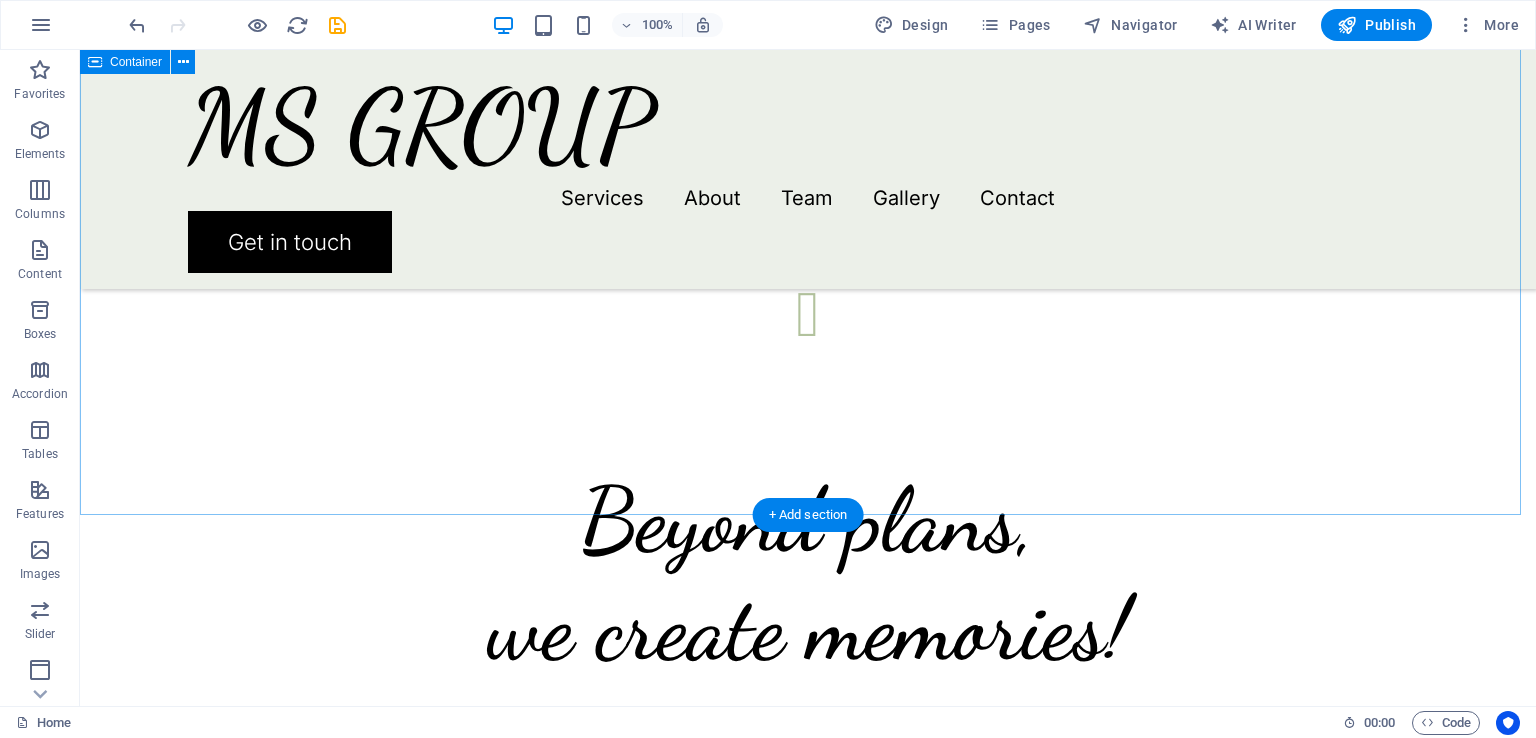 scroll, scrollTop: 3600, scrollLeft: 0, axis: vertical 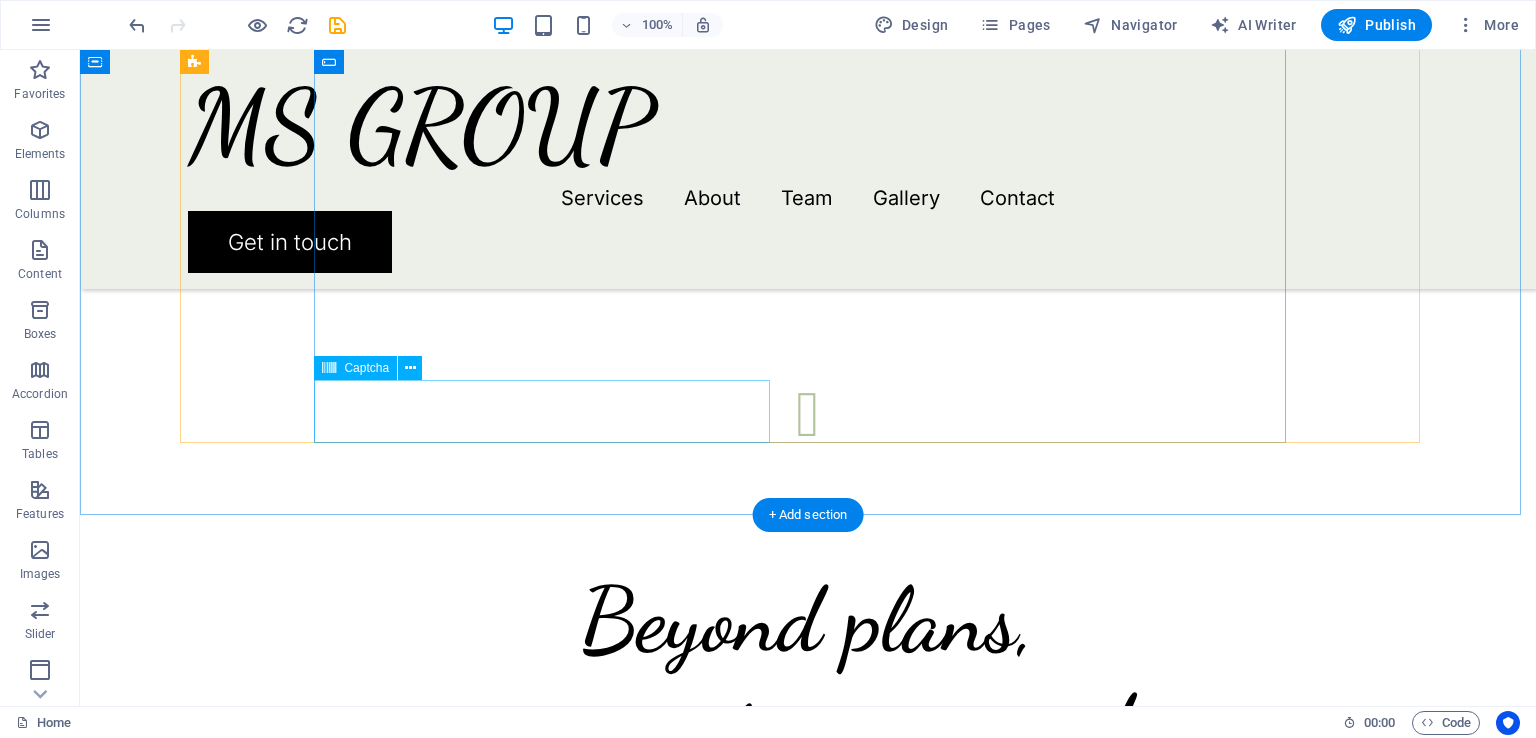click on "Unreadable? Load new" at bounding box center (550, 1675) 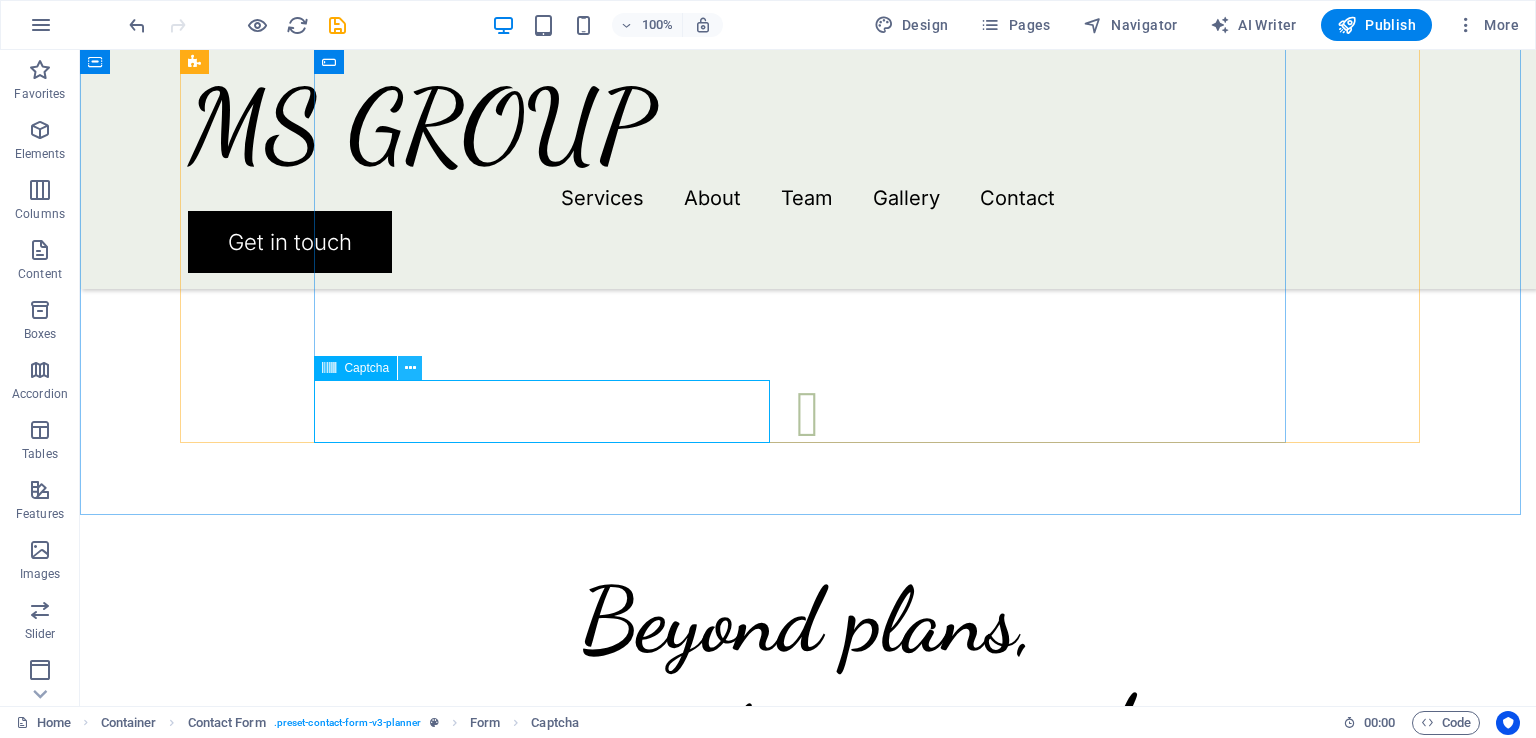 click at bounding box center [410, 368] 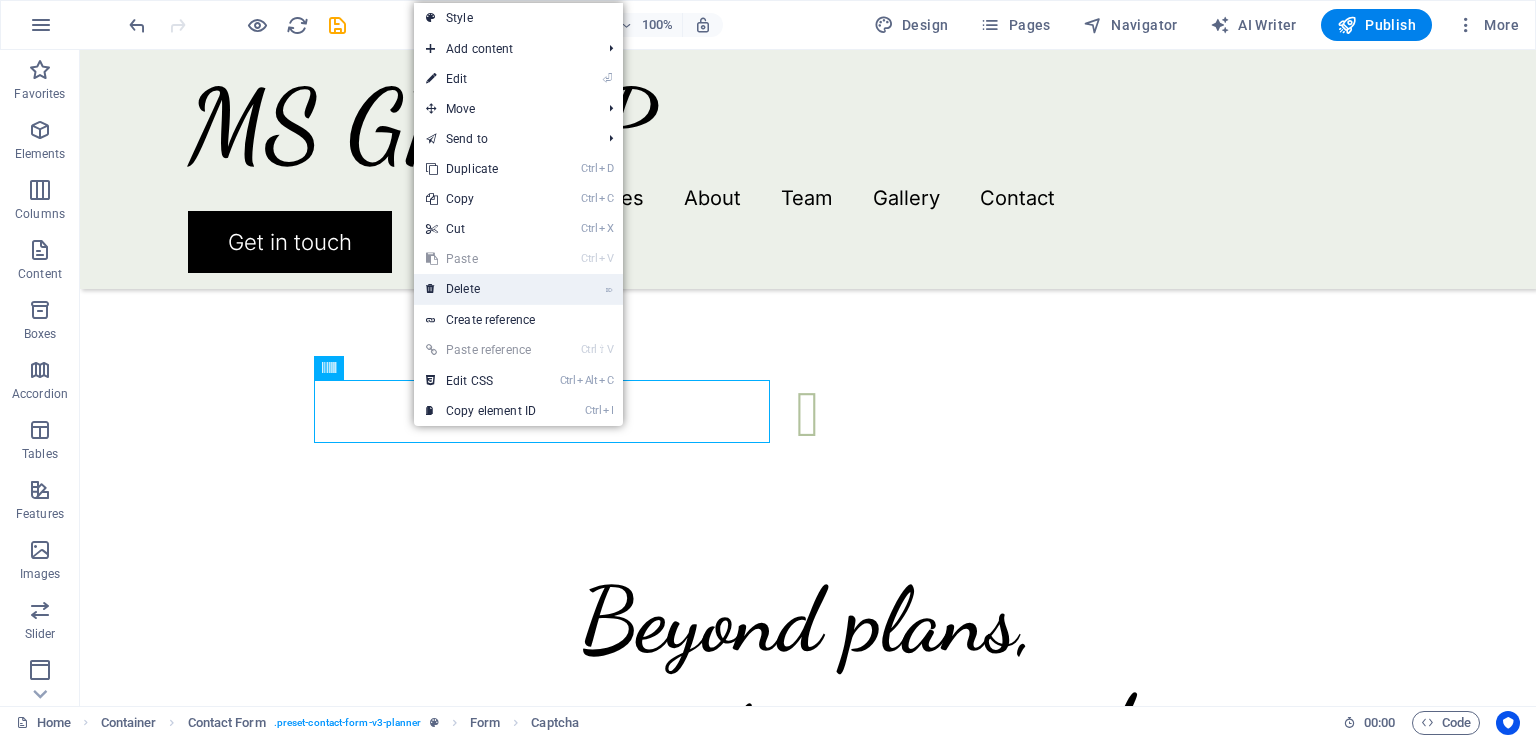drag, startPoint x: 500, startPoint y: 293, endPoint x: 440, endPoint y: 365, distance: 93.723 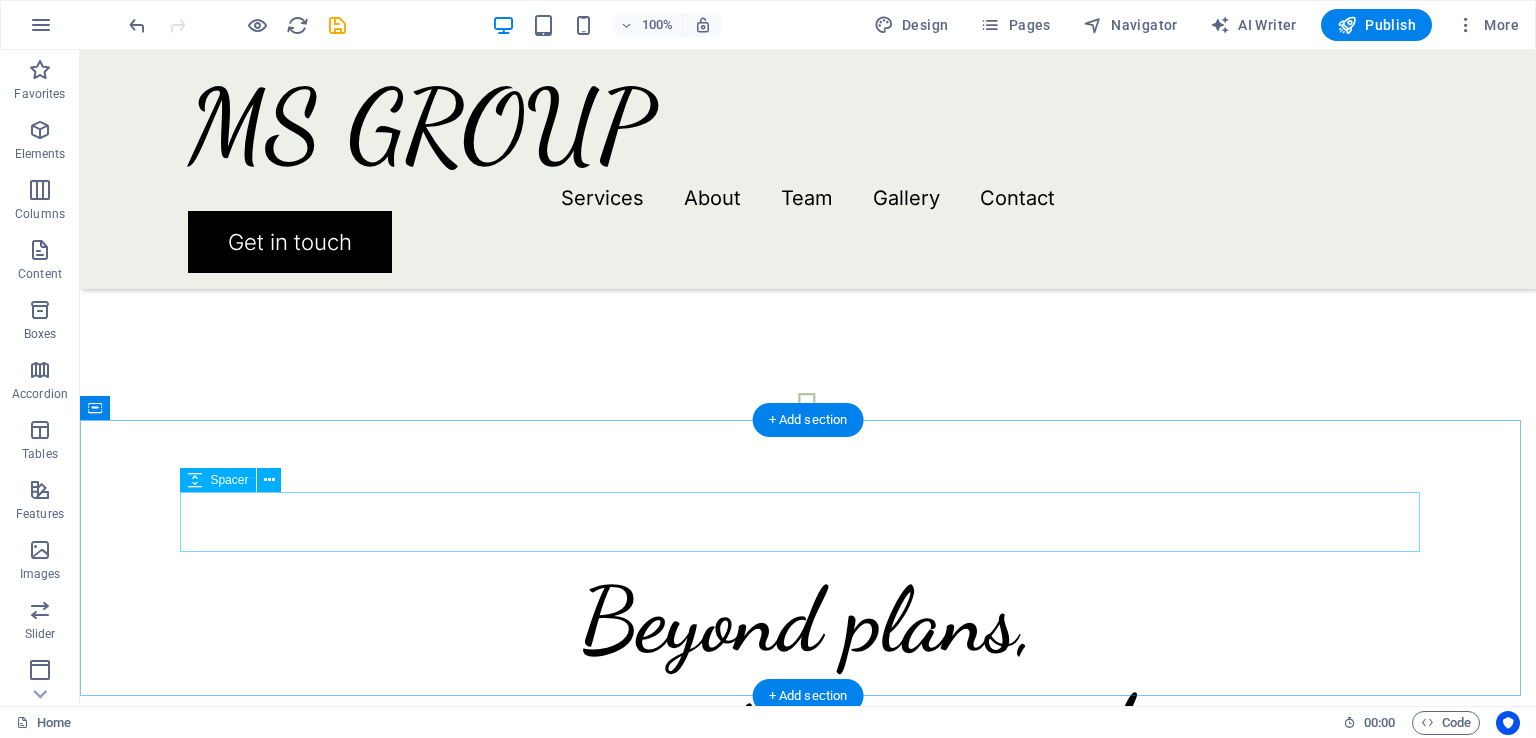 scroll, scrollTop: 3900, scrollLeft: 0, axis: vertical 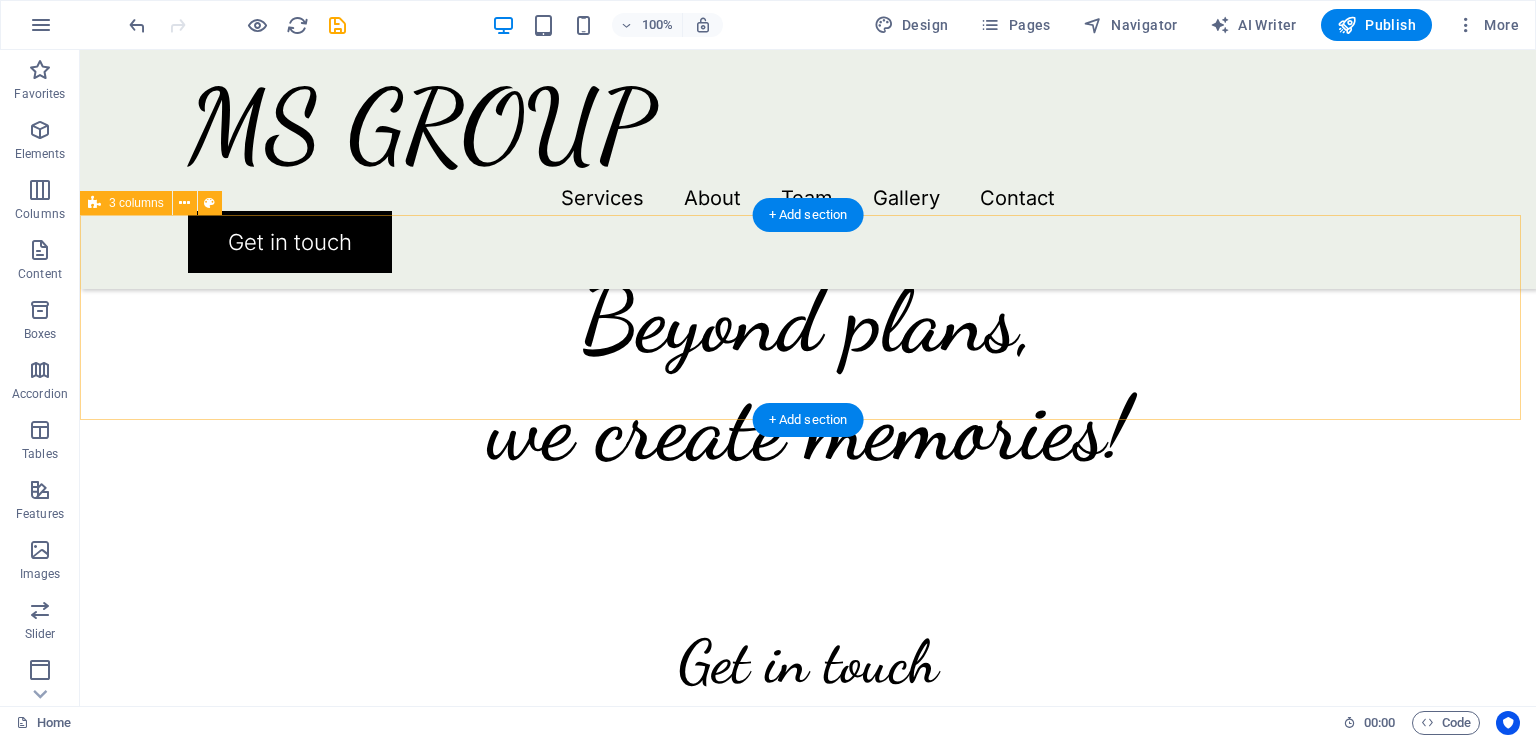 click on "Add elements" at bounding box center [665, 1612] 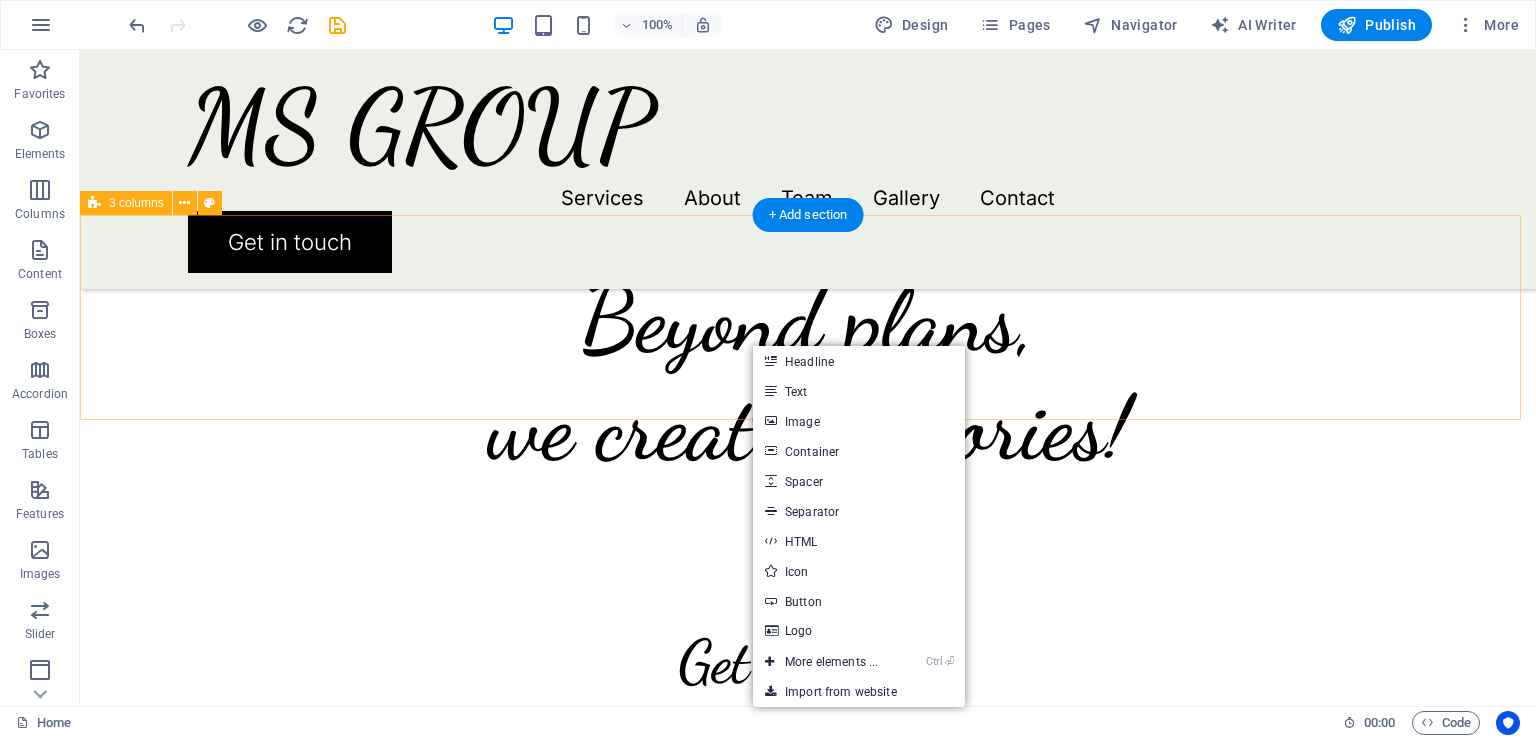 click on "Drop content here or  Add elements  Paste clipboard" at bounding box center (724, 1582) 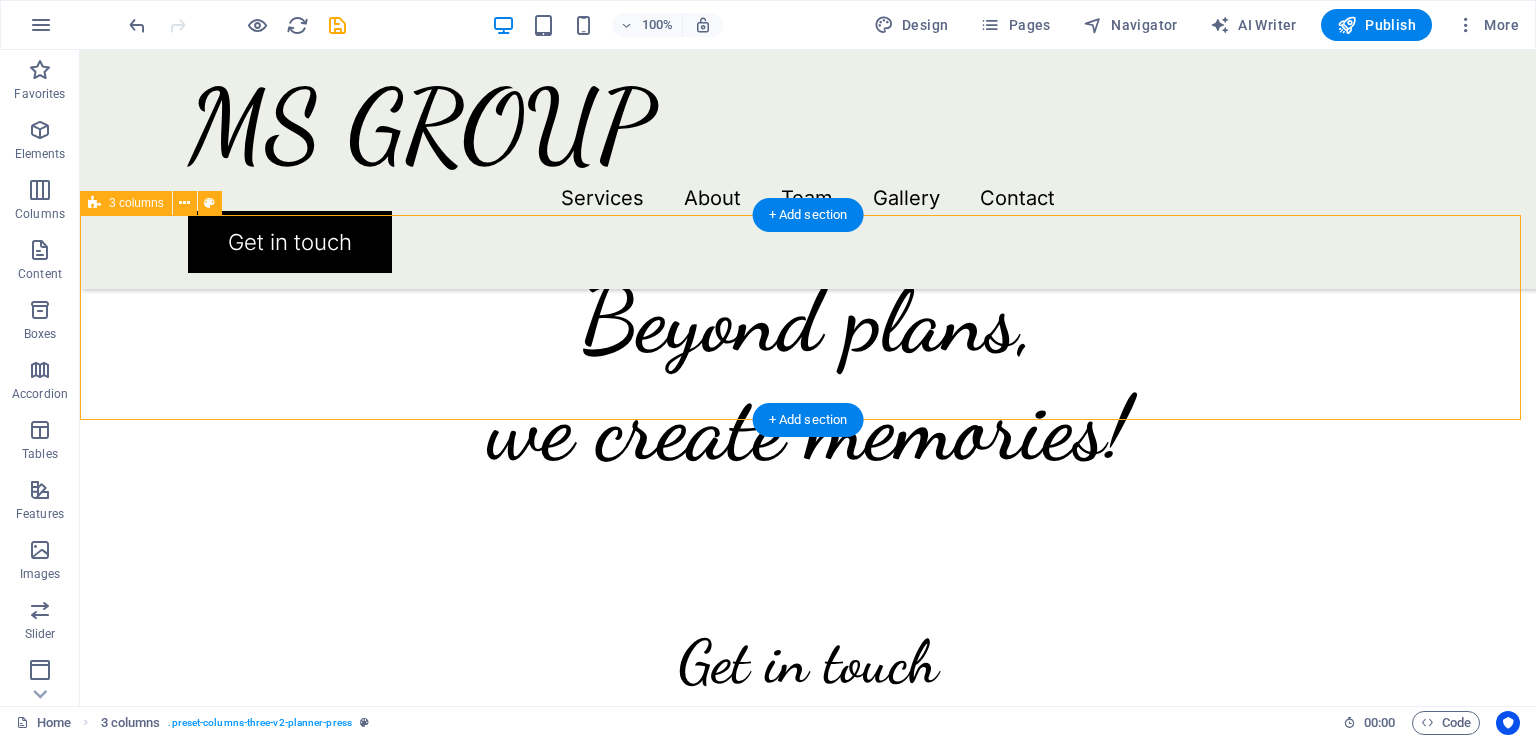 click on "Add elements" at bounding box center (665, 1612) 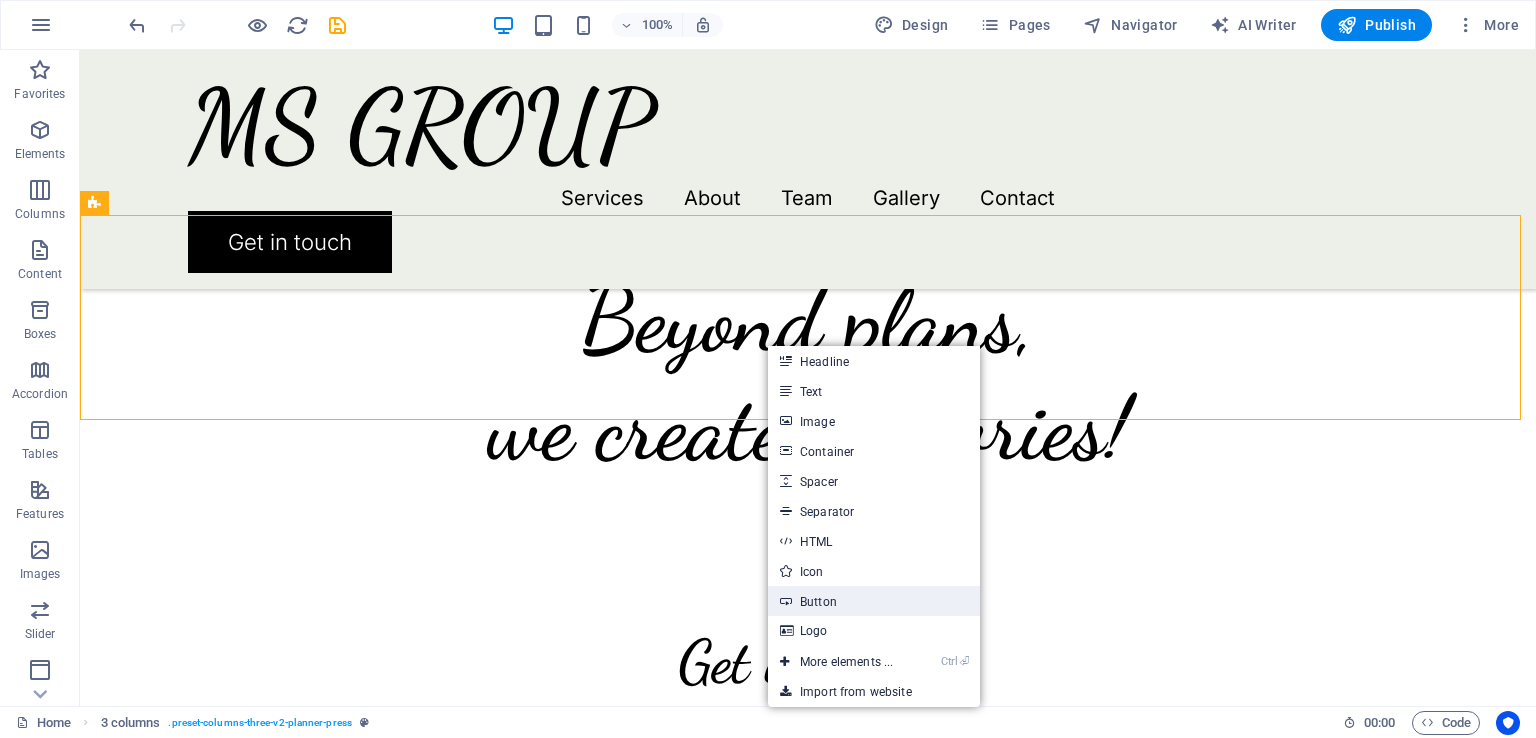 click on "Button" at bounding box center [874, 601] 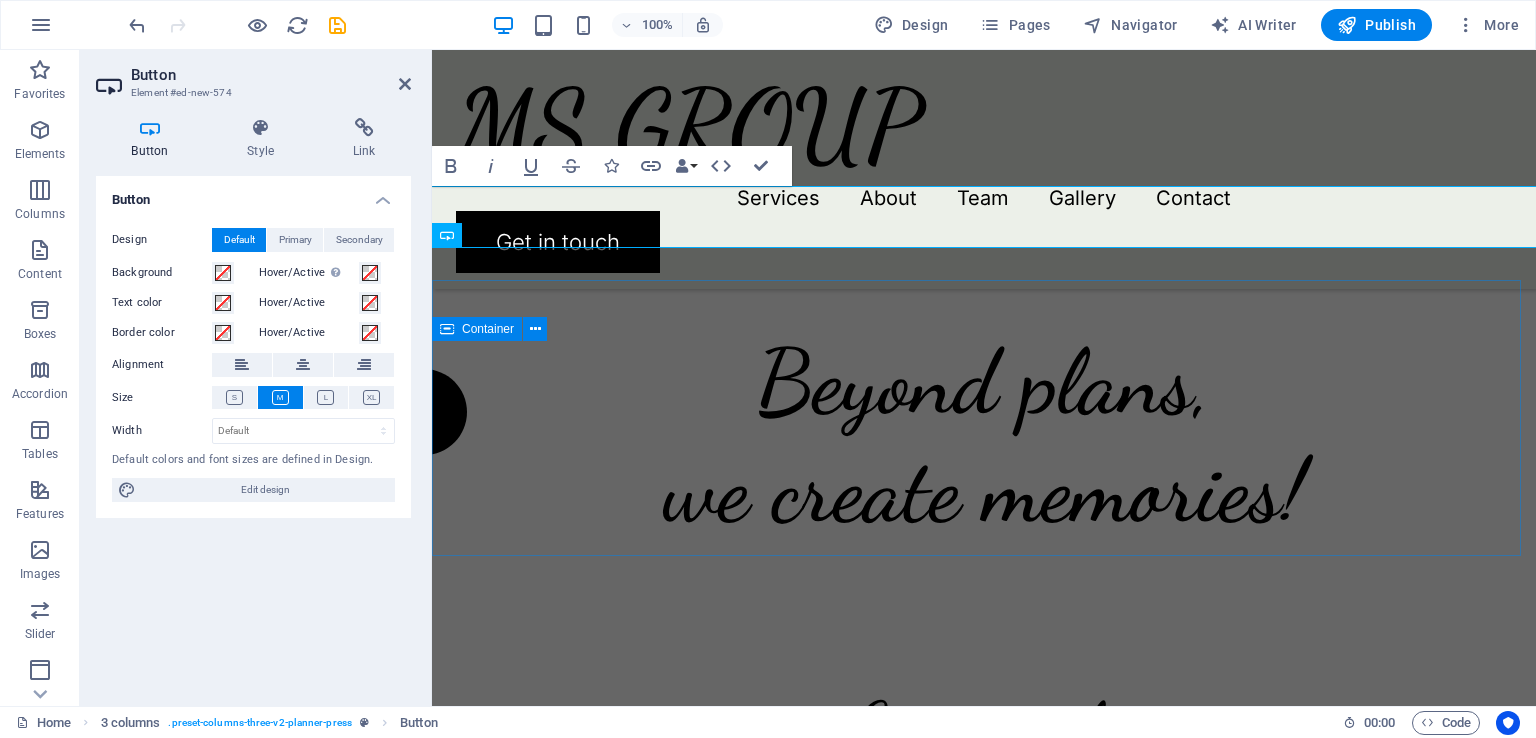 scroll, scrollTop: 3961, scrollLeft: 0, axis: vertical 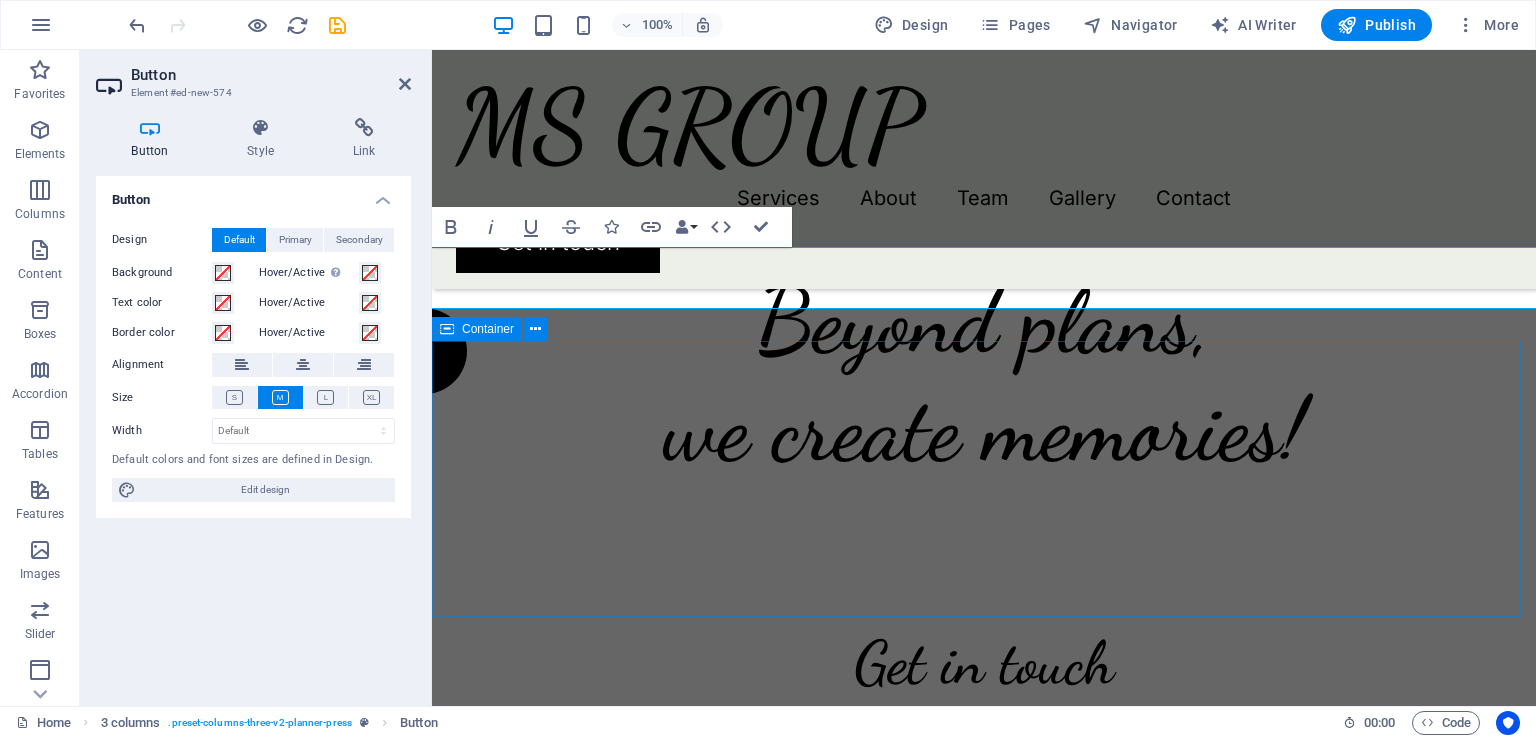 type 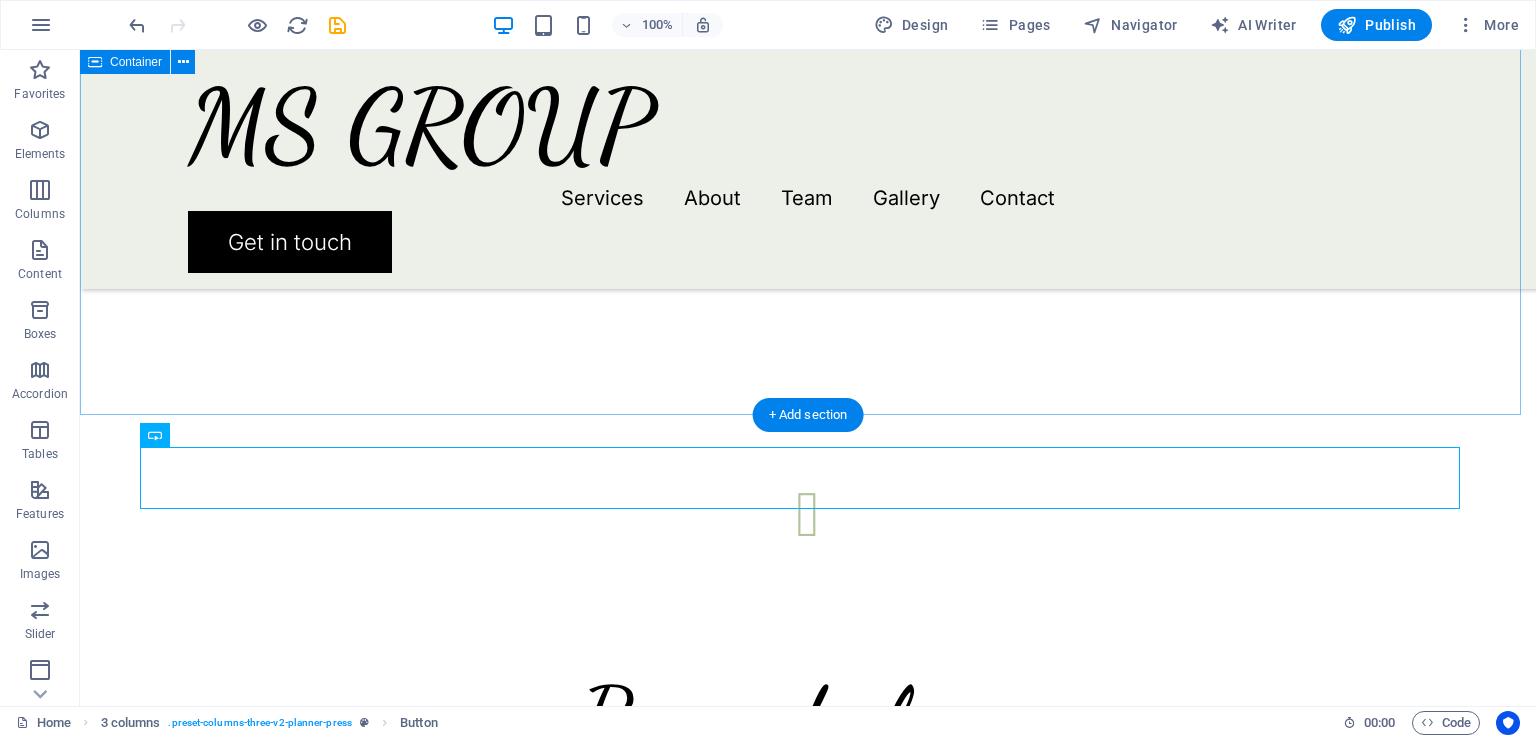 scroll, scrollTop: 3700, scrollLeft: 0, axis: vertical 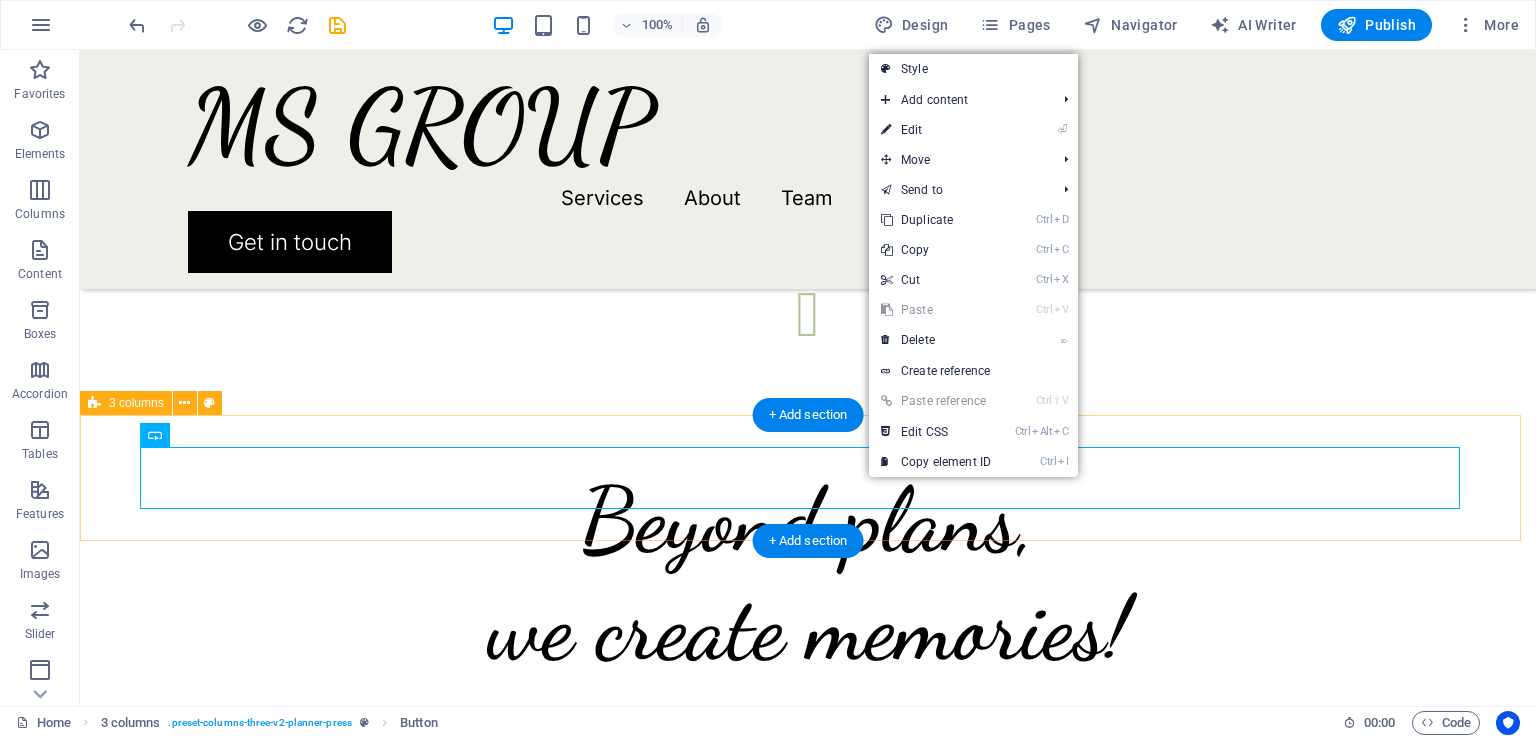 click on "Web login" at bounding box center [808, 1742] 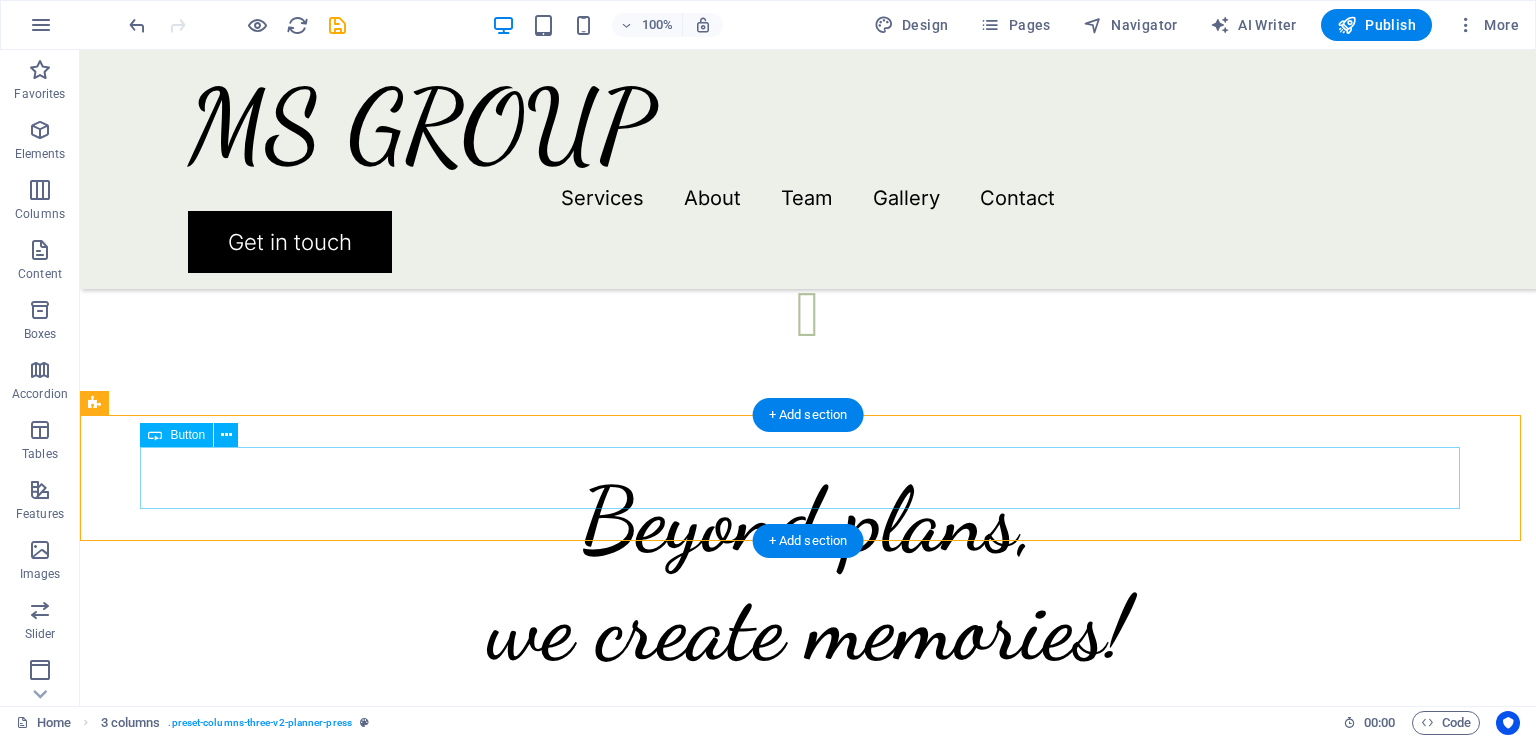 click on "Web login" at bounding box center [724, 1742] 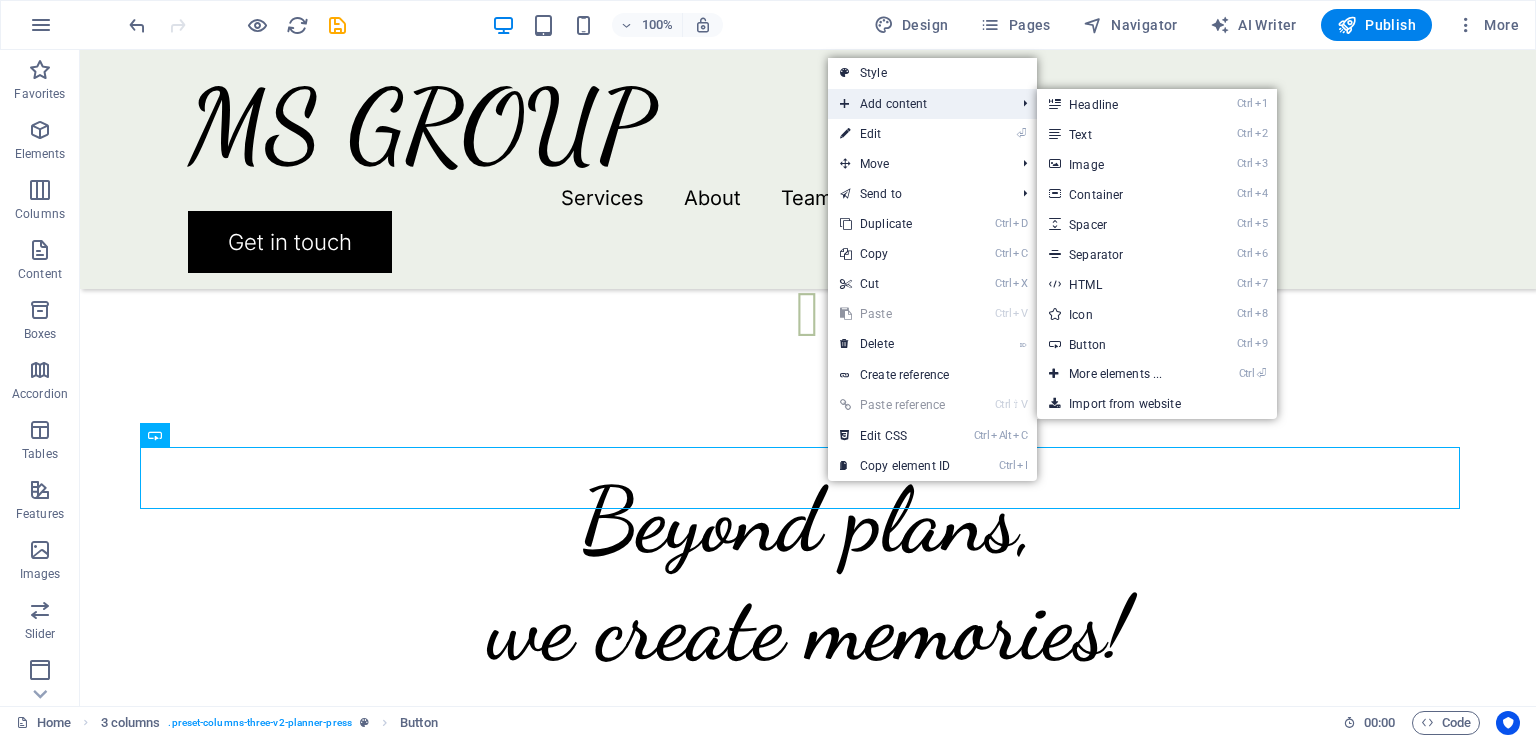 click on "Add content" at bounding box center [917, 104] 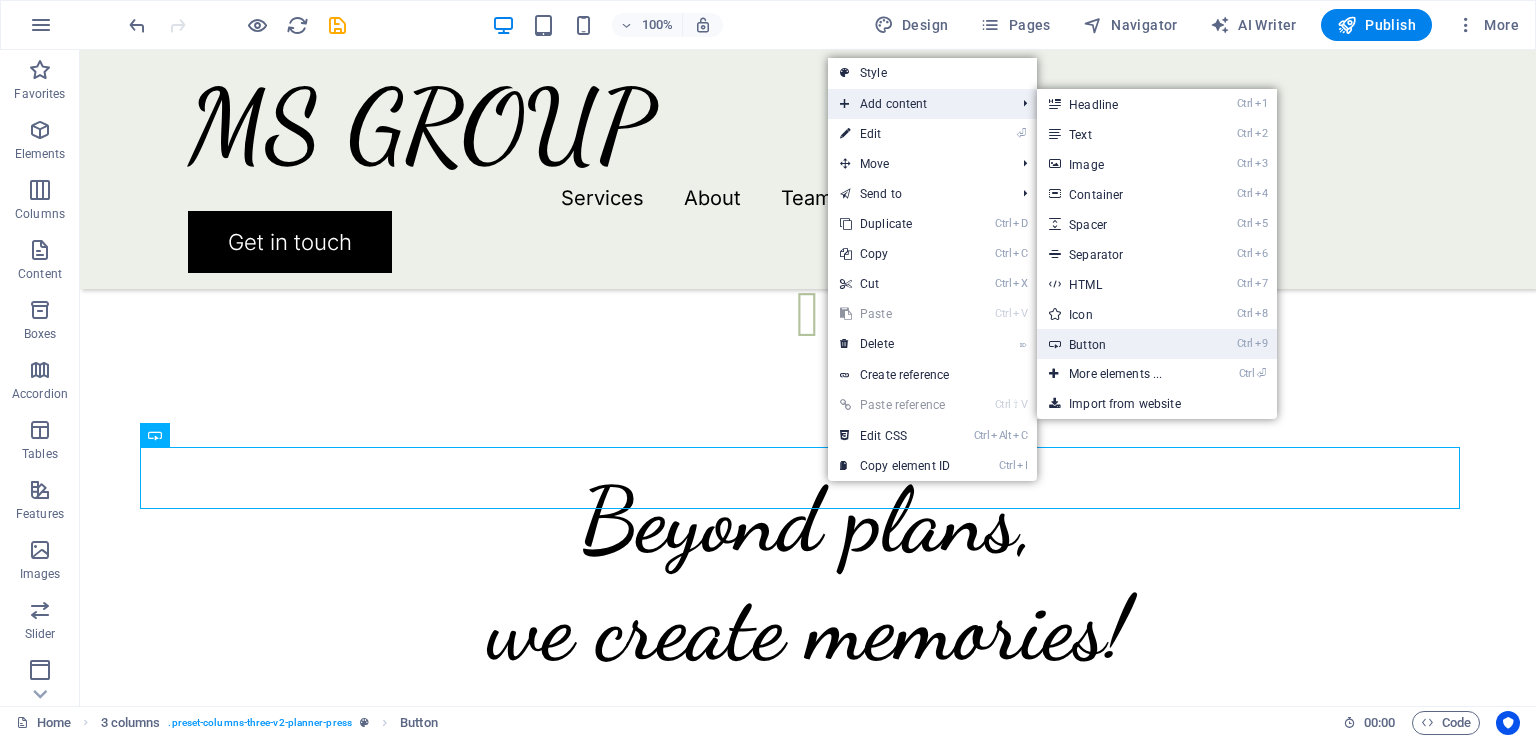 click on "Ctrl 9  Button" at bounding box center [1119, 344] 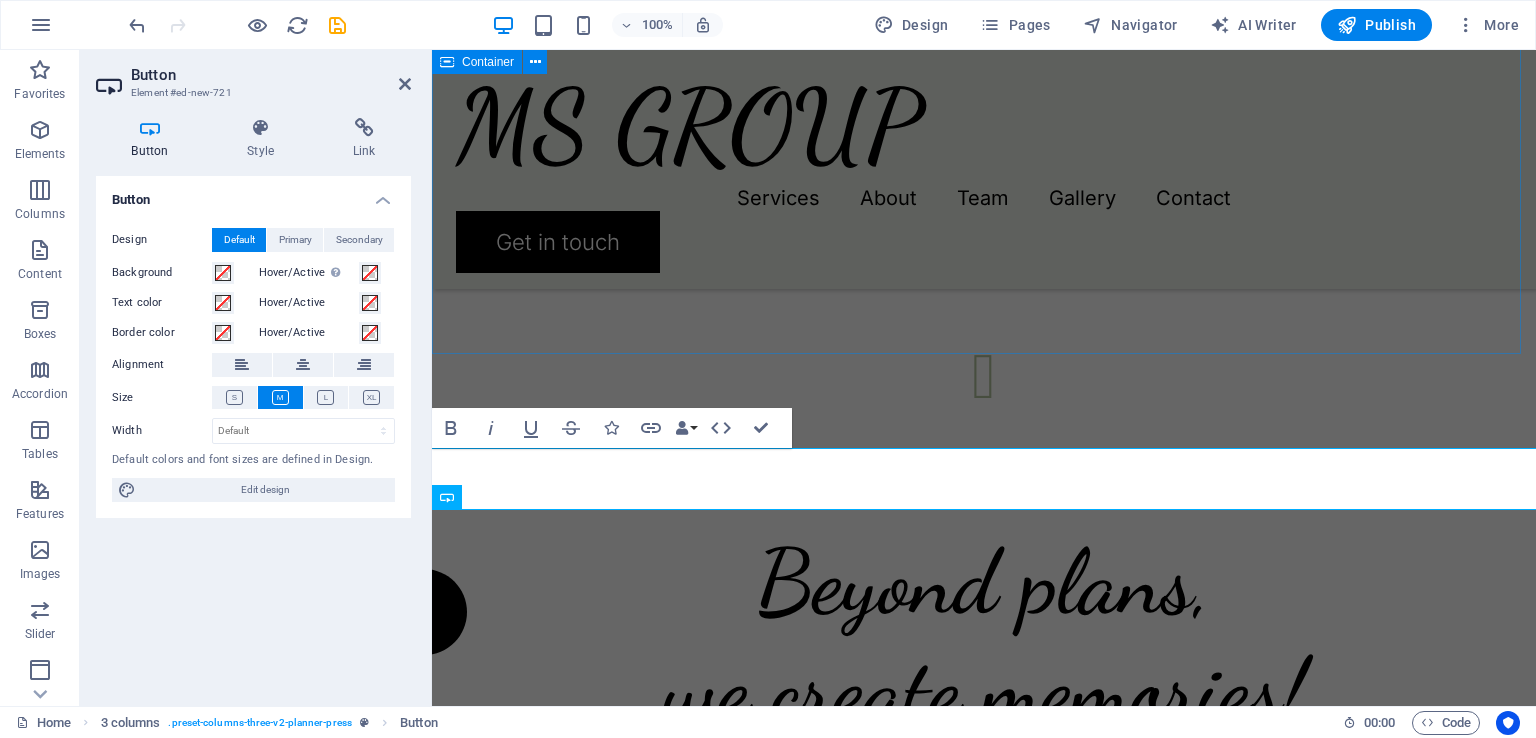 scroll, scrollTop: 3761, scrollLeft: 0, axis: vertical 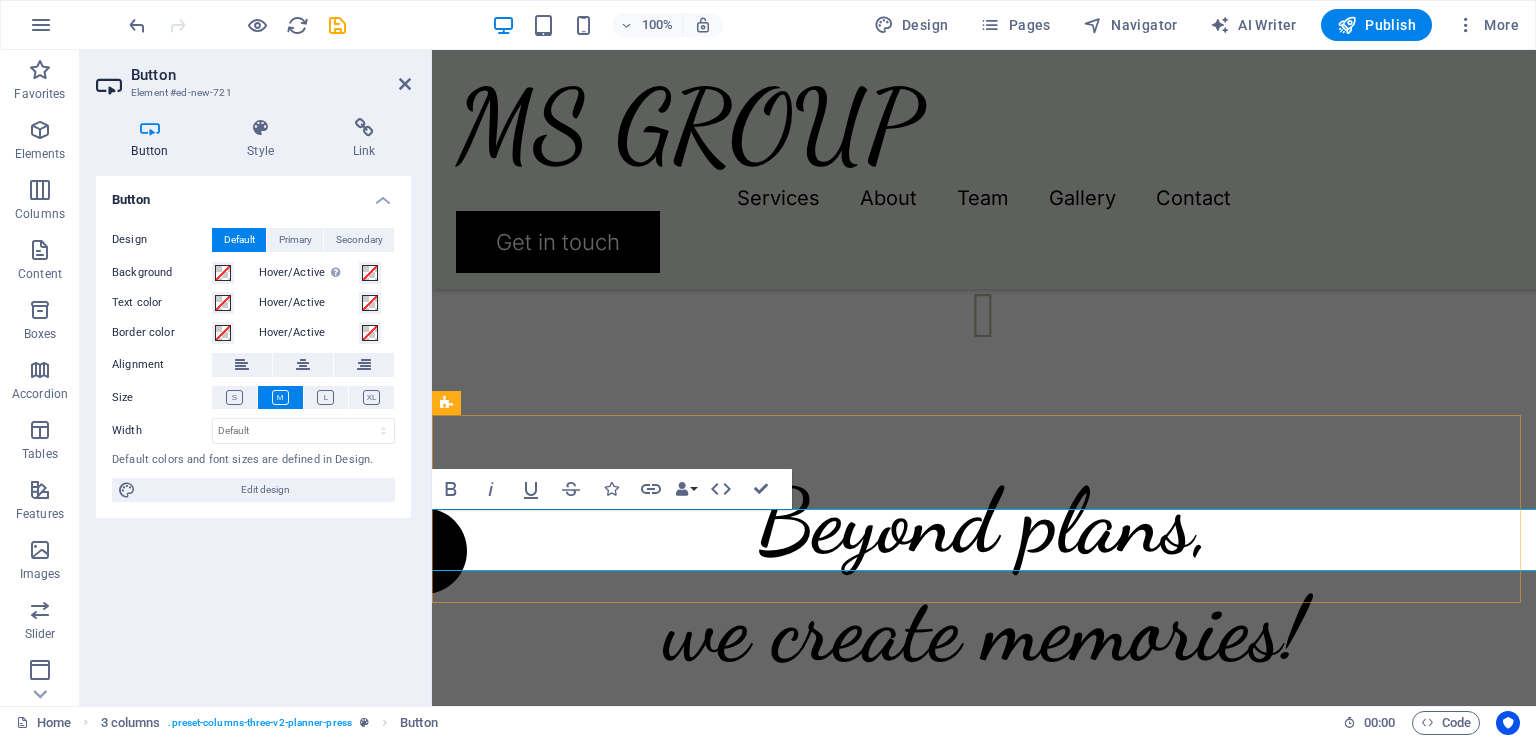 type 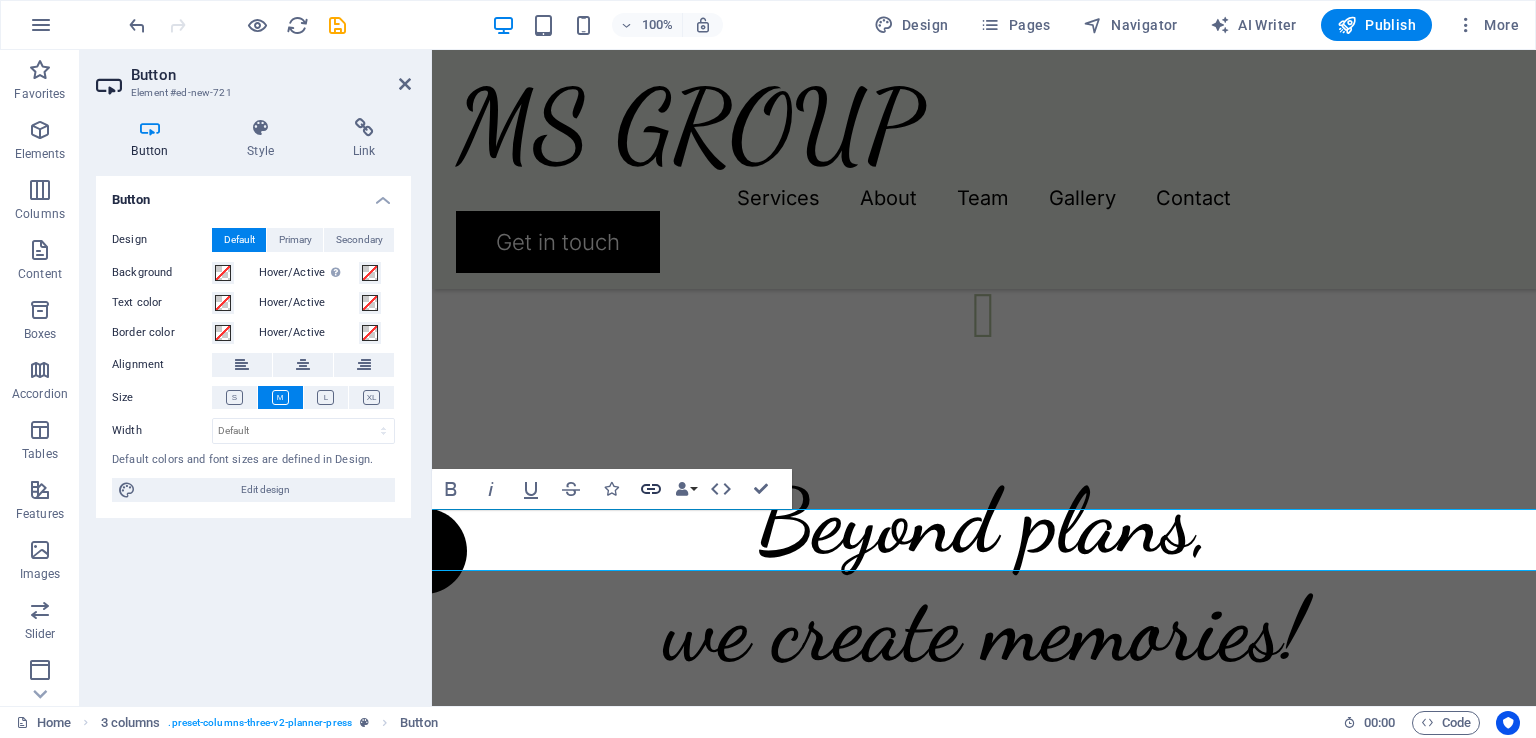 click 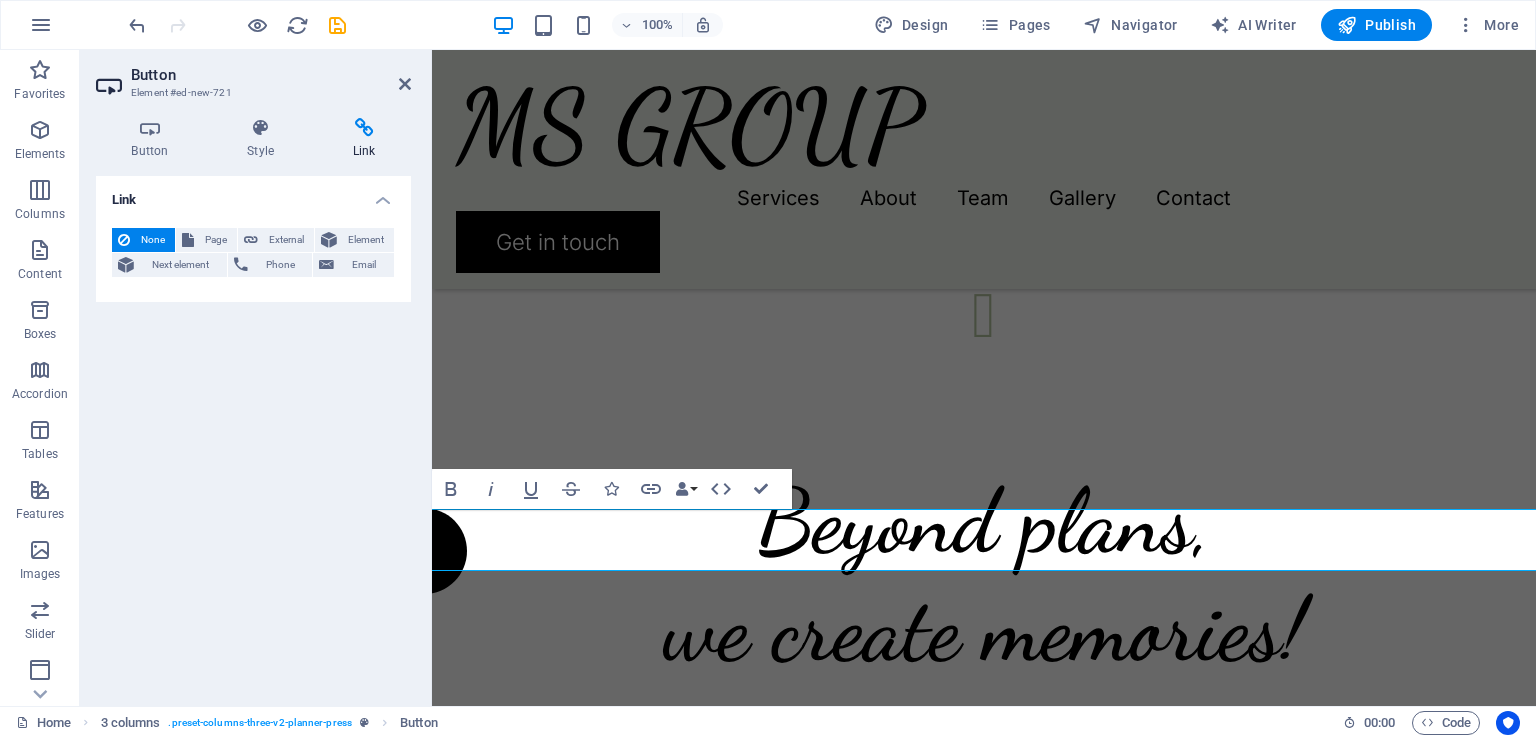 click on "Link" at bounding box center (364, 139) 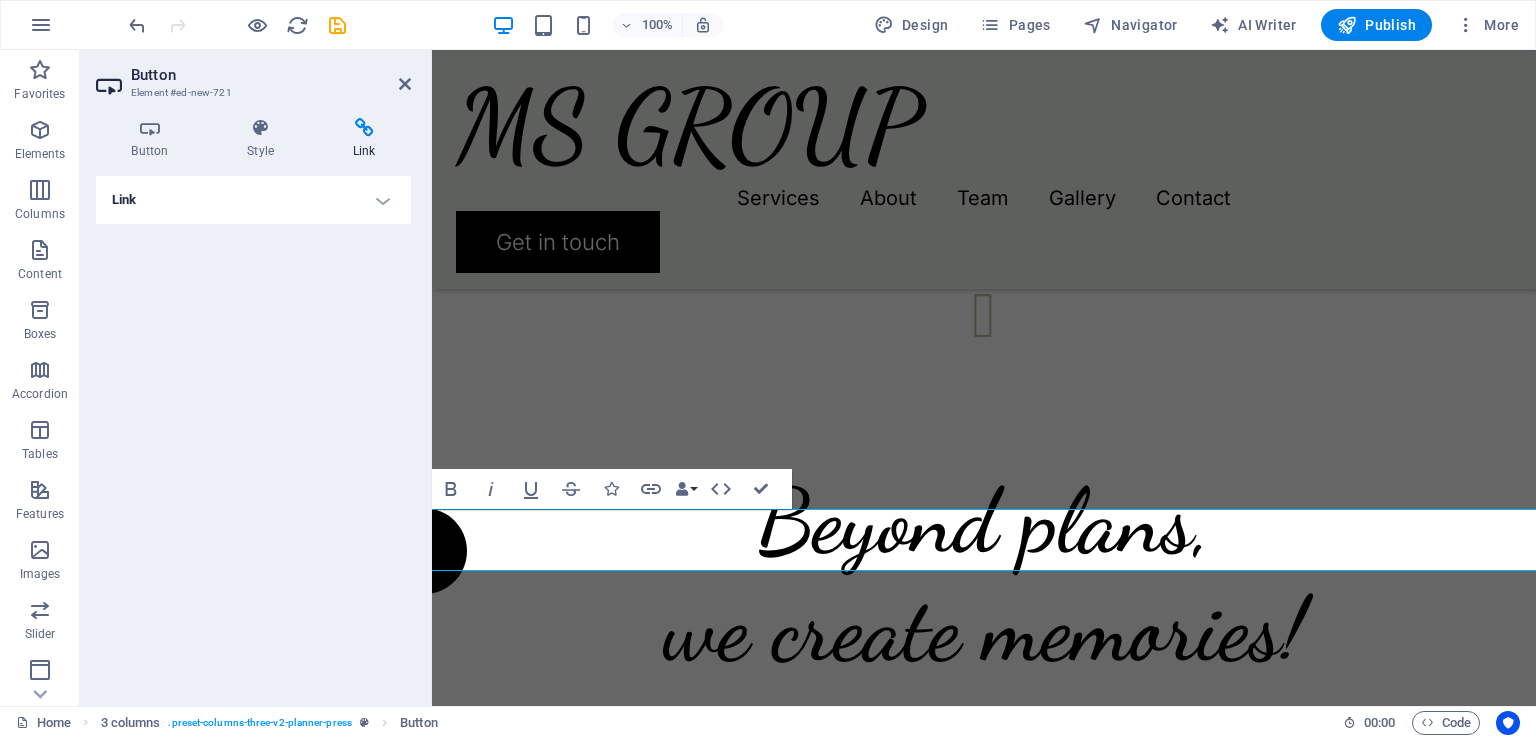 click on "Link" at bounding box center (253, 200) 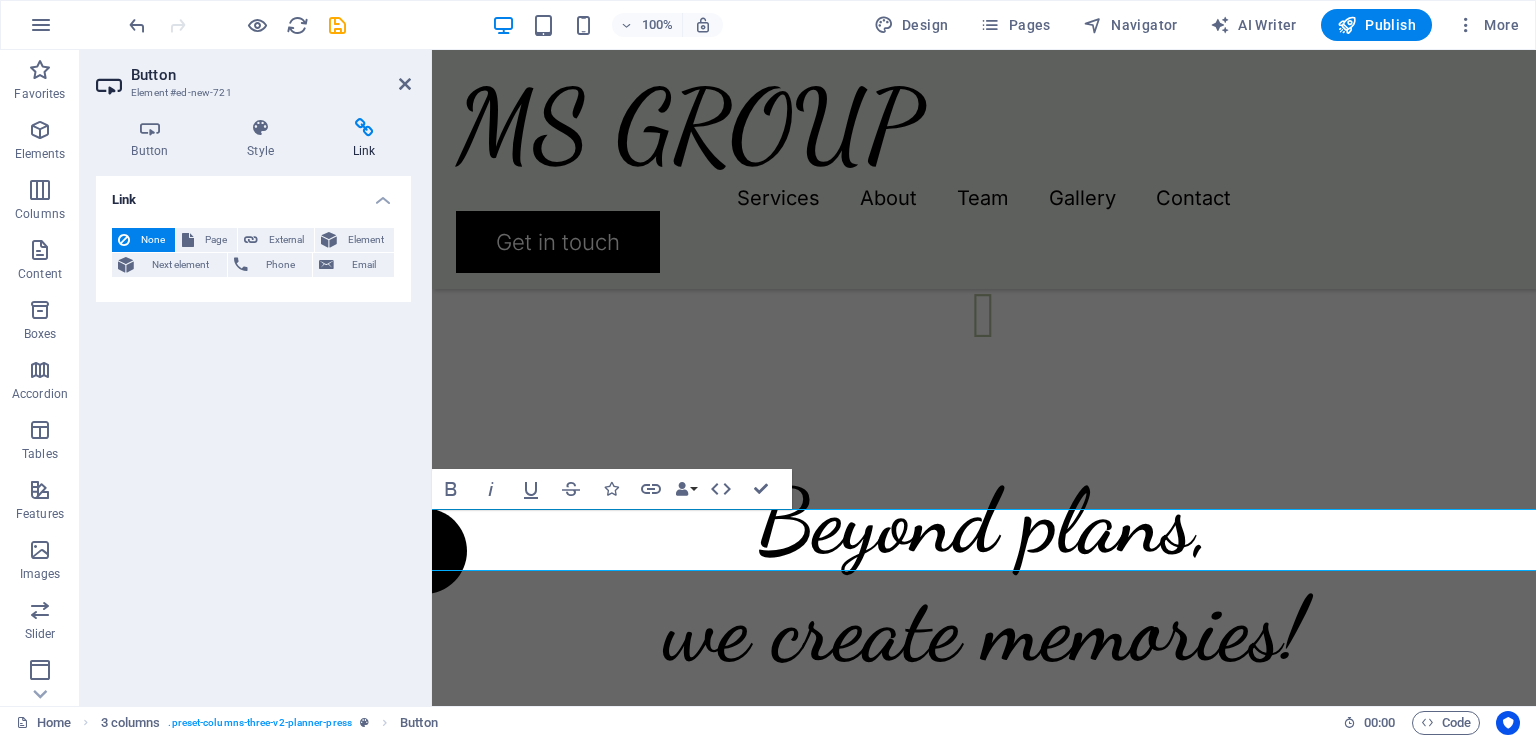 click on "Link None Page External Element Next element Phone Email Page Home Services About Team Gallery Contact Legal Notice Privacy Element
URL Phone Email Link target New tab Same tab Overlay Title Additional link description, should not be the same as the link text. The title is most often shown as a tooltip text when the mouse moves over the element. Leave empty if uncertain. Relationship Sets the  relationship of this link to the link target . For example, the value "nofollow" instructs search engines not to follow the link. Can be left empty. alternate author bookmark external help license next nofollow noreferrer noopener prev search tag" at bounding box center (253, 433) 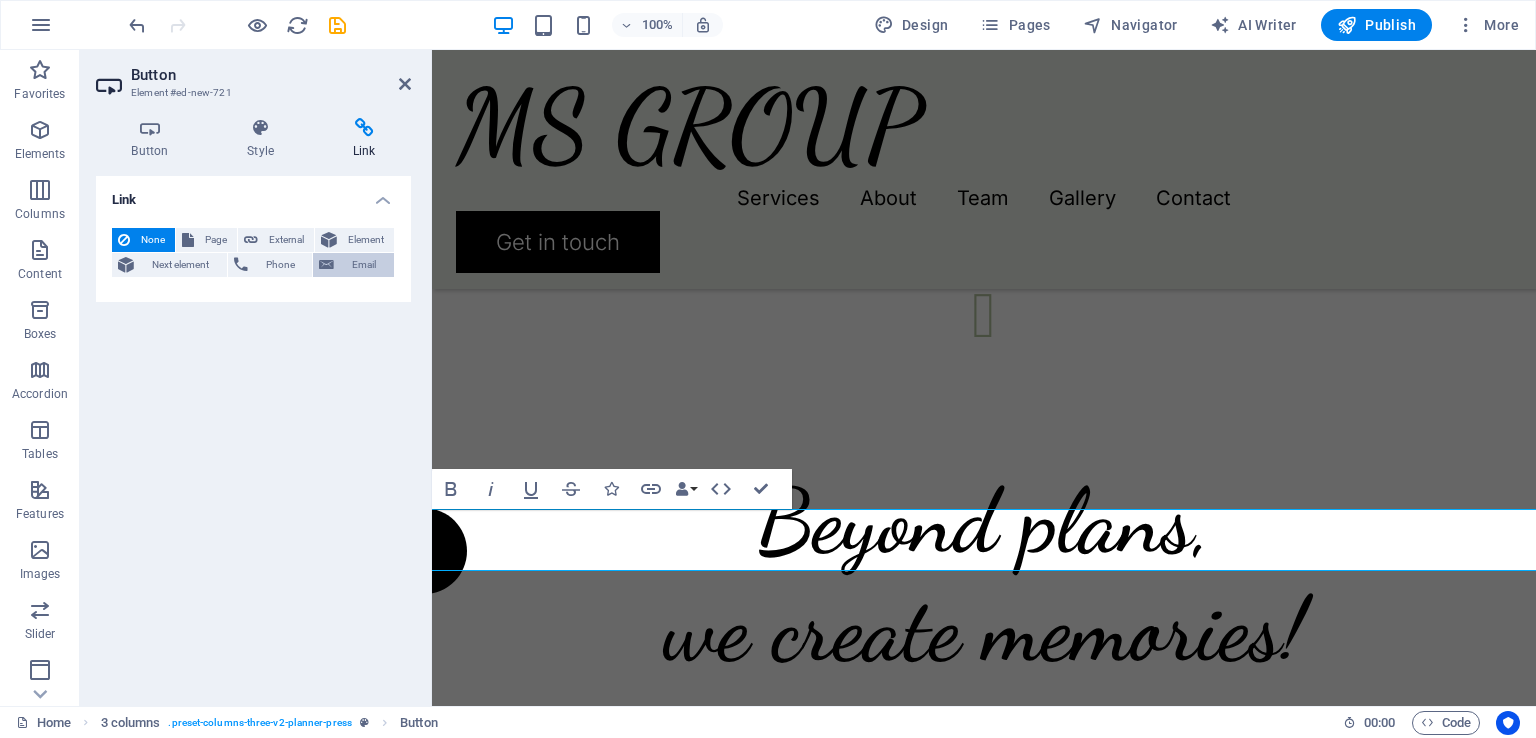 click on "Email" at bounding box center (364, 265) 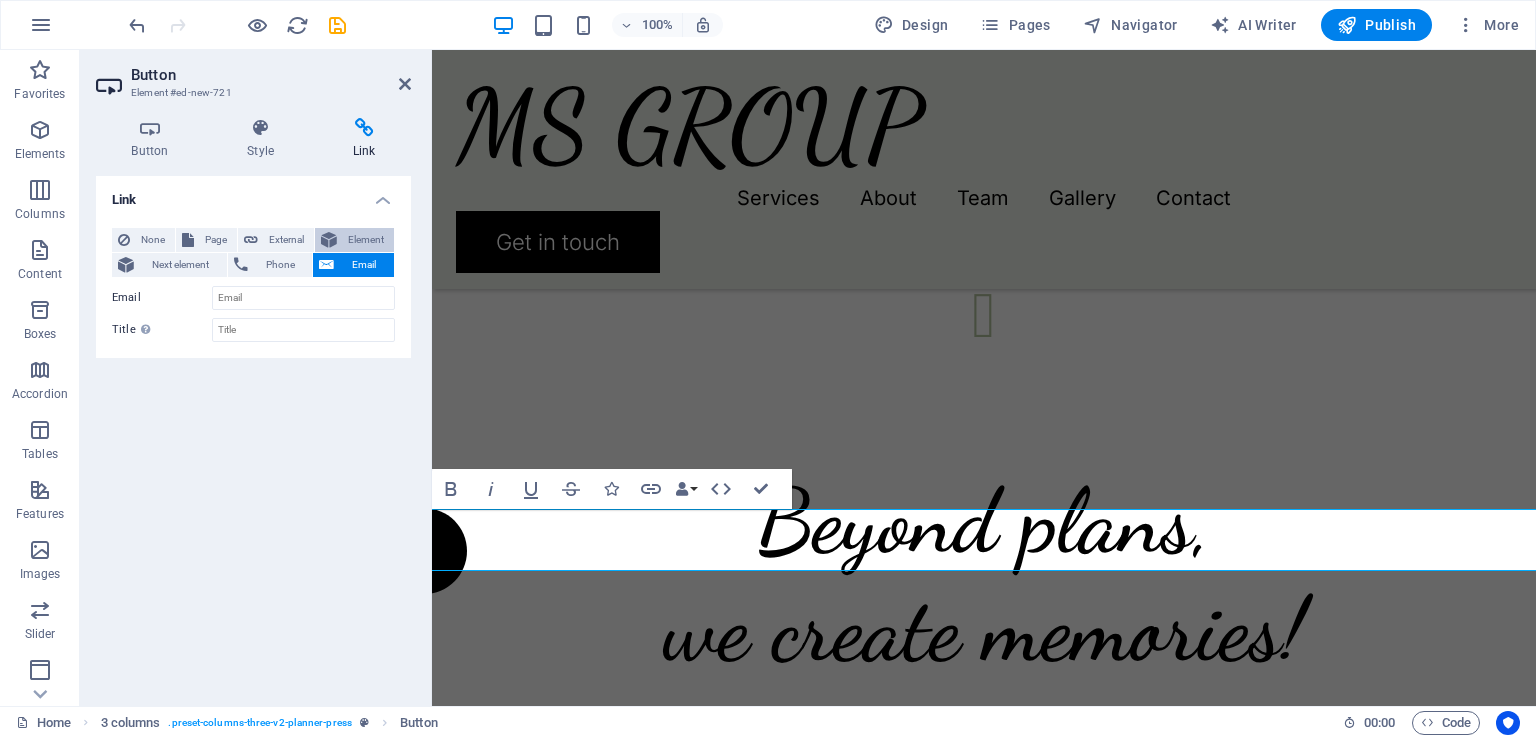 click on "Element" at bounding box center (365, 240) 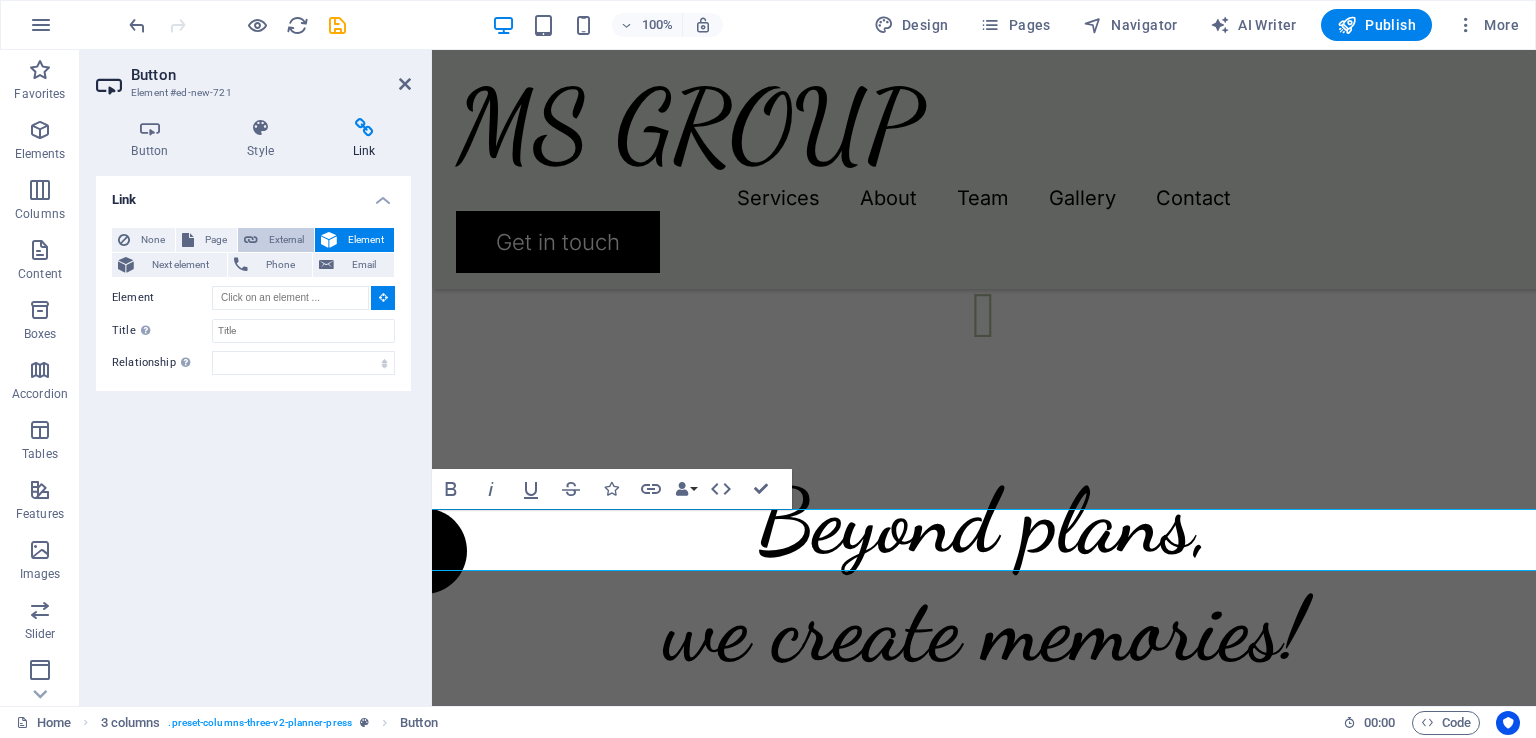 click on "External" at bounding box center [286, 240] 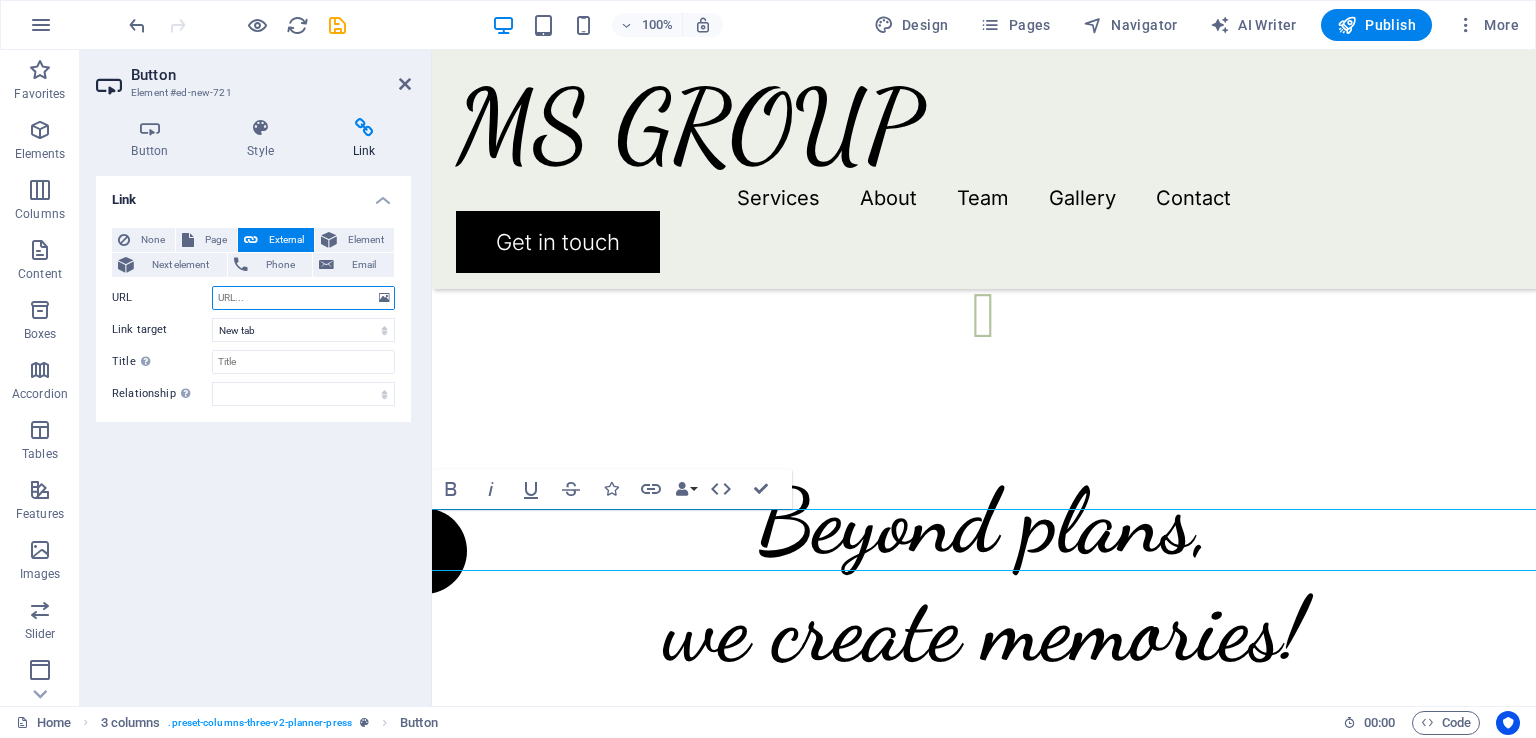 click on "URL" at bounding box center (303, 298) 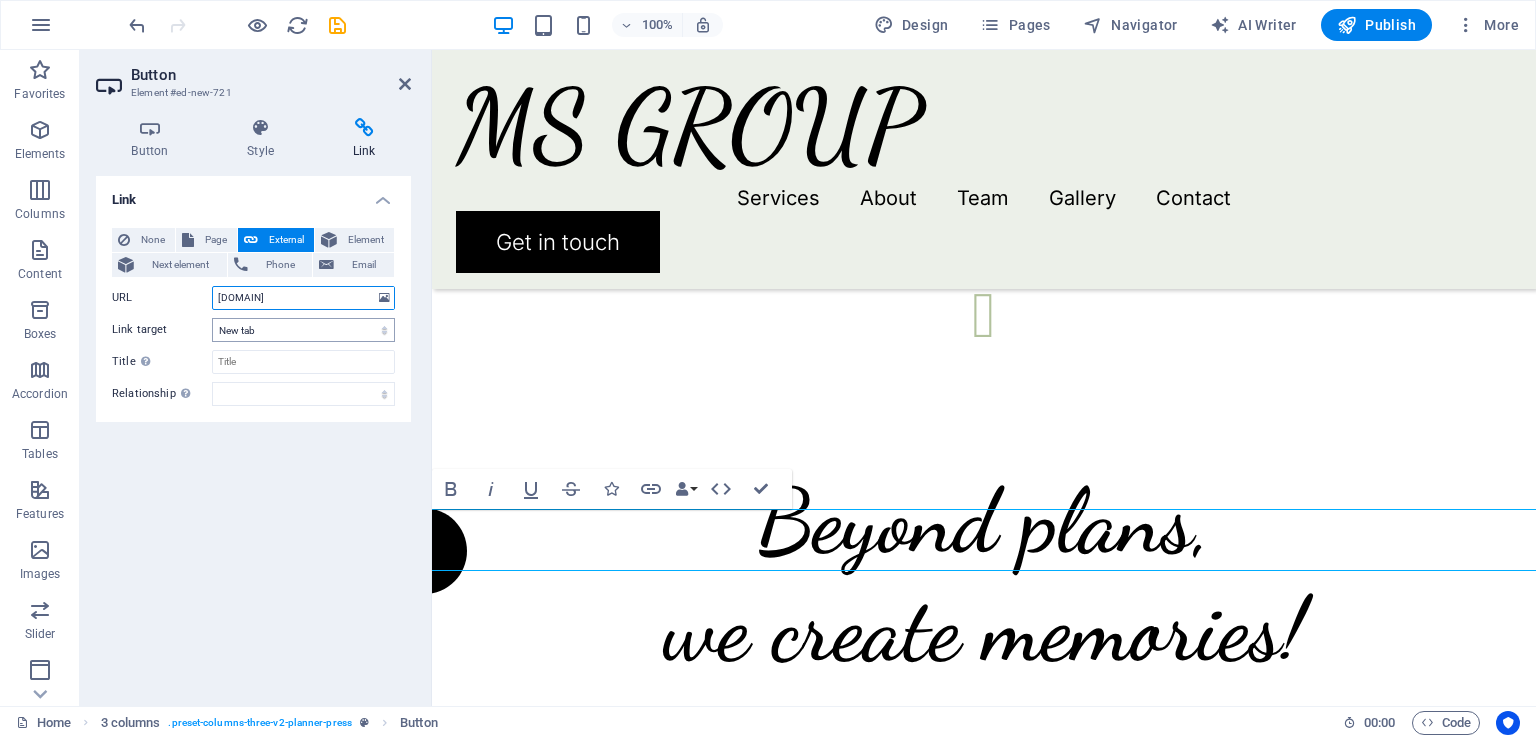 type on "mhwifi.ddns.net" 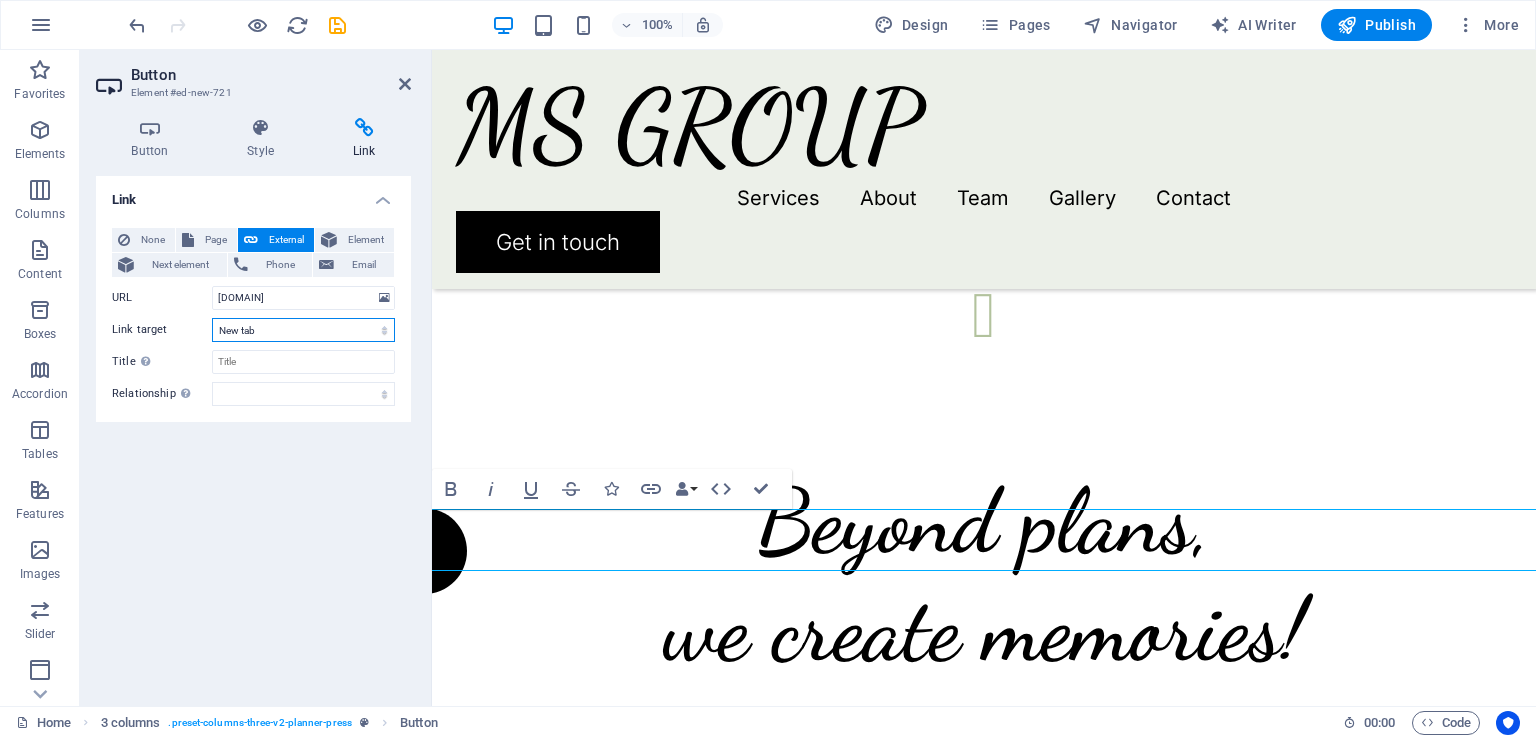 click on "New tab Same tab Overlay" at bounding box center [303, 330] 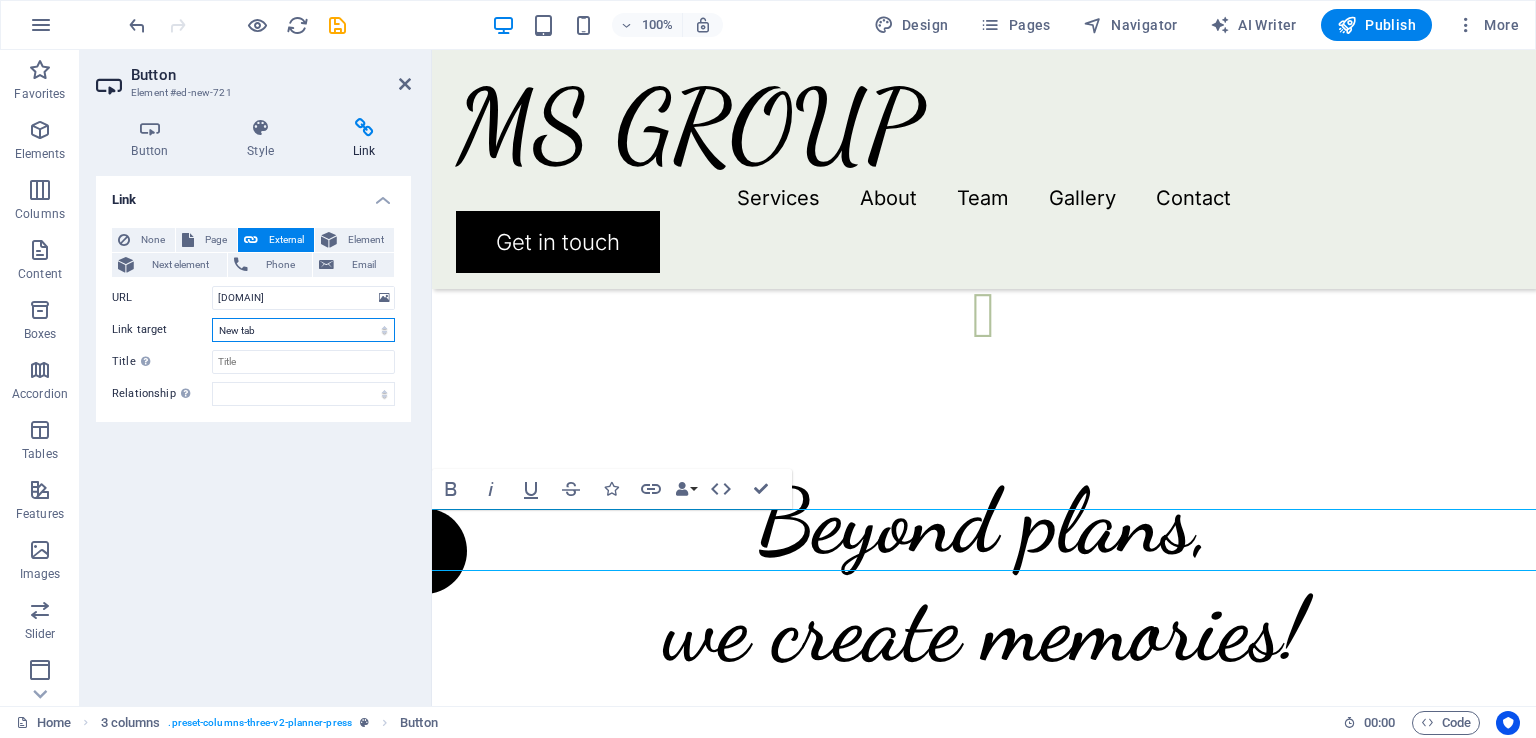 click on "New tab Same tab Overlay" at bounding box center (303, 330) 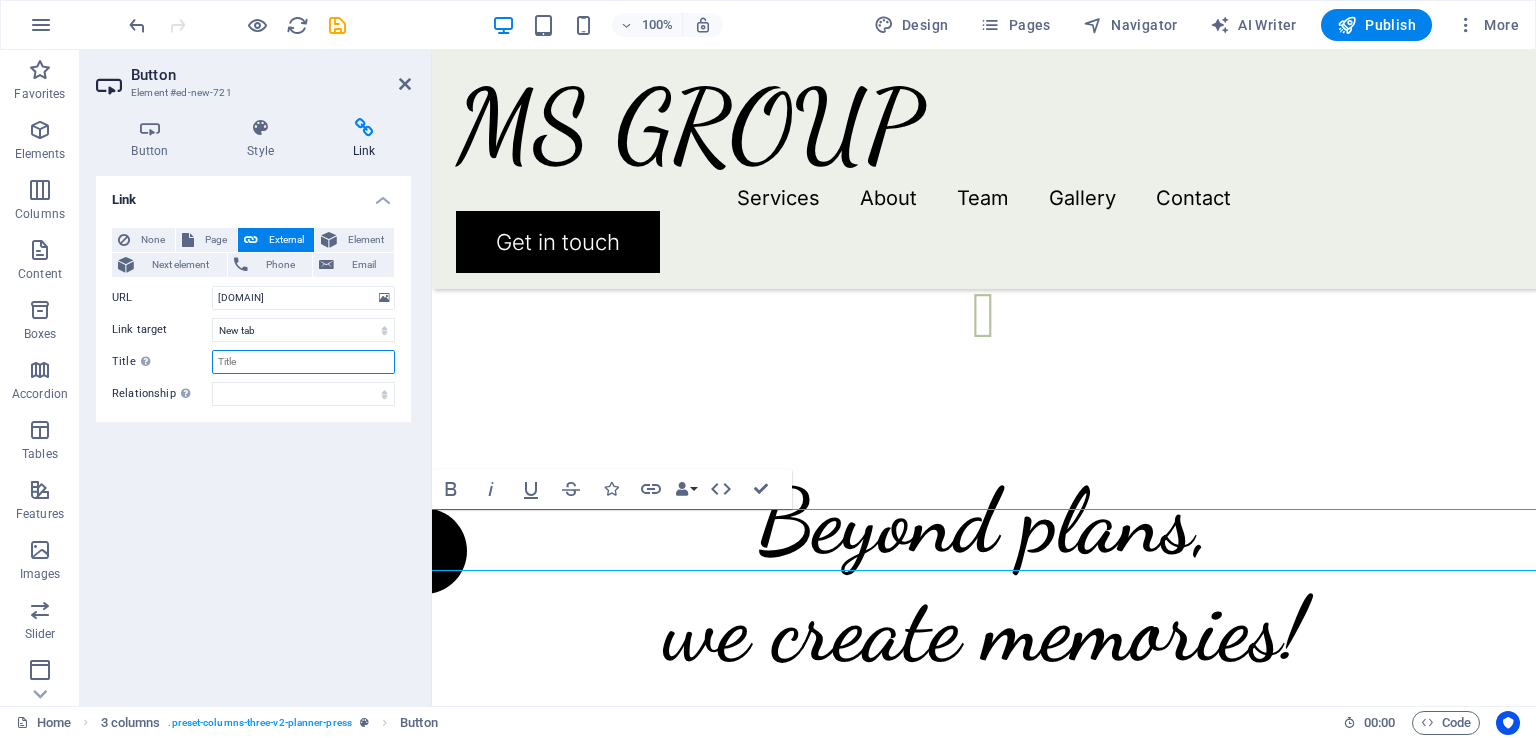 click on "Title Additional link description, should not be the same as the link text. The title is most often shown as a tooltip text when the mouse moves over the element. Leave empty if uncertain." at bounding box center [303, 362] 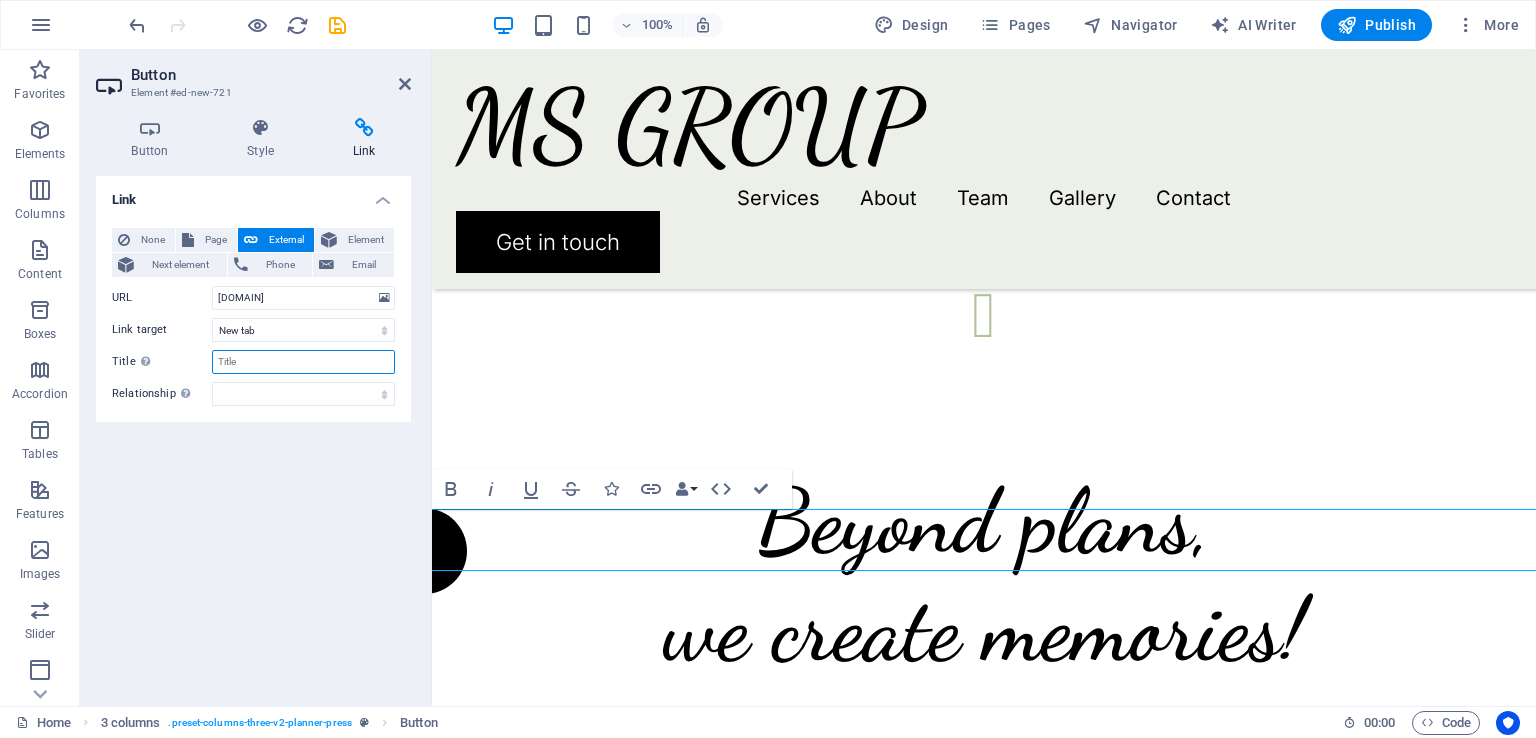 click on "Title Additional link description, should not be the same as the link text. The title is most often shown as a tooltip text when the mouse moves over the element. Leave empty if uncertain." at bounding box center [303, 362] 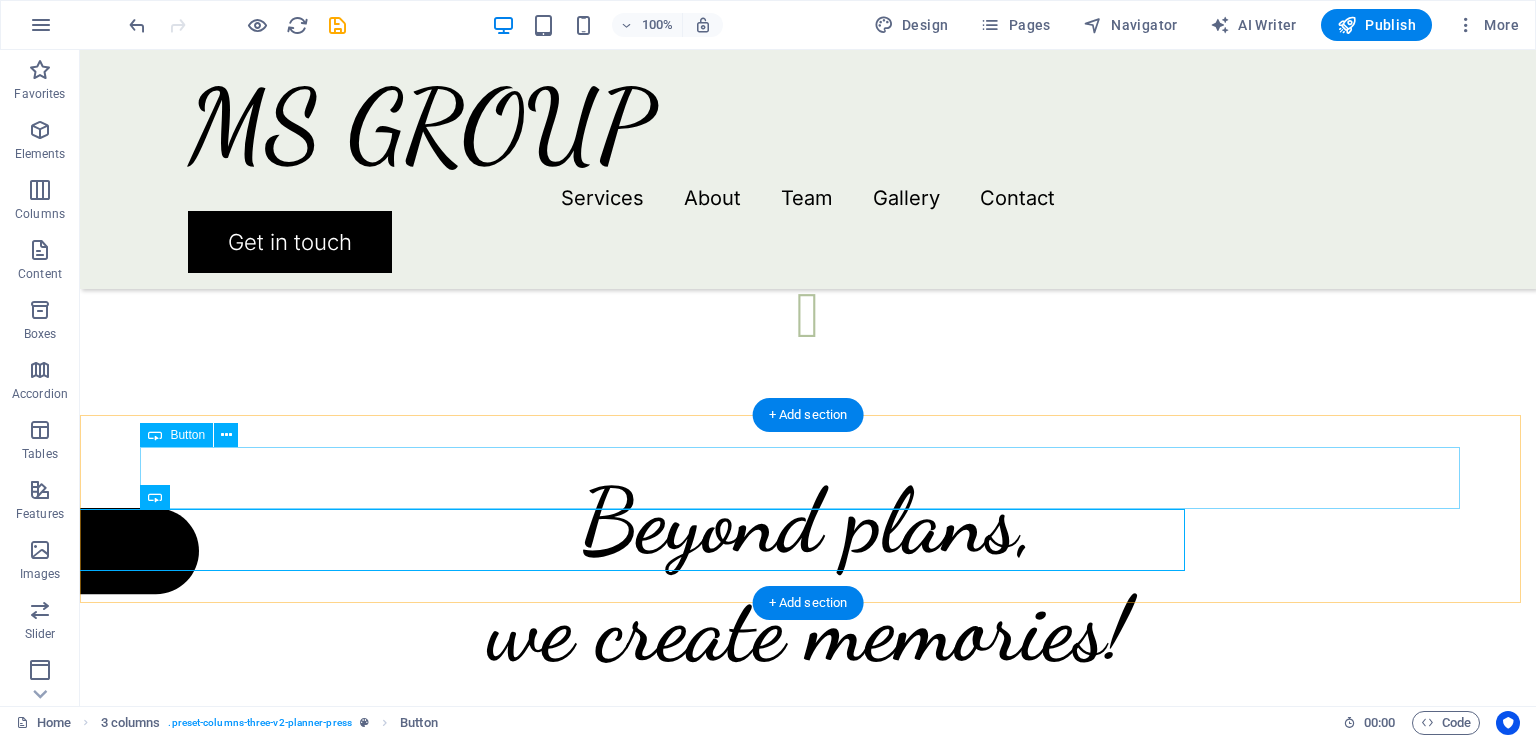scroll, scrollTop: 3700, scrollLeft: 0, axis: vertical 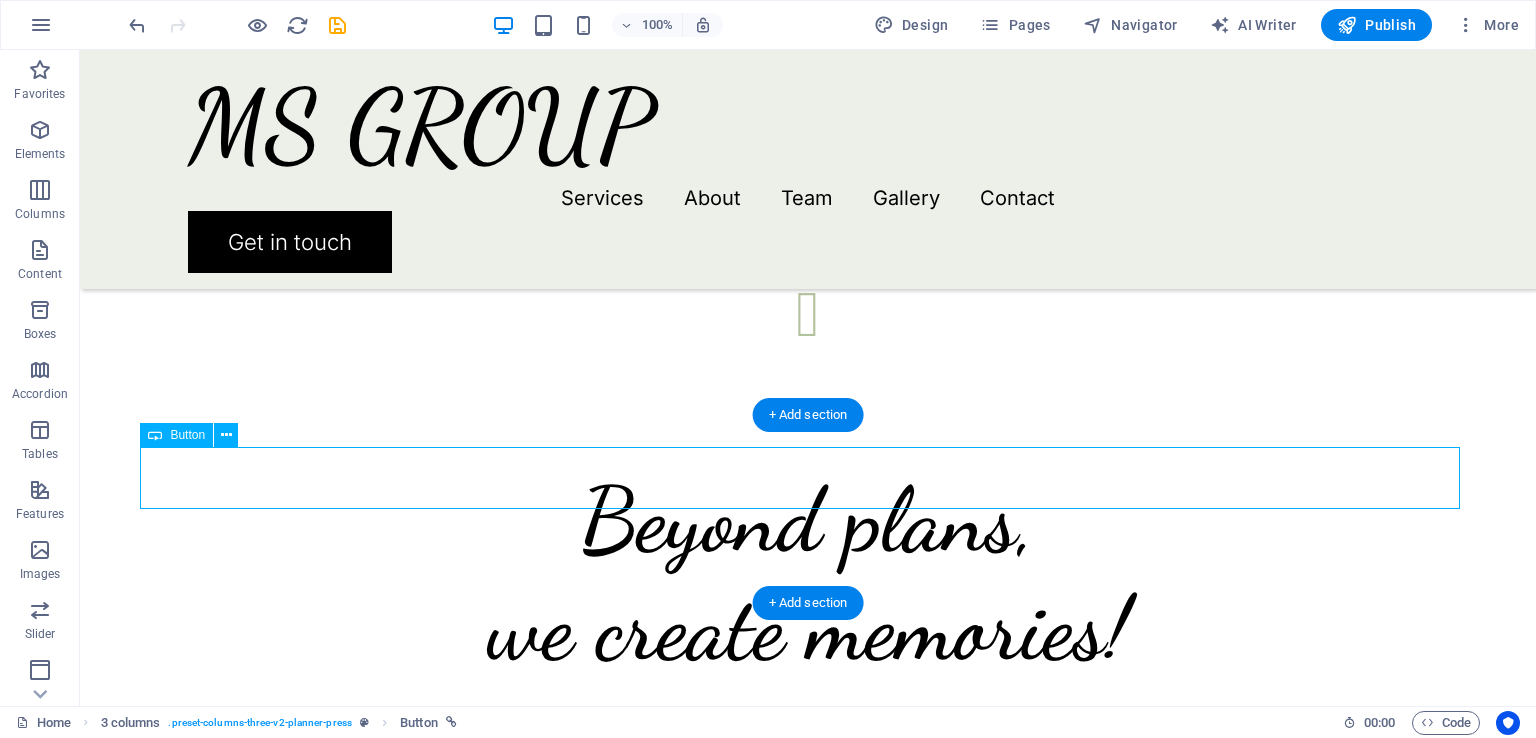 drag, startPoint x: 365, startPoint y: 474, endPoint x: 718, endPoint y: 501, distance: 354.03107 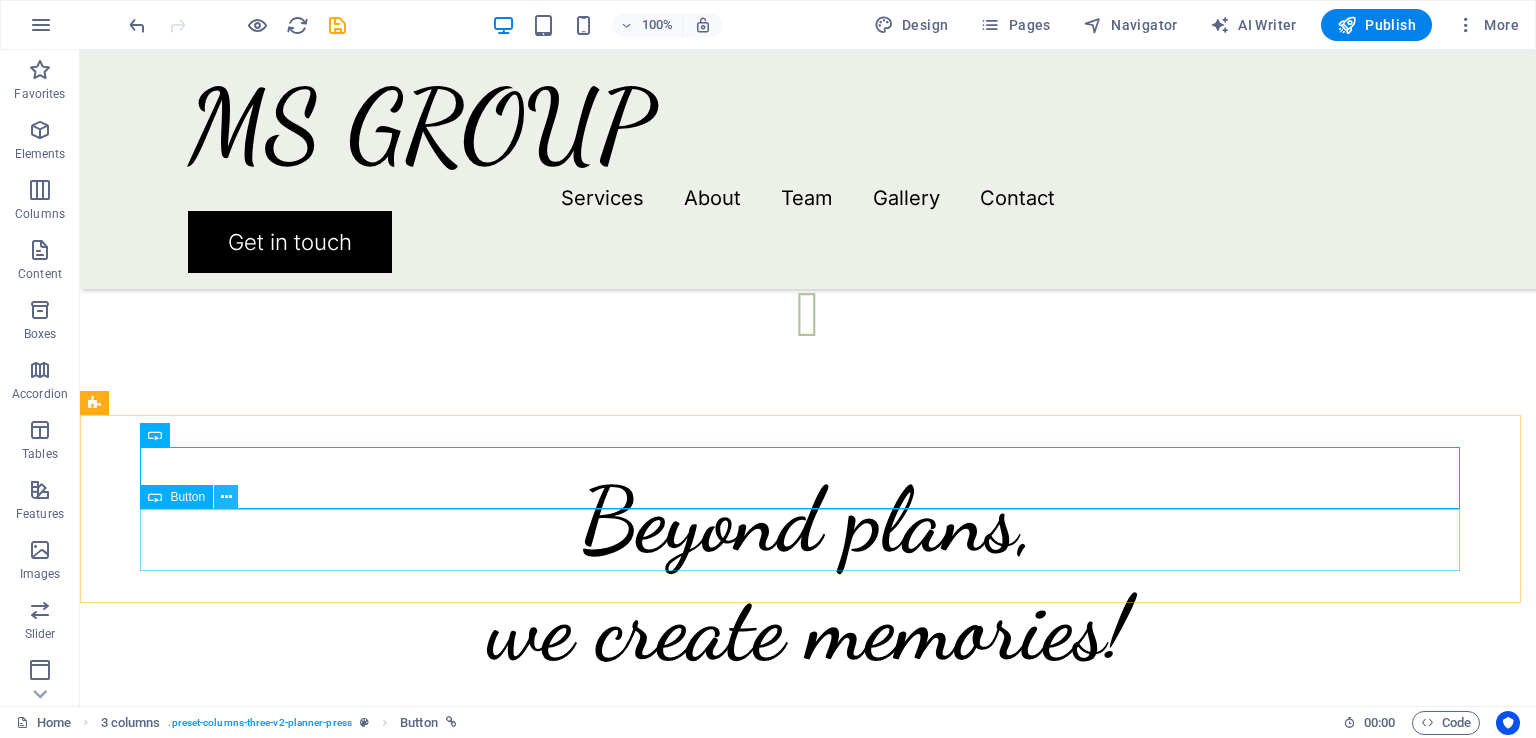 click at bounding box center (226, 497) 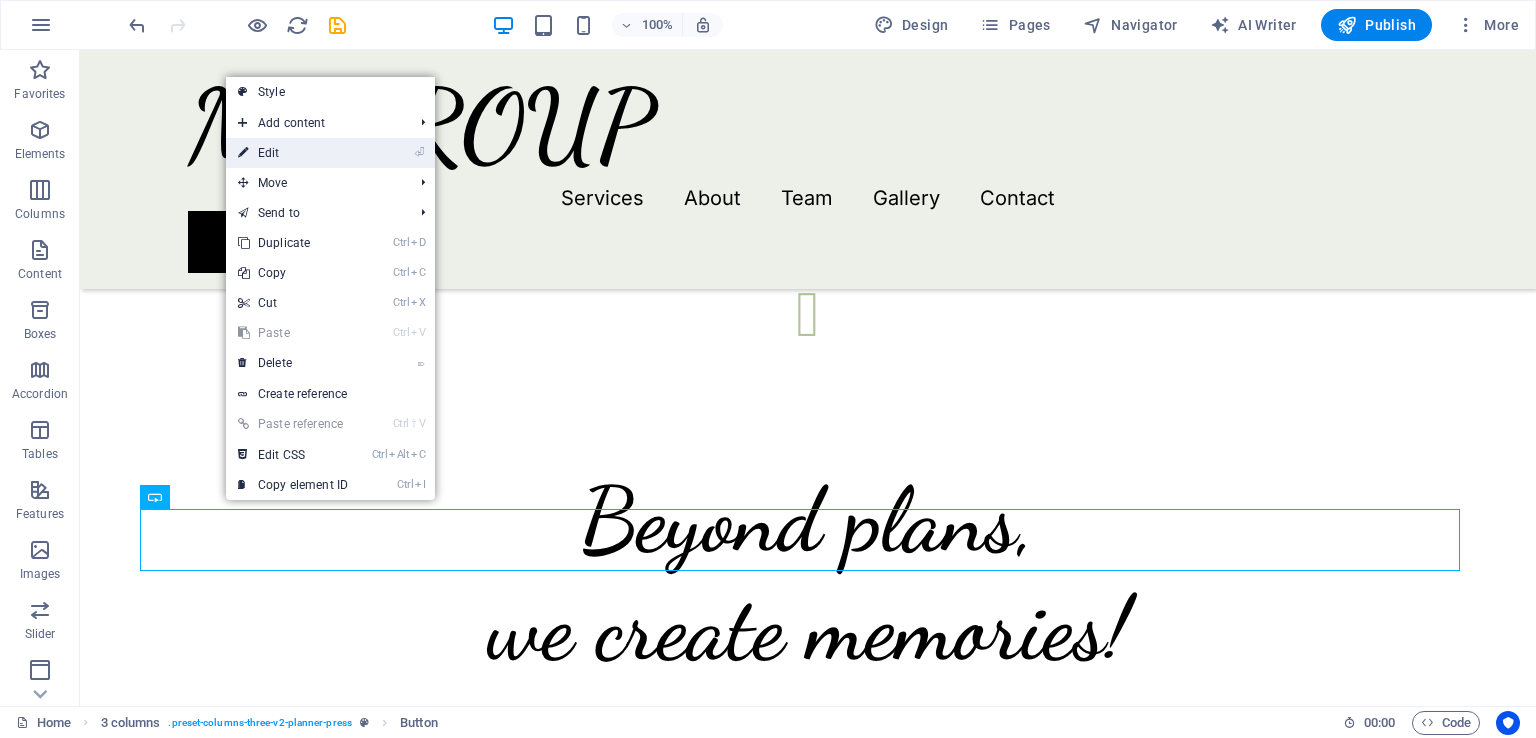 click on "⏎  Edit" at bounding box center [293, 153] 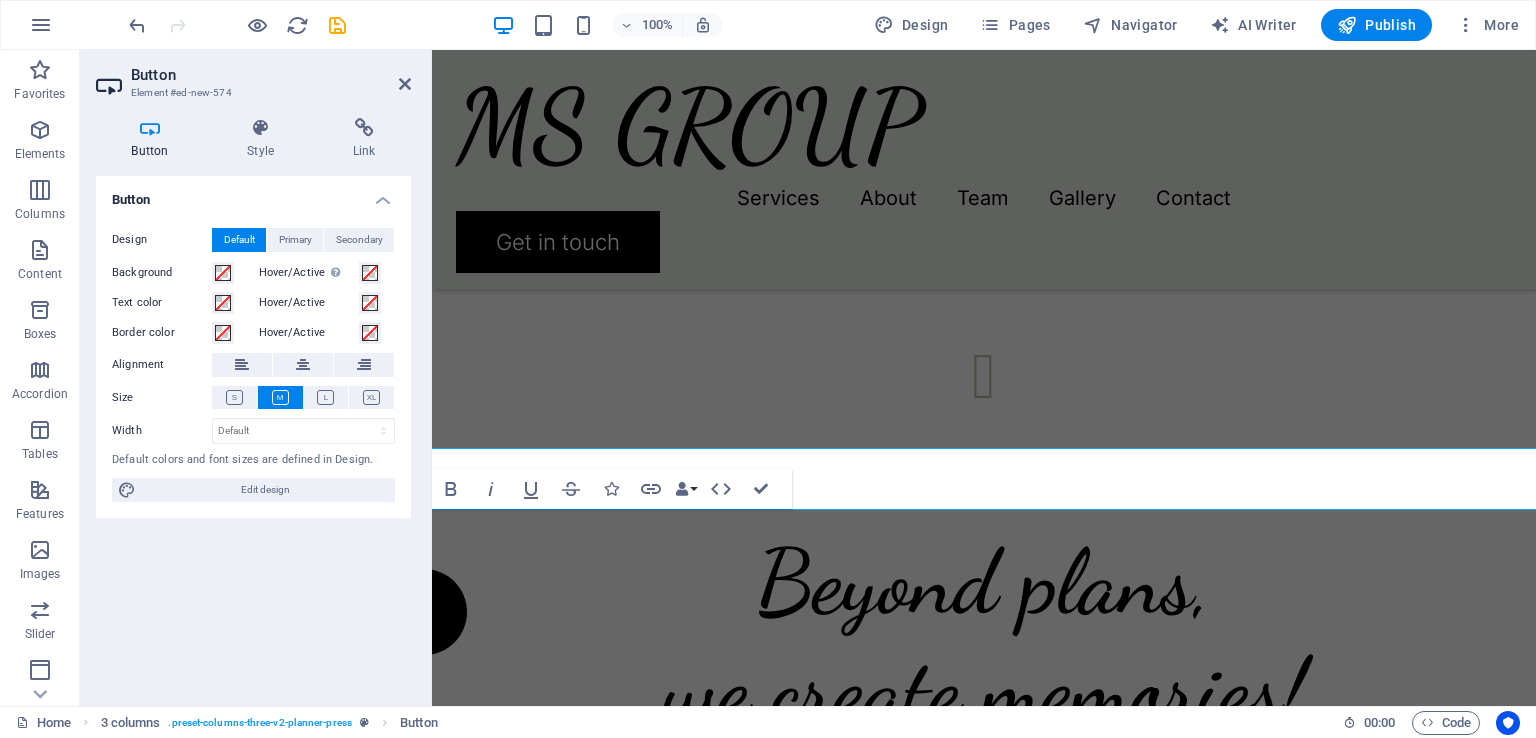 scroll, scrollTop: 3761, scrollLeft: 0, axis: vertical 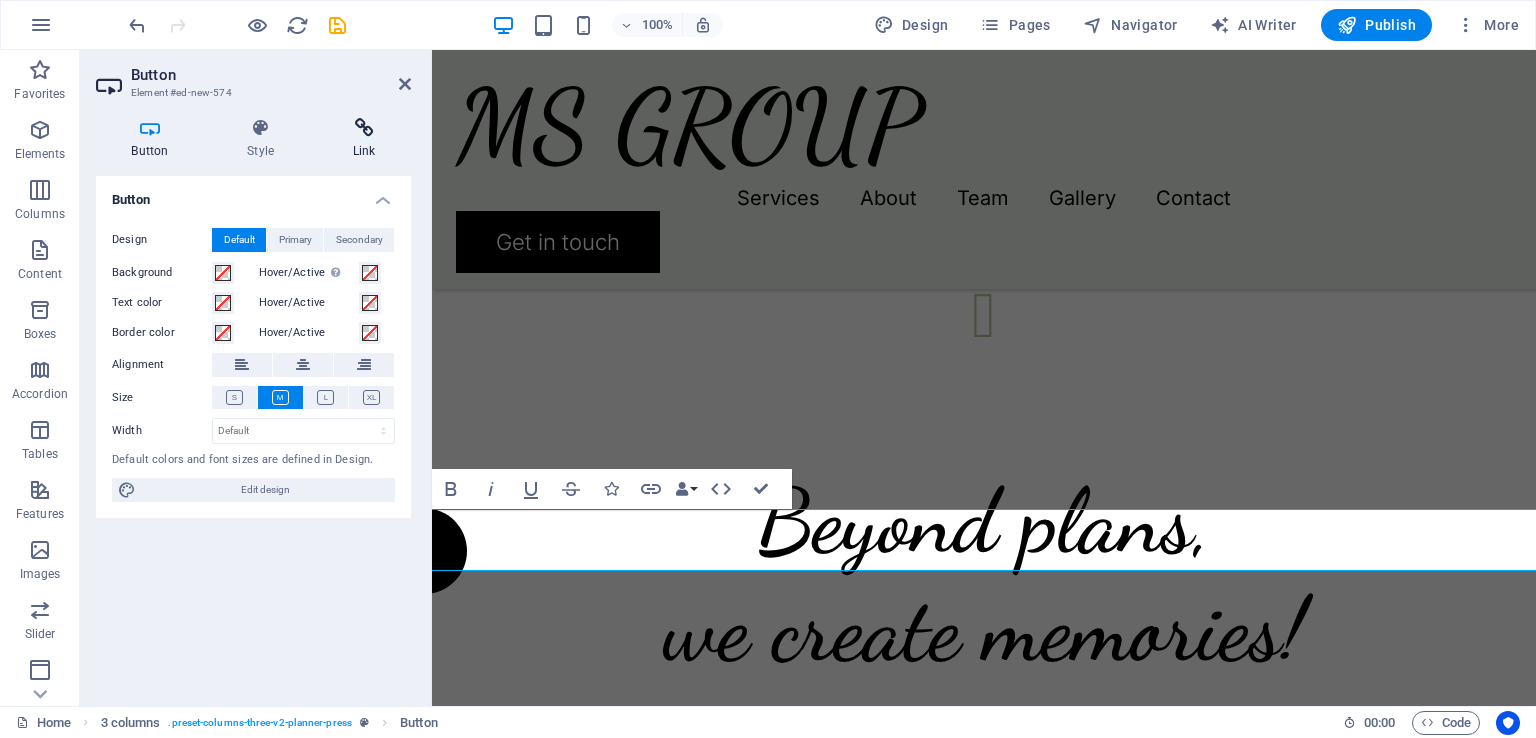 click at bounding box center (364, 128) 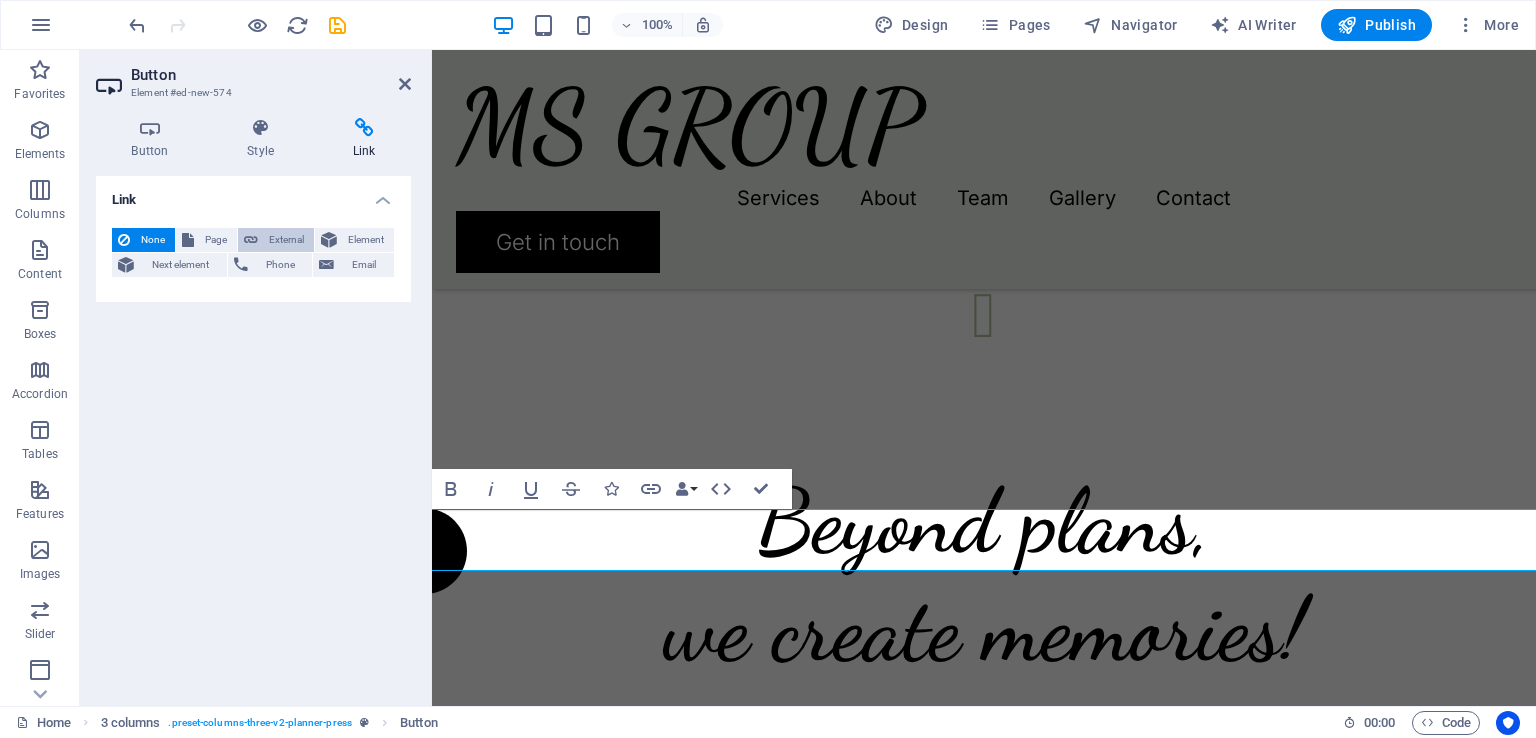 click on "External" at bounding box center (286, 240) 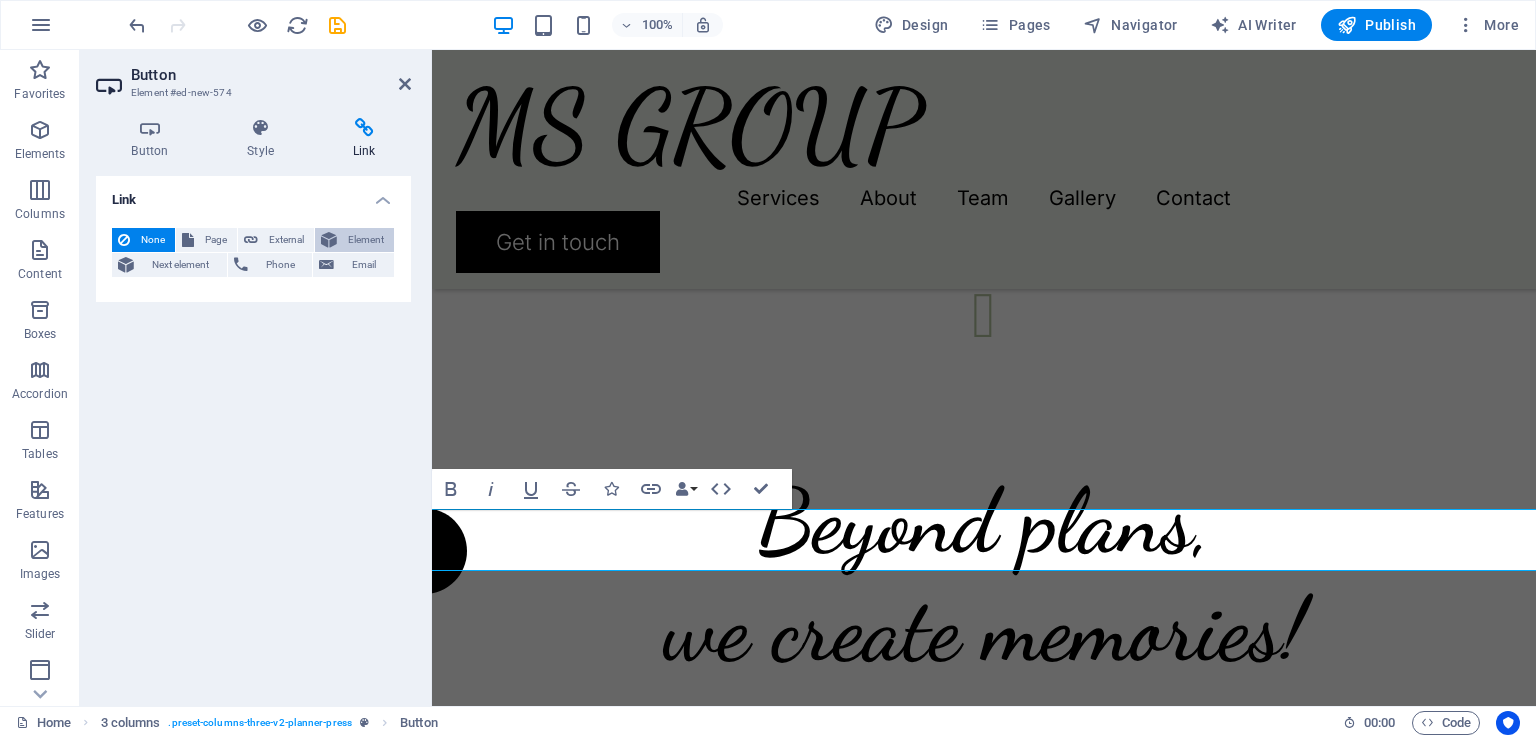select on "blank" 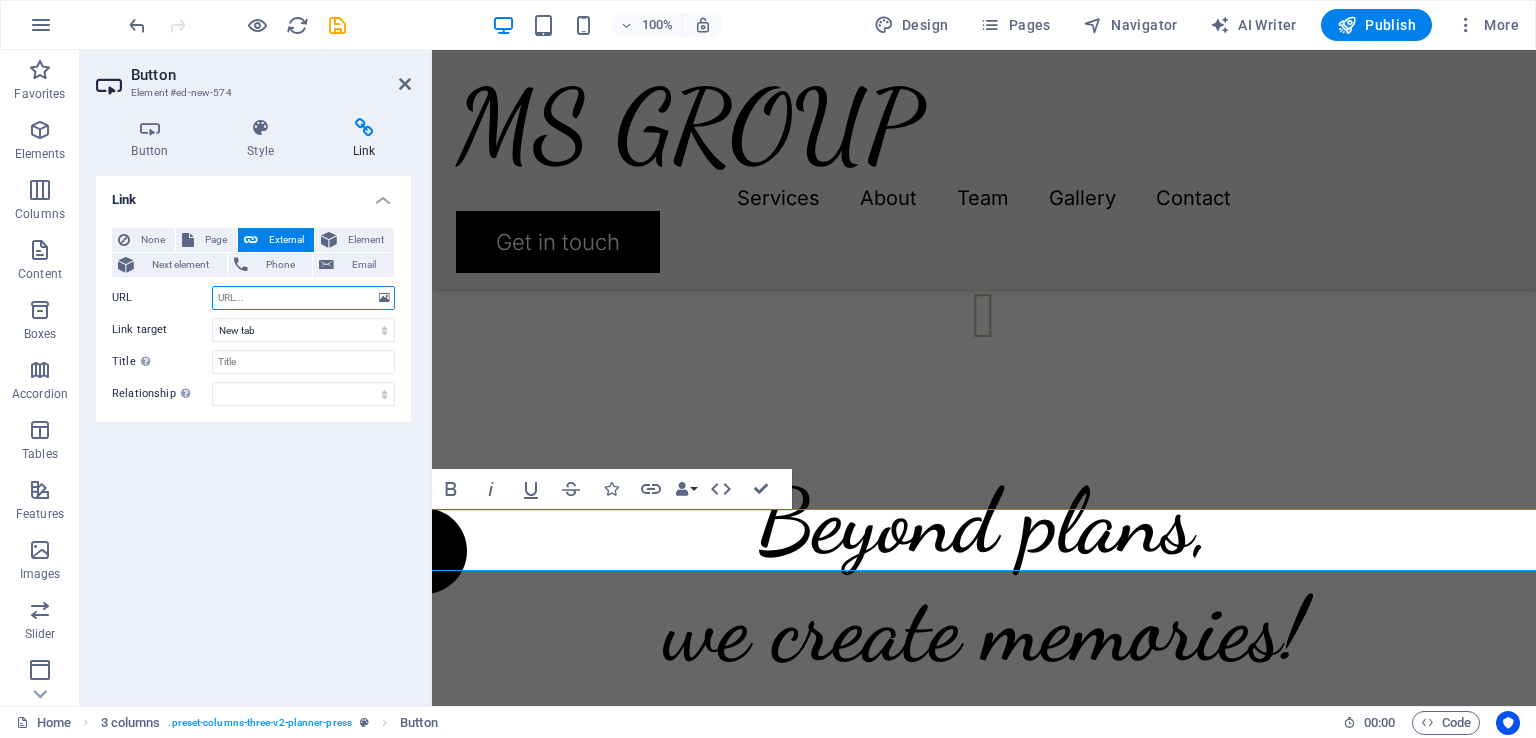 click on "URL" at bounding box center [303, 298] 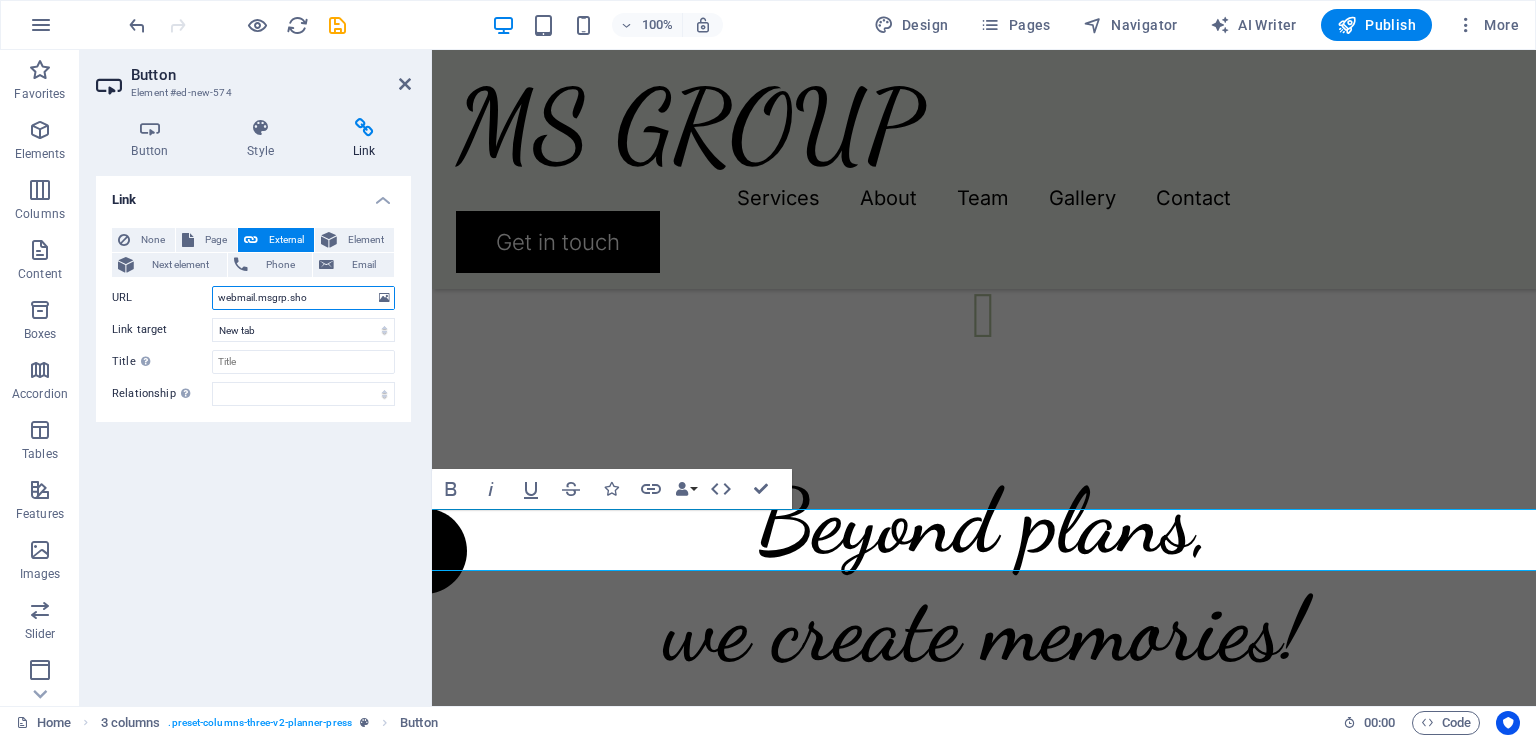 type on "webmail.msgrp.shop" 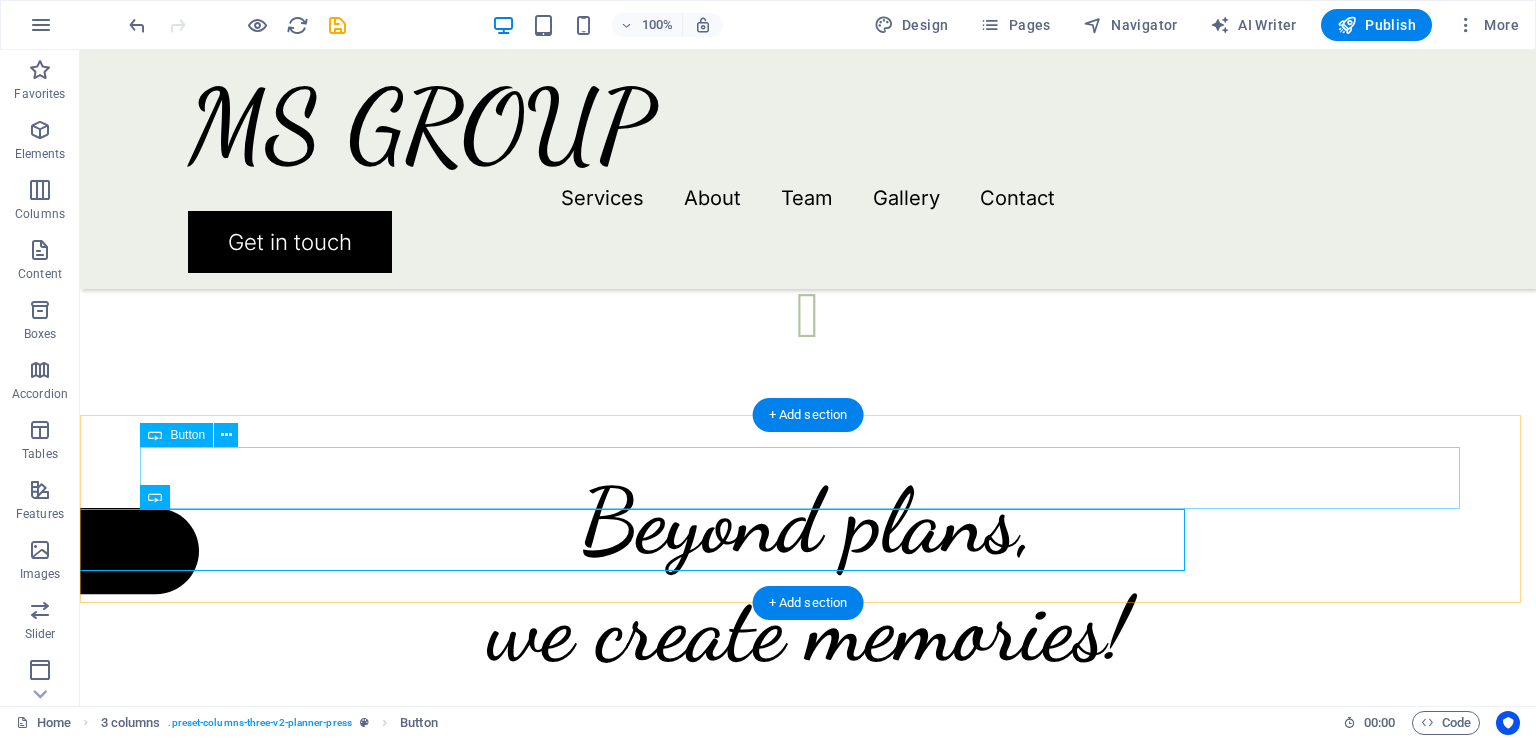 scroll, scrollTop: 3700, scrollLeft: 0, axis: vertical 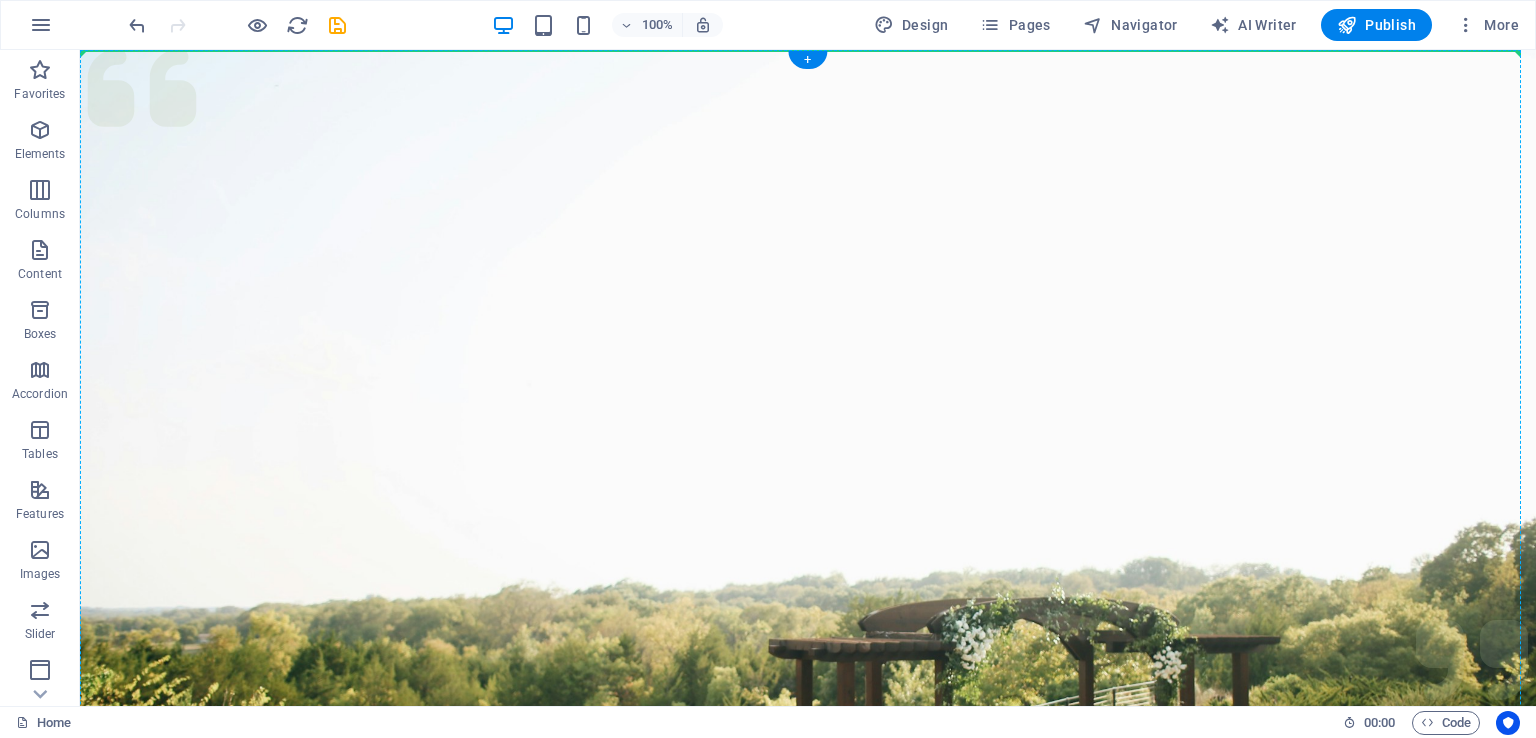 drag, startPoint x: 312, startPoint y: 481, endPoint x: 1403, endPoint y: 203, distance: 1125.8619 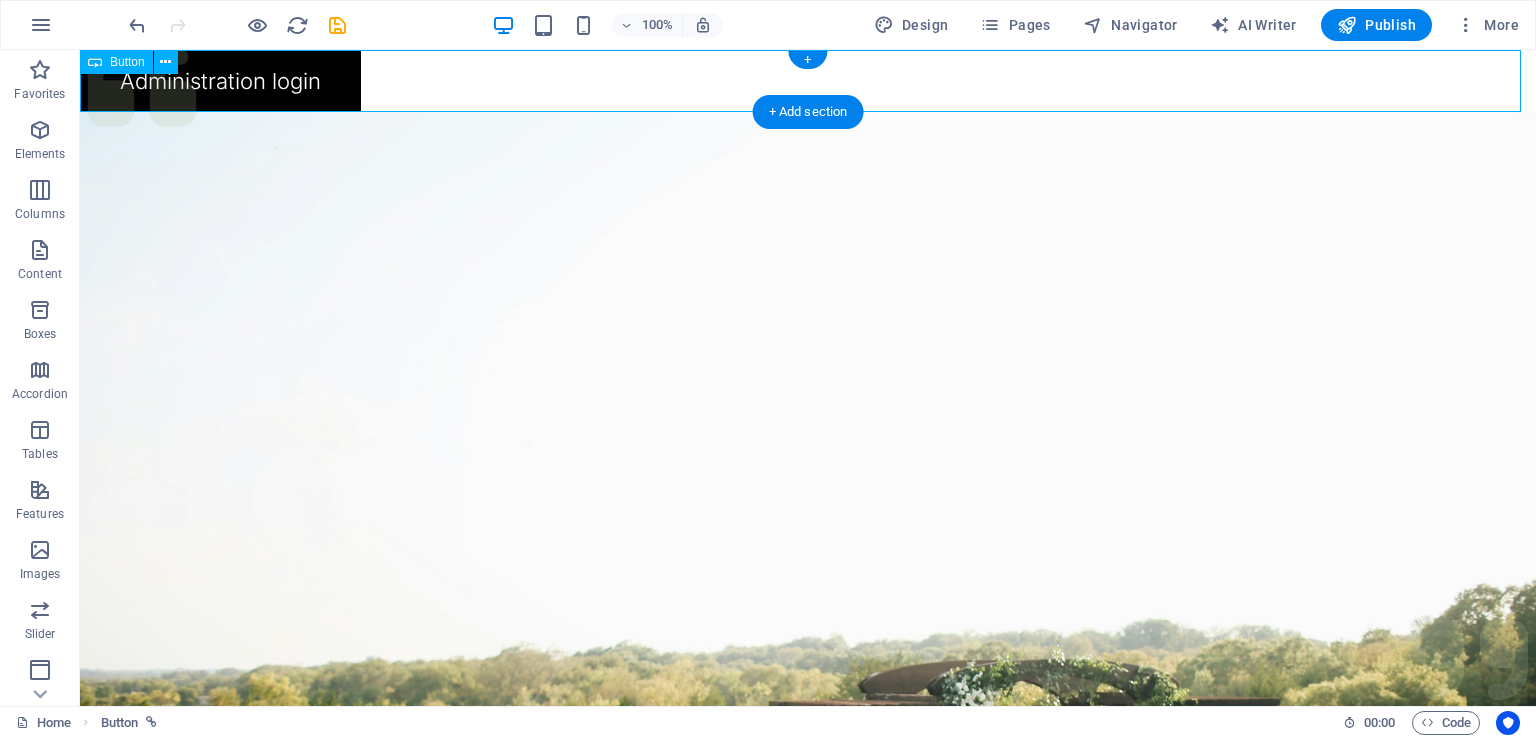 drag, startPoint x: 269, startPoint y: 74, endPoint x: 353, endPoint y: 89, distance: 85.32877 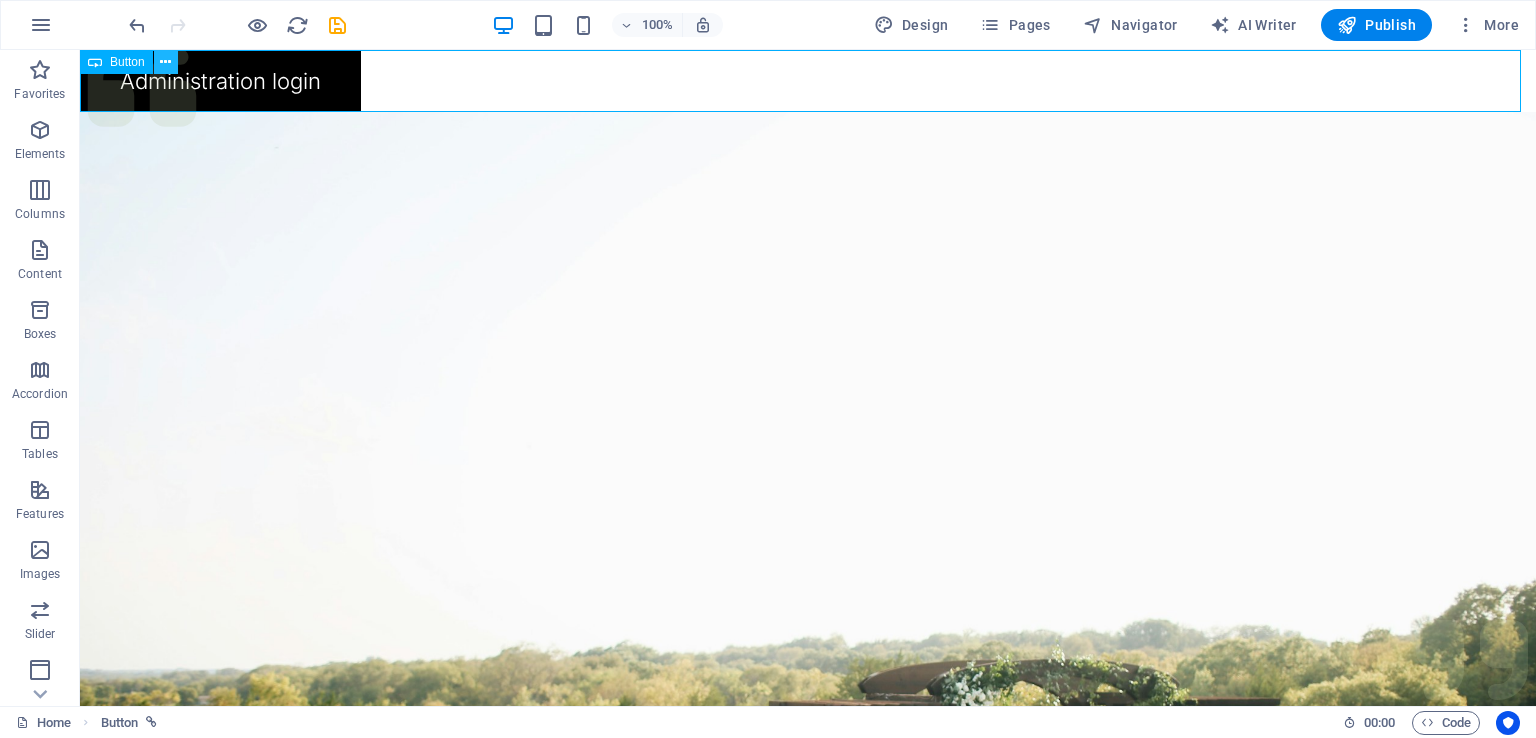 click at bounding box center [165, 62] 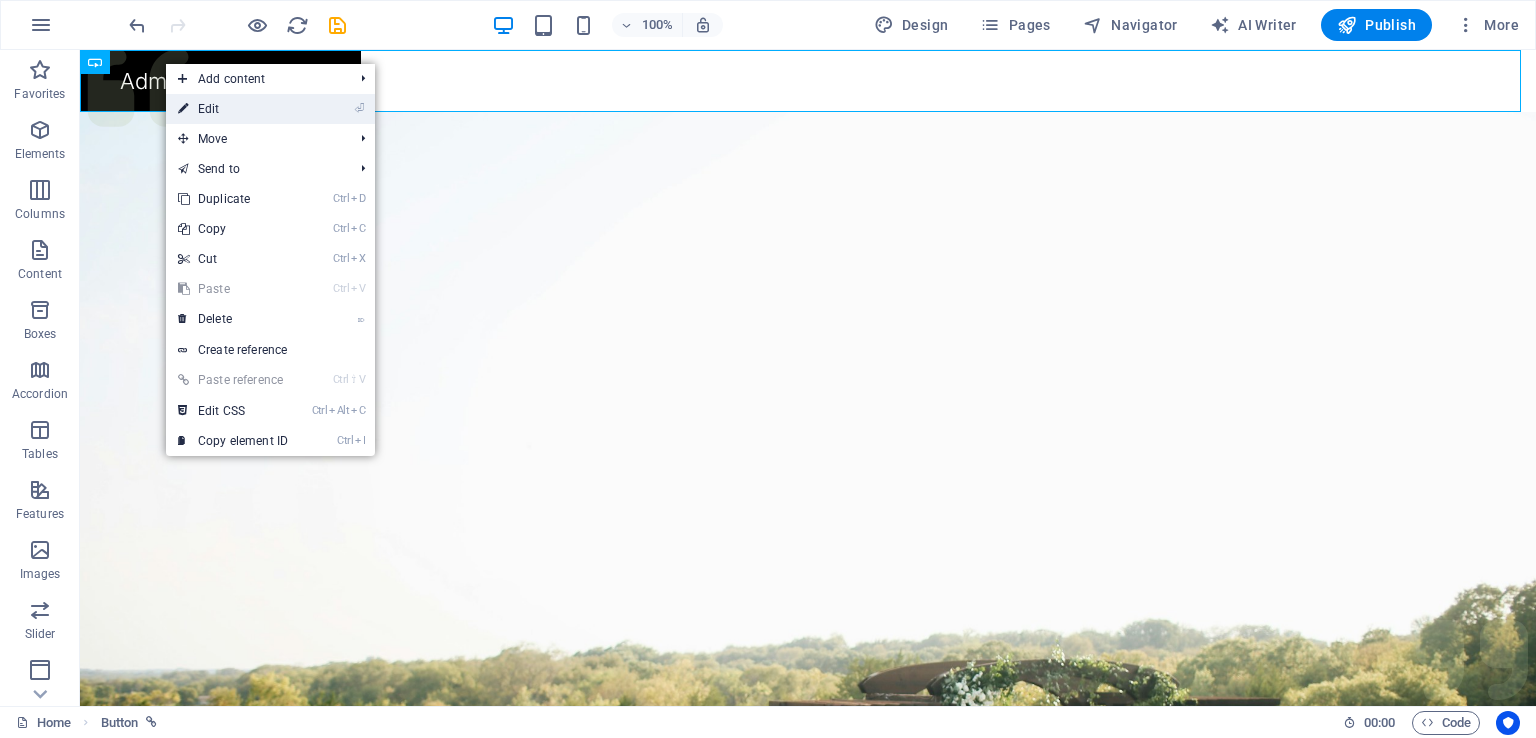 click on "⏎  Edit" at bounding box center [233, 109] 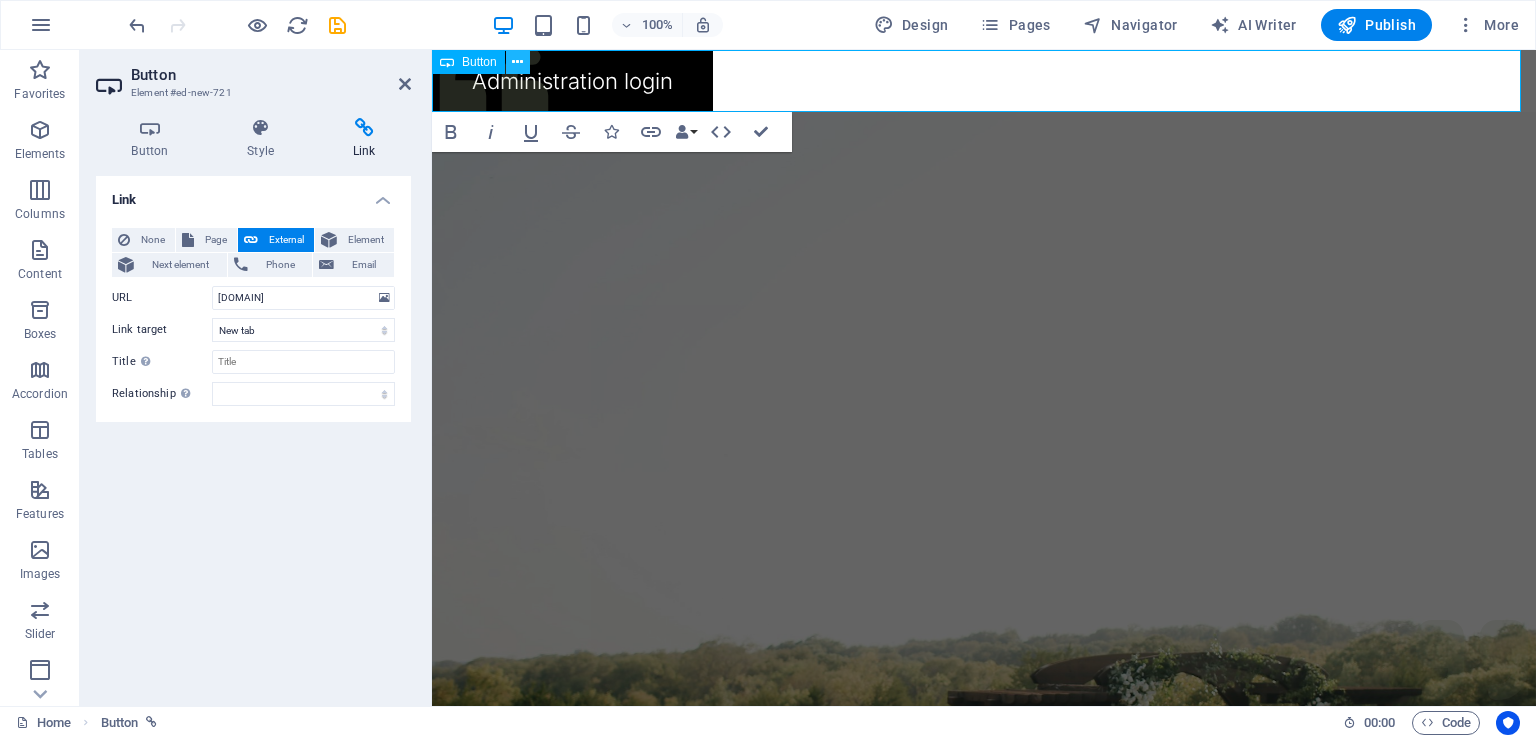 click at bounding box center (517, 62) 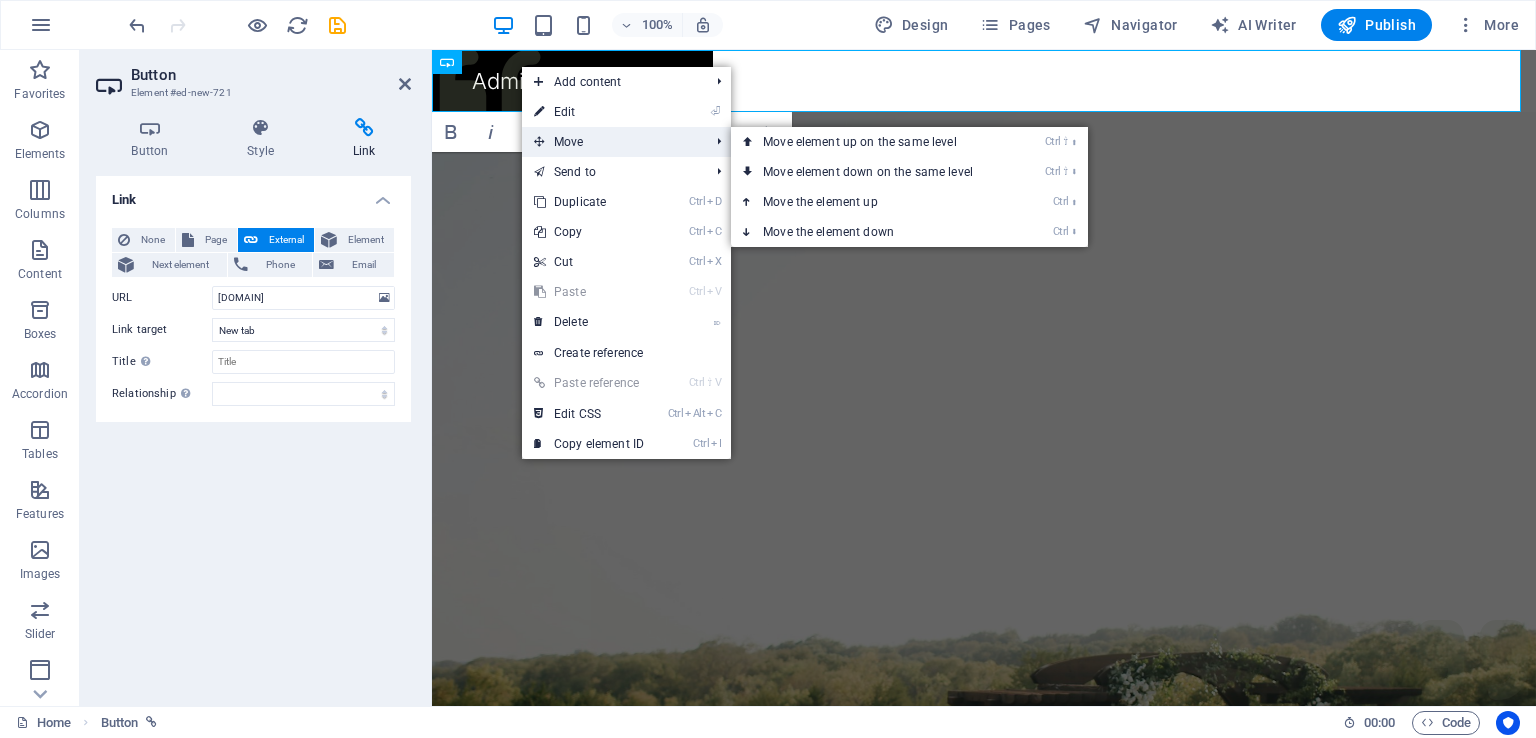 click on "Move" at bounding box center [611, 142] 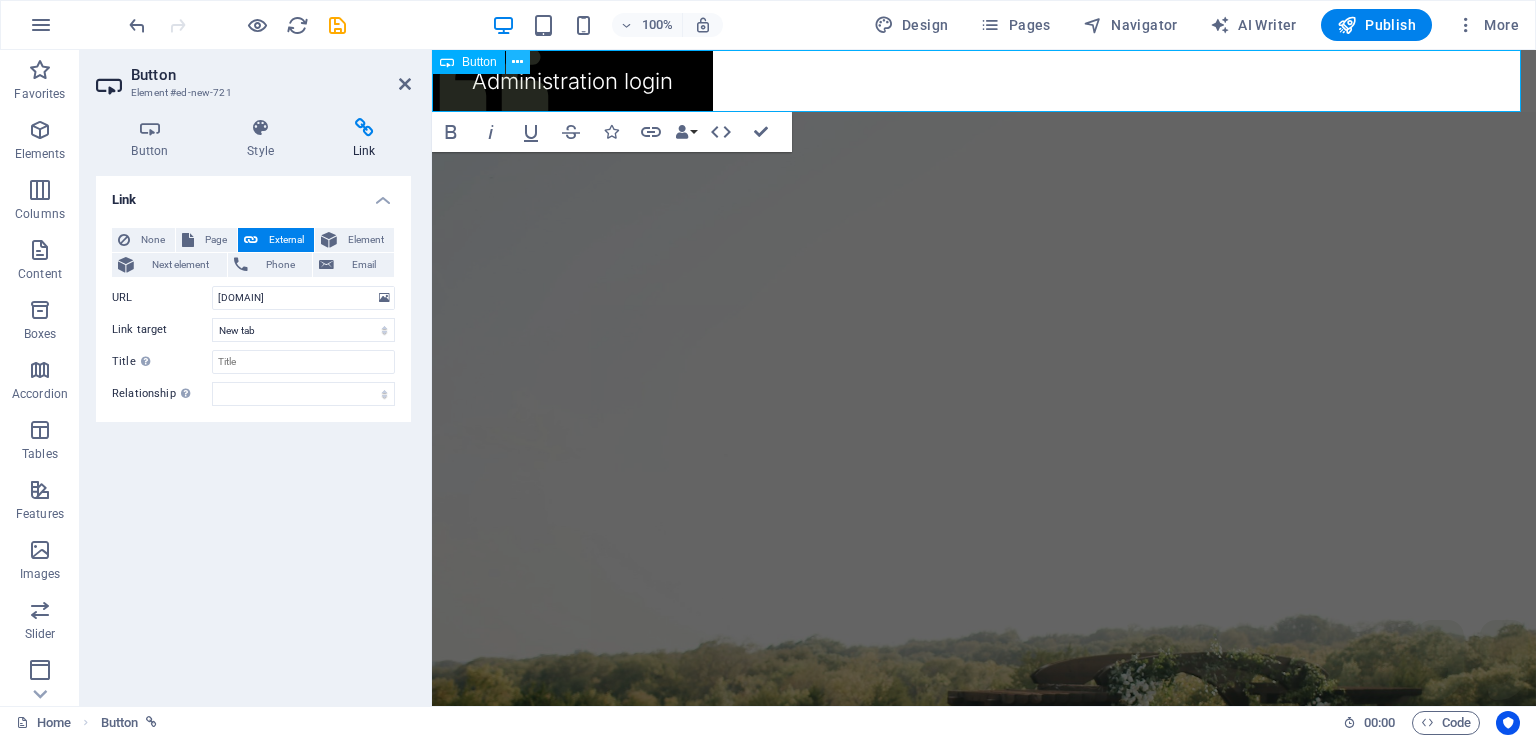 click at bounding box center (518, 62) 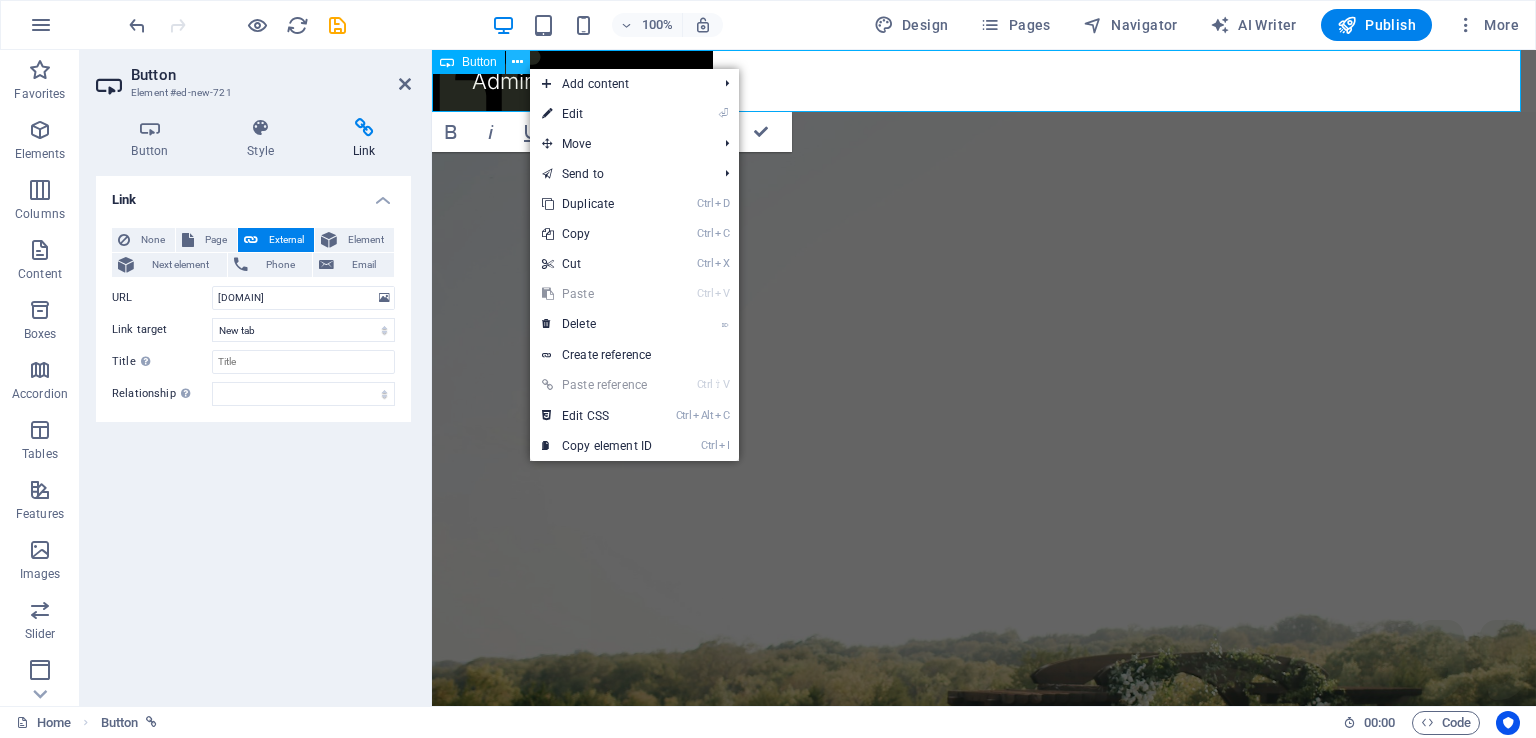 click at bounding box center [518, 62] 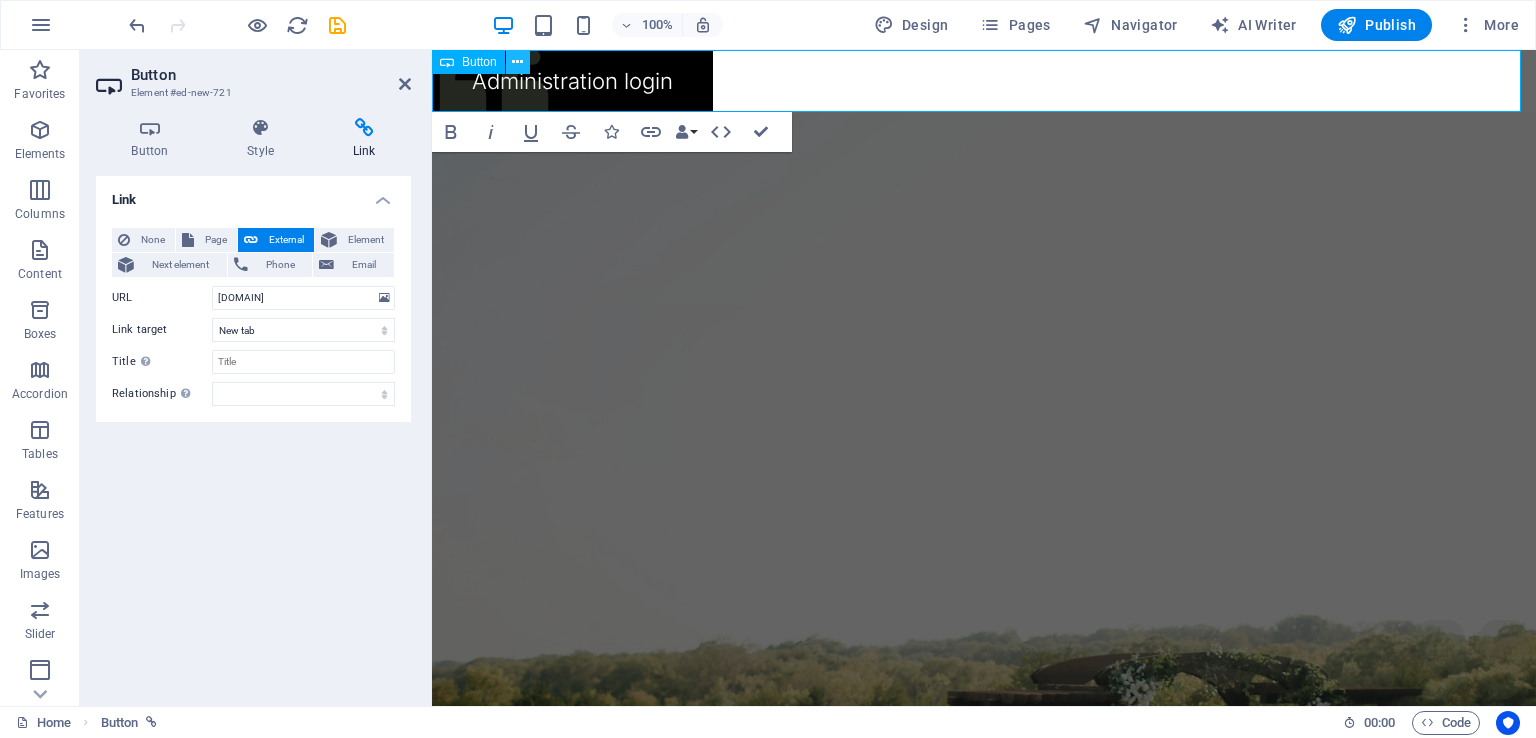 click at bounding box center [517, 62] 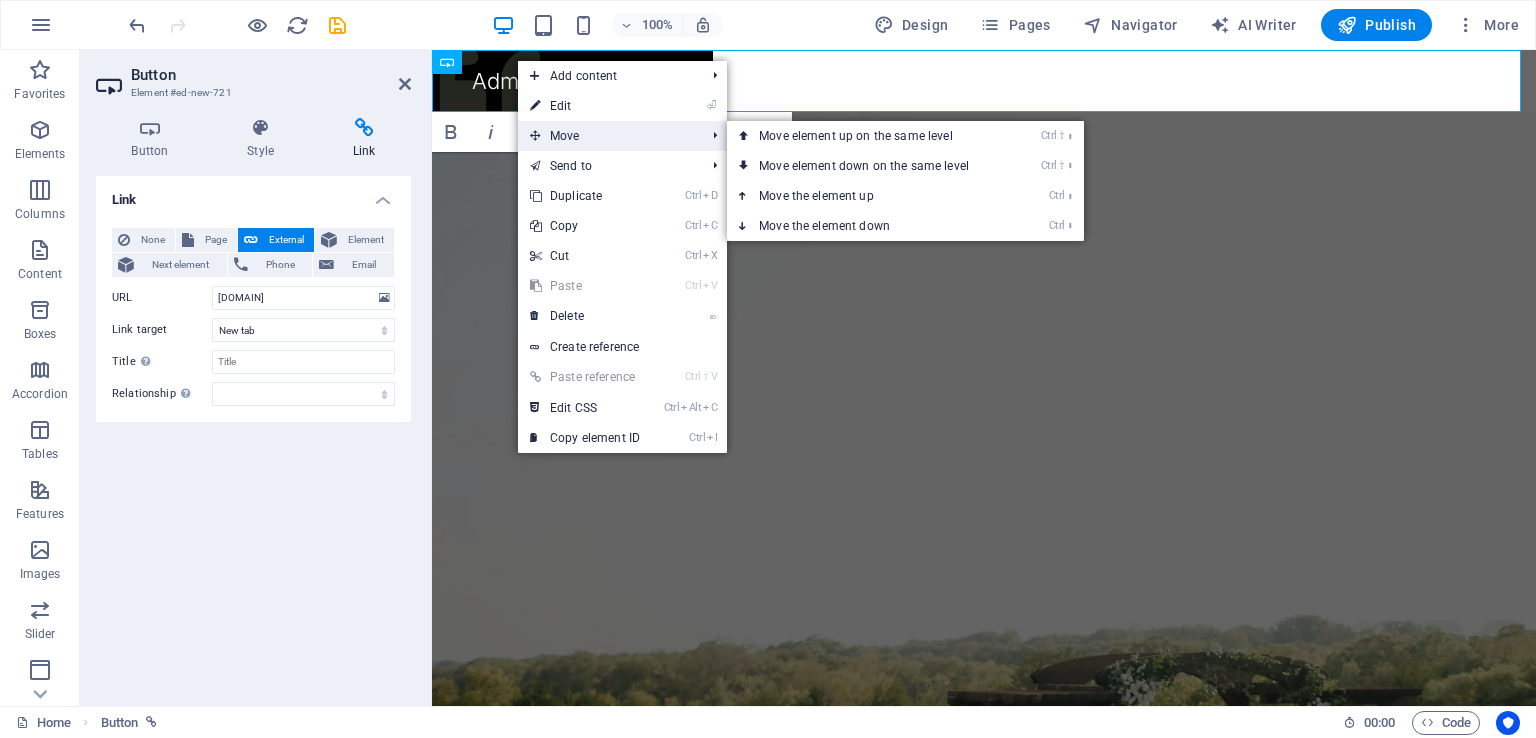 click on "Move" at bounding box center (607, 136) 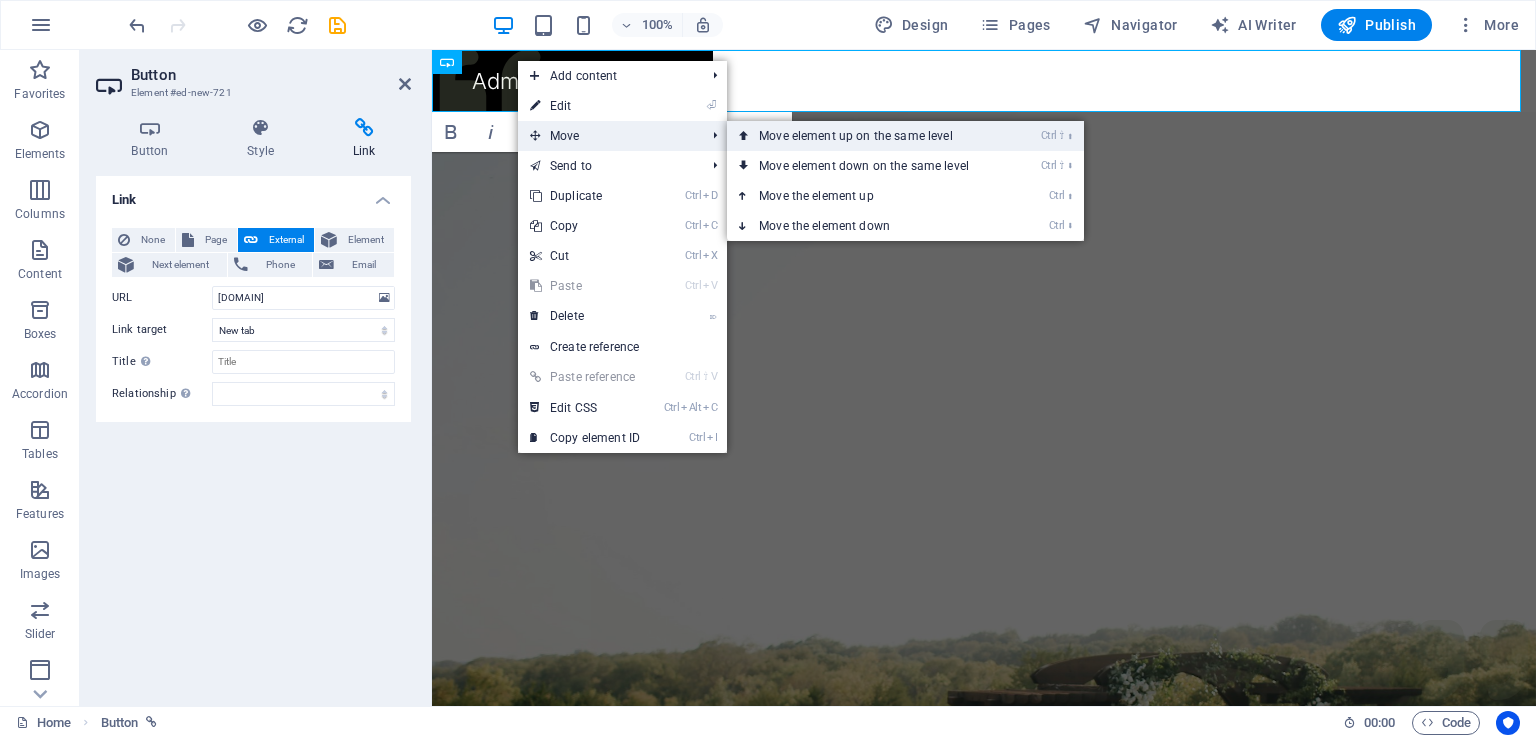 click on "Ctrl ⇧ ⬆  Move element up on the same level" at bounding box center [868, 136] 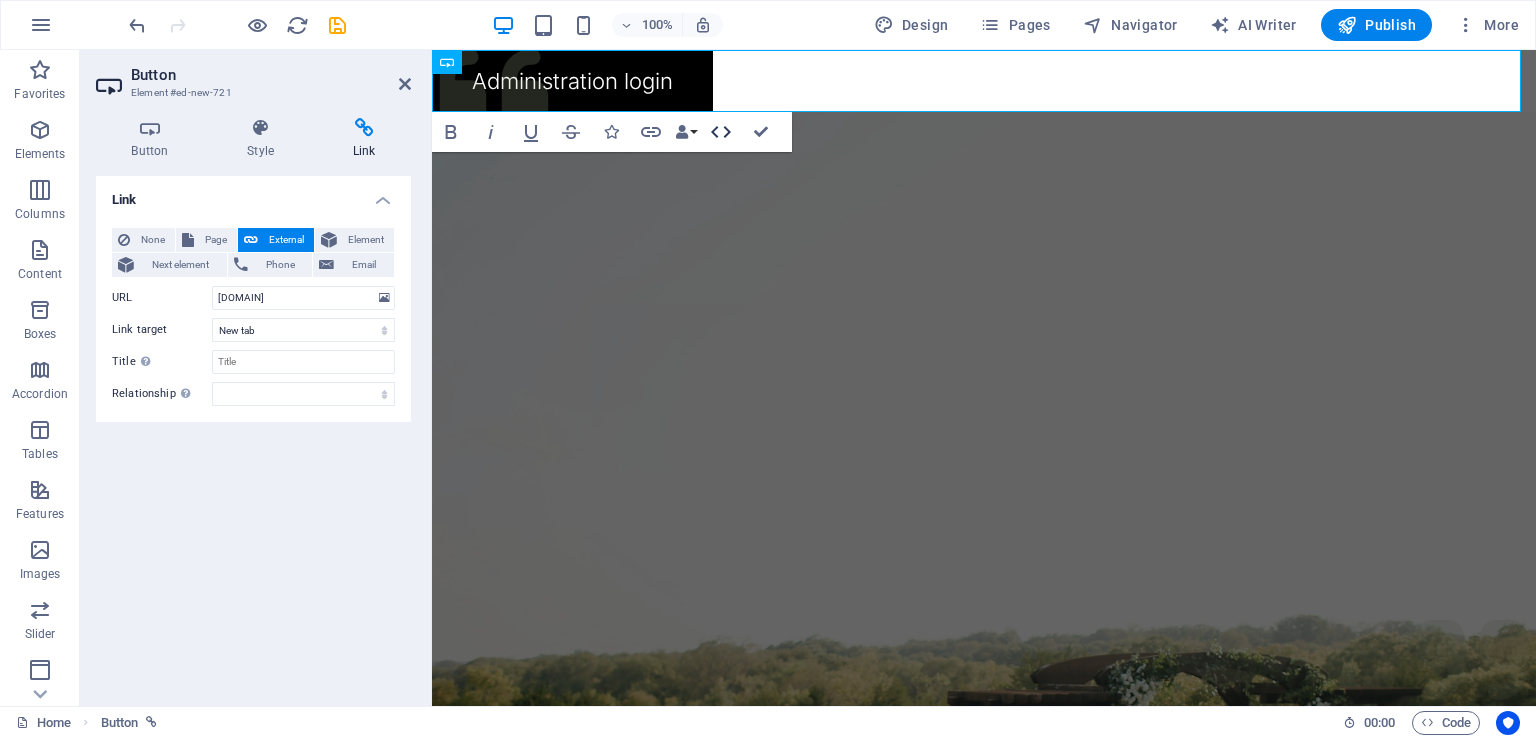 click 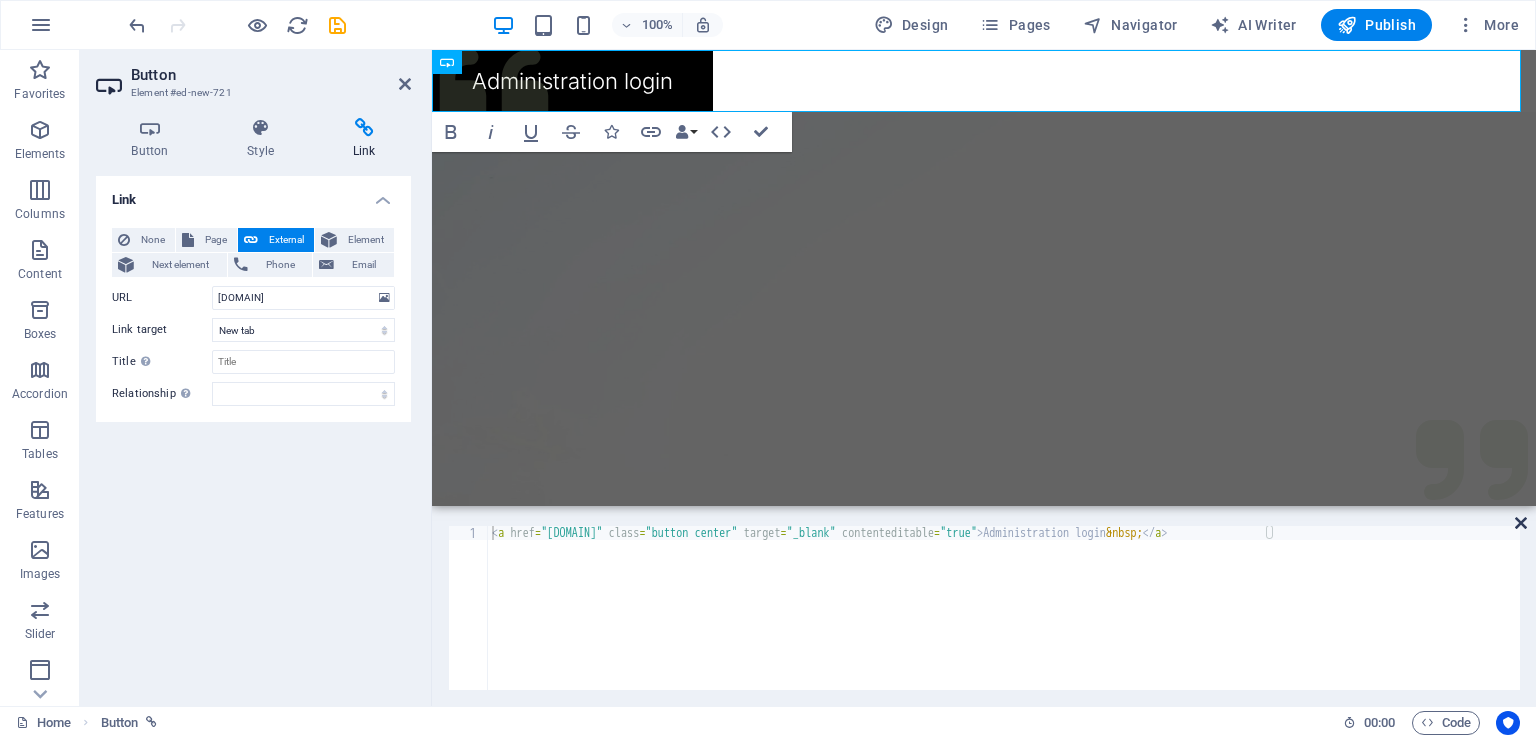 click at bounding box center [1521, 523] 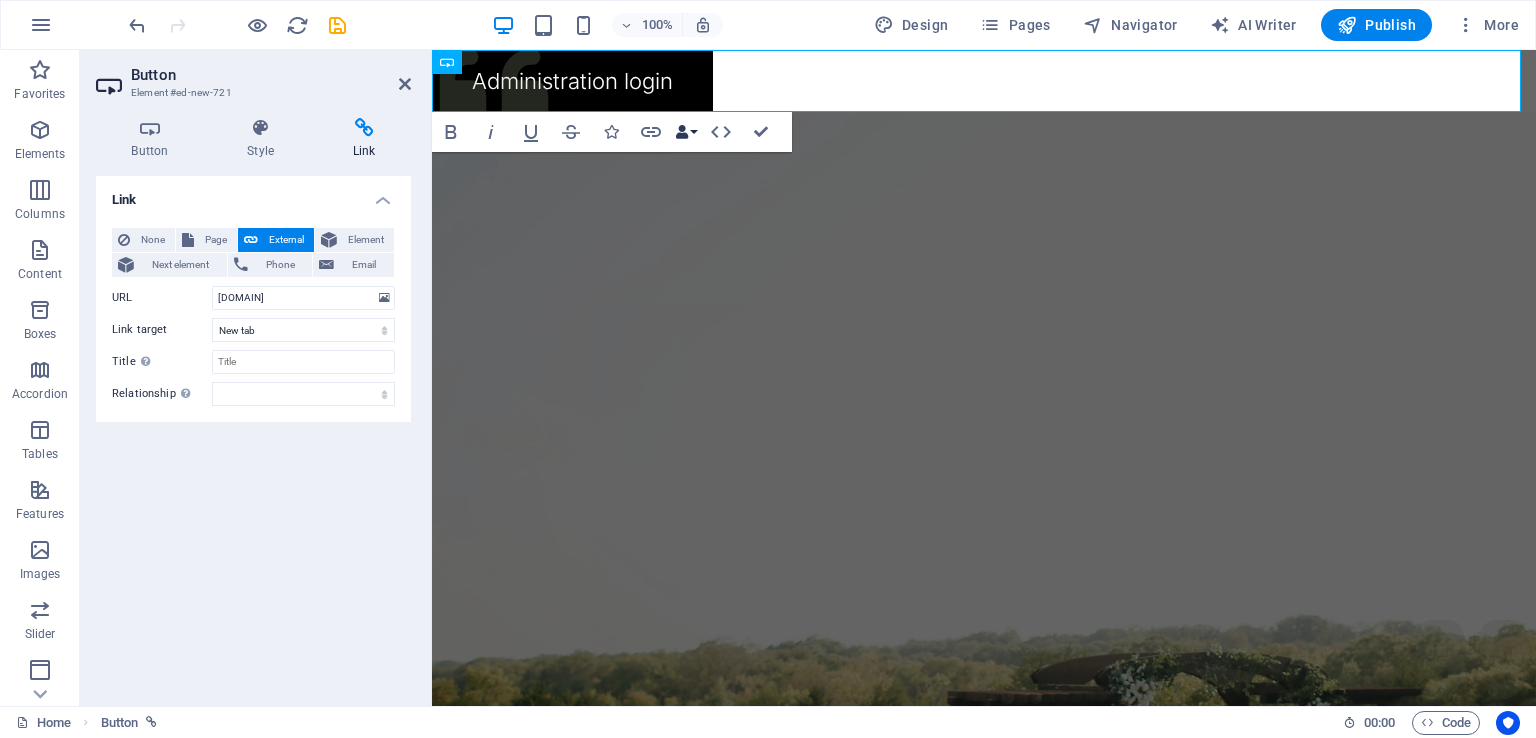 click at bounding box center (682, 132) 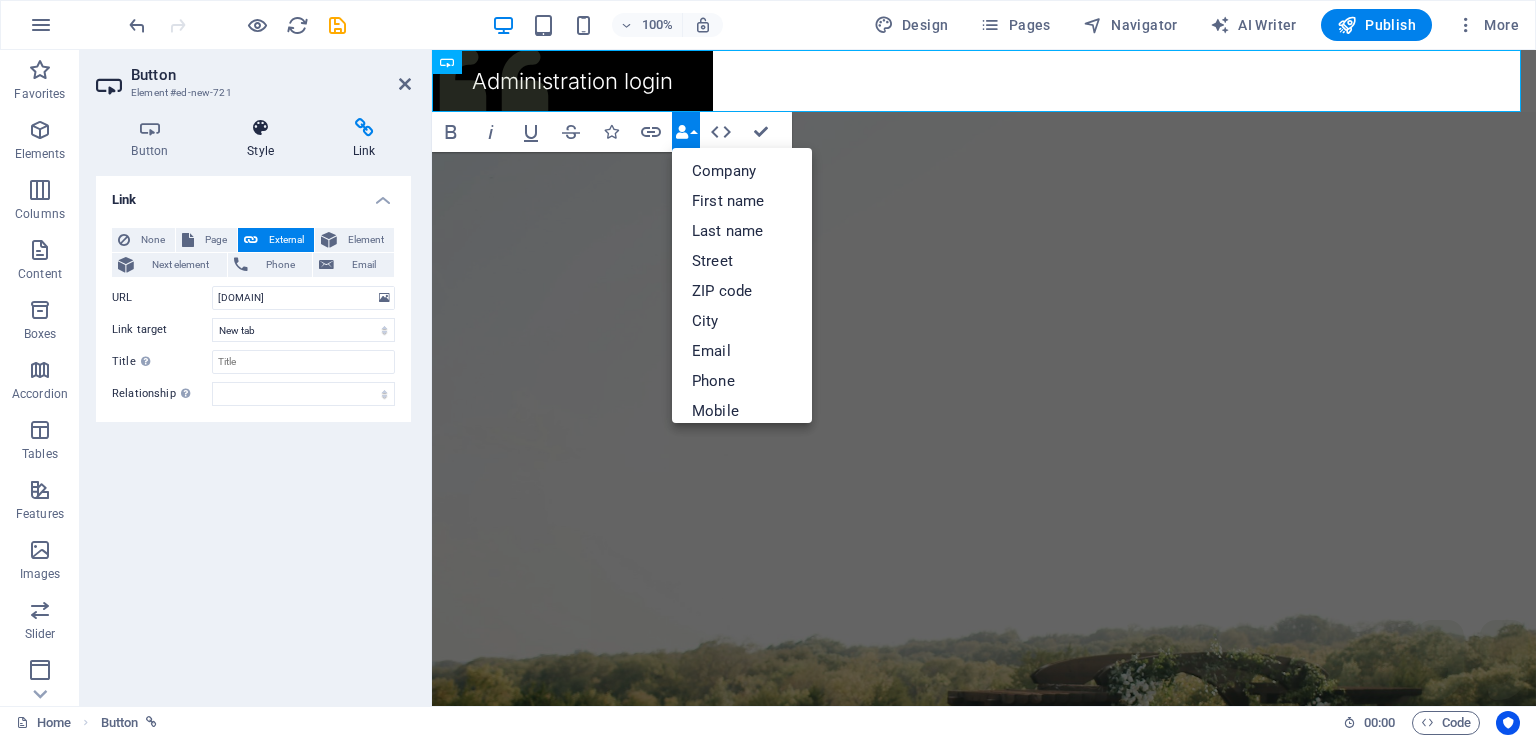 click at bounding box center (261, 128) 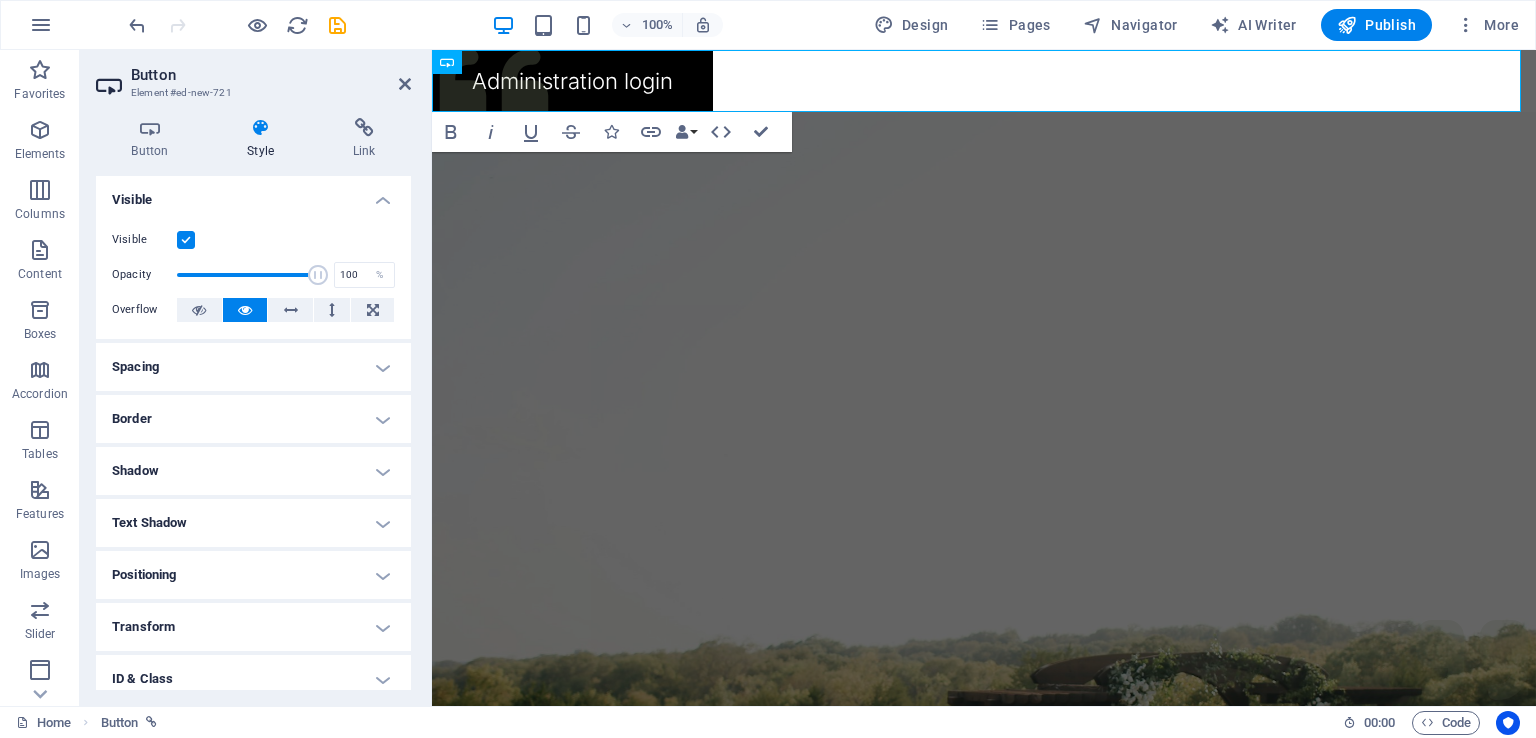 click on "Spacing" at bounding box center (253, 367) 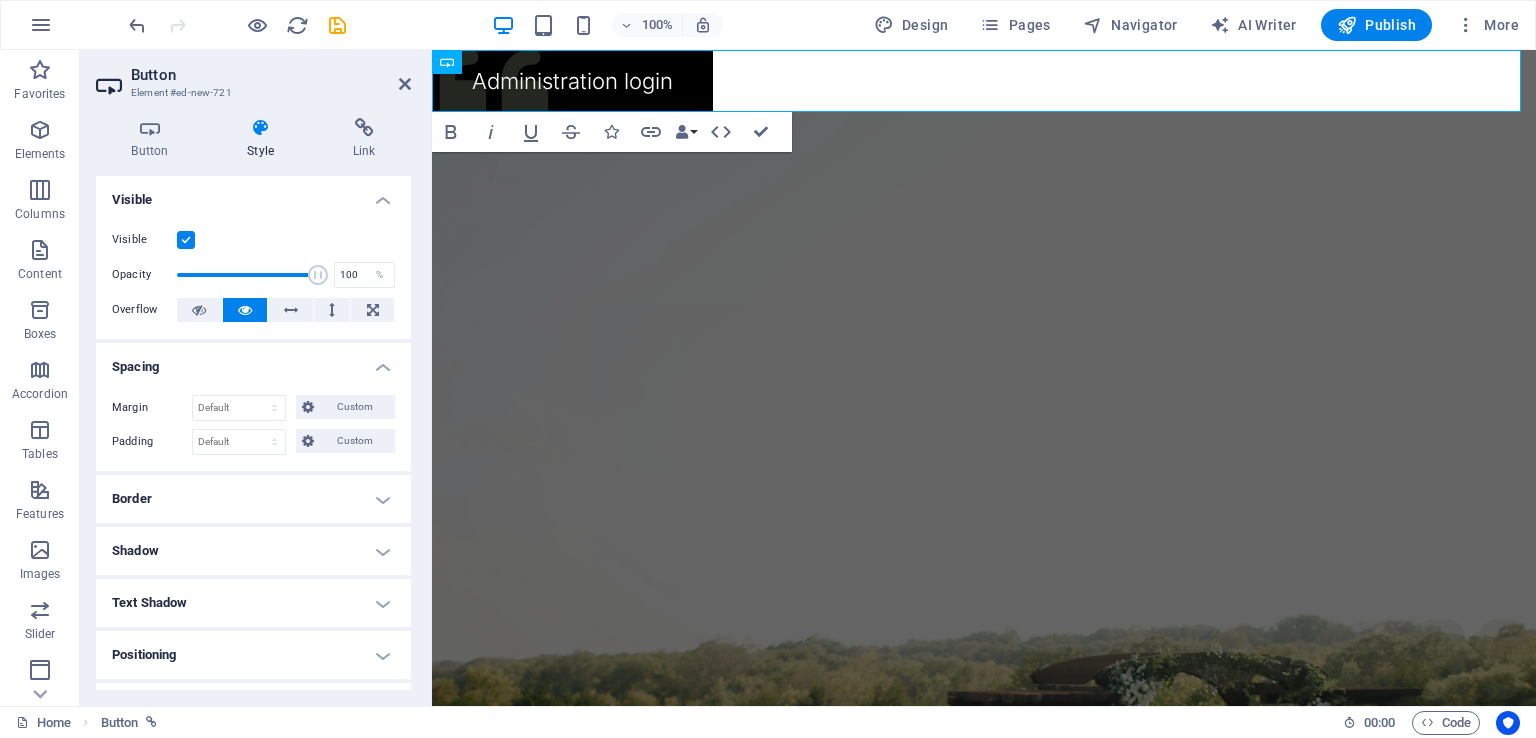 click on "Border" at bounding box center (253, 499) 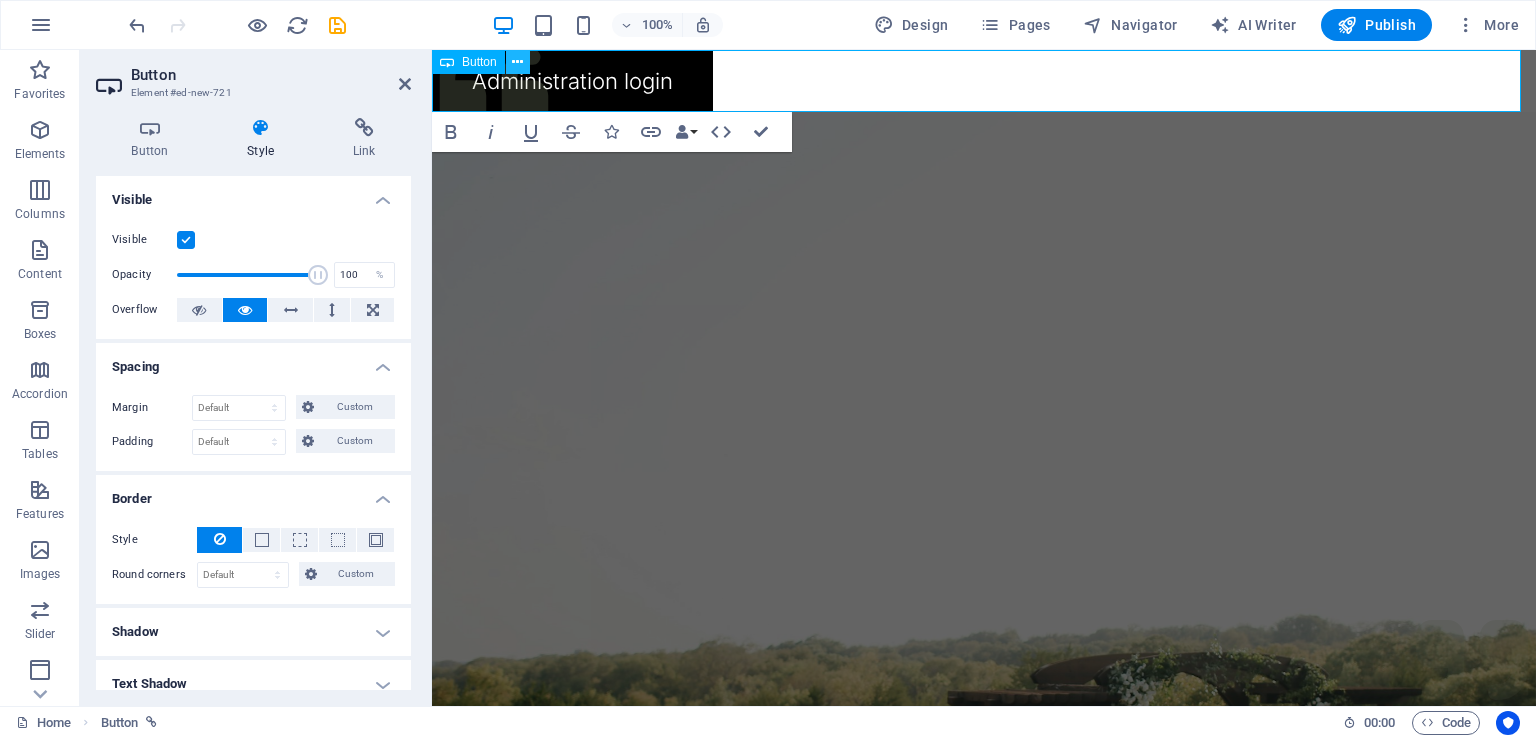 click at bounding box center (517, 62) 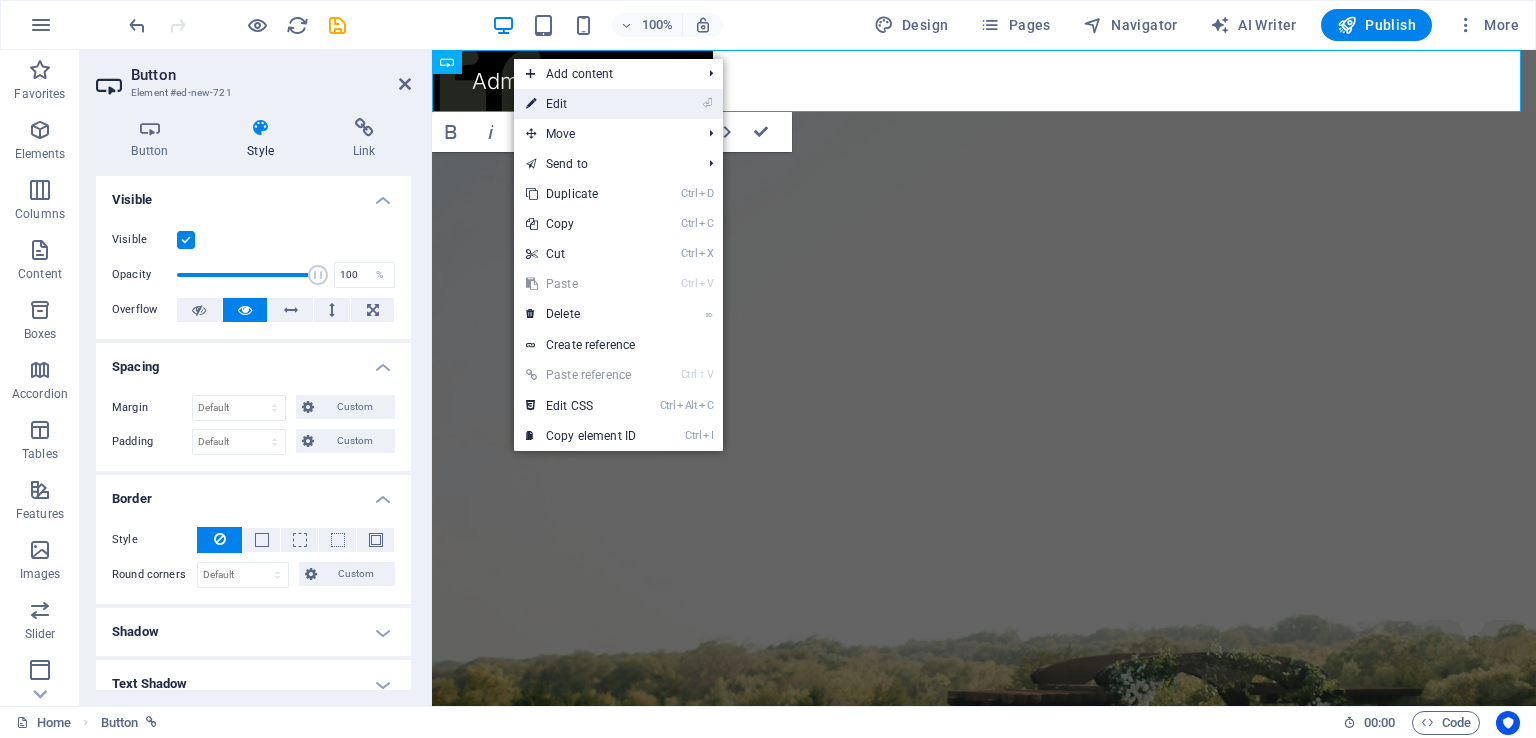 click on "⏎  Edit" at bounding box center [618, 104] 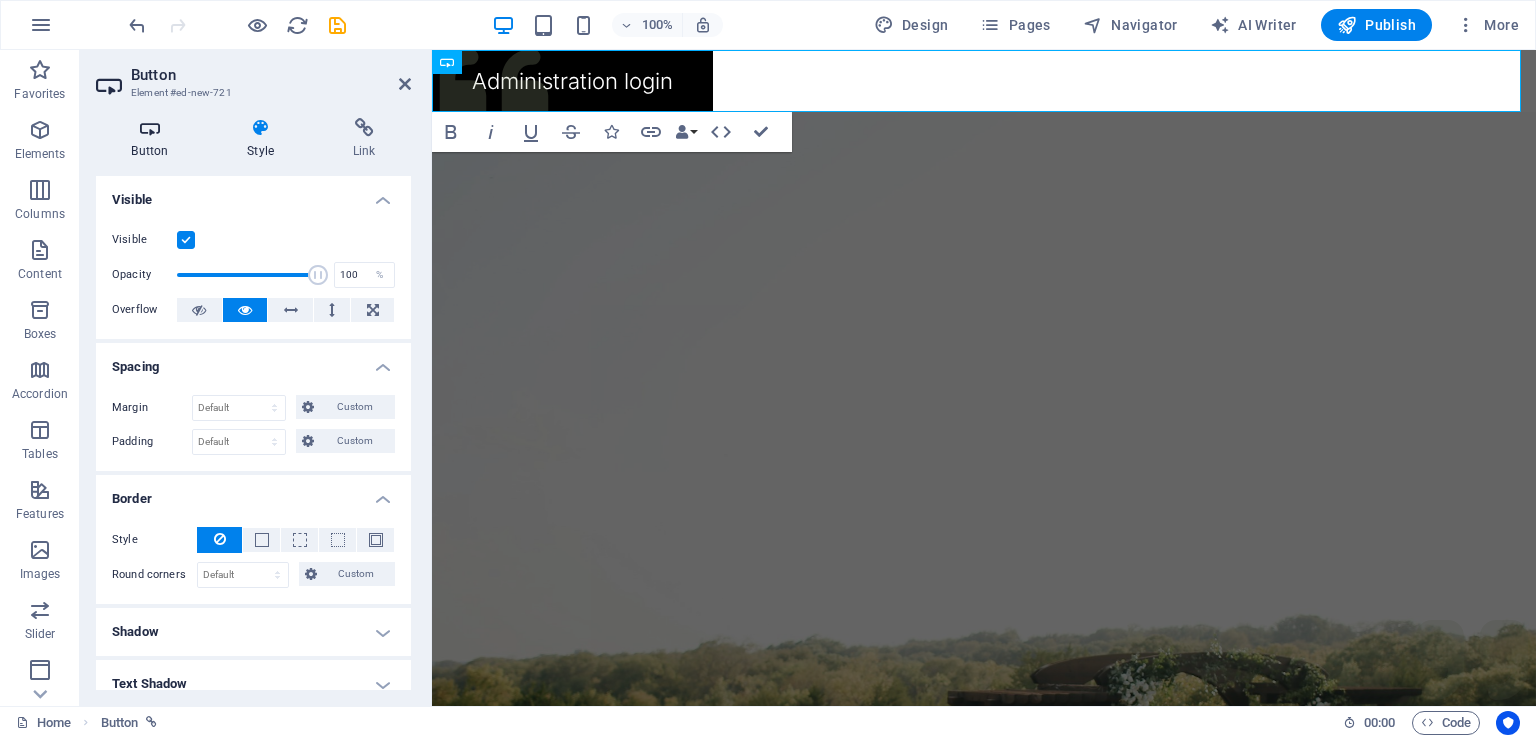 click on "Button" at bounding box center (154, 139) 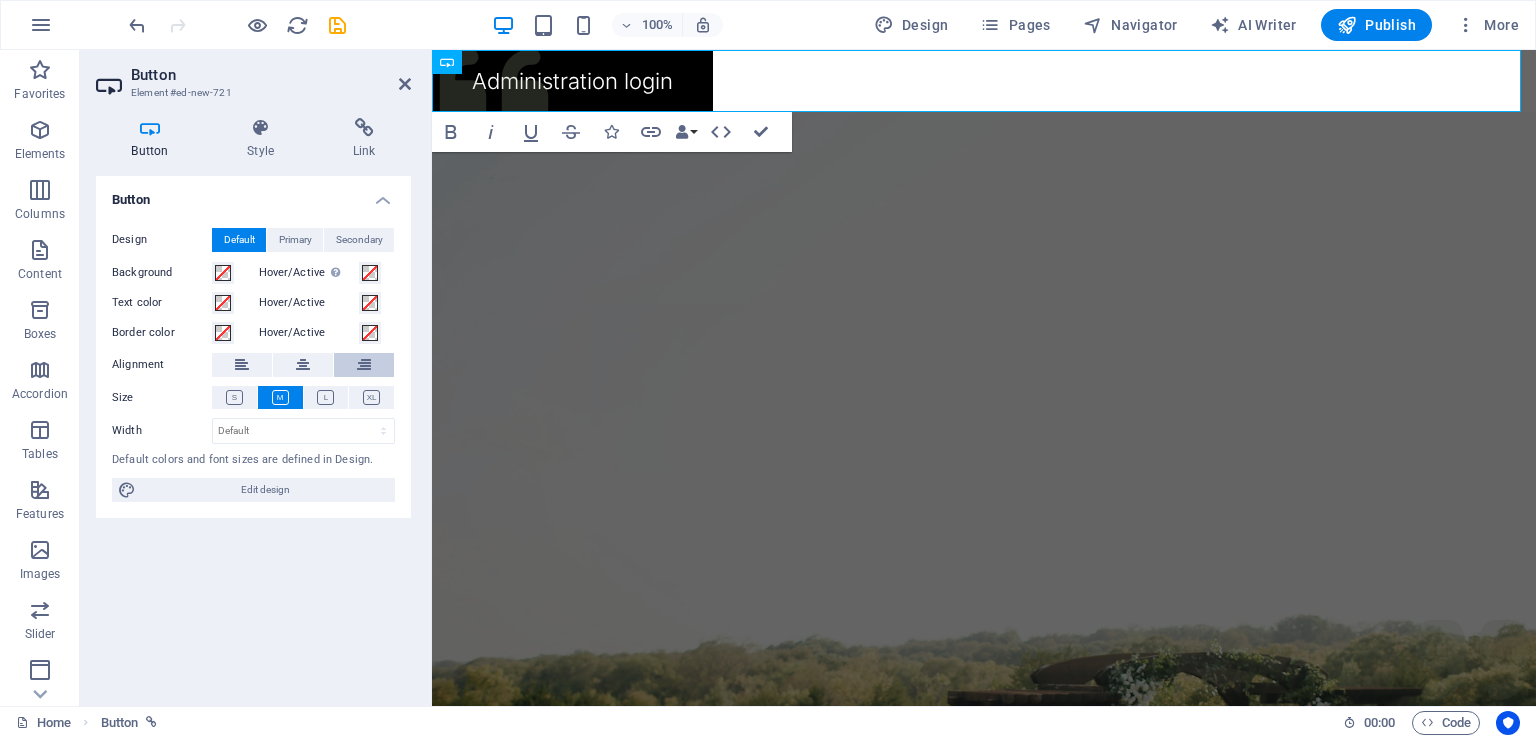 click at bounding box center (364, 365) 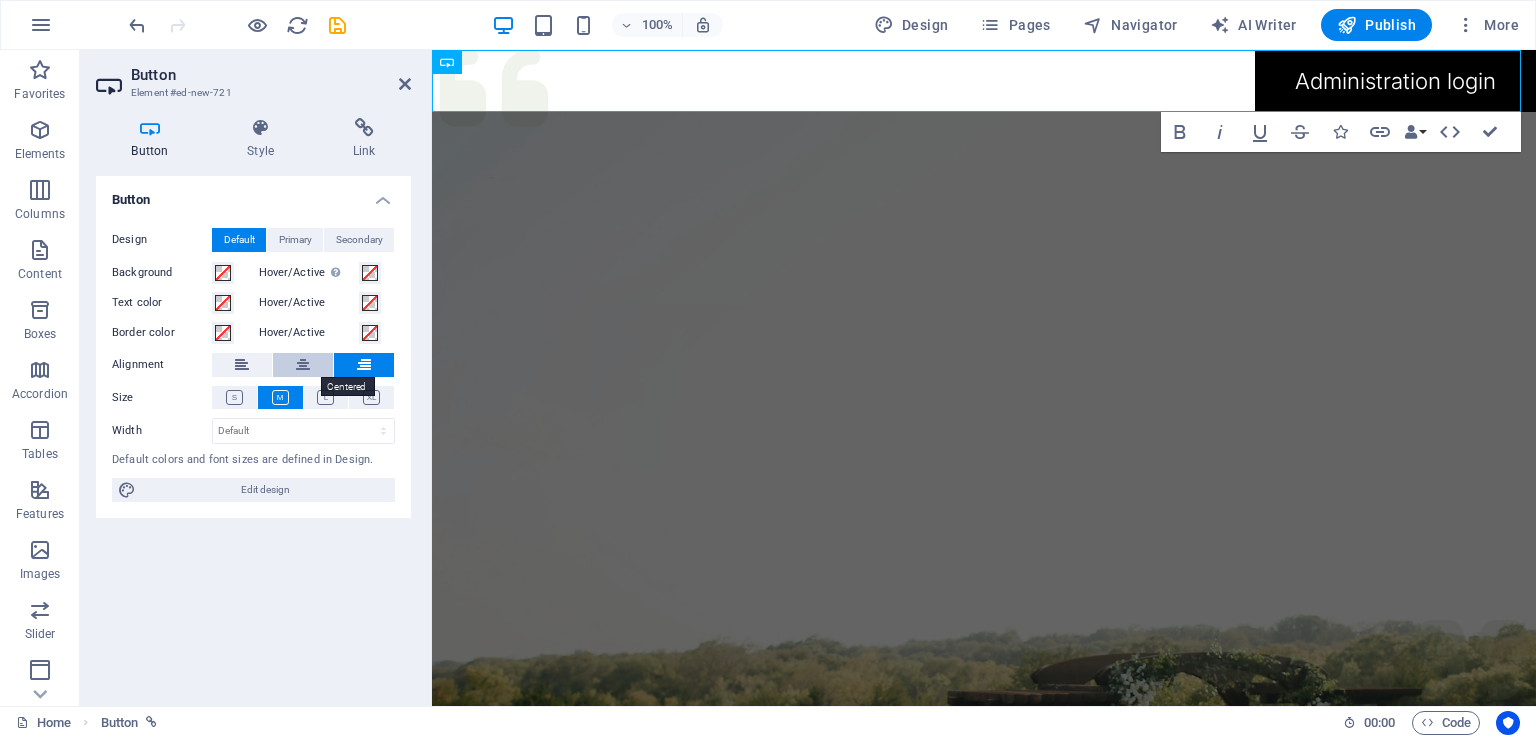 click at bounding box center [303, 365] 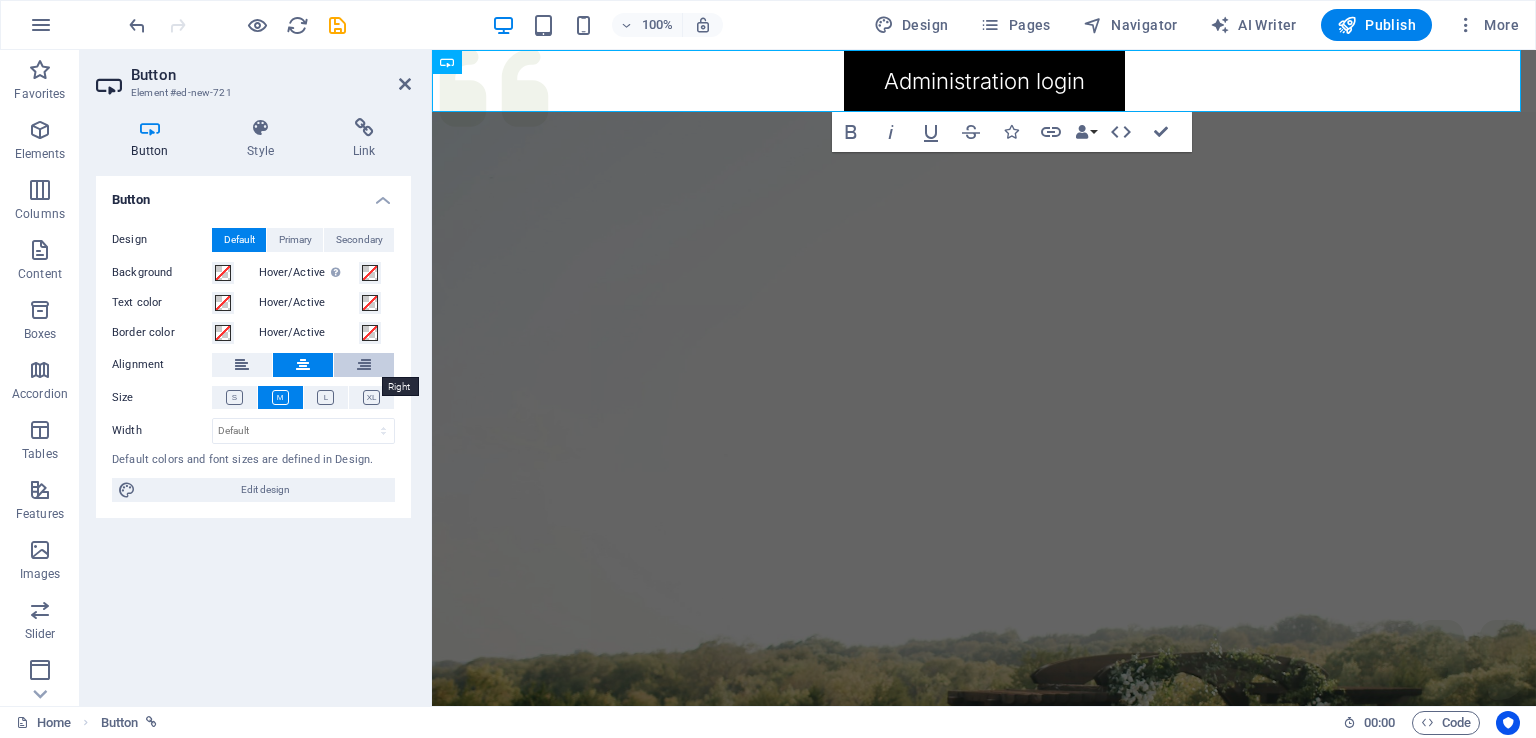 click at bounding box center (364, 365) 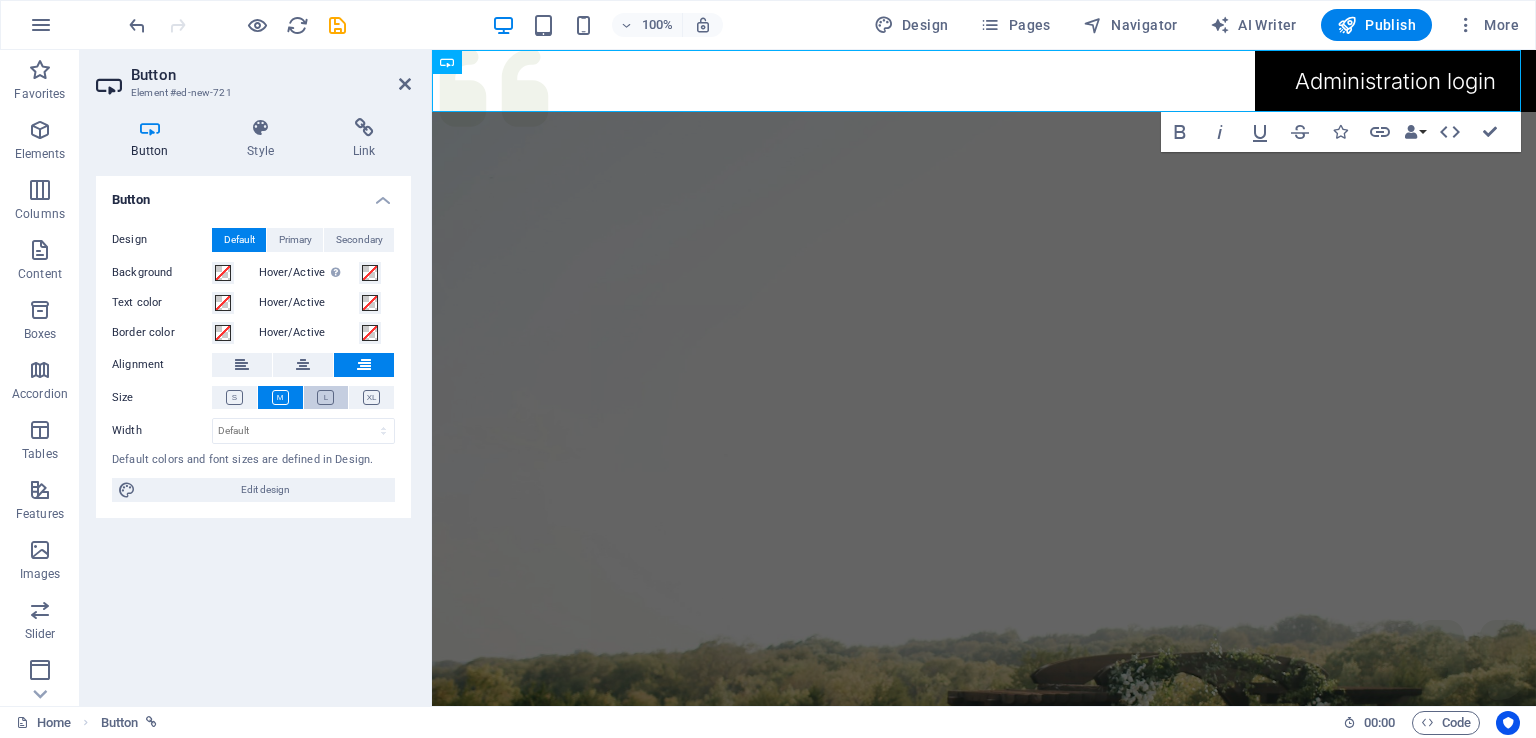click at bounding box center [325, 397] 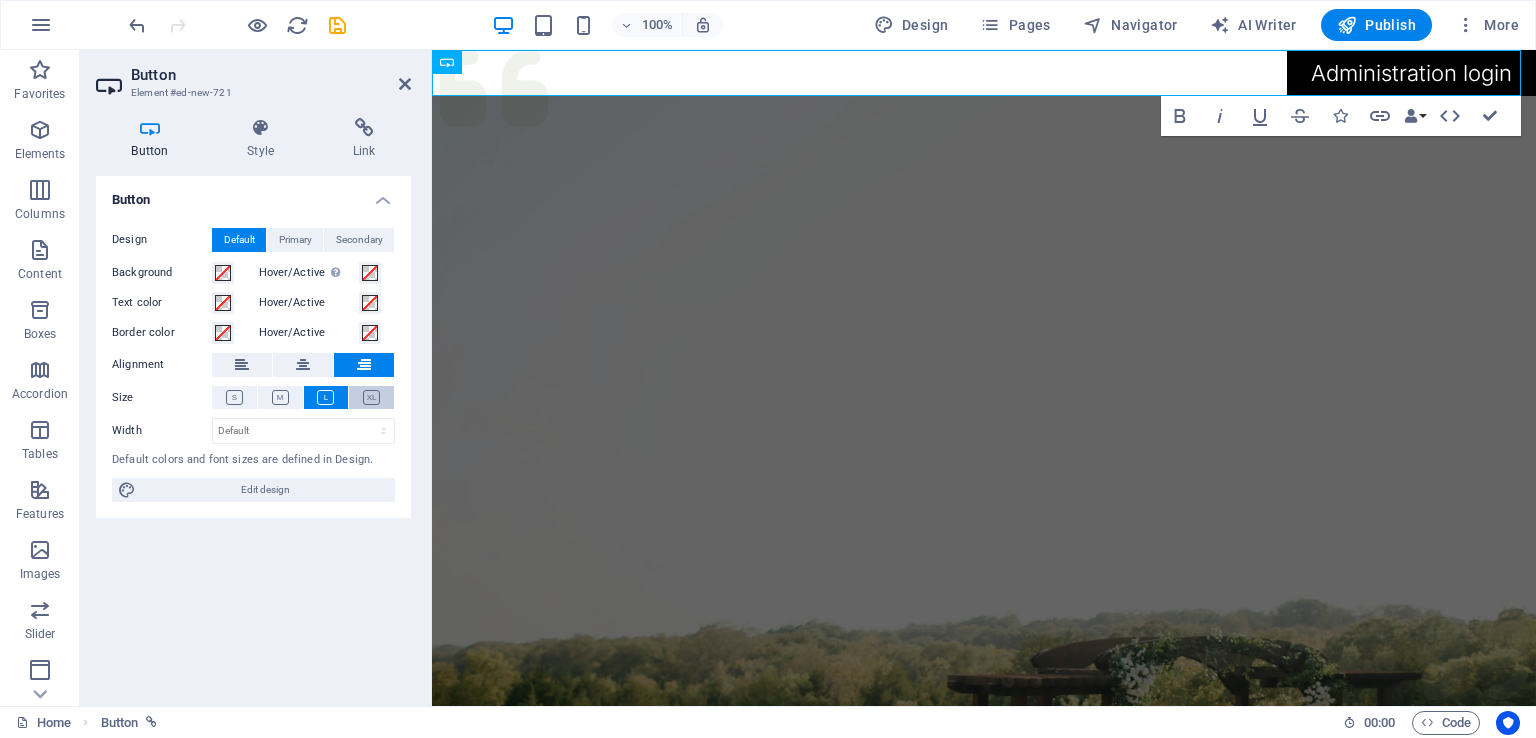click at bounding box center (371, 397) 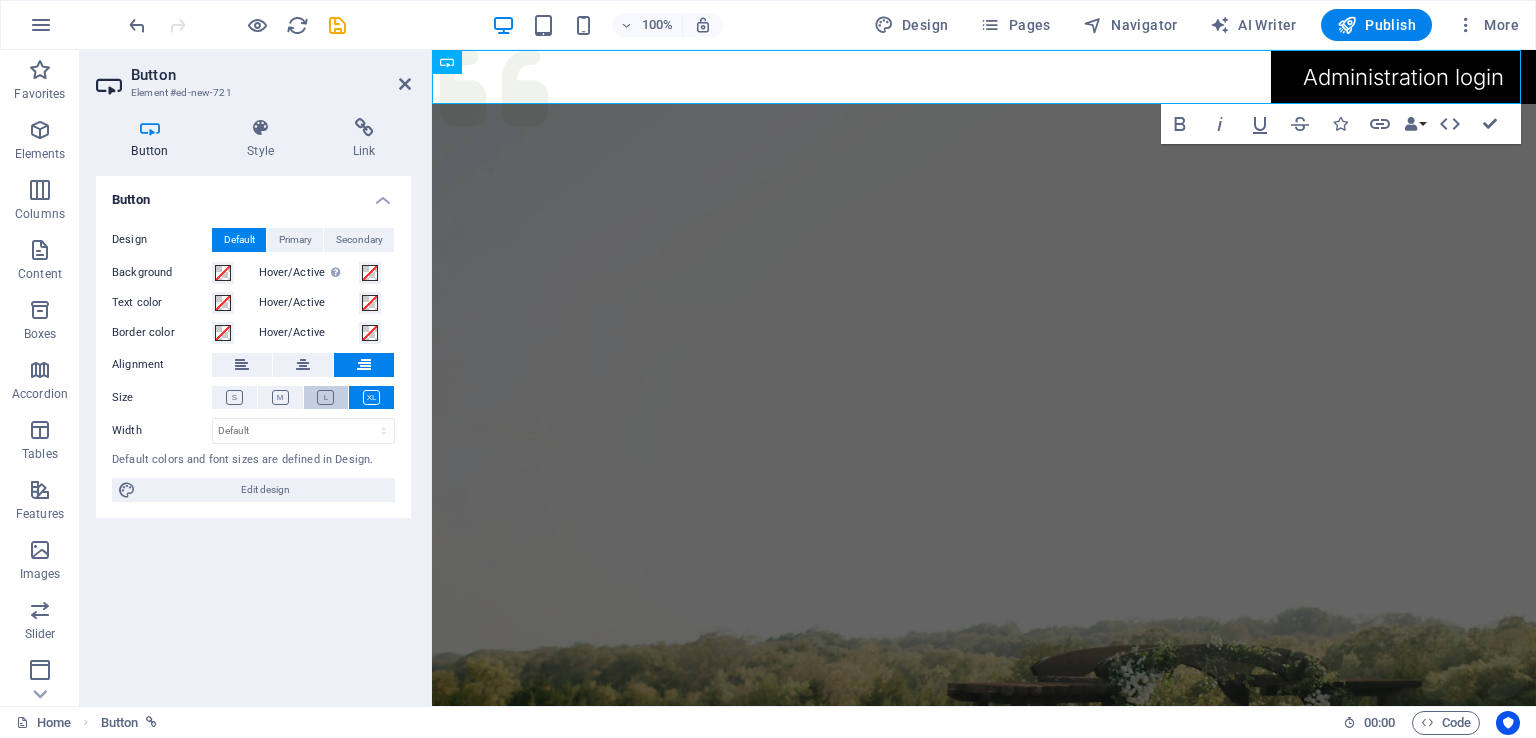 click at bounding box center [325, 397] 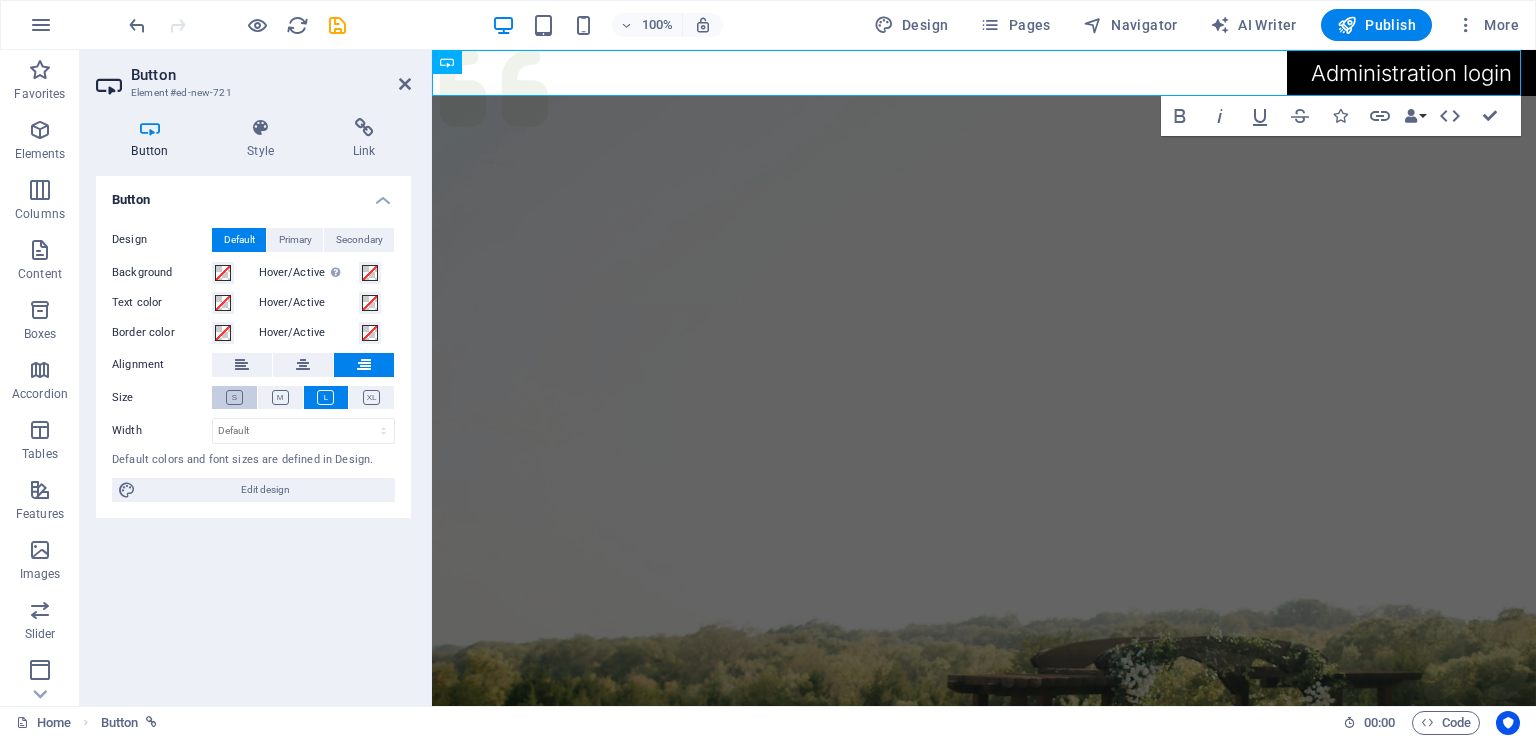 click at bounding box center (234, 397) 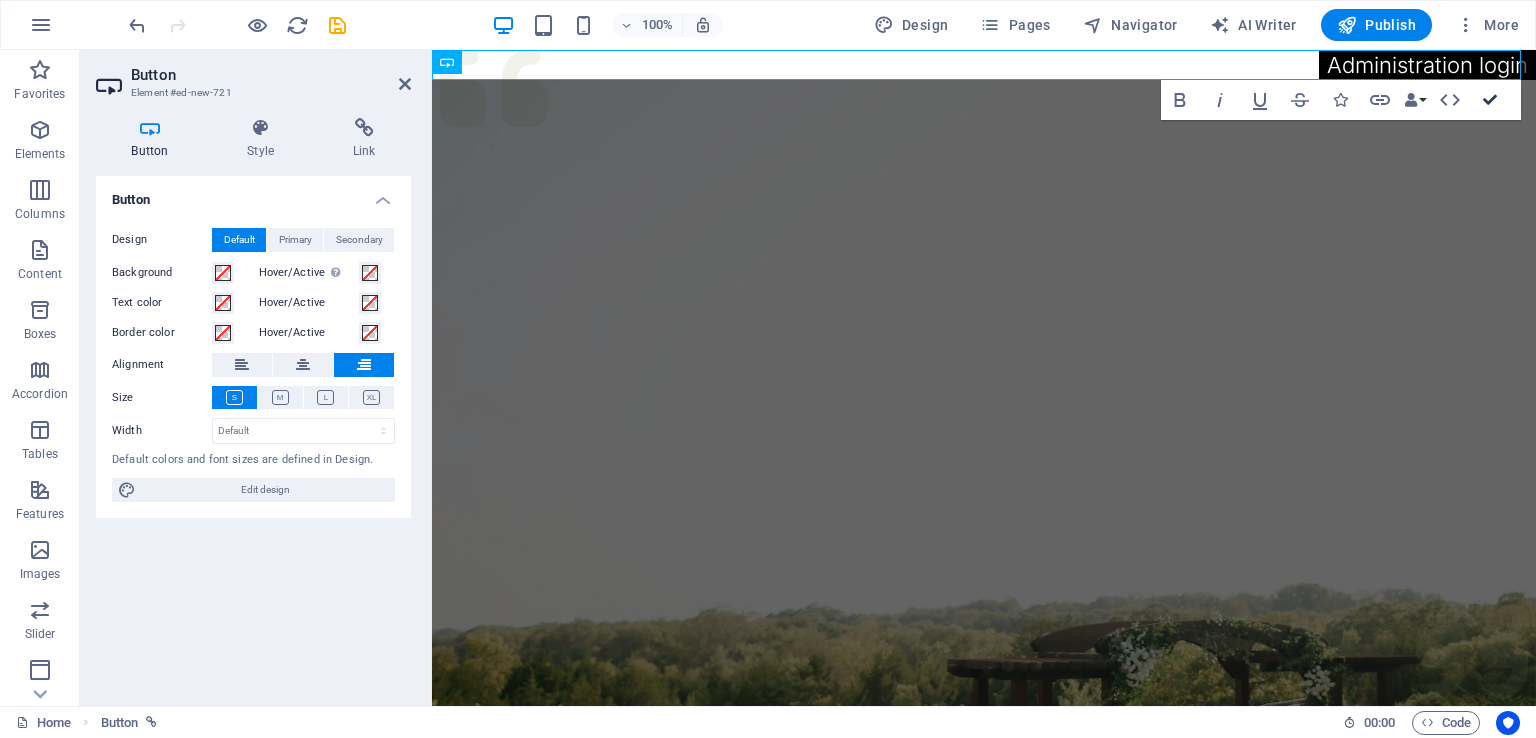 drag, startPoint x: 1489, startPoint y: 105, endPoint x: 1410, endPoint y: 54, distance: 94.031906 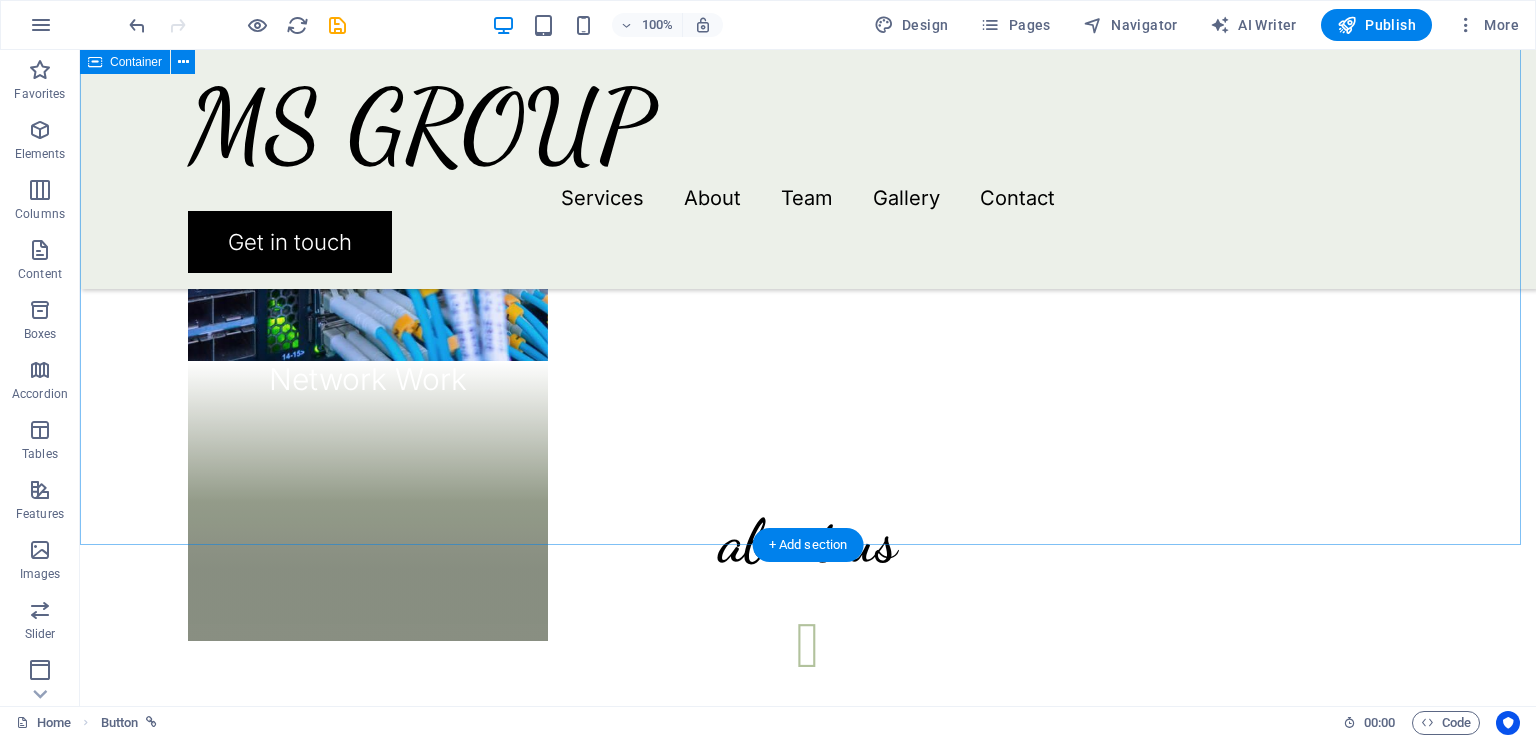scroll, scrollTop: 3800, scrollLeft: 0, axis: vertical 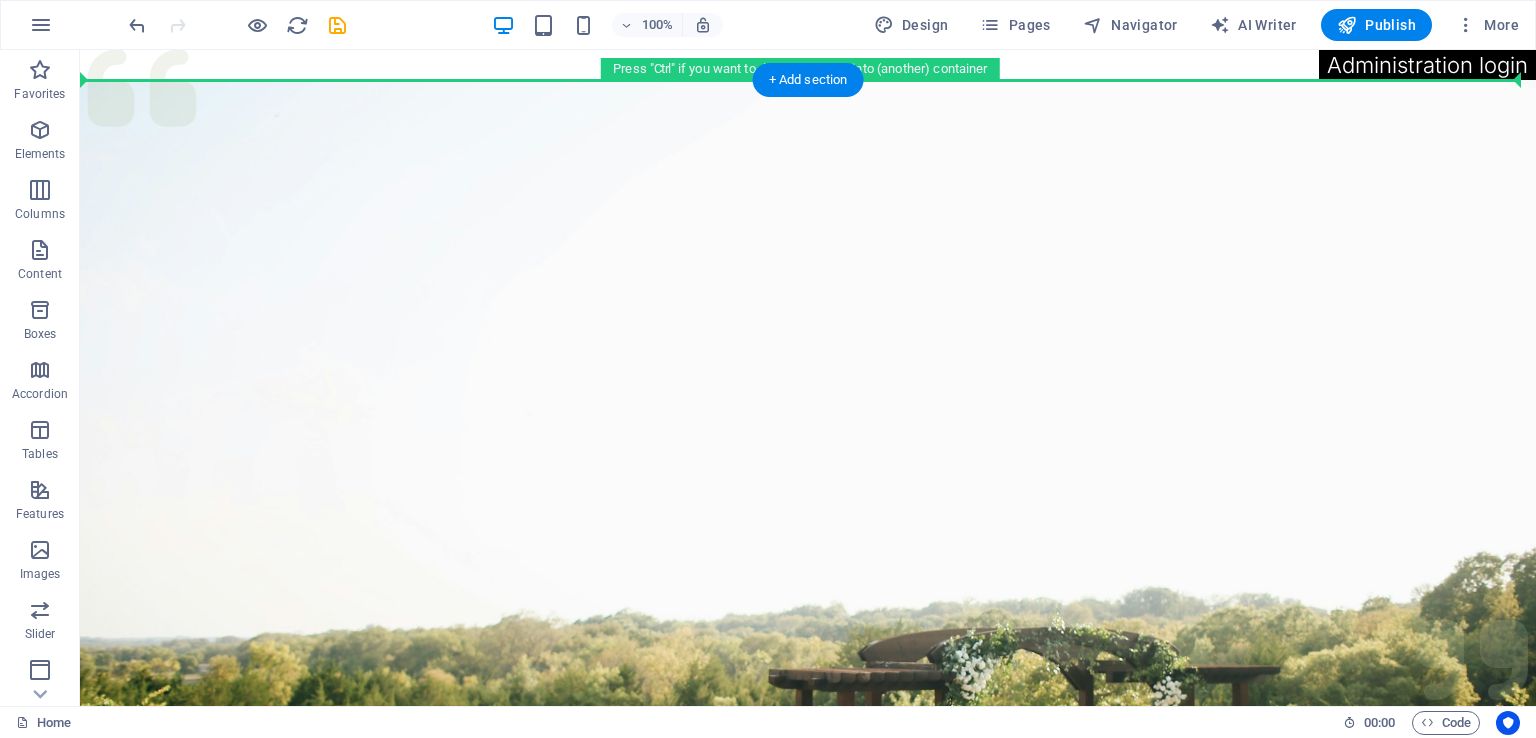 drag, startPoint x: 226, startPoint y: 420, endPoint x: 1181, endPoint y: 66, distance: 1018.4994 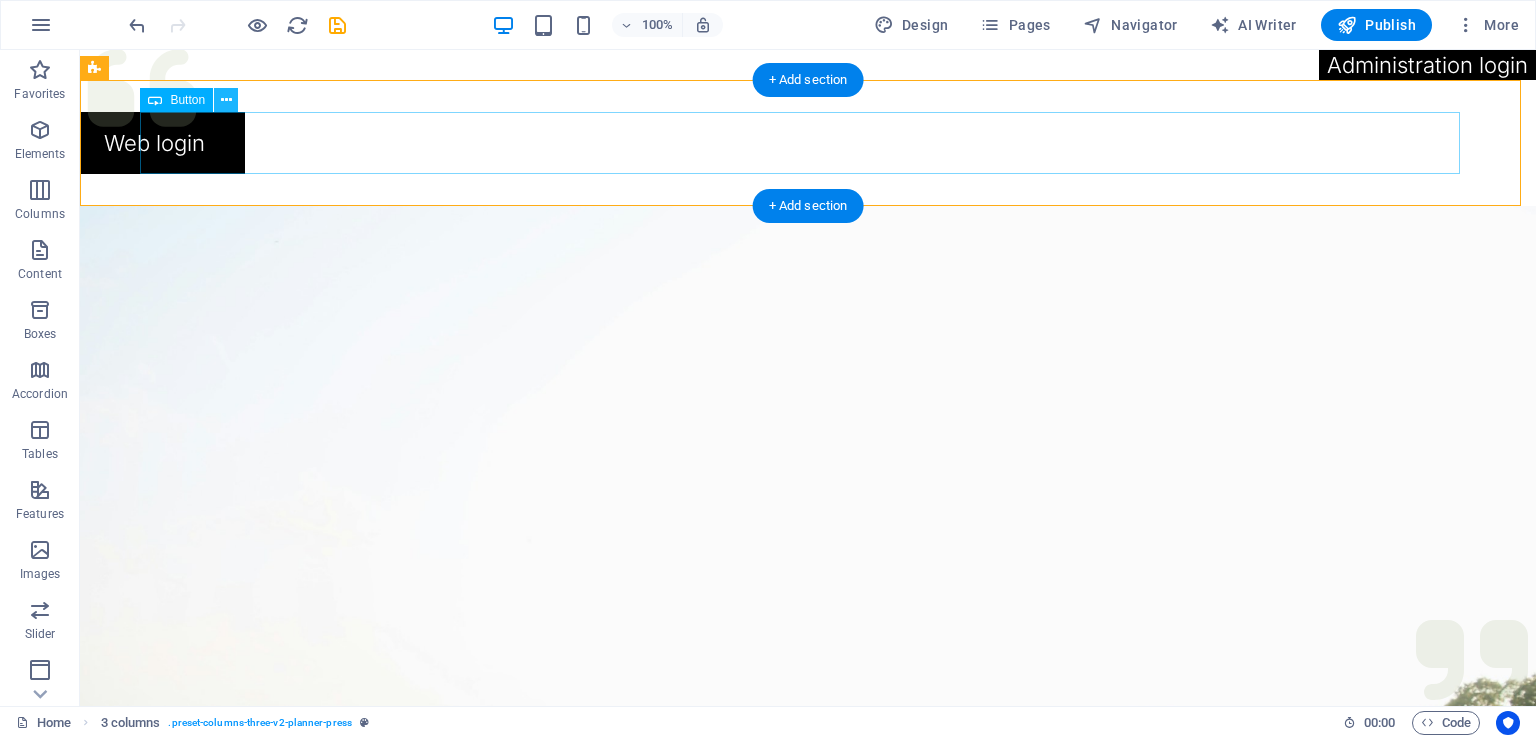 click at bounding box center [226, 100] 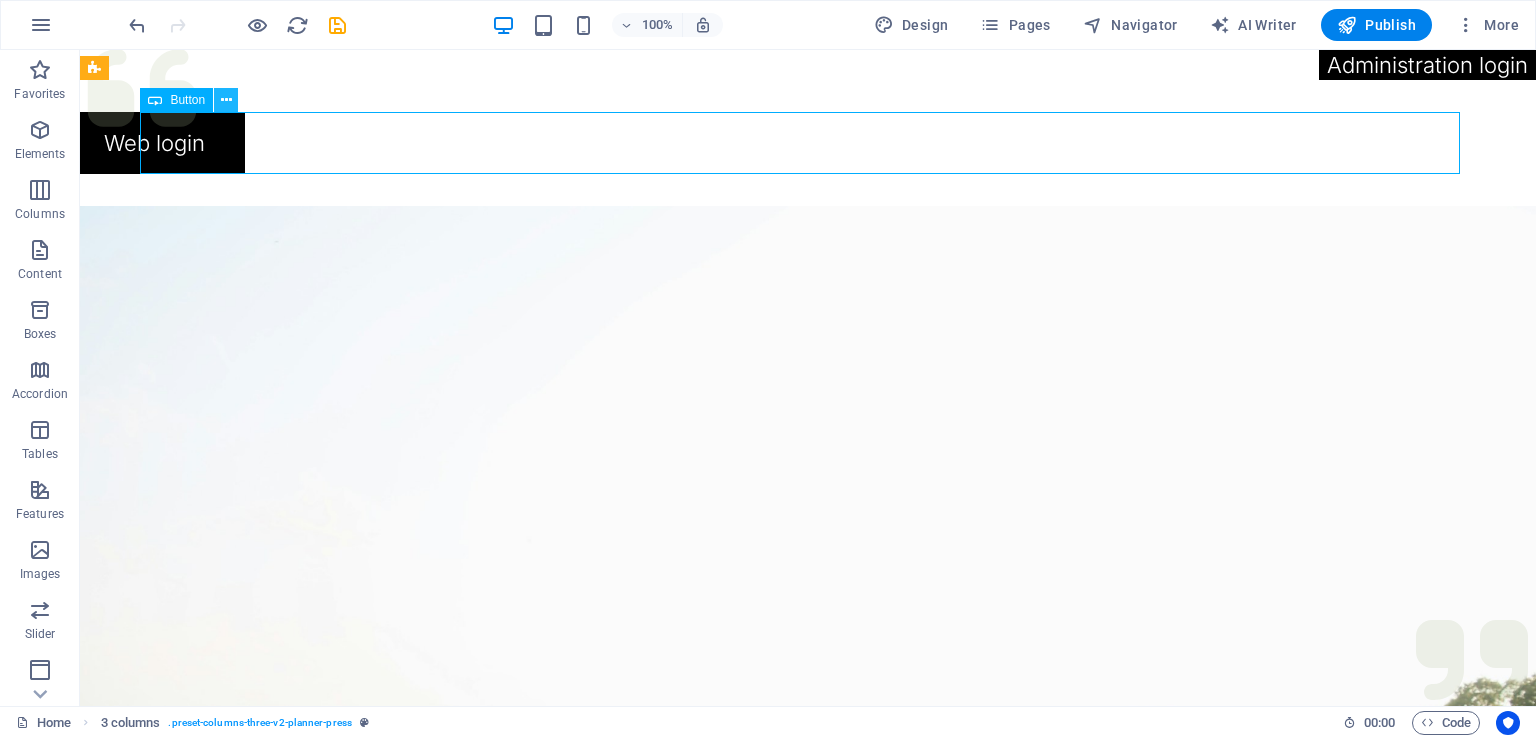 click at bounding box center [226, 100] 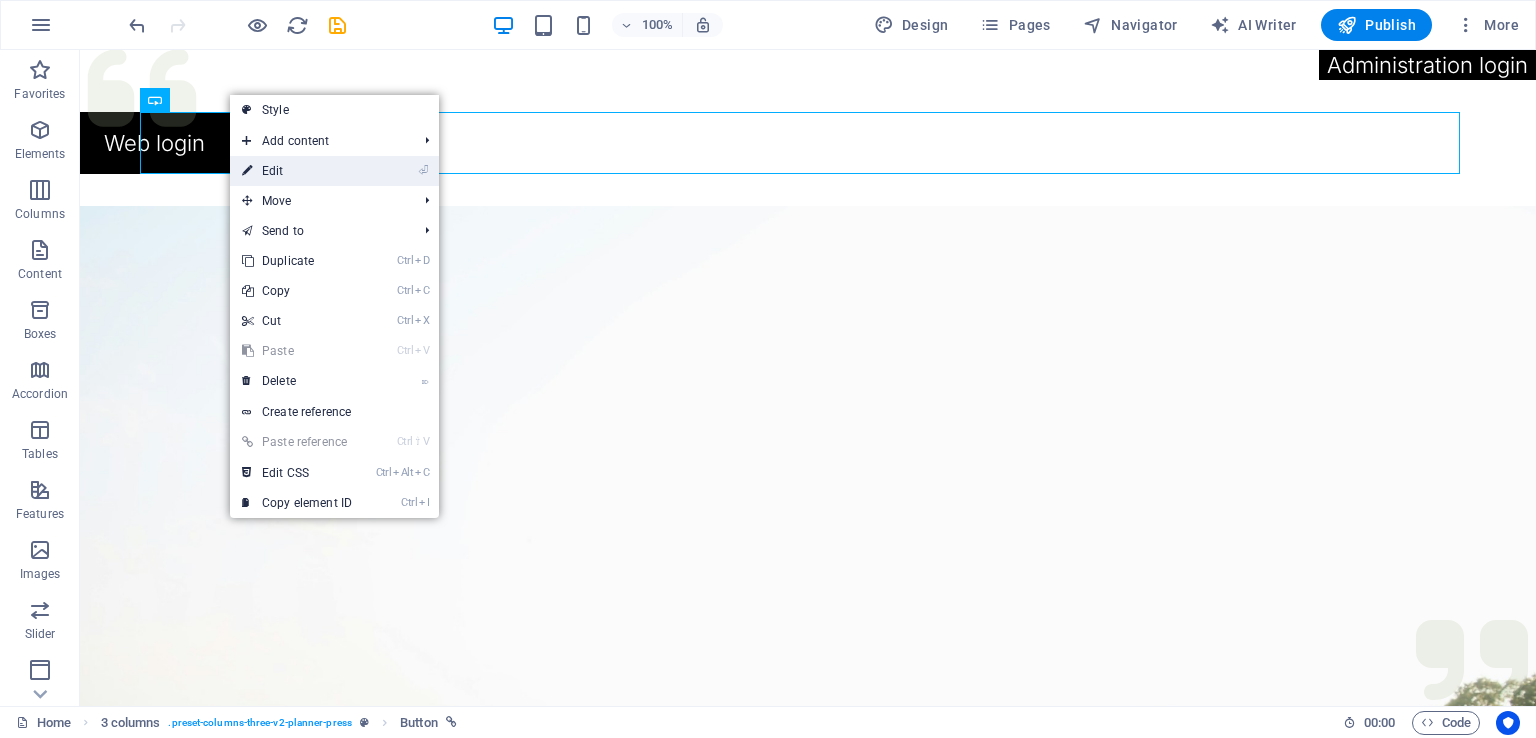 click on "⏎  Edit" at bounding box center [297, 171] 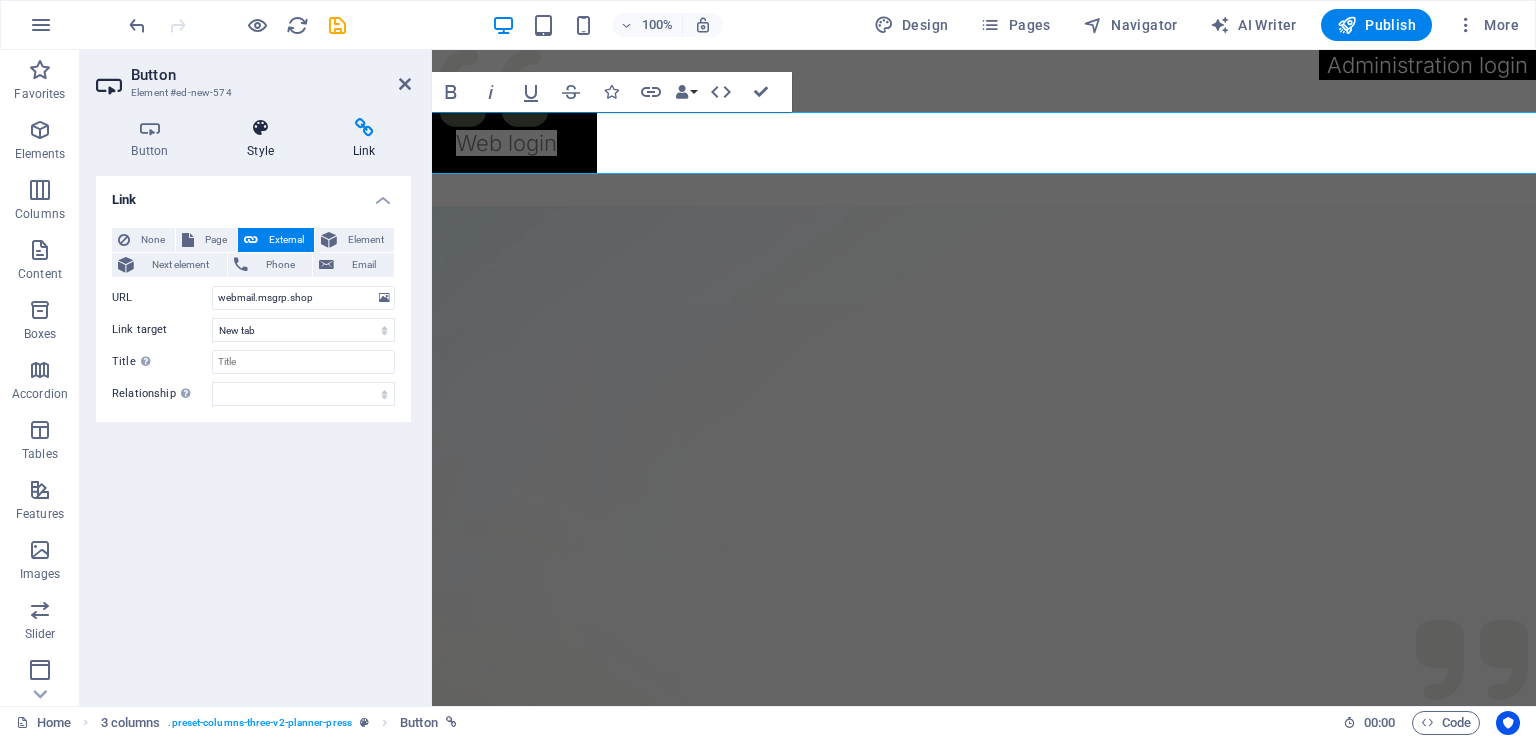 click on "Style" at bounding box center [265, 139] 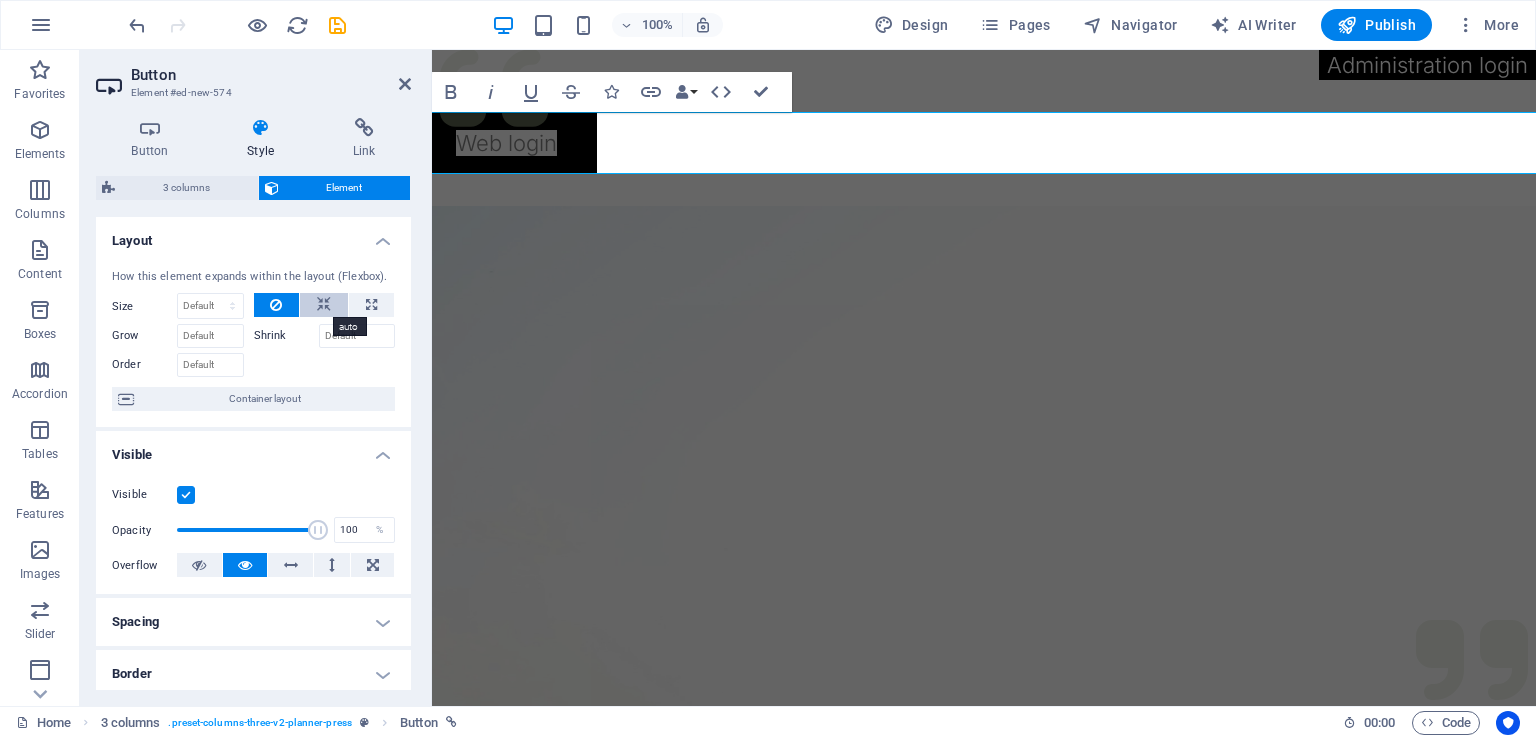 click at bounding box center (324, 305) 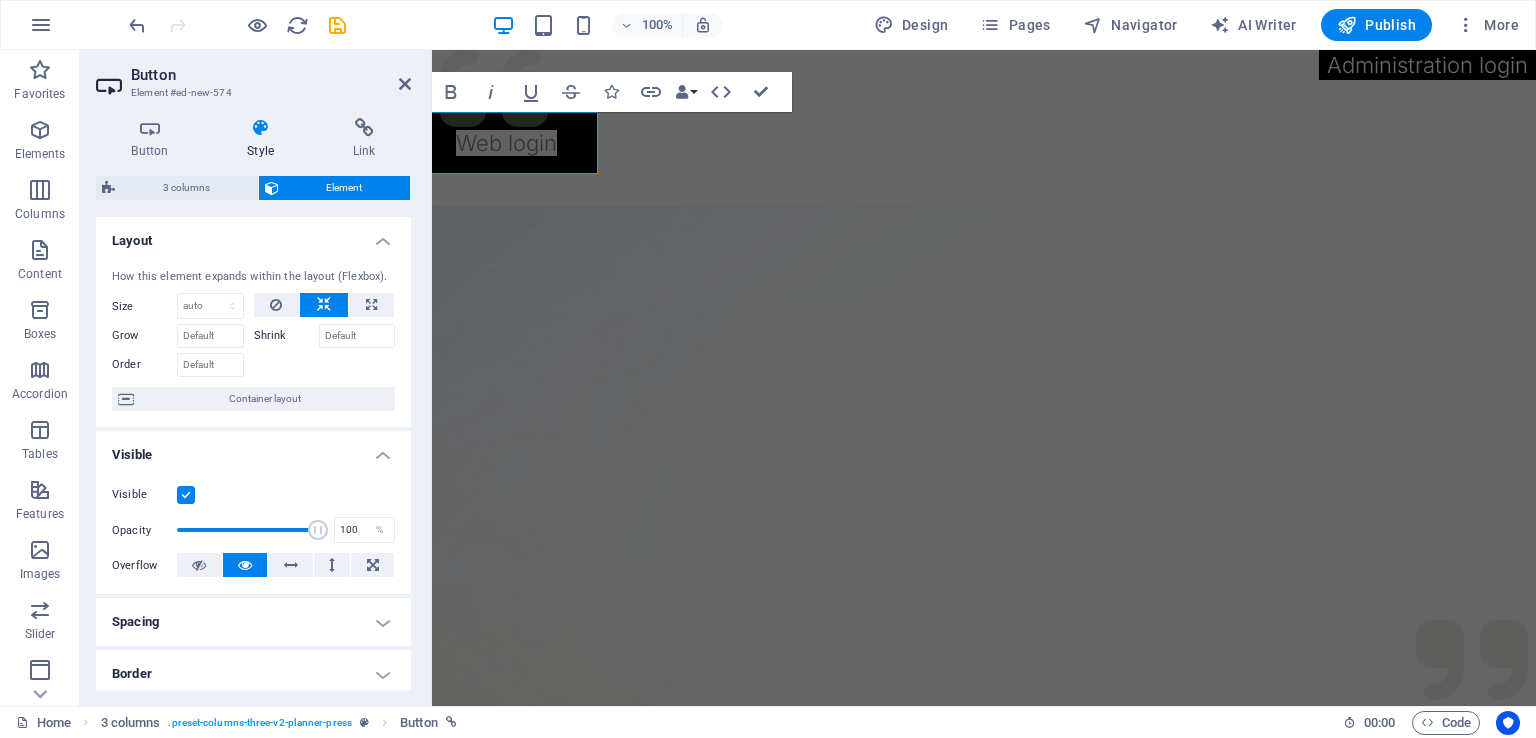 click at bounding box center [324, 305] 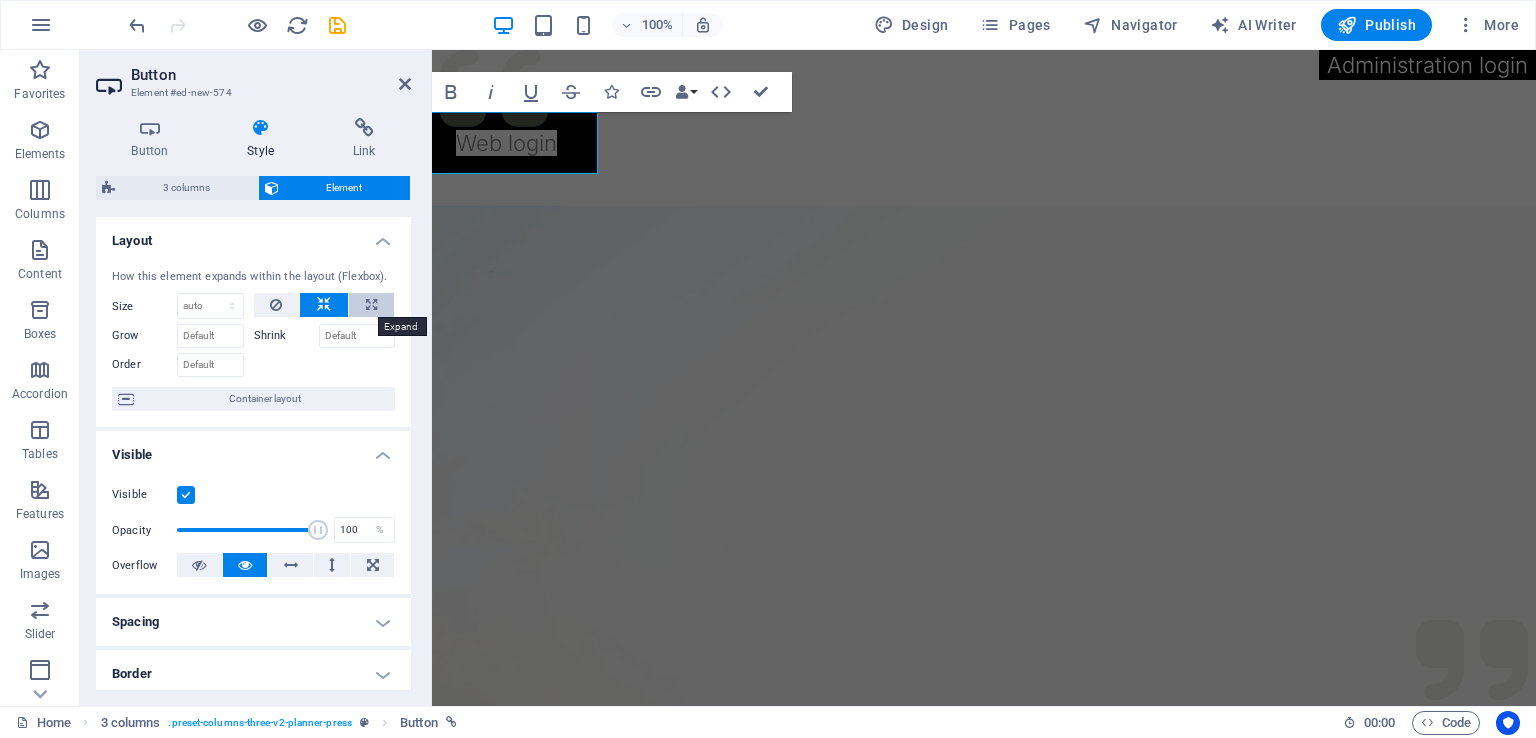 click at bounding box center [371, 305] 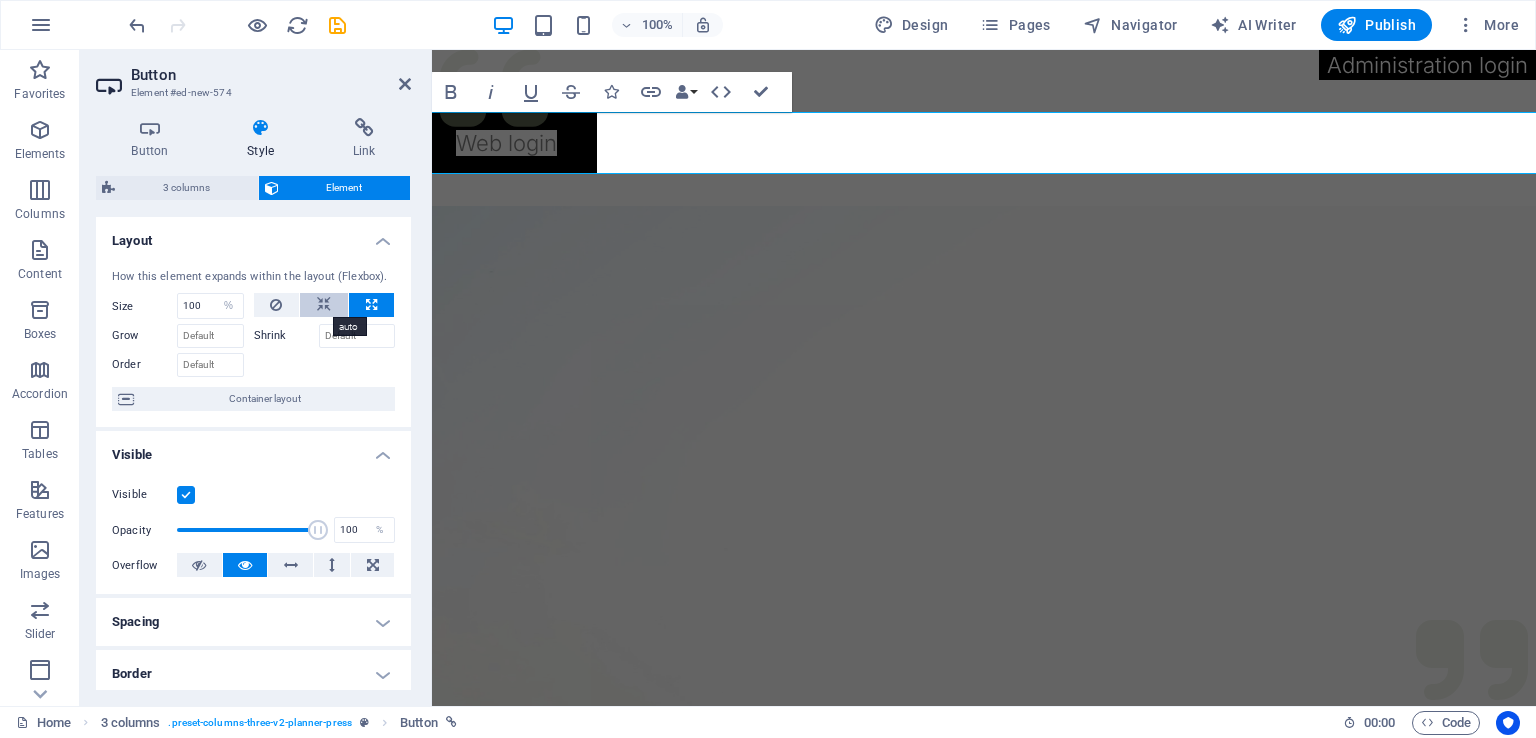 click at bounding box center (324, 305) 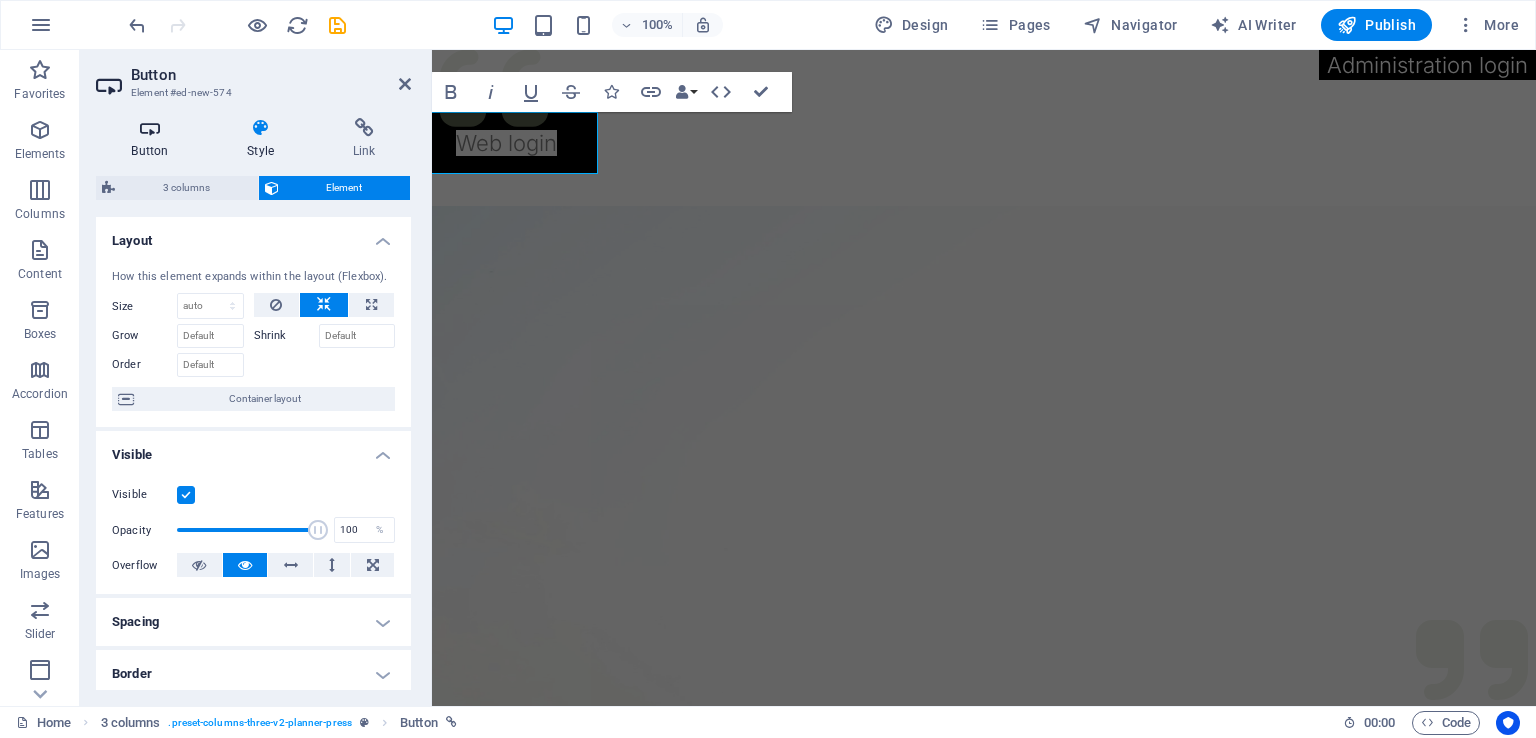 click at bounding box center [150, 128] 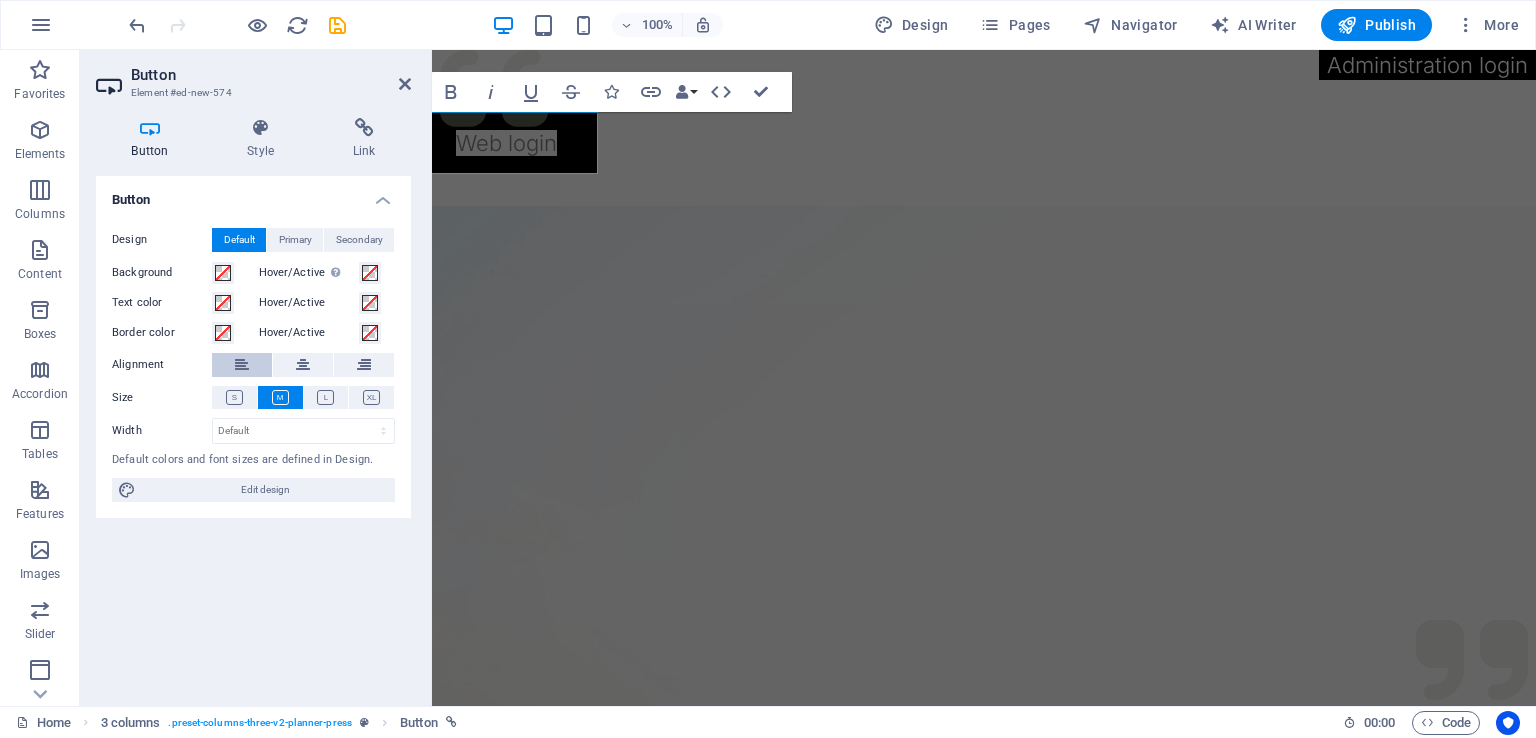 click at bounding box center [242, 365] 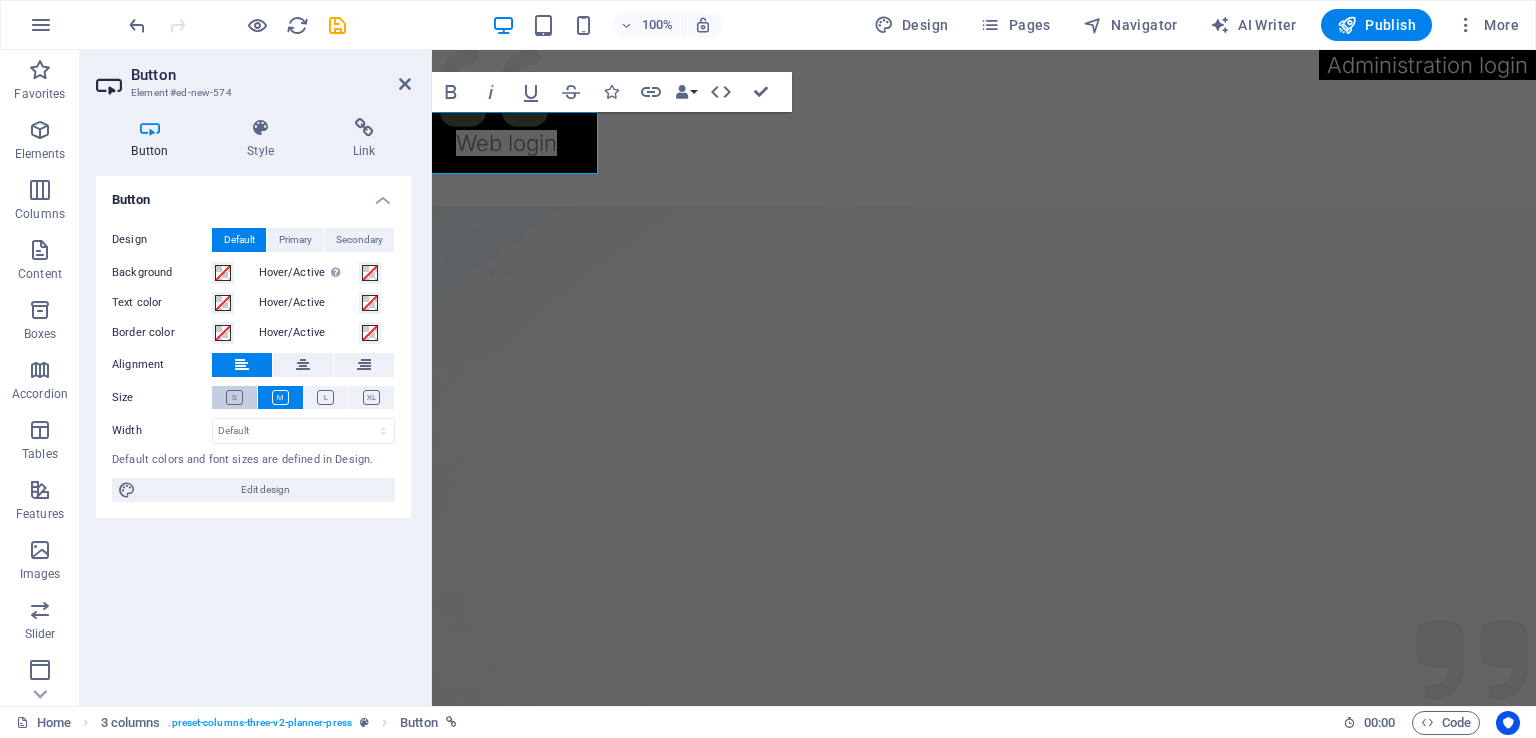 click at bounding box center [234, 397] 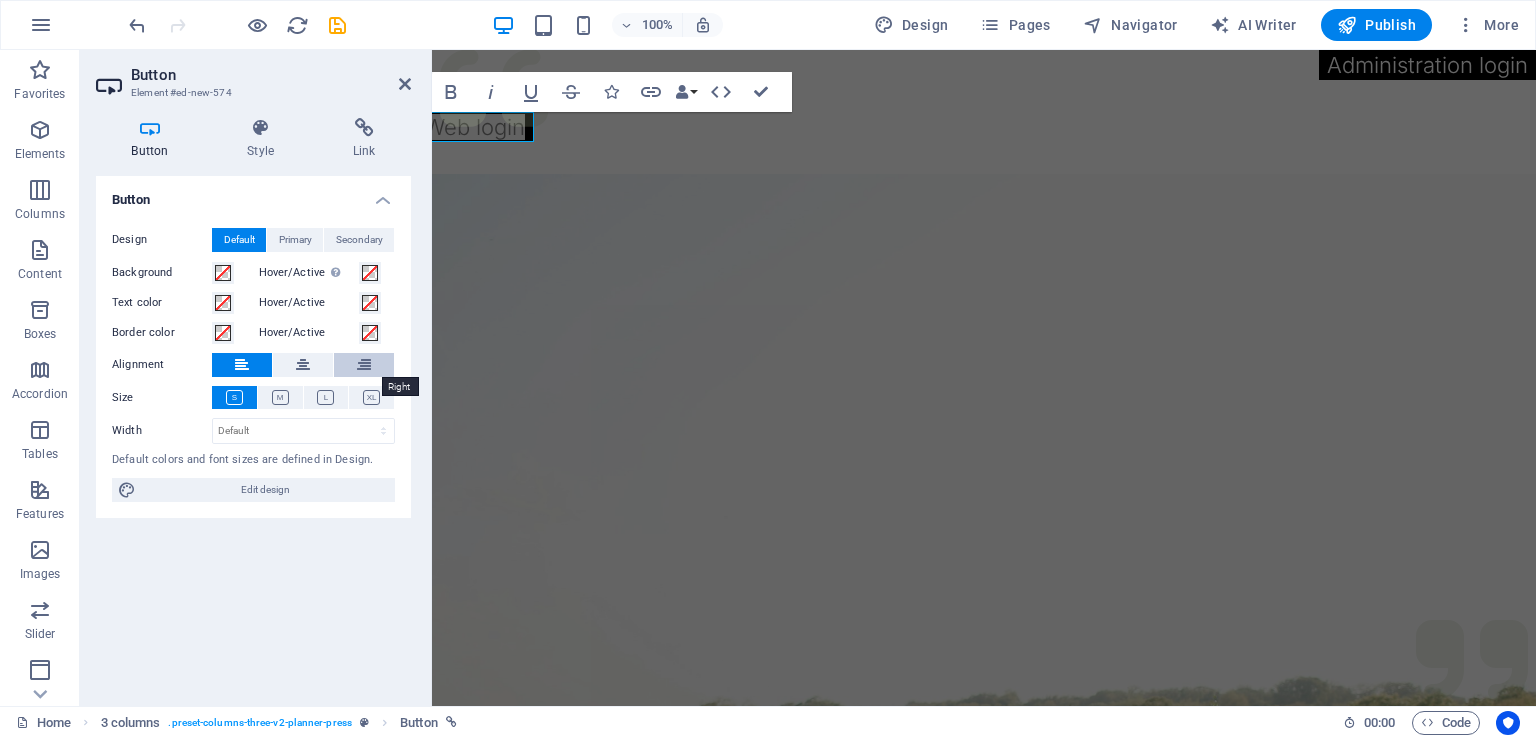 click at bounding box center [364, 365] 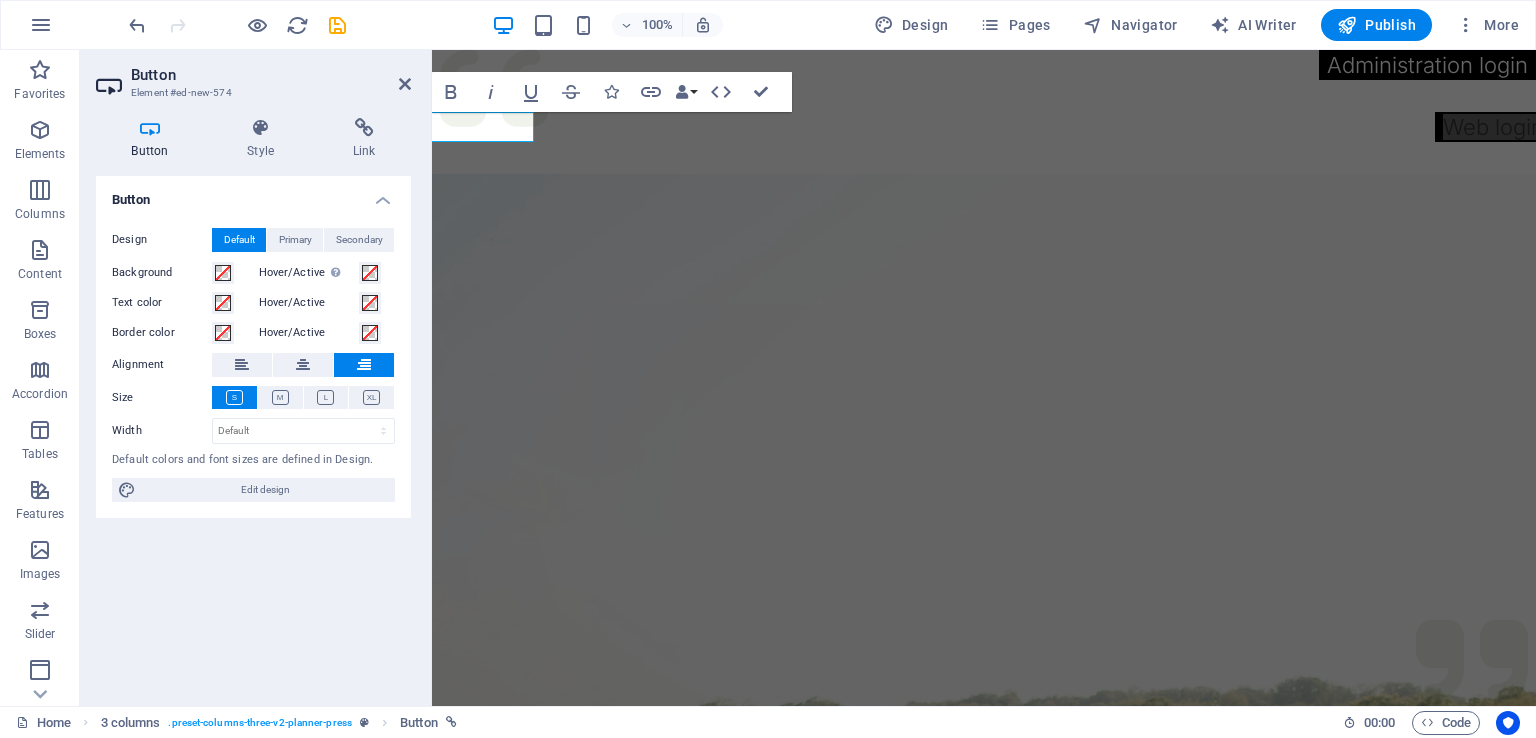 click at bounding box center [364, 365] 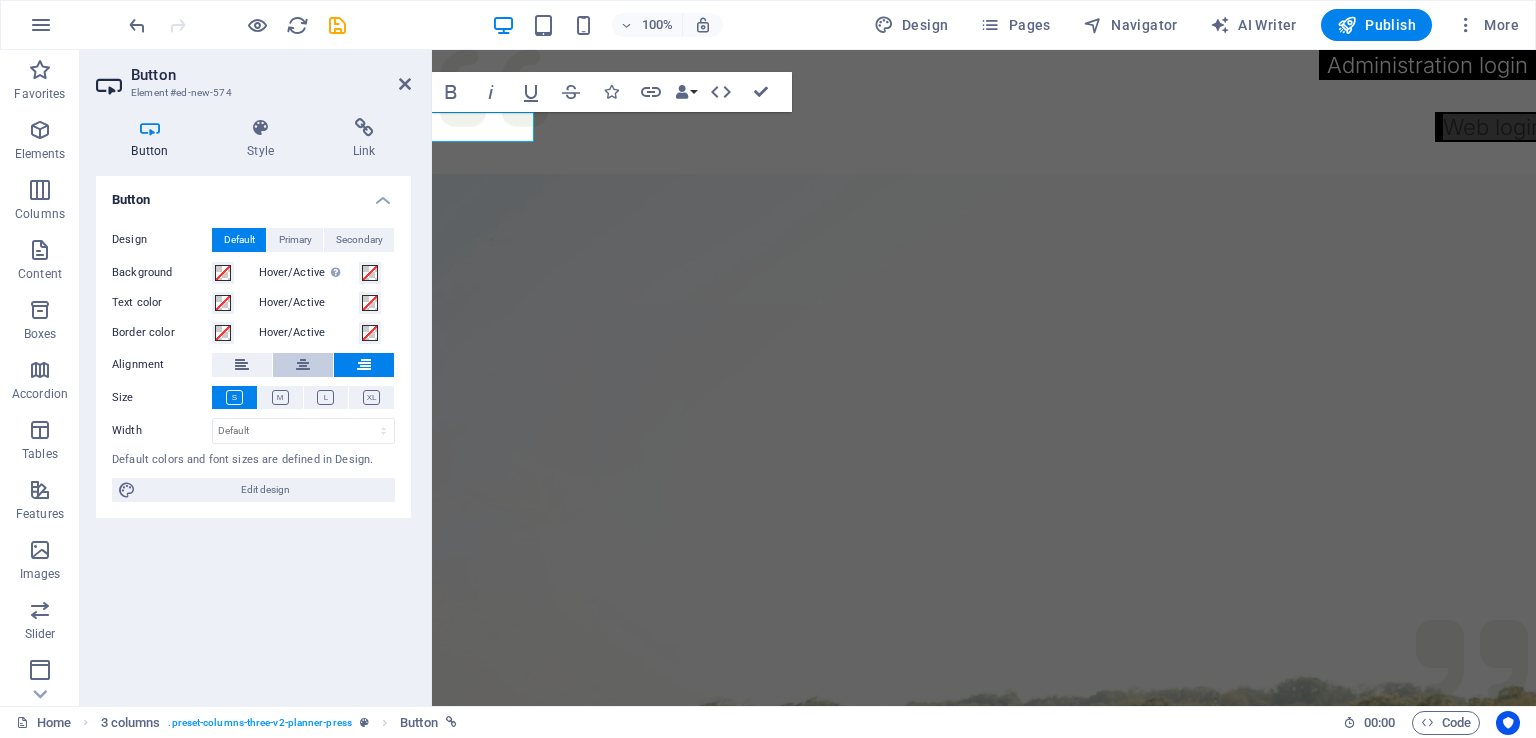 click at bounding box center (303, 365) 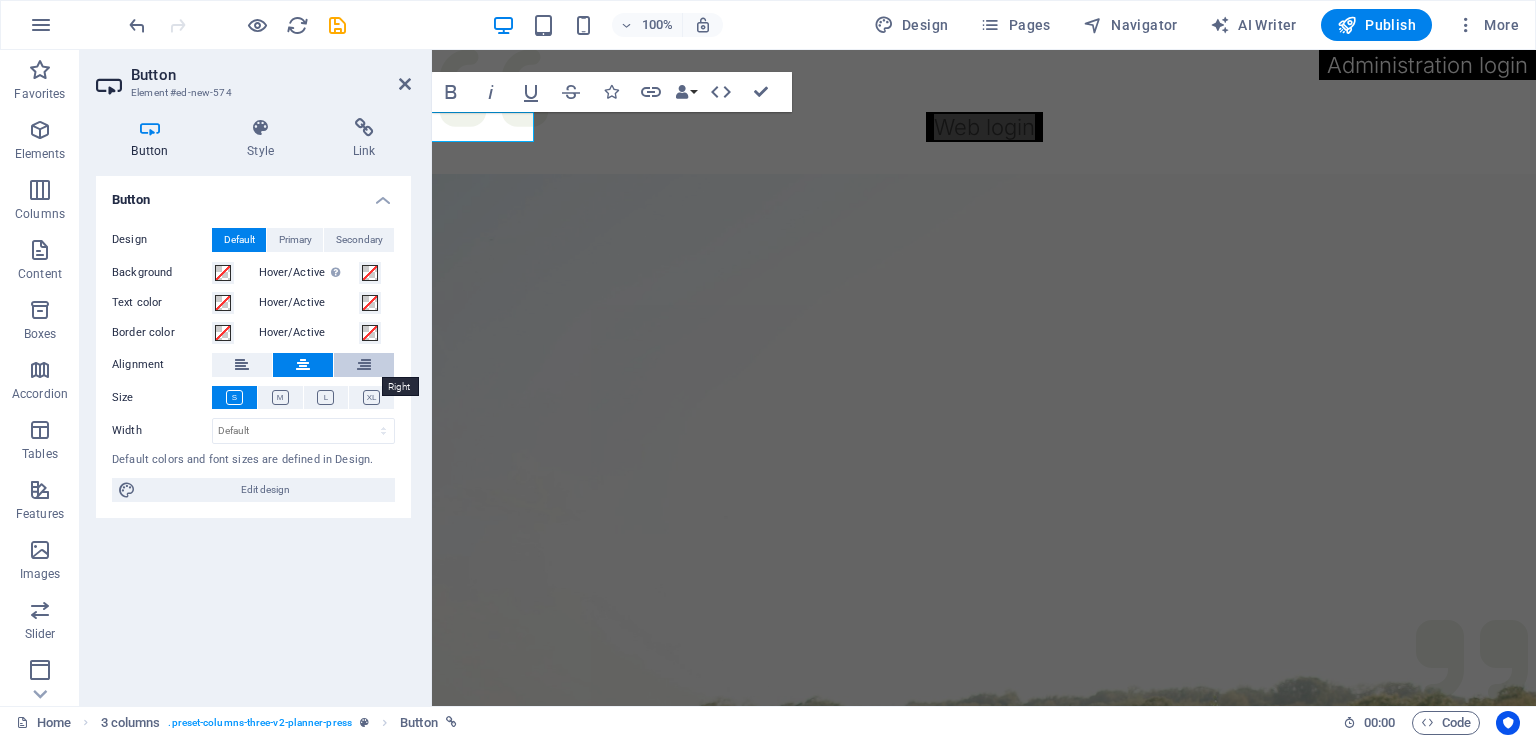 click at bounding box center [364, 365] 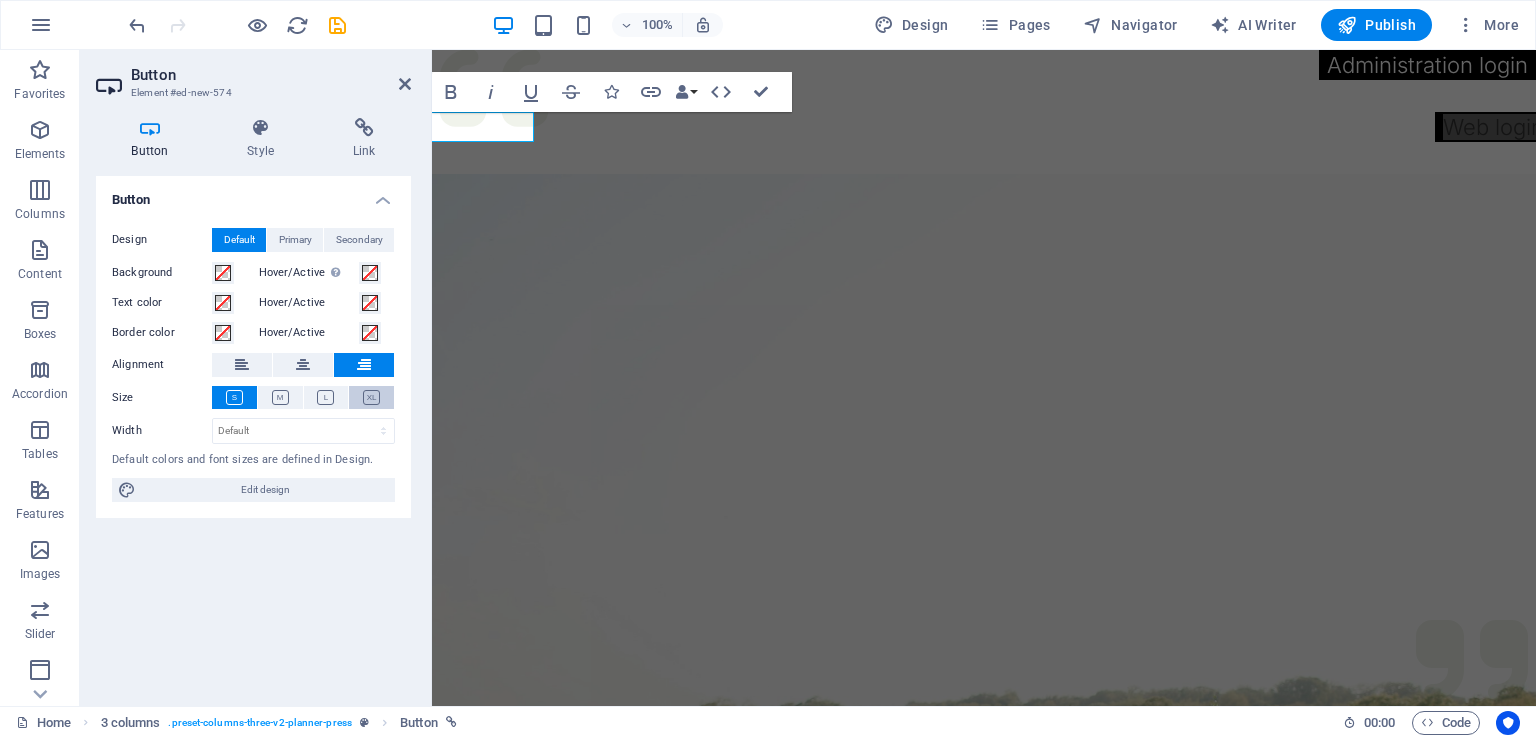 click at bounding box center [371, 397] 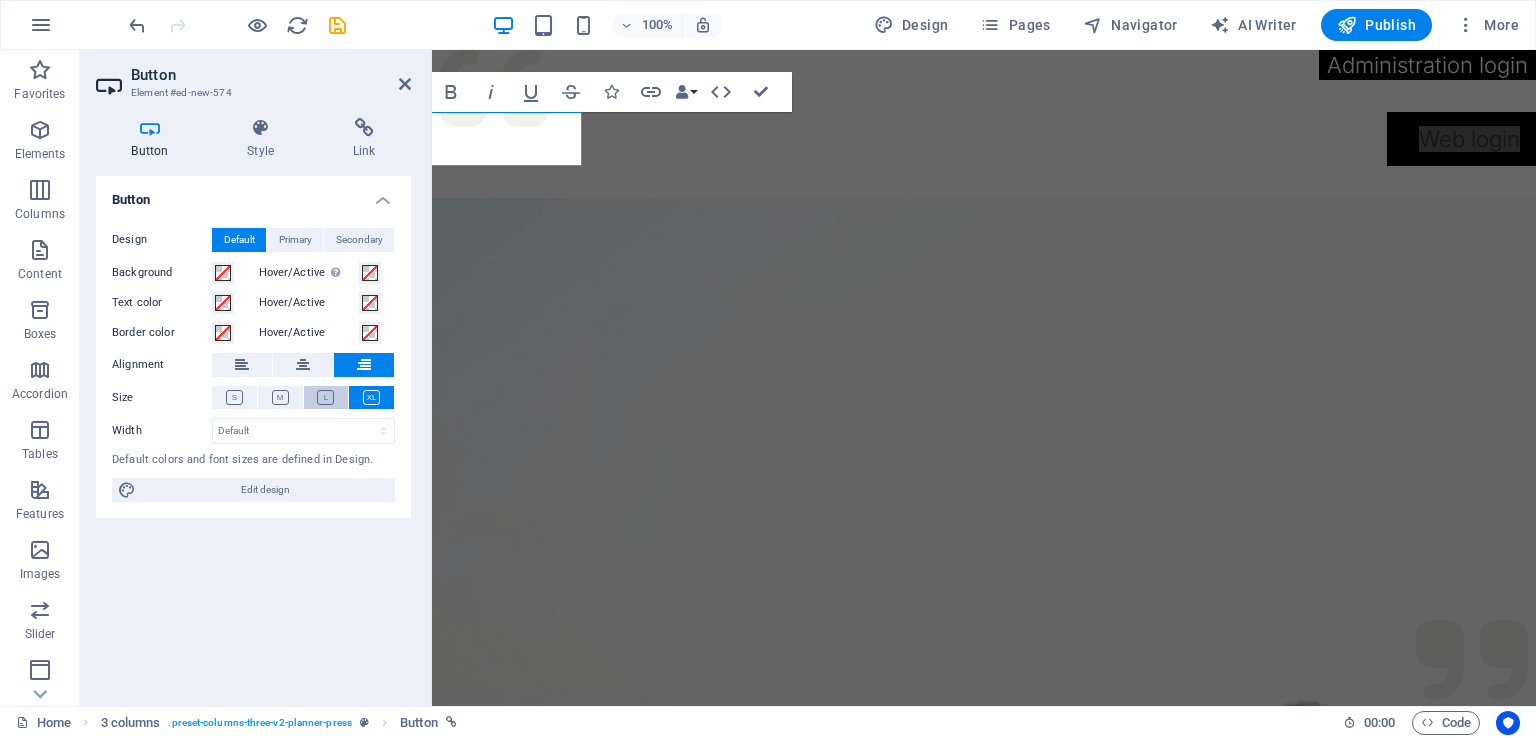 click at bounding box center [326, 397] 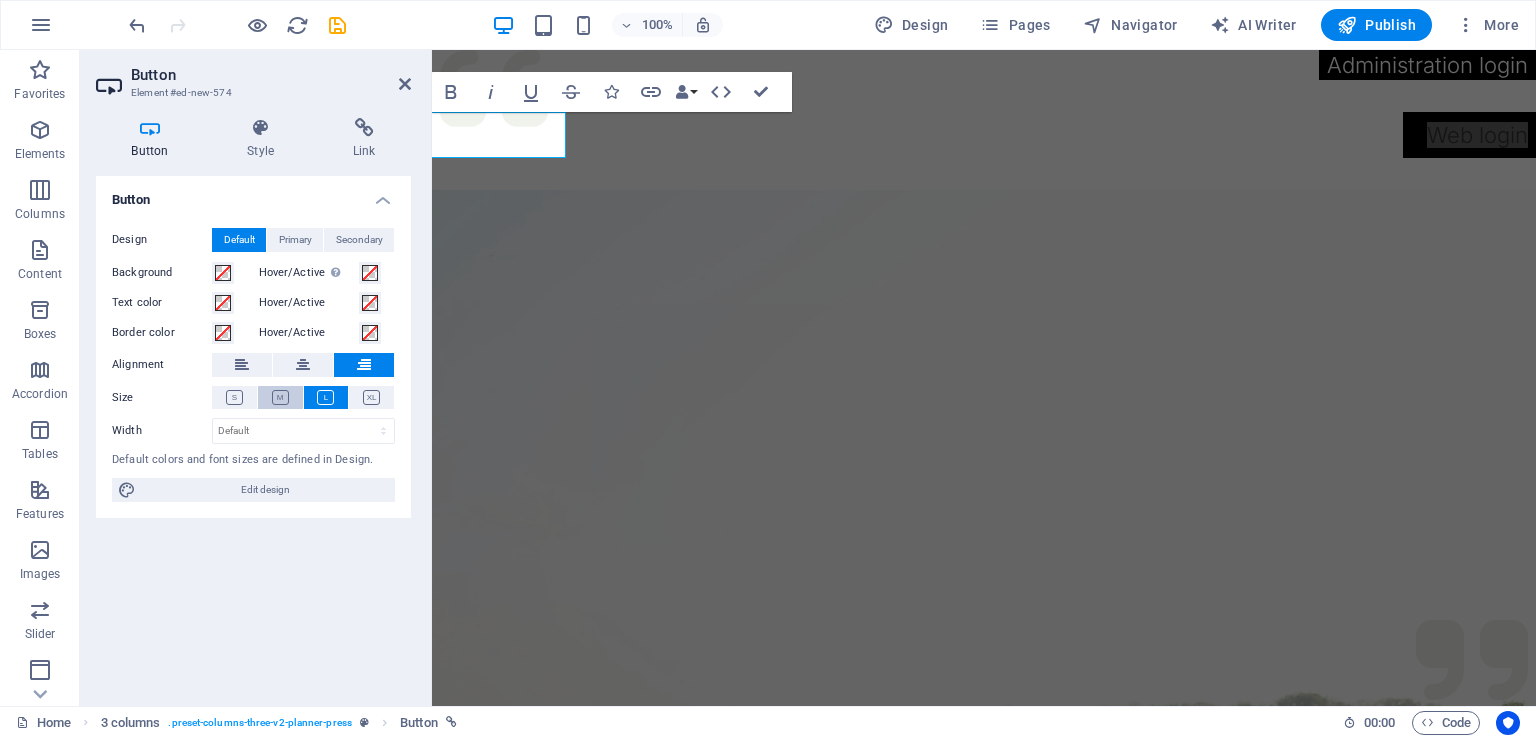 click at bounding box center (280, 397) 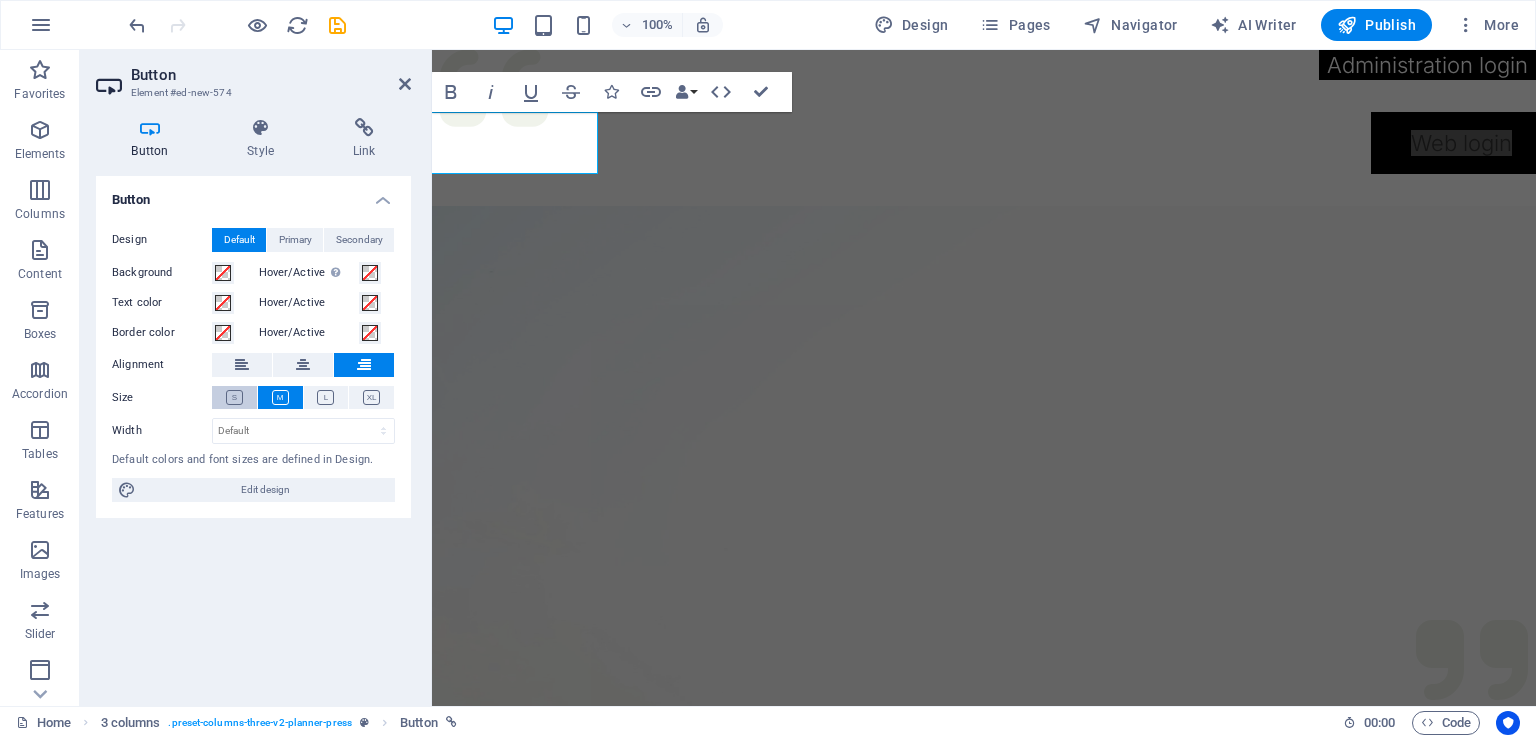 click at bounding box center (234, 397) 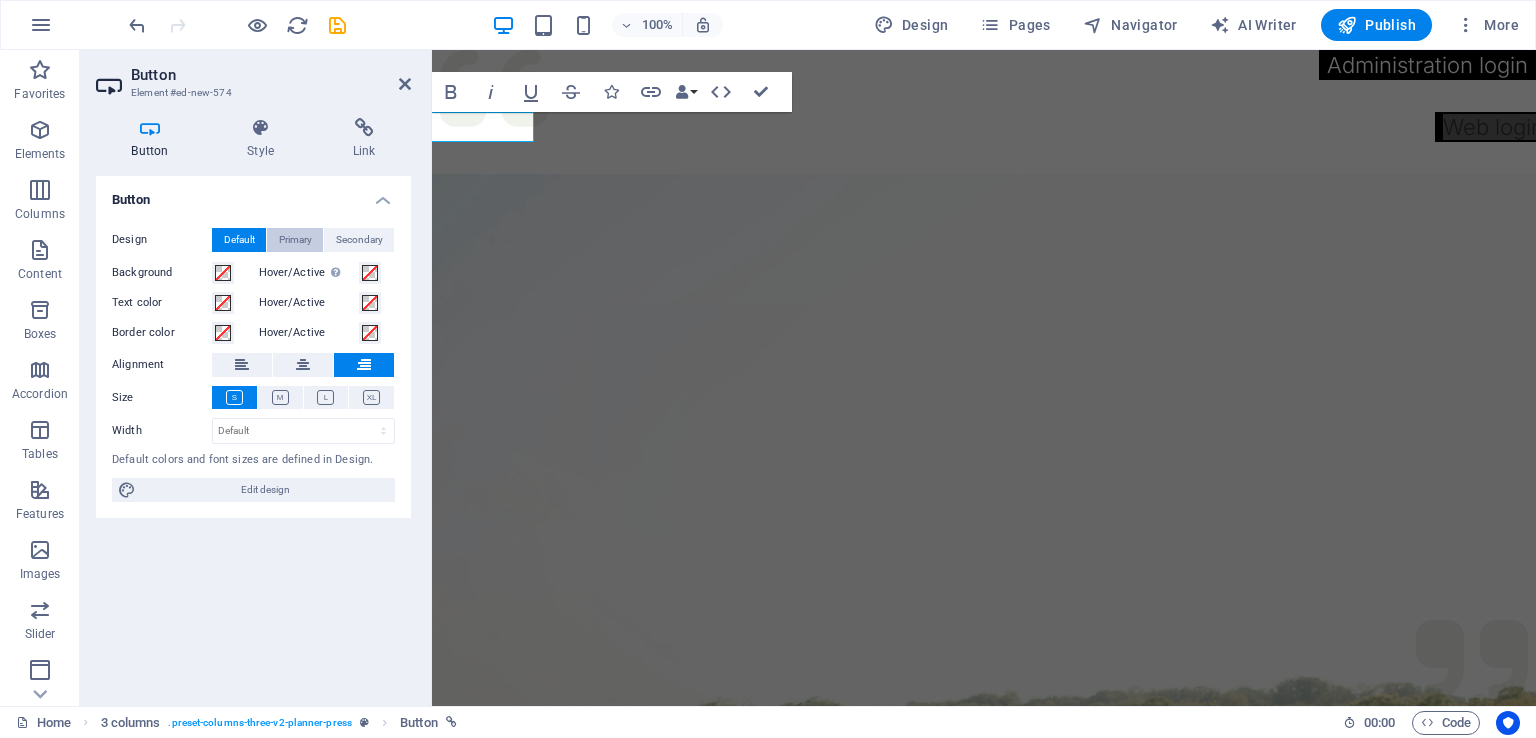 click on "Primary" at bounding box center [295, 240] 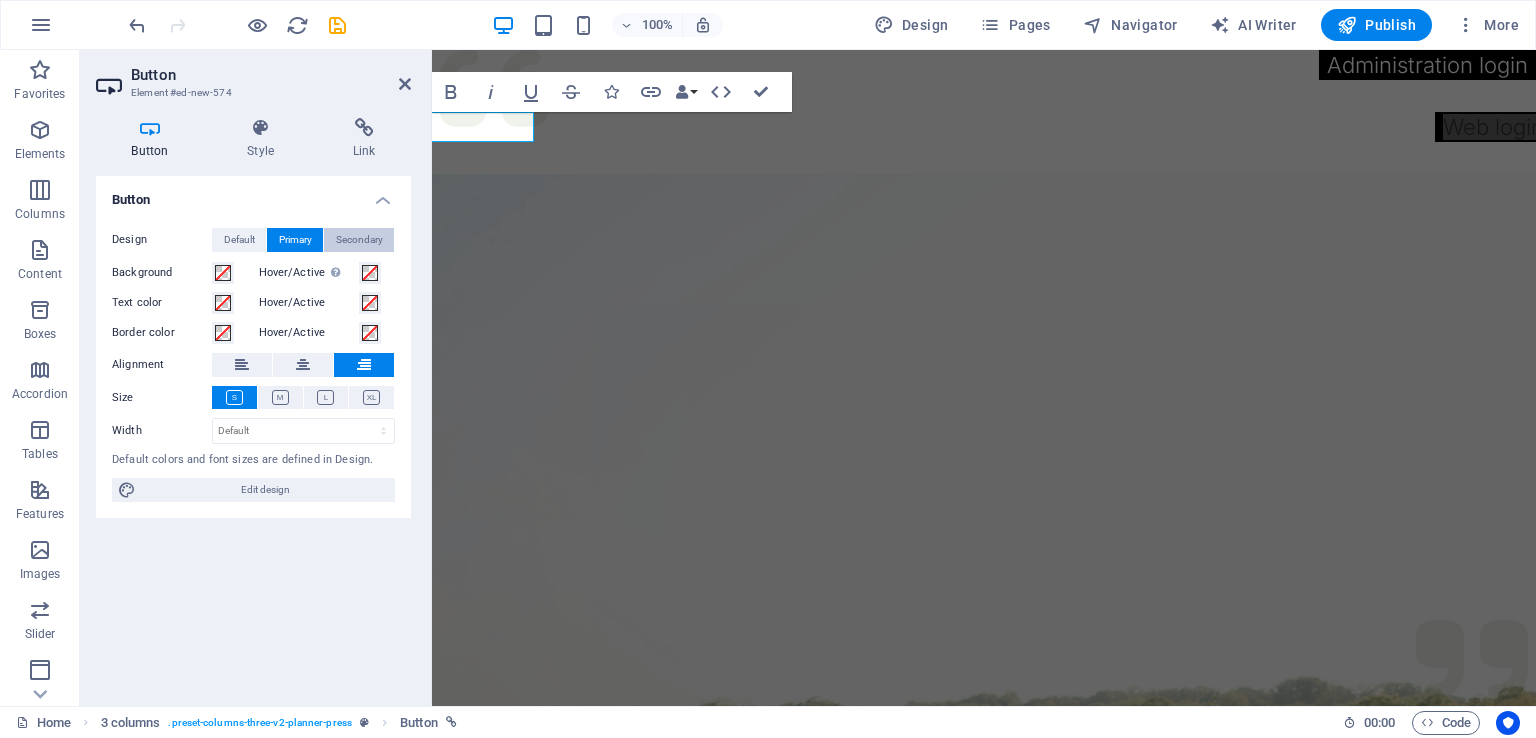 click on "Secondary" at bounding box center [359, 240] 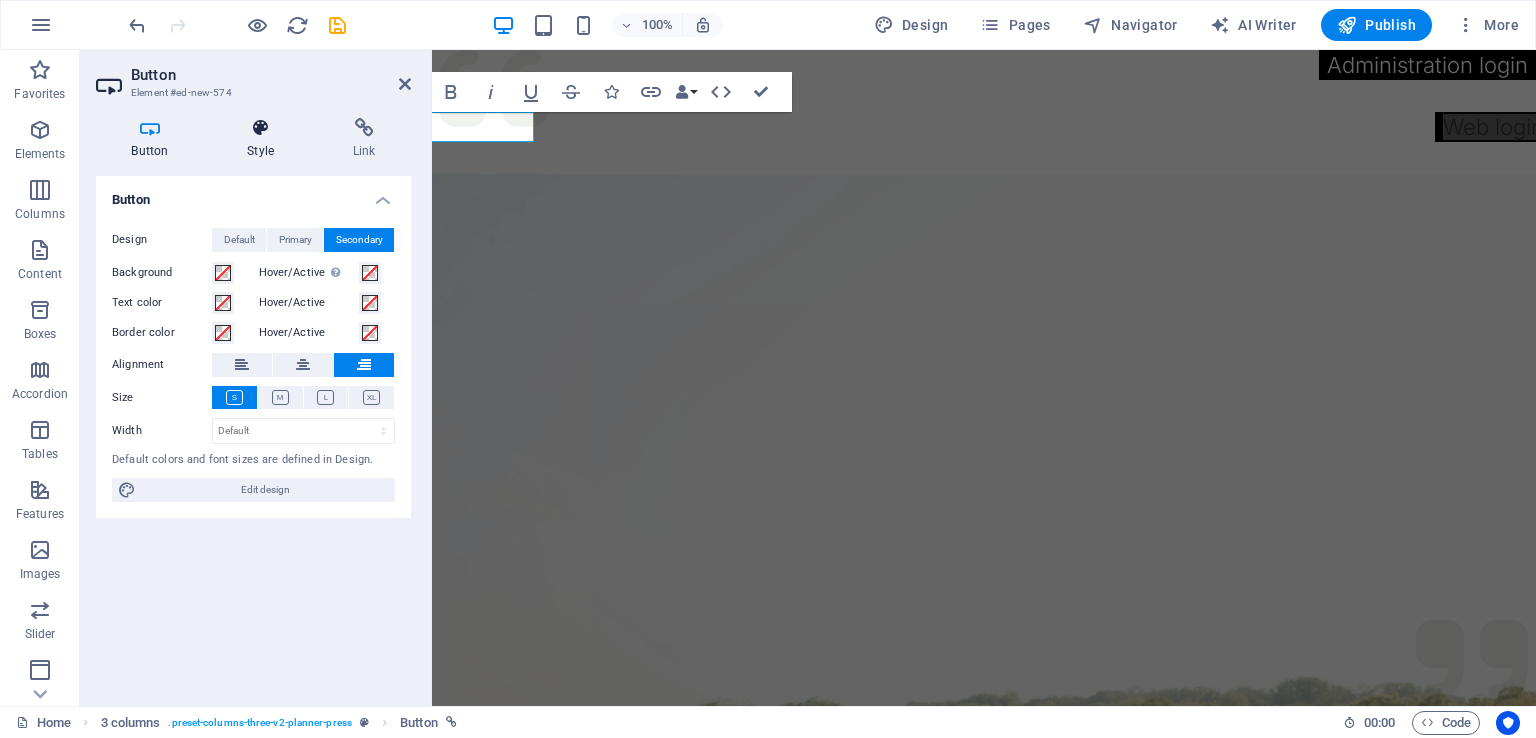 click at bounding box center (261, 128) 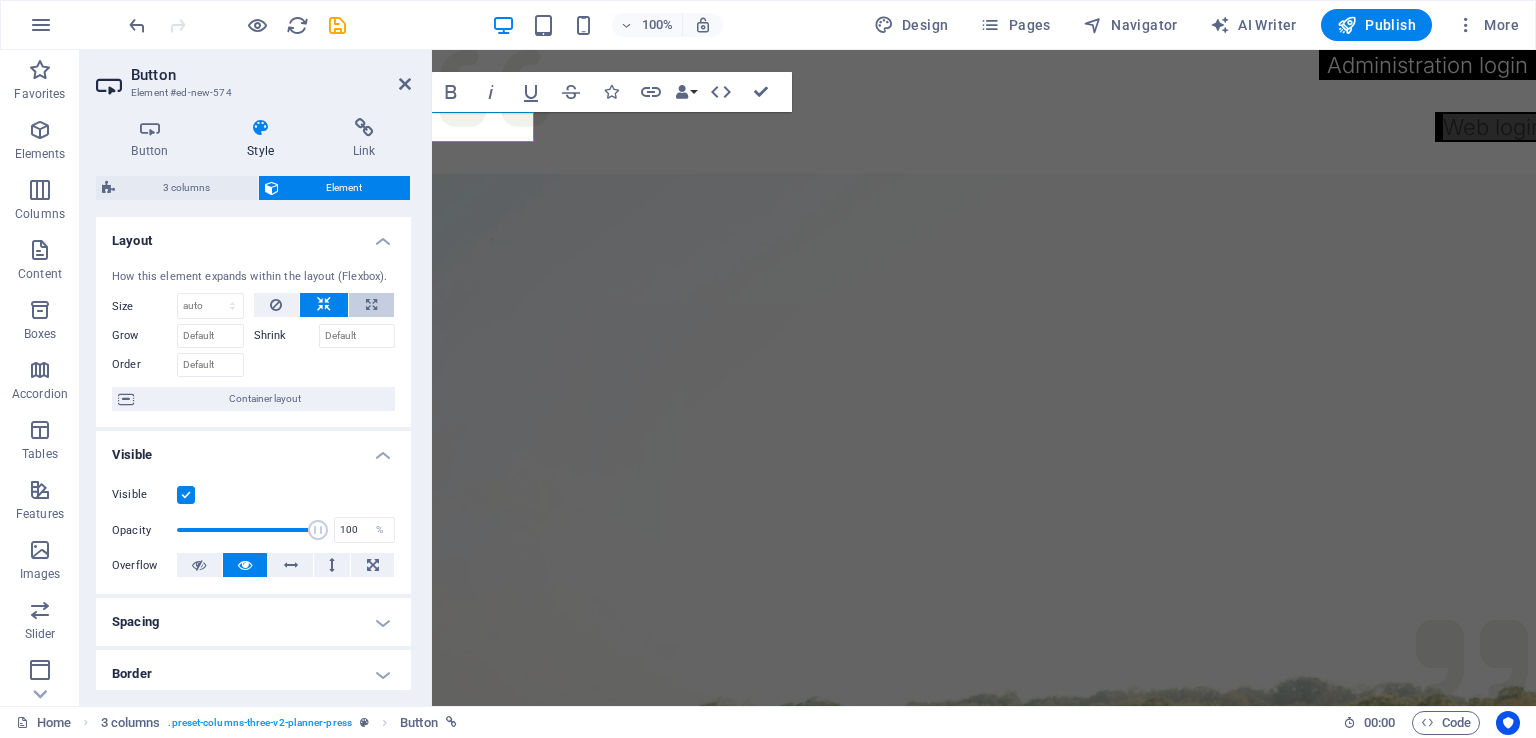 click at bounding box center [371, 305] 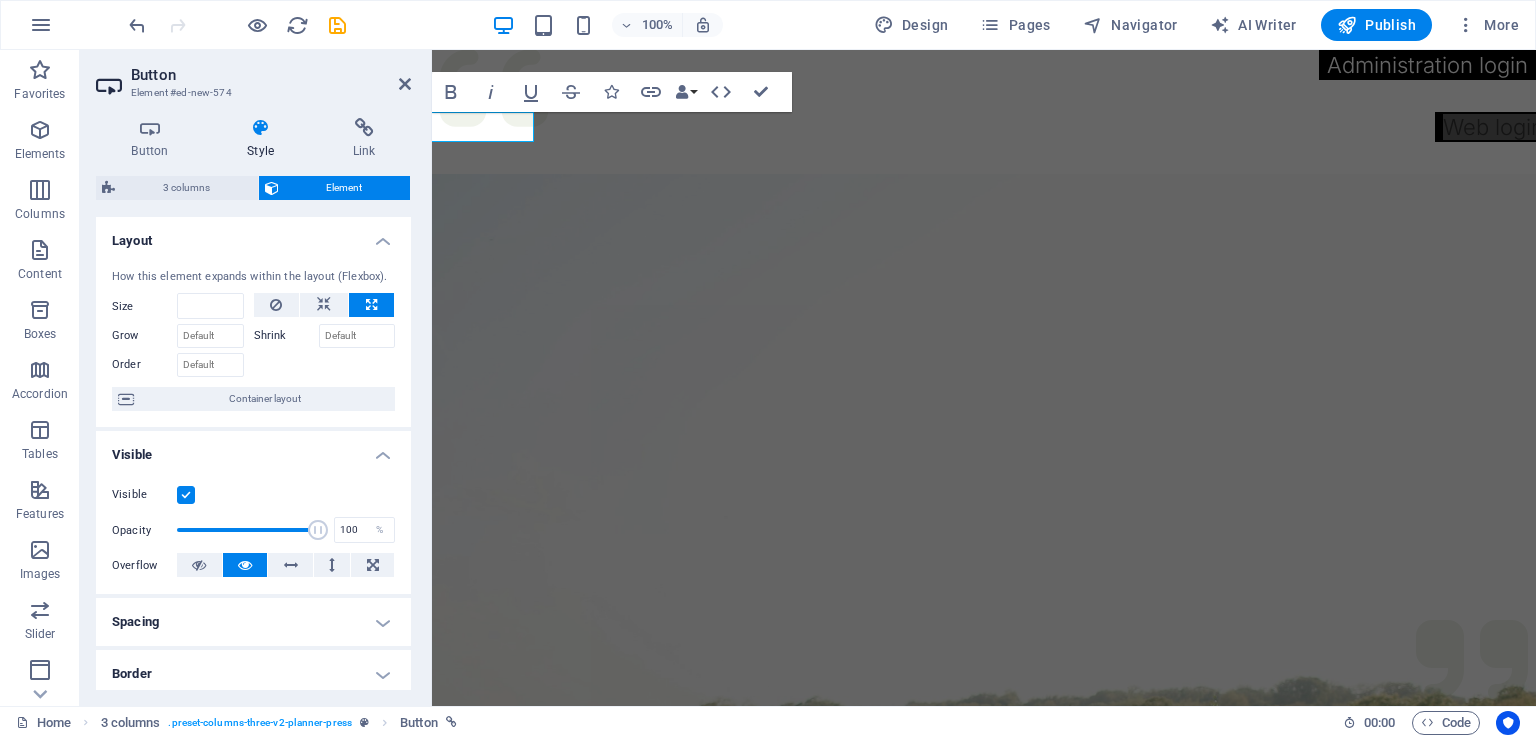 type on "100" 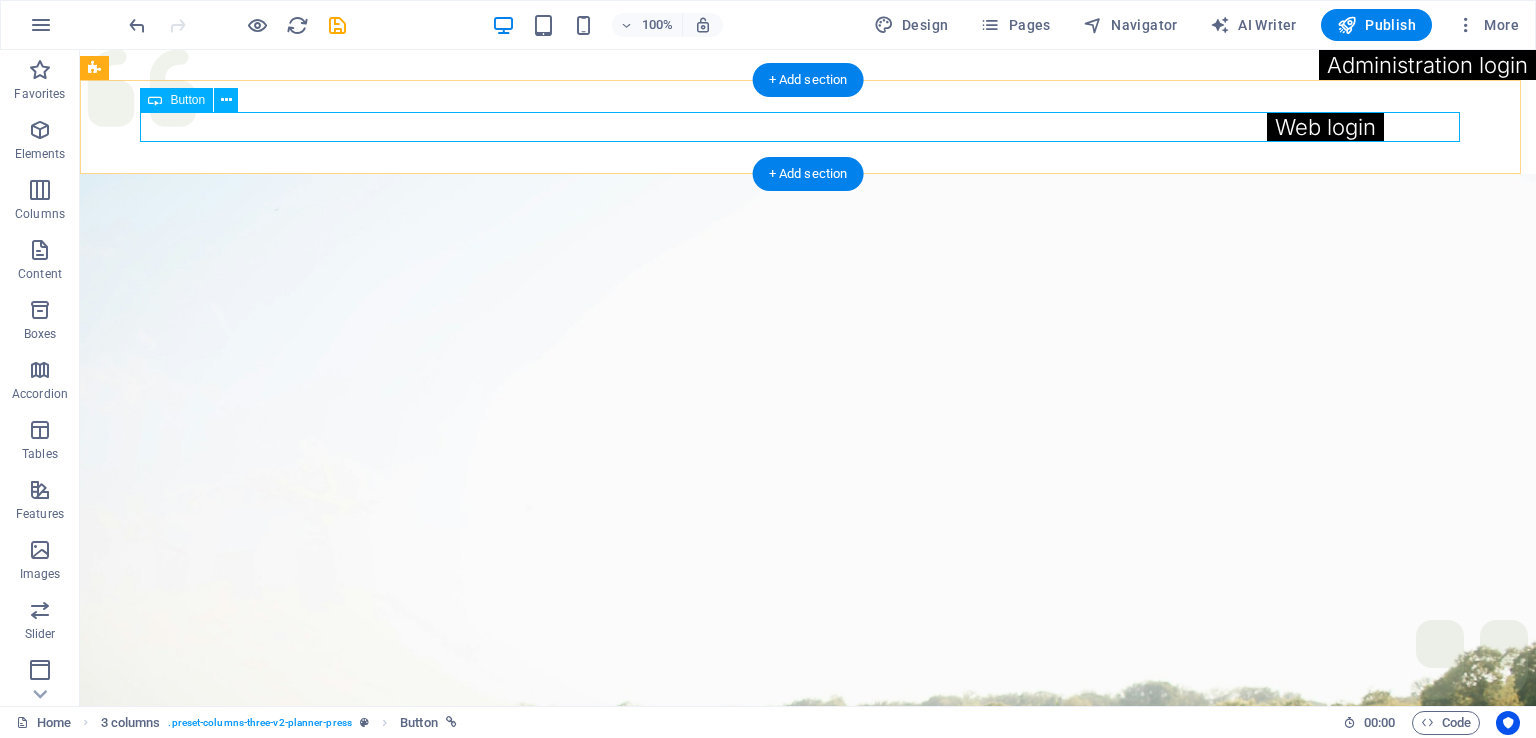 click on "Web login" at bounding box center [808, 127] 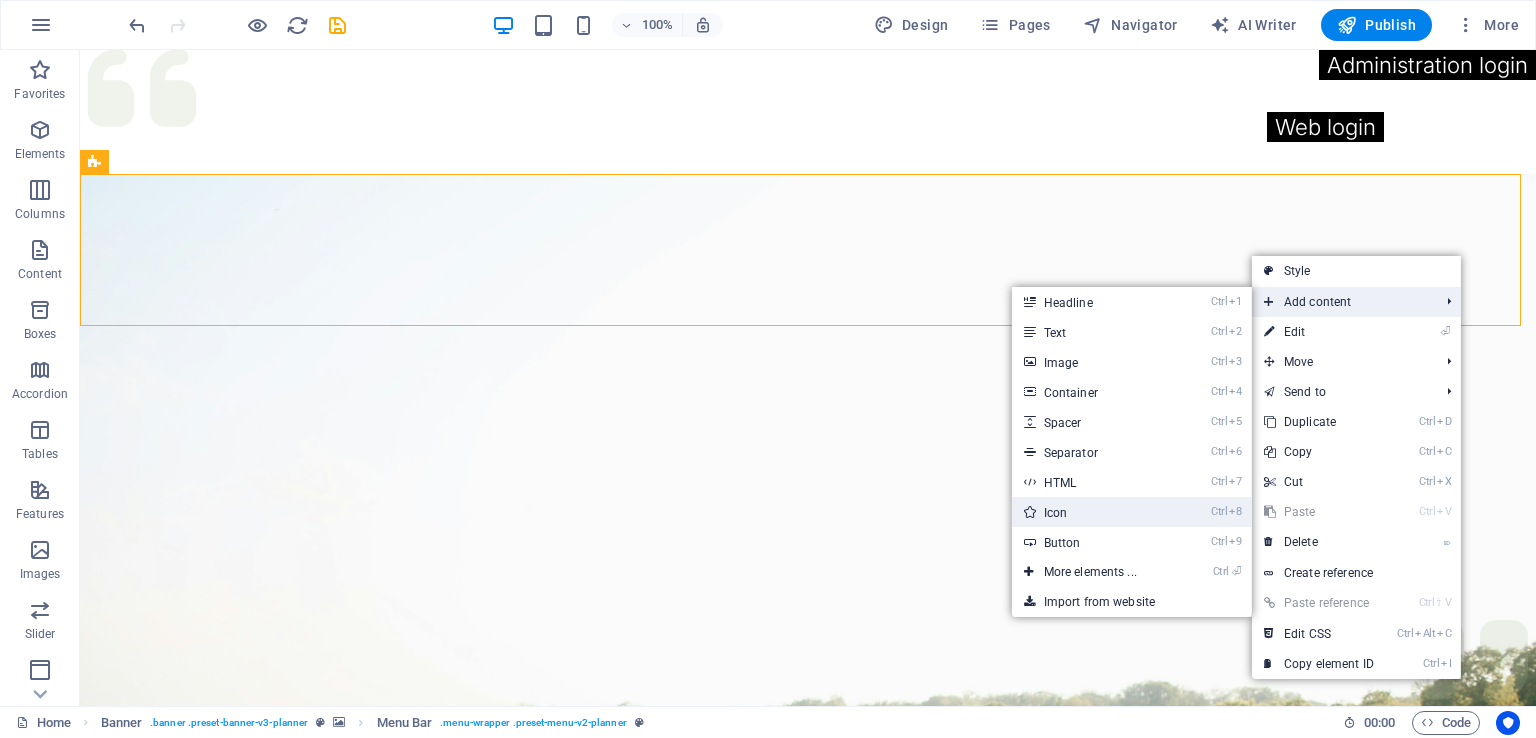 click on "Ctrl 8  Icon" at bounding box center [1094, 512] 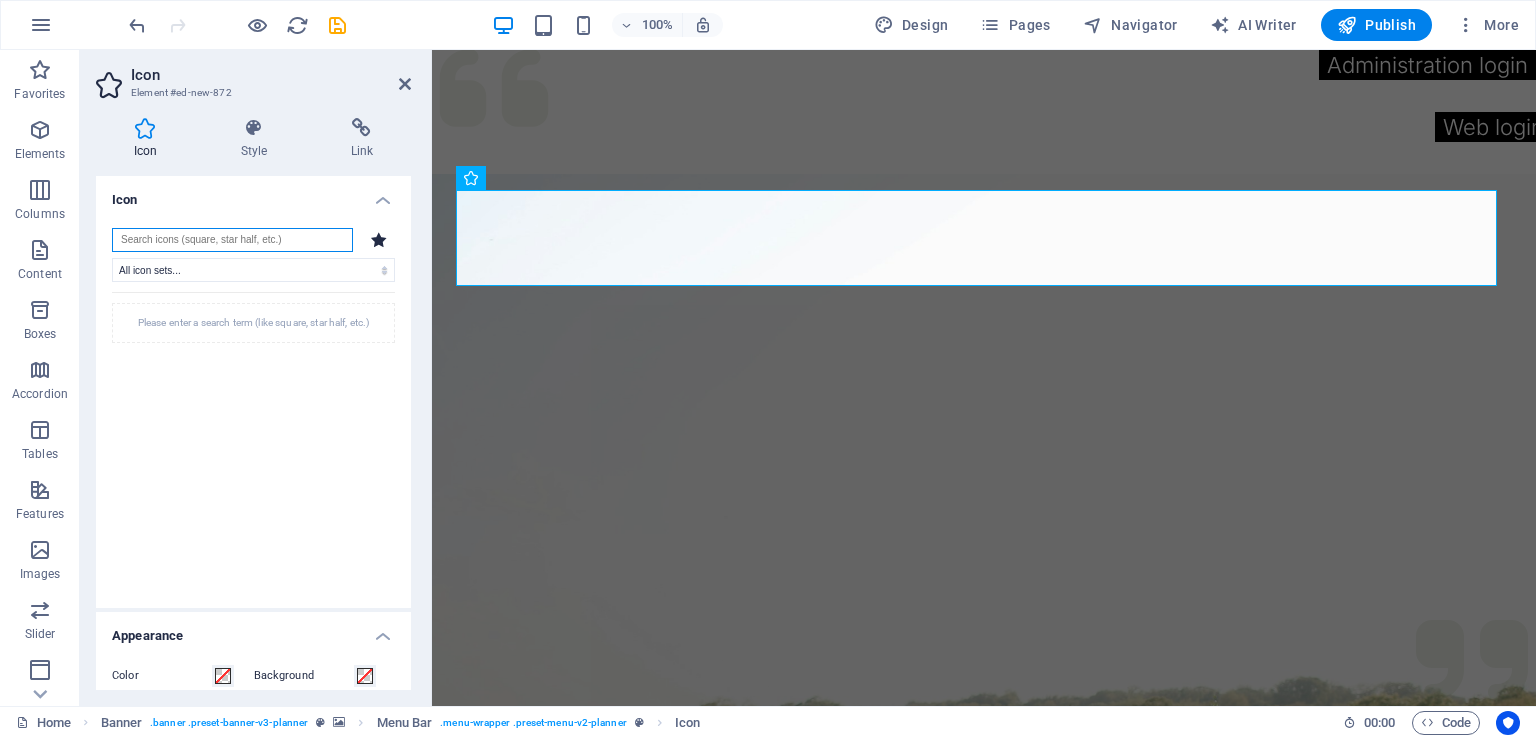 click at bounding box center [232, 240] 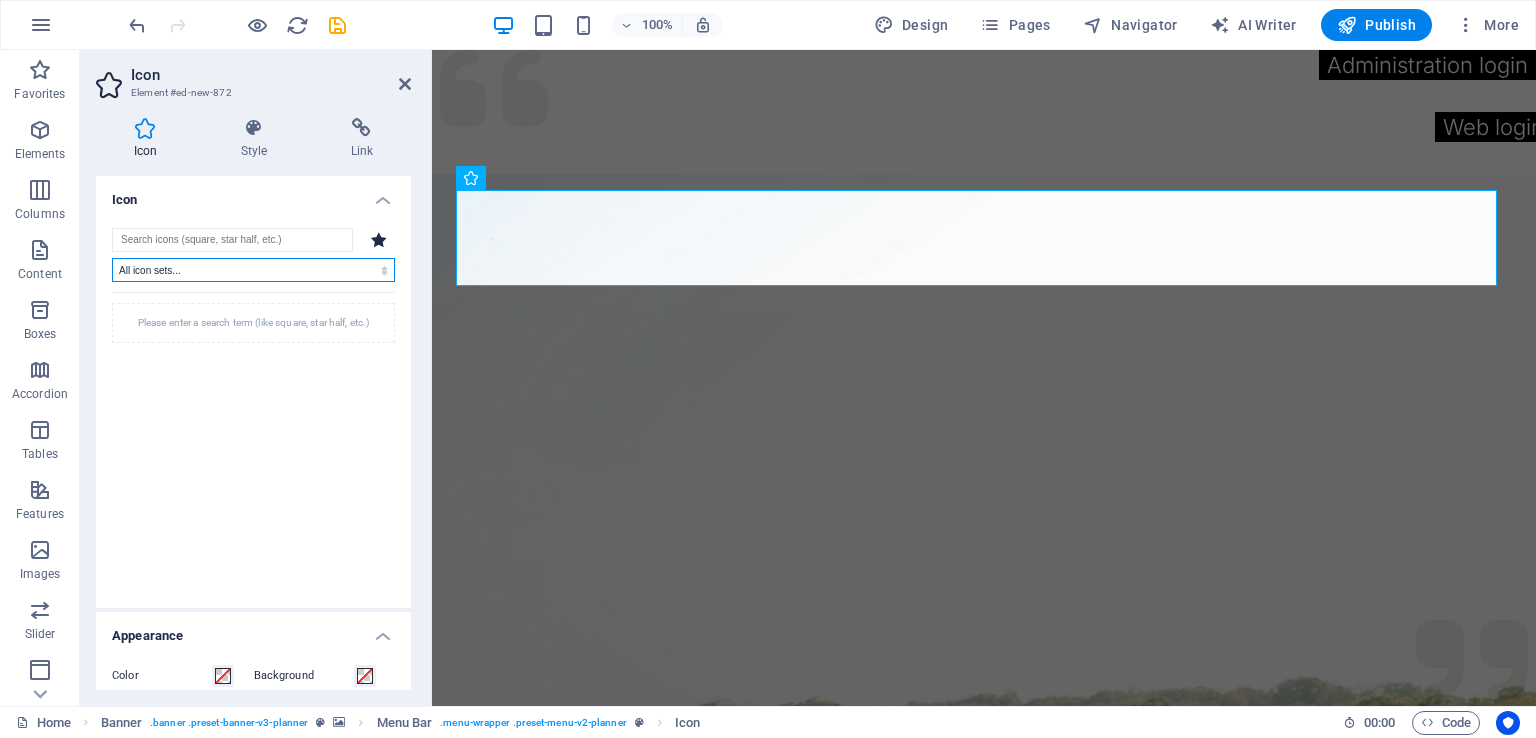 click on "All icon sets... IcoFont Ionicons FontAwesome Brands FontAwesome Duotone FontAwesome Solid FontAwesome Regular FontAwesome Light FontAwesome Thin FontAwesome Sharp Solid FontAwesome Sharp Regular FontAwesome Sharp Light FontAwesome Sharp Thin" at bounding box center [253, 270] 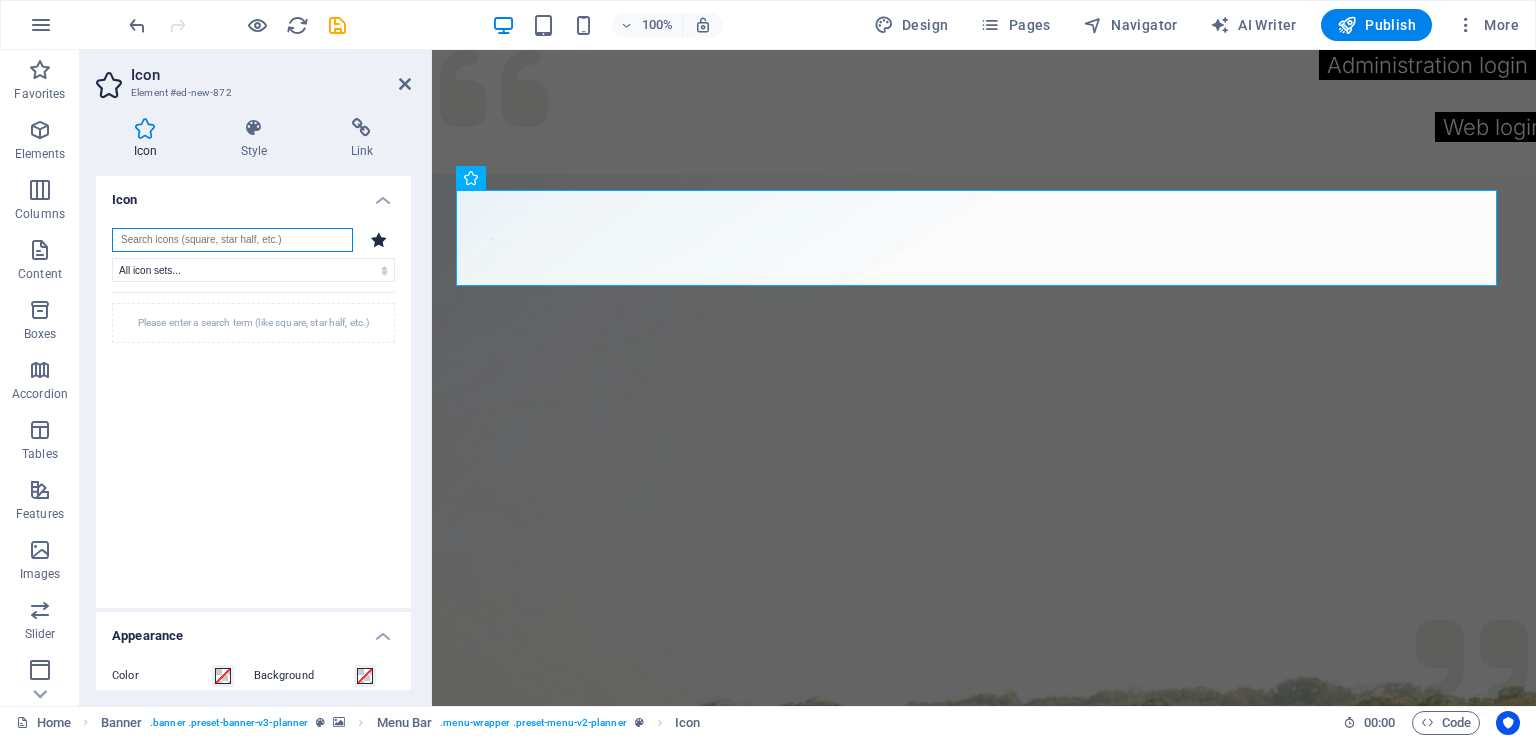 click at bounding box center [232, 240] 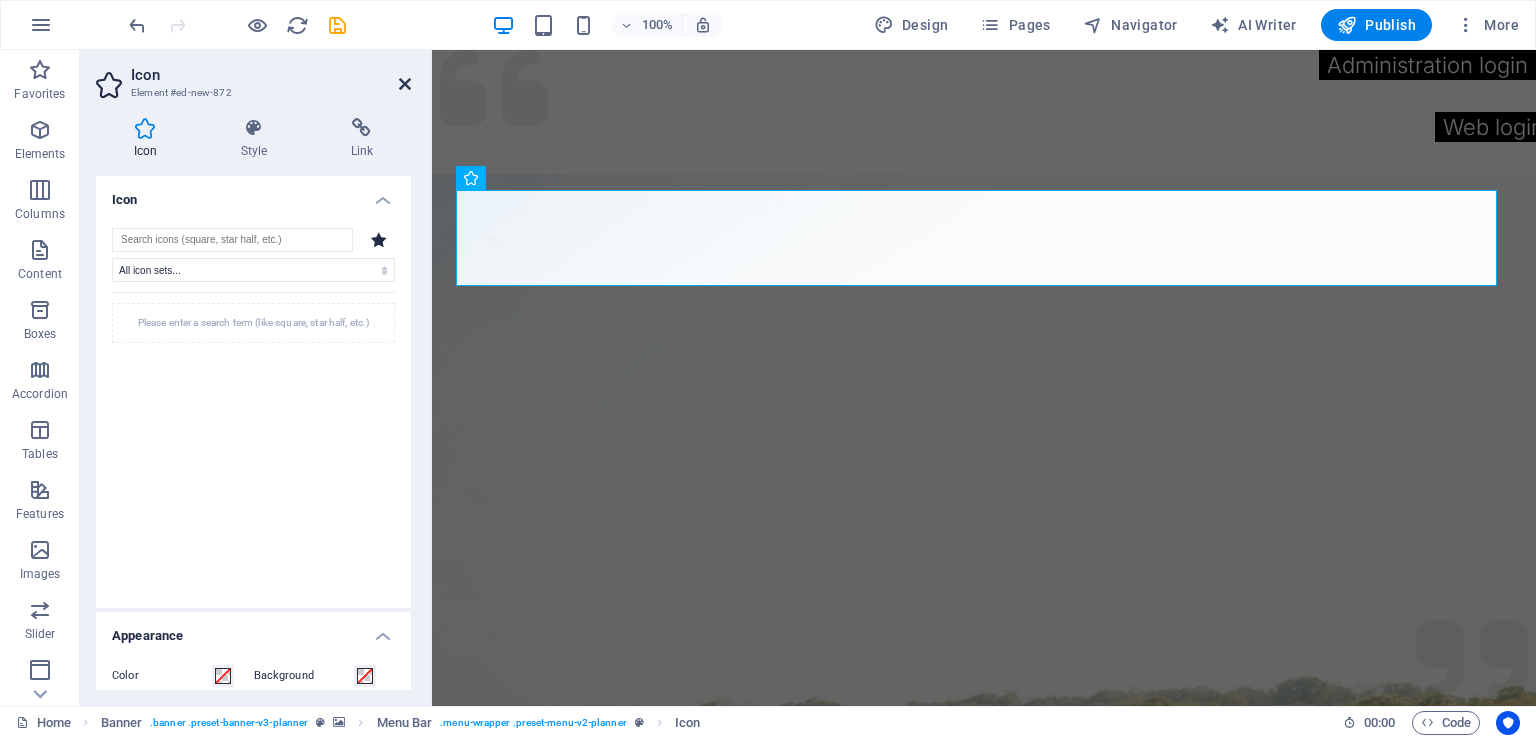 drag, startPoint x: 398, startPoint y: 82, endPoint x: 321, endPoint y: 33, distance: 91.26884 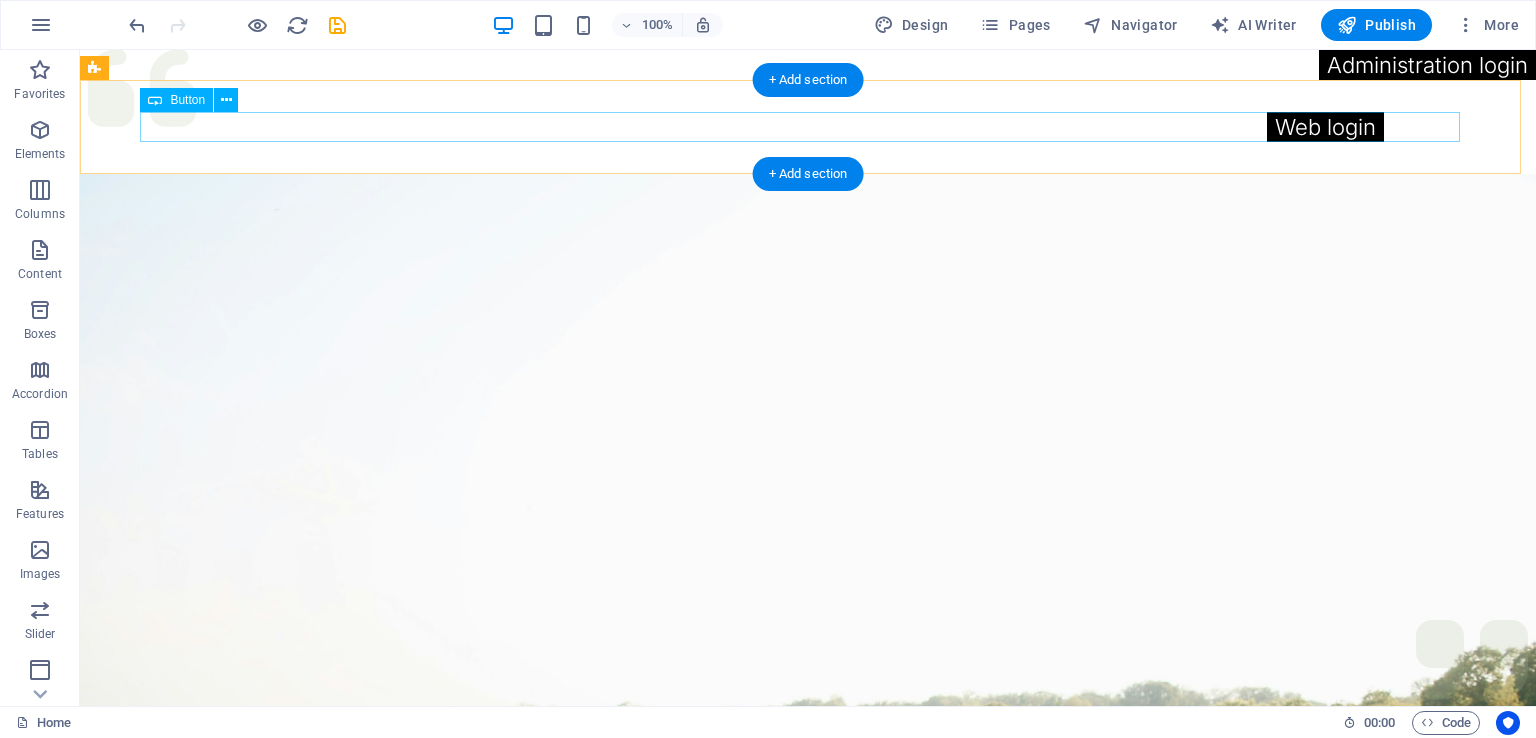 drag, startPoint x: 1392, startPoint y: 129, endPoint x: 1448, endPoint y: 213, distance: 100.95544 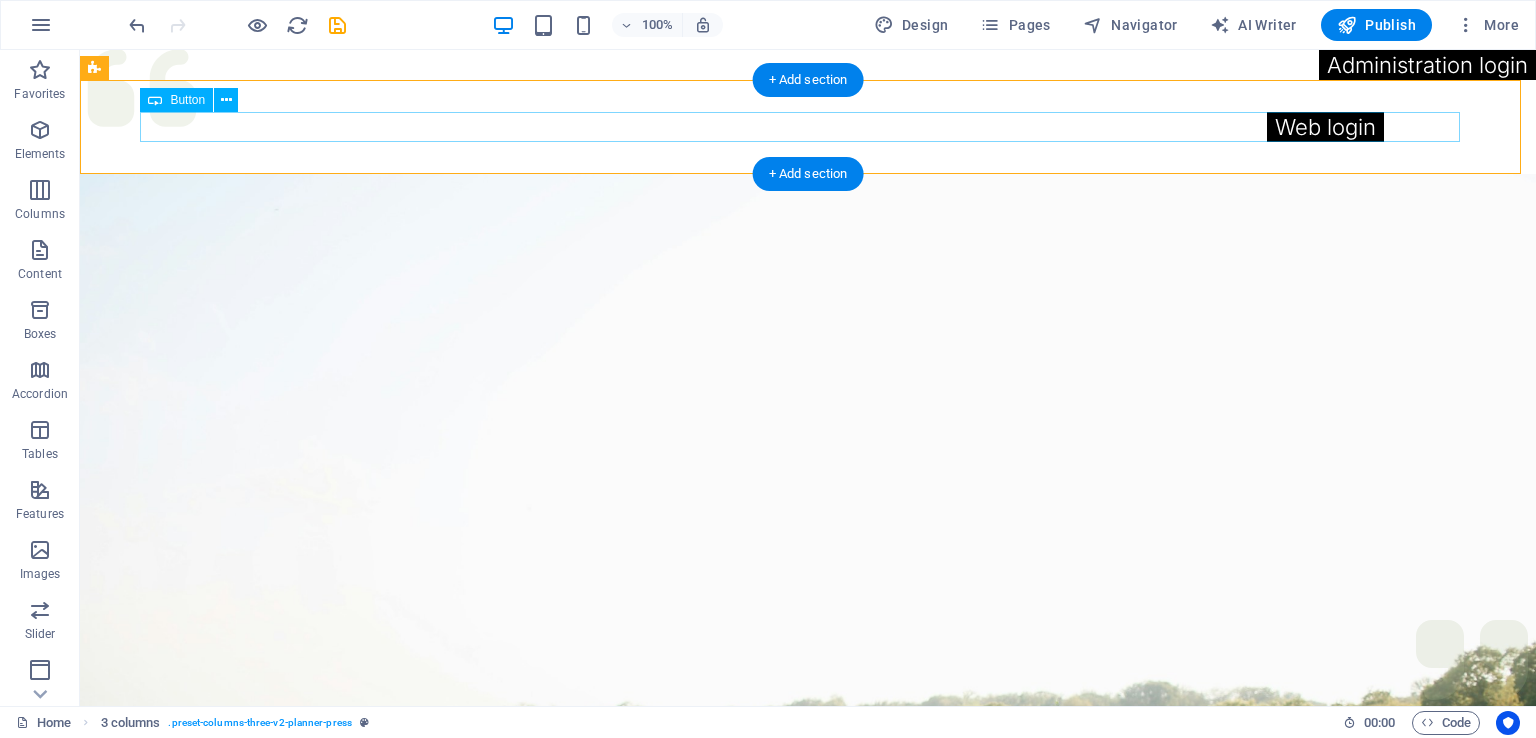 click on "Web login" at bounding box center (724, 127) 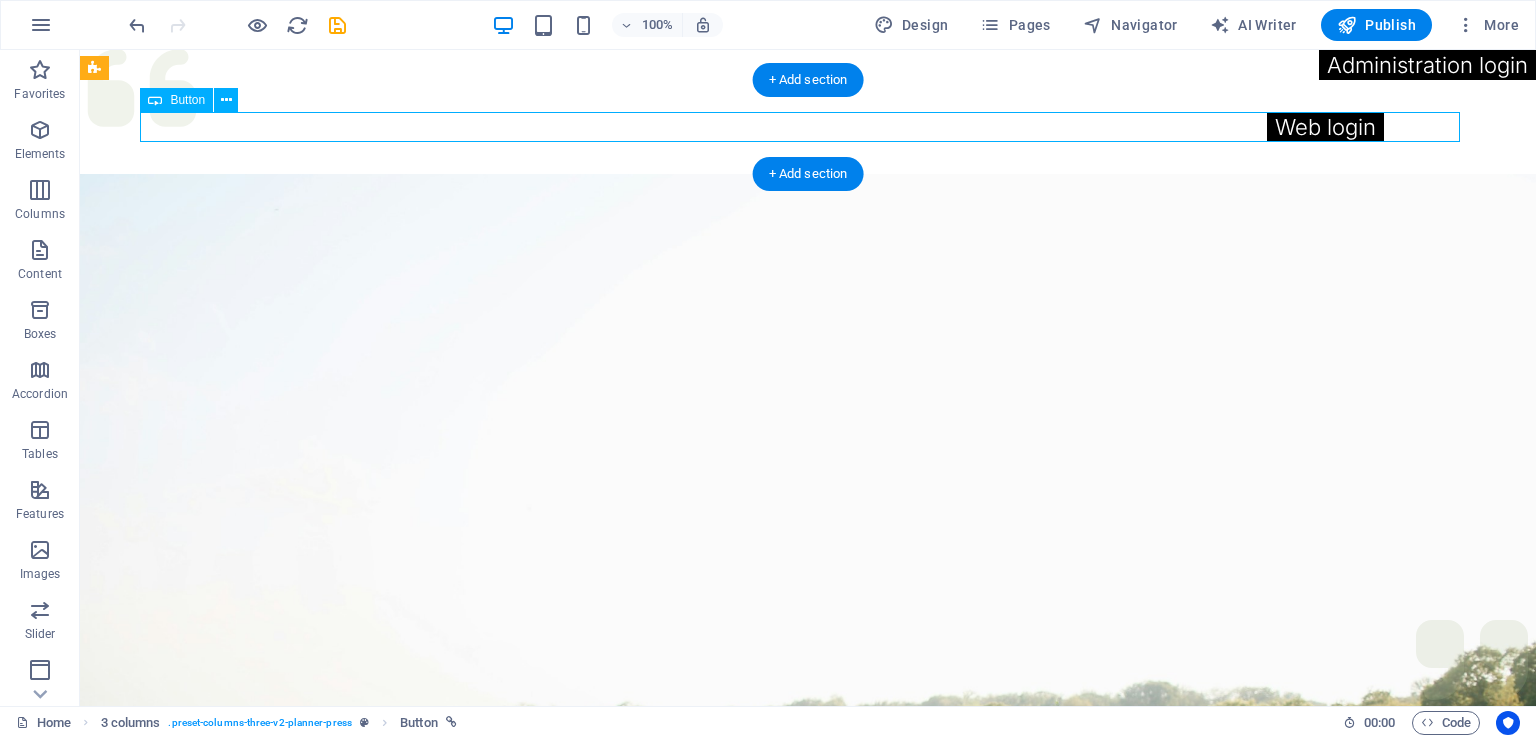 drag, startPoint x: 1426, startPoint y: 124, endPoint x: 1469, endPoint y: 189, distance: 77.93587 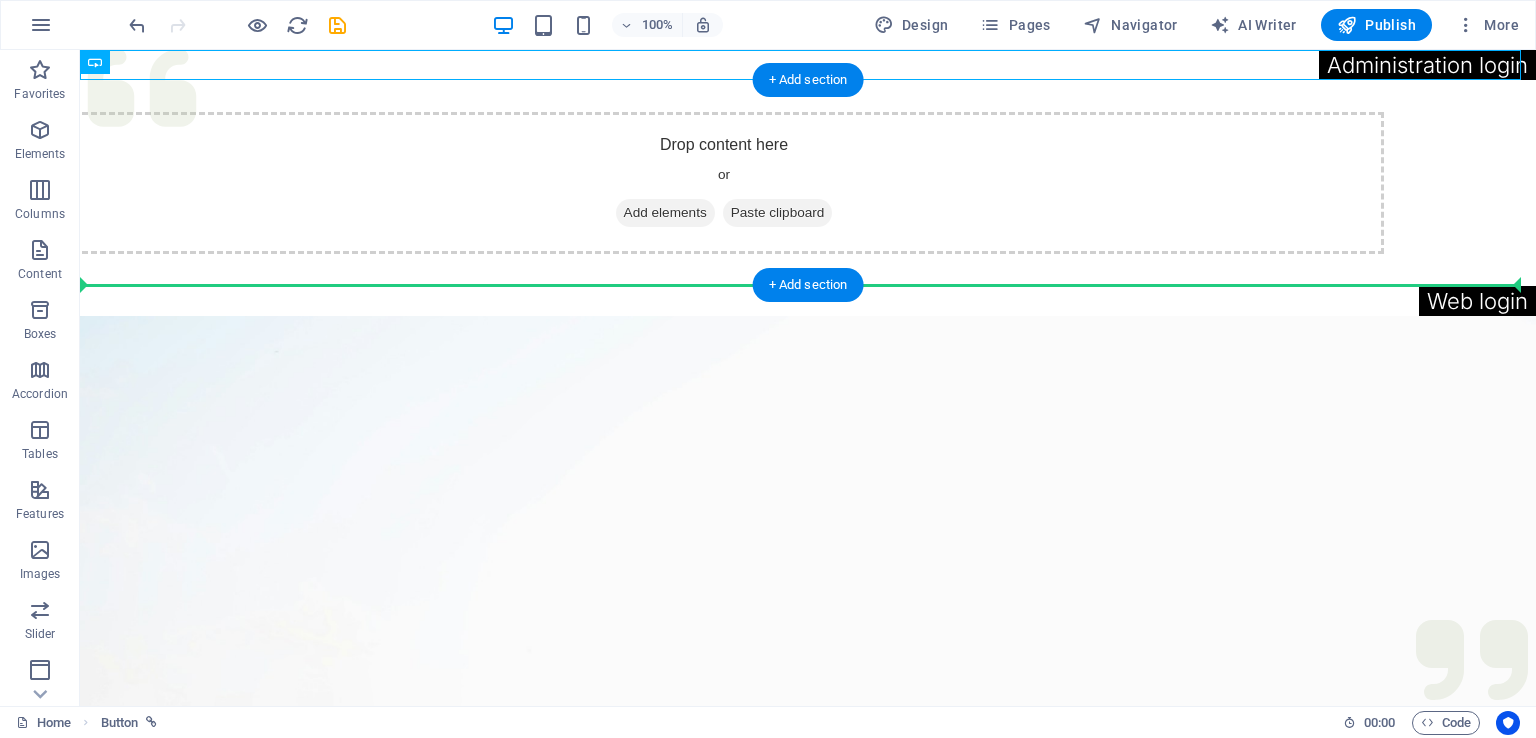 drag, startPoint x: 1406, startPoint y: 58, endPoint x: 1474, endPoint y: 265, distance: 217.883 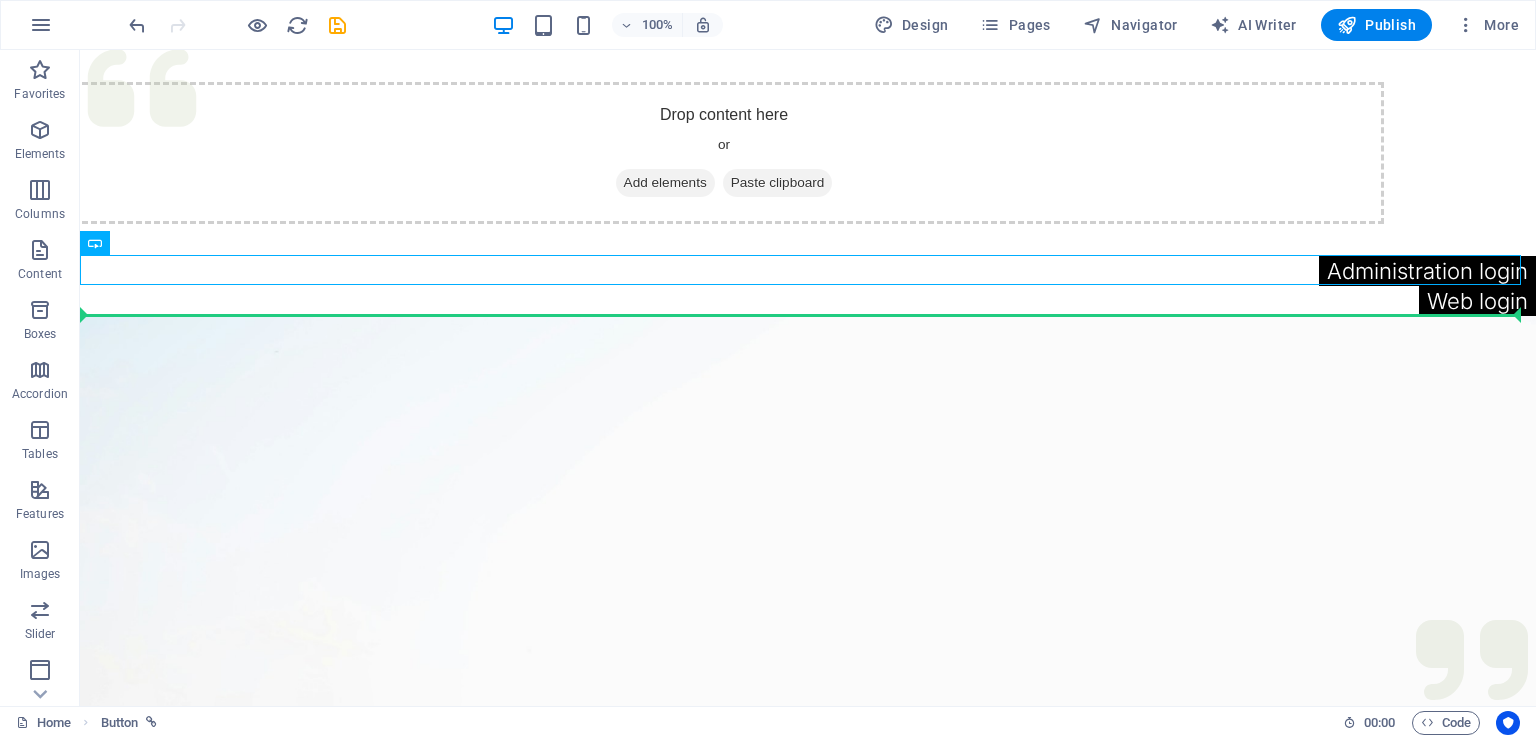 drag, startPoint x: 1474, startPoint y: 265, endPoint x: 1296, endPoint y: 308, distance: 183.12018 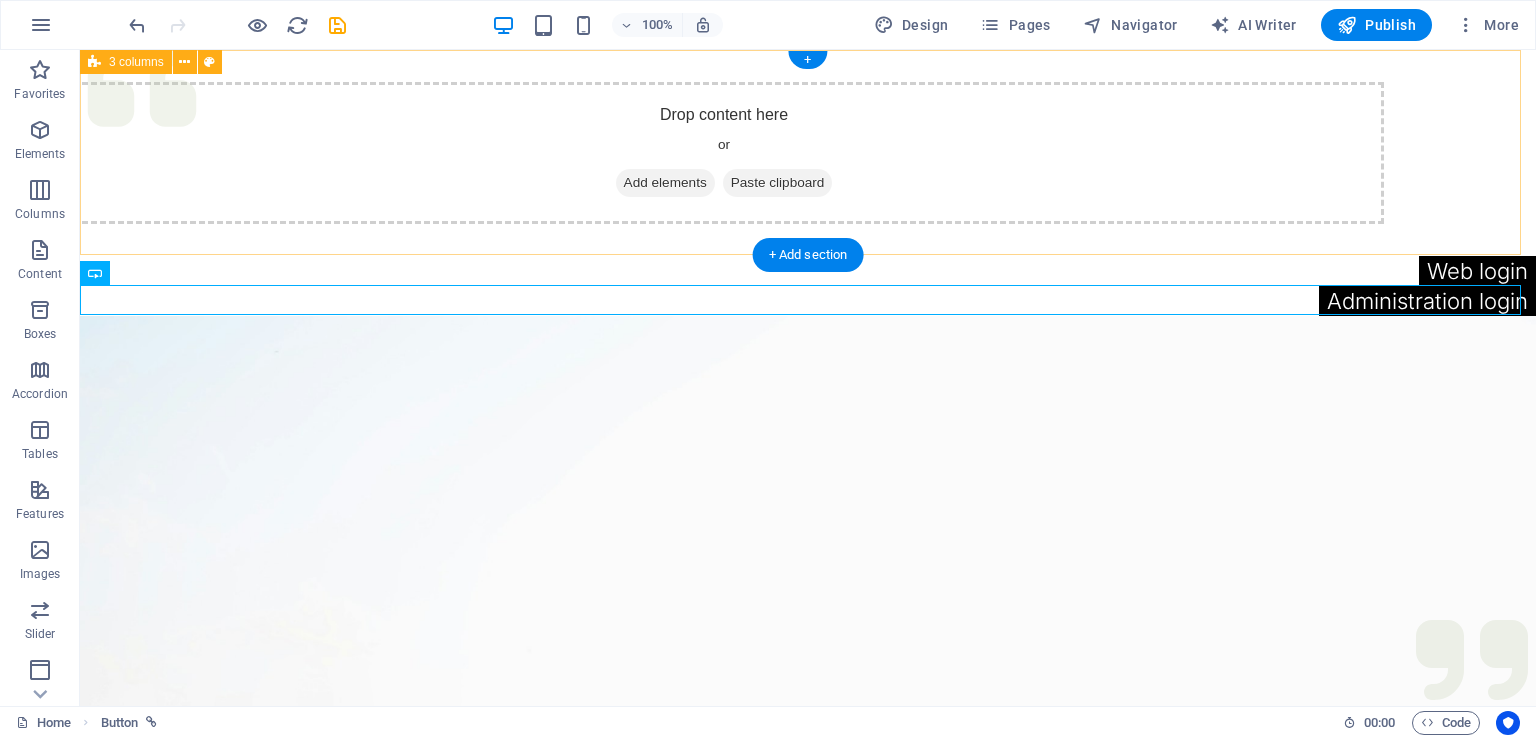 click on "Drop content here or  Add elements  Paste clipboard" at bounding box center (724, 153) 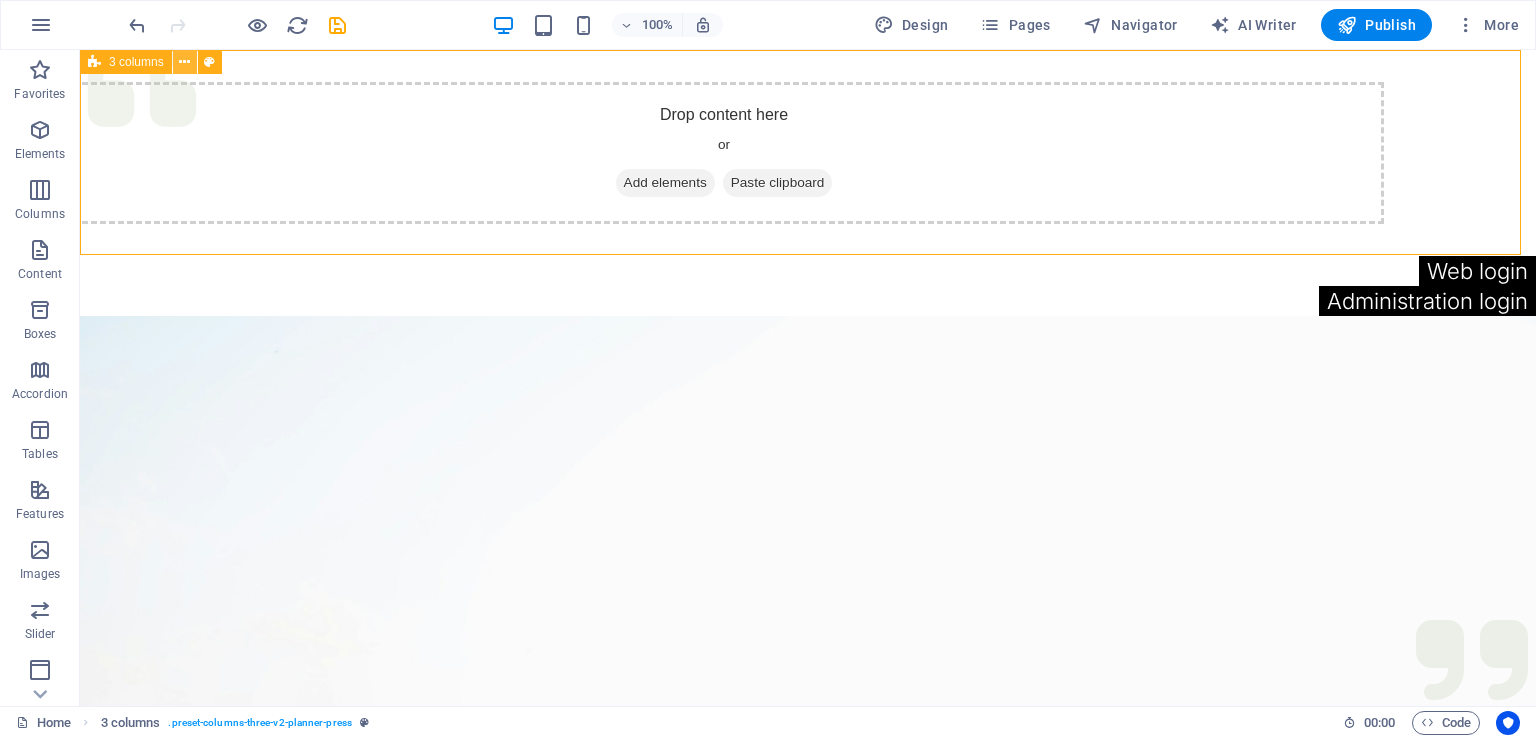 click at bounding box center (185, 62) 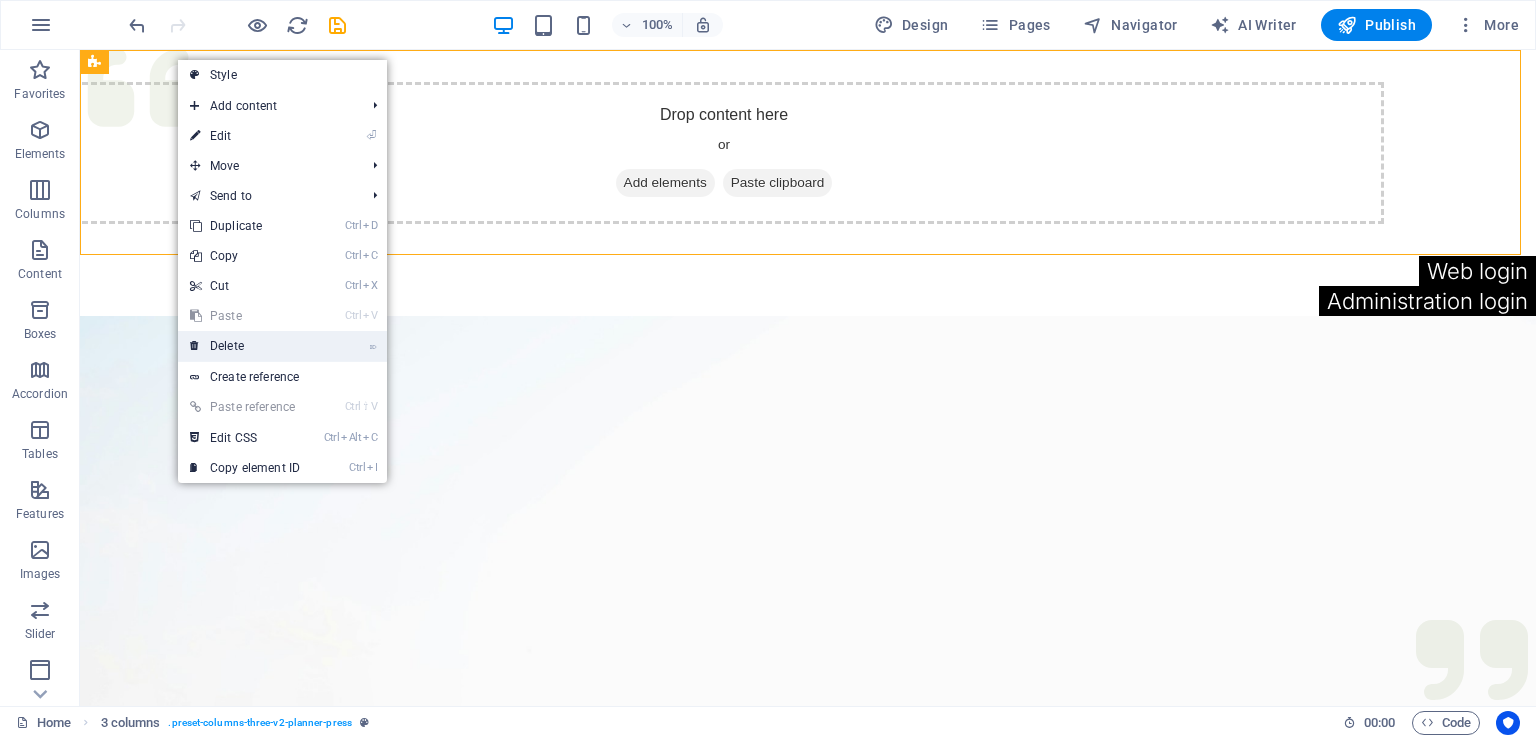 click on "⌦  Delete" at bounding box center [245, 346] 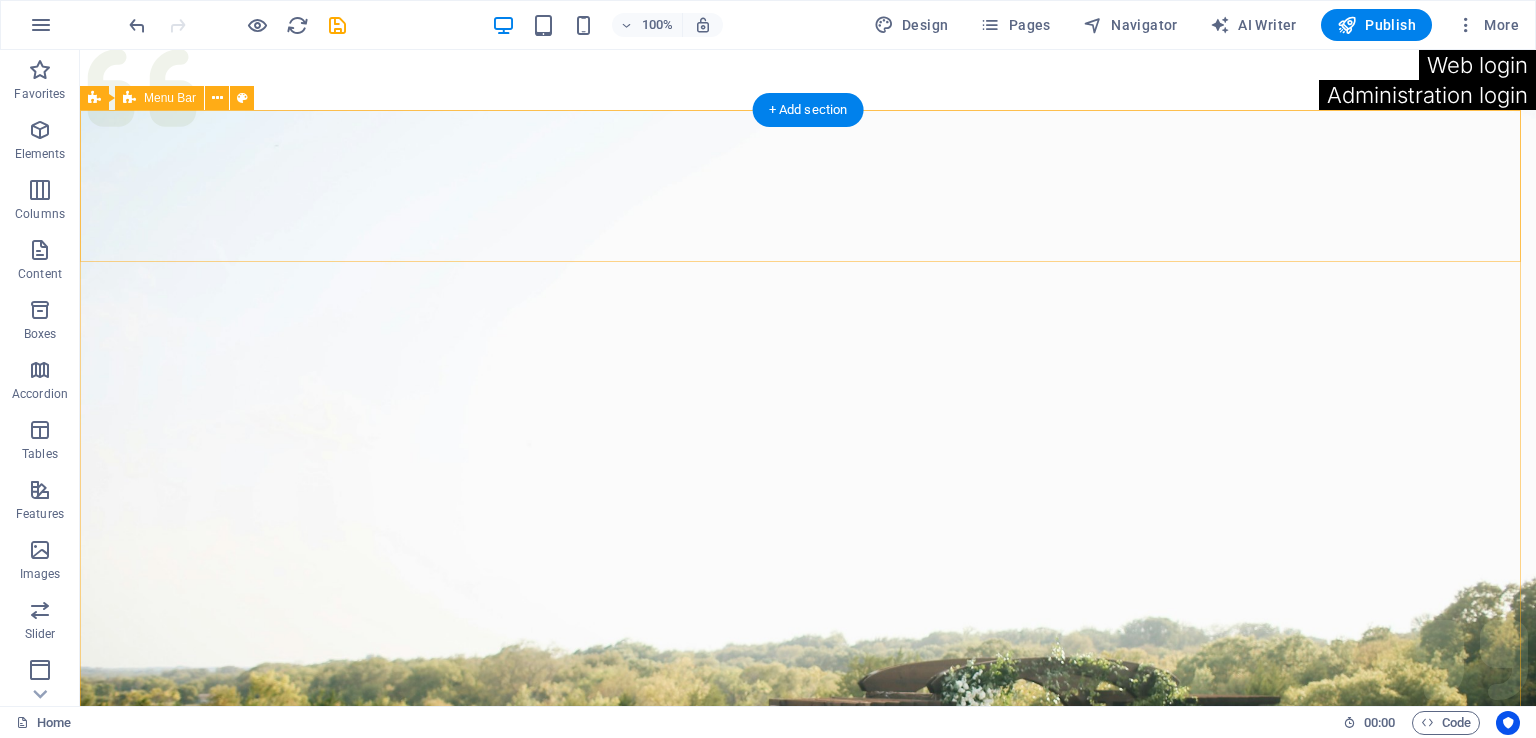 click on "MS GROUP Menu Services About Team Gallery Contact Get in touch" at bounding box center [808, 1129] 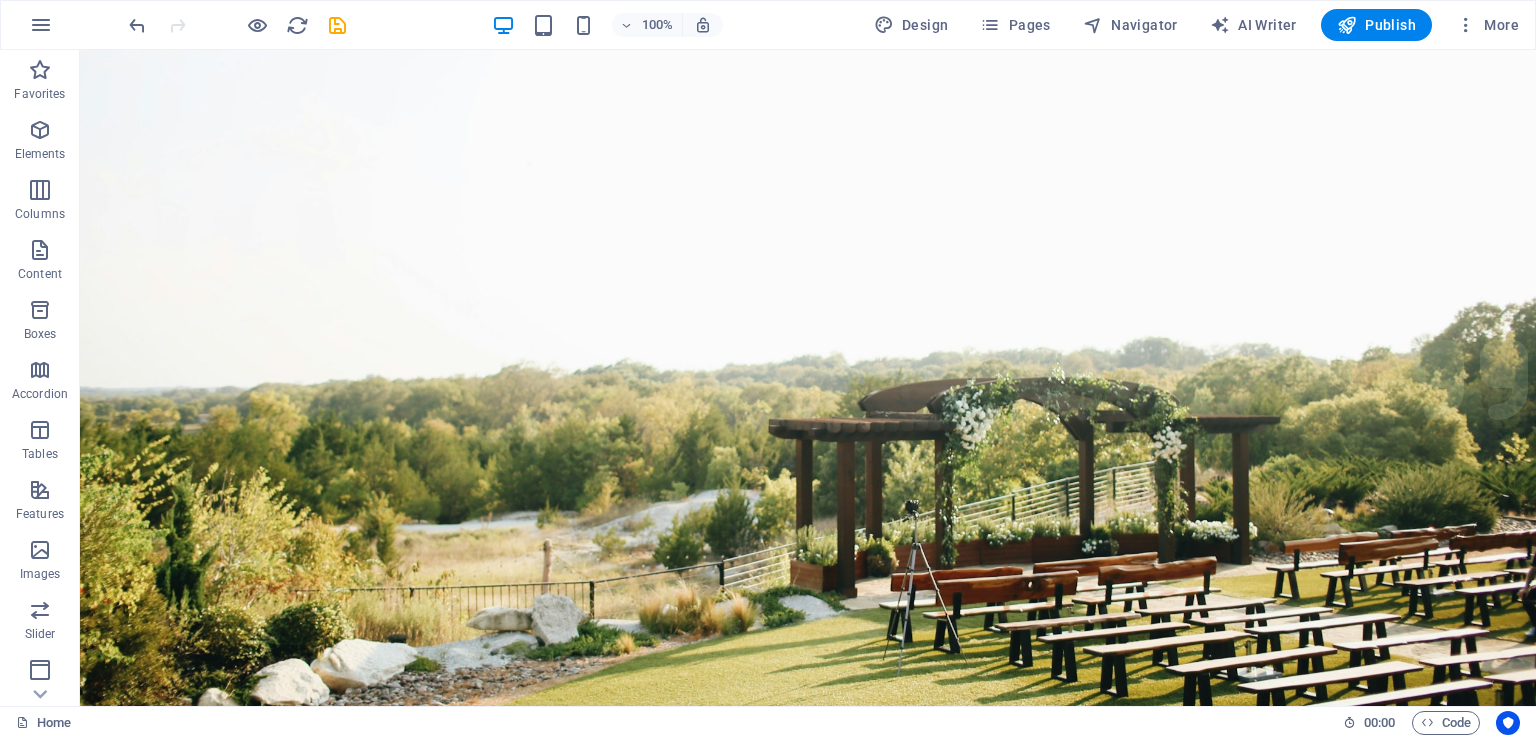 scroll, scrollTop: 0, scrollLeft: 0, axis: both 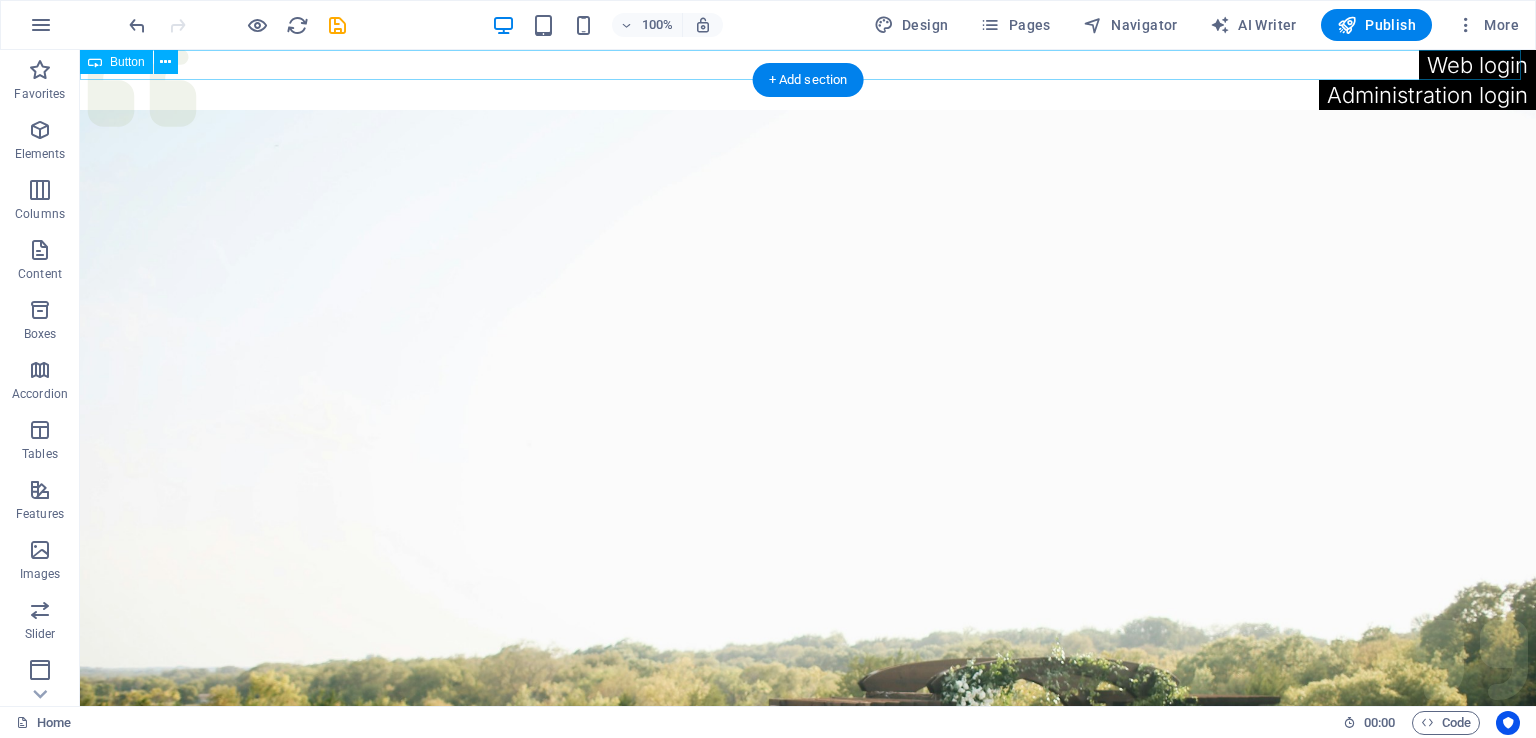 click on "Web login" at bounding box center (808, 65) 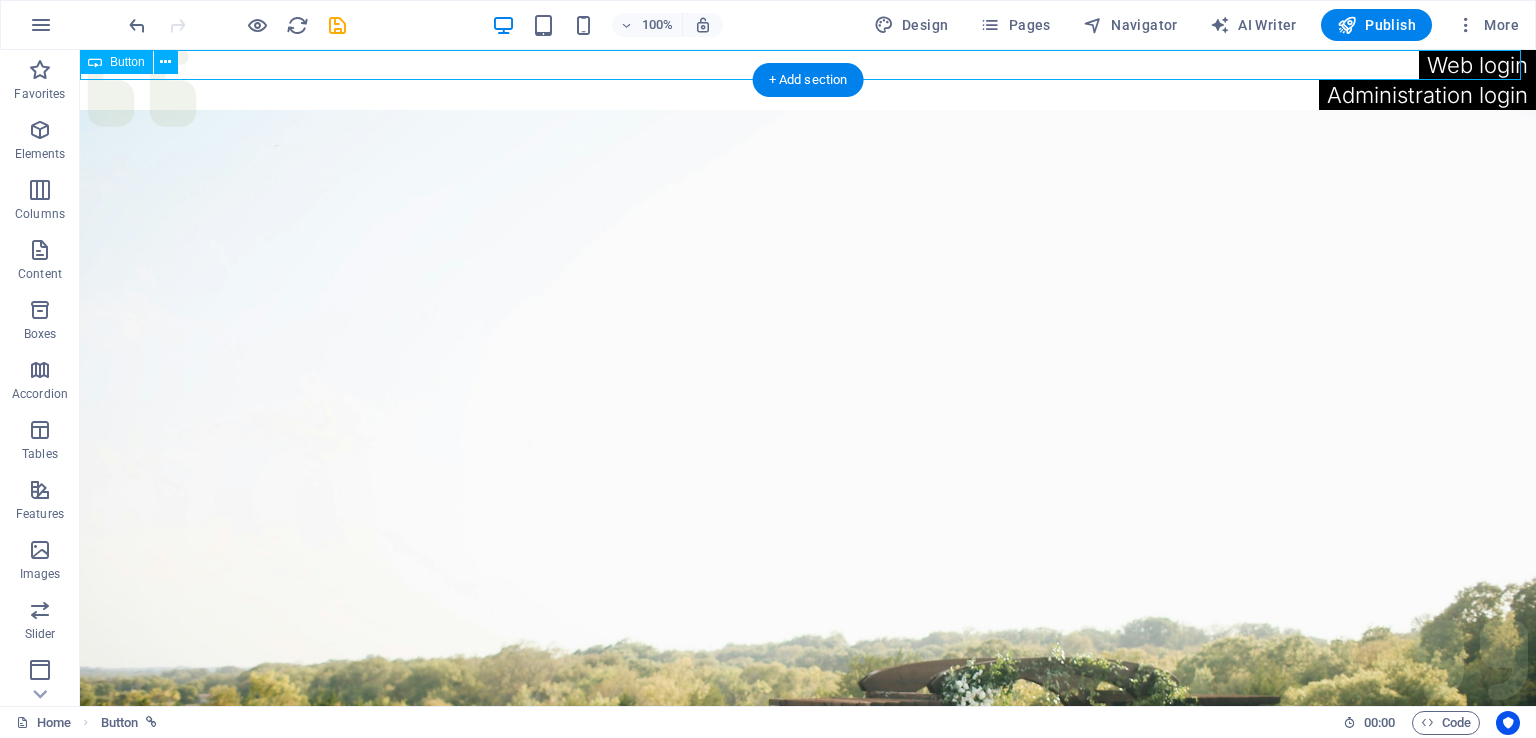 click on "Web login" at bounding box center [808, 65] 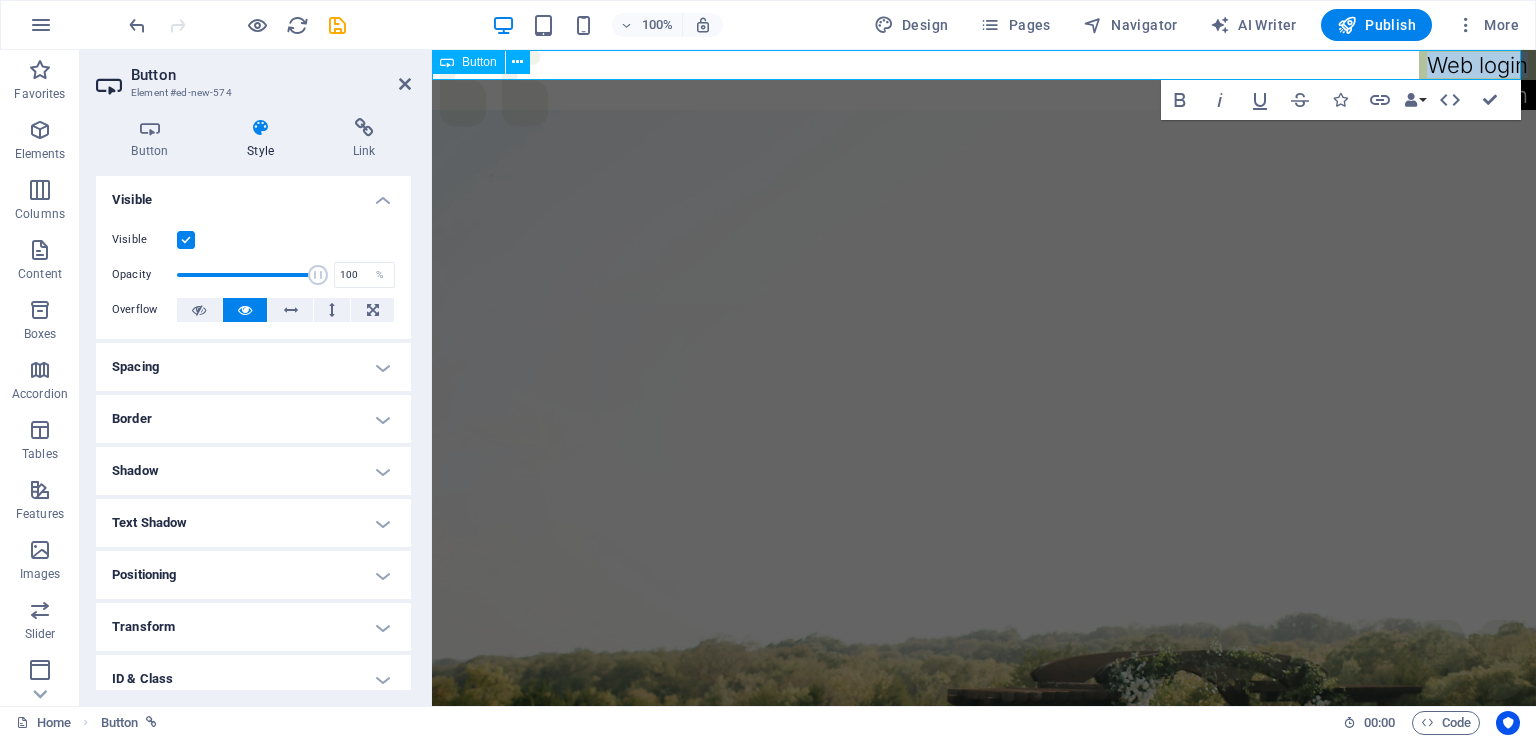 click on "Web login" at bounding box center [1477, 65] 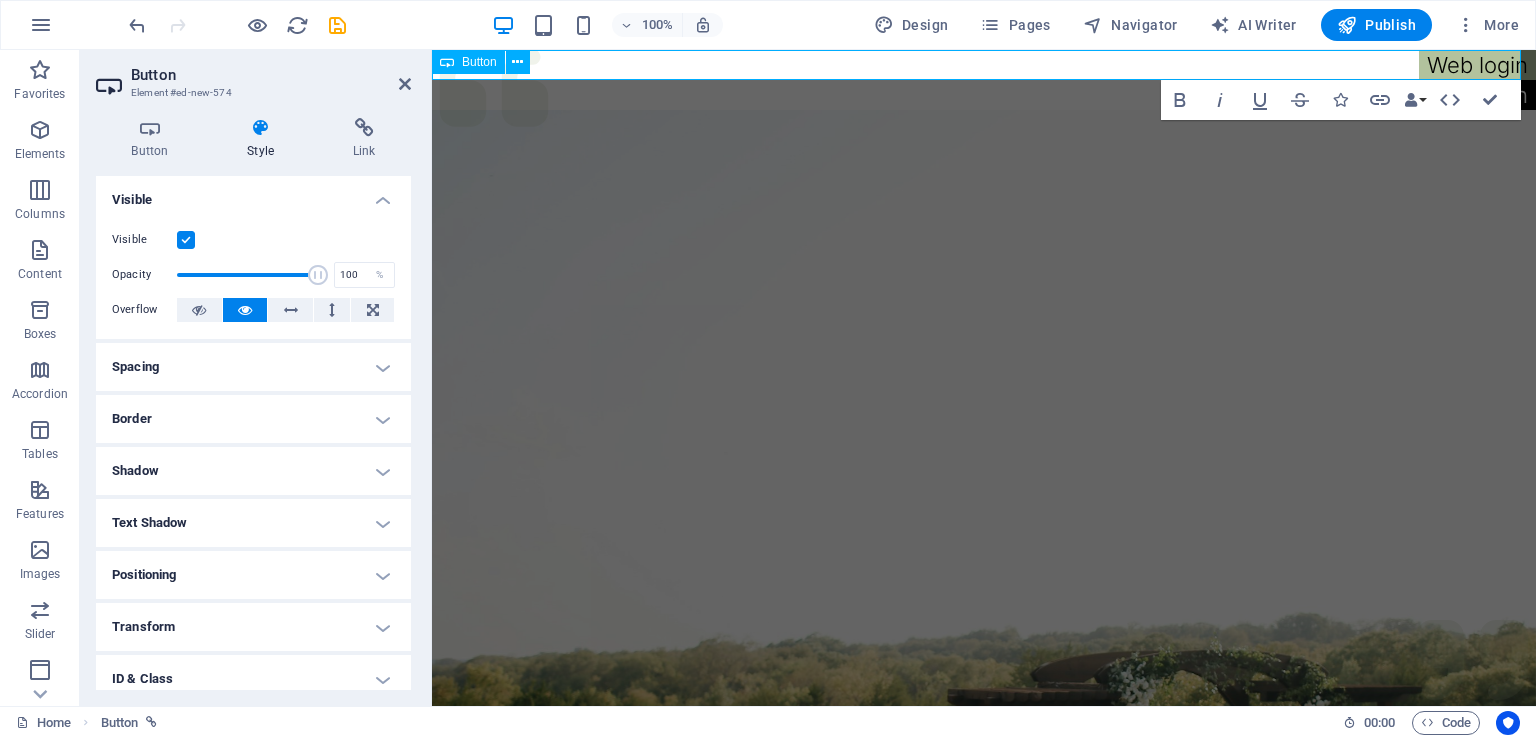 click on "Web login" at bounding box center [1477, 65] 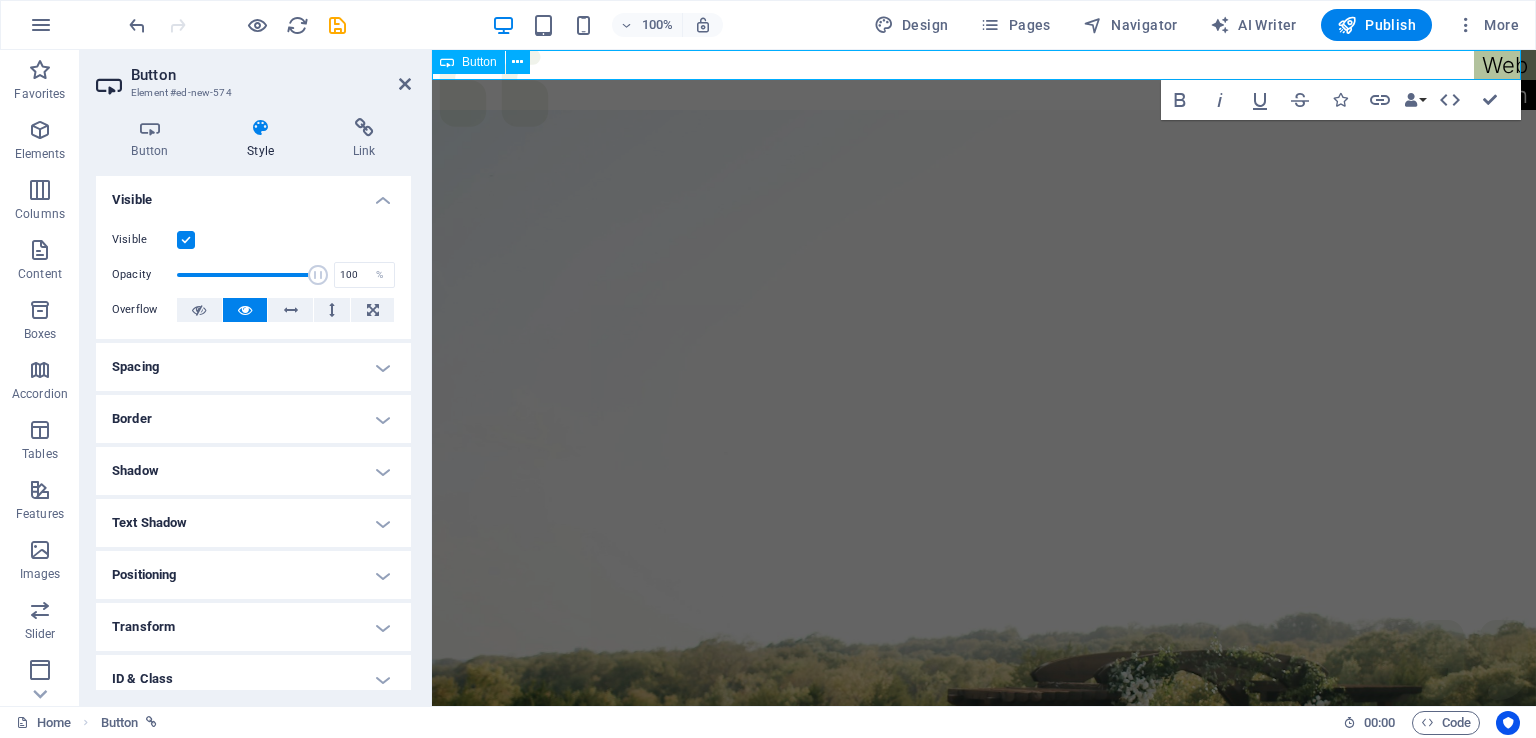 type 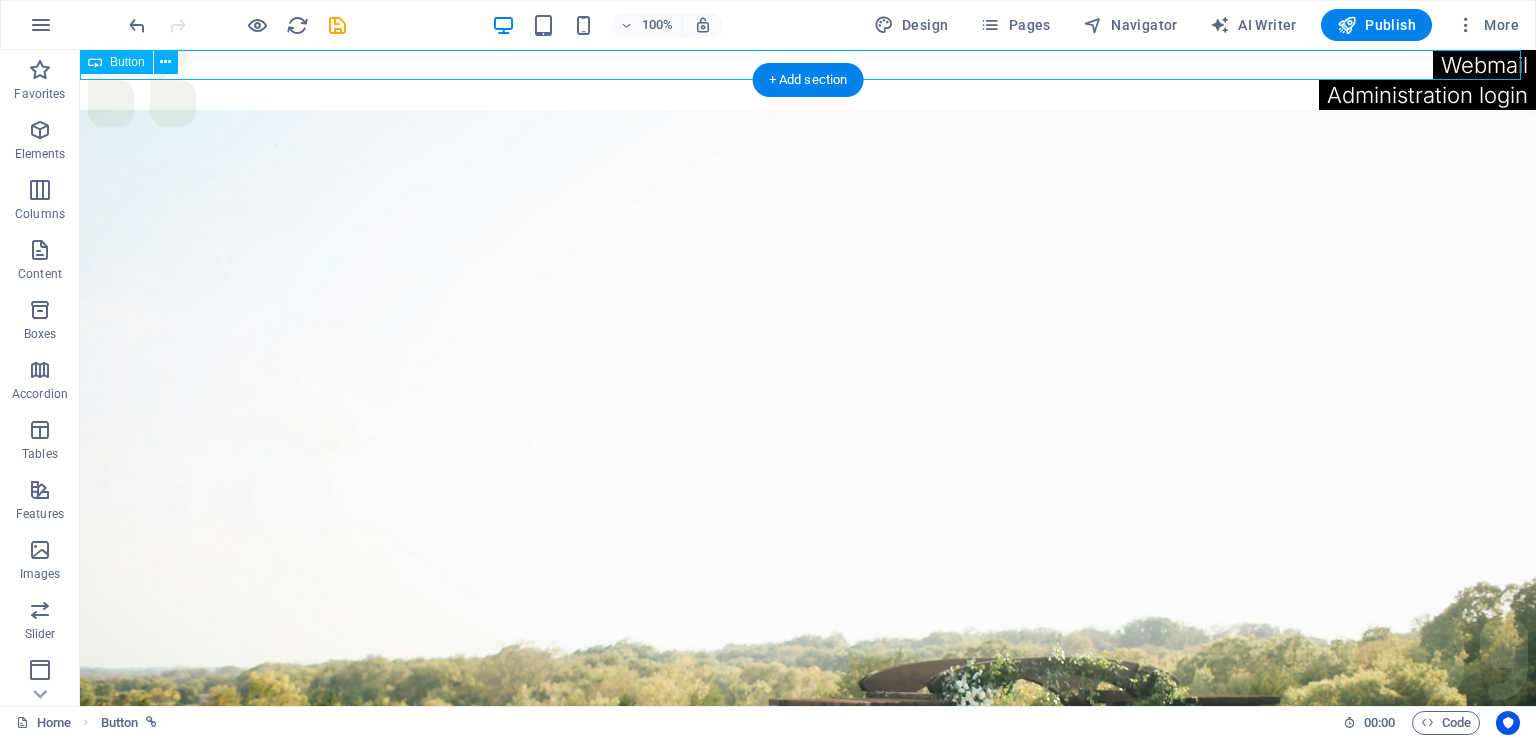 click on "Webmail" at bounding box center (808, 65) 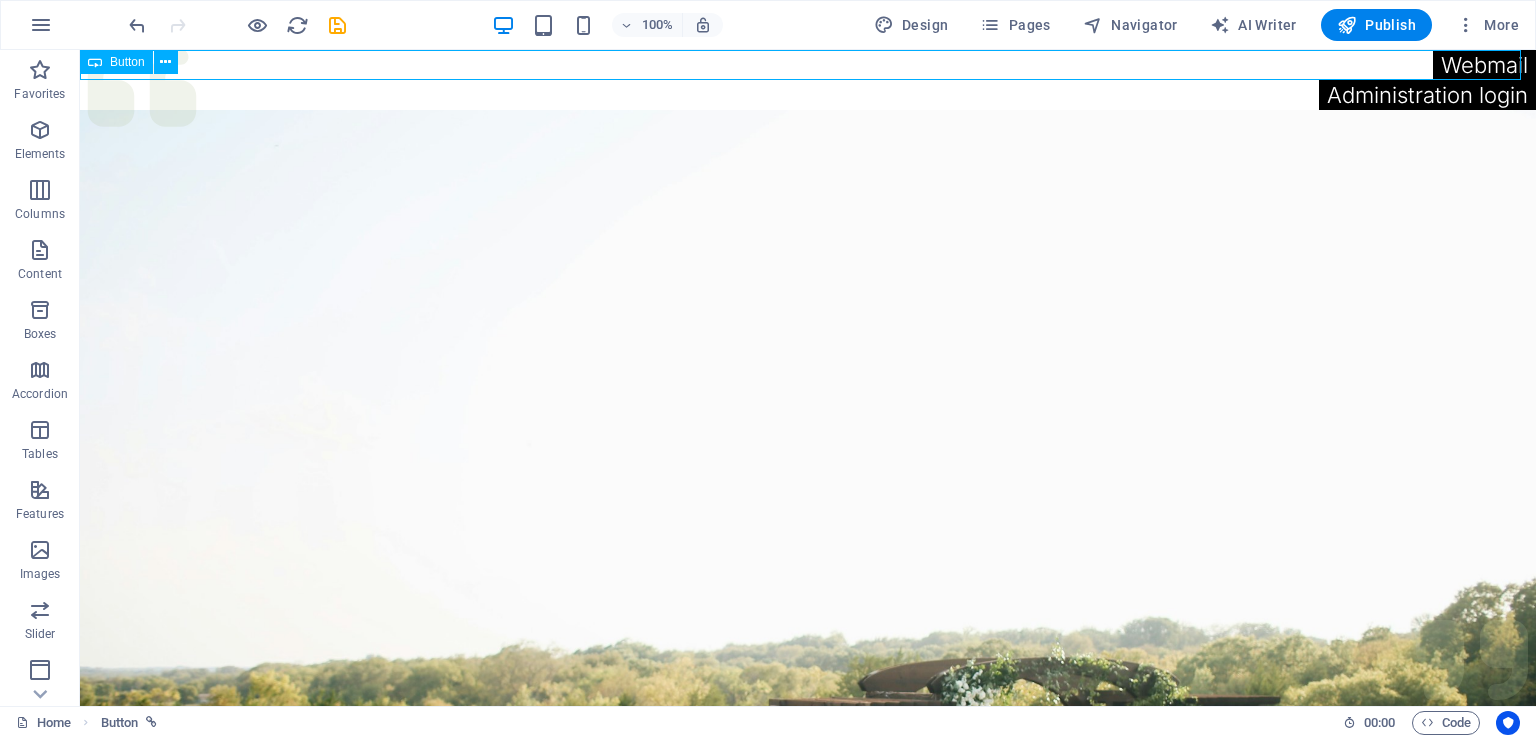 click at bounding box center [95, 62] 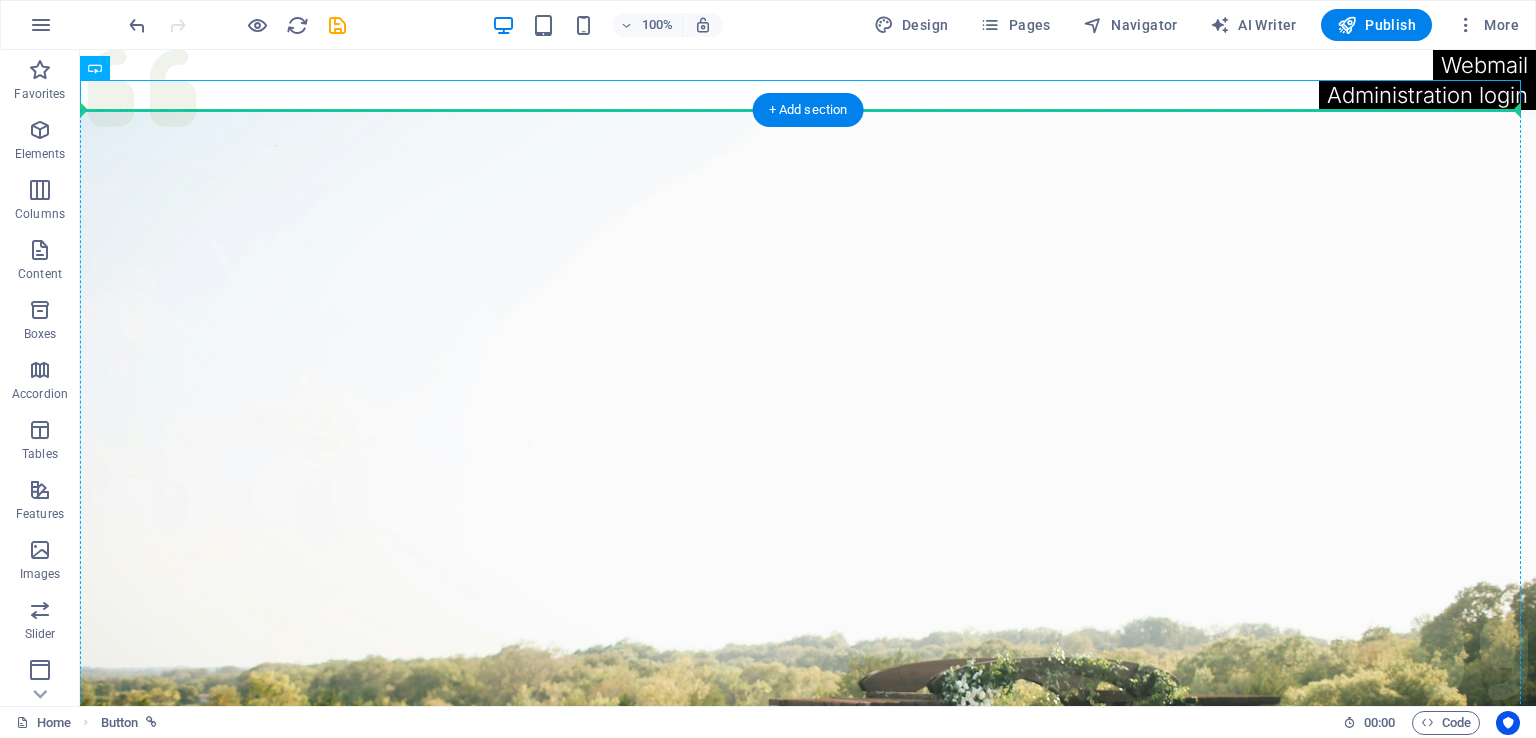 drag, startPoint x: 1385, startPoint y: 96, endPoint x: 1363, endPoint y: 258, distance: 163.487 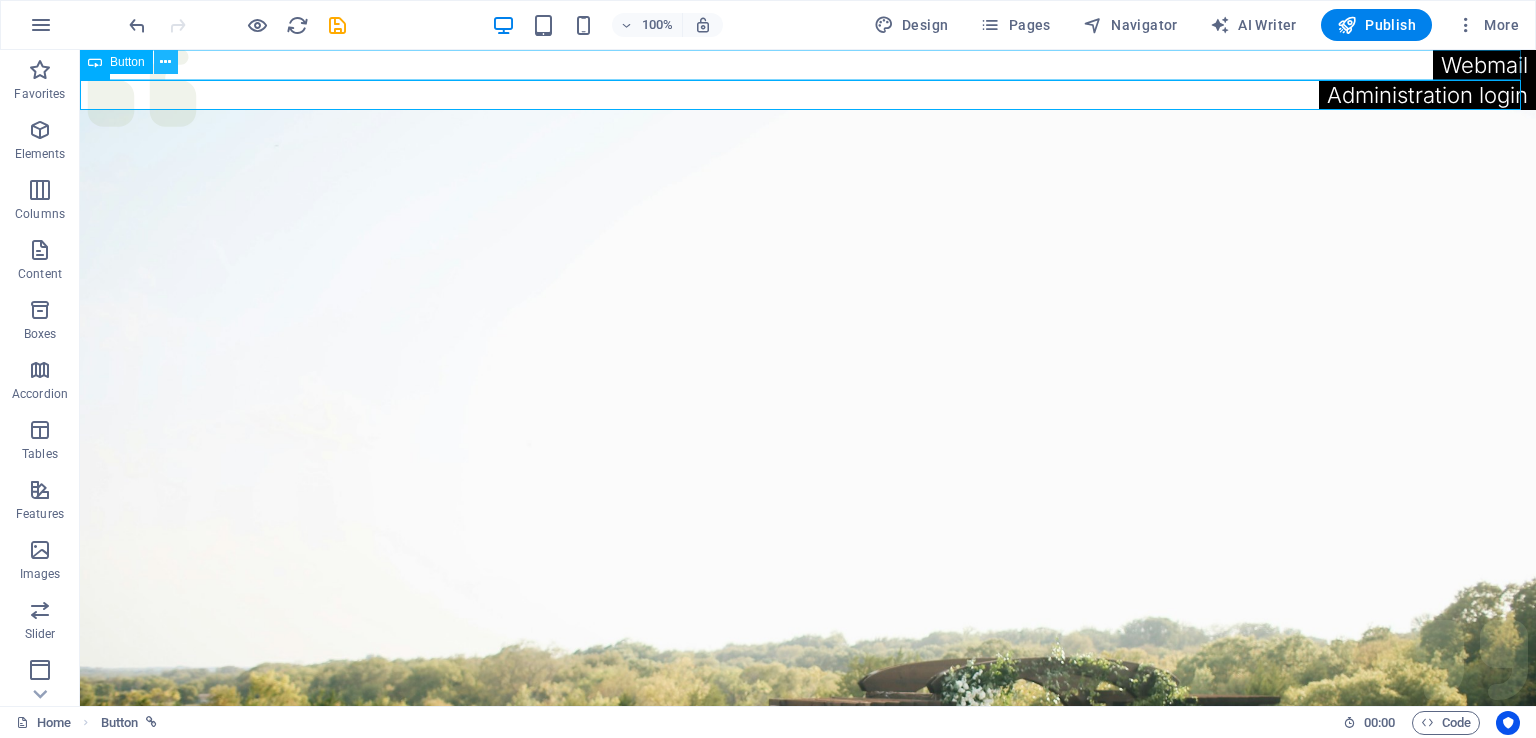 click at bounding box center (166, 62) 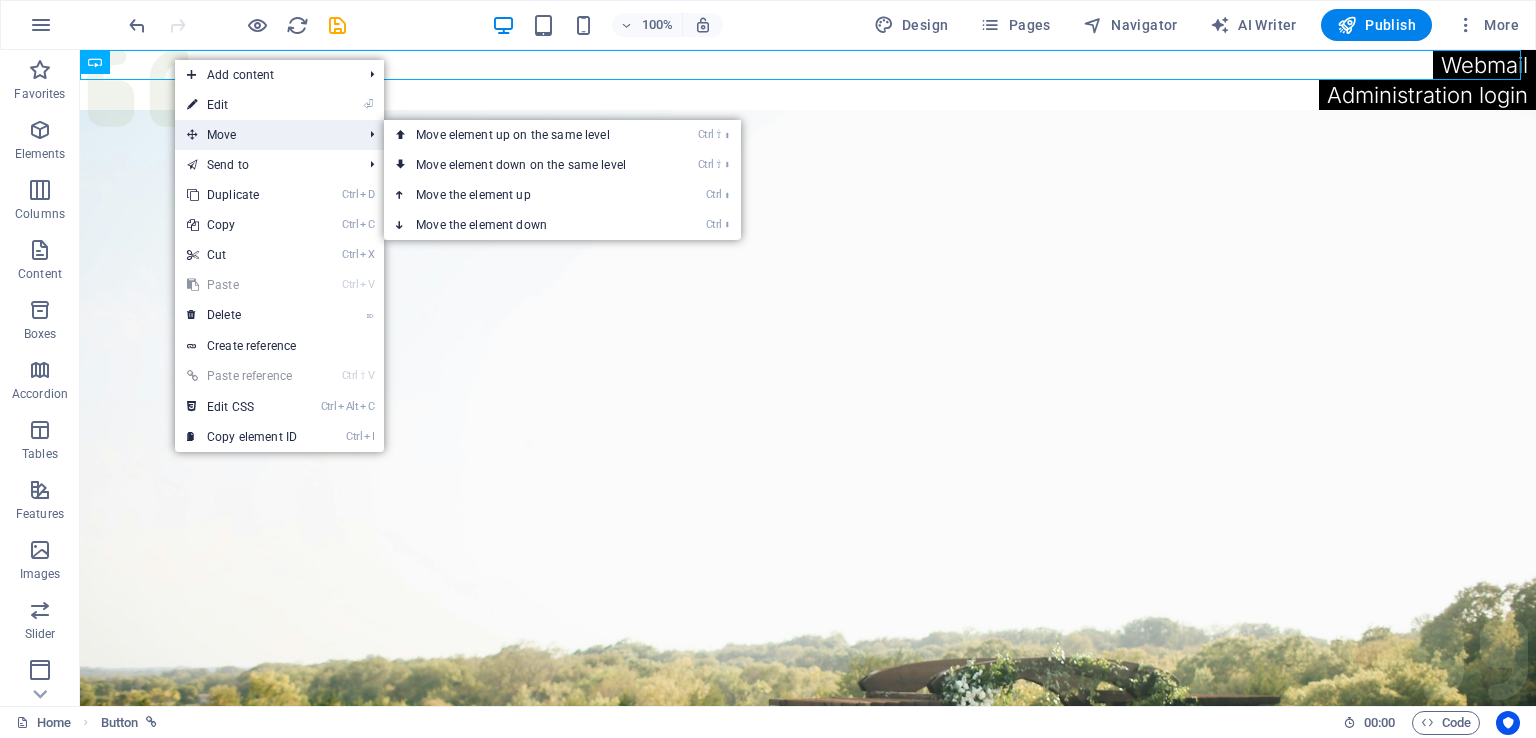 click on "Move" at bounding box center (264, 135) 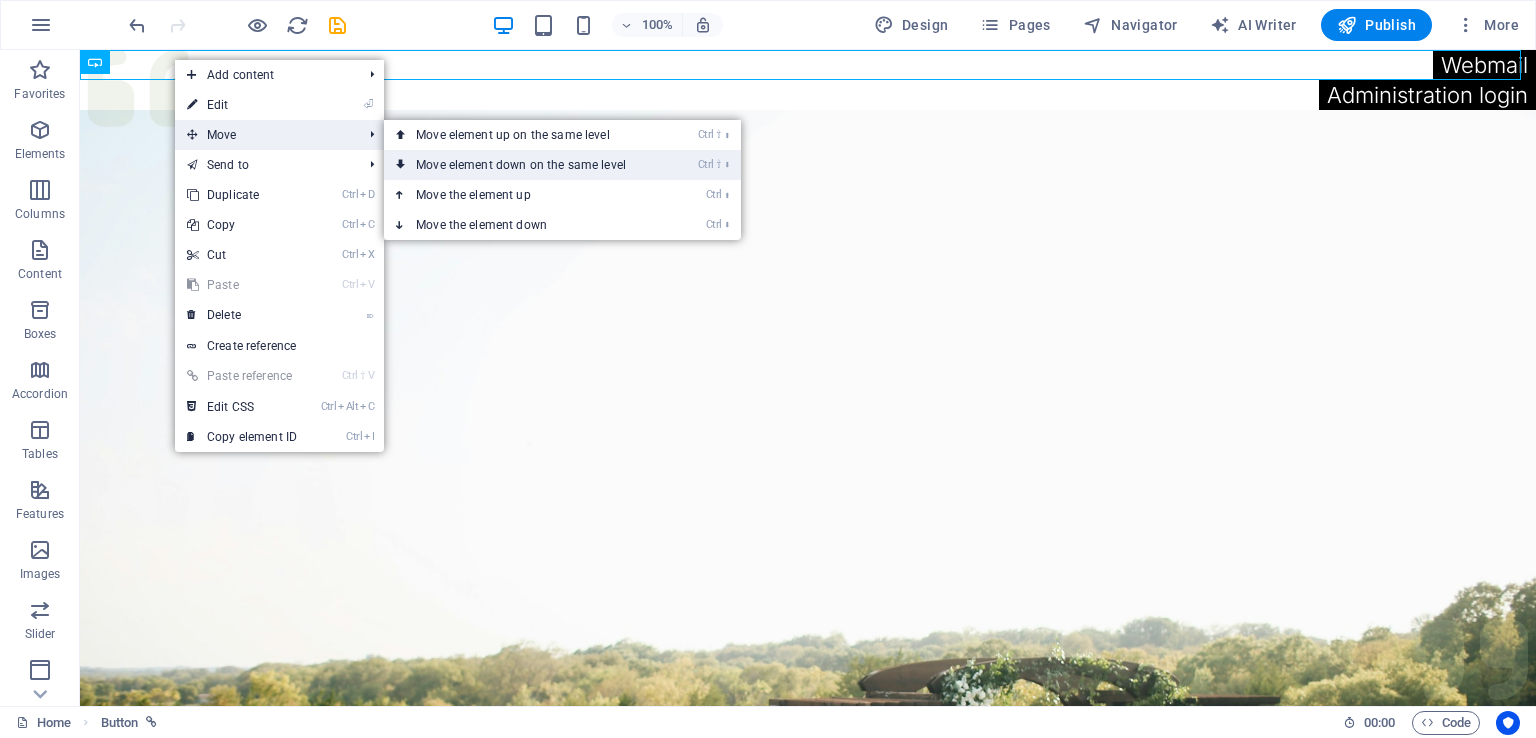 click on "Ctrl ⇧ ⬇  Move element down on the same level" at bounding box center [525, 165] 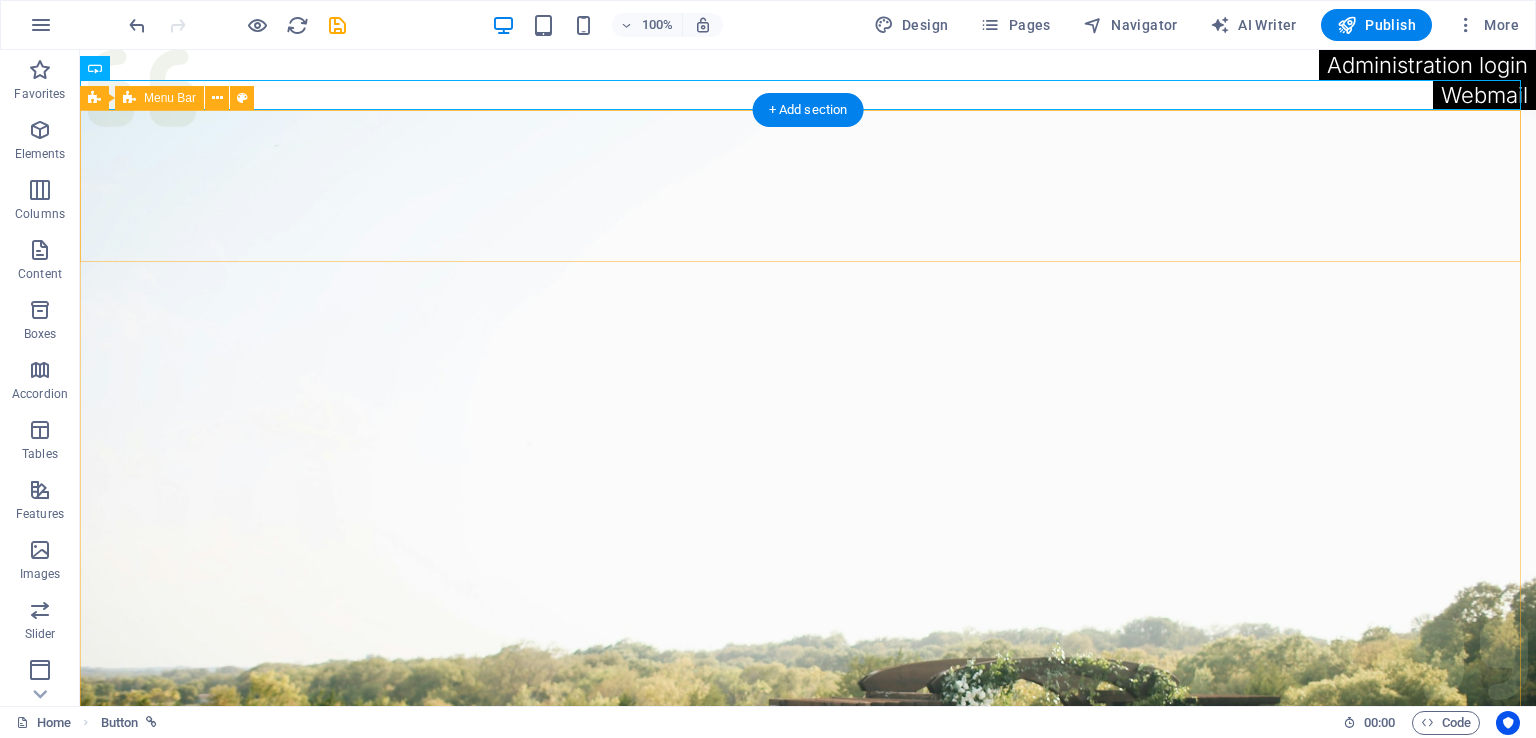 click on "Administration login" at bounding box center [808, 65] 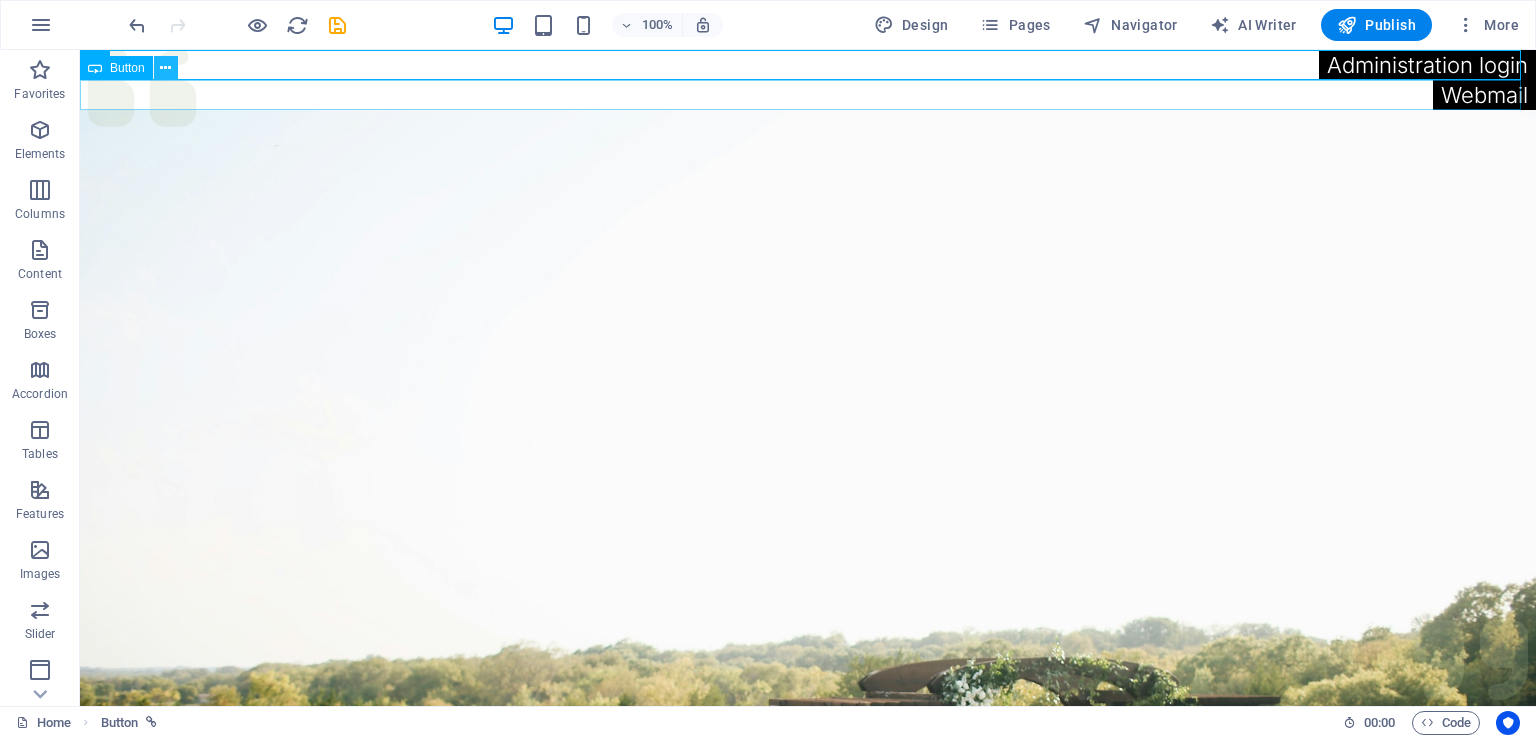 click at bounding box center [166, 68] 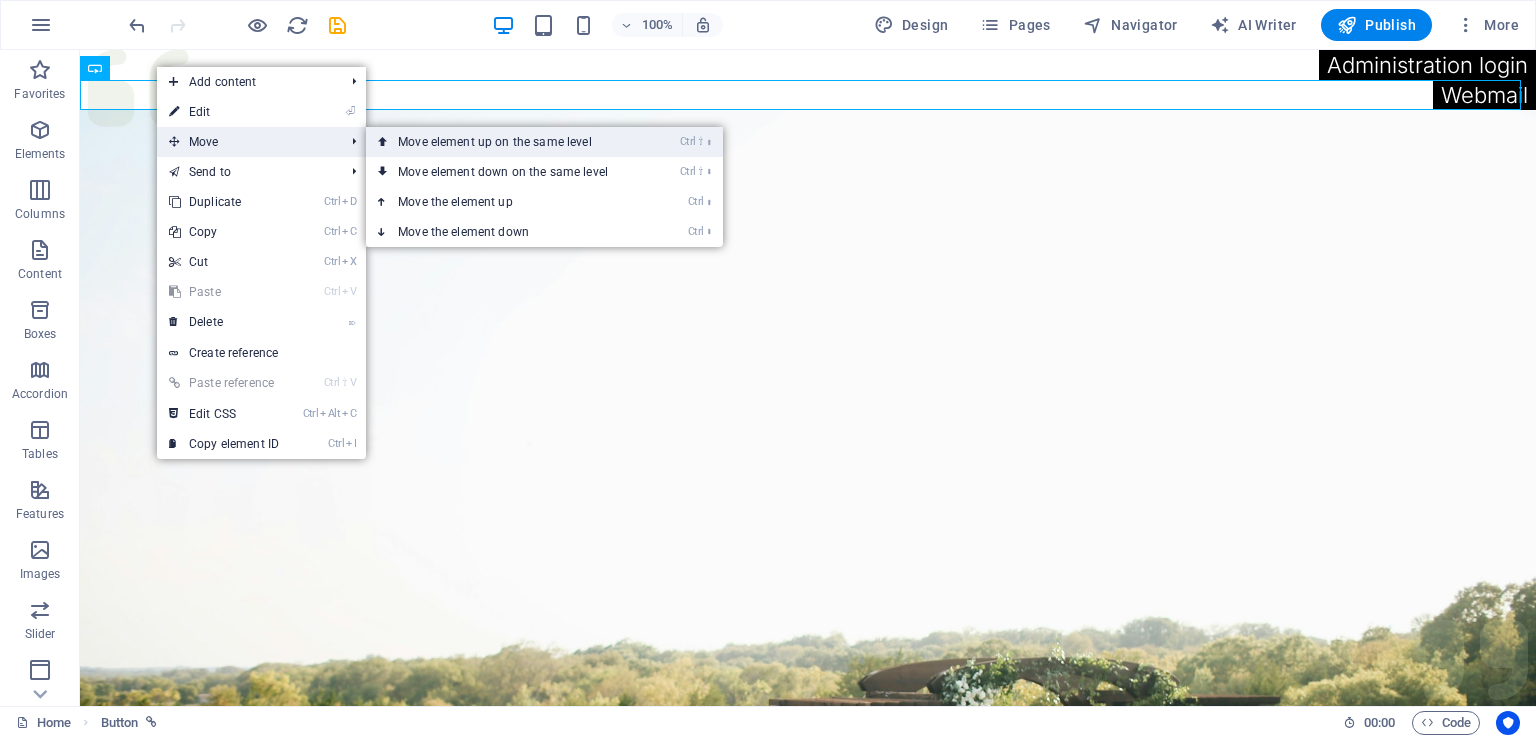 click on "Ctrl ⇧ ⬆  Move element up on the same level" at bounding box center [507, 142] 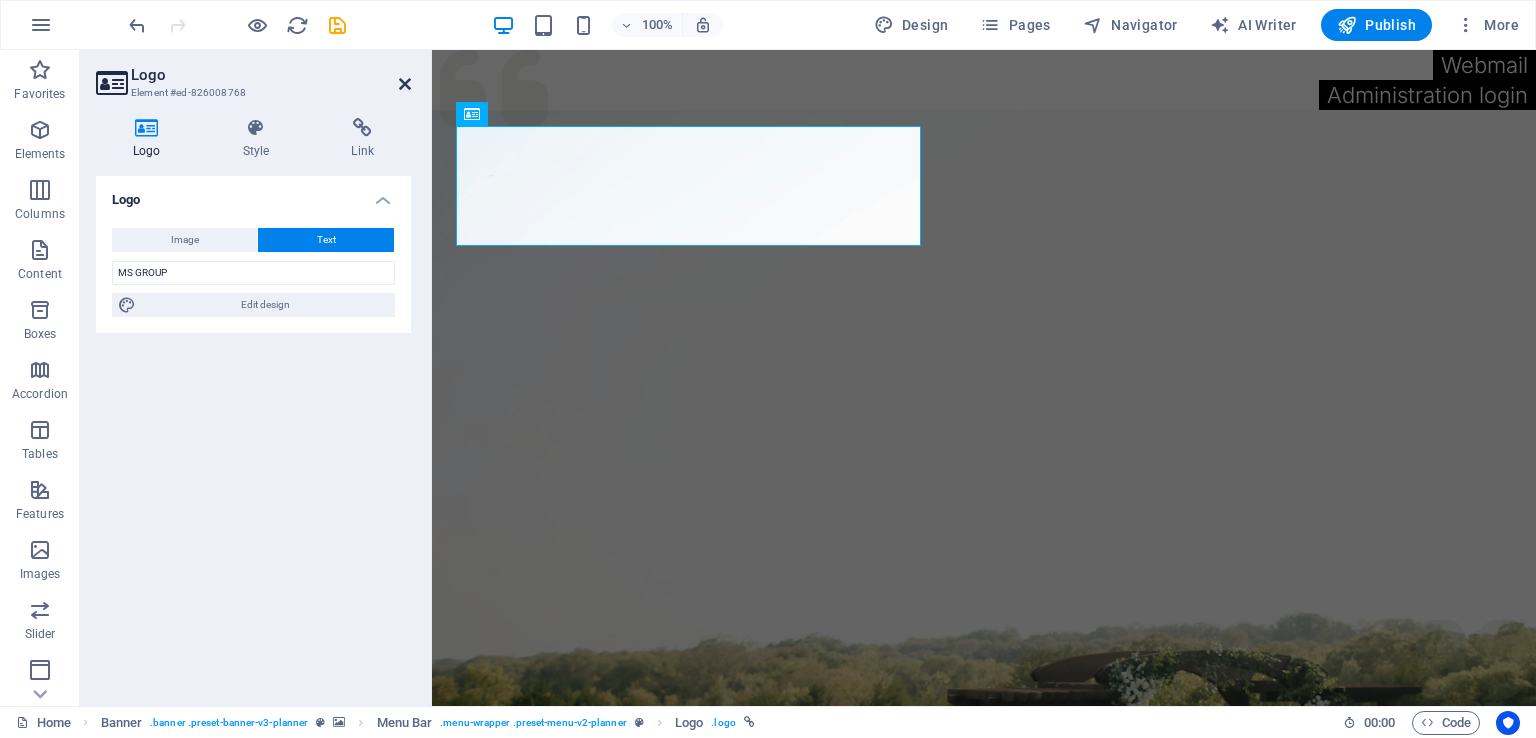 click at bounding box center [405, 84] 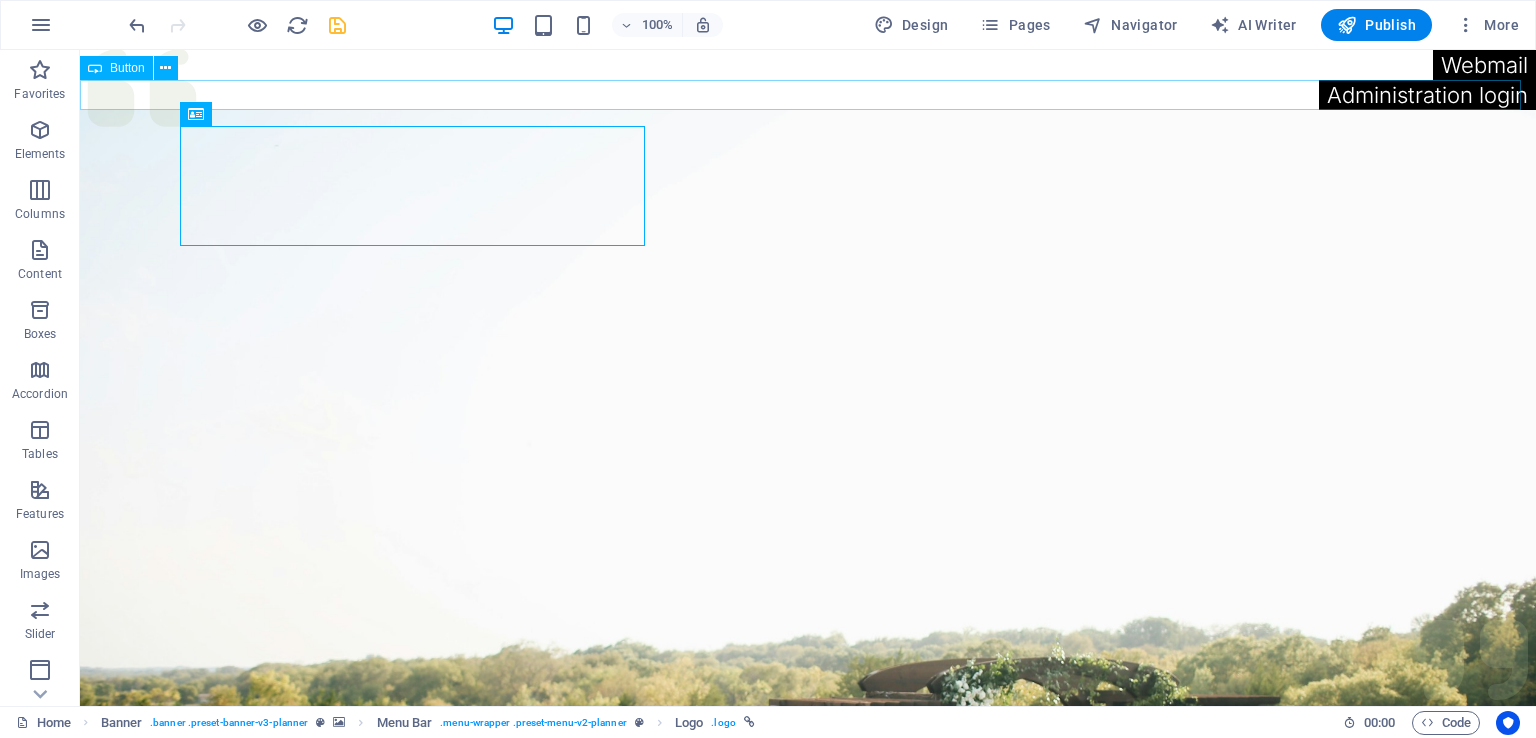 click at bounding box center [337, 25] 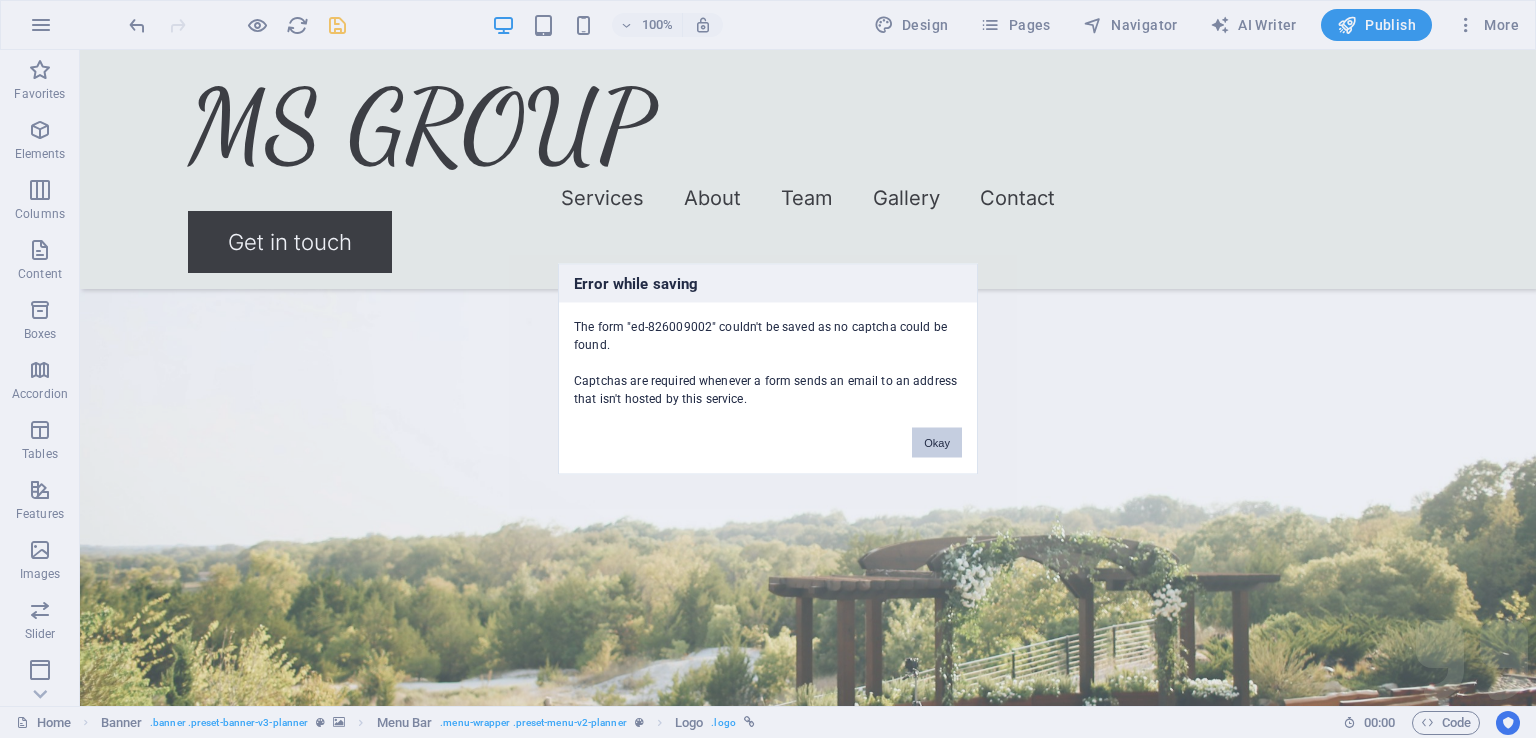 scroll, scrollTop: 3413, scrollLeft: 0, axis: vertical 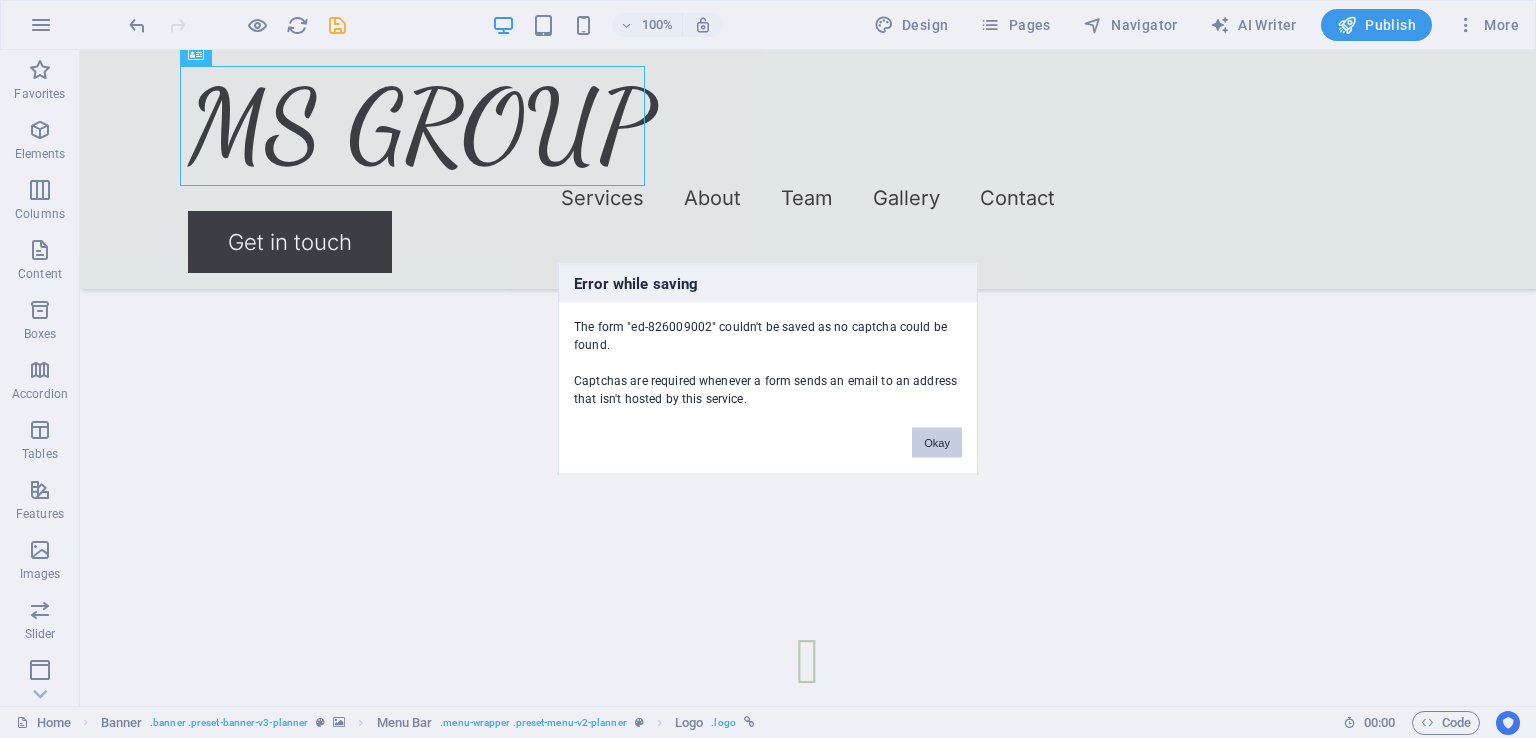 click on "Okay" at bounding box center [937, 443] 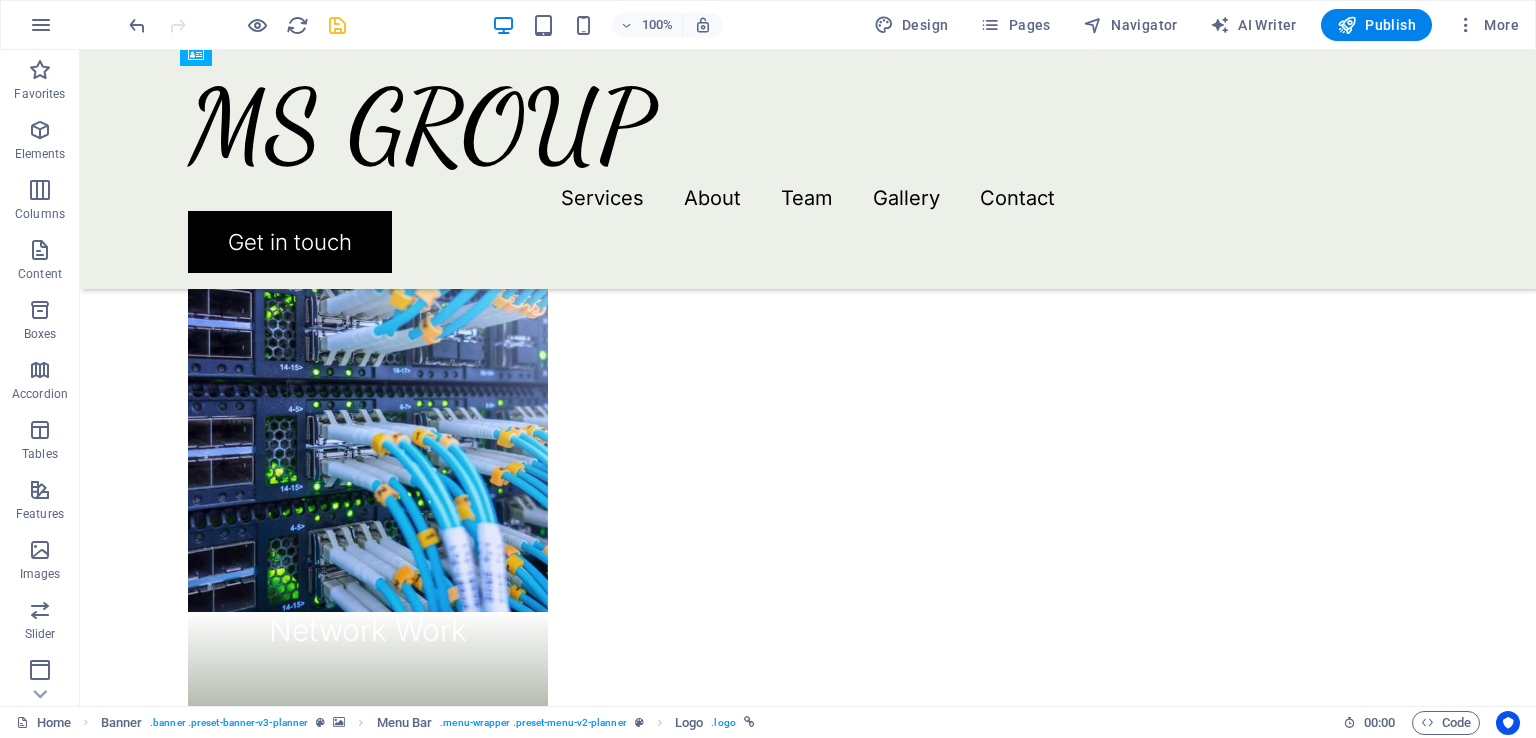 scroll, scrollTop: 1213, scrollLeft: 0, axis: vertical 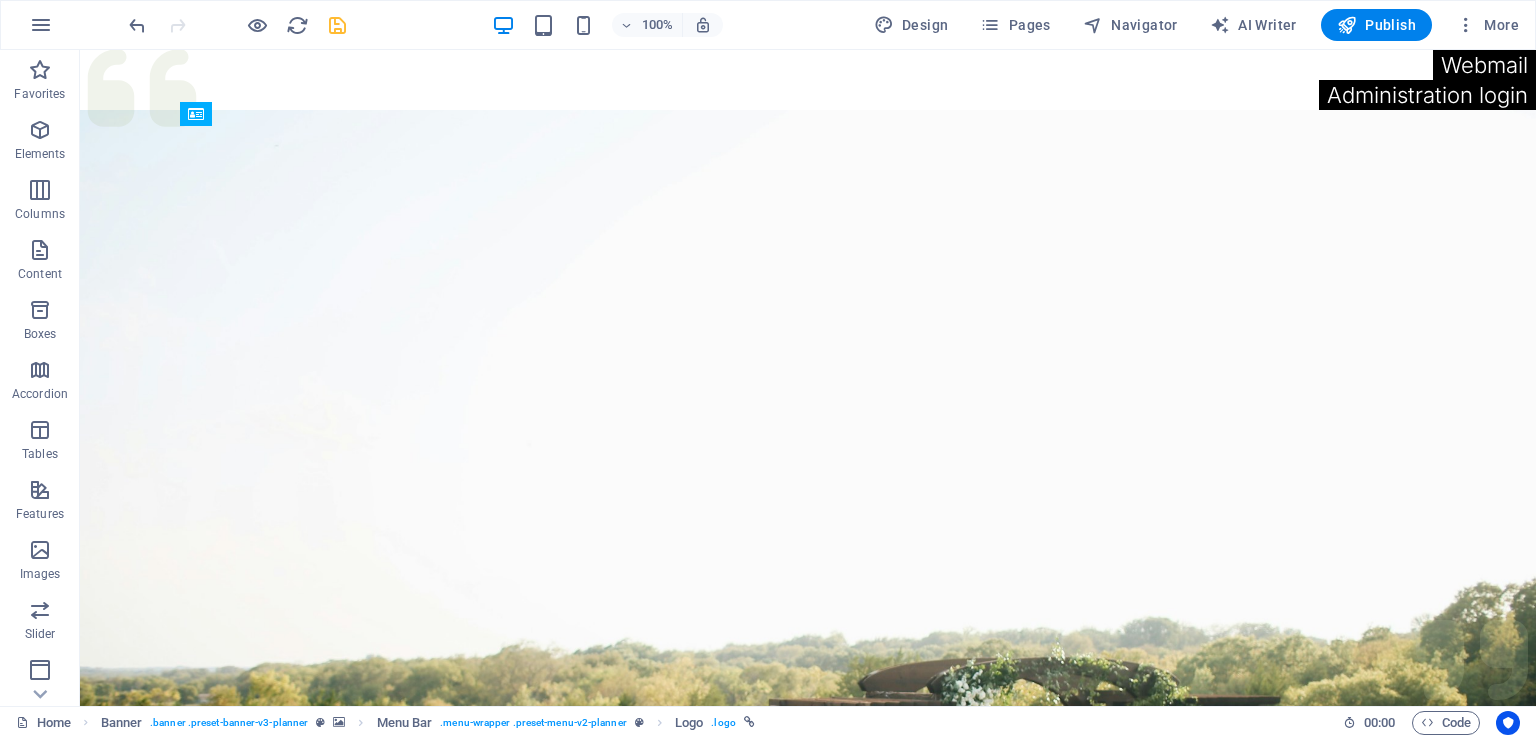 click at bounding box center [337, 25] 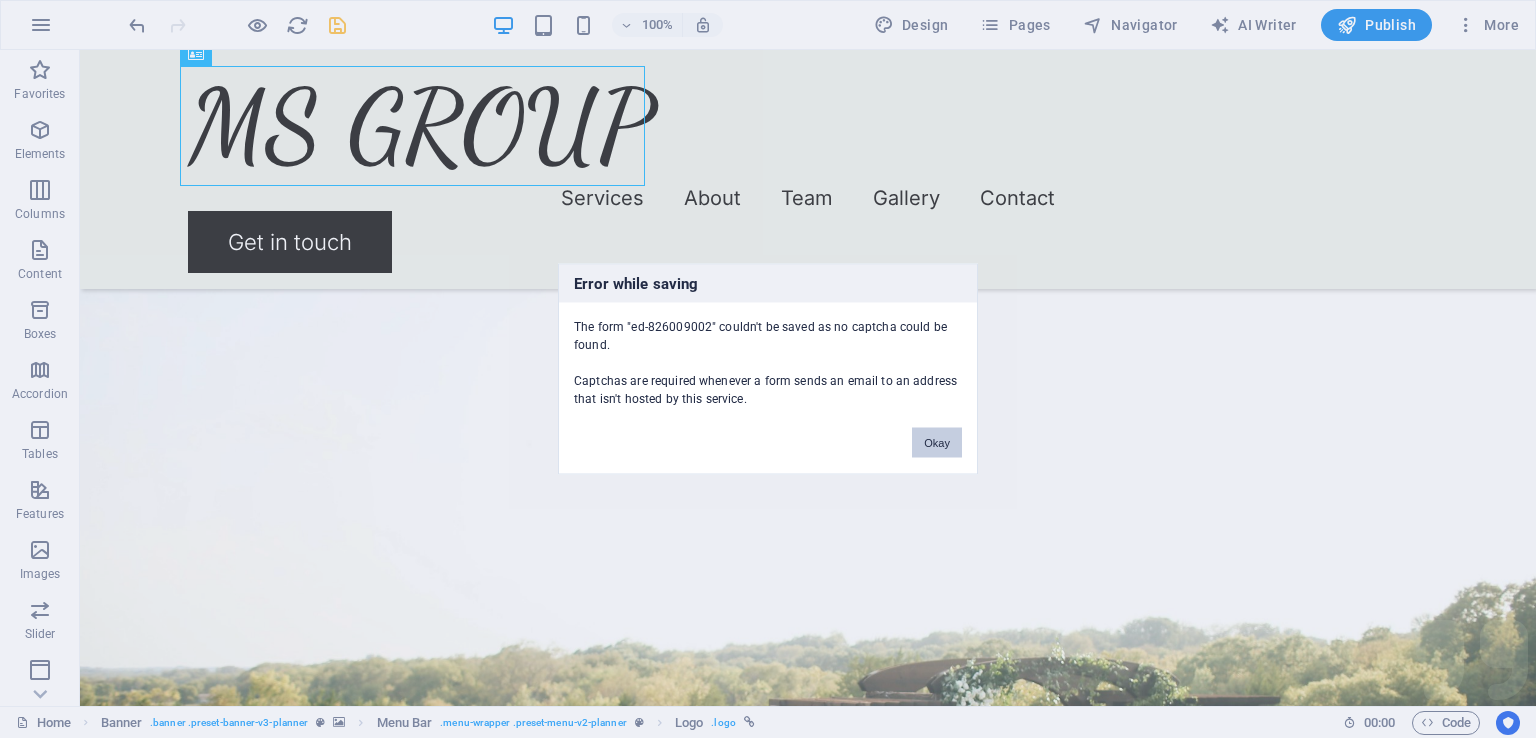scroll, scrollTop: 3413, scrollLeft: 0, axis: vertical 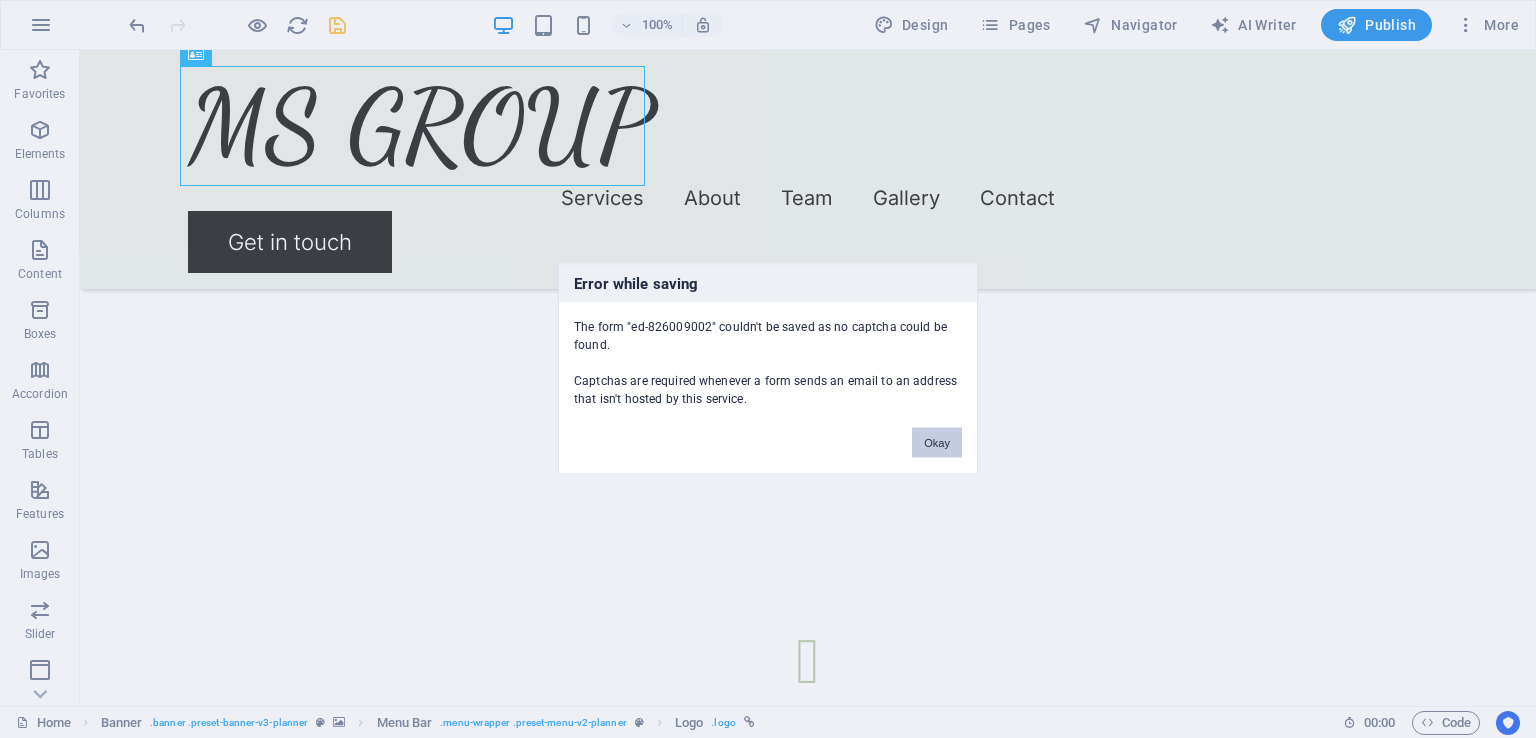 click on "Error while saving The form "ed-826009002" couldn't be saved as no captcha could be found. Captchas are required whenever a form sends an email to an address that isn't hosted by this service. Okay" at bounding box center (768, 369) 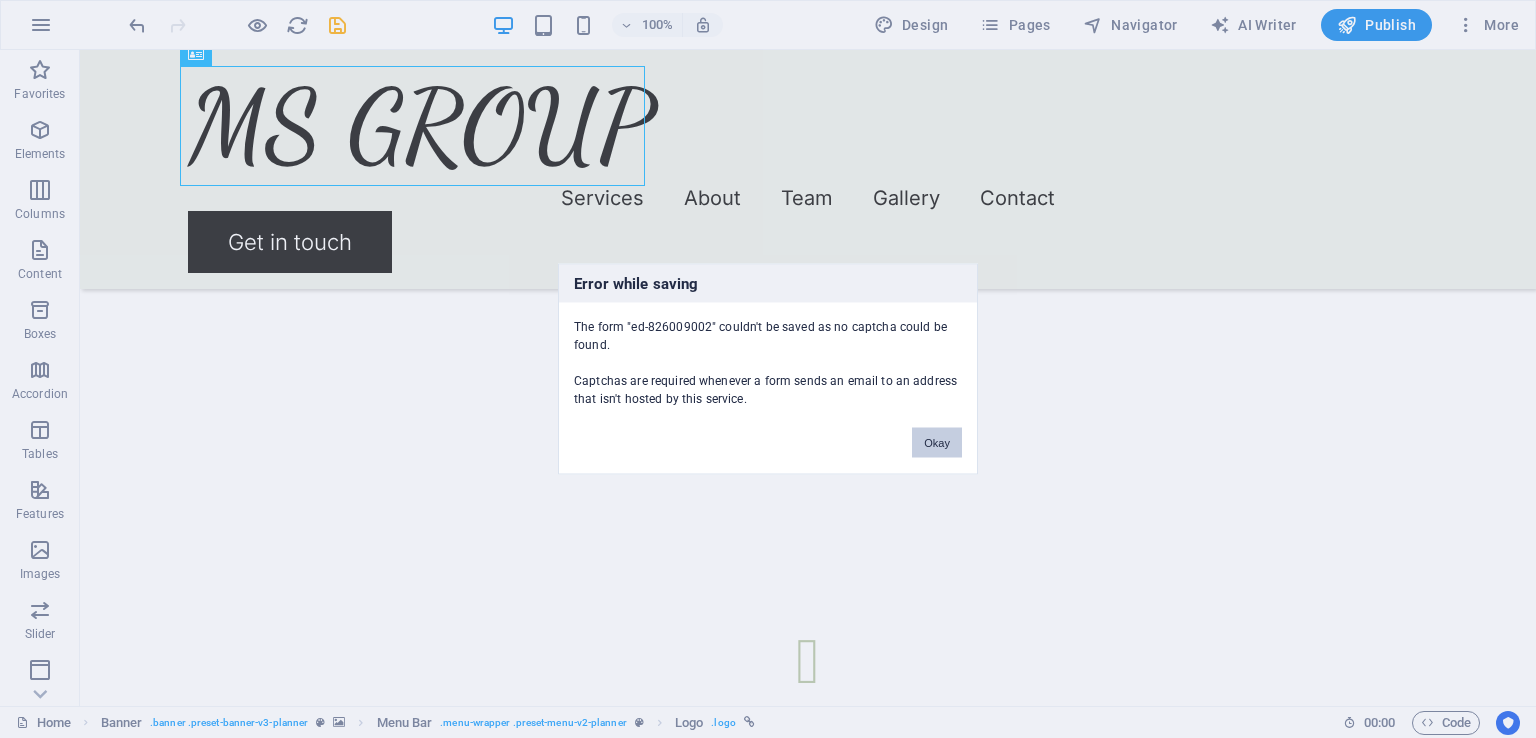 click on "Okay" at bounding box center (937, 443) 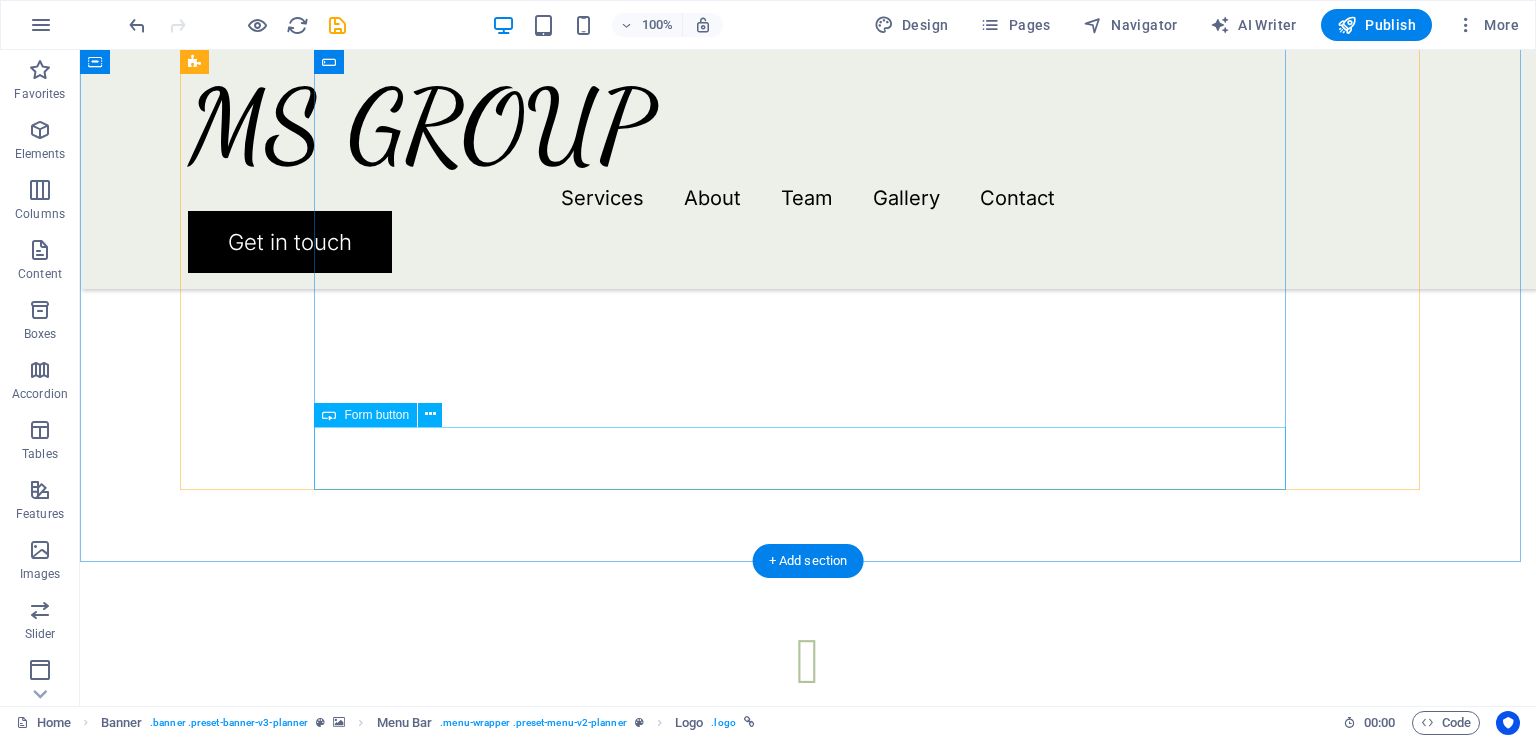 scroll, scrollTop: 3613, scrollLeft: 0, axis: vertical 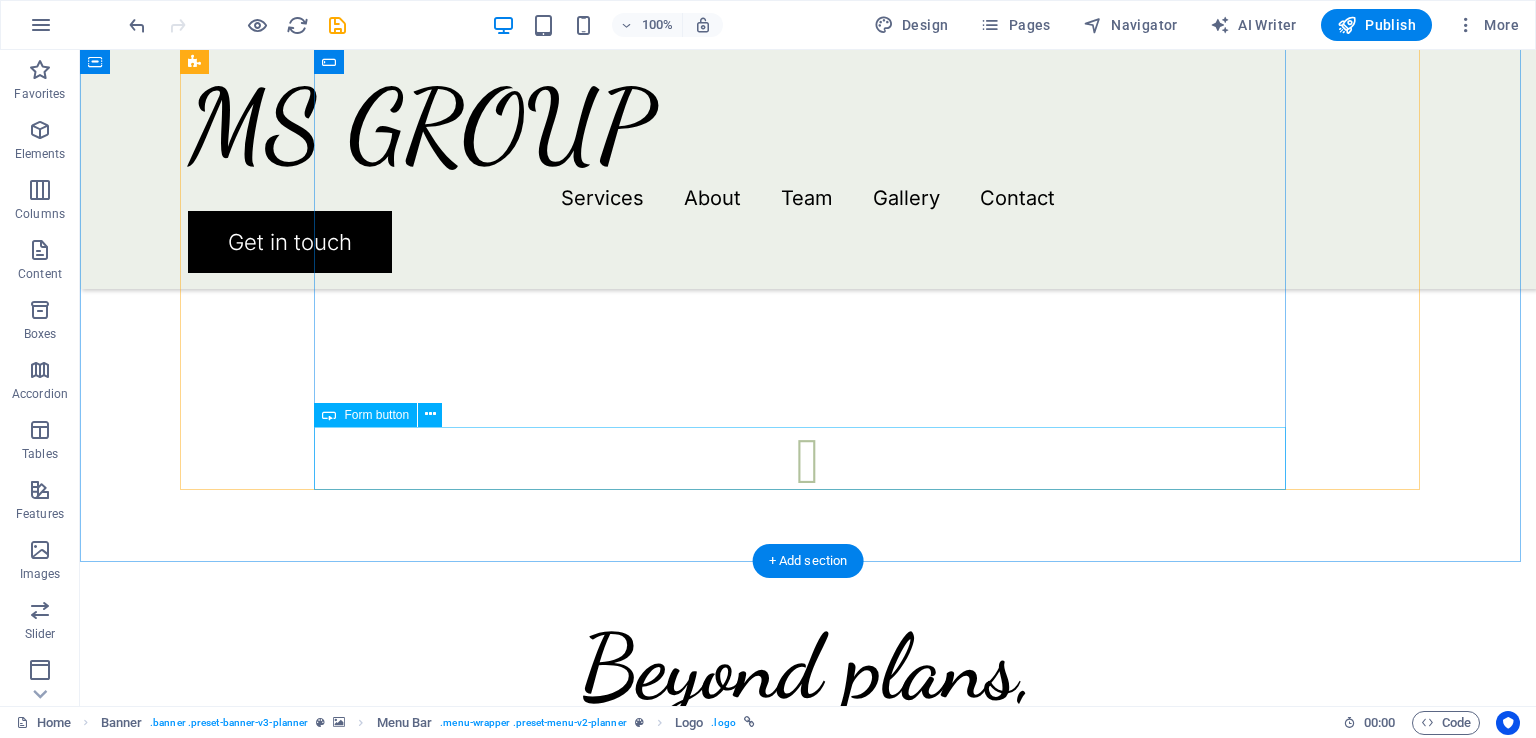 click on "I have read and understand the privacy policy. Submit" at bounding box center [808, 1466] 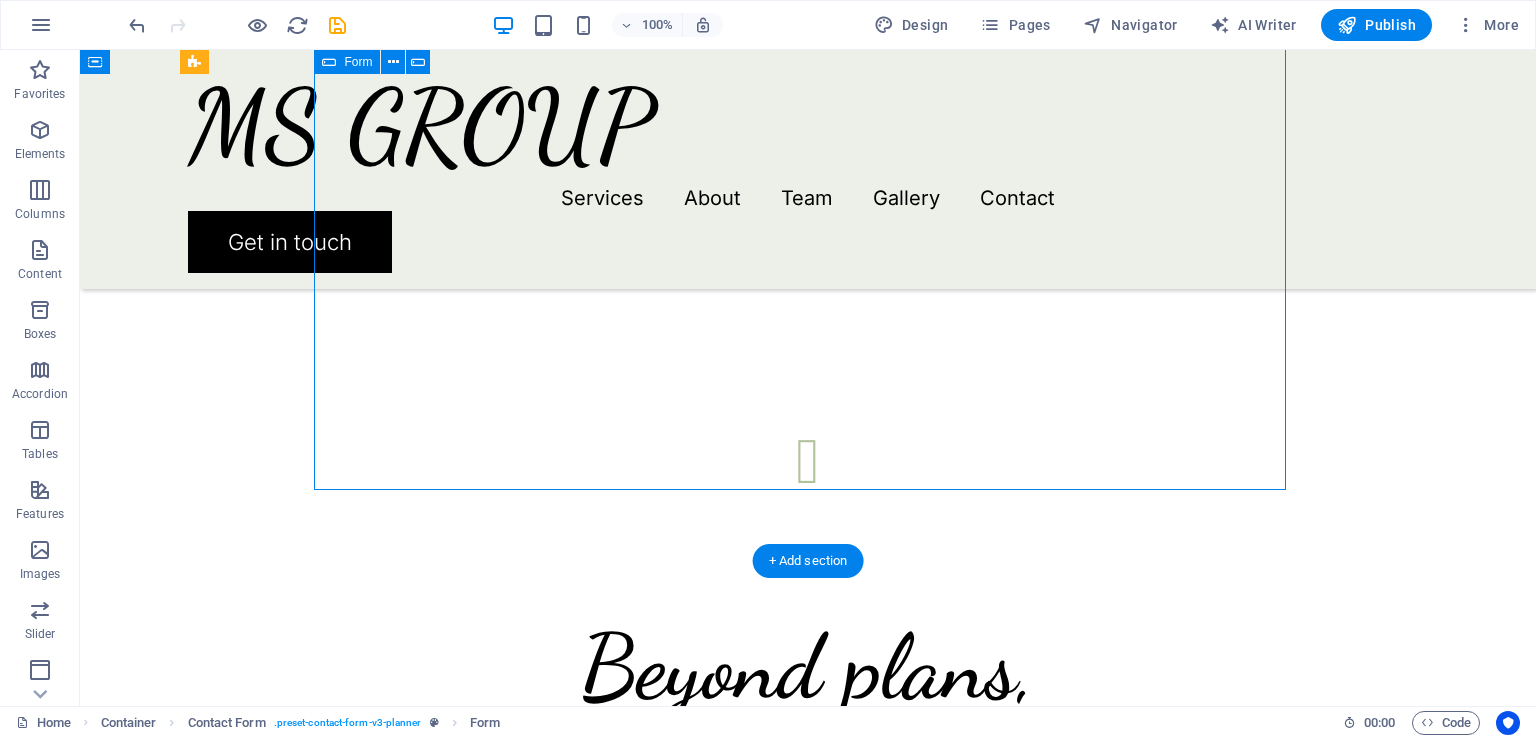 click on "I have read and understand the privacy policy. Submit" at bounding box center (808, 1466) 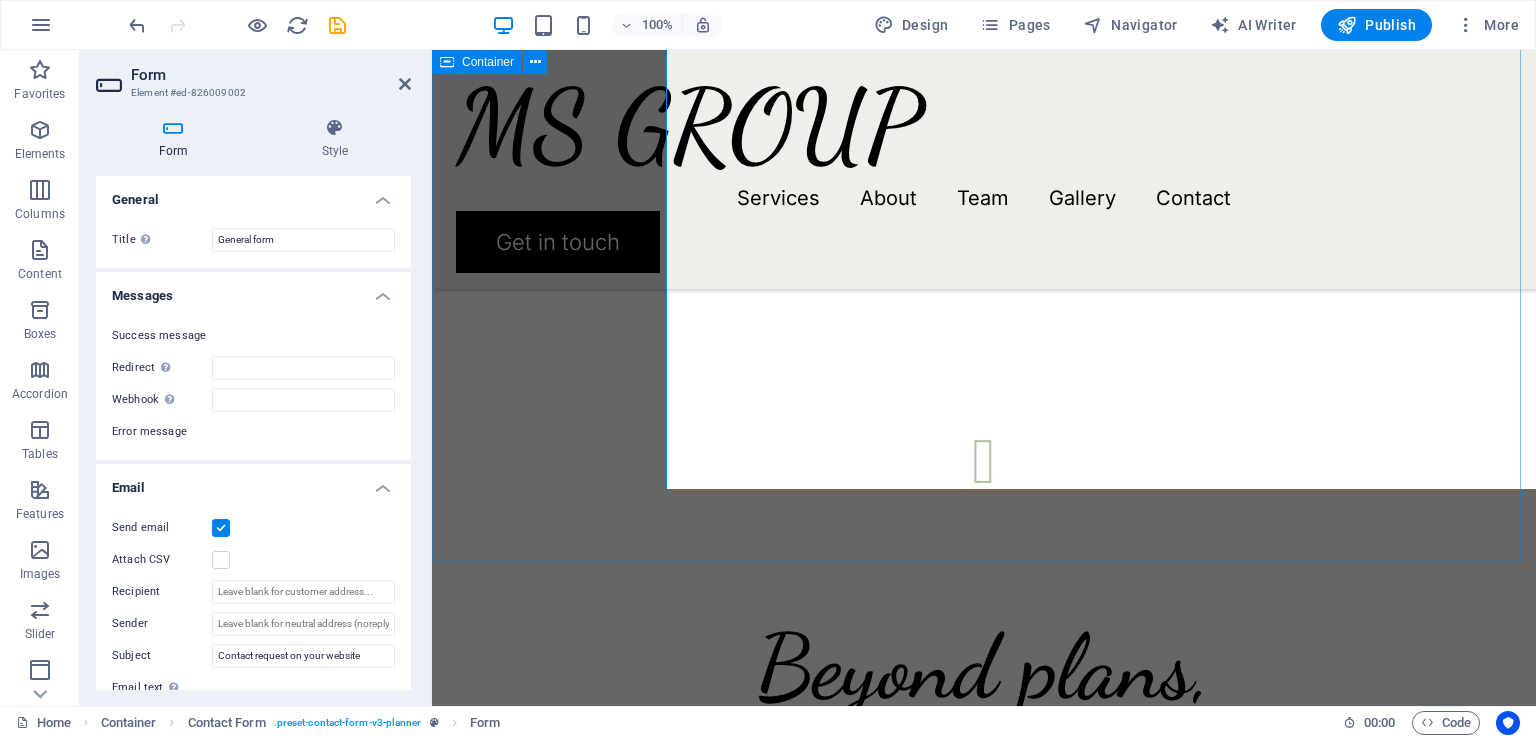 scroll, scrollTop: 3675, scrollLeft: 0, axis: vertical 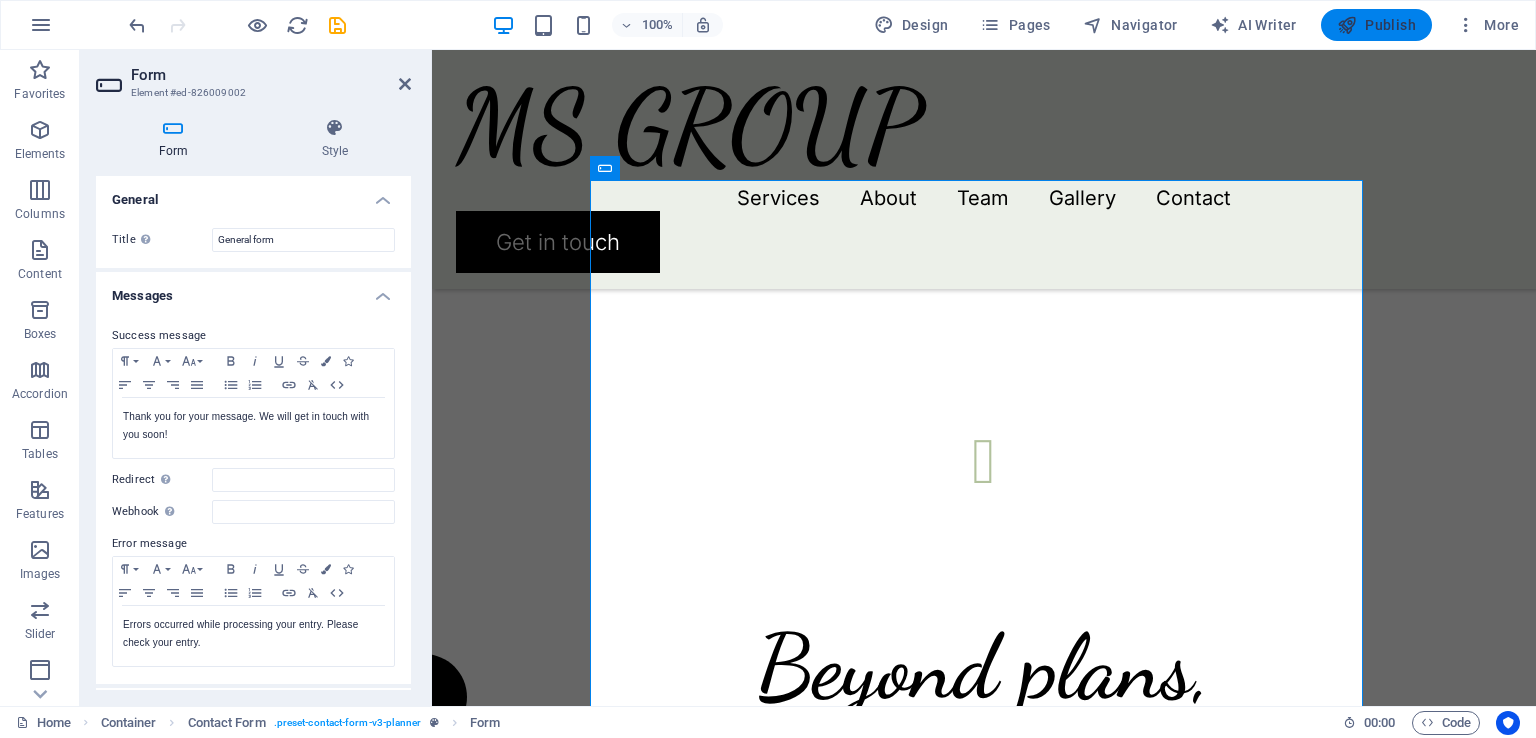 click on "Publish" at bounding box center [1376, 25] 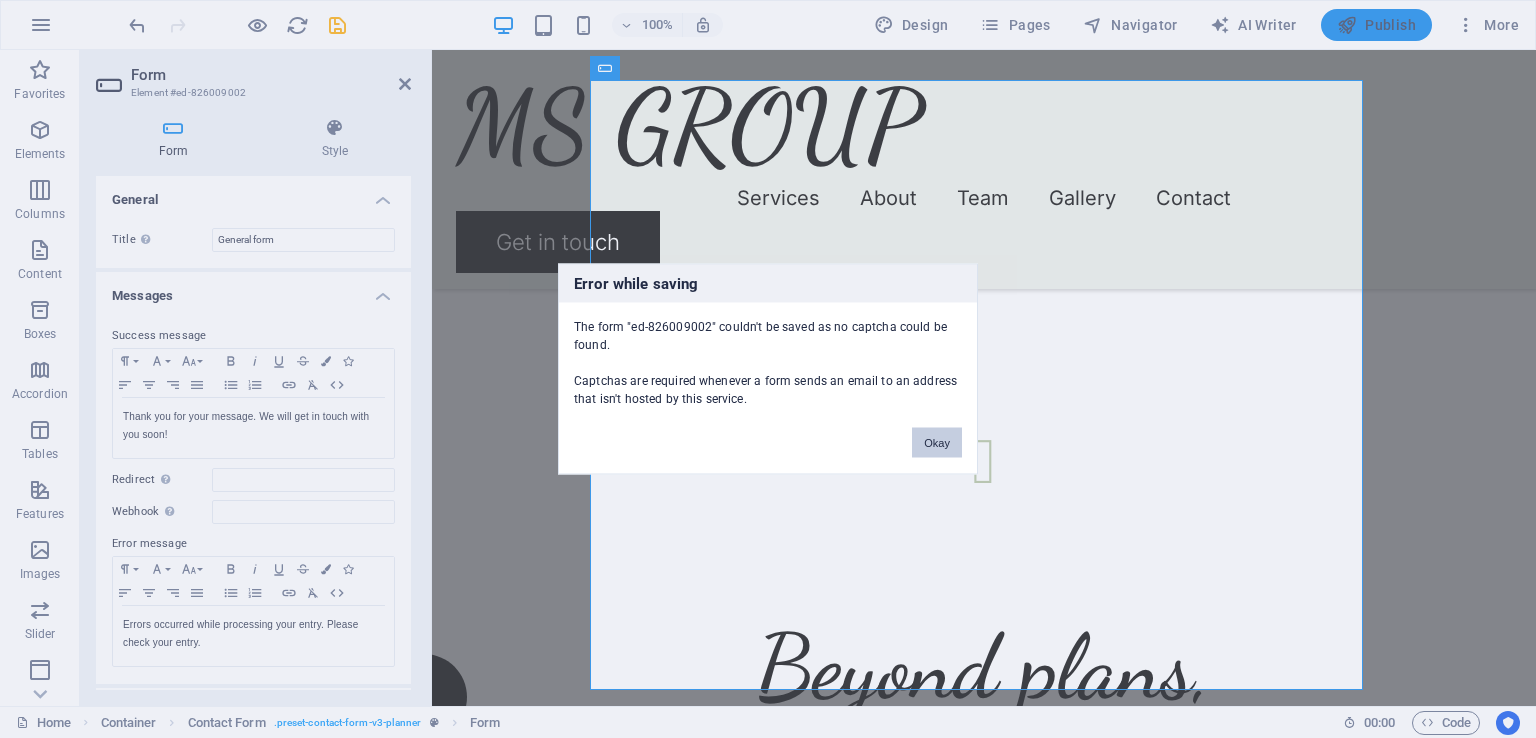 scroll, scrollTop: 3475, scrollLeft: 0, axis: vertical 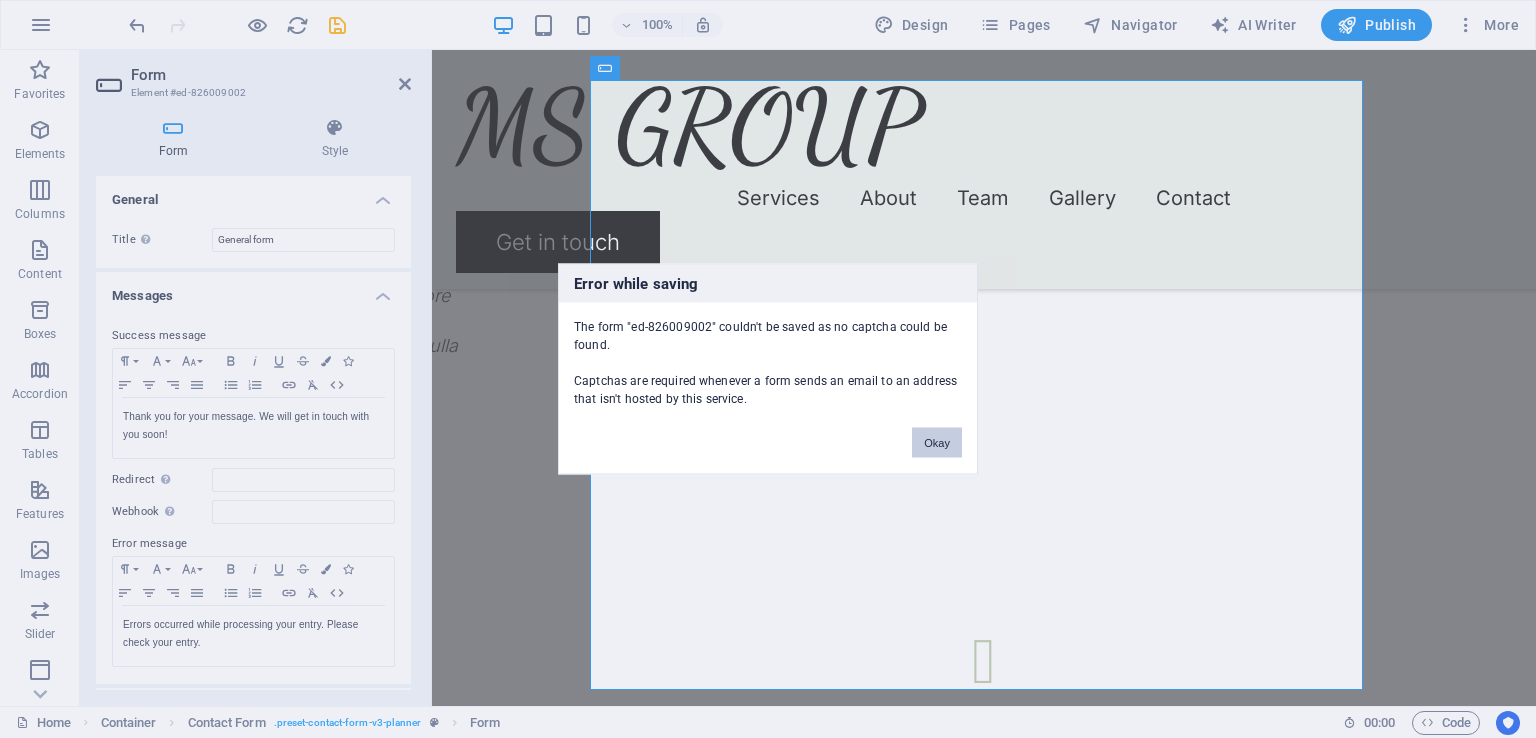 drag, startPoint x: 943, startPoint y: 440, endPoint x: 507, endPoint y: 390, distance: 438.8576 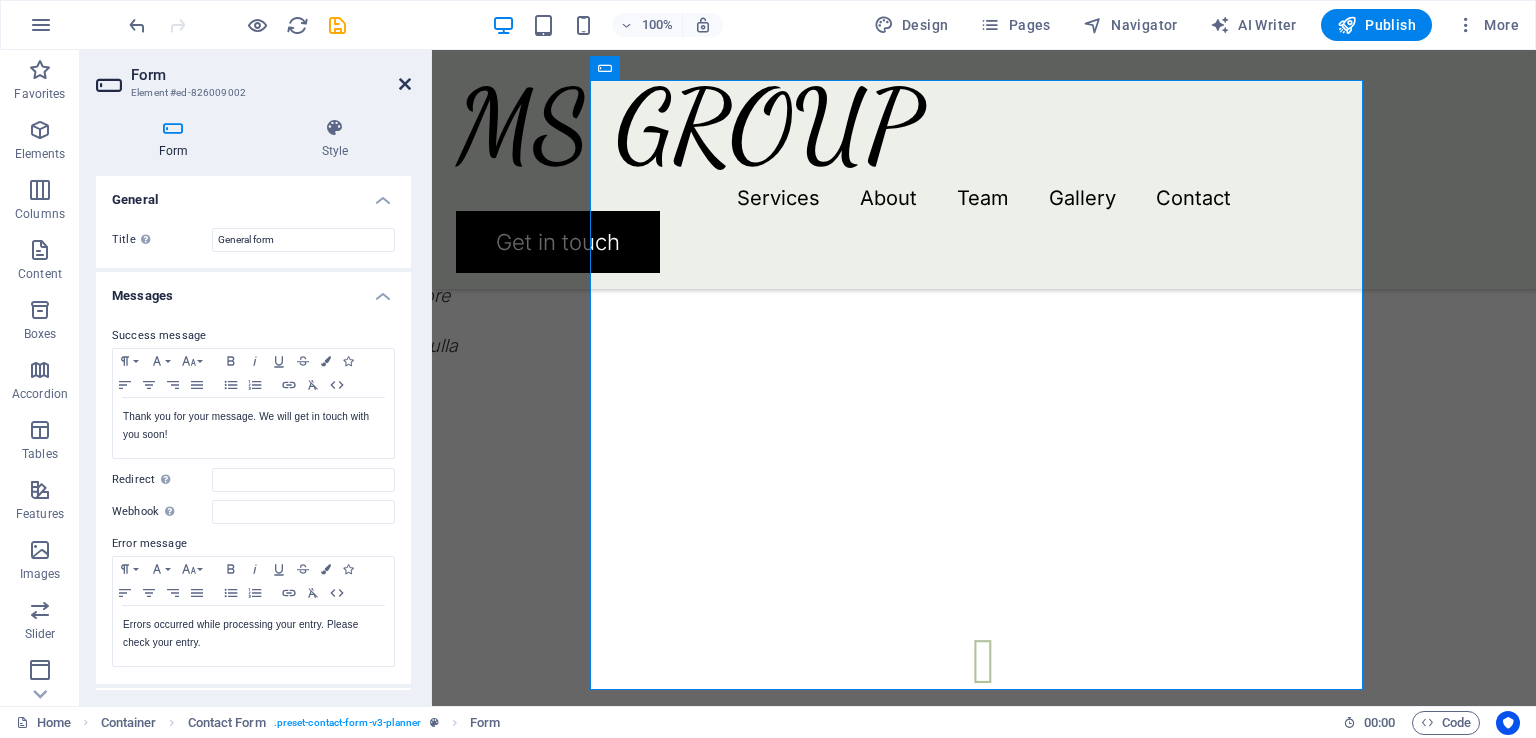 click at bounding box center (405, 84) 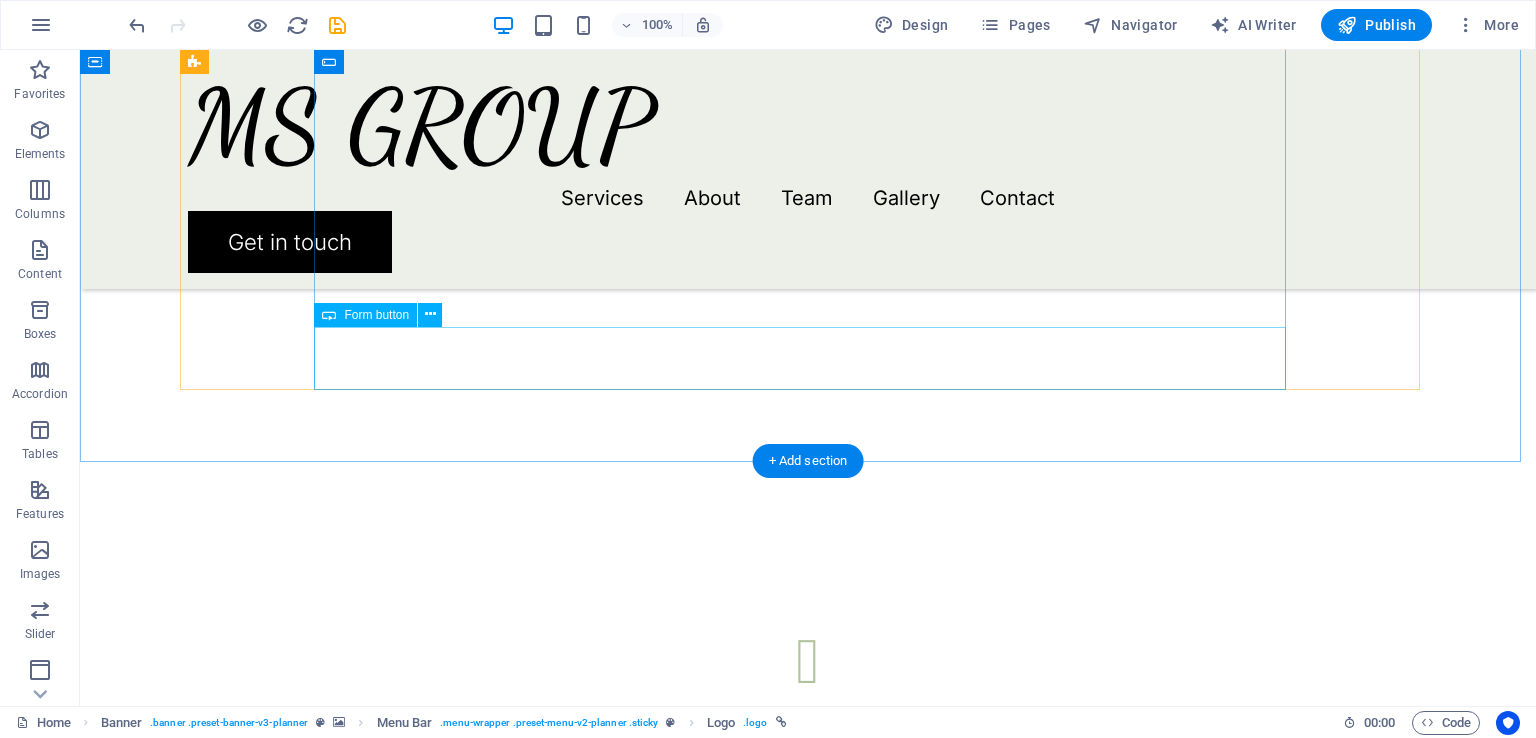 scroll, scrollTop: 3713, scrollLeft: 0, axis: vertical 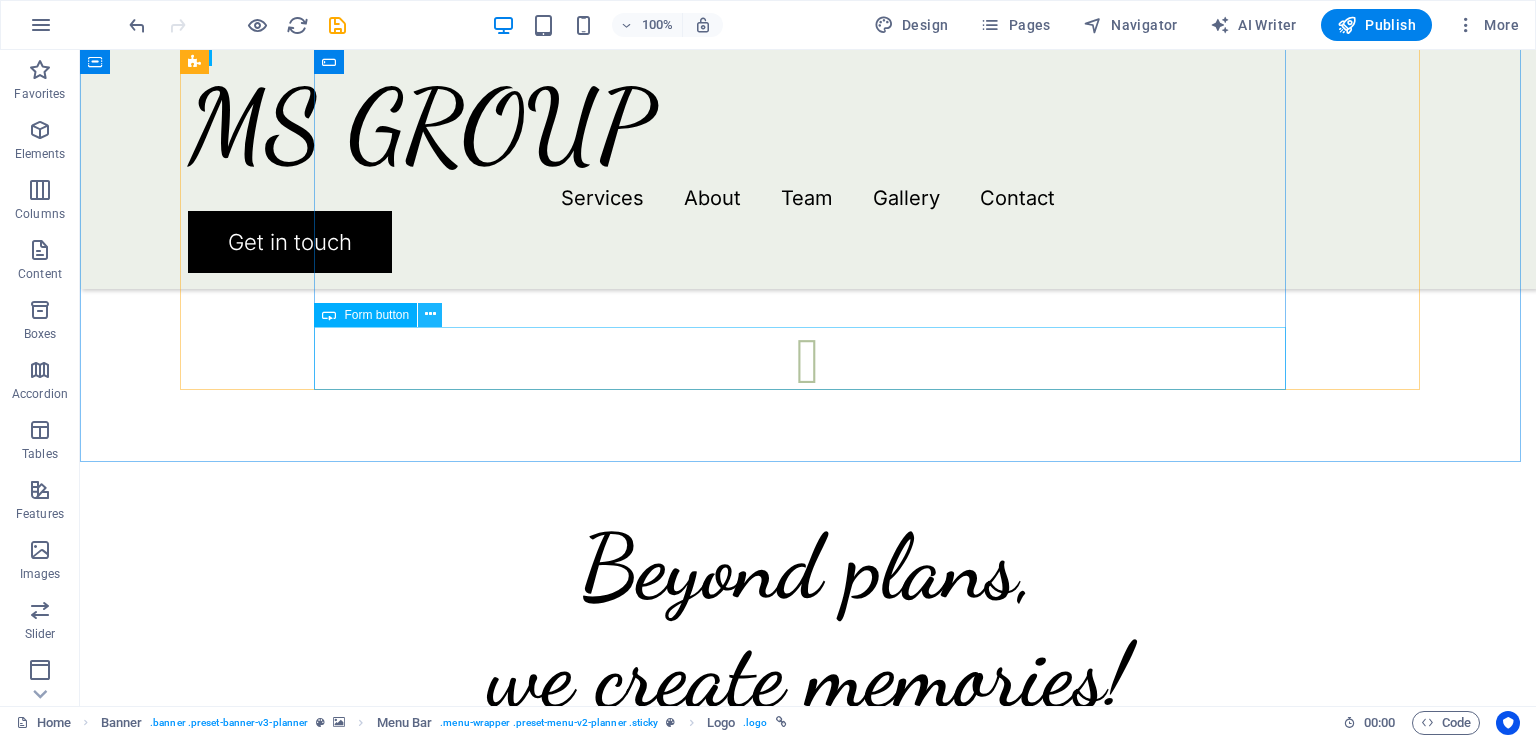 drag, startPoint x: 446, startPoint y: 326, endPoint x: 429, endPoint y: 306, distance: 26.24881 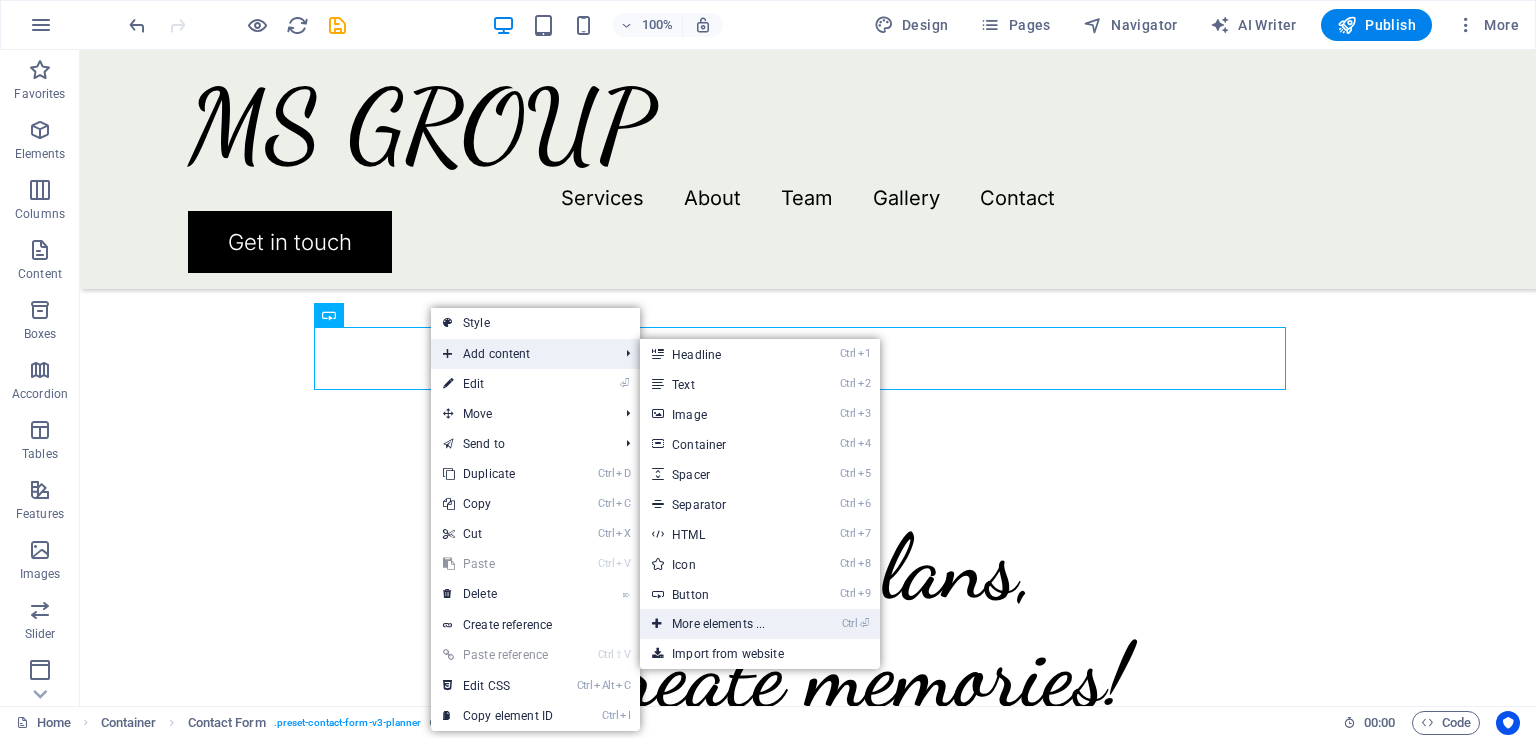 click on "Ctrl ⏎  More elements ..." at bounding box center [722, 624] 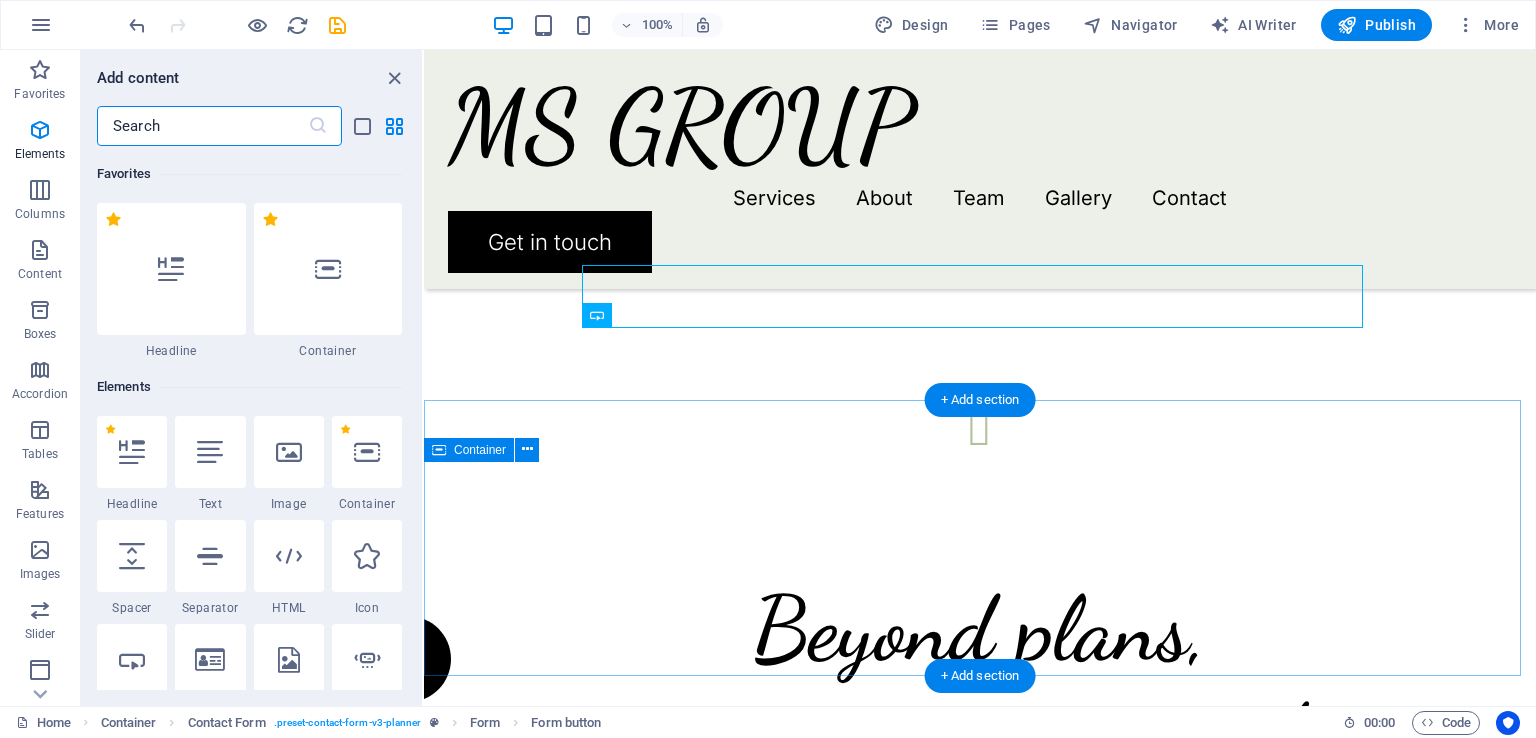 scroll, scrollTop: 3775, scrollLeft: 0, axis: vertical 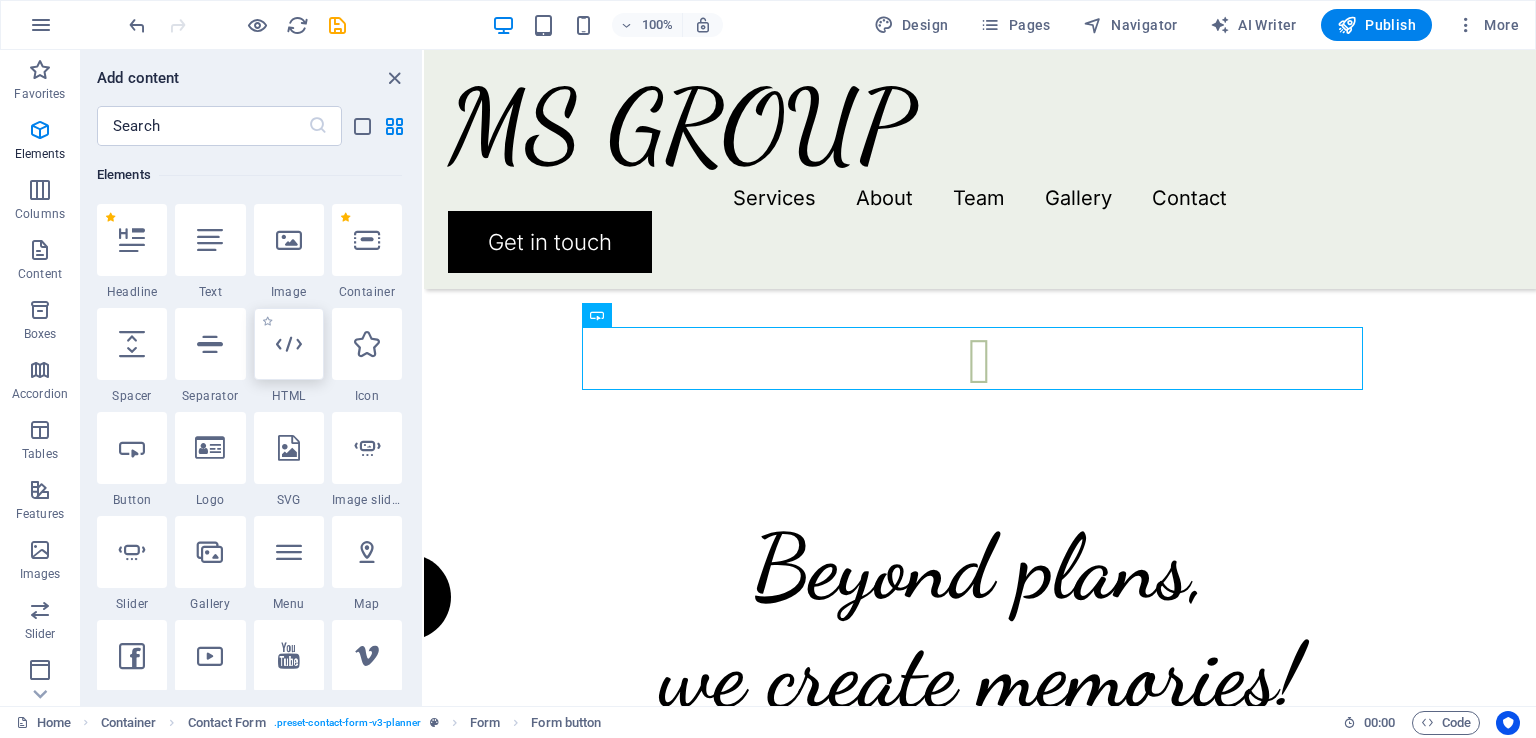 click at bounding box center [289, 344] 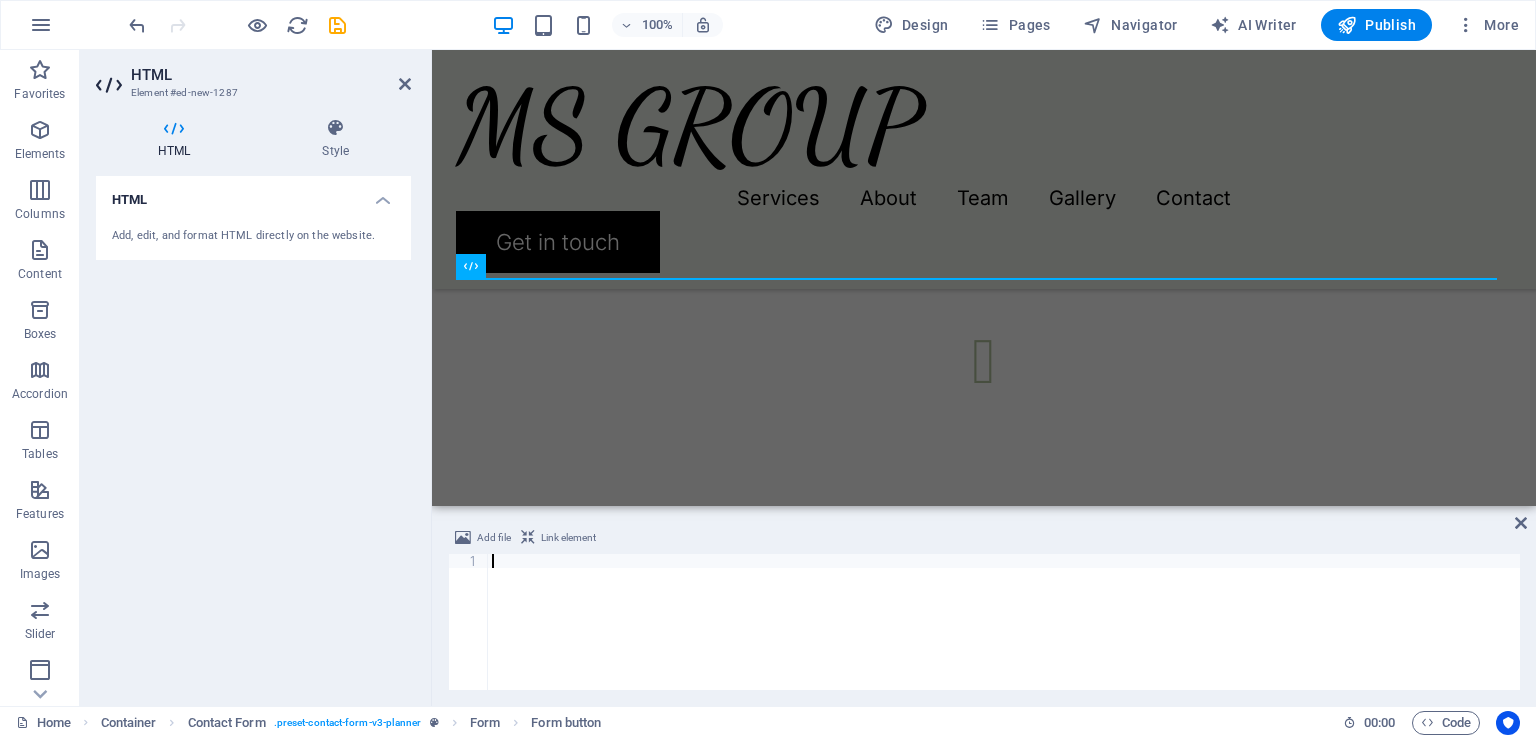 scroll, scrollTop: 3045, scrollLeft: 0, axis: vertical 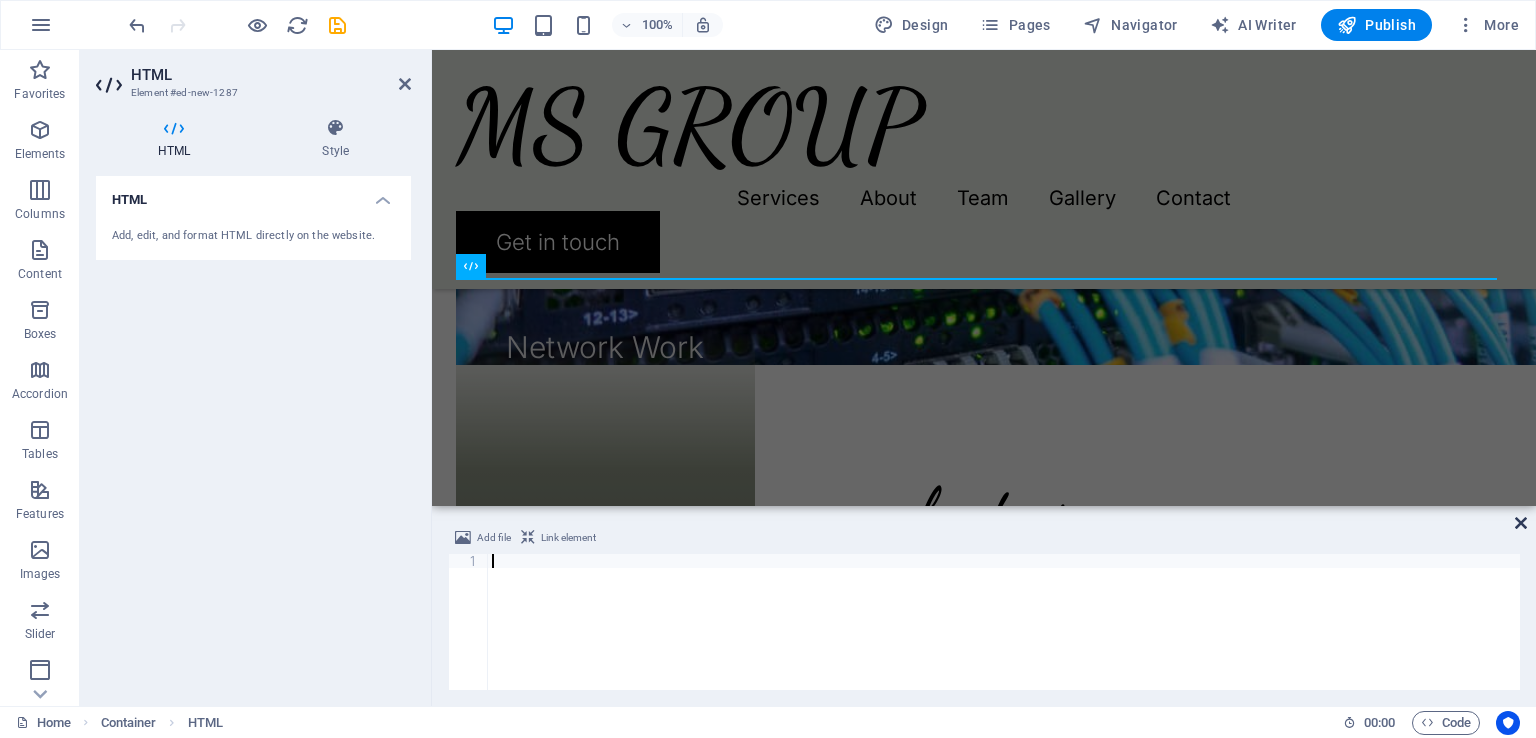 click at bounding box center (1521, 523) 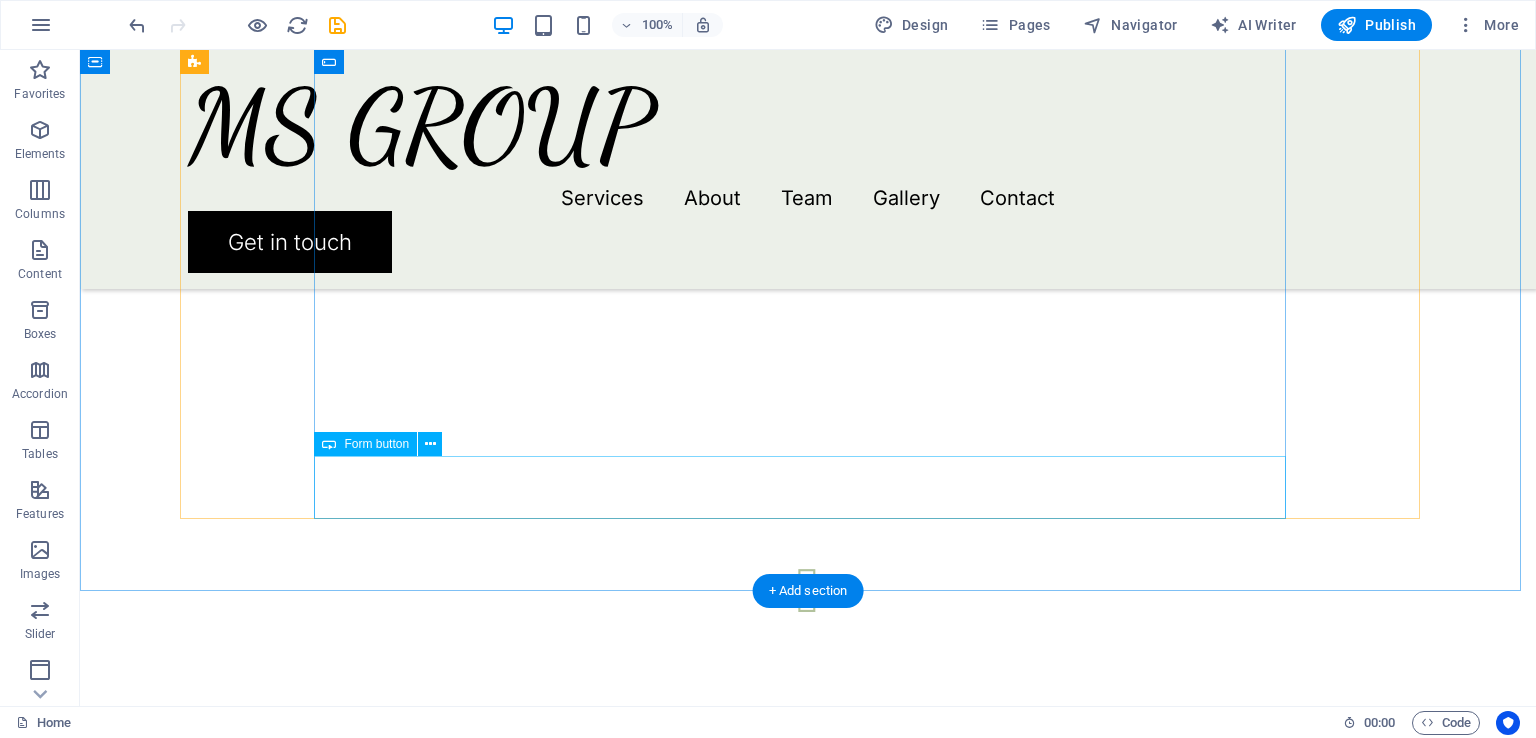 scroll, scrollTop: 3584, scrollLeft: 0, axis: vertical 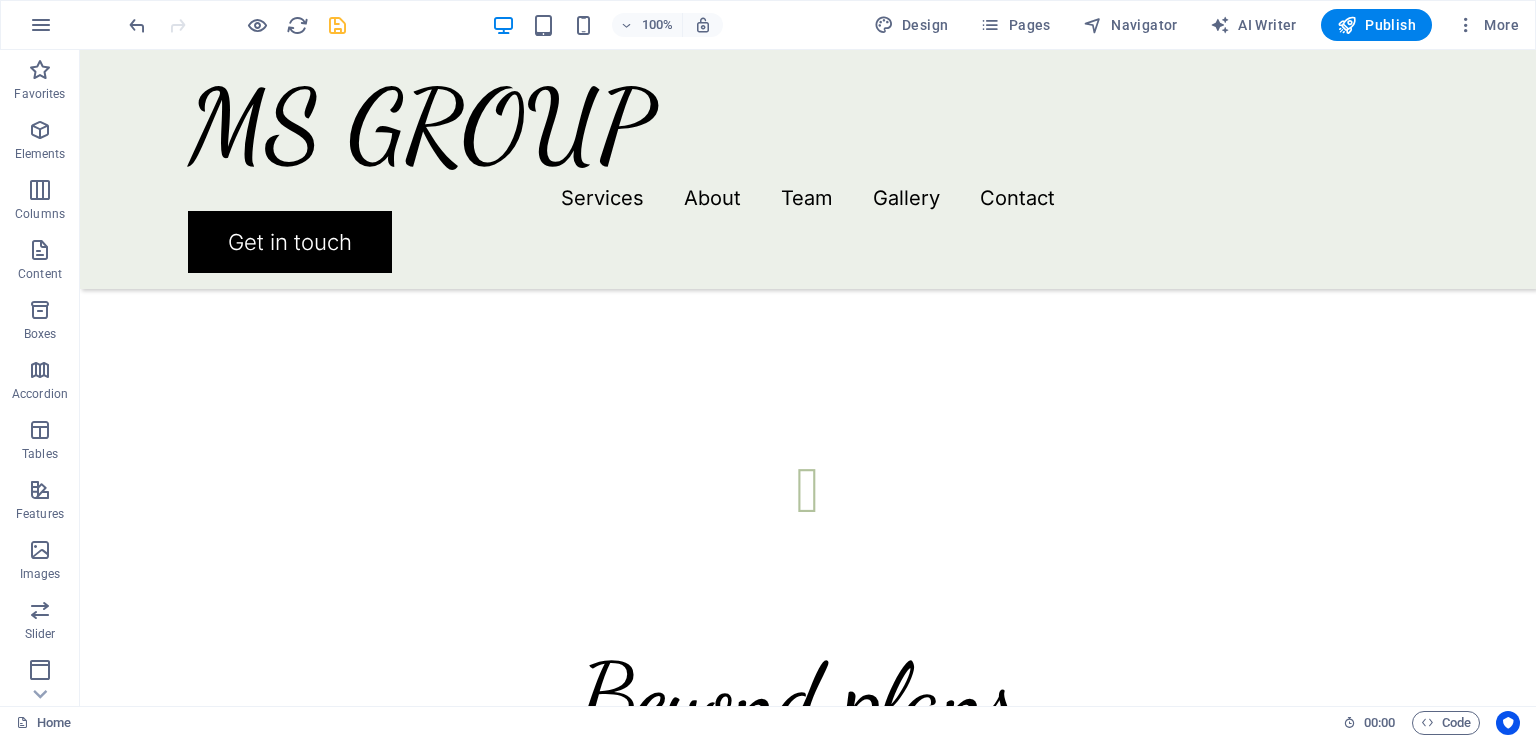 click at bounding box center [337, 25] 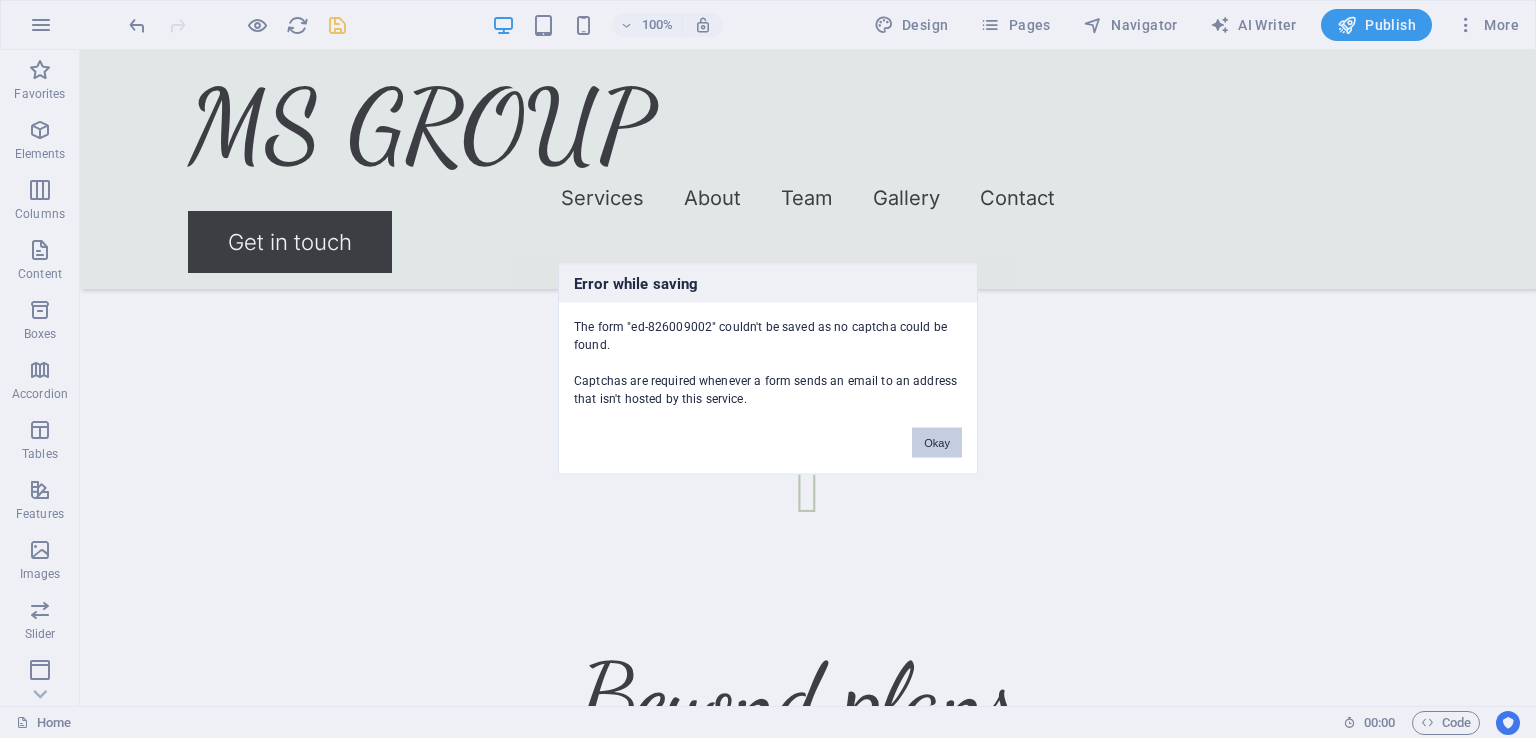 scroll, scrollTop: 3413, scrollLeft: 0, axis: vertical 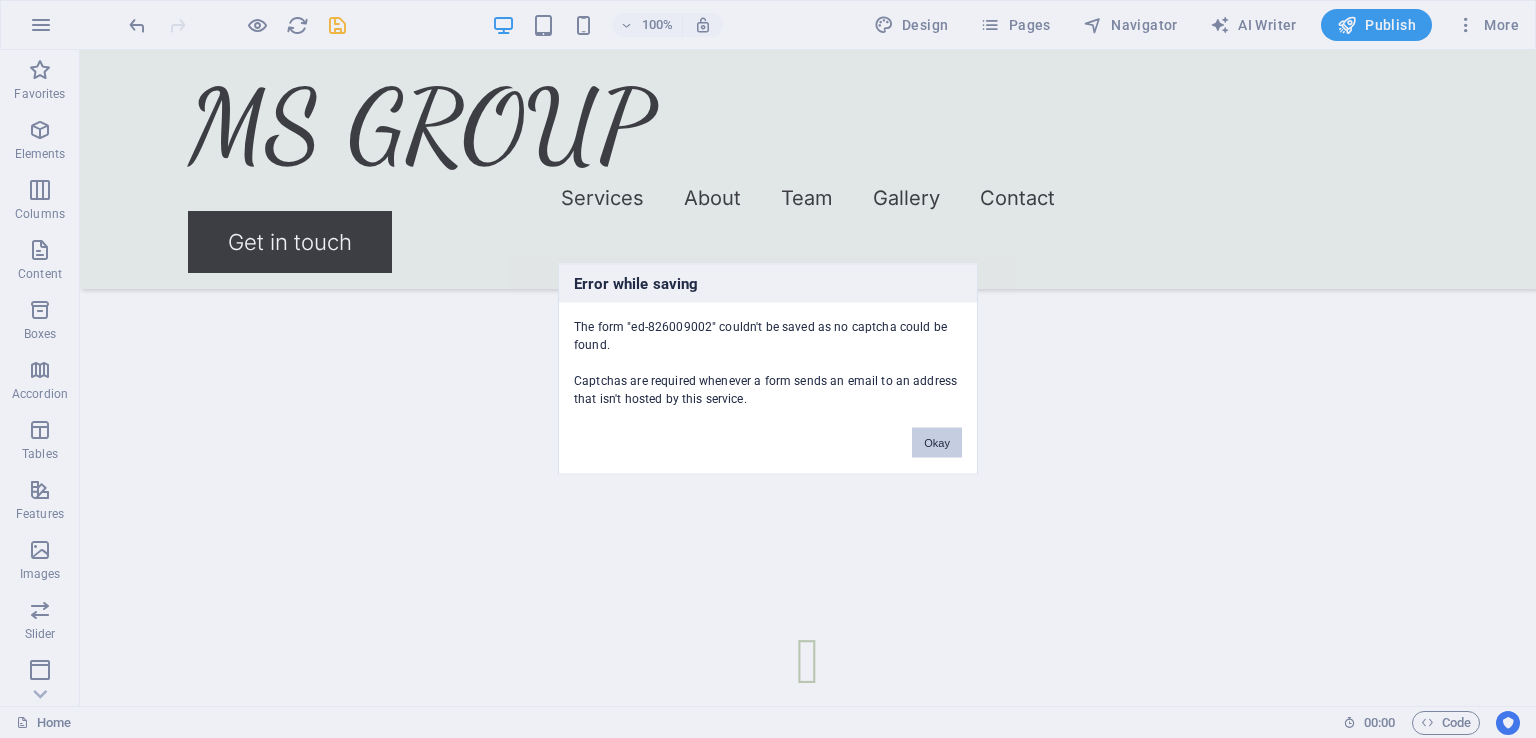 click on "Okay" at bounding box center [937, 443] 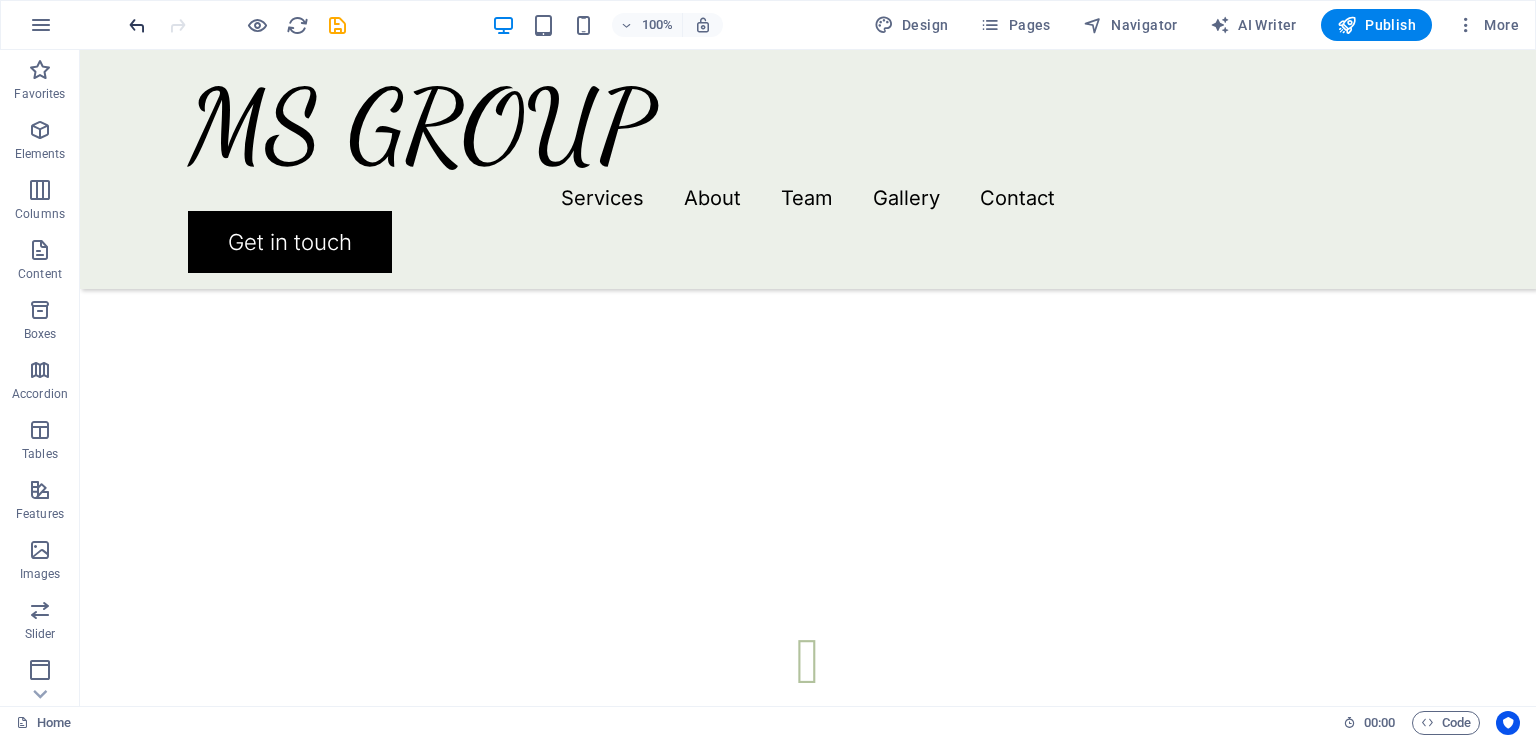 click at bounding box center (137, 25) 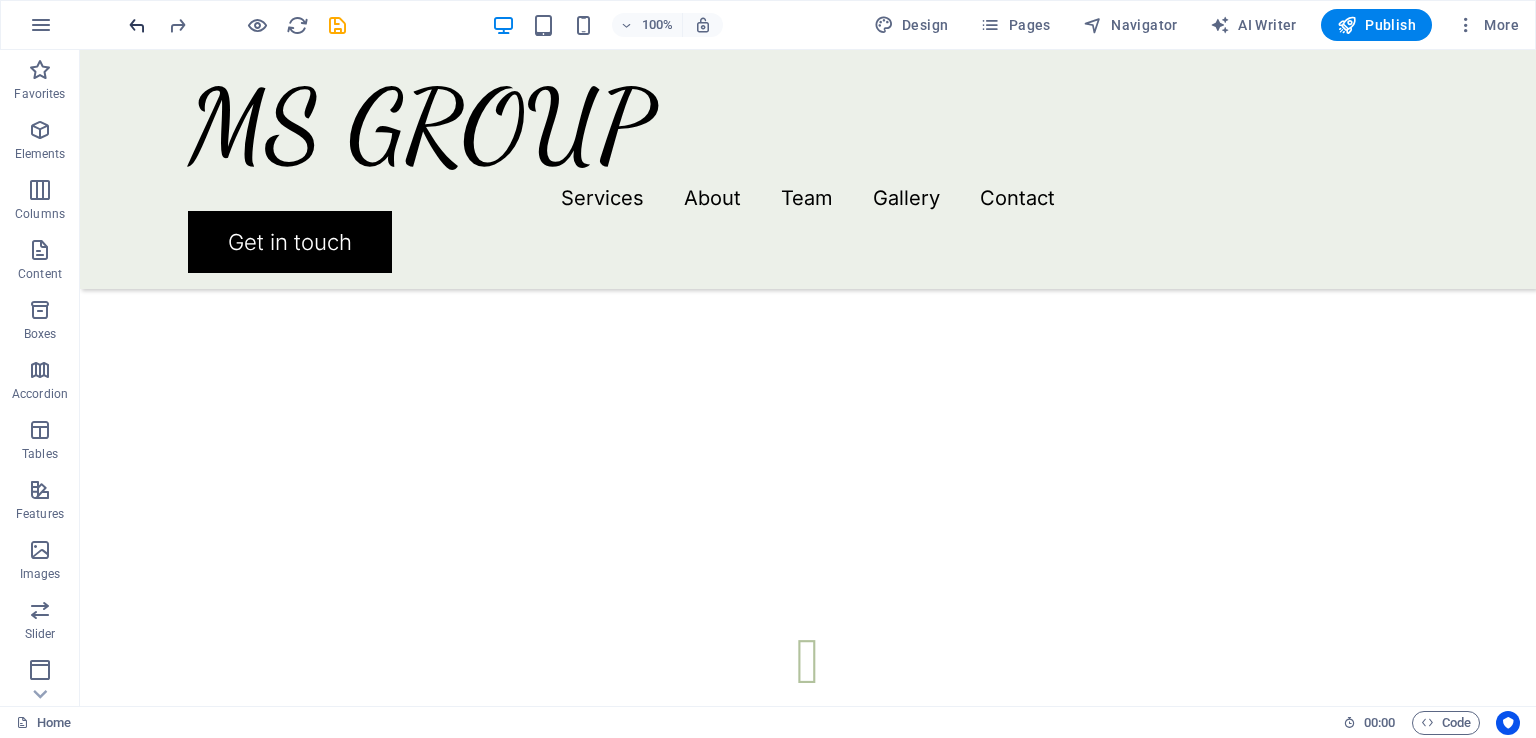 scroll, scrollTop: 3369, scrollLeft: 0, axis: vertical 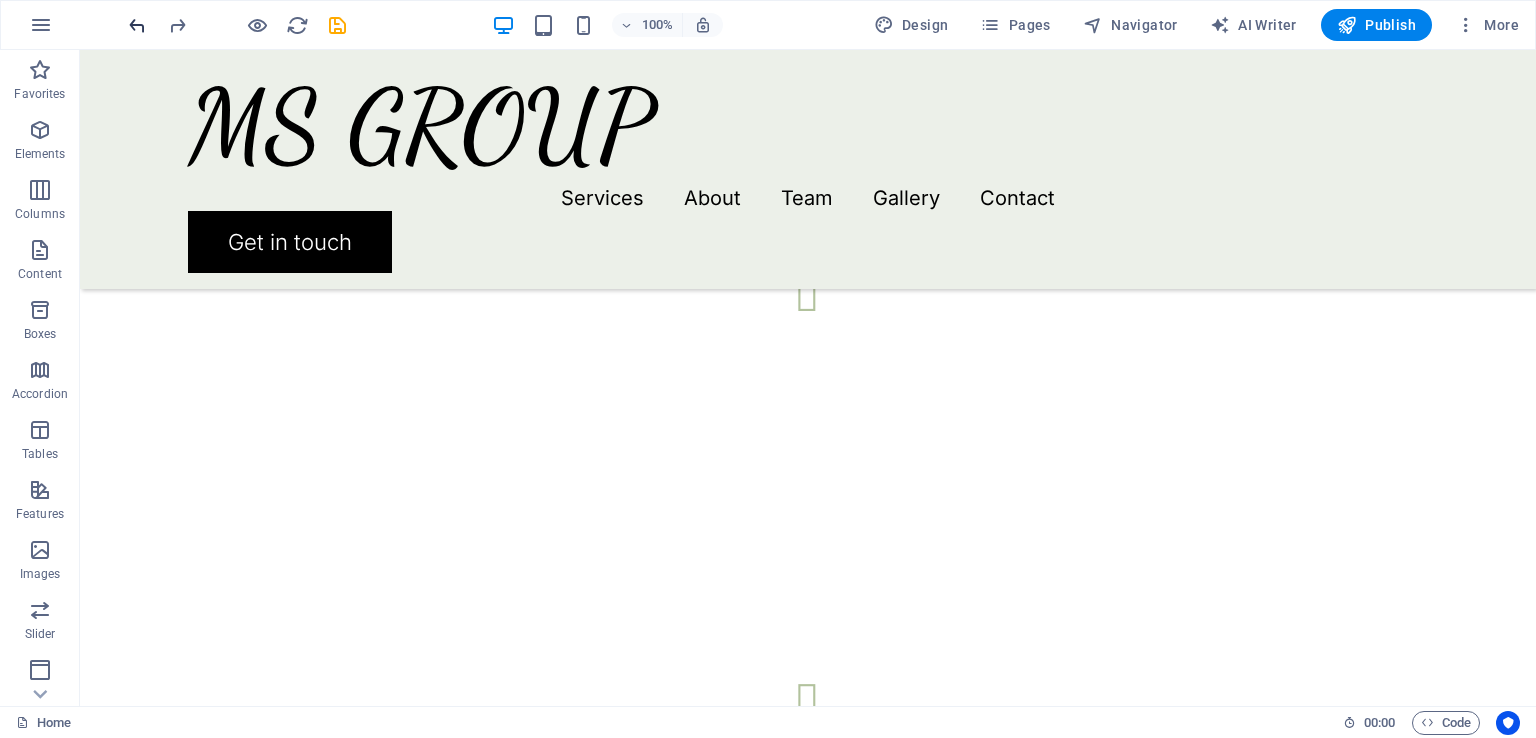 click at bounding box center [137, 25] 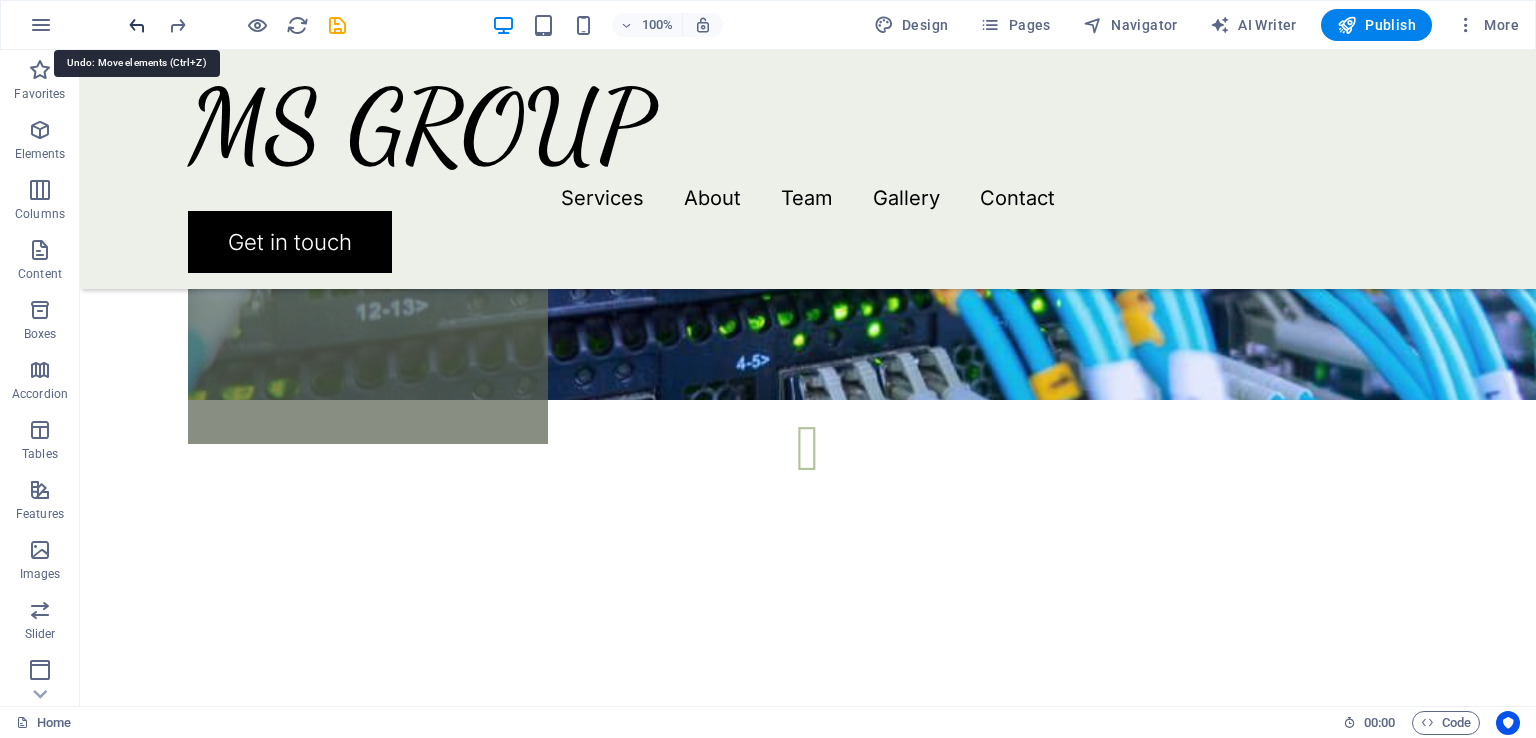 scroll, scrollTop: 2884, scrollLeft: 0, axis: vertical 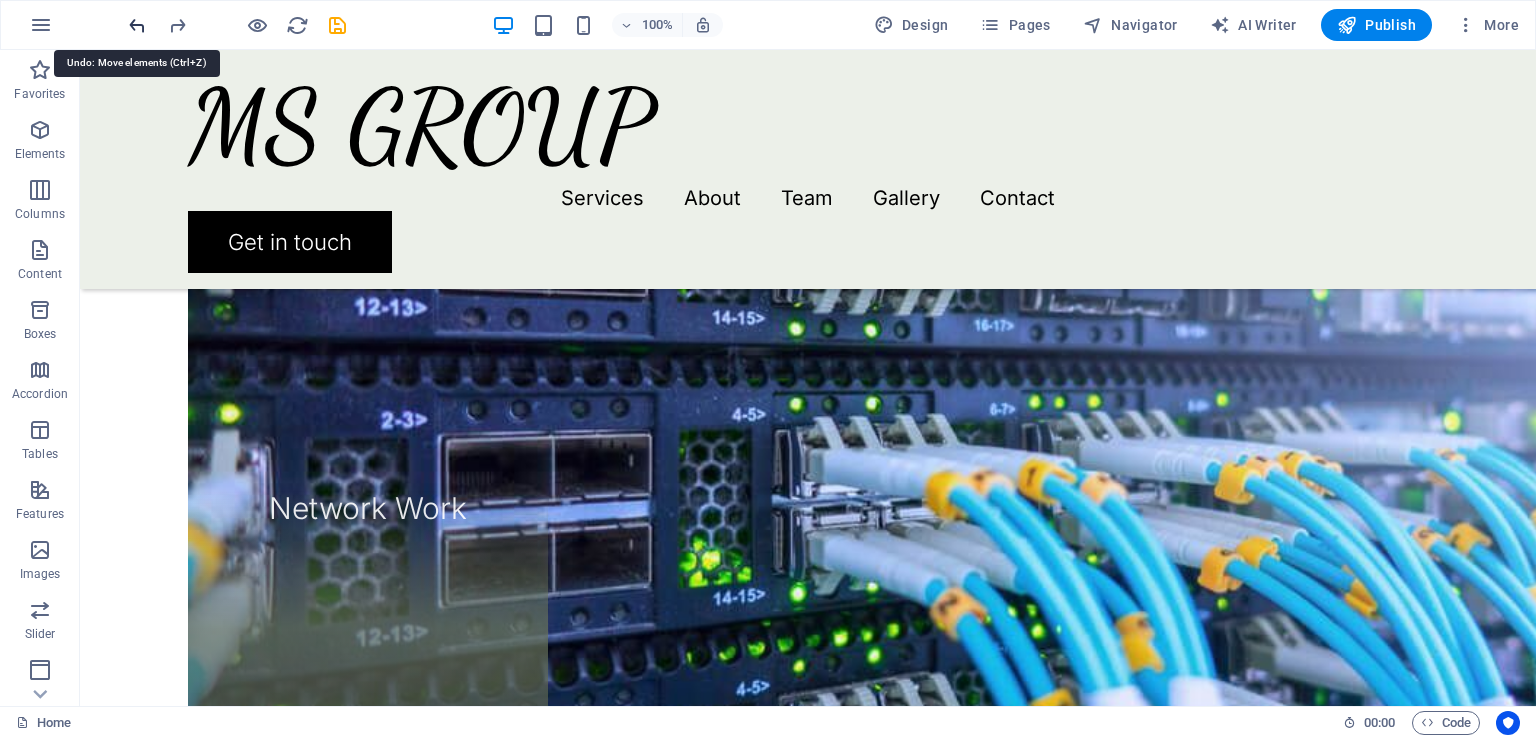 click at bounding box center (137, 25) 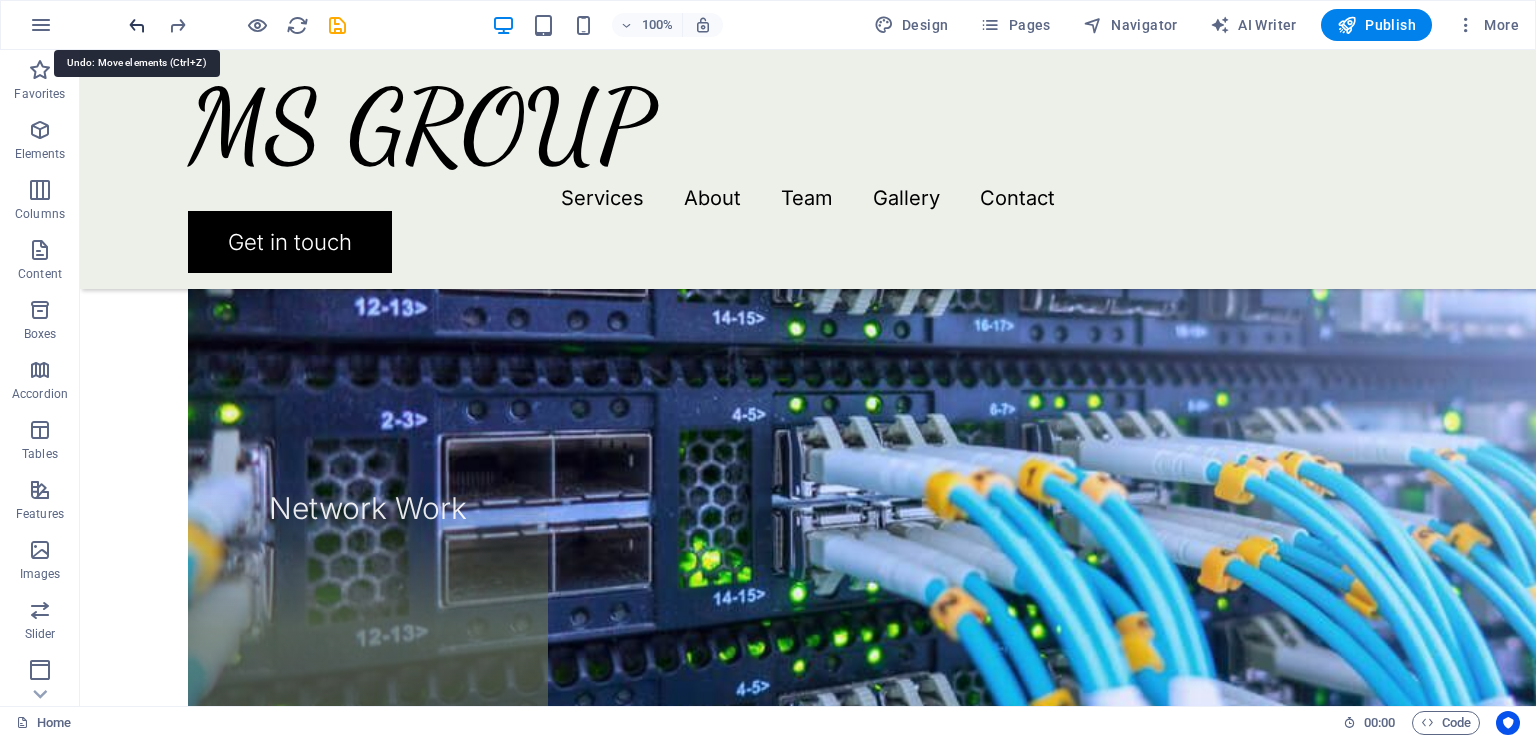 scroll, scrollTop: 0, scrollLeft: 0, axis: both 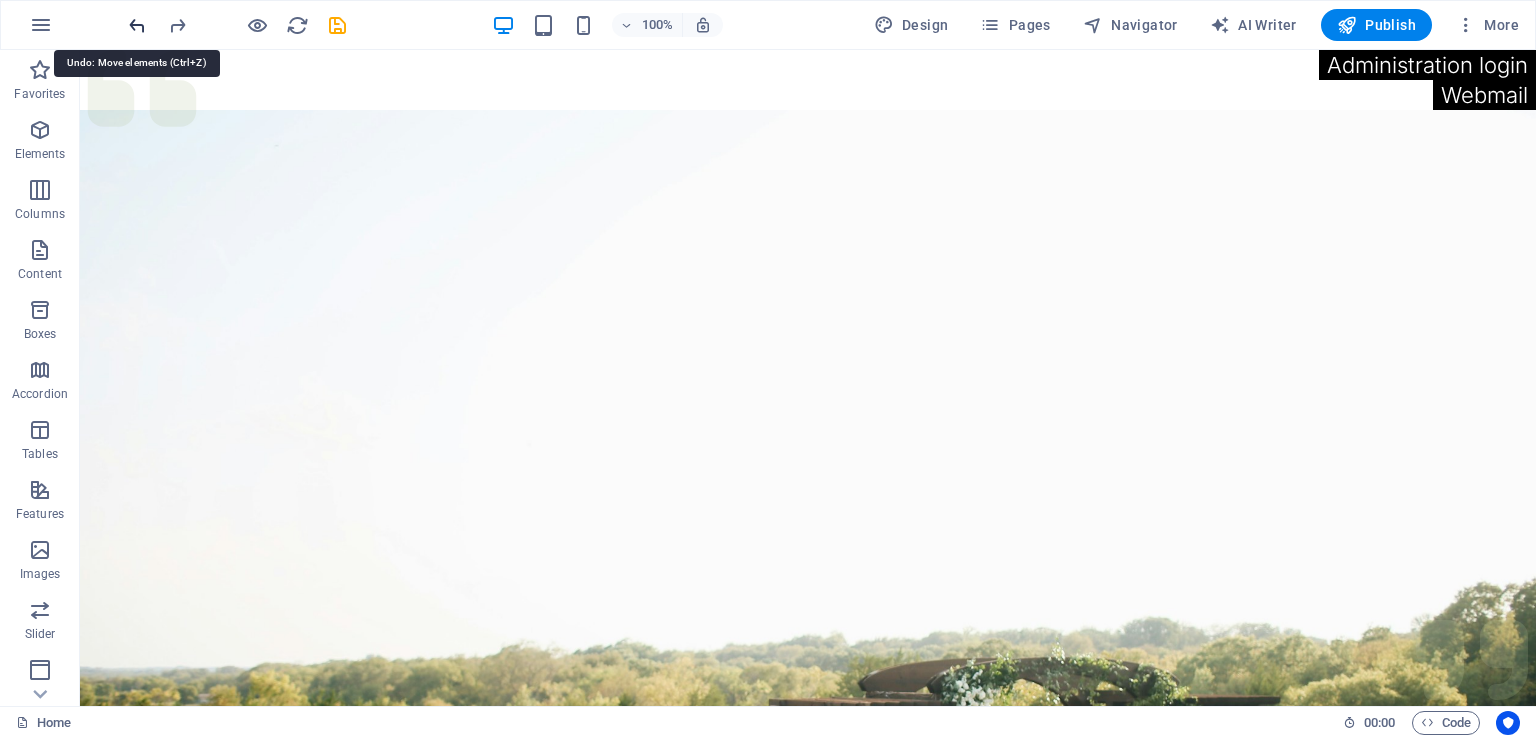 click at bounding box center (137, 25) 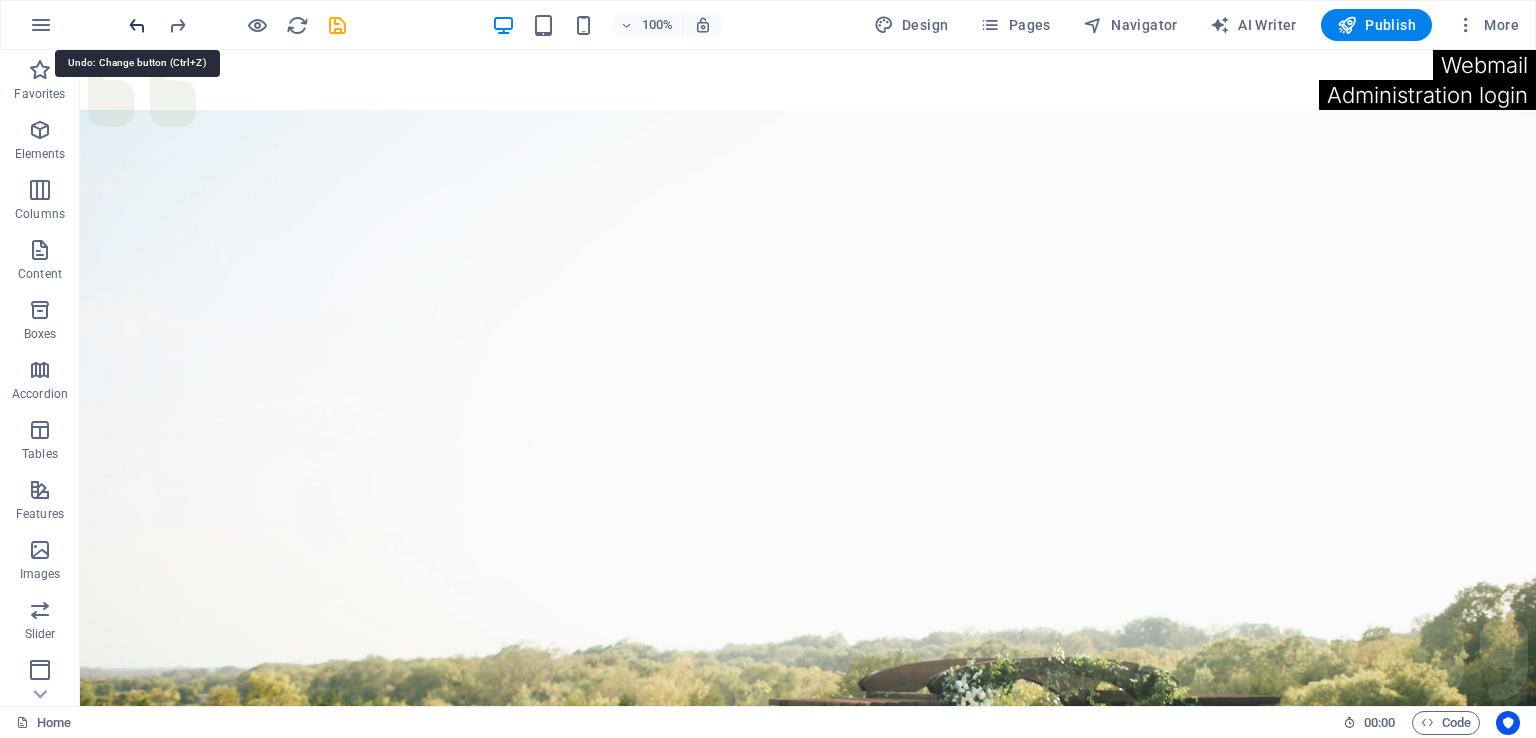 click at bounding box center (137, 25) 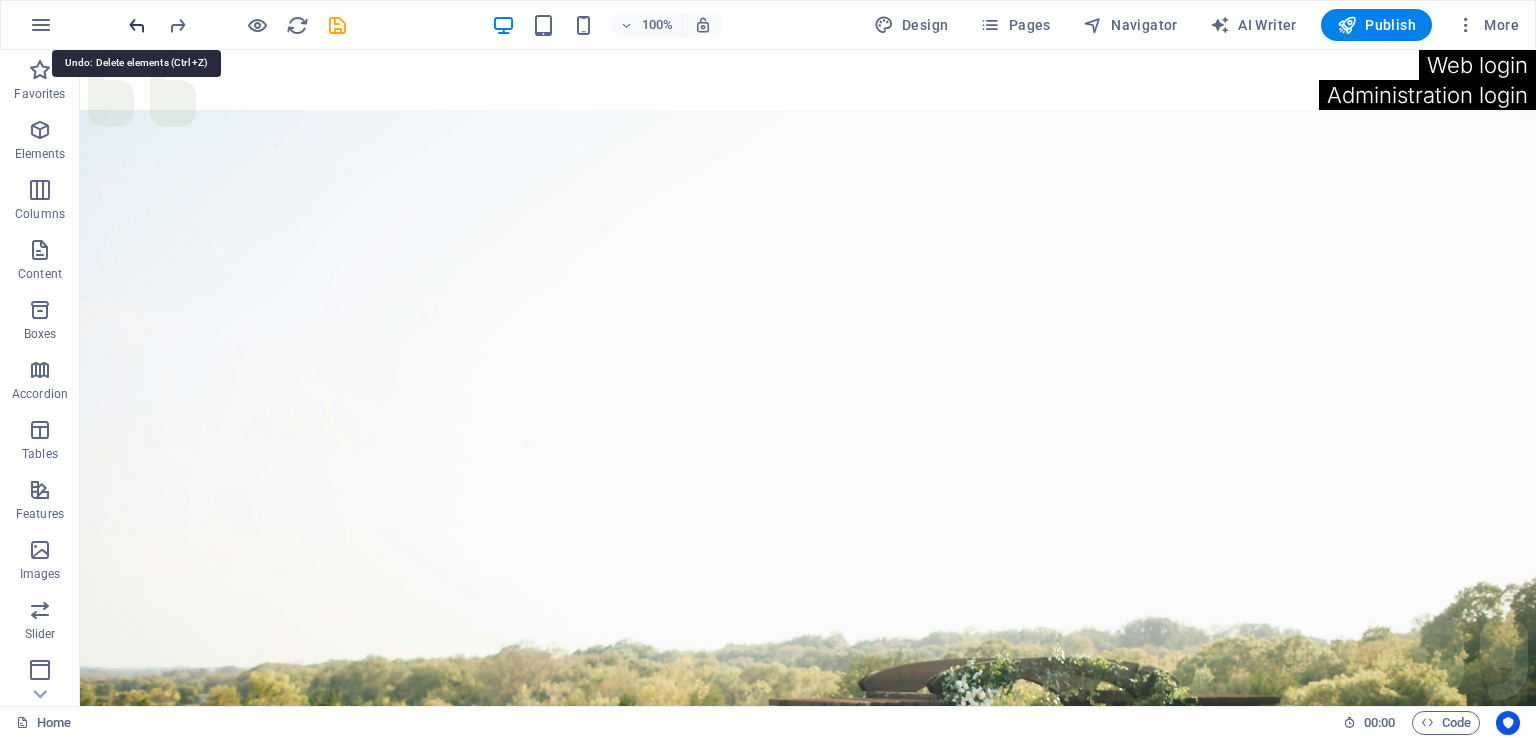 click at bounding box center (137, 25) 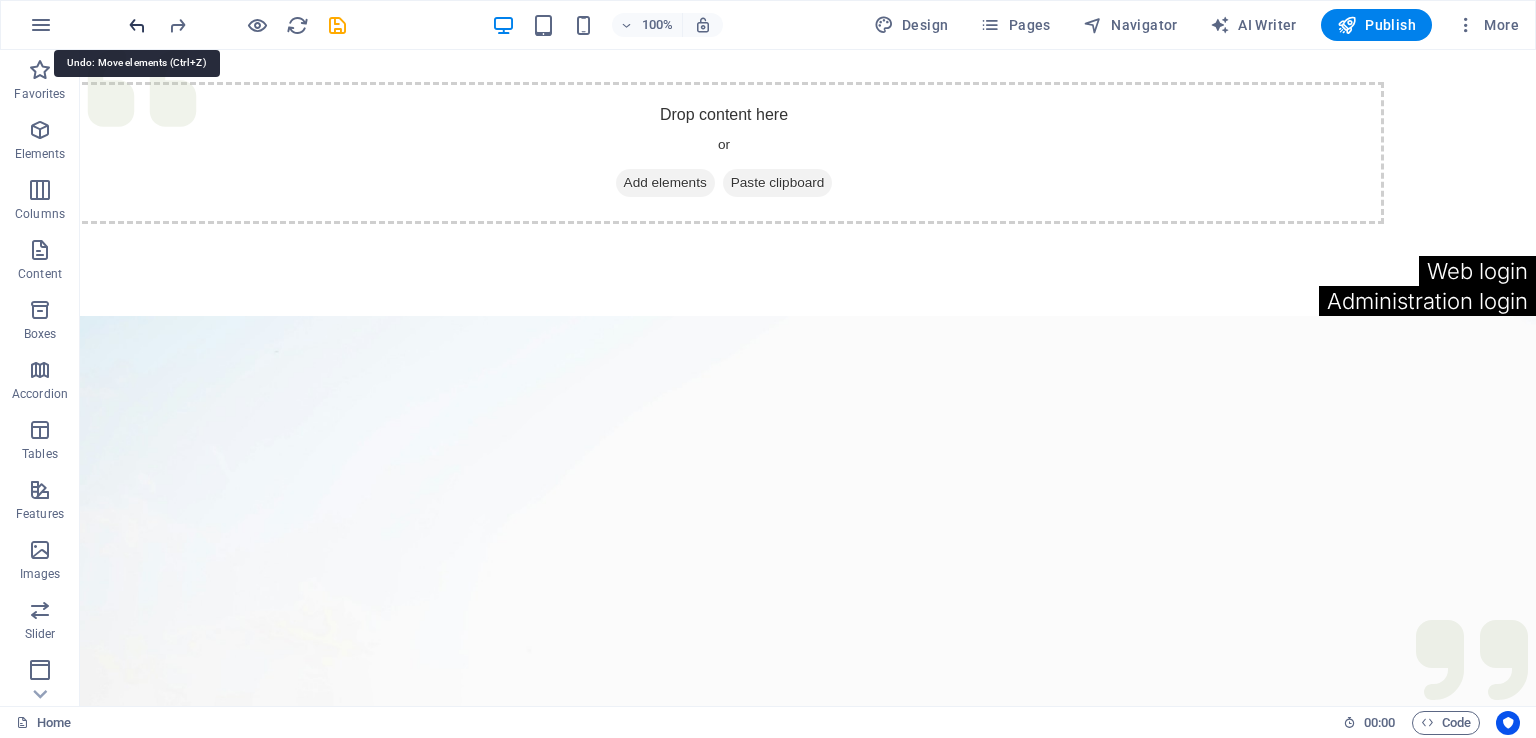 click at bounding box center [137, 25] 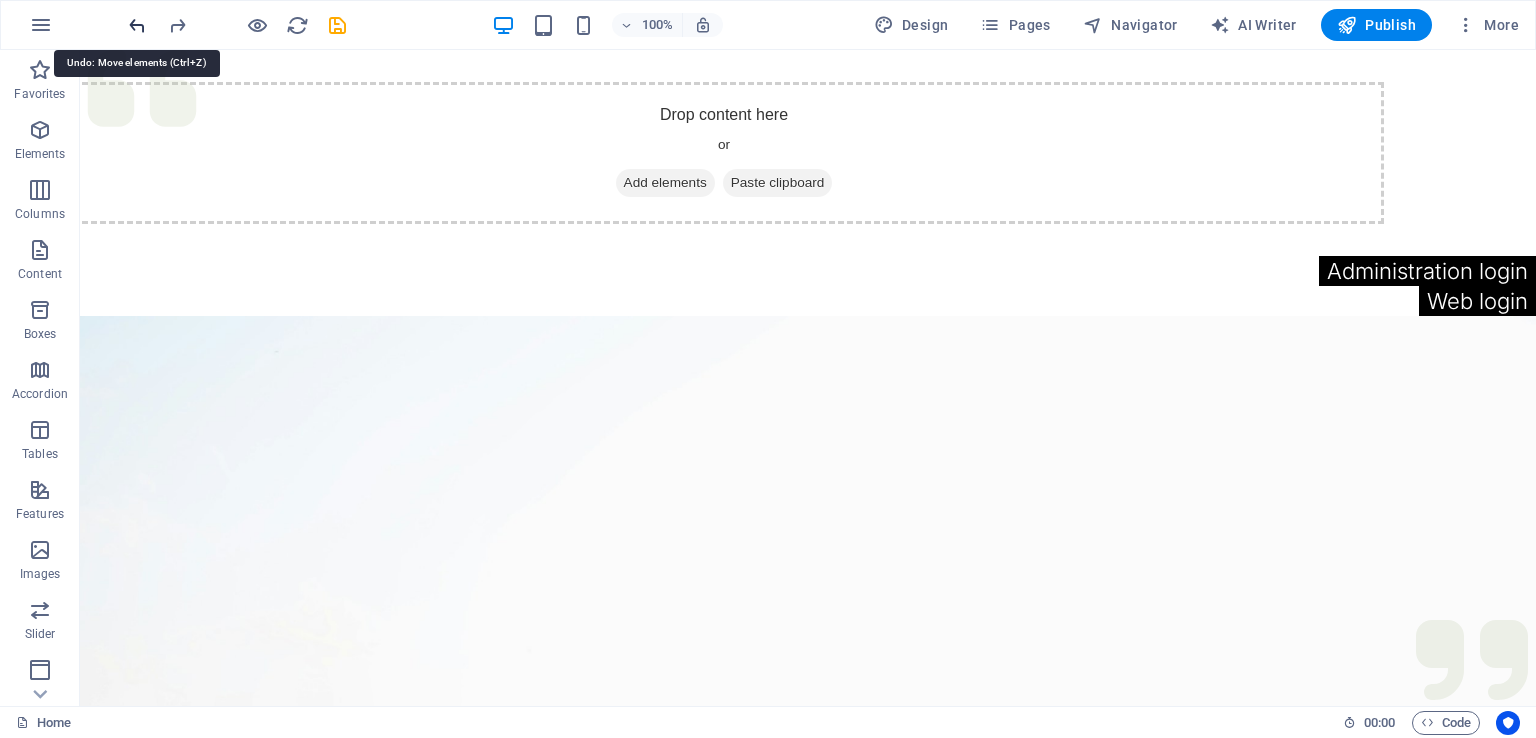 click at bounding box center (137, 25) 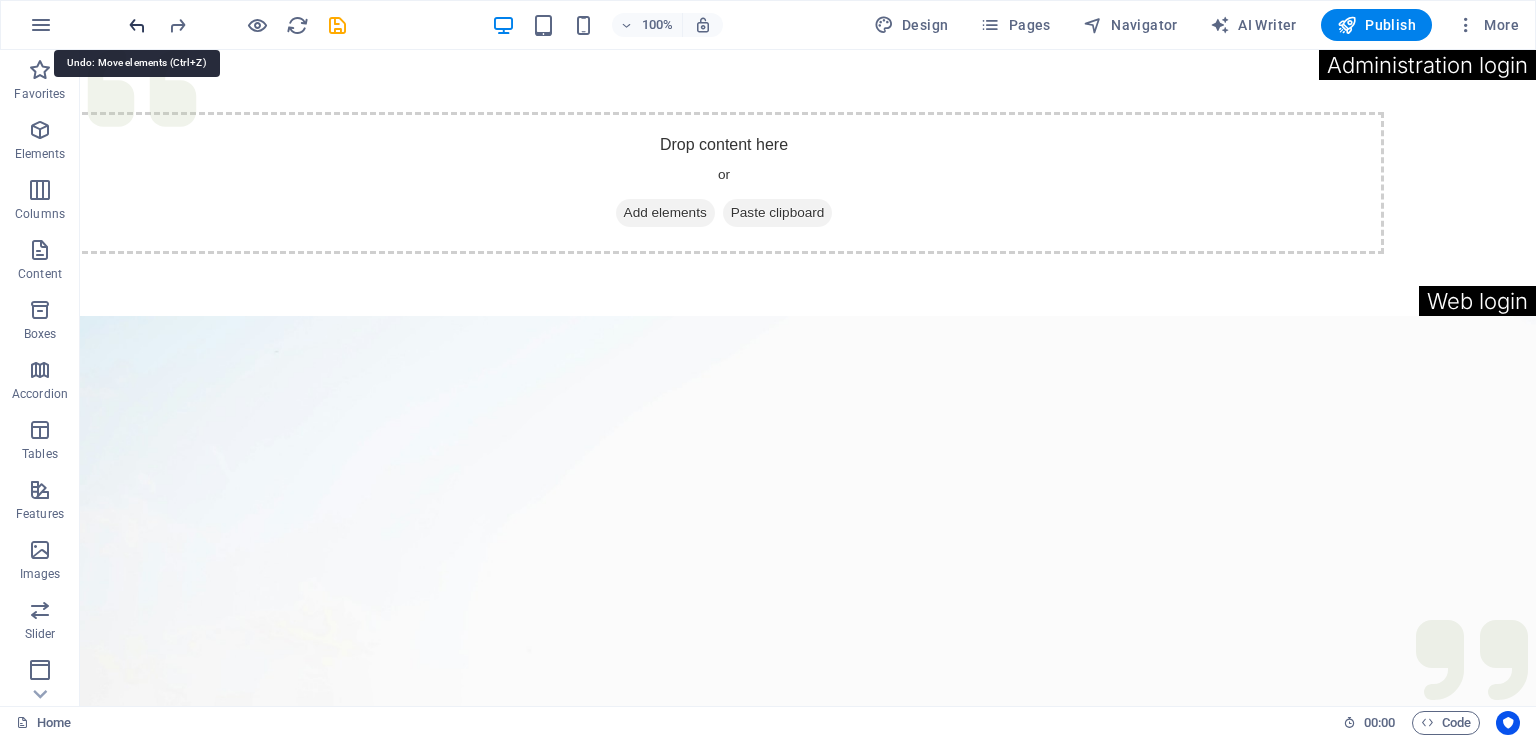 click at bounding box center (137, 25) 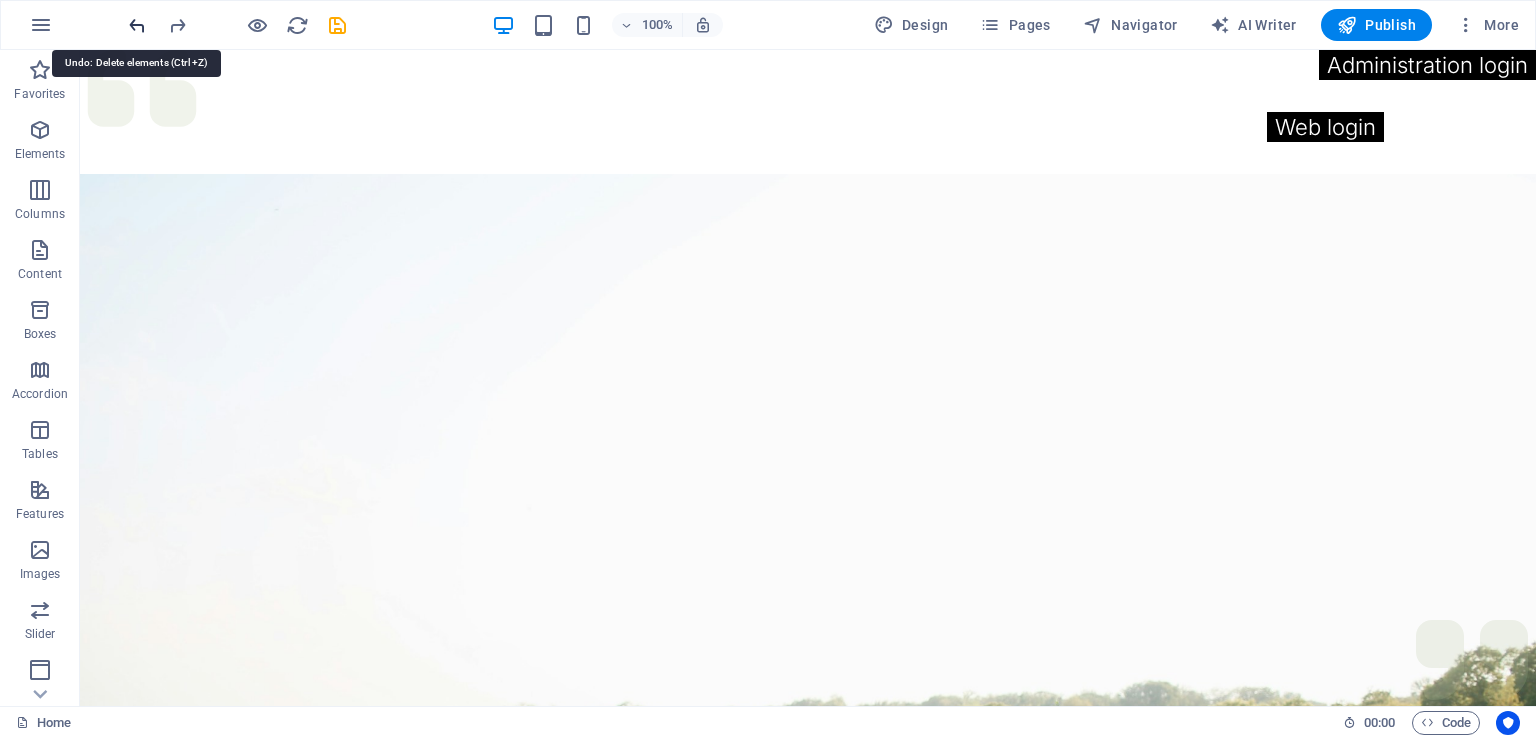 click at bounding box center [137, 25] 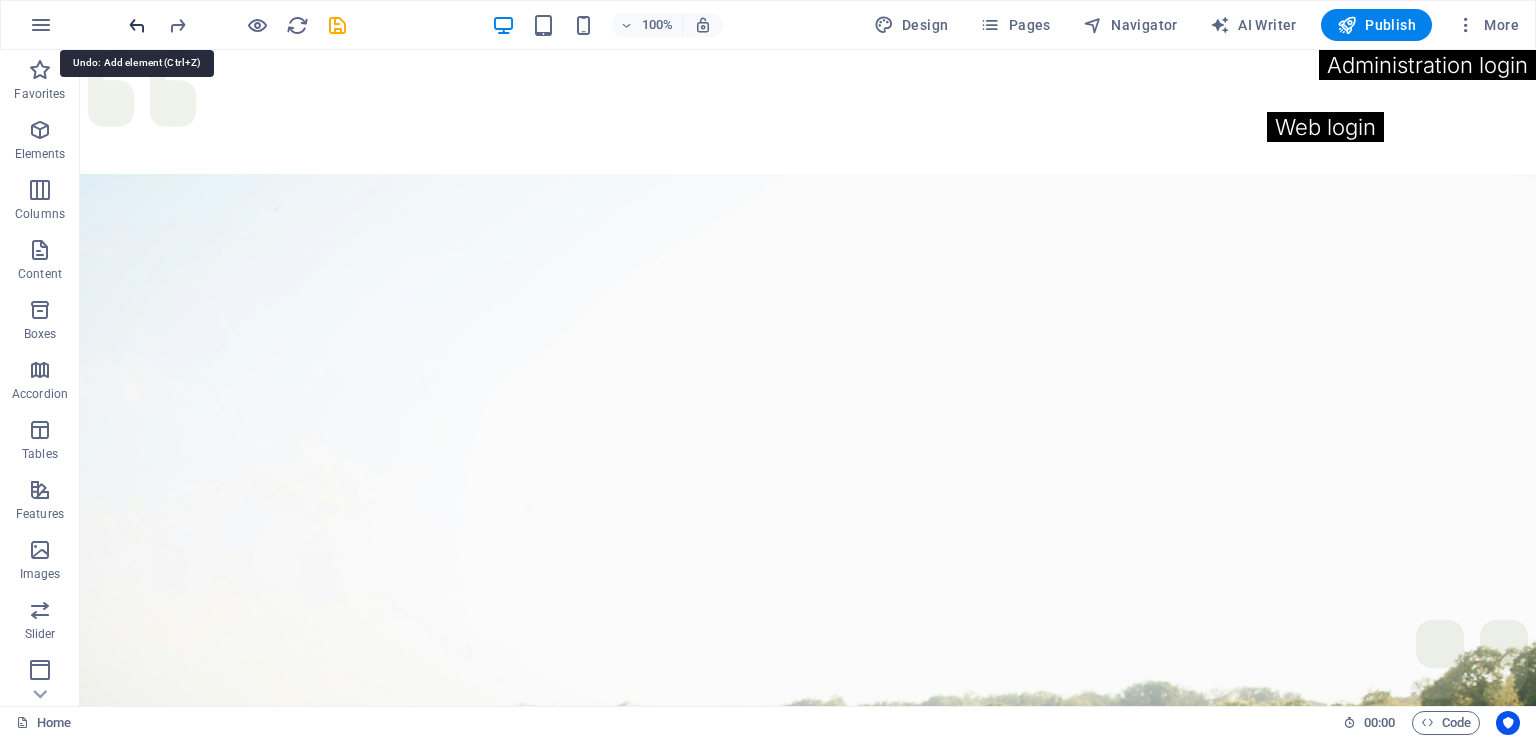 click at bounding box center (137, 25) 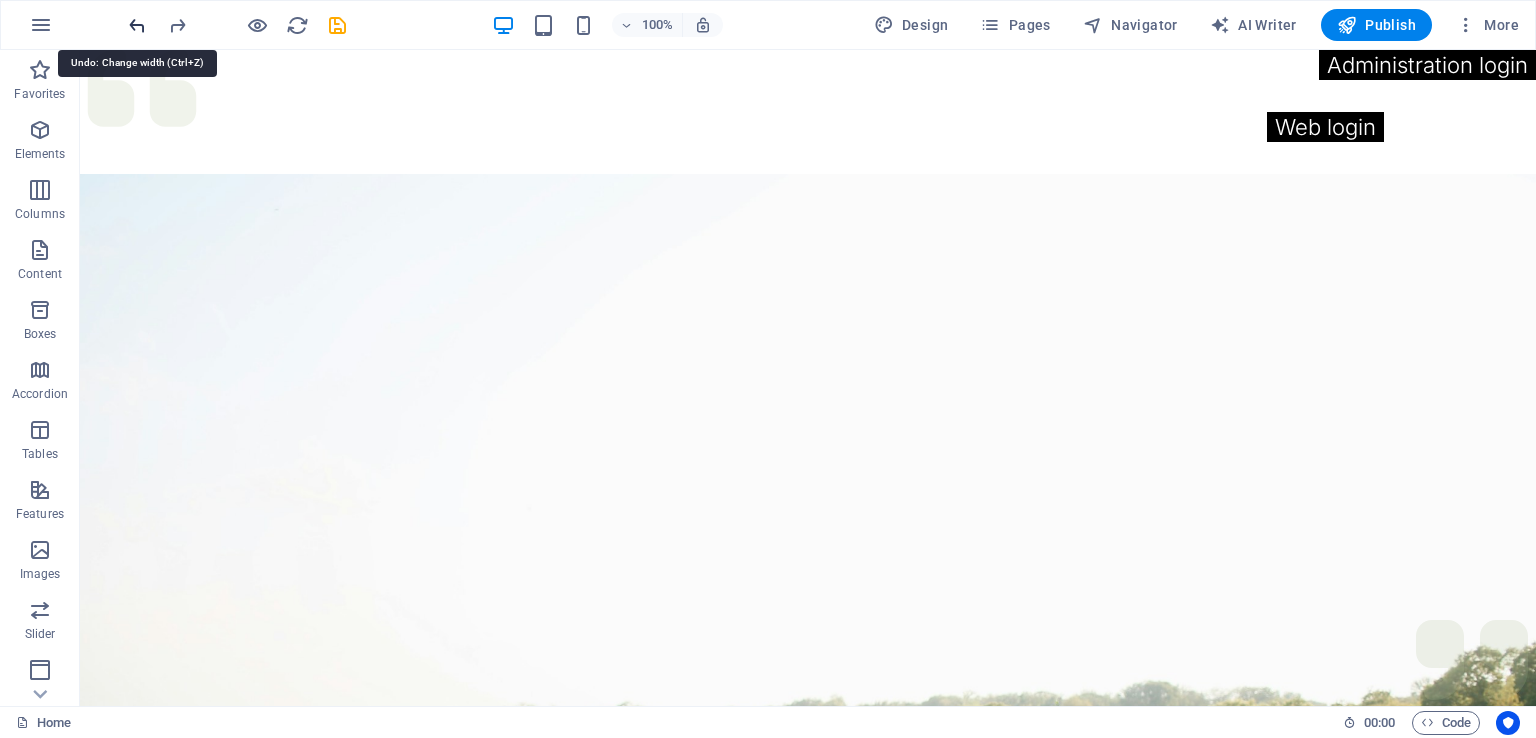 click at bounding box center [137, 25] 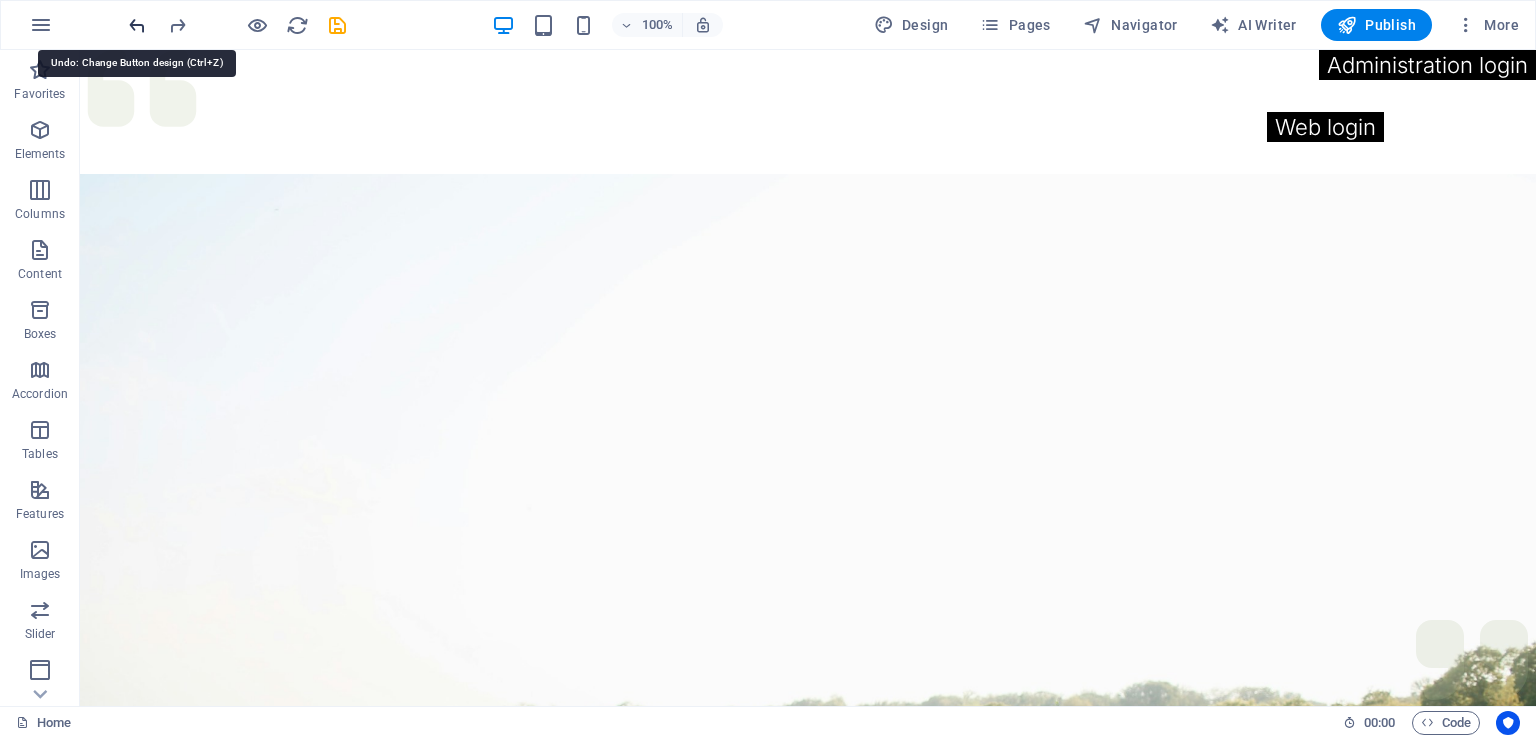 click at bounding box center (137, 25) 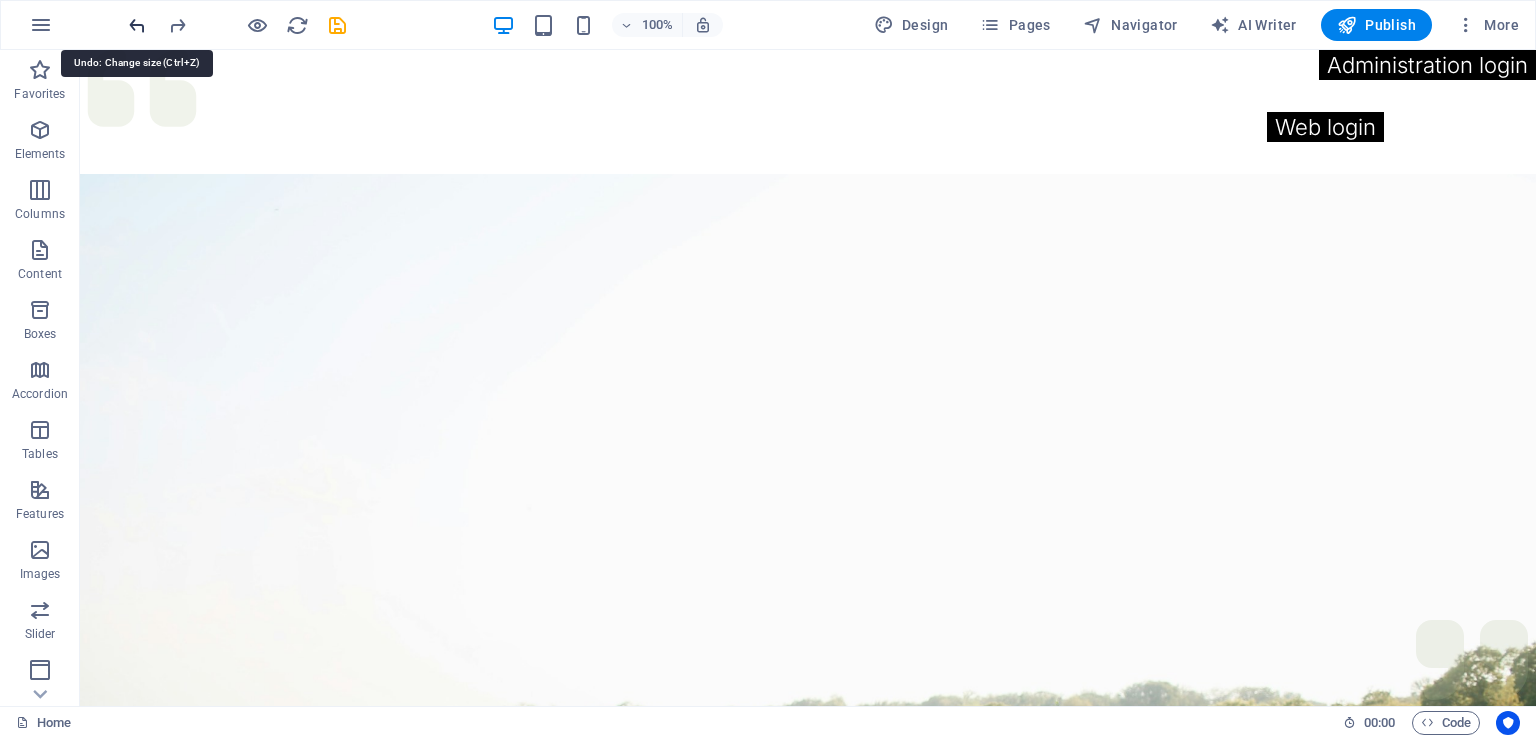 click at bounding box center (137, 25) 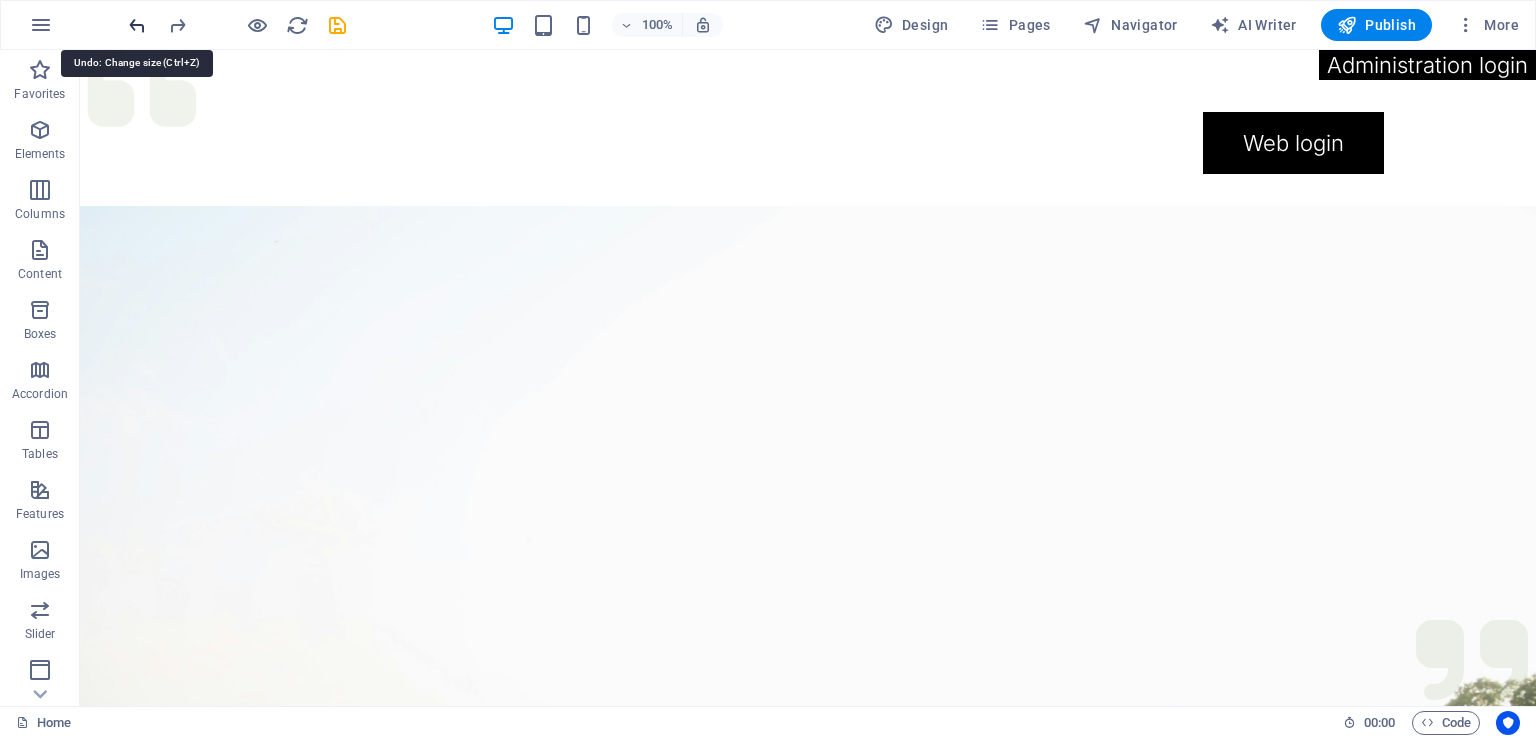 click at bounding box center [137, 25] 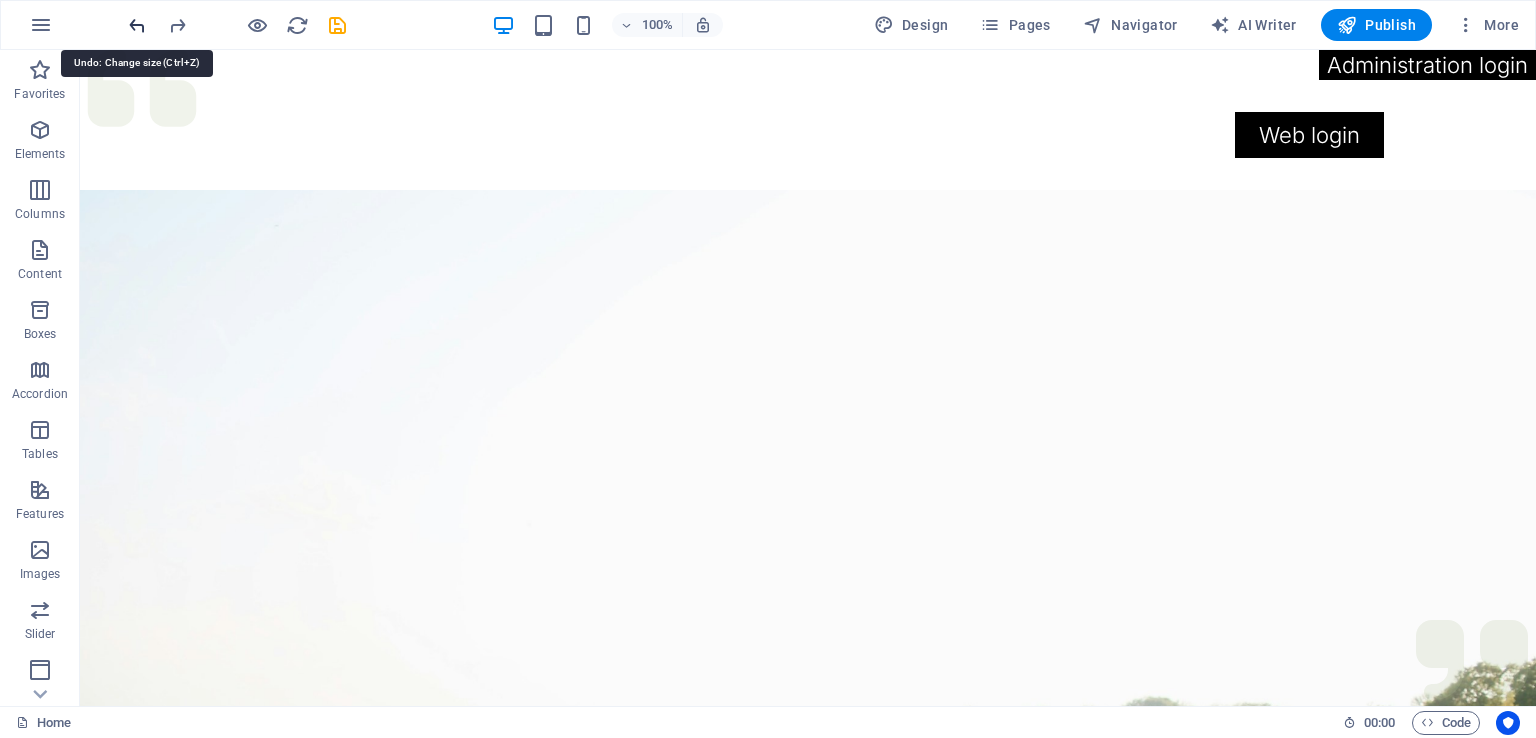 click at bounding box center (137, 25) 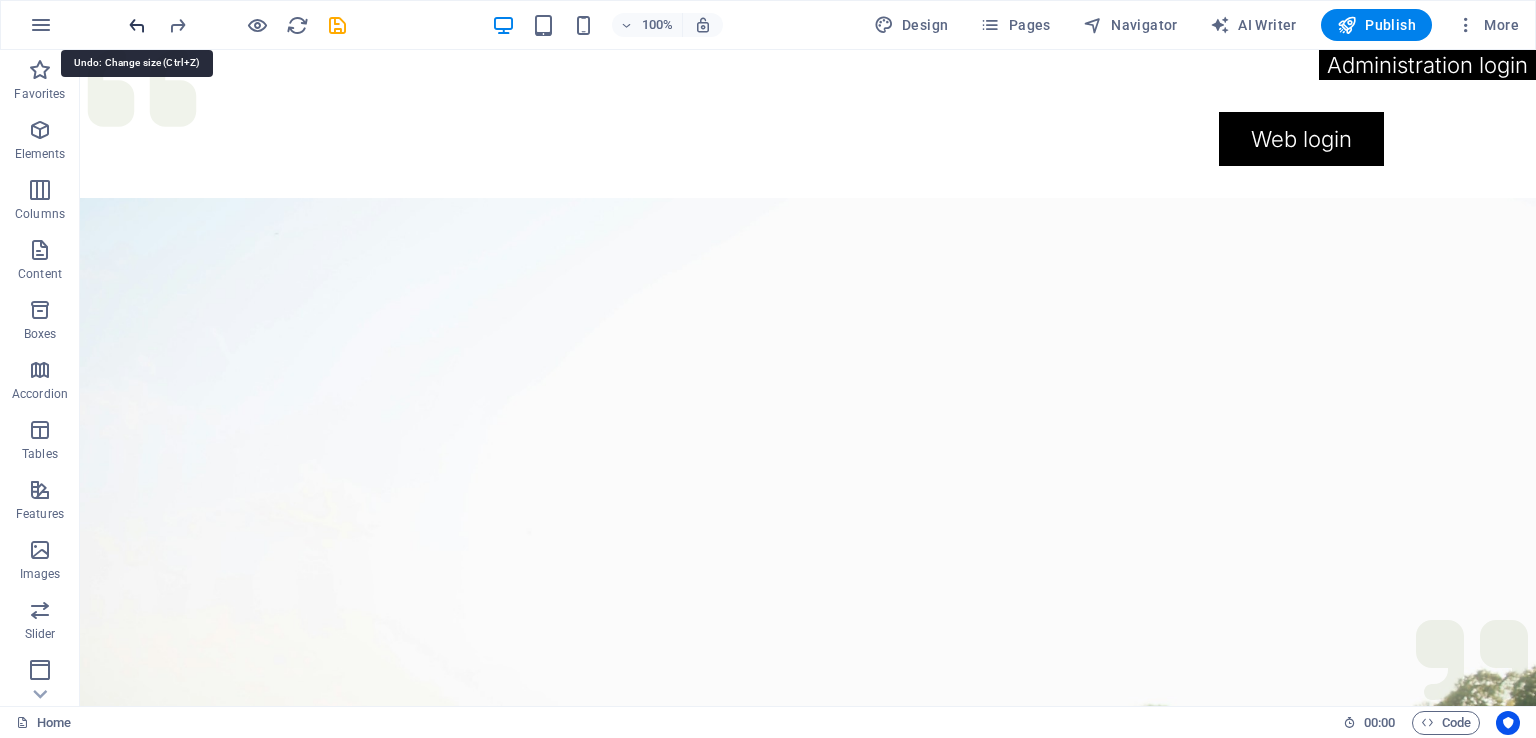 click at bounding box center [137, 25] 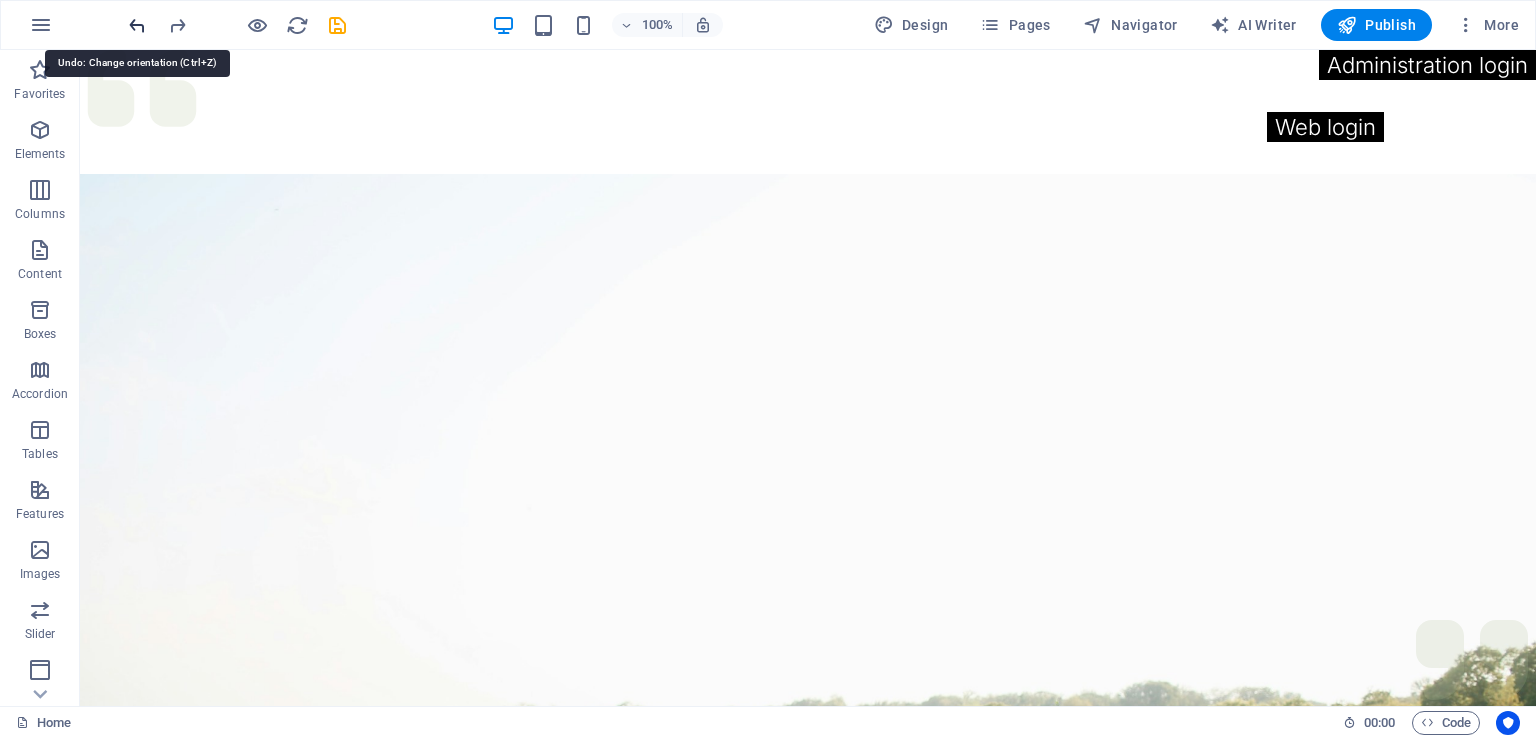 click at bounding box center [137, 25] 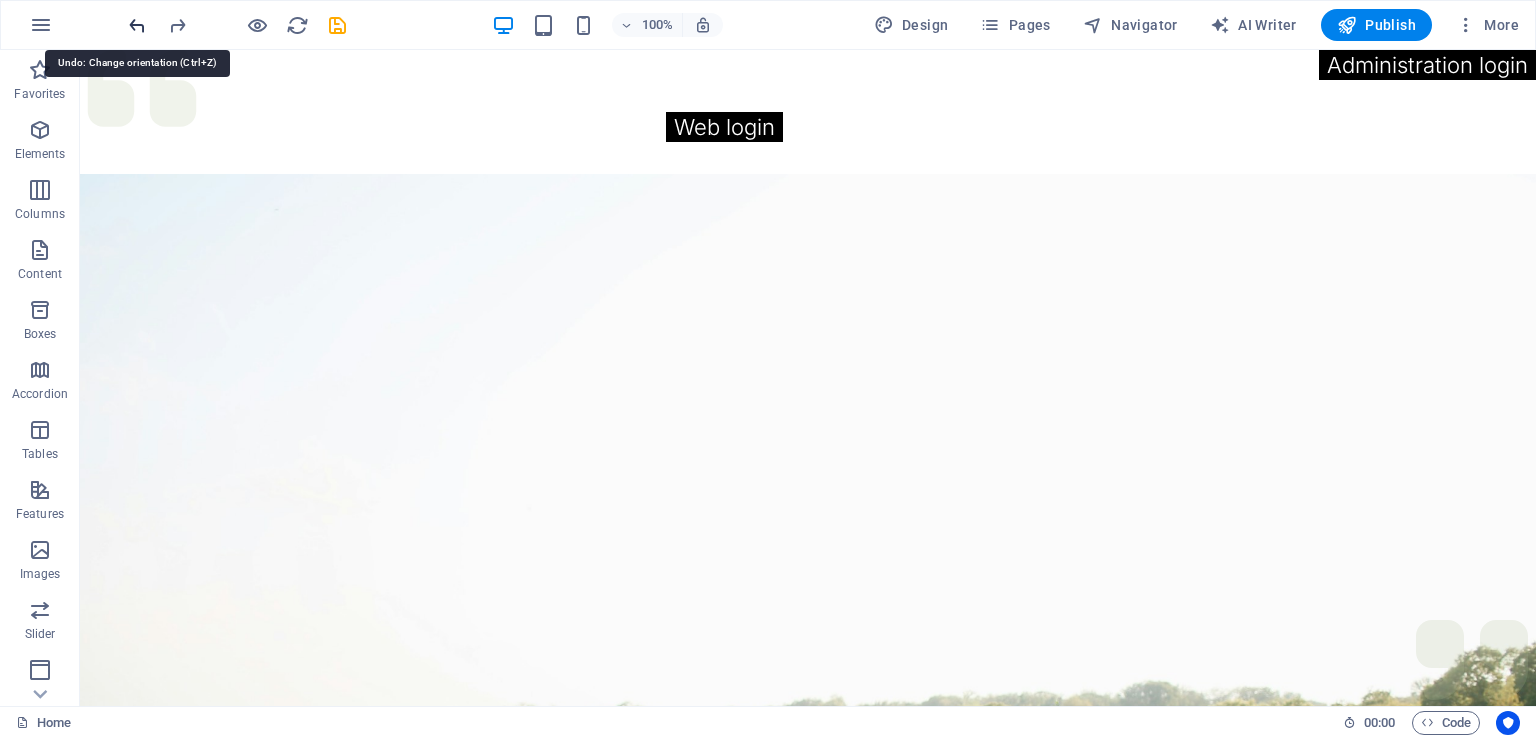 click at bounding box center [137, 25] 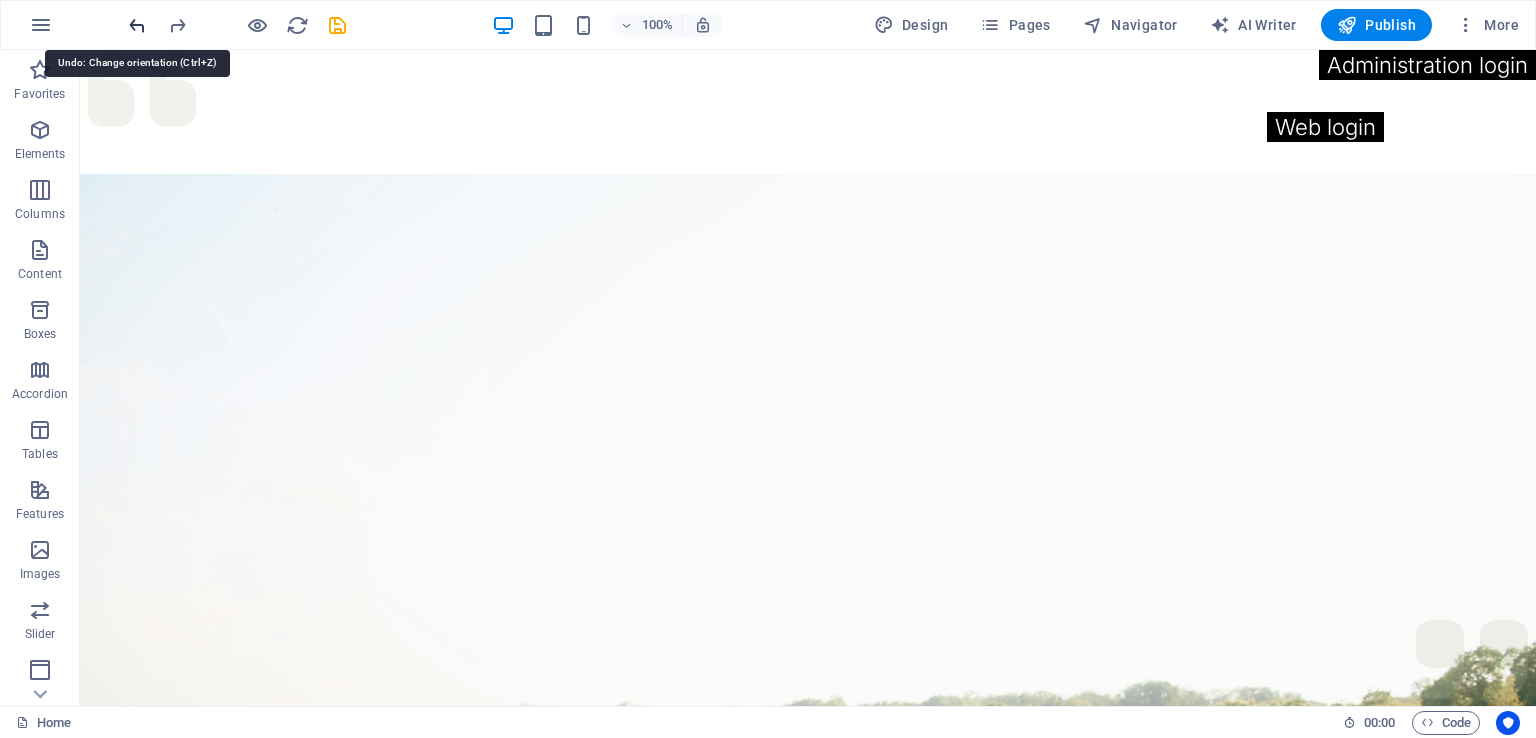 click at bounding box center [137, 25] 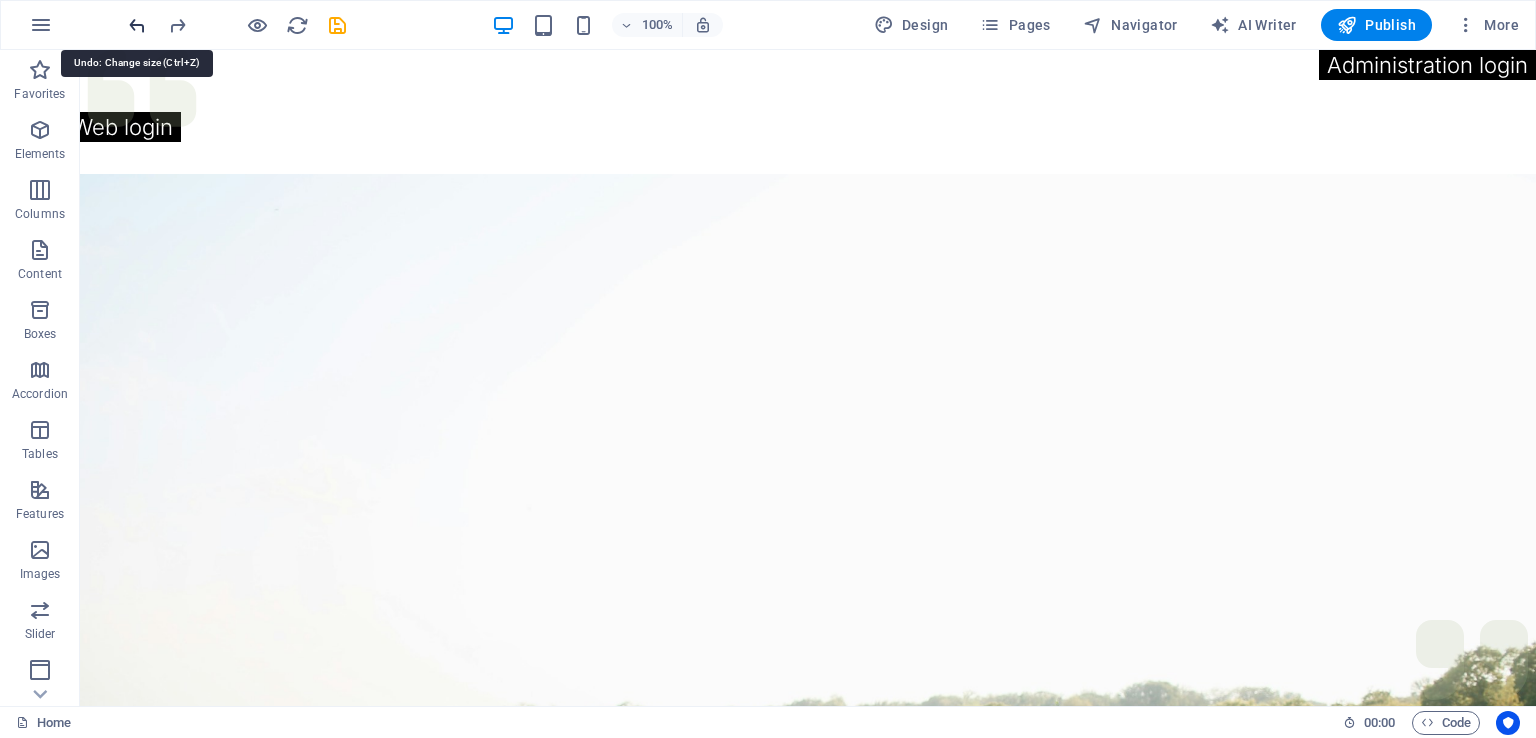 click at bounding box center [137, 25] 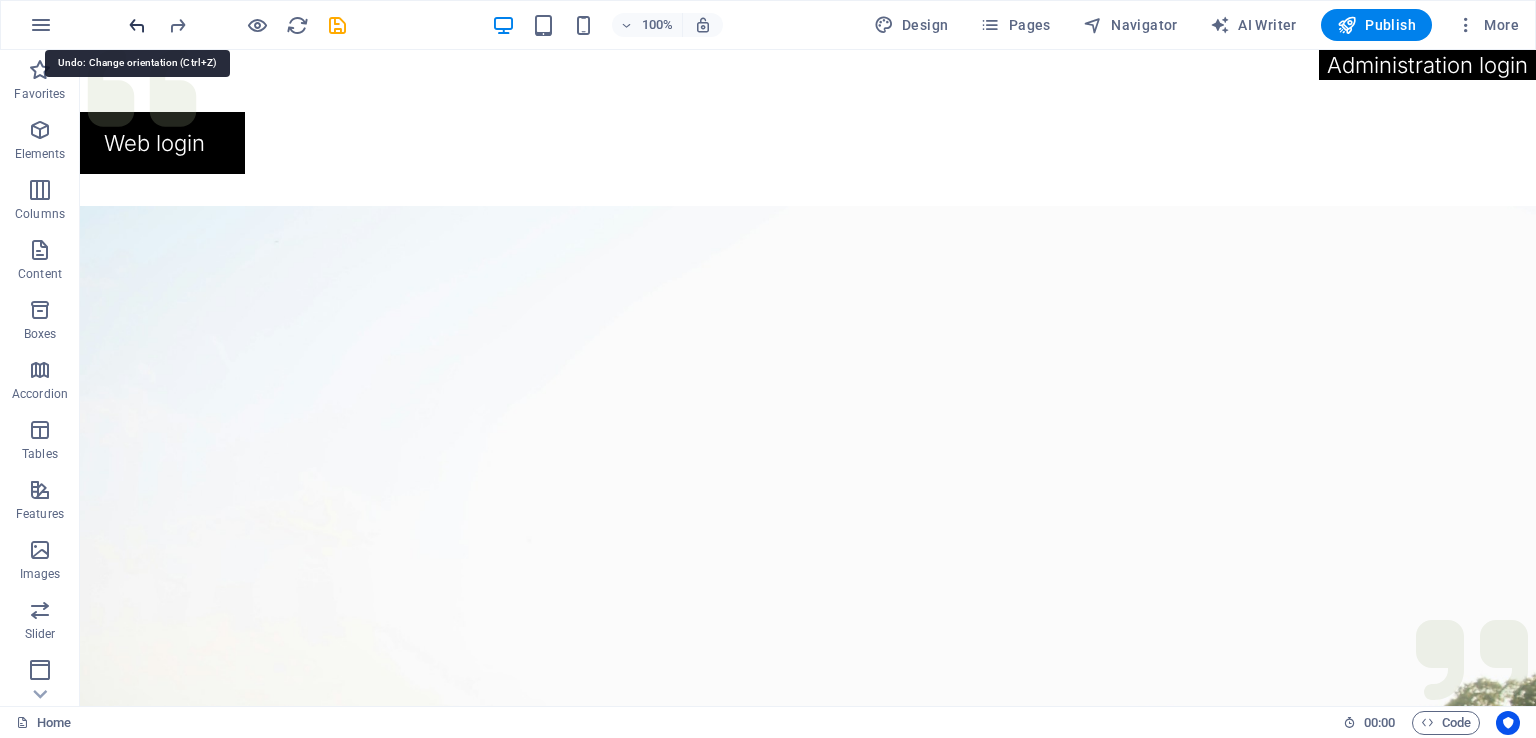 click at bounding box center [137, 25] 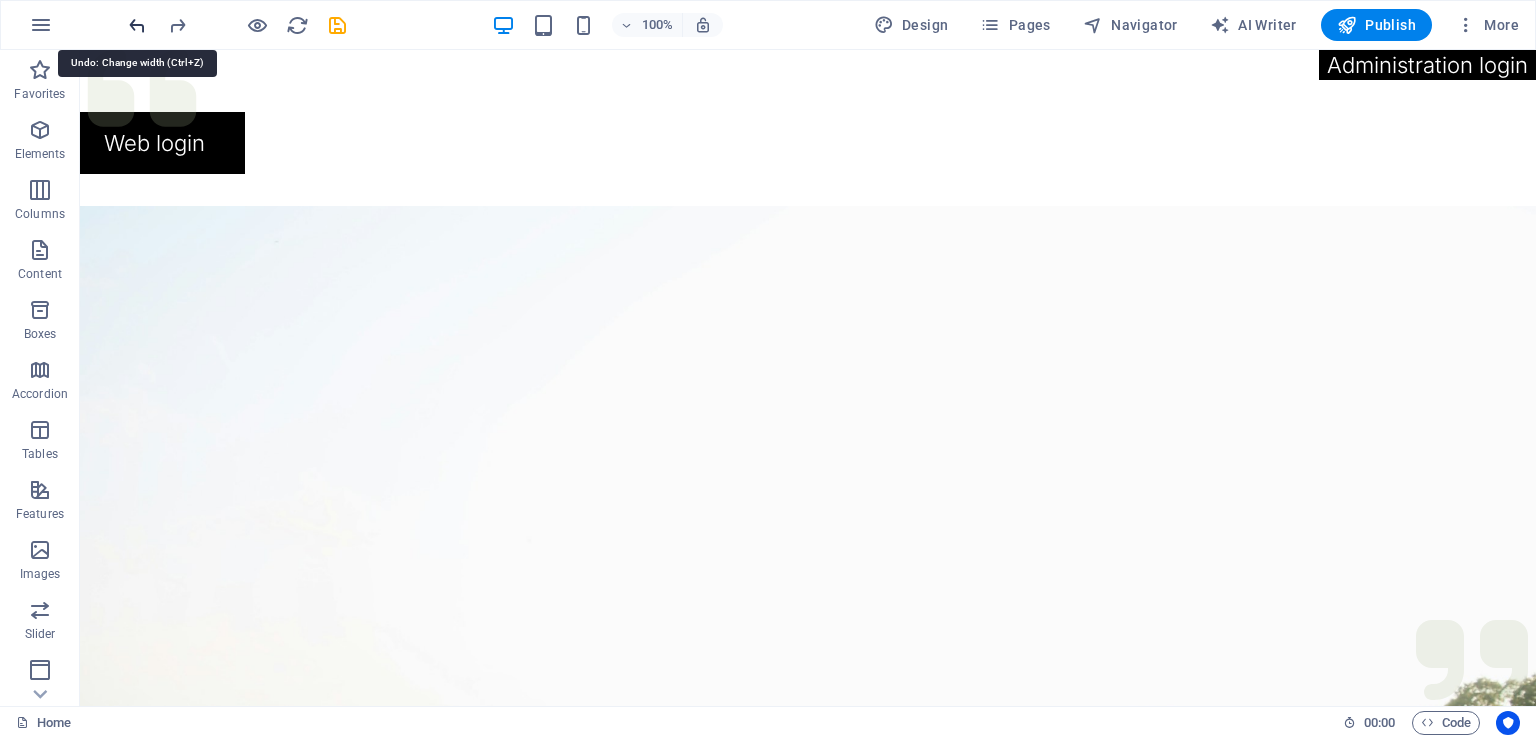 click at bounding box center (137, 25) 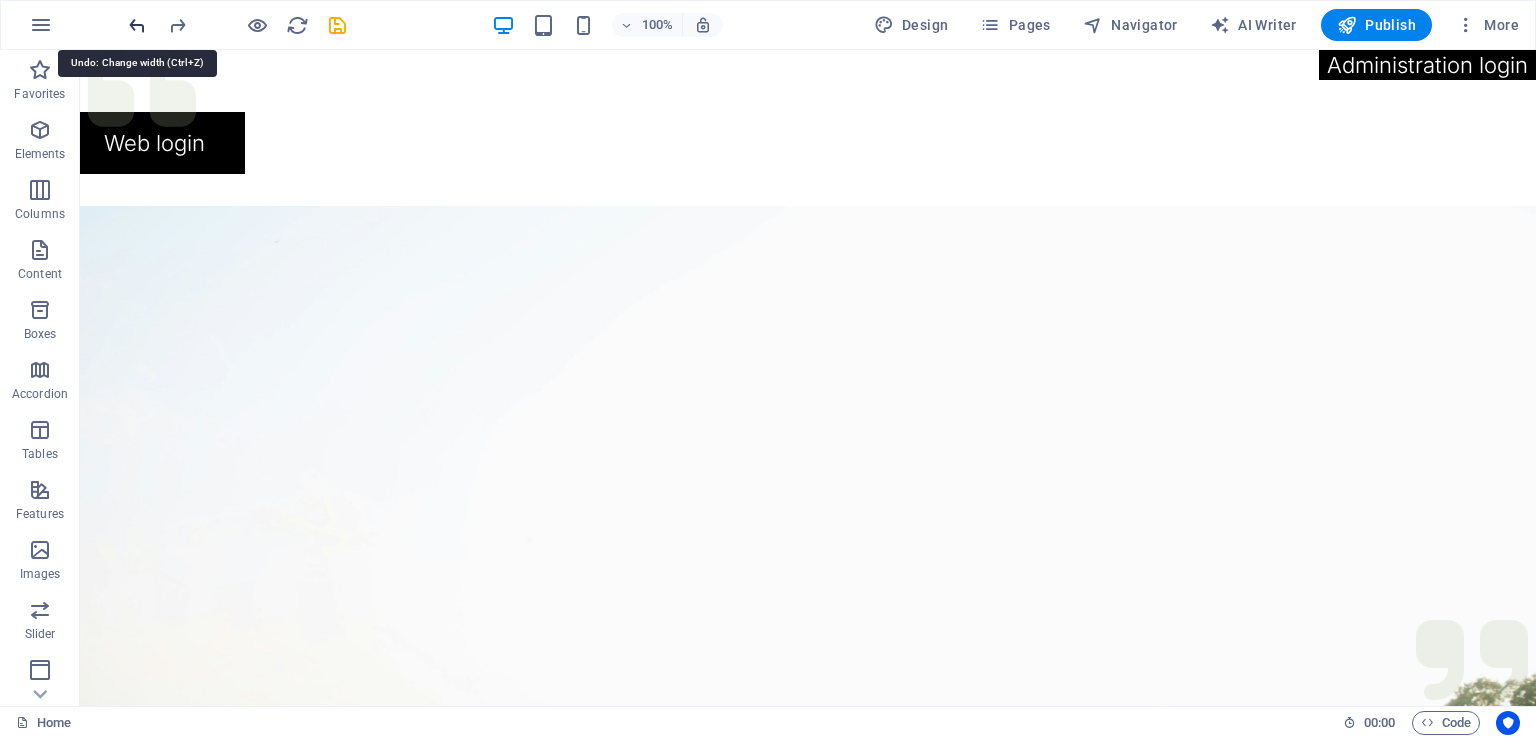 click at bounding box center (137, 25) 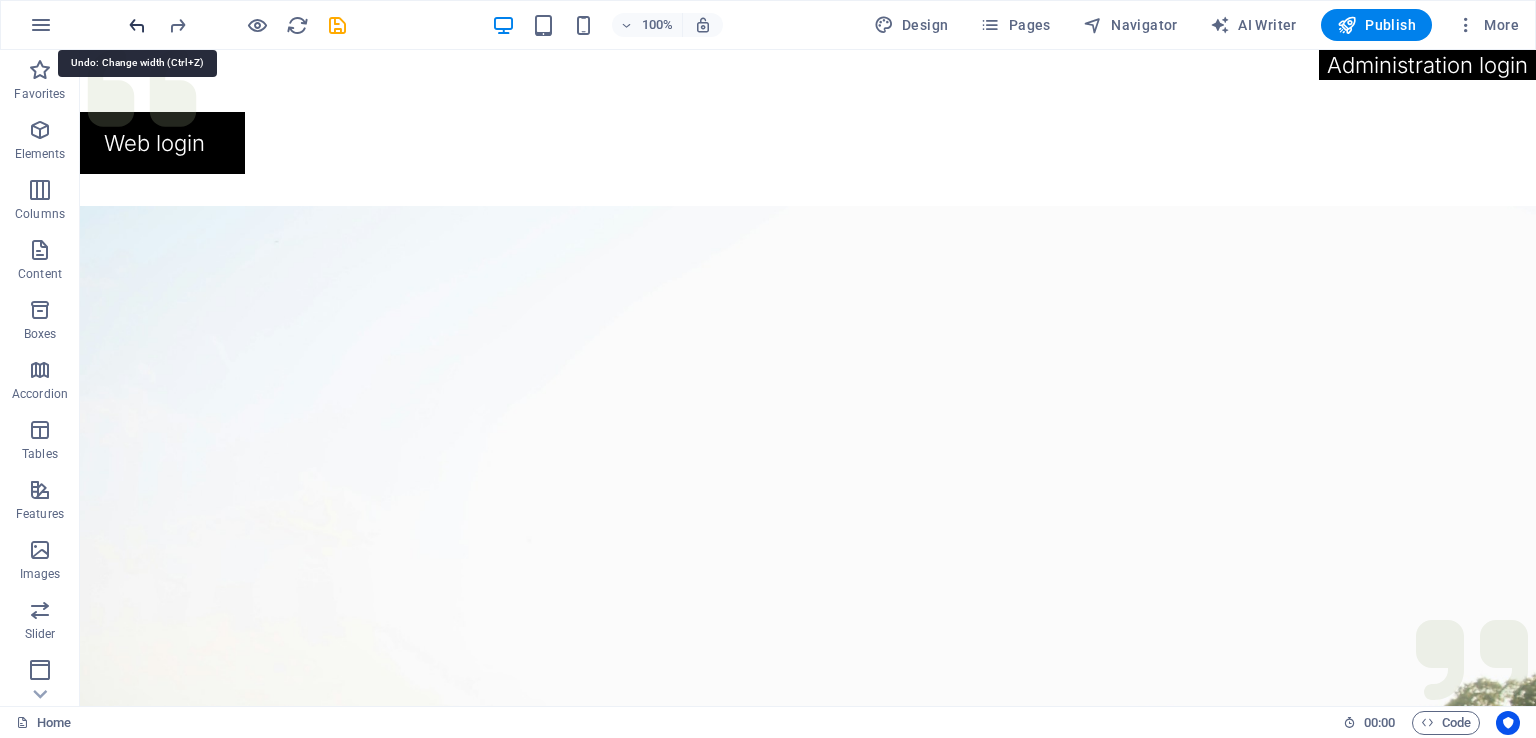 type 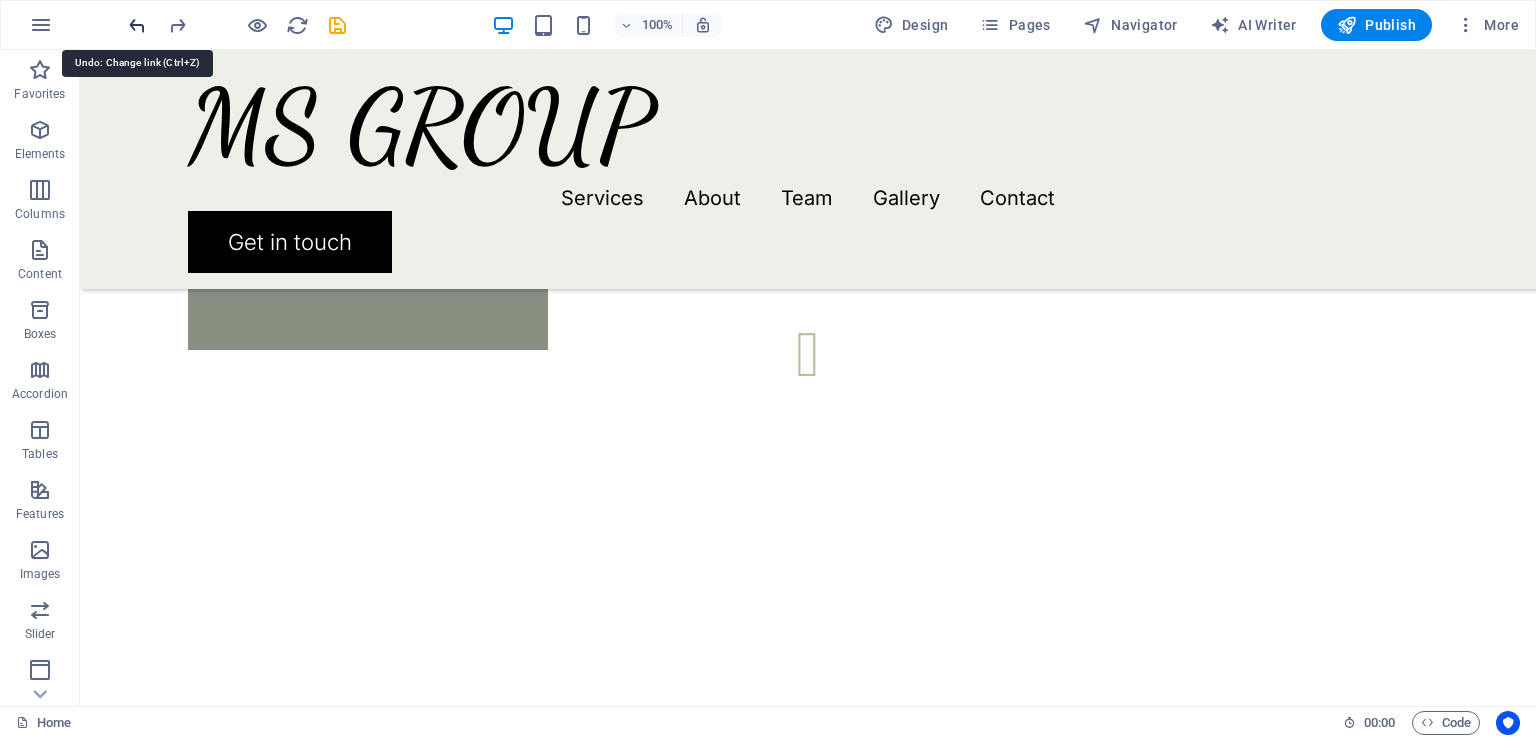 scroll, scrollTop: 3800, scrollLeft: 0, axis: vertical 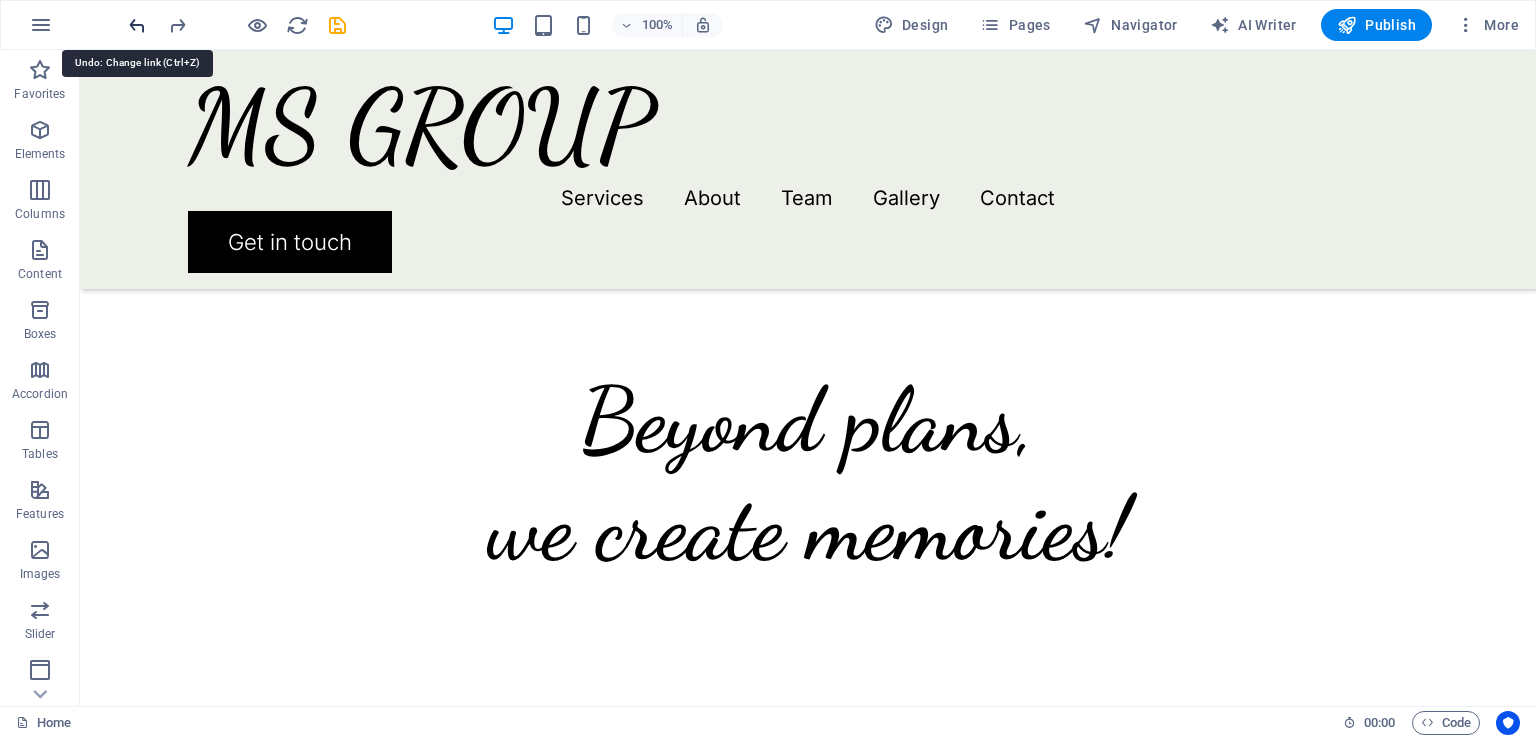 click at bounding box center (137, 25) 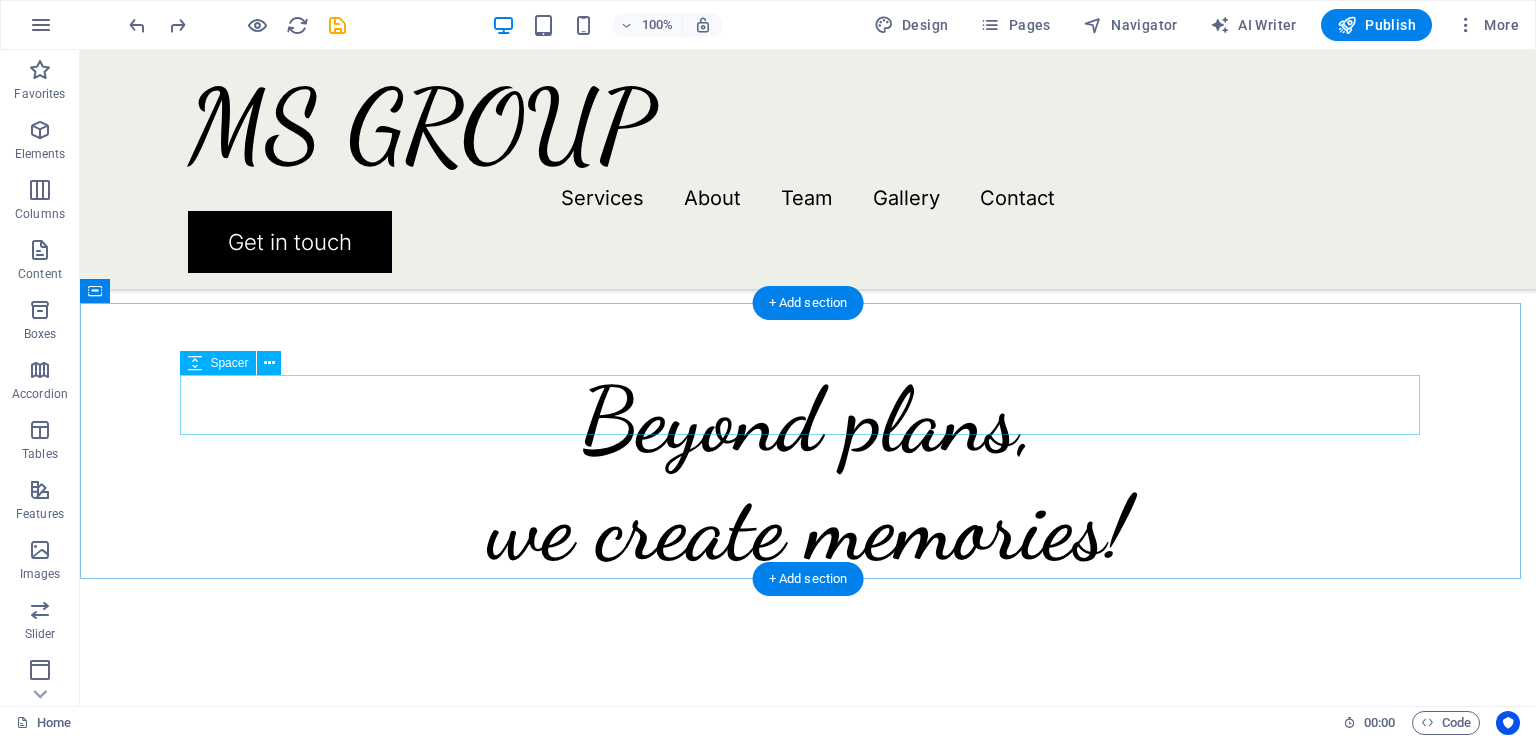 scroll, scrollTop: 4000, scrollLeft: 0, axis: vertical 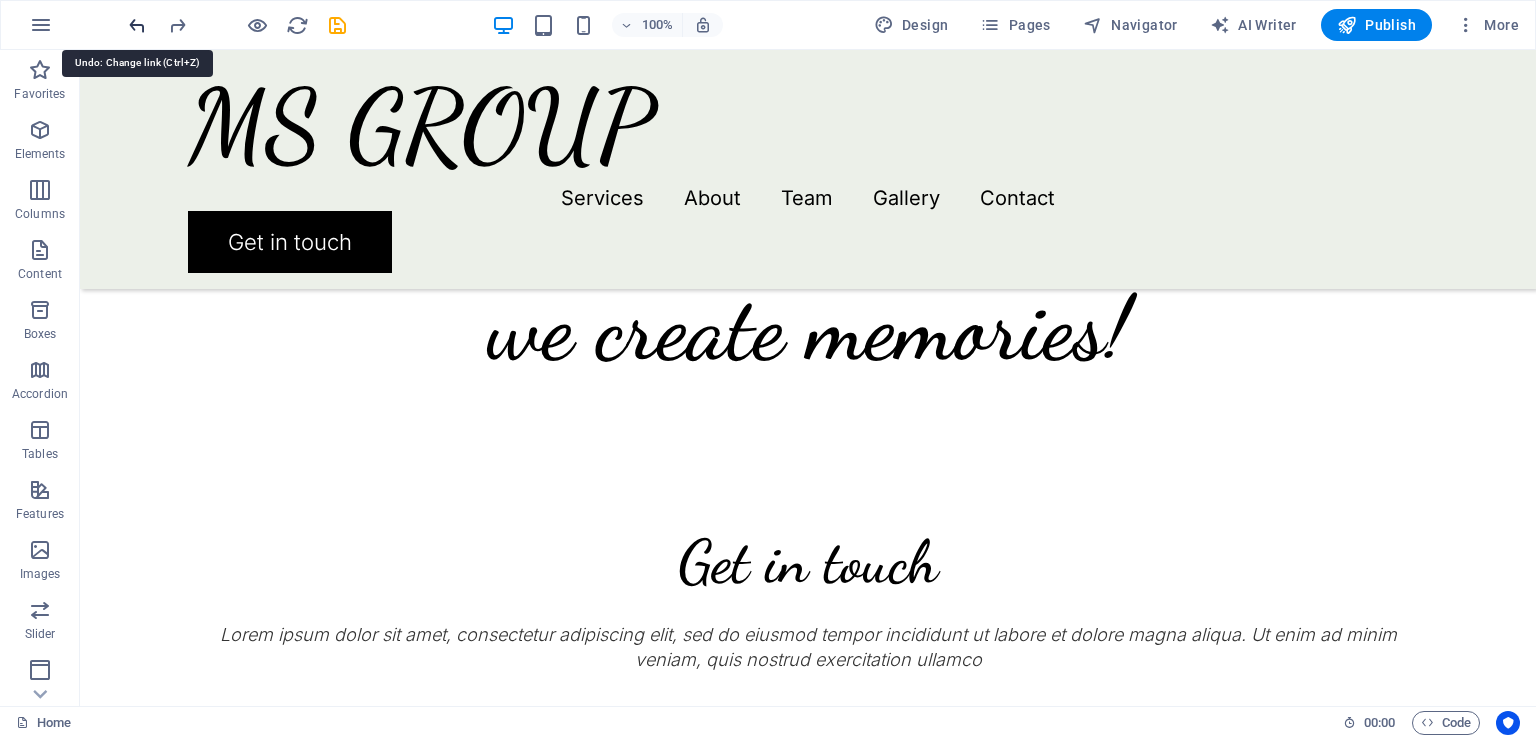 click at bounding box center [137, 25] 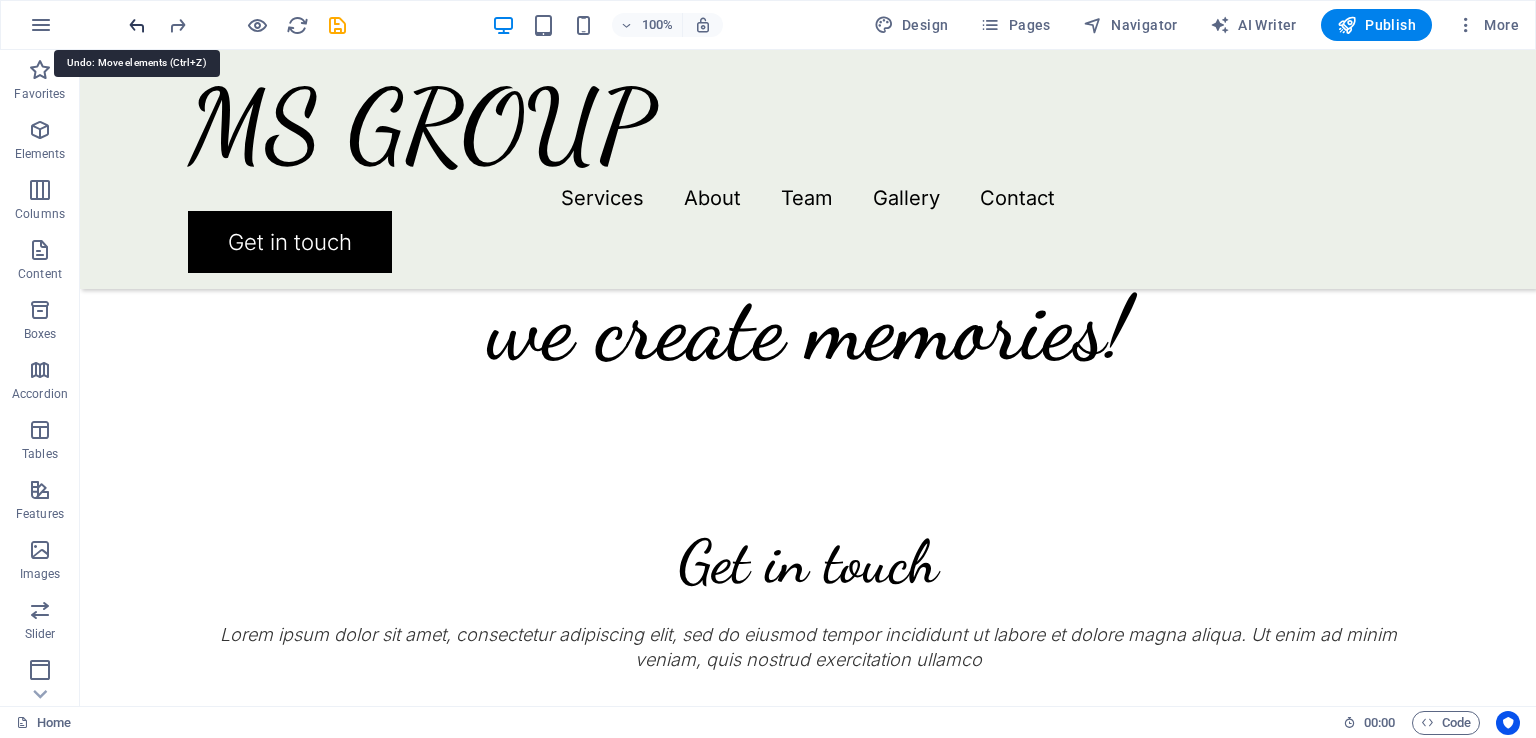 click at bounding box center (137, 25) 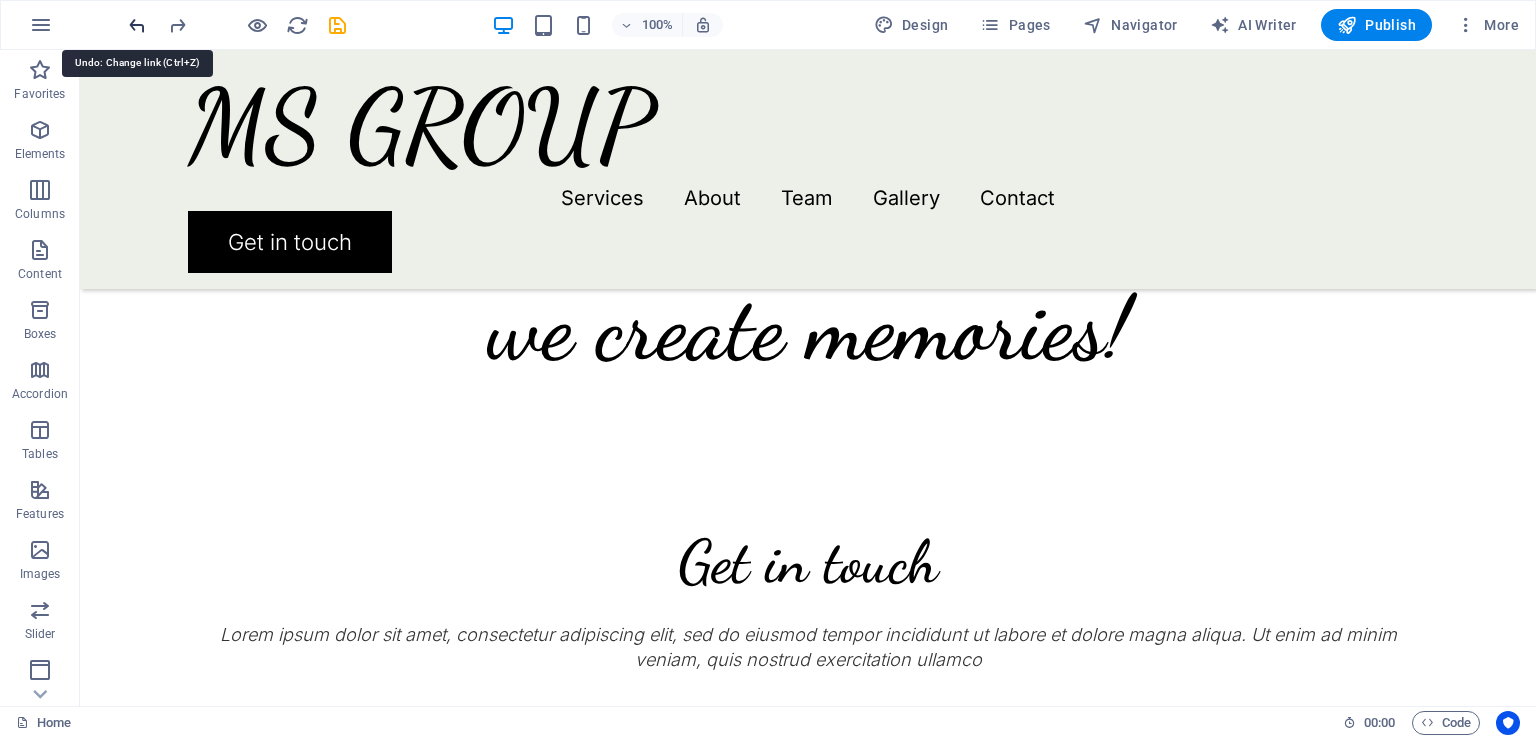 click at bounding box center (137, 25) 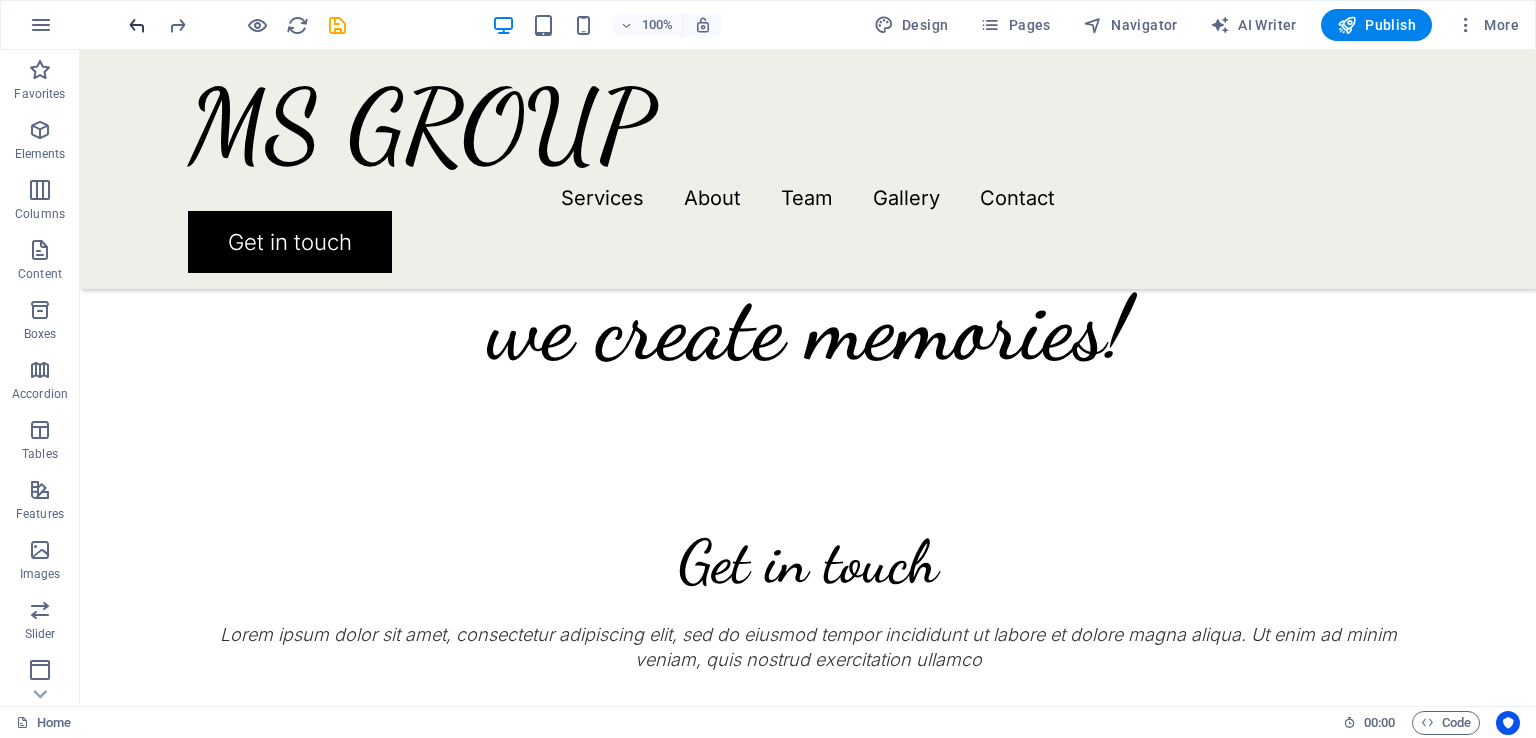 scroll, scrollTop: 3800, scrollLeft: 0, axis: vertical 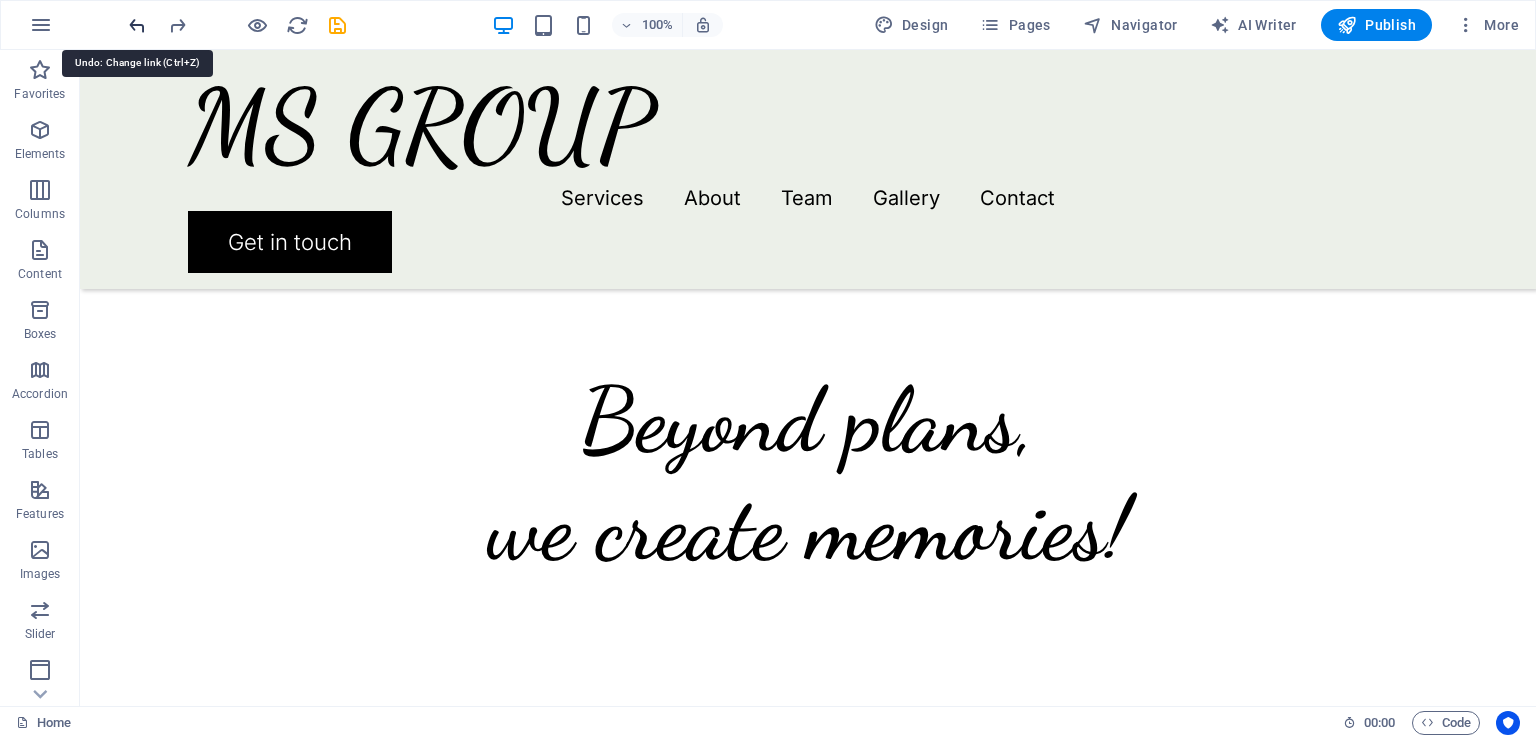 click at bounding box center [137, 25] 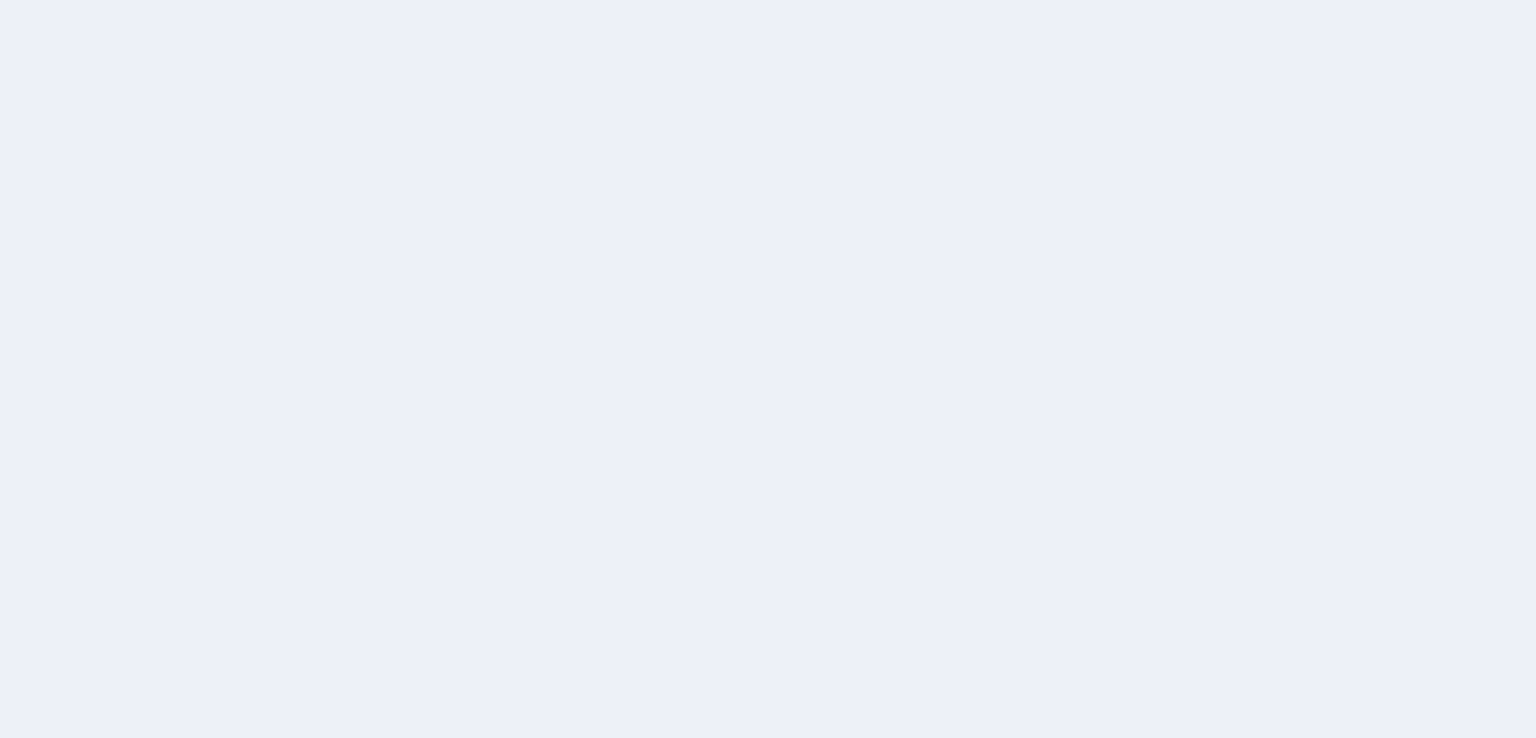 scroll, scrollTop: 0, scrollLeft: 0, axis: both 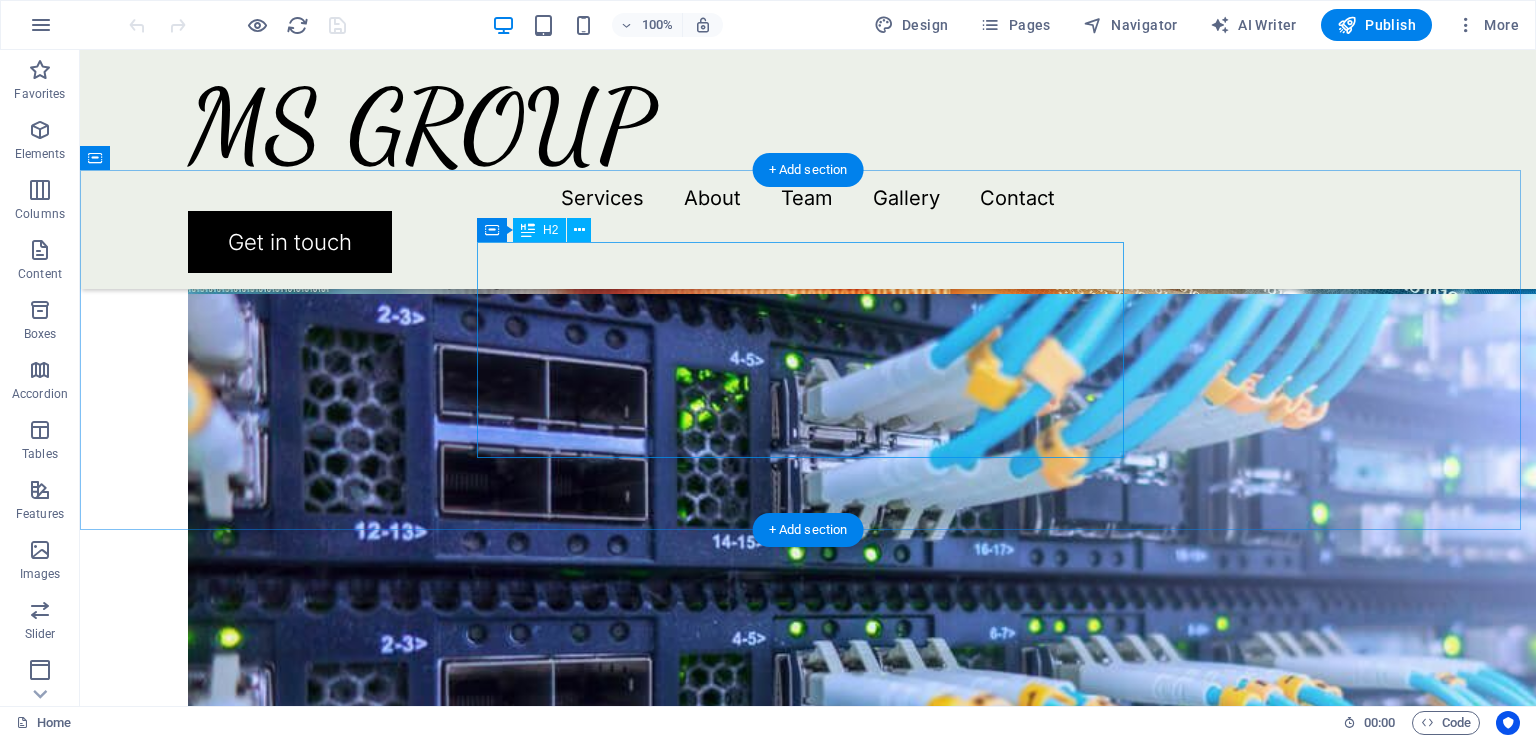 click on "Beyond plans, we create memories!" at bounding box center [808, 1674] 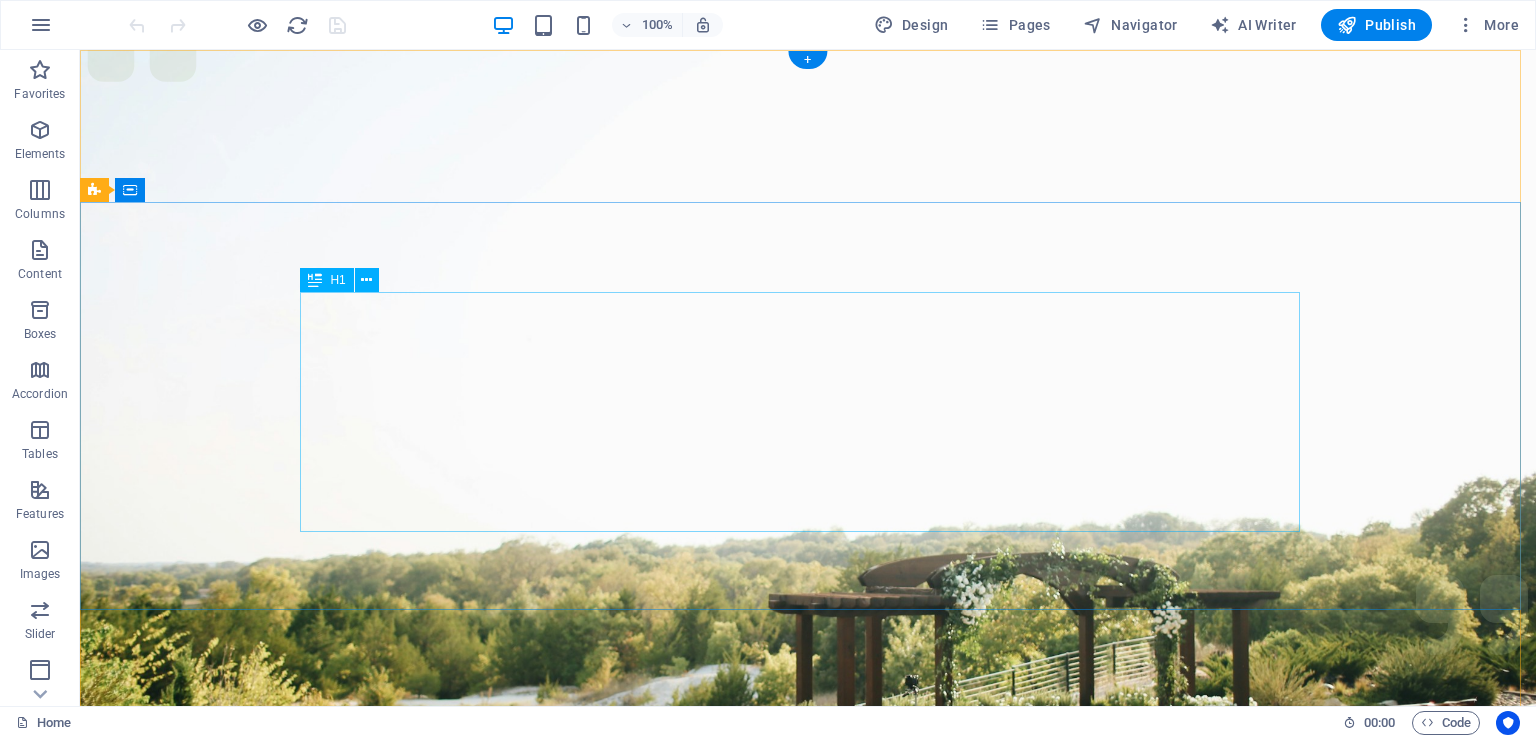 scroll, scrollTop: 0, scrollLeft: 0, axis: both 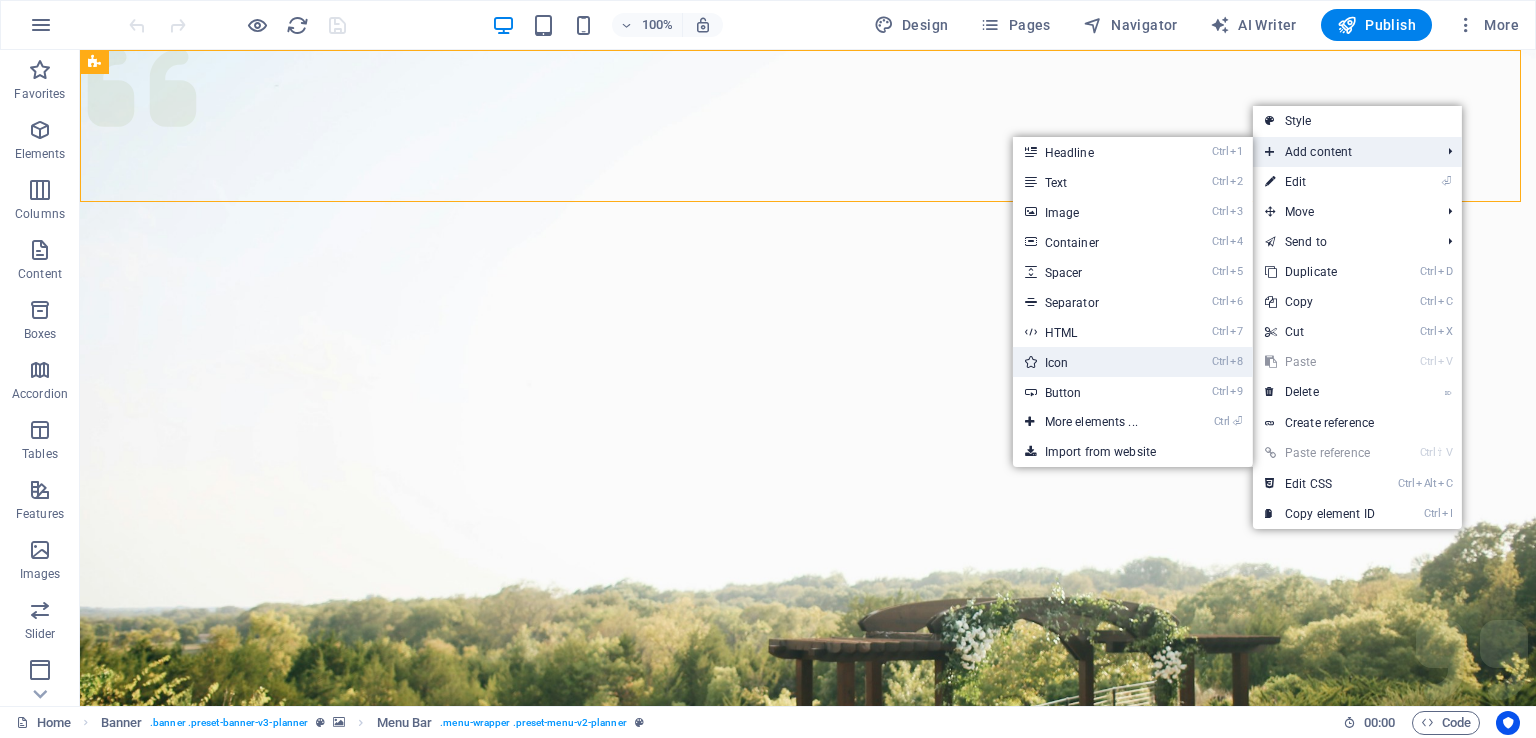 click on "Ctrl 8  Icon" at bounding box center (1095, 362) 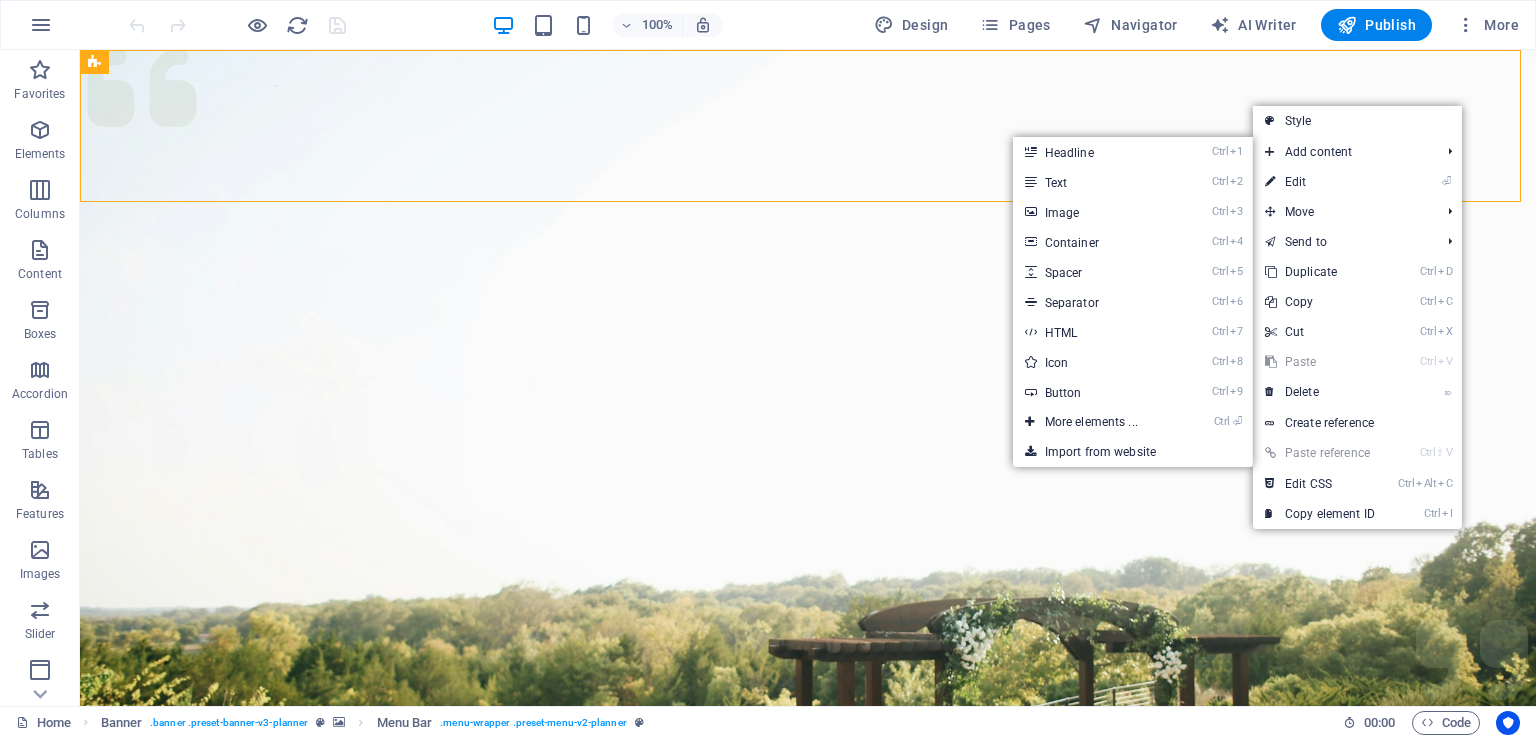 select on "xMidYMid" 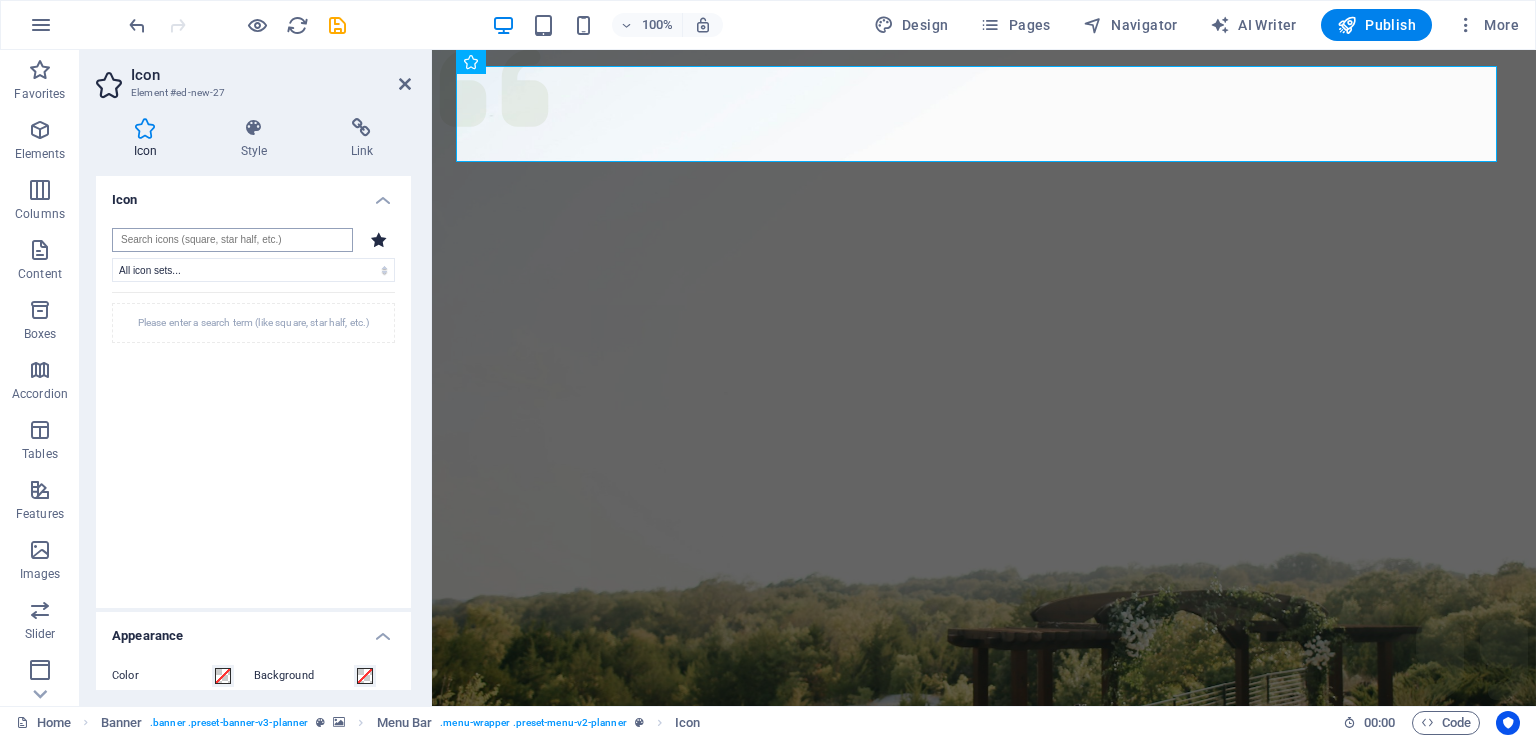click at bounding box center [232, 240] 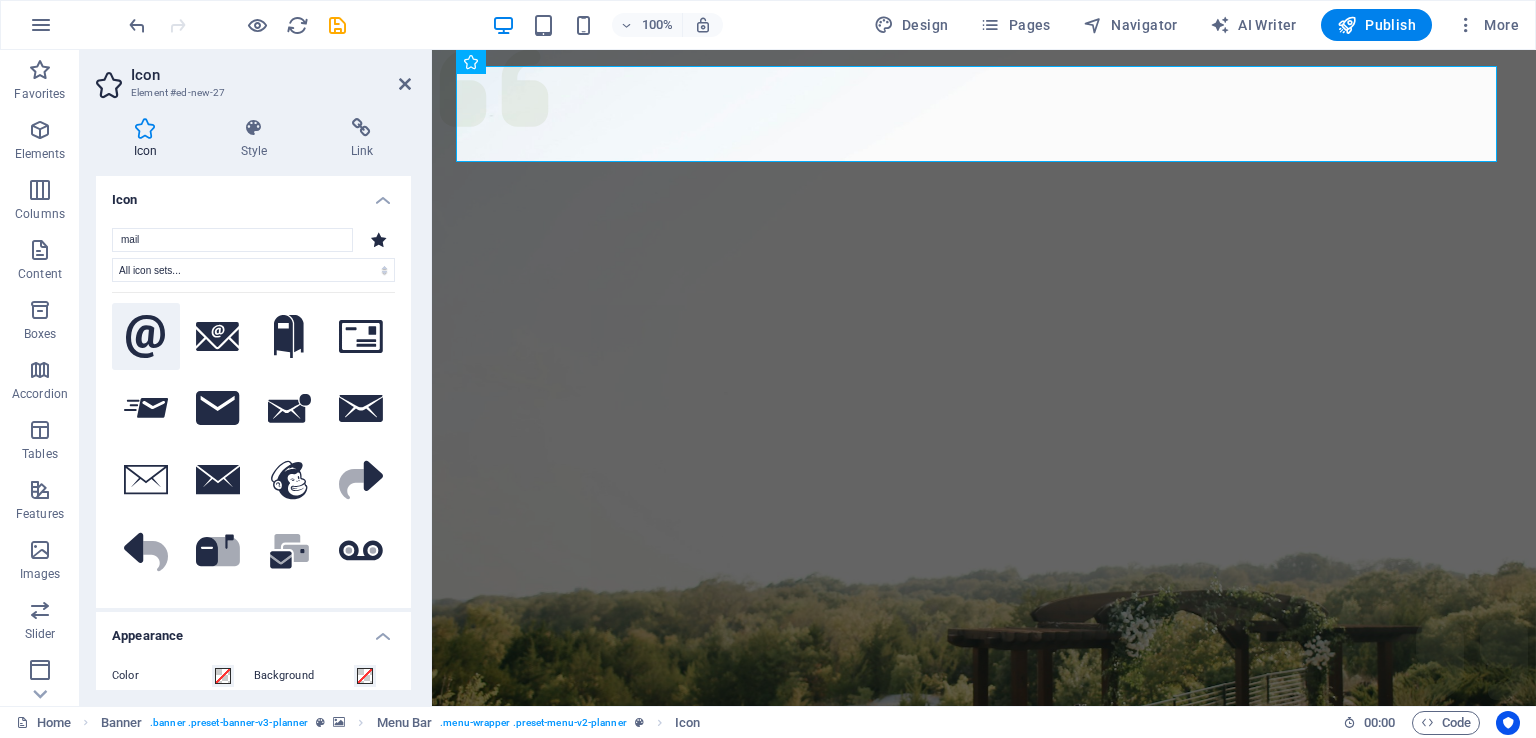 type on "mail" 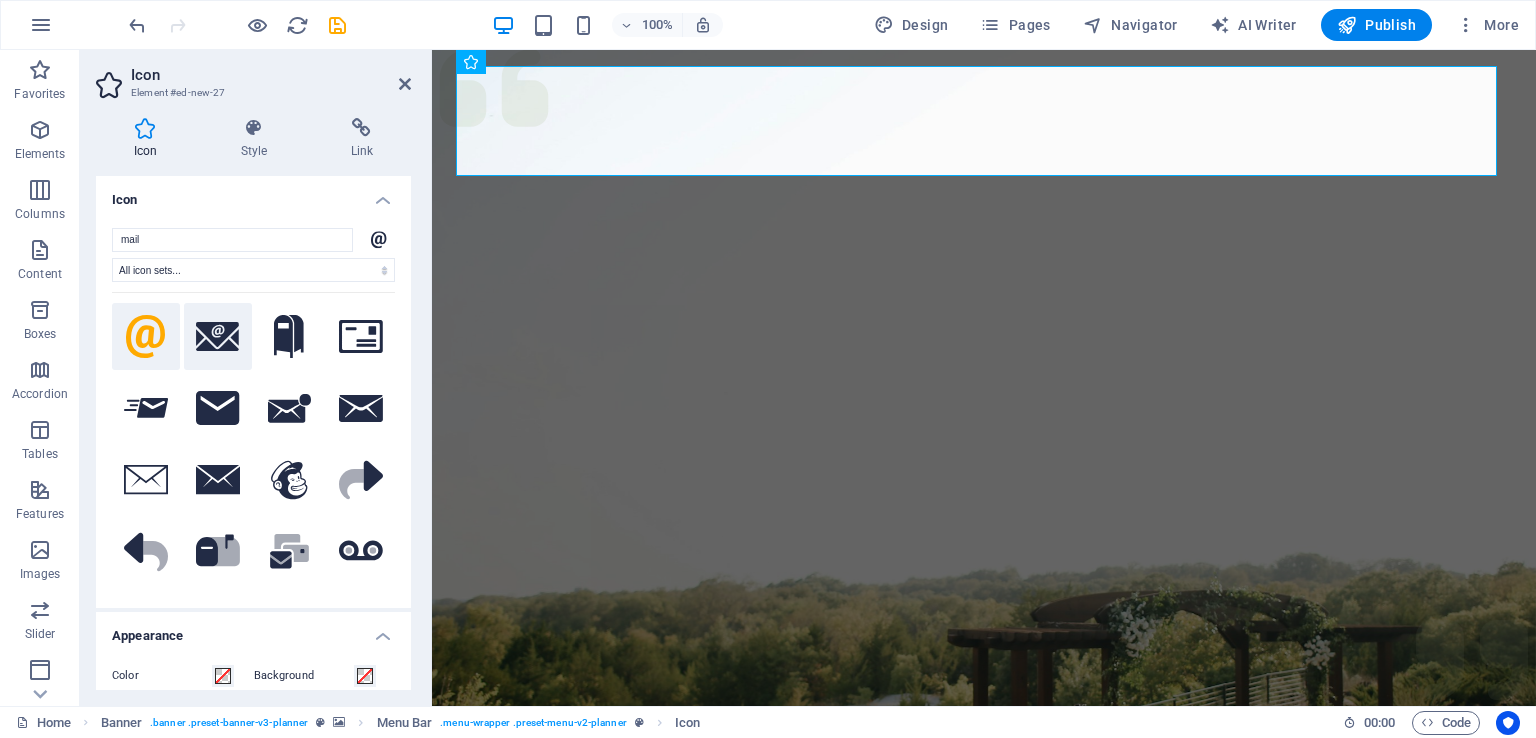 click 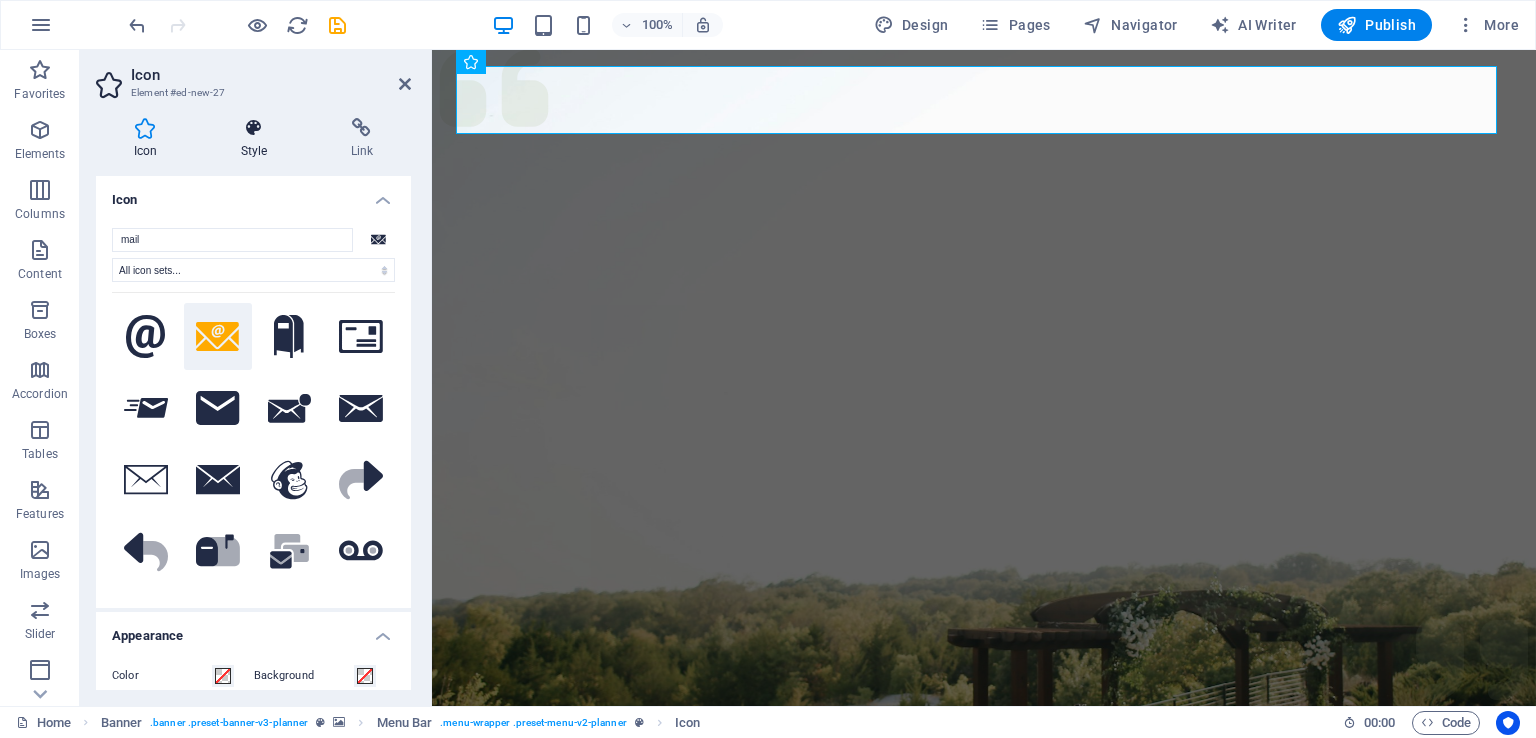 click at bounding box center [254, 128] 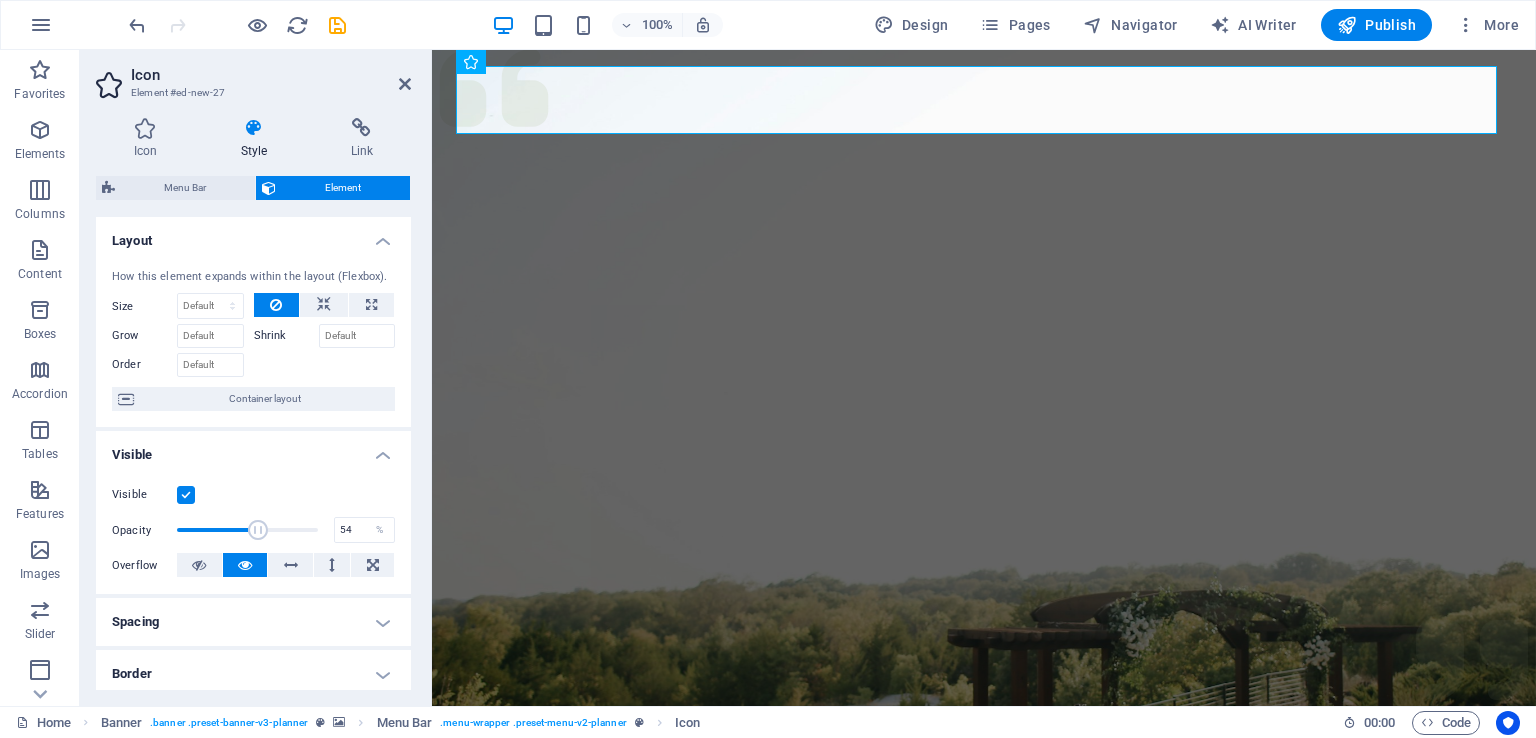 type on "53" 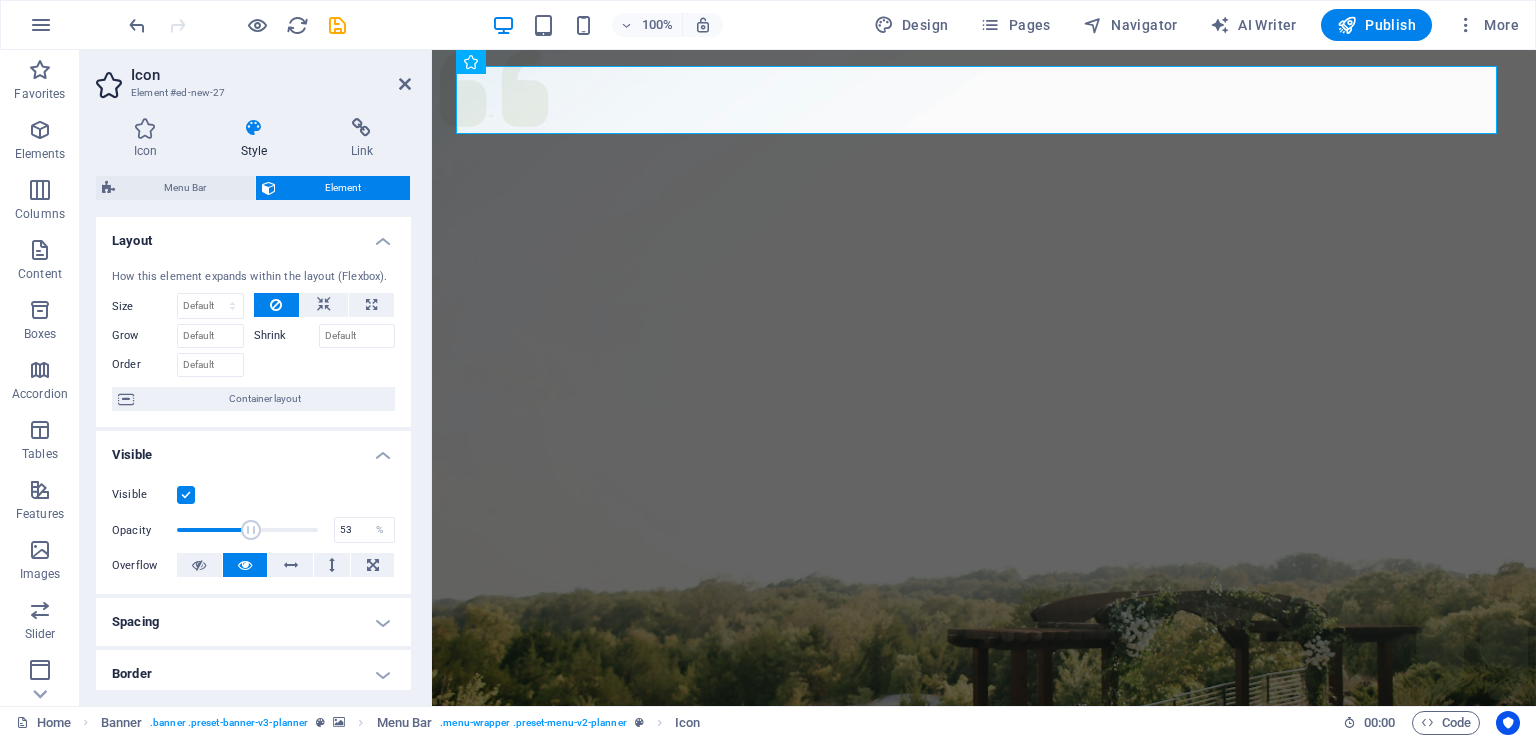 drag, startPoint x: 312, startPoint y: 533, endPoint x: 249, endPoint y: 533, distance: 63 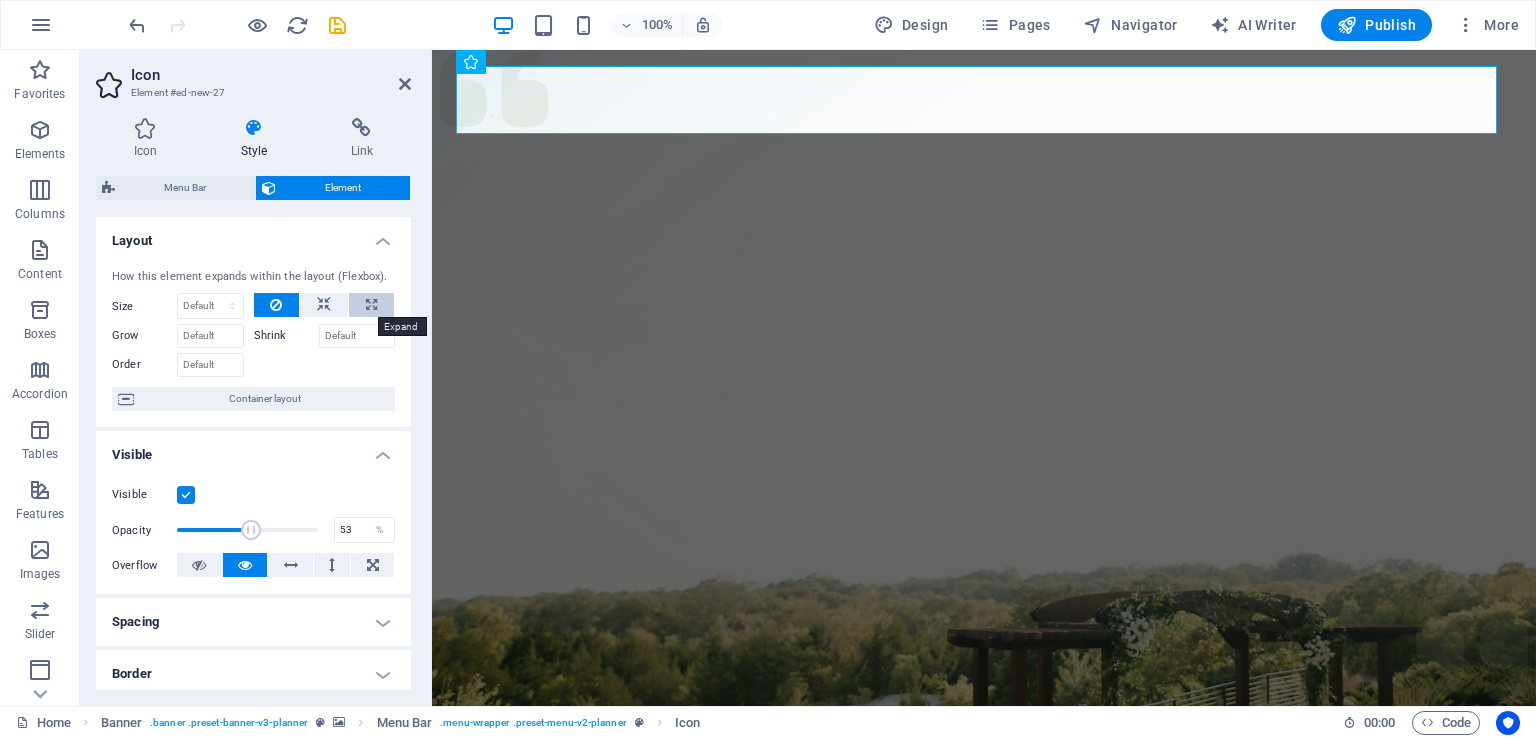 click at bounding box center [371, 305] 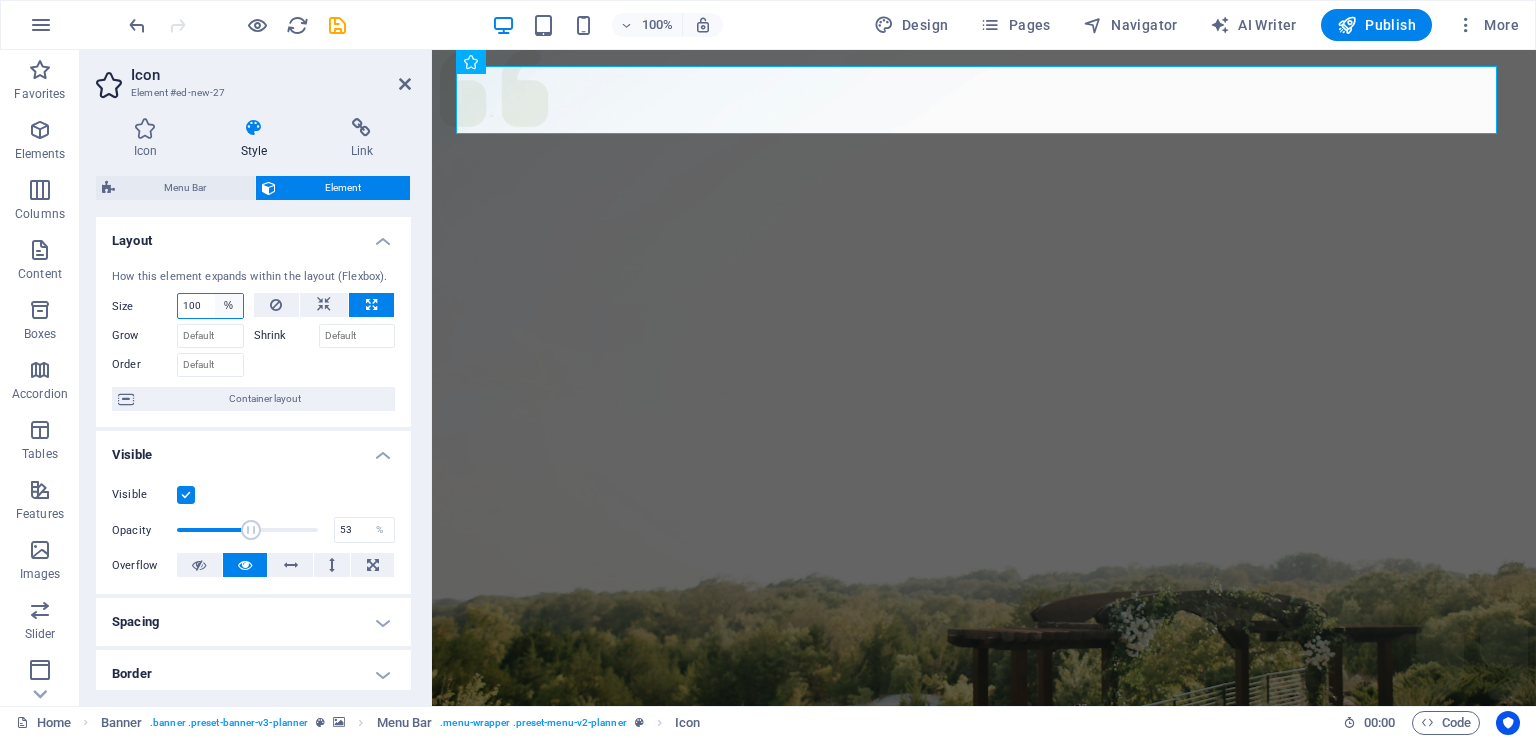 click on "Default auto px % 1/1 1/2 1/3 1/4 1/5 1/6 1/7 1/8 1/9 1/10" at bounding box center [229, 306] 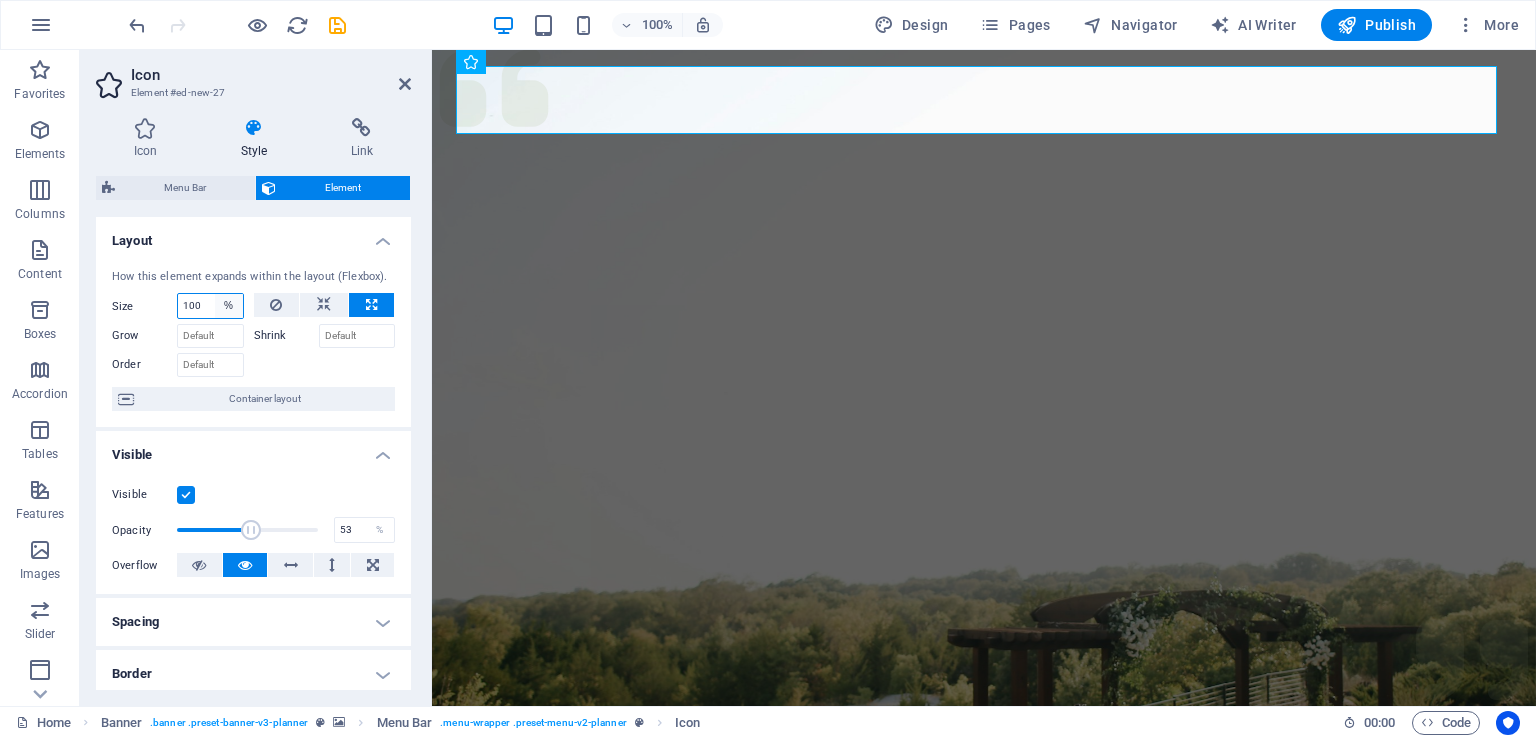 select on "1/2" 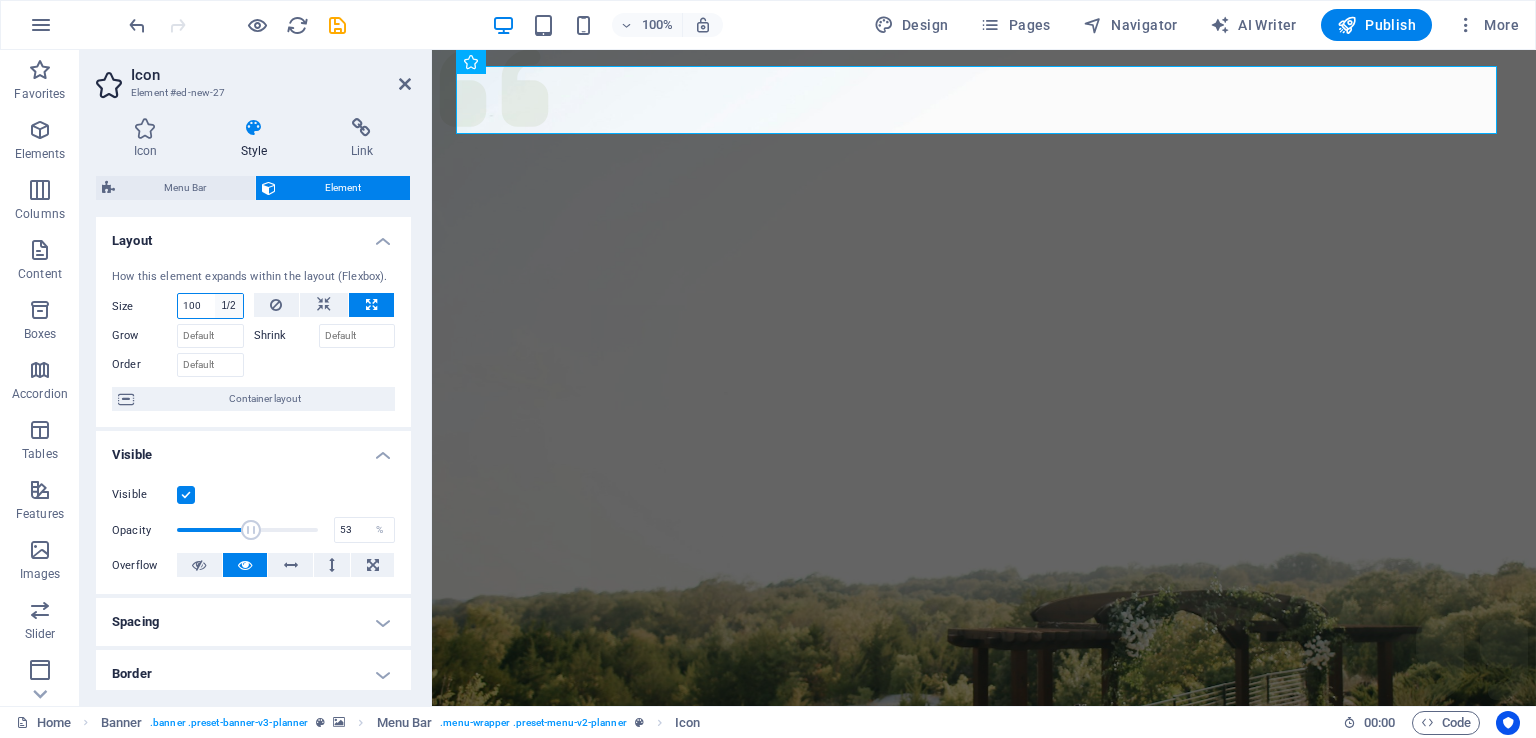 click on "Default auto px % 1/1 1/2 1/3 1/4 1/5 1/6 1/7 1/8 1/9 1/10" at bounding box center (229, 306) 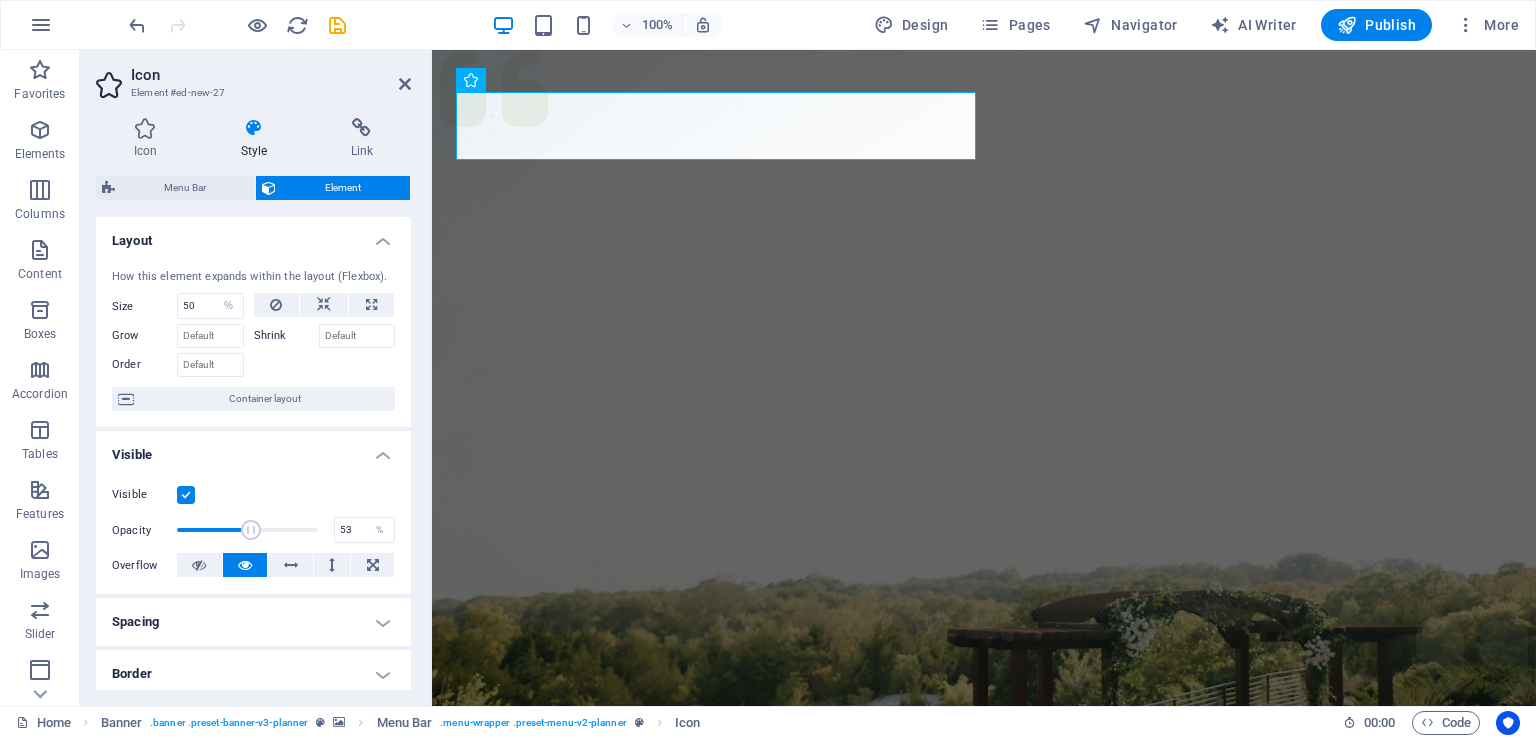 click on "How this element expands within the layout (Flexbox). Size 50 Default auto px % 1/1 1/2 1/3 1/4 1/5 1/6 1/7 1/8 1/9 1/10 Grow Shrink Order Container layout" at bounding box center (253, 340) 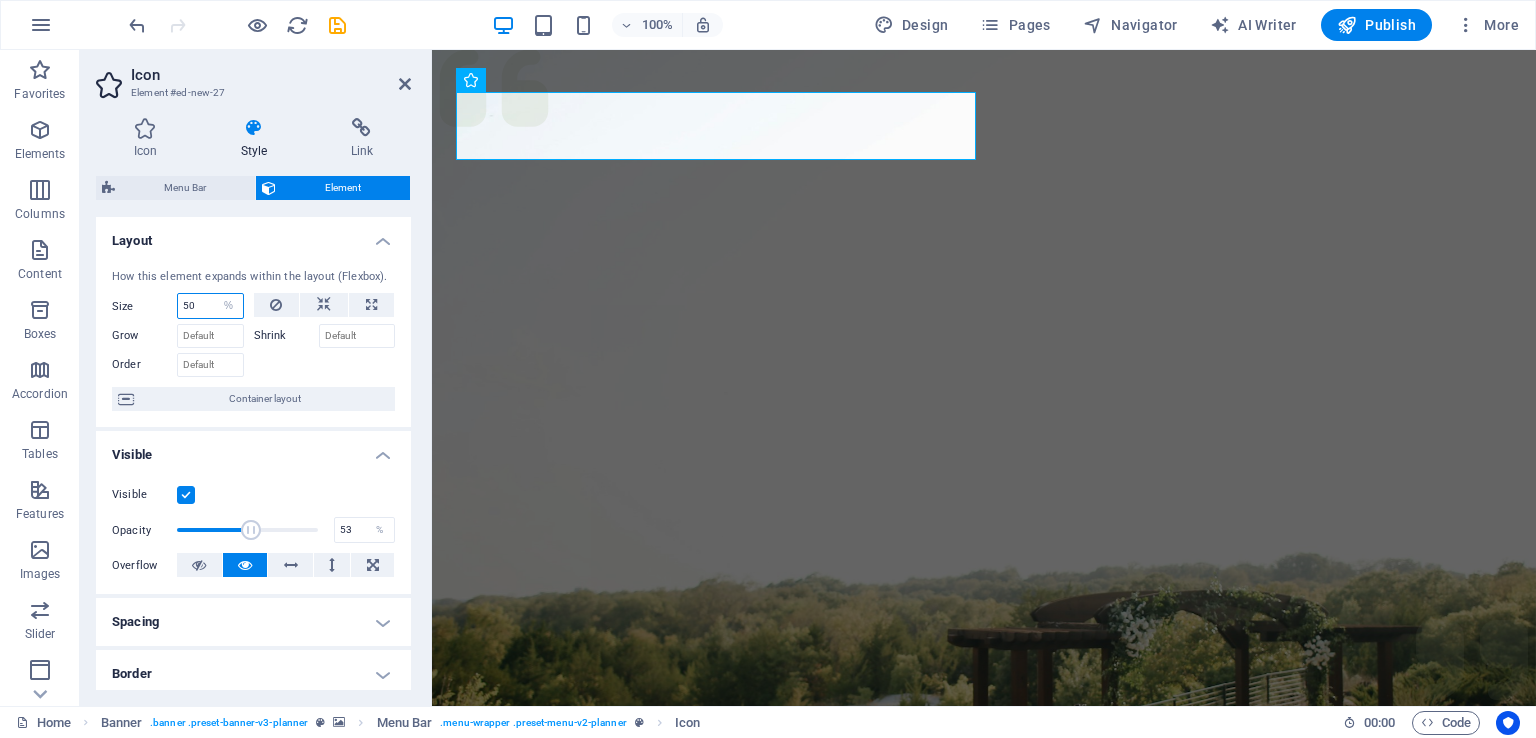 click on "50" at bounding box center (210, 306) 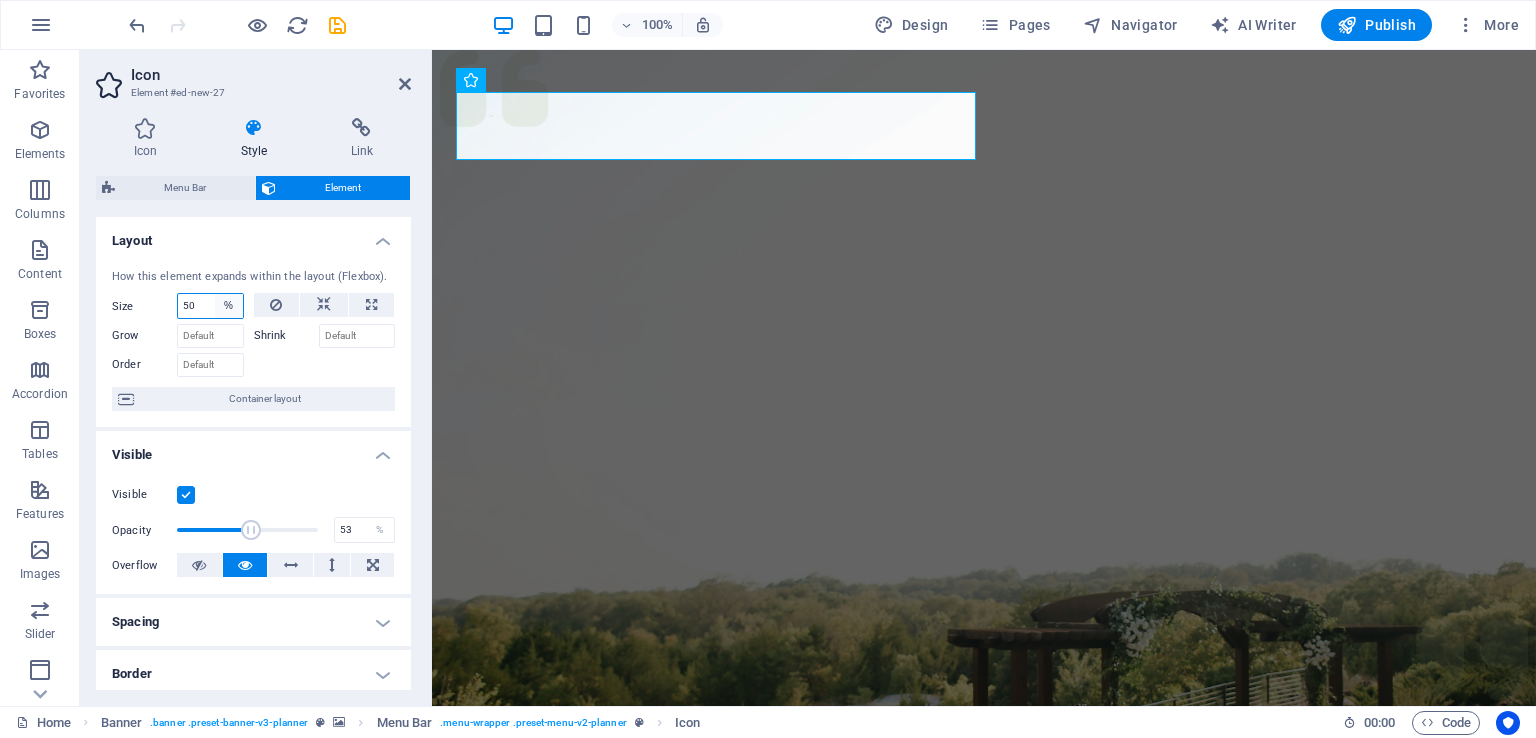 click on "Default auto px % 1/1 1/2 1/3 1/4 1/5 1/6 1/7 1/8 1/9 1/10" at bounding box center (229, 306) 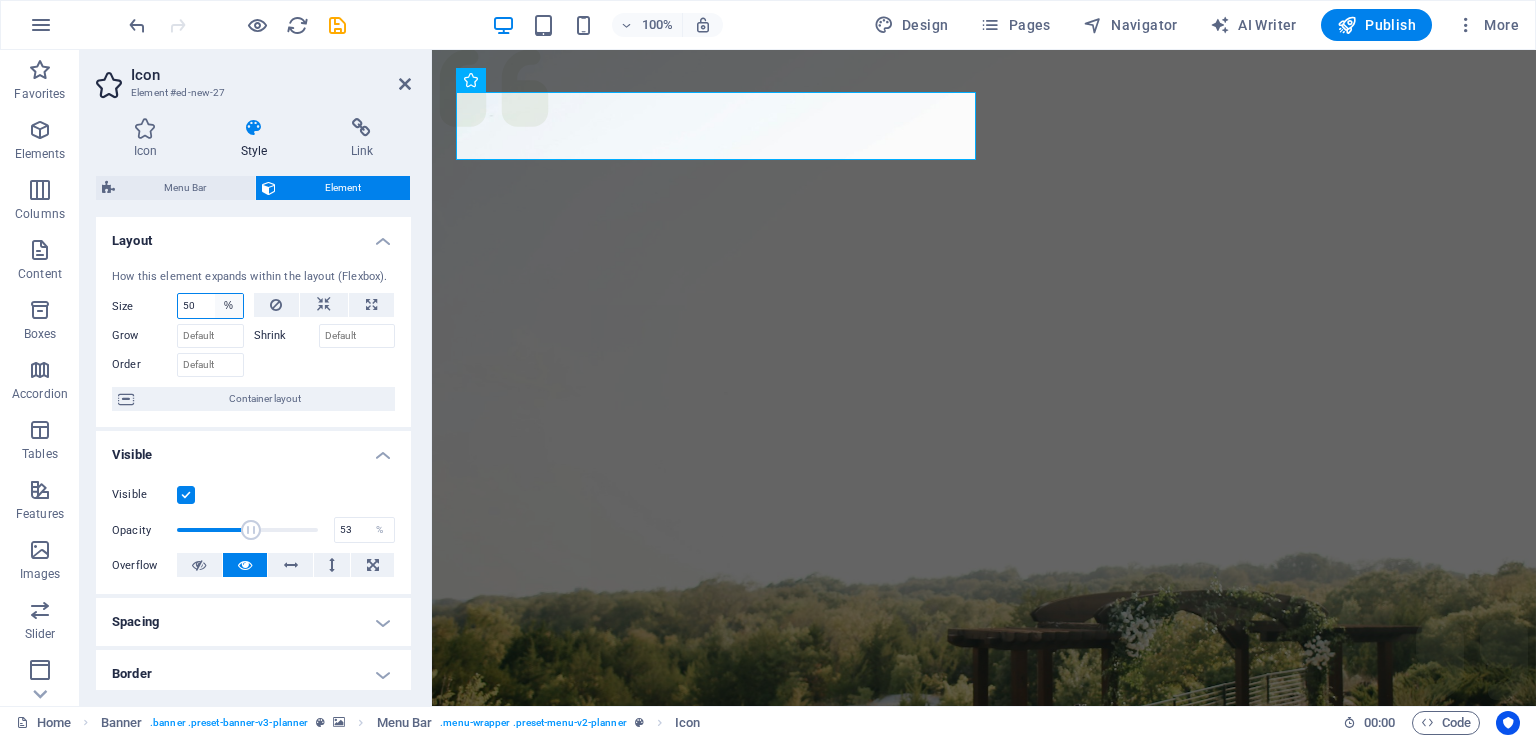 select on "auto" 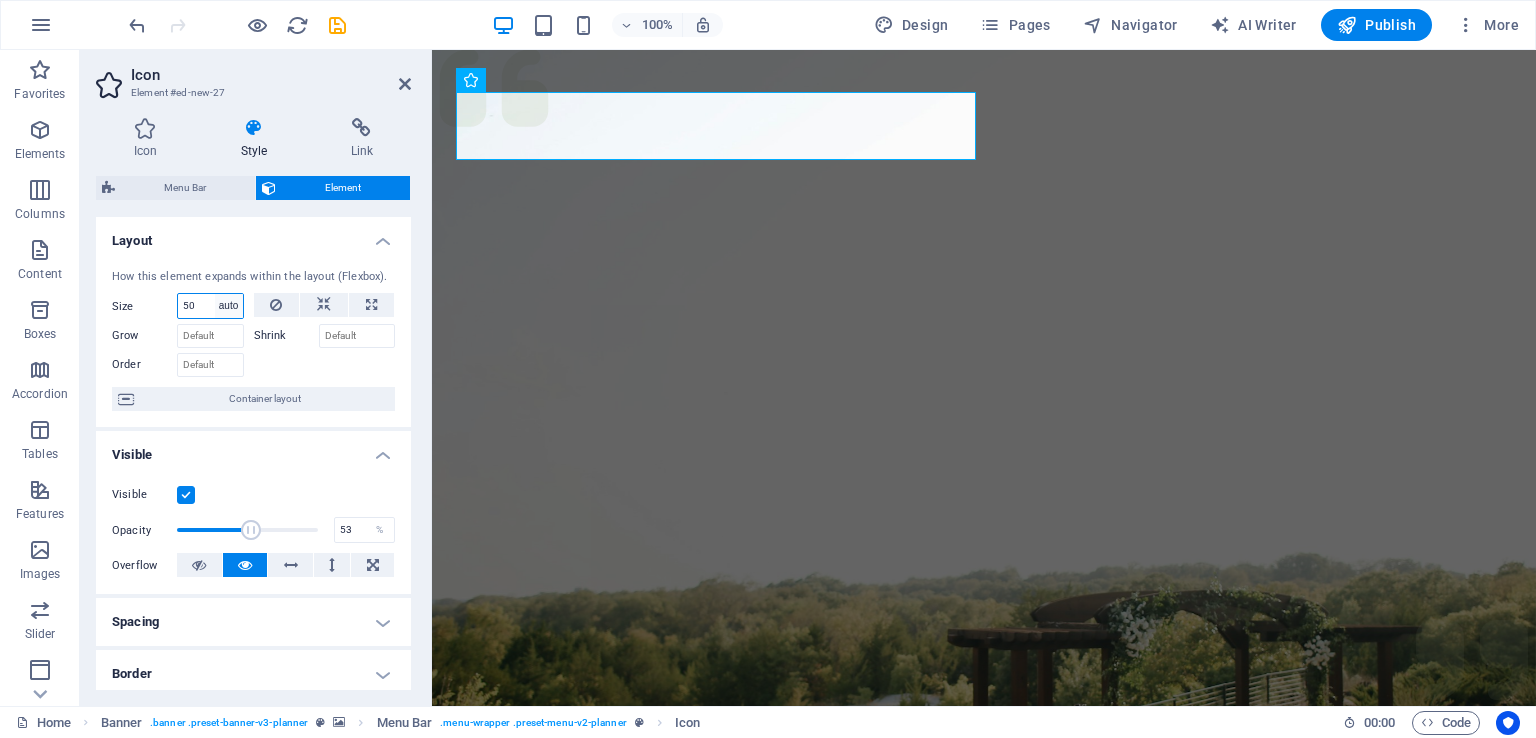 click on "Default auto px % 1/1 1/2 1/3 1/4 1/5 1/6 1/7 1/8 1/9 1/10" at bounding box center [229, 306] 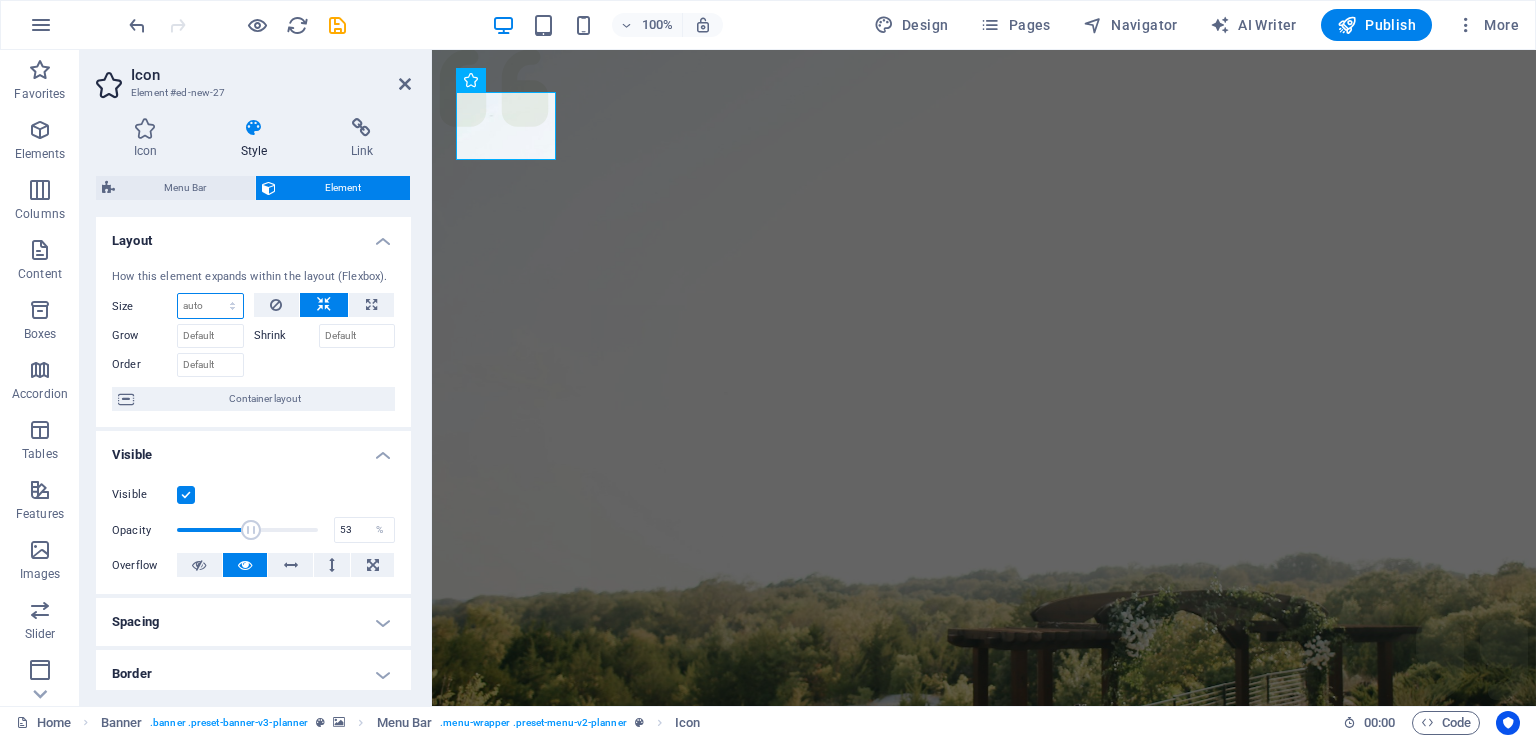 click on "Default auto px % 1/1 1/2 1/3 1/4 1/5 1/6 1/7 1/8 1/9 1/10" at bounding box center (210, 306) 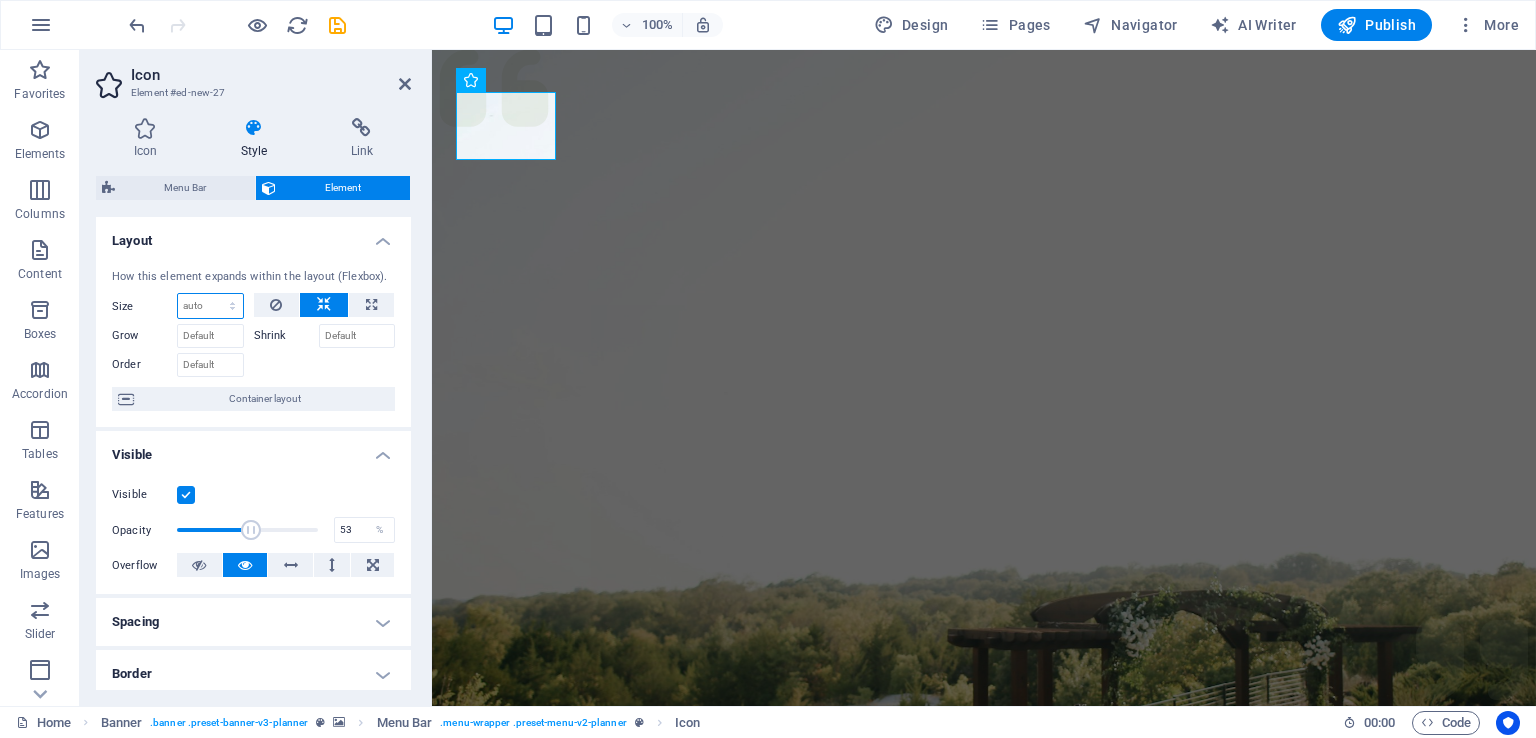 click on "Default auto px % 1/1 1/2 1/3 1/4 1/5 1/6 1/7 1/8 1/9 1/10" at bounding box center [210, 306] 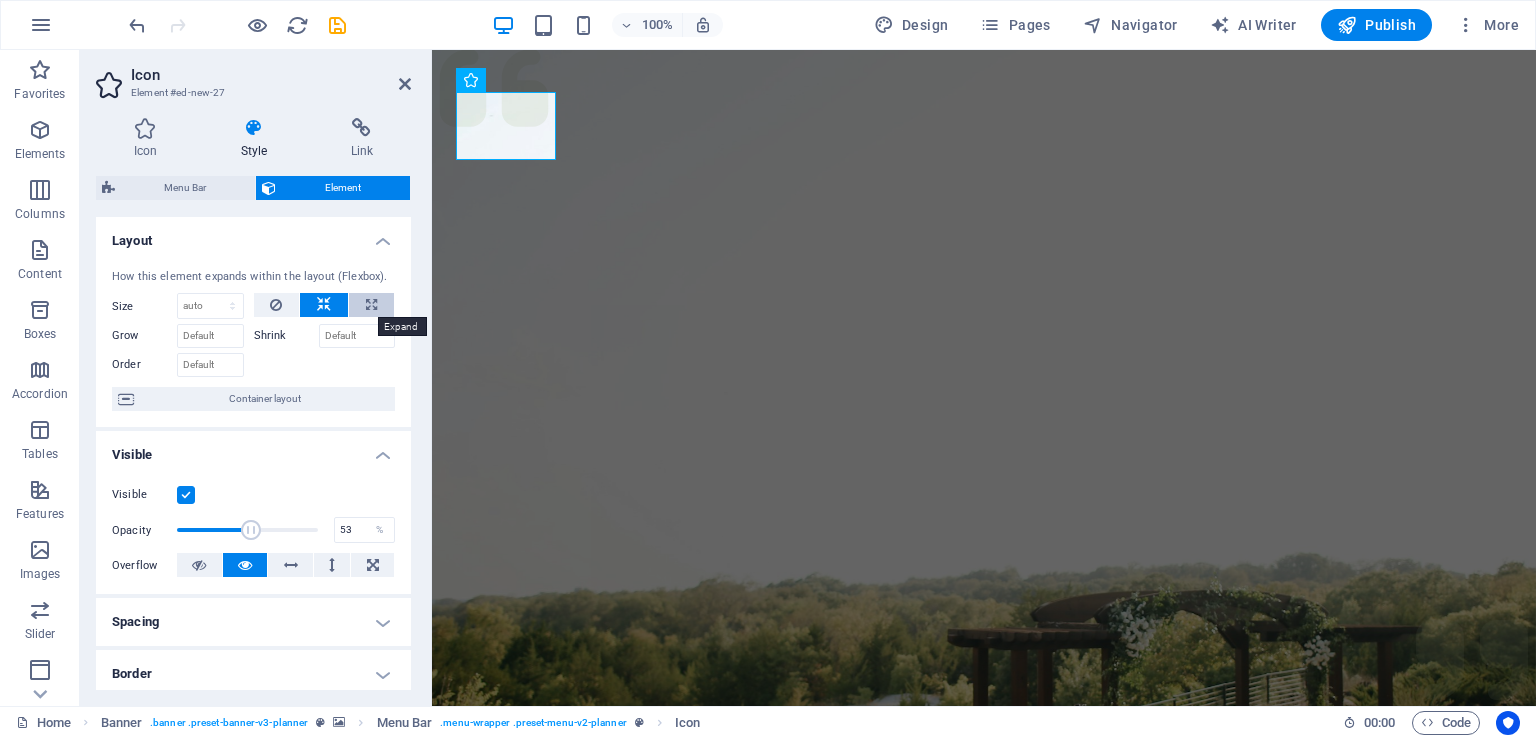 click at bounding box center [371, 305] 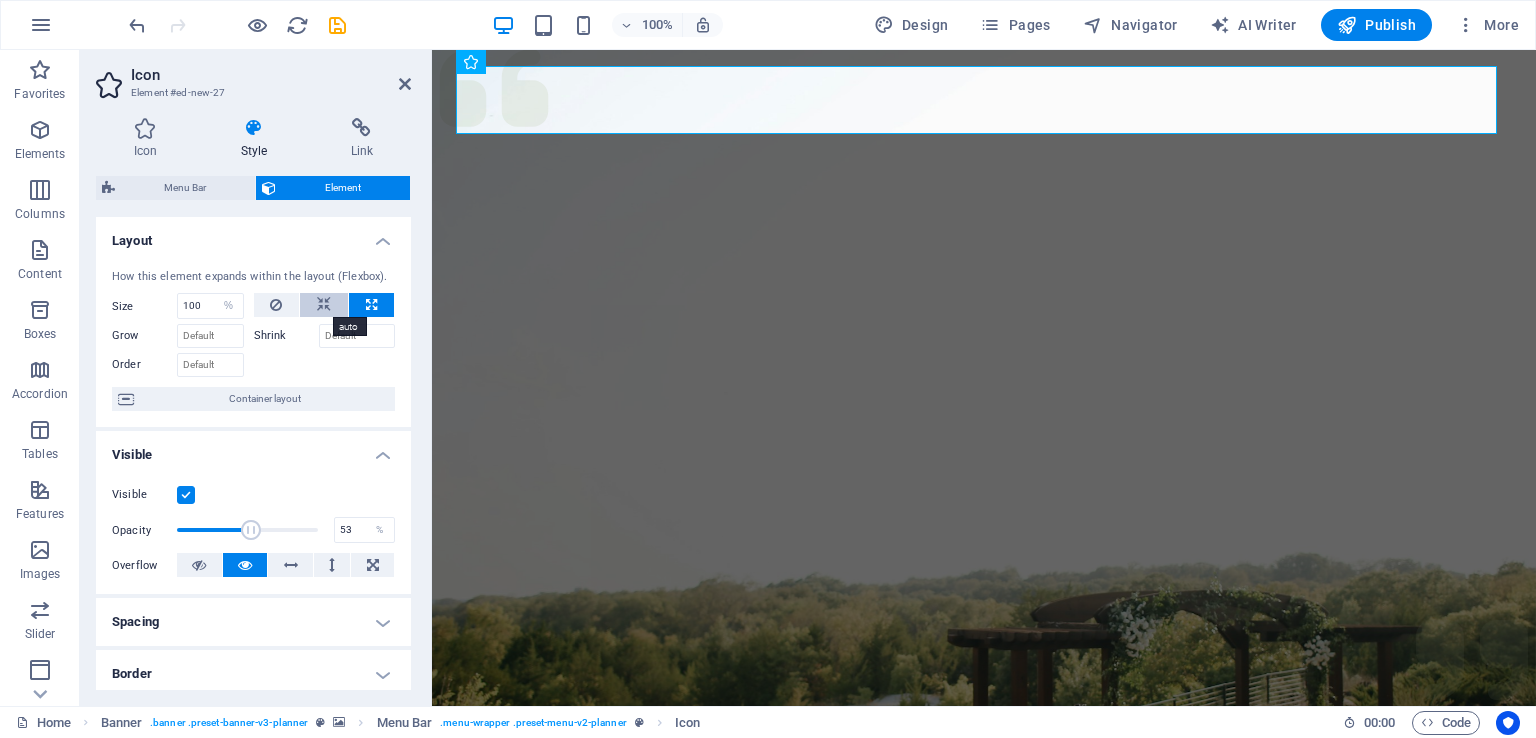 click at bounding box center (324, 305) 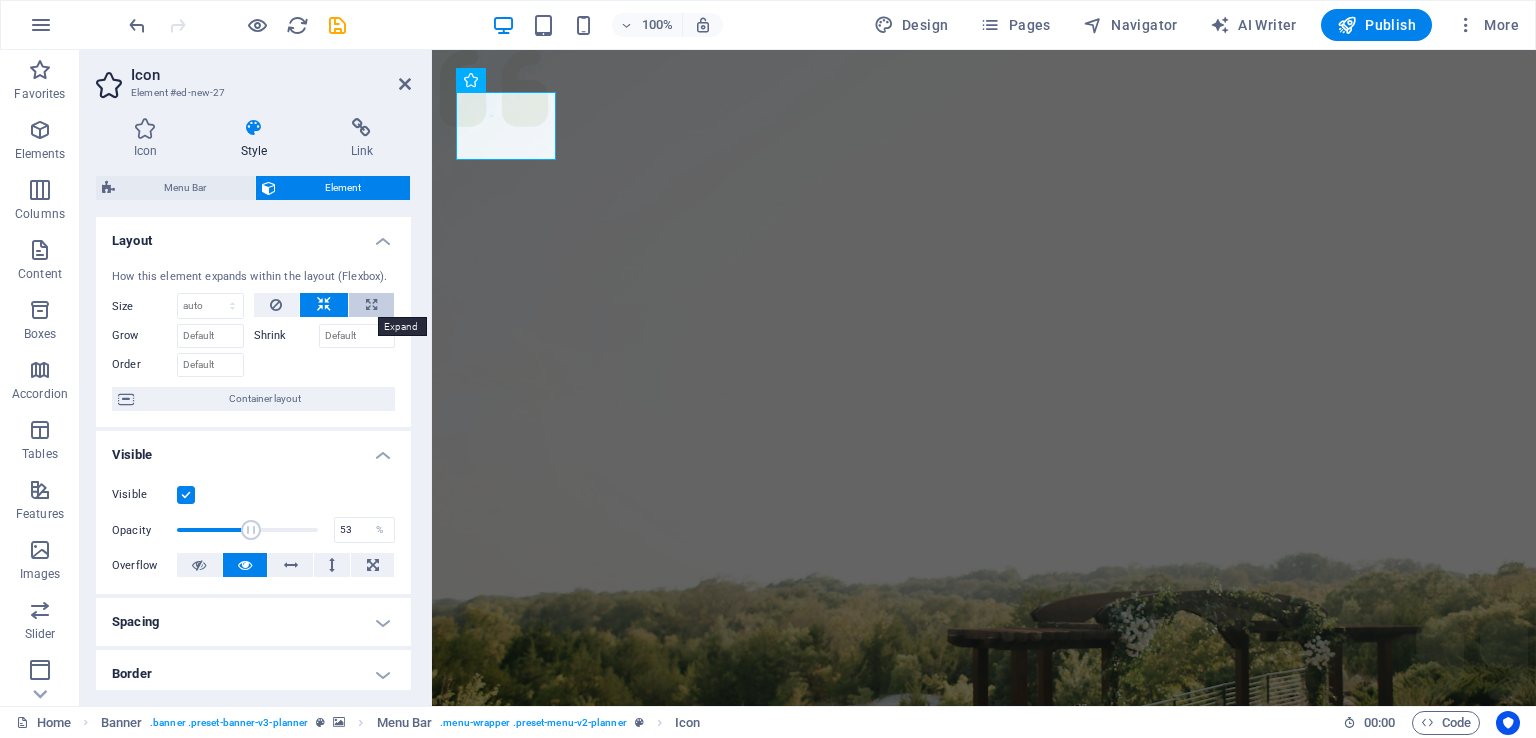 click at bounding box center (371, 305) 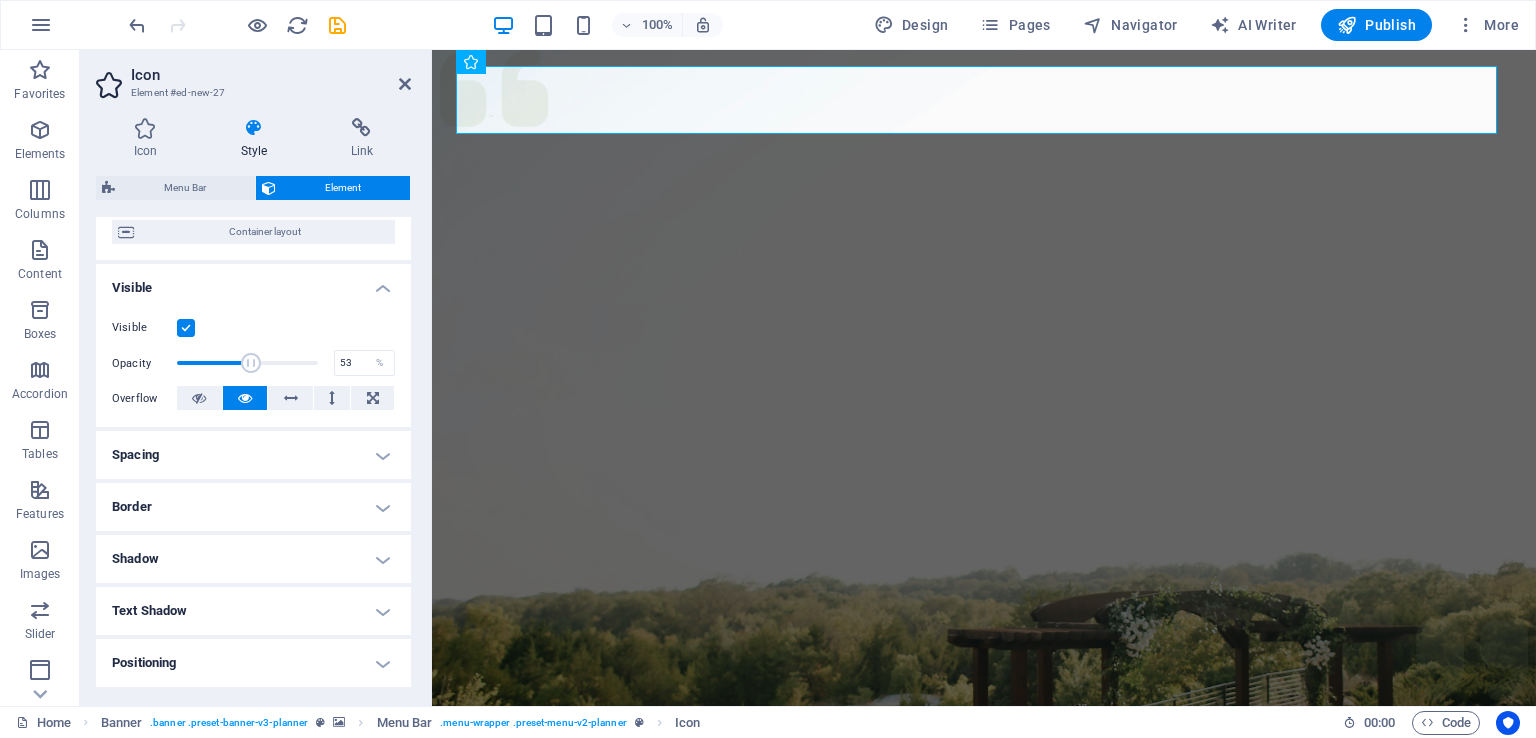 scroll, scrollTop: 200, scrollLeft: 0, axis: vertical 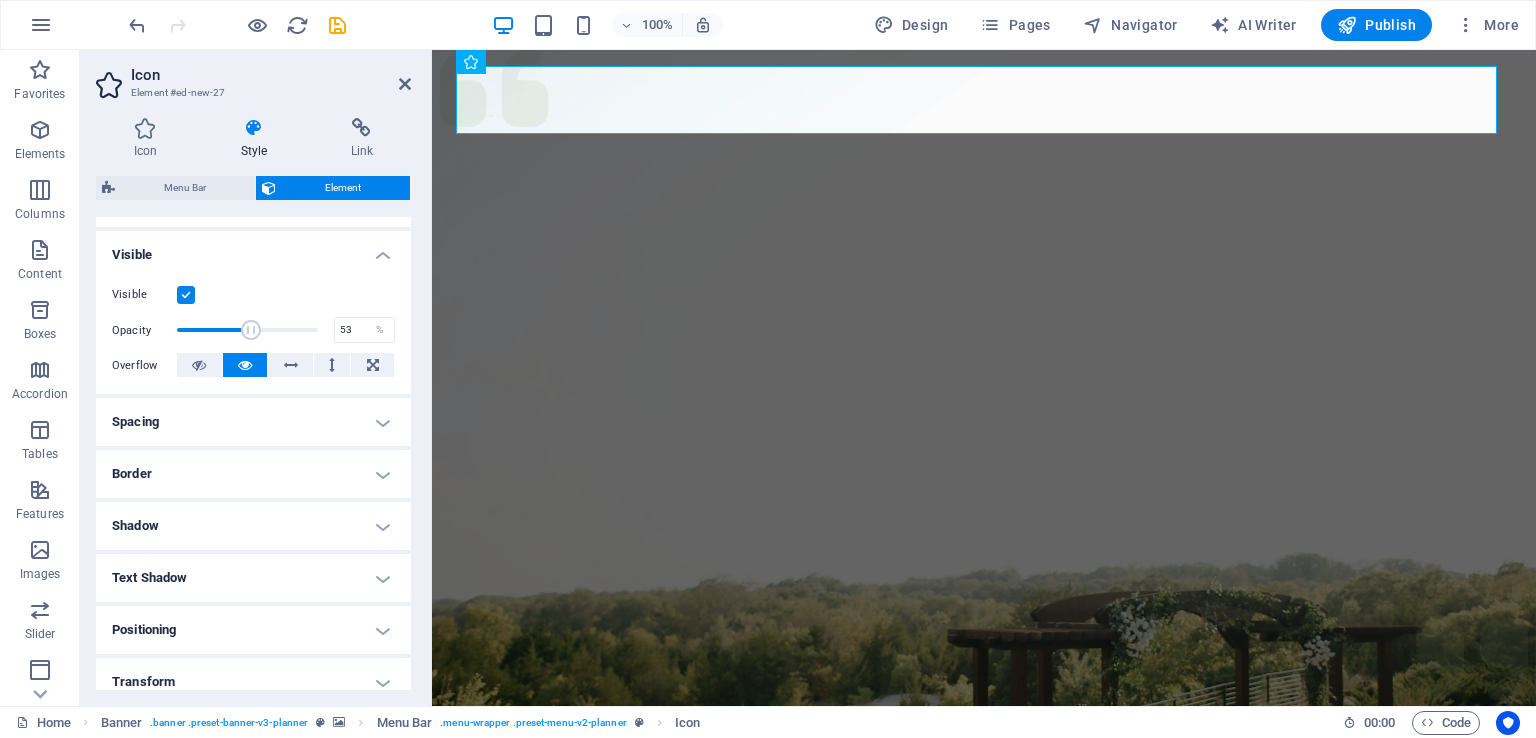 click on "Border" at bounding box center (253, 474) 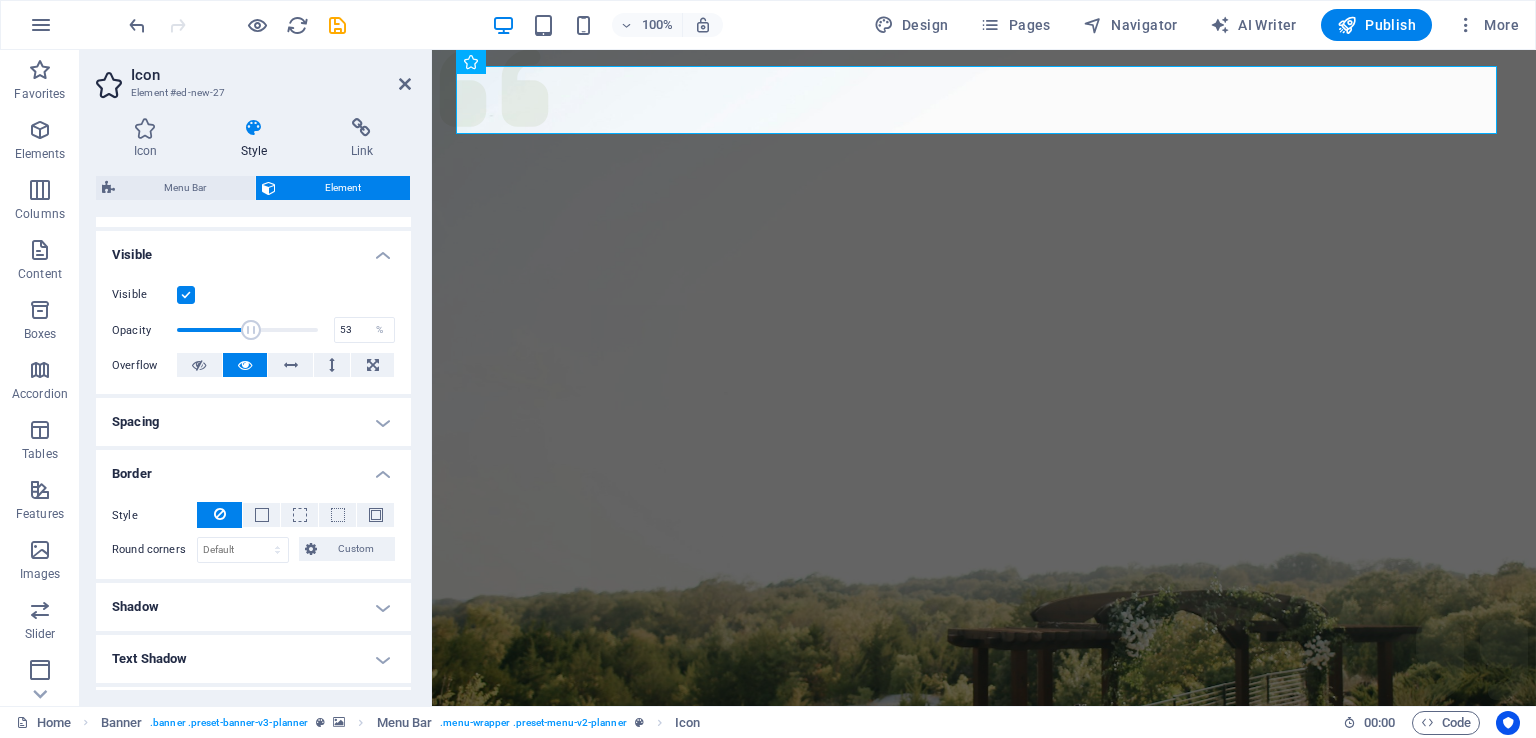 click on "Border" at bounding box center [253, 468] 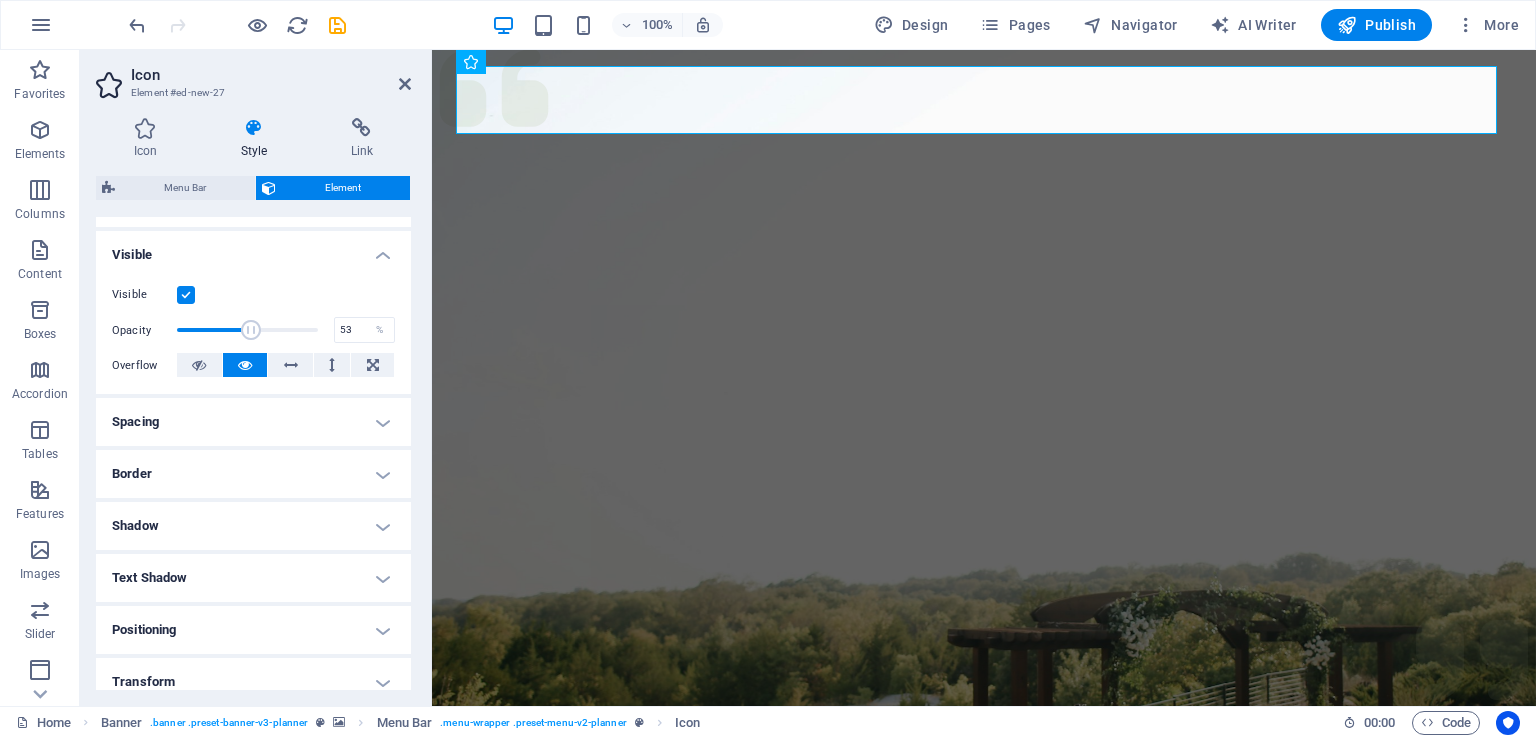 click on "Spacing" at bounding box center (253, 422) 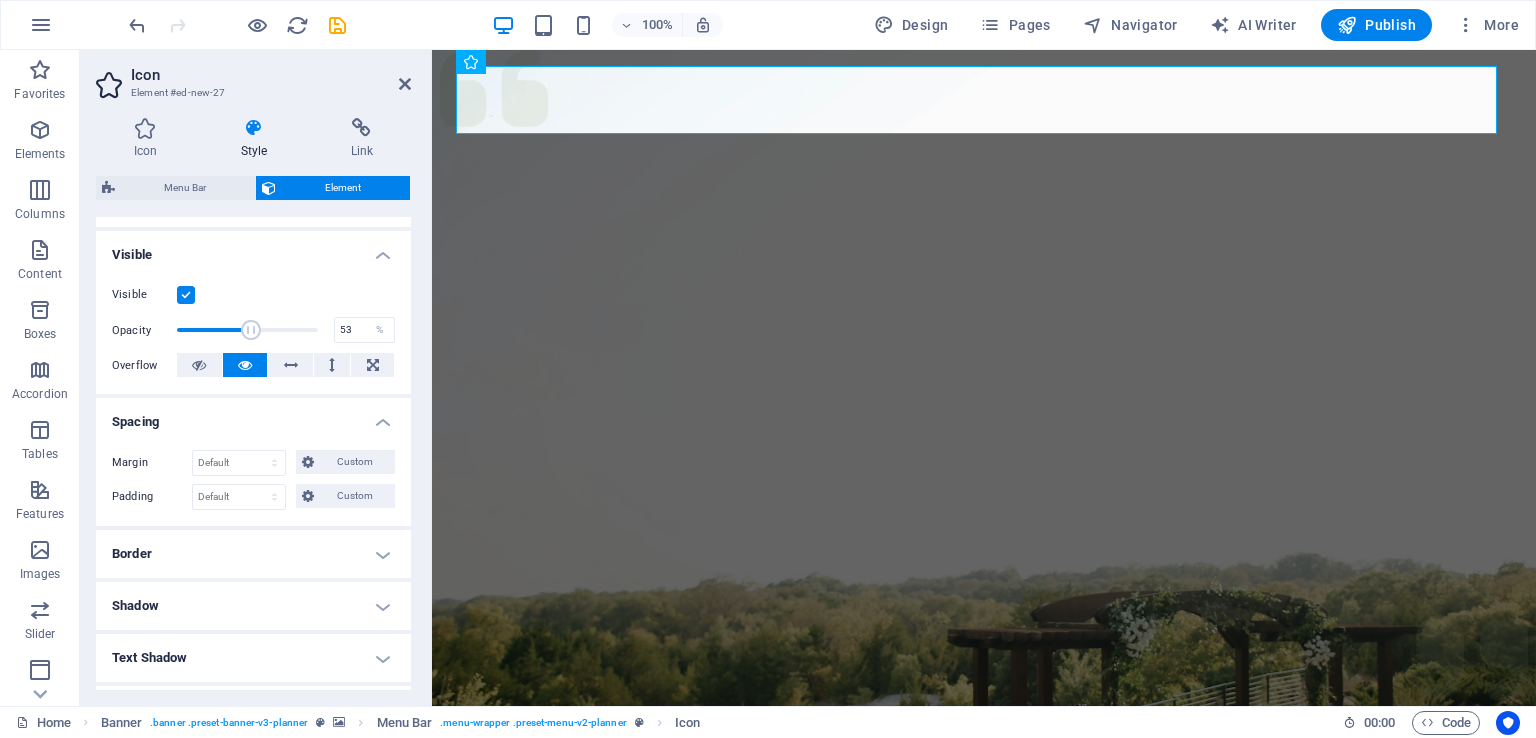 click on "Spacing" at bounding box center [253, 416] 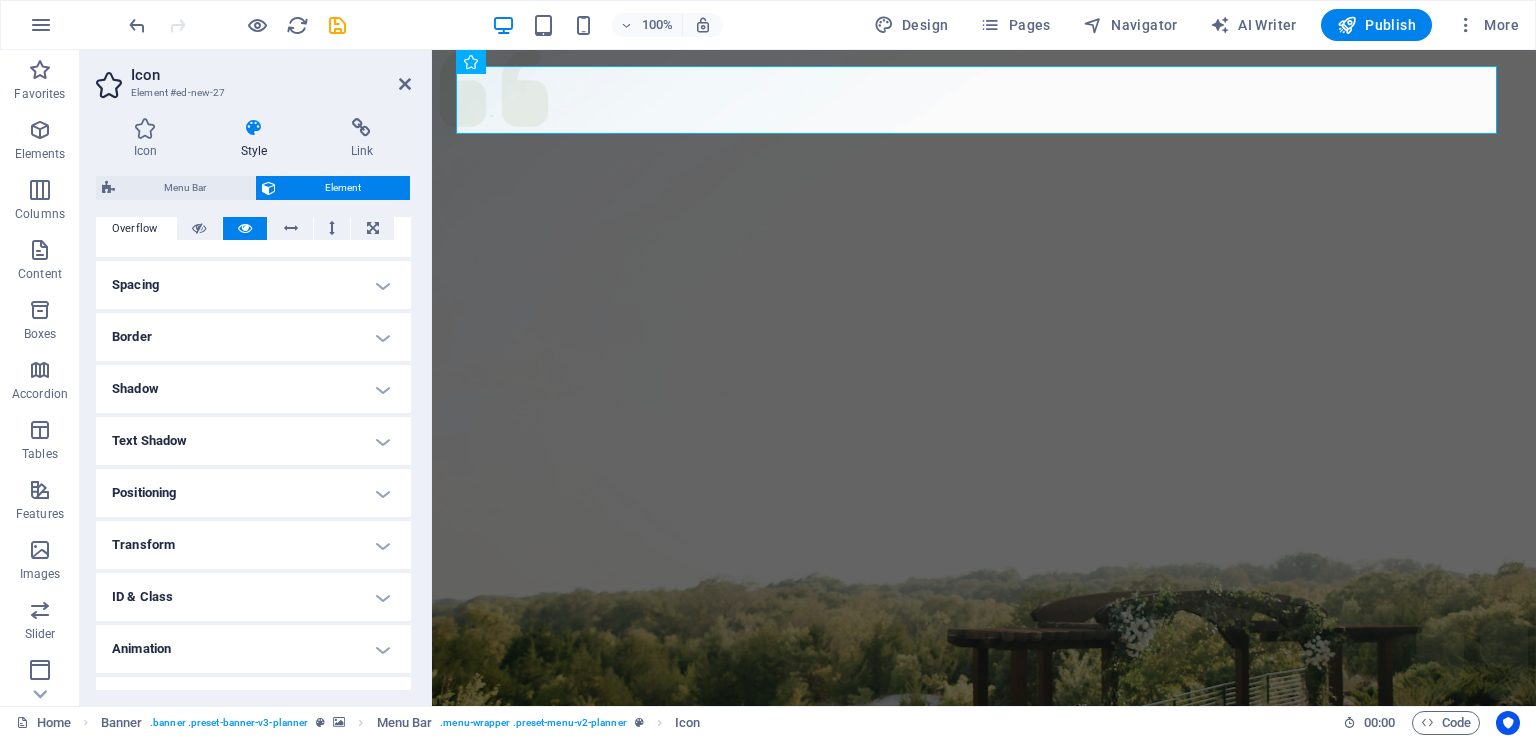 scroll, scrollTop: 372, scrollLeft: 0, axis: vertical 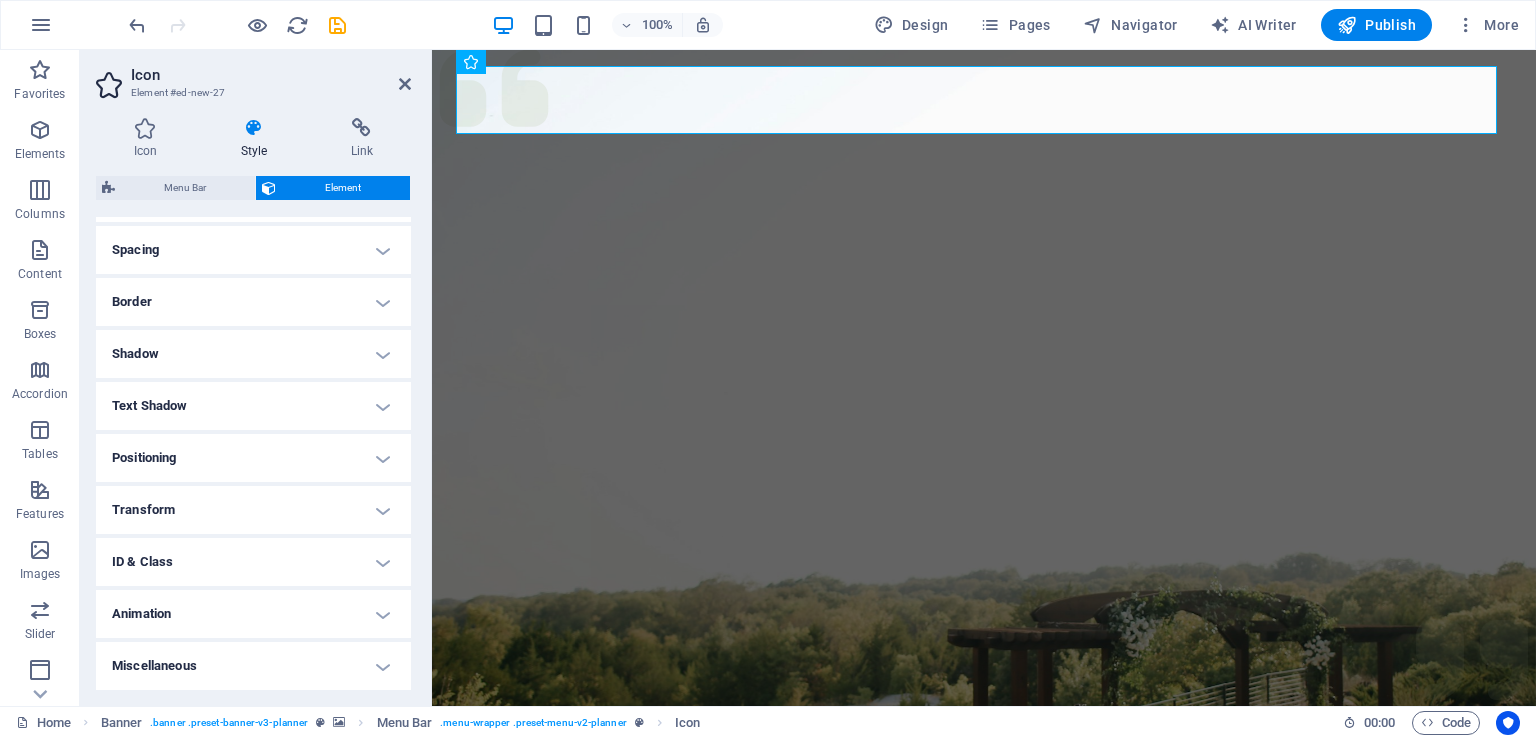 click on "ID & Class" at bounding box center [253, 562] 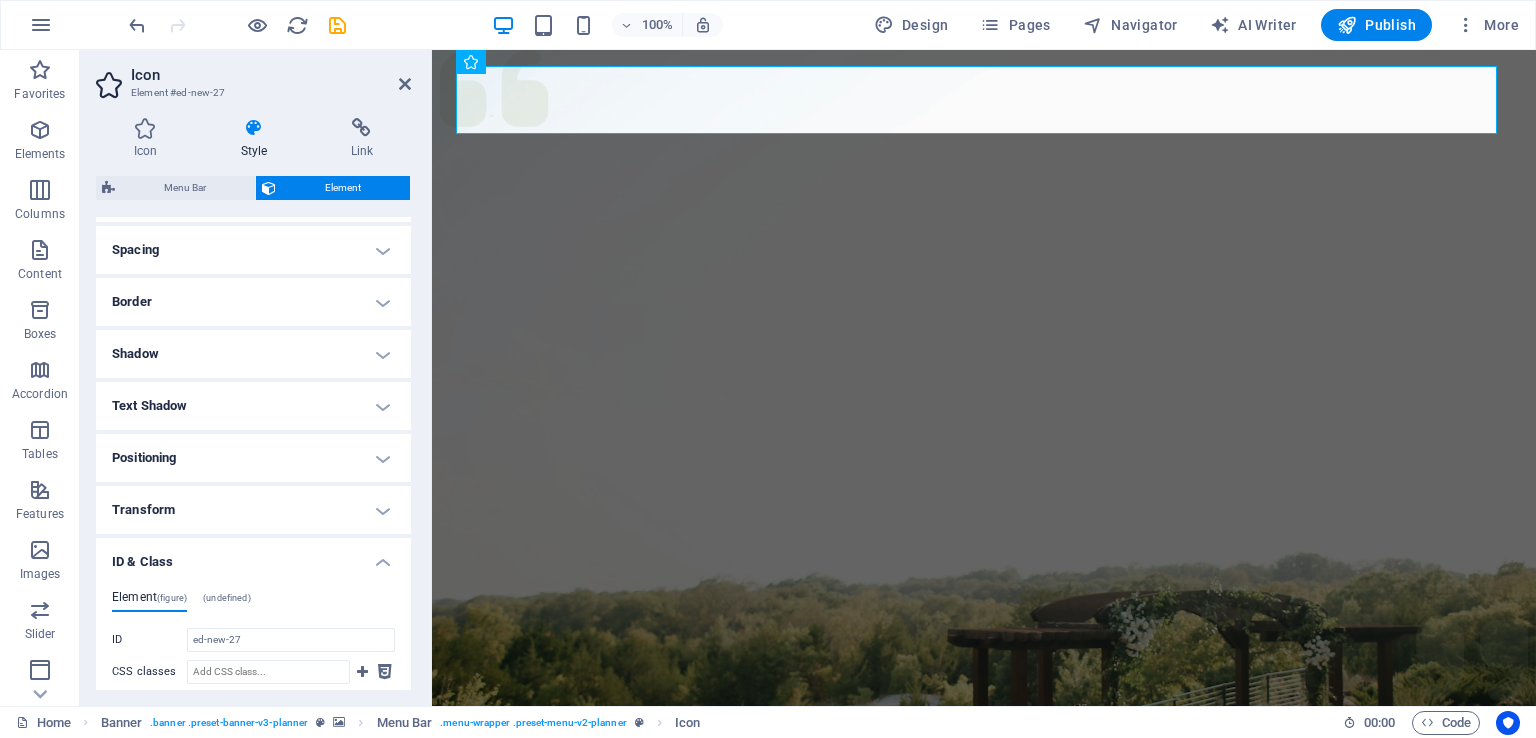 scroll, scrollTop: 552, scrollLeft: 0, axis: vertical 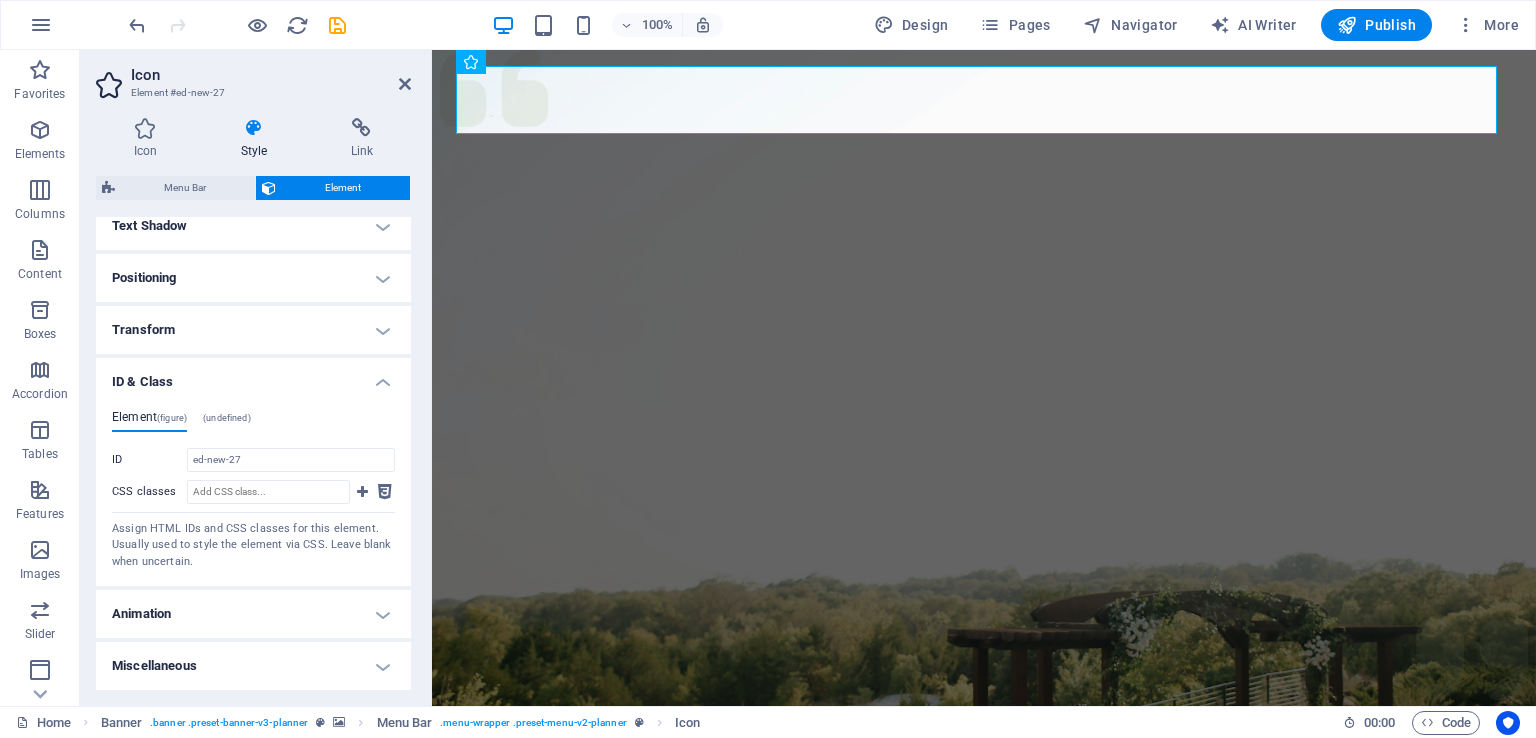click on "ID & Class" at bounding box center [253, 376] 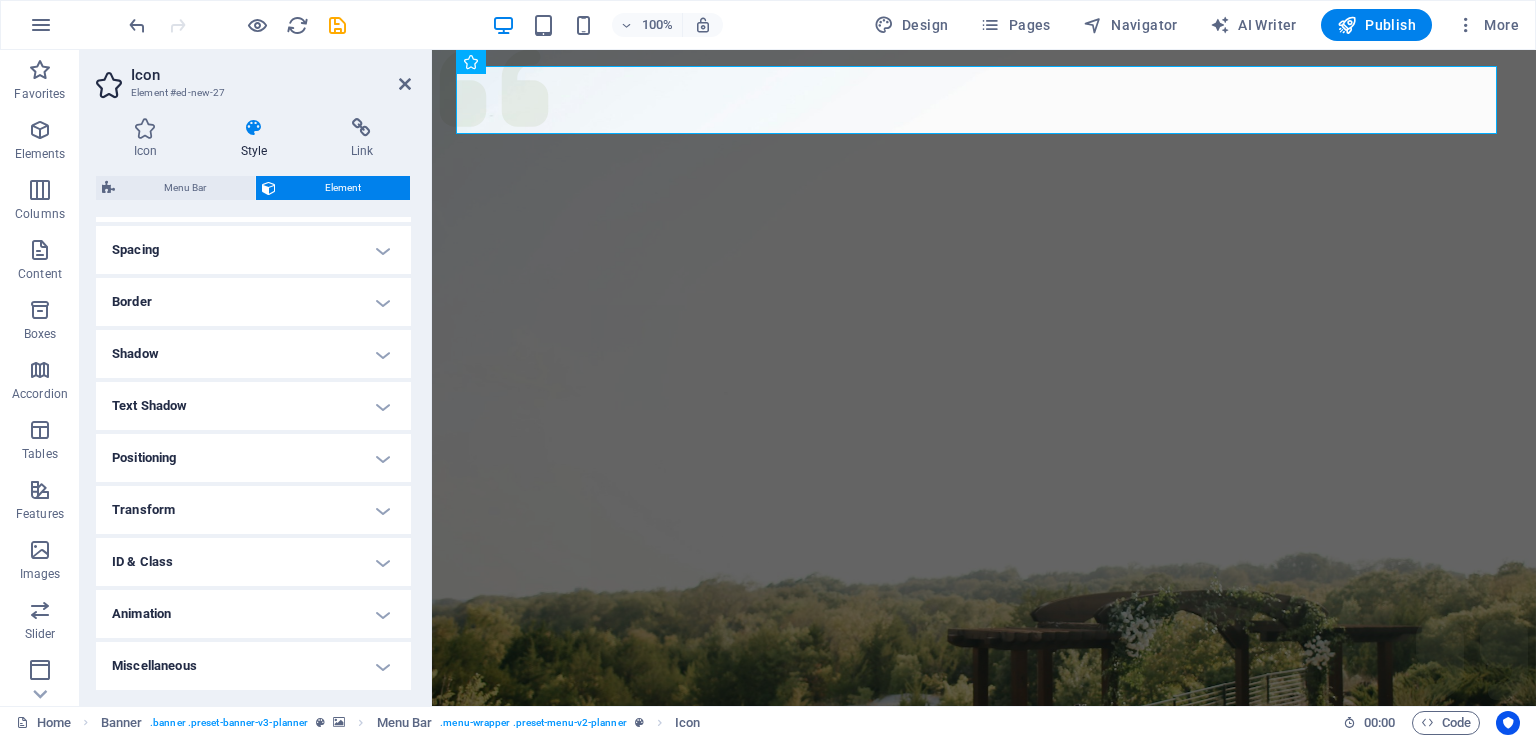 scroll, scrollTop: 0, scrollLeft: 0, axis: both 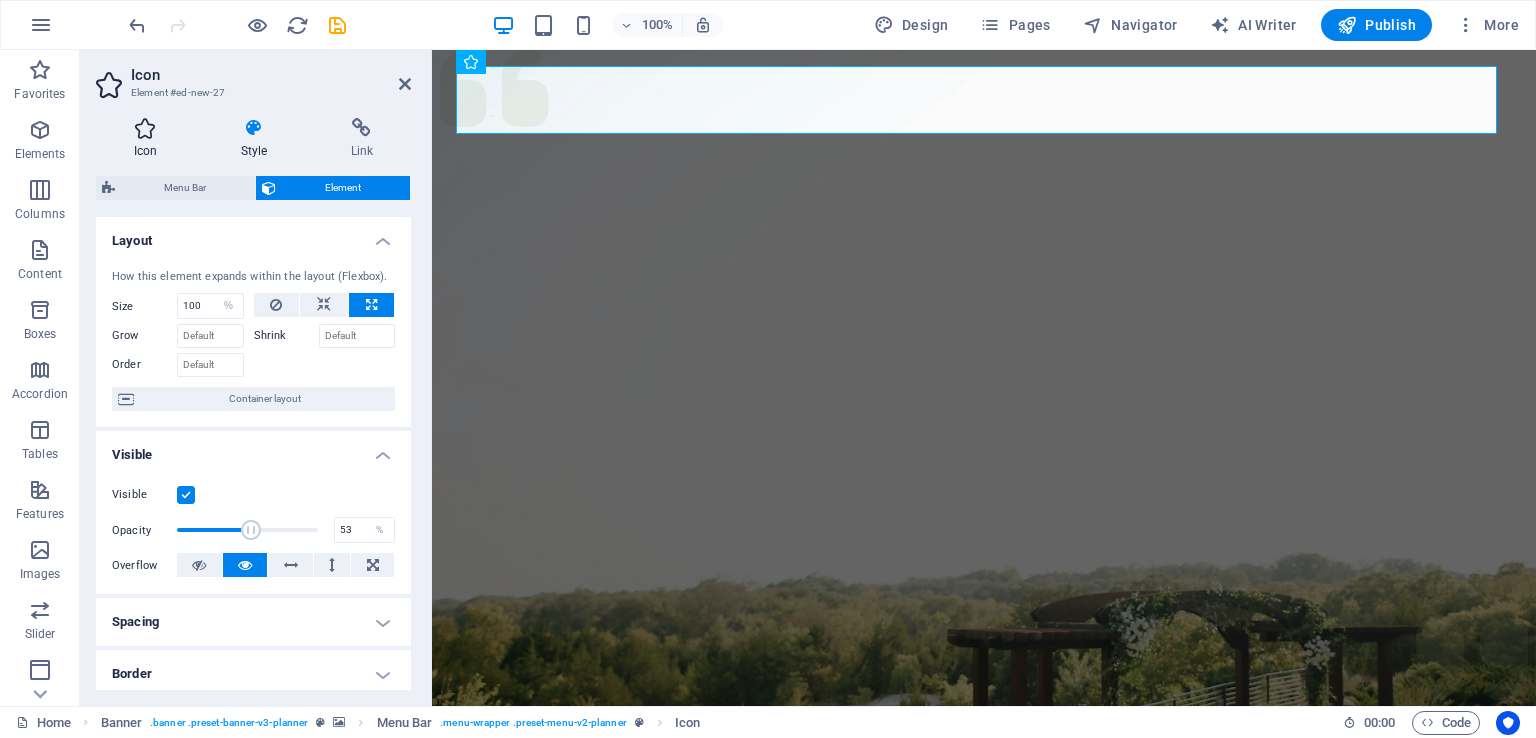 click on "Icon" at bounding box center [149, 139] 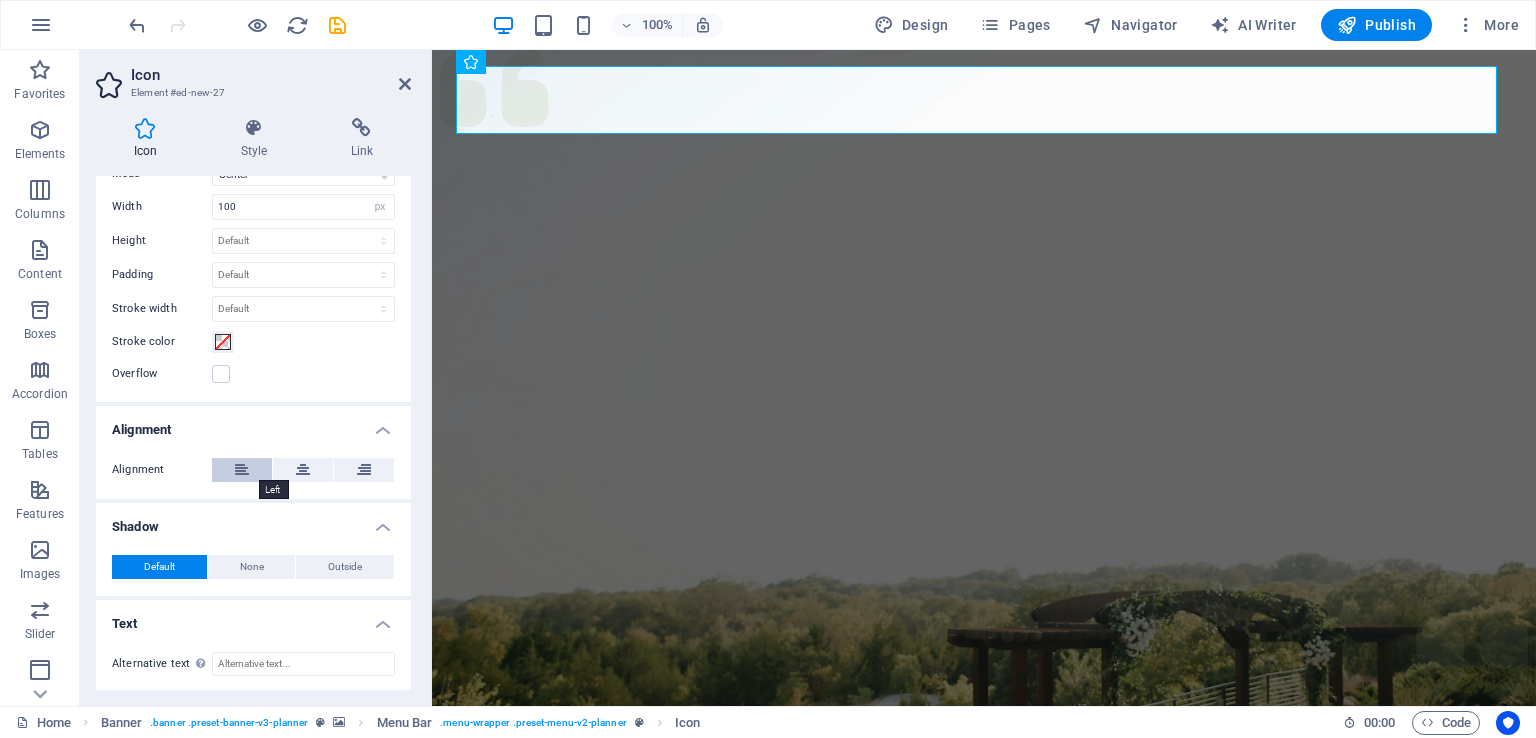 scroll, scrollTop: 434, scrollLeft: 0, axis: vertical 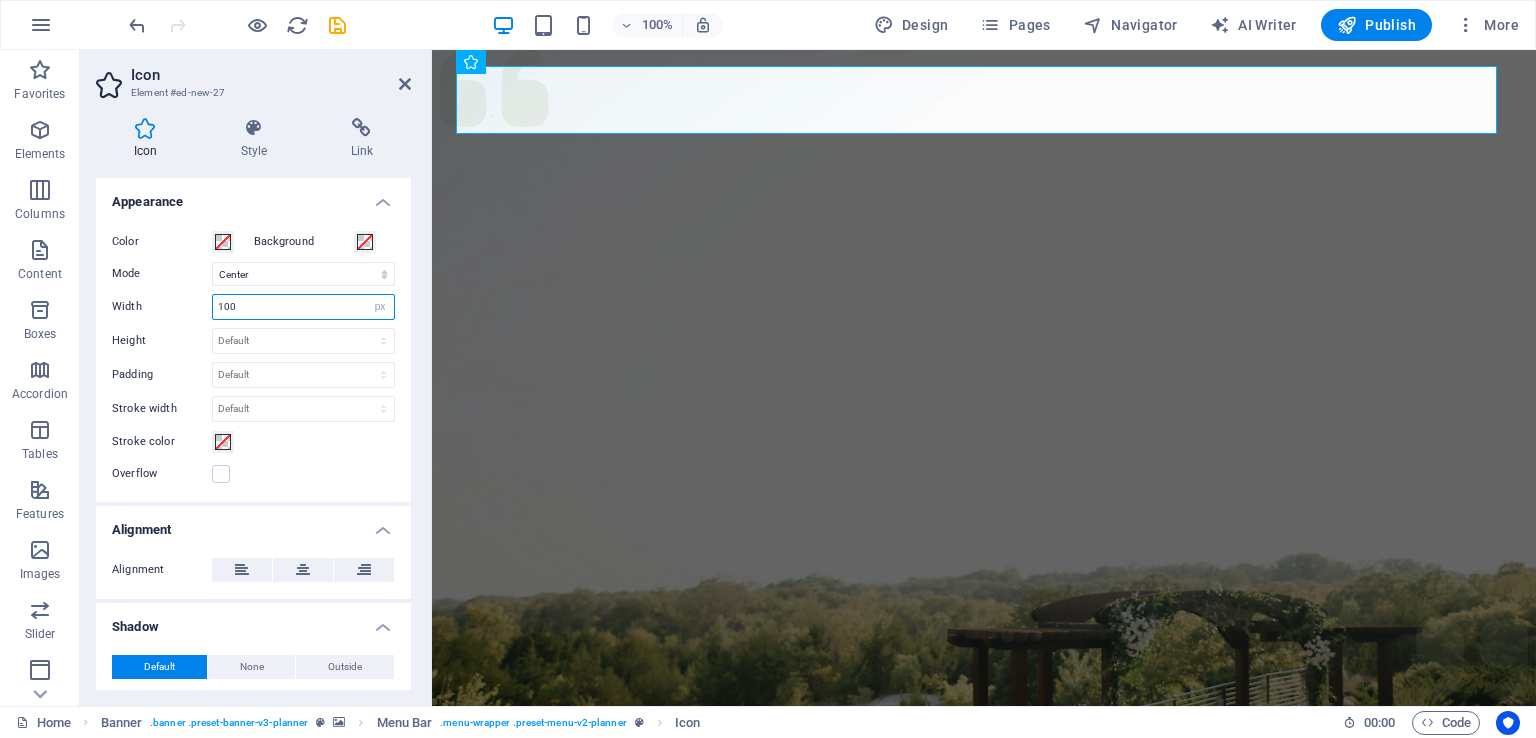 click on "100" at bounding box center [303, 307] 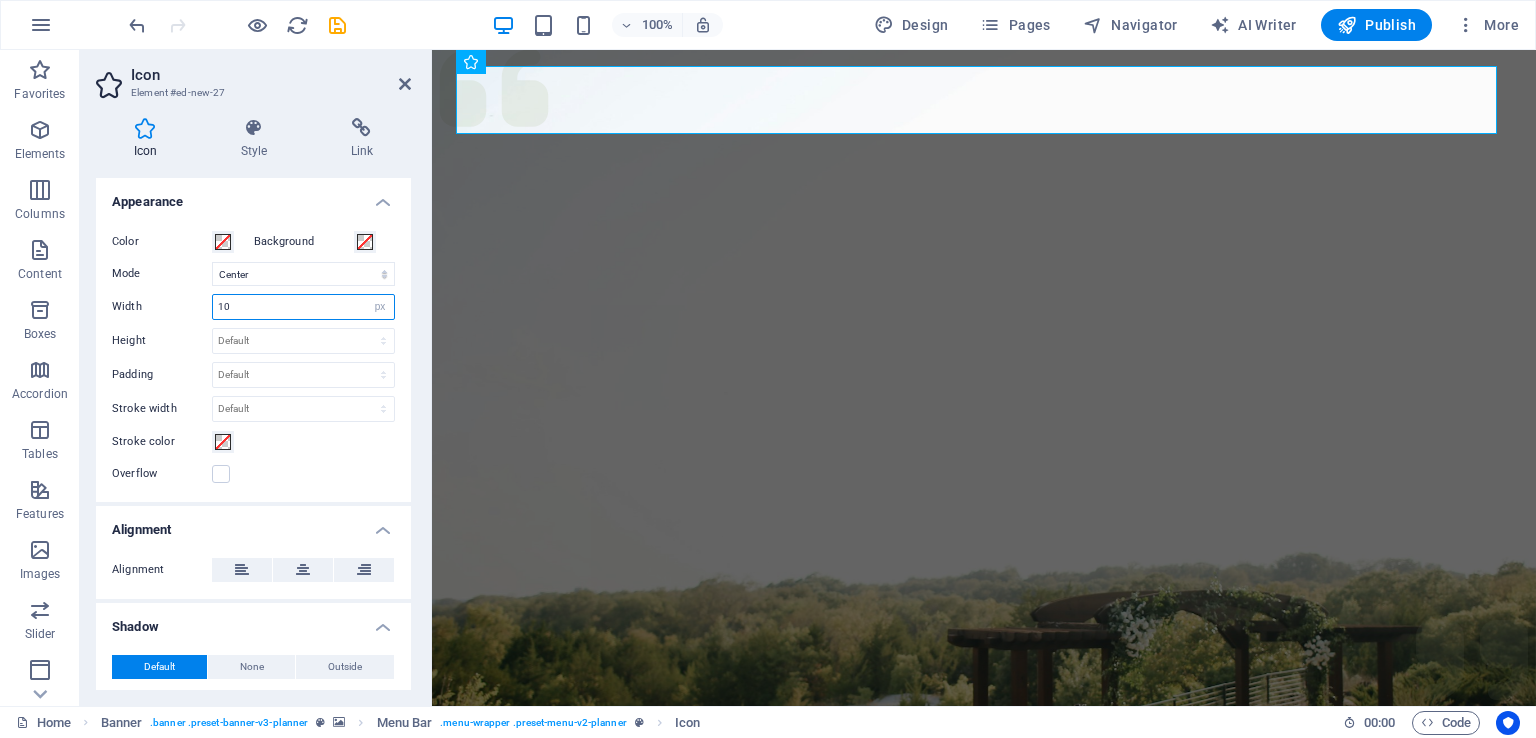 type on "1" 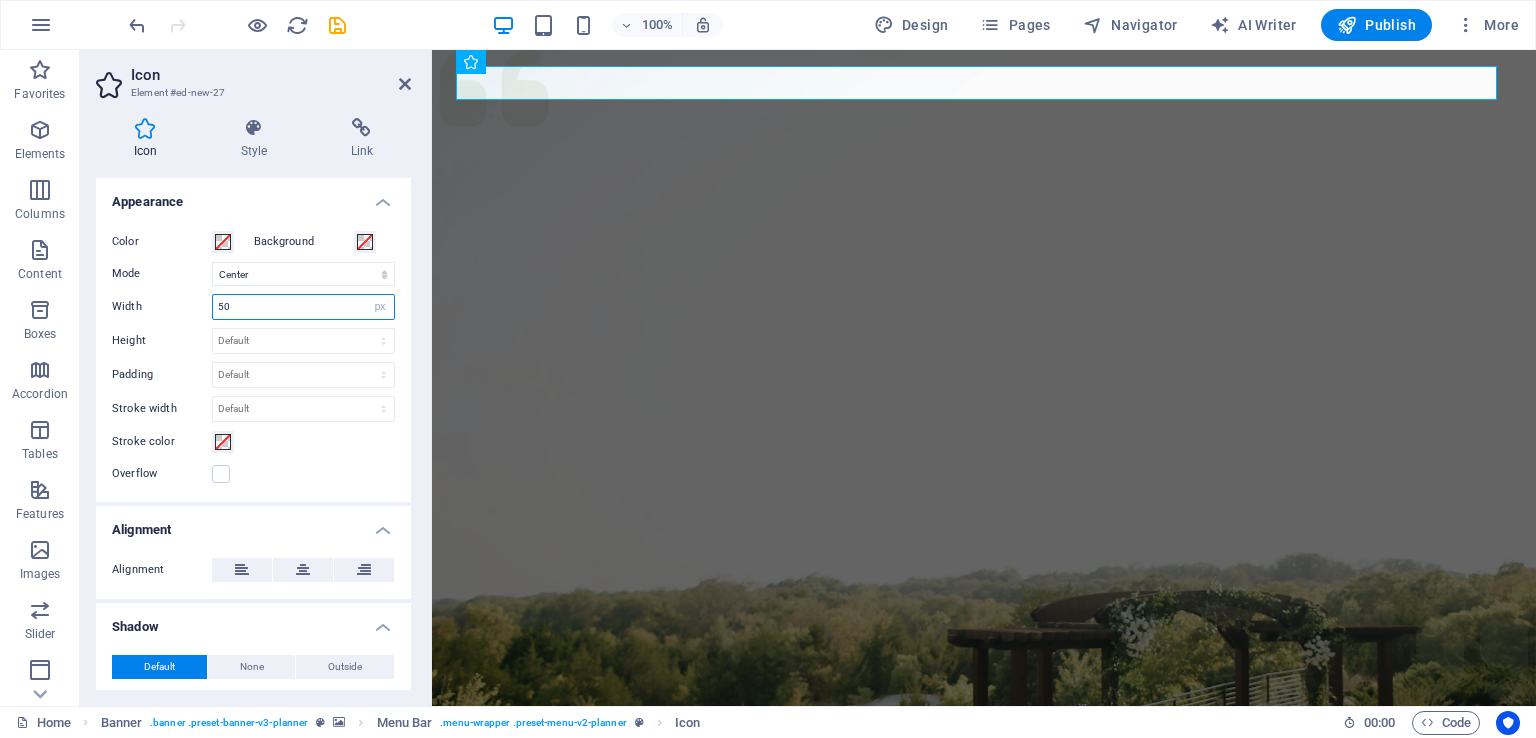 type on "5" 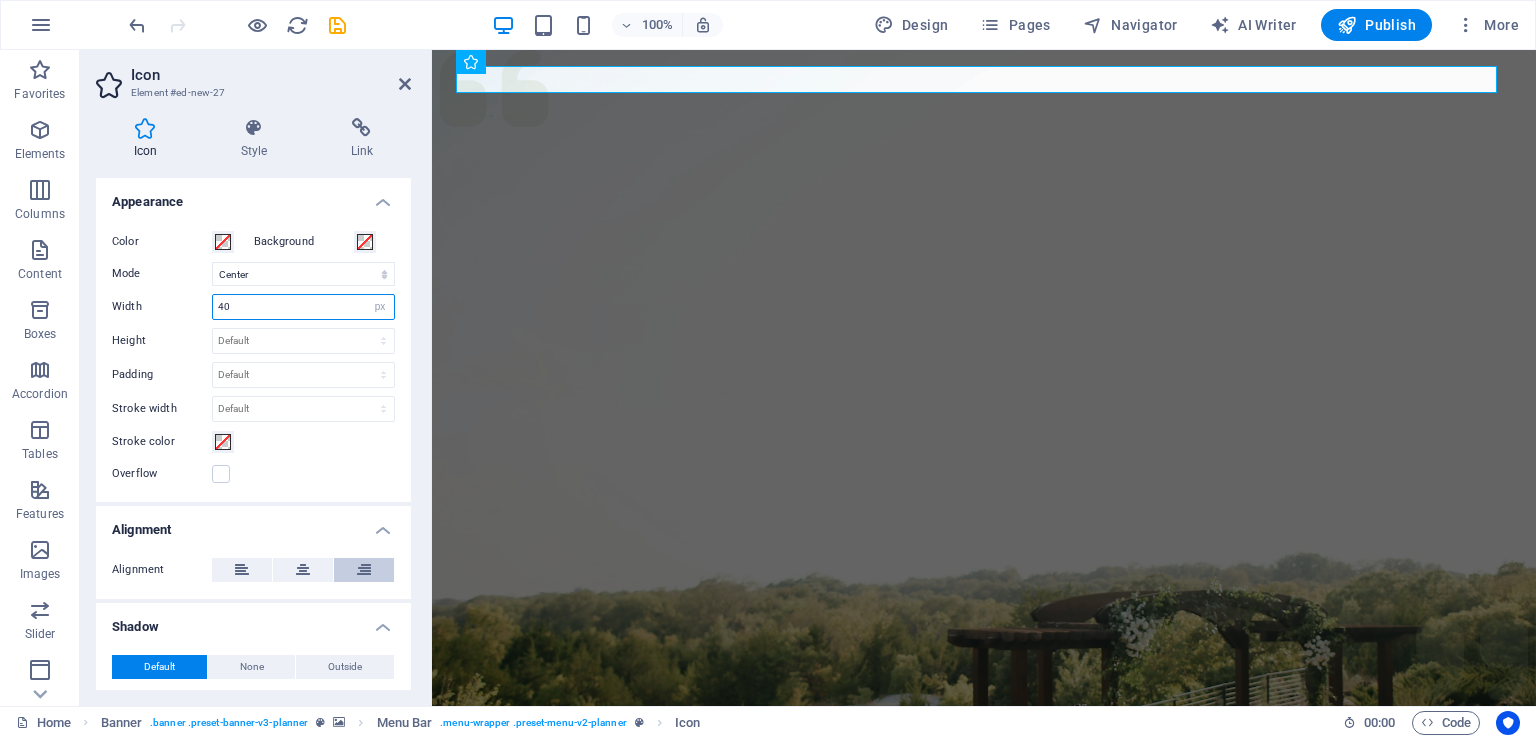 type on "40" 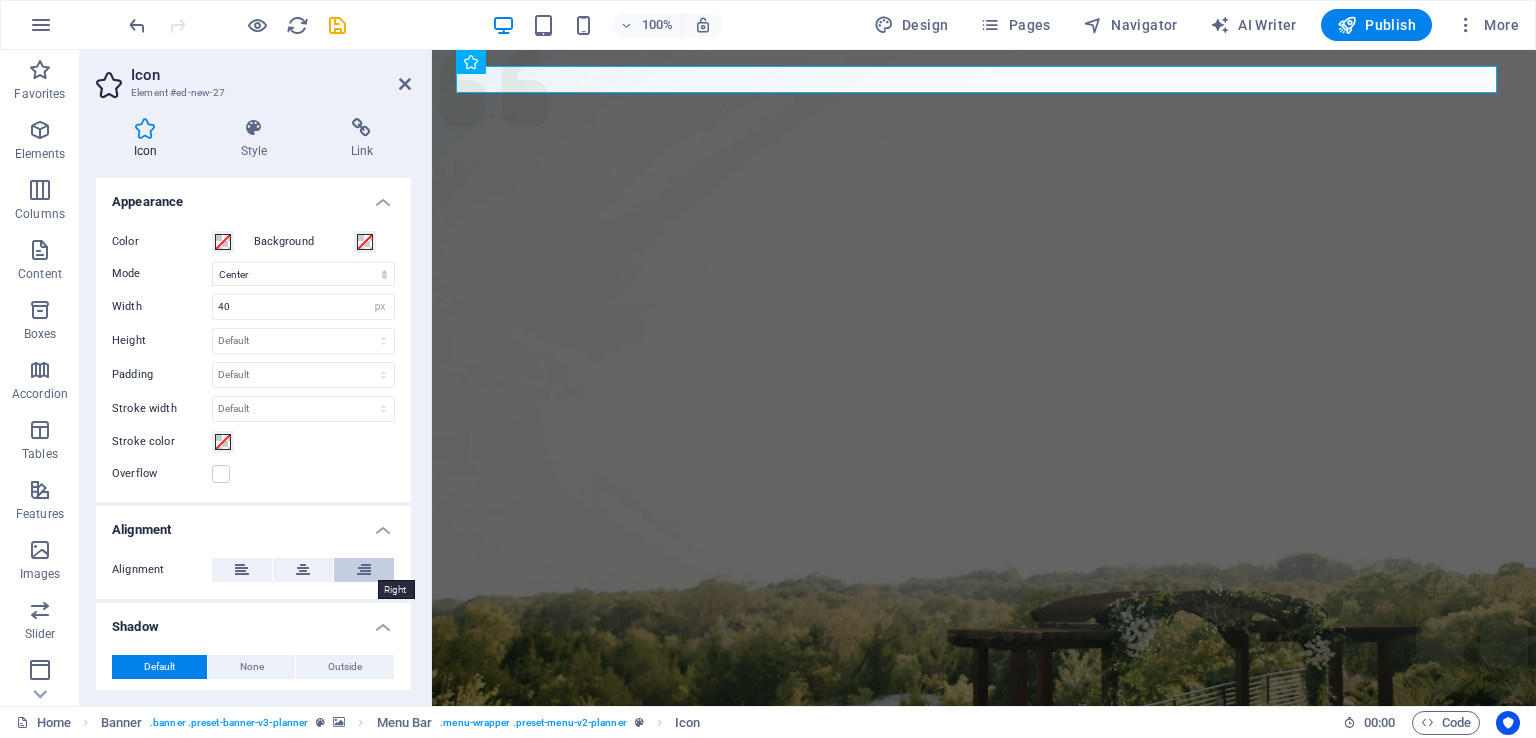 click at bounding box center (364, 570) 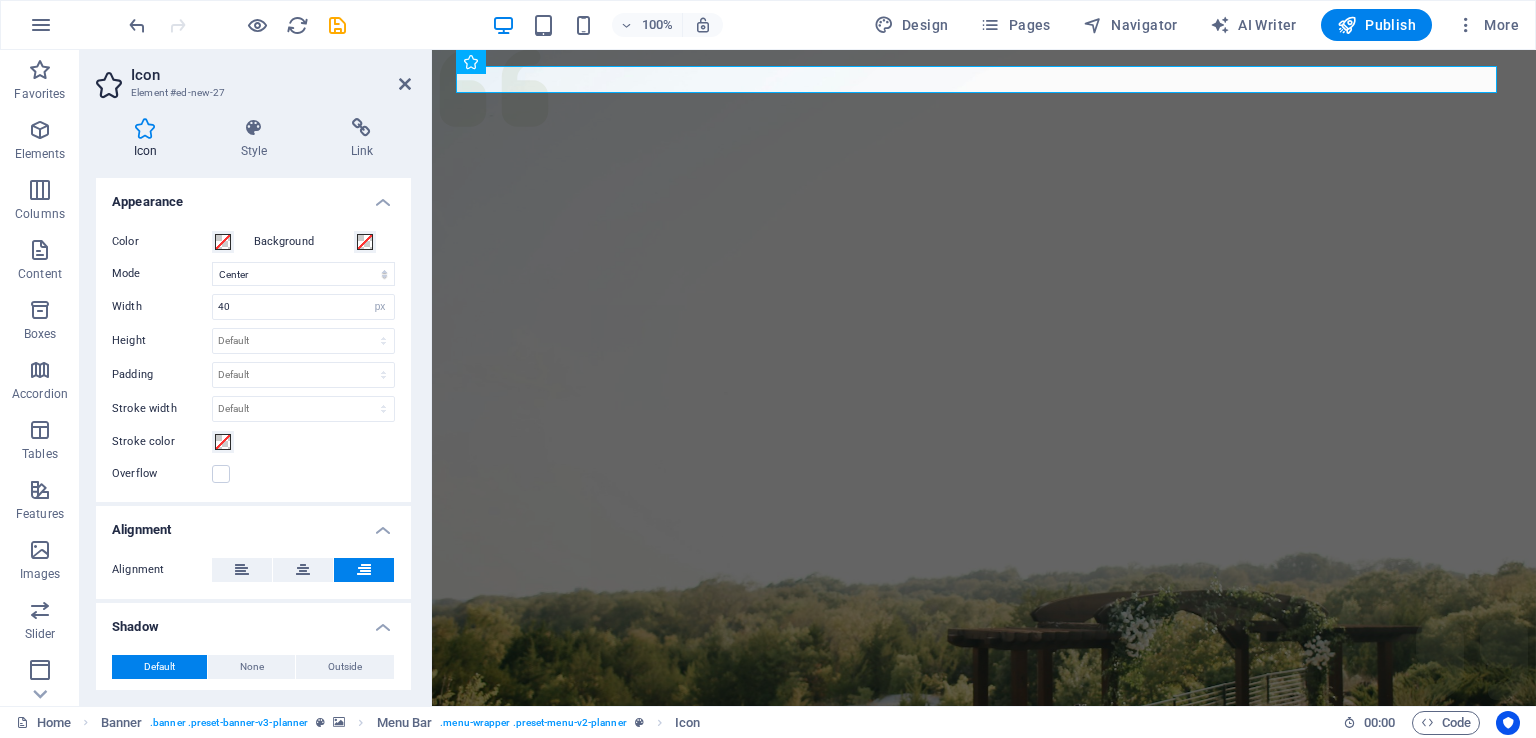 scroll, scrollTop: 534, scrollLeft: 0, axis: vertical 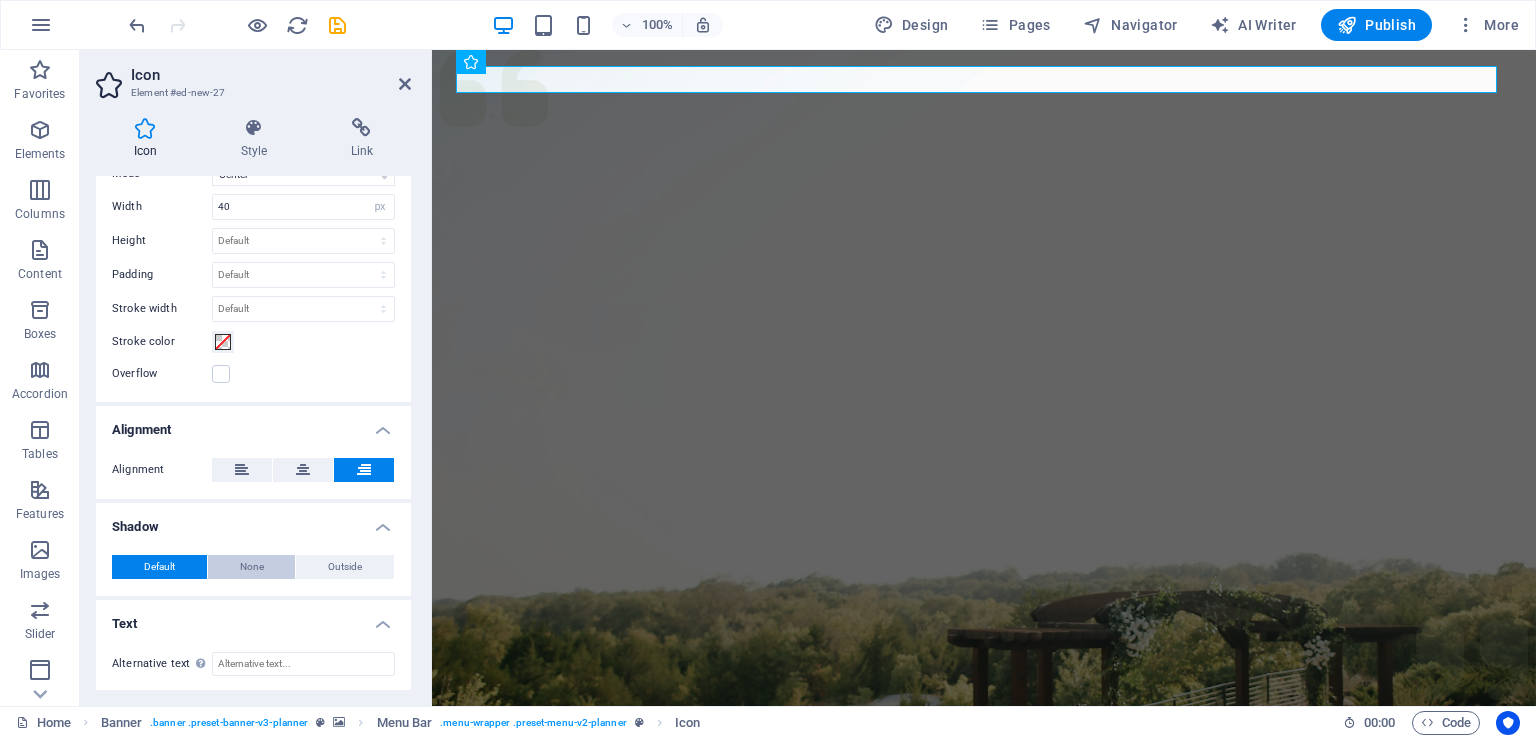 click on "None" at bounding box center [252, 567] 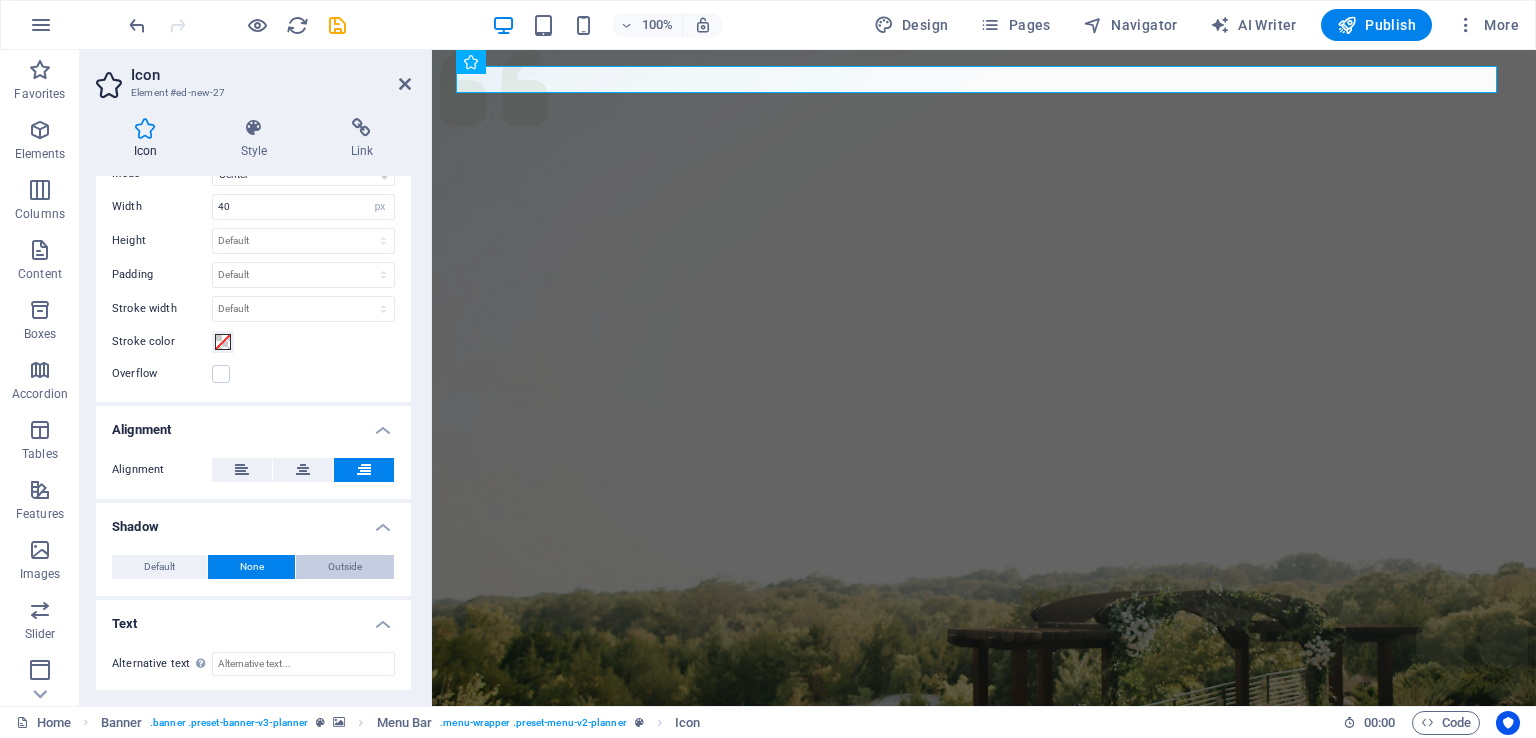 click on "Outside" at bounding box center (345, 567) 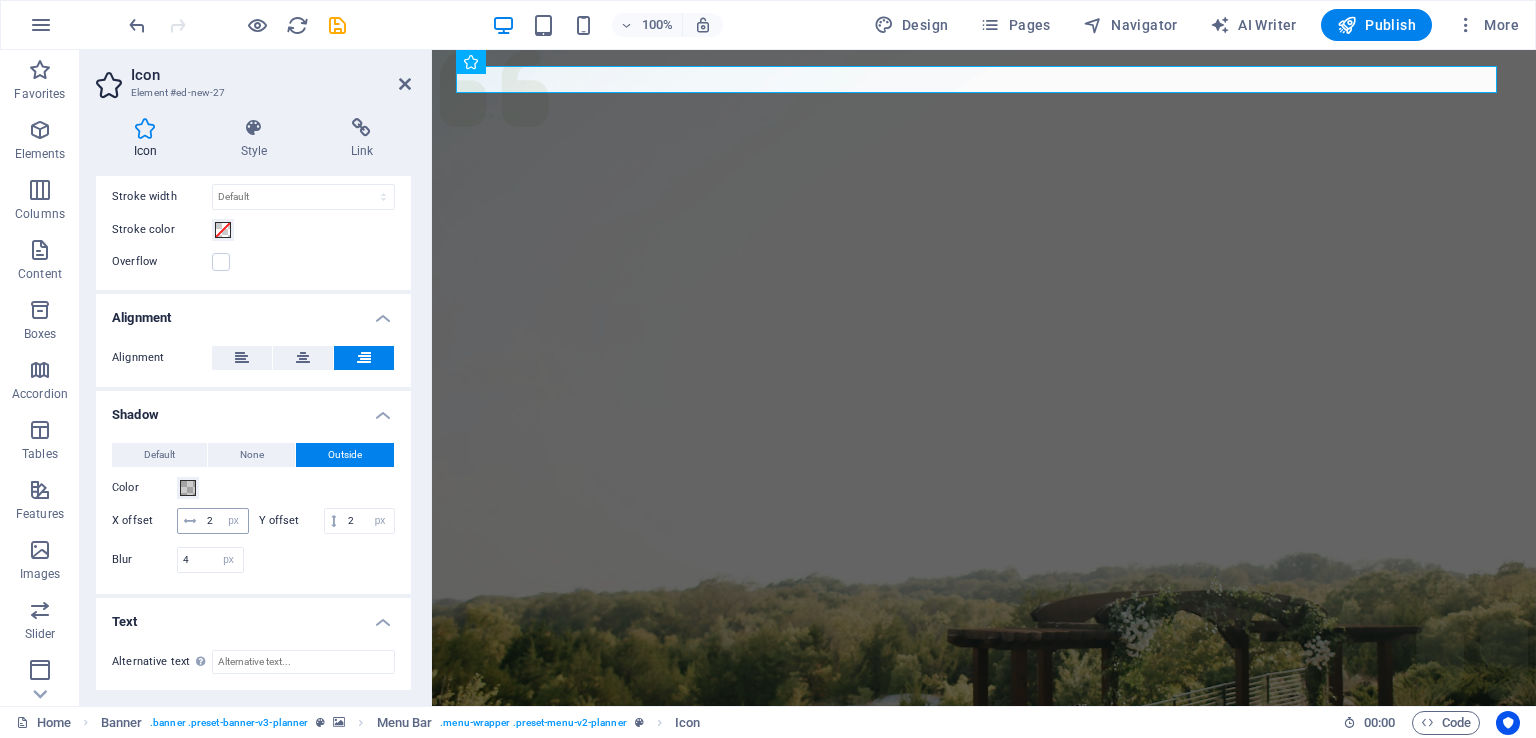 scroll, scrollTop: 268, scrollLeft: 0, axis: vertical 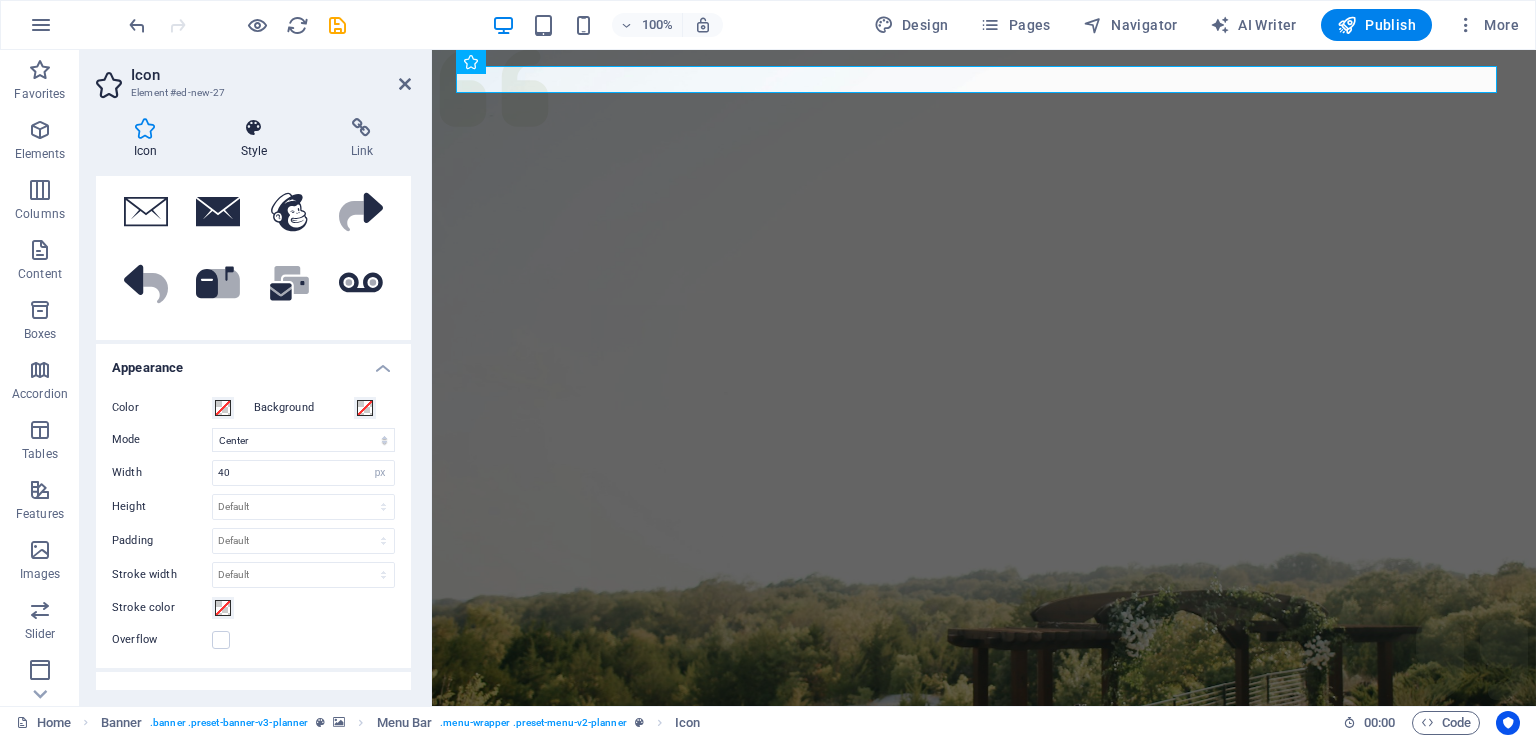 click on "Style" at bounding box center [258, 139] 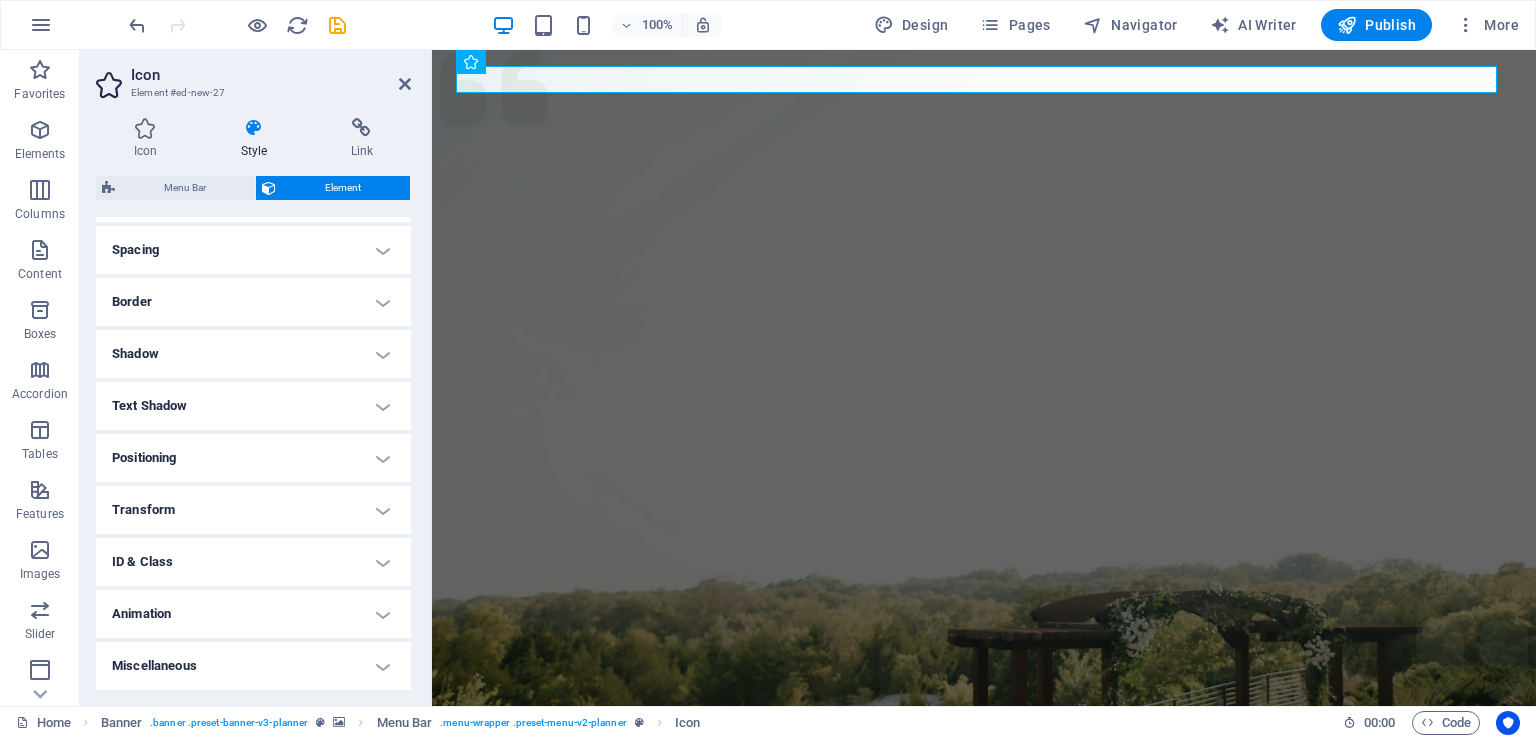scroll, scrollTop: 0, scrollLeft: 0, axis: both 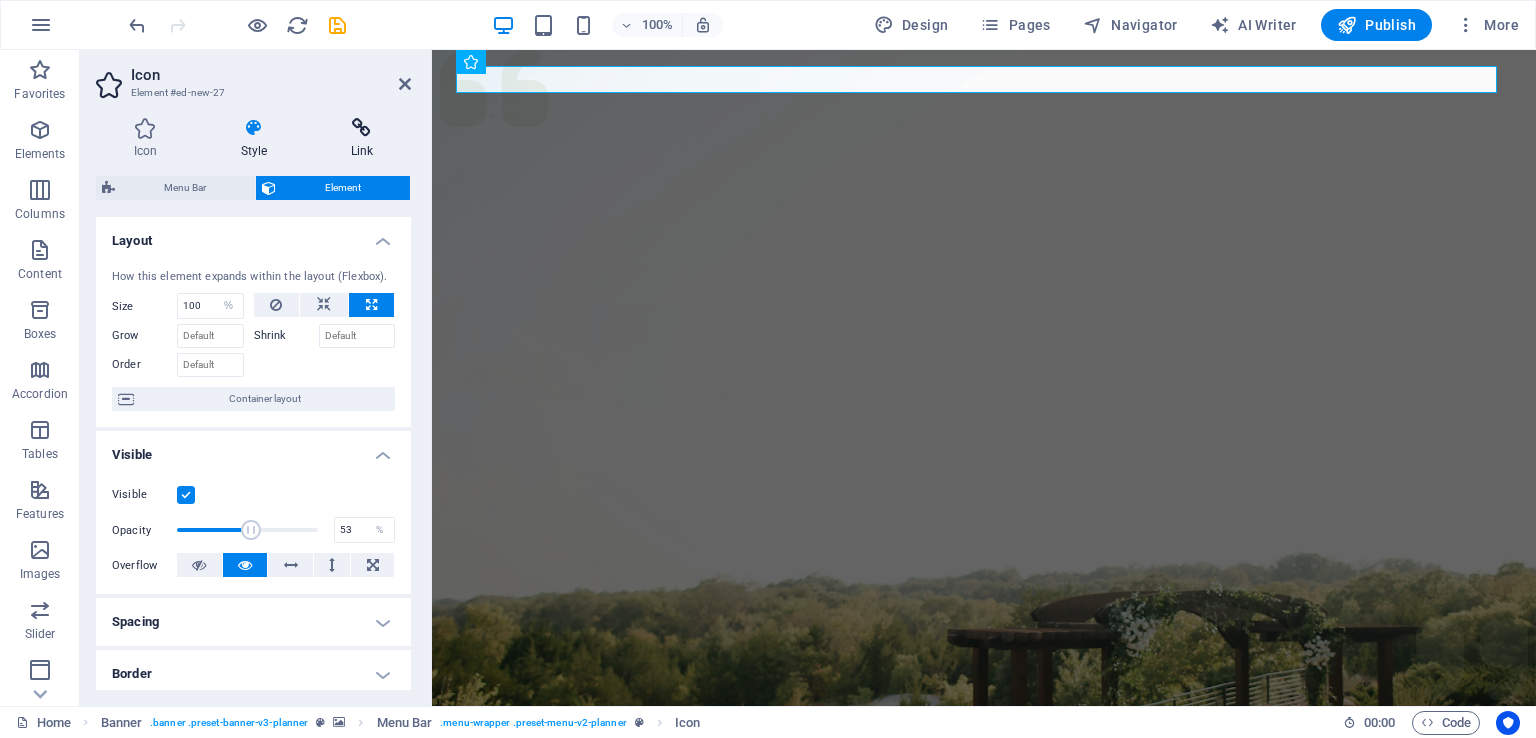 click at bounding box center [362, 128] 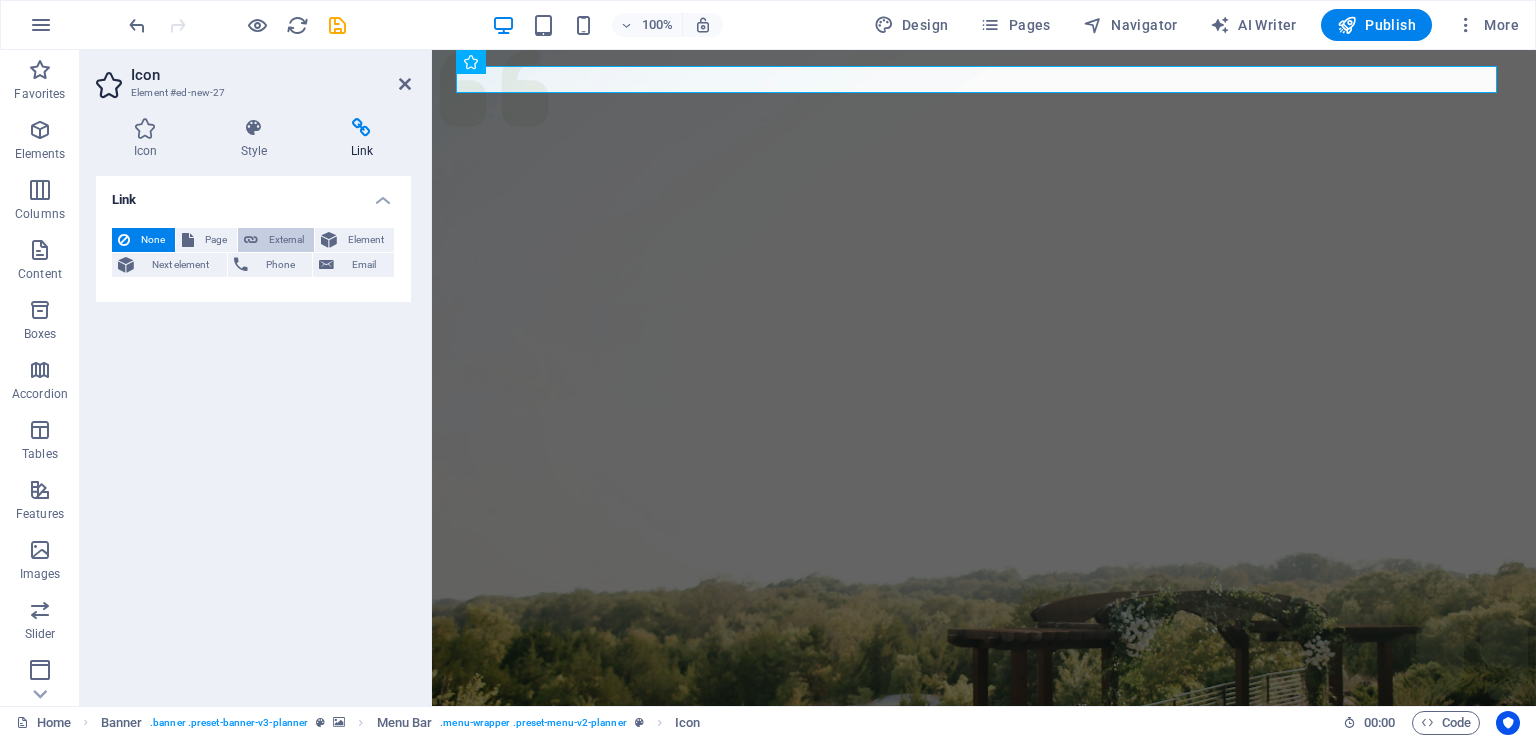 click on "External" at bounding box center (286, 240) 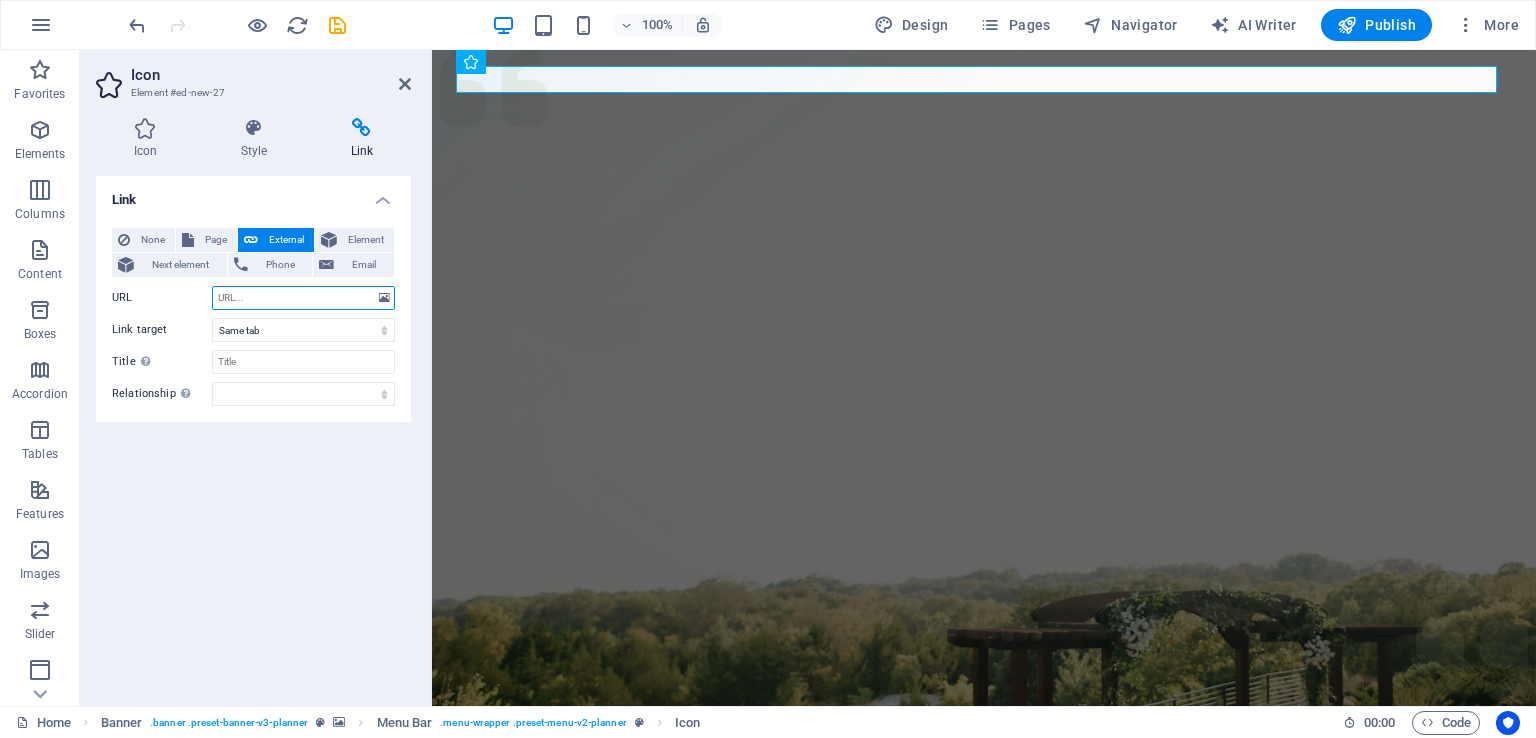 select on "blank" 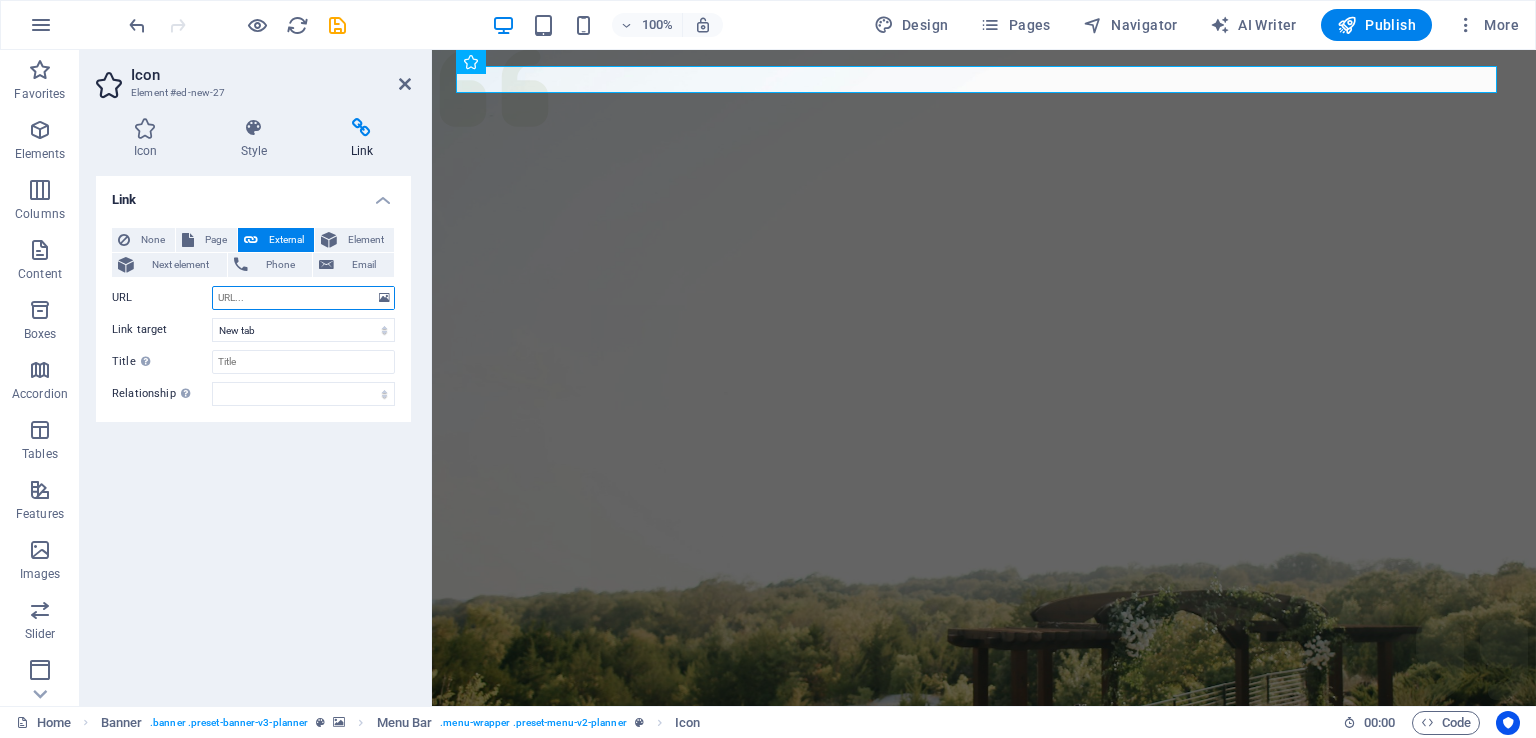 click on "URL" at bounding box center [303, 298] 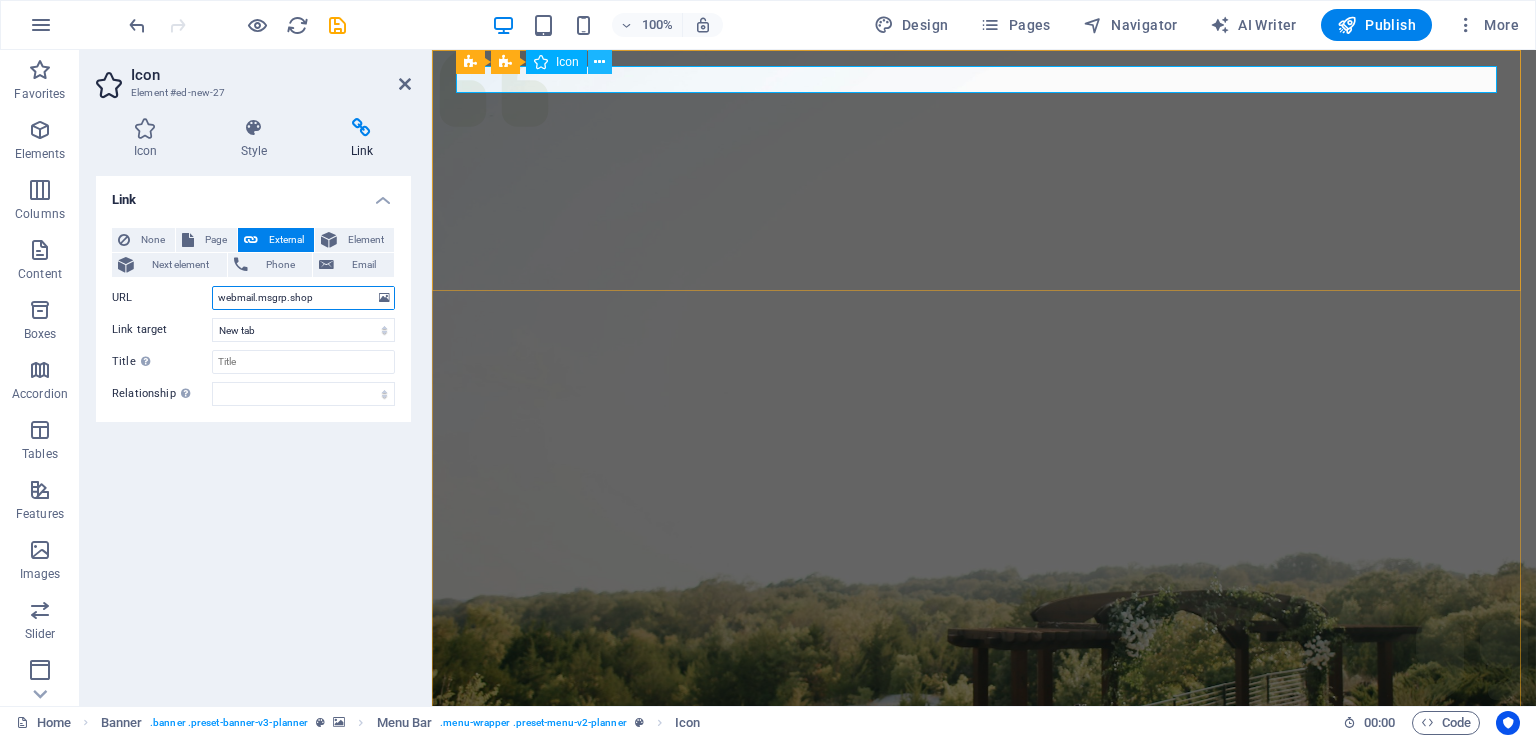 type on "webmail.msgrp.shop" 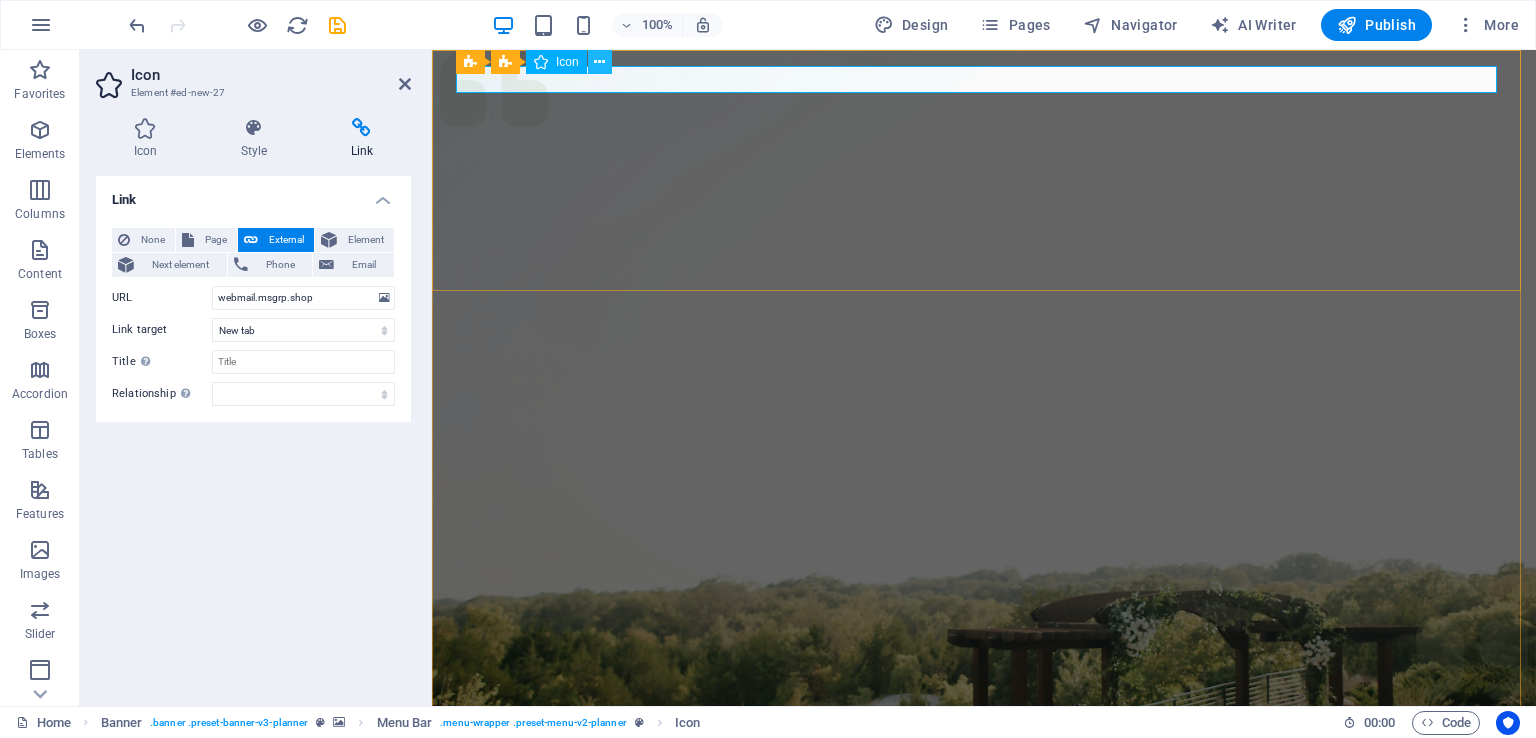 click at bounding box center (599, 62) 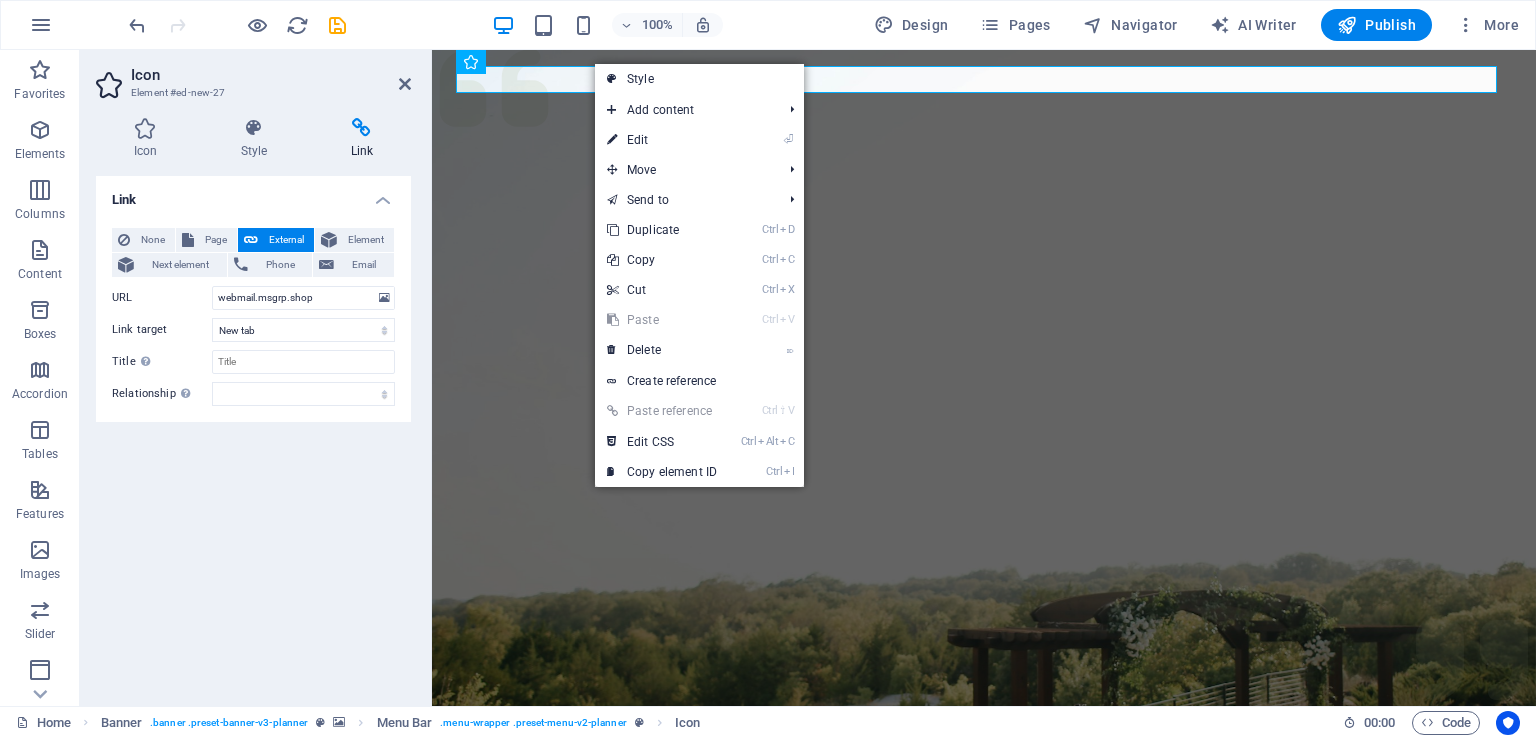 click on "Link None Page External Element Next element Phone Email Page Home Services About Team Gallery Contact Legal Notice Privacy Element
URL webmail.[DOMAIN] Phone Email Link target New tab Same tab Overlay Title Additional link description, should not be the same as the link text. The title is most often shown as a tooltip text when the mouse moves over the element. Leave empty if uncertain. Relationship Sets the  relationship of this link to the link target . For example, the value "nofollow" instructs search engines not to follow the link. Can be left empty. alternate author bookmark external help license next nofollow noreferrer noopener prev search tag" at bounding box center (253, 433) 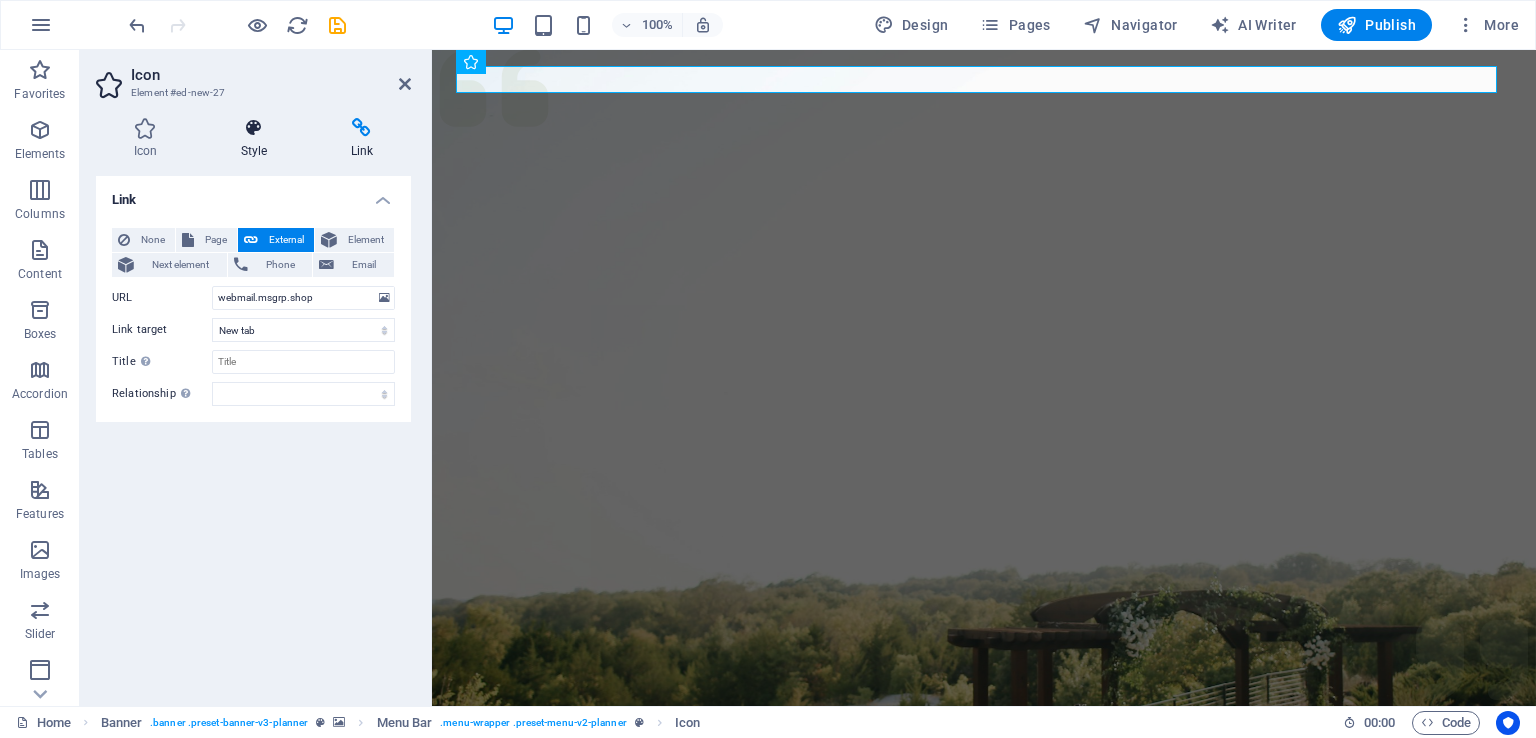 click at bounding box center (254, 128) 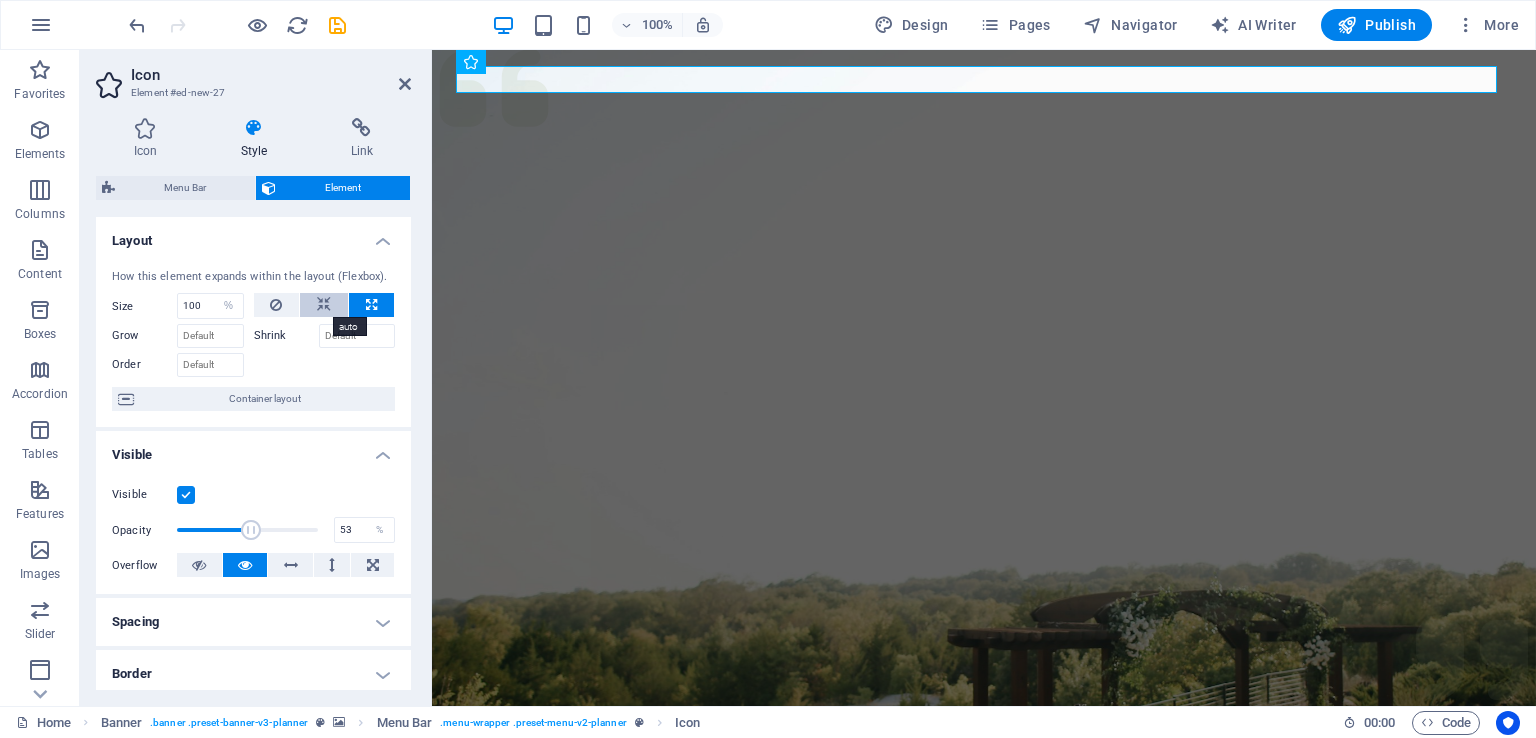 click at bounding box center (324, 305) 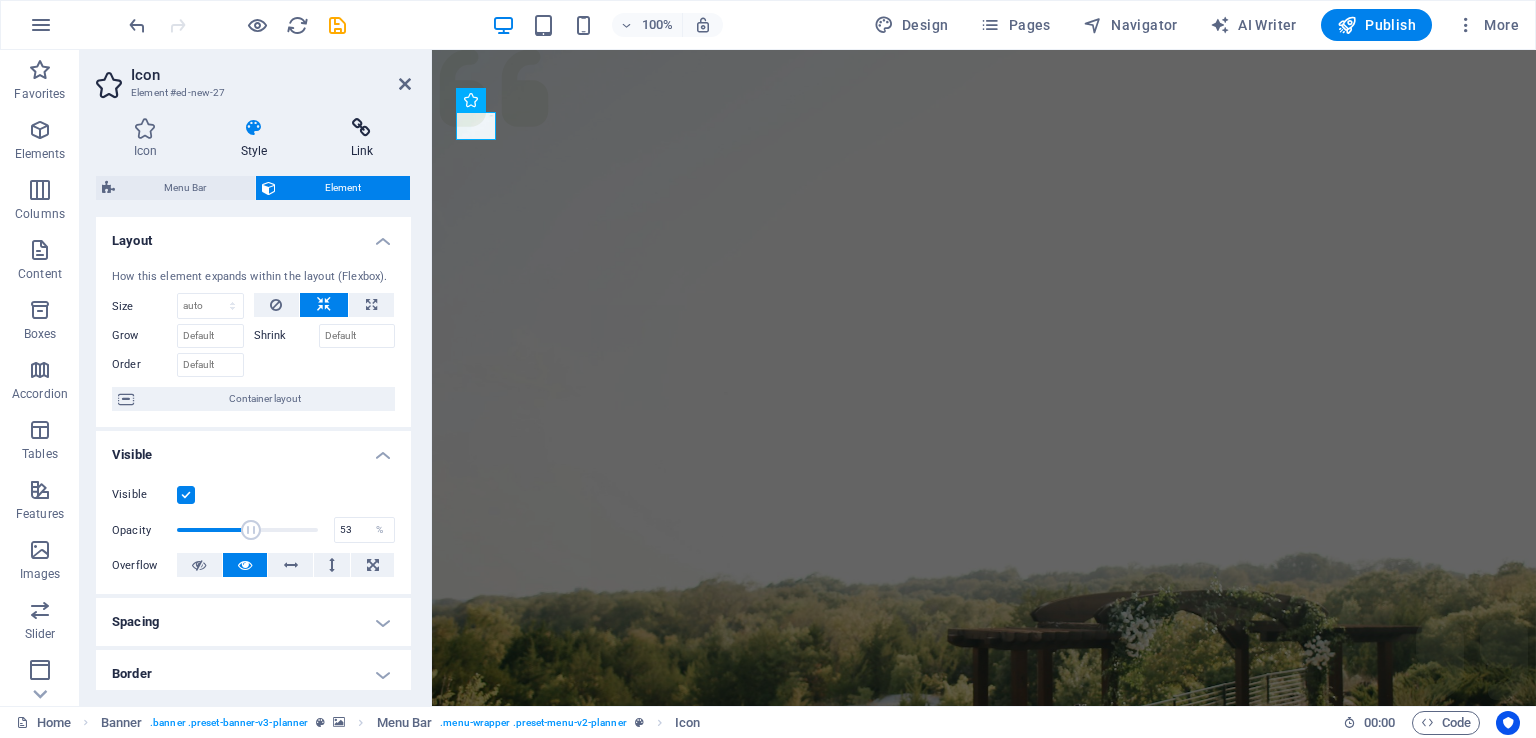 click on "Link" at bounding box center (362, 139) 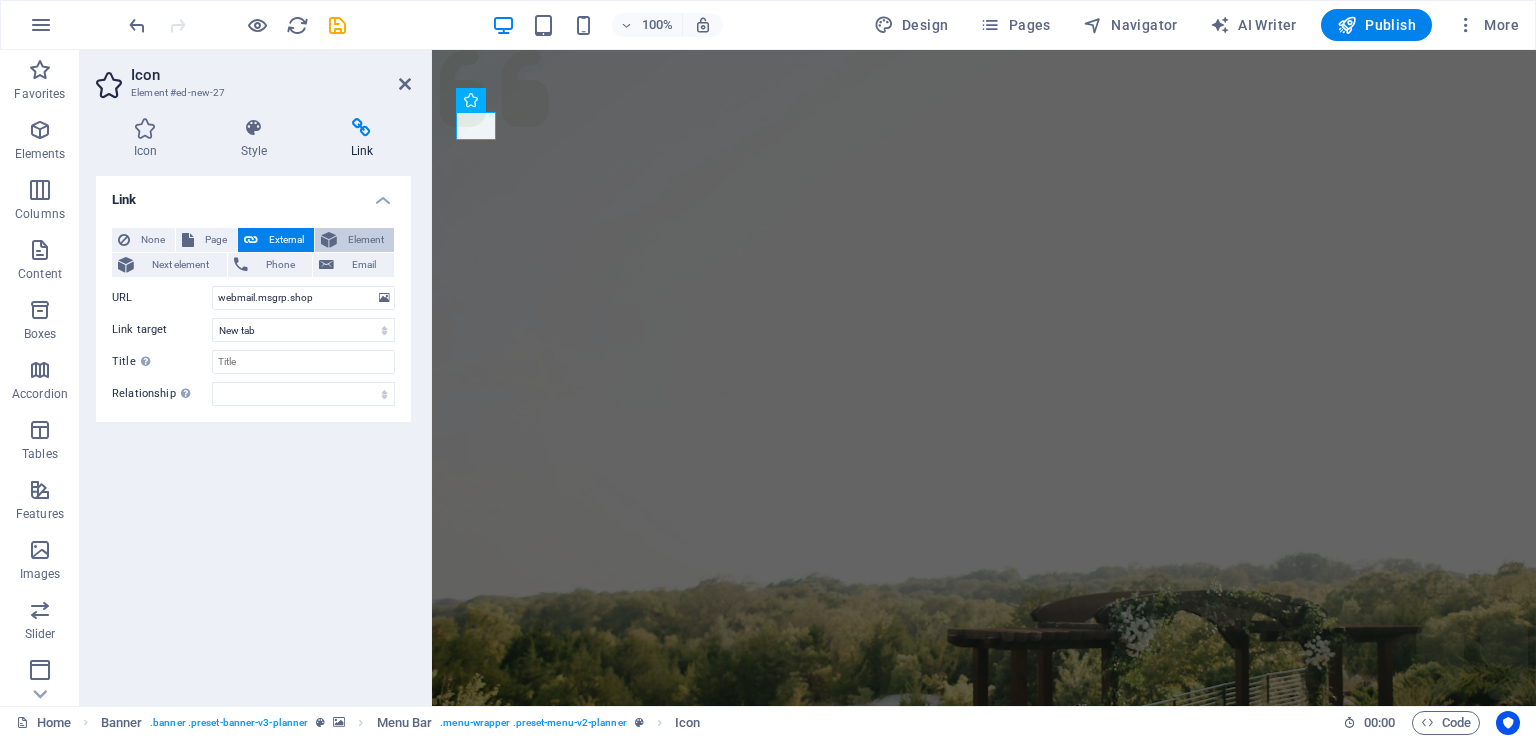click on "Element" at bounding box center [365, 240] 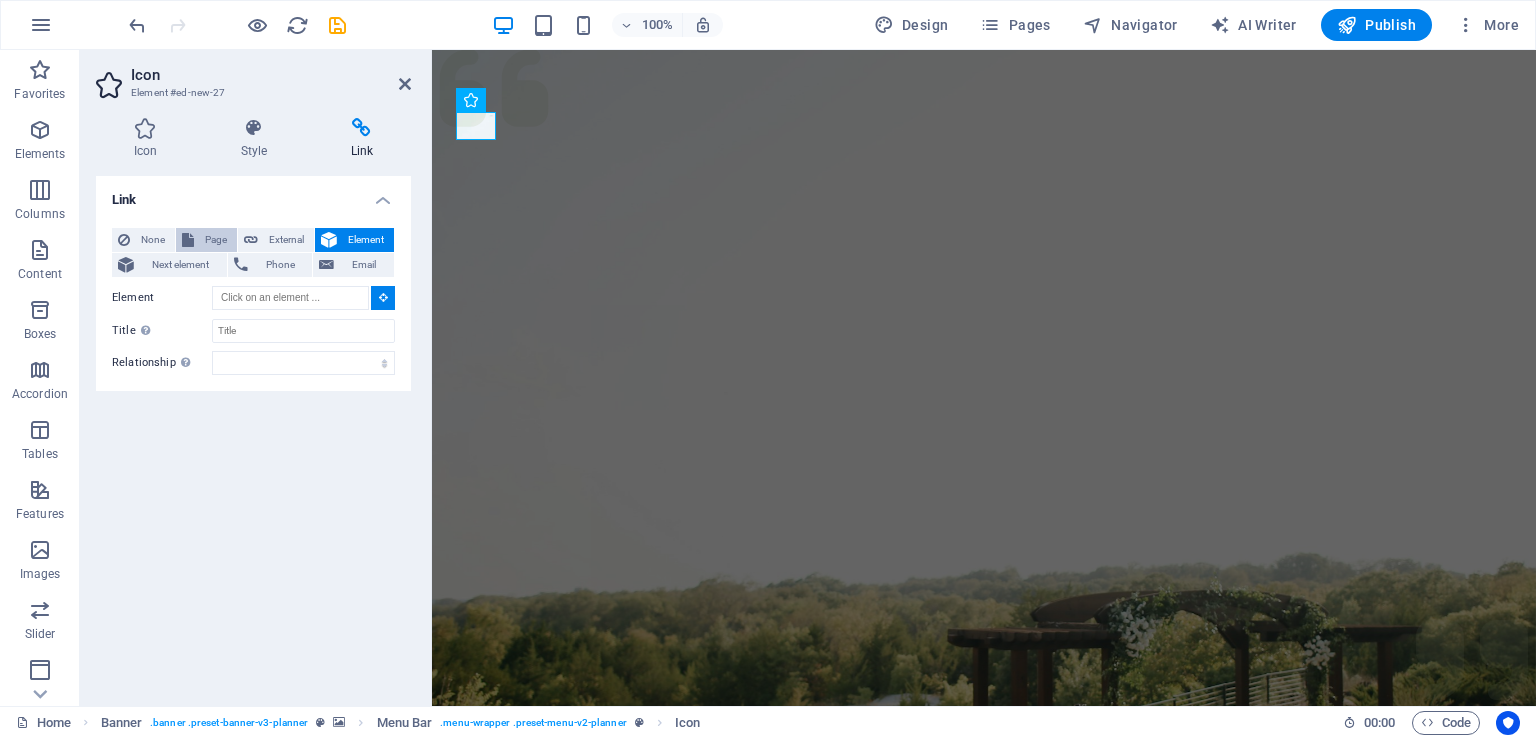 click on "Page" at bounding box center (215, 240) 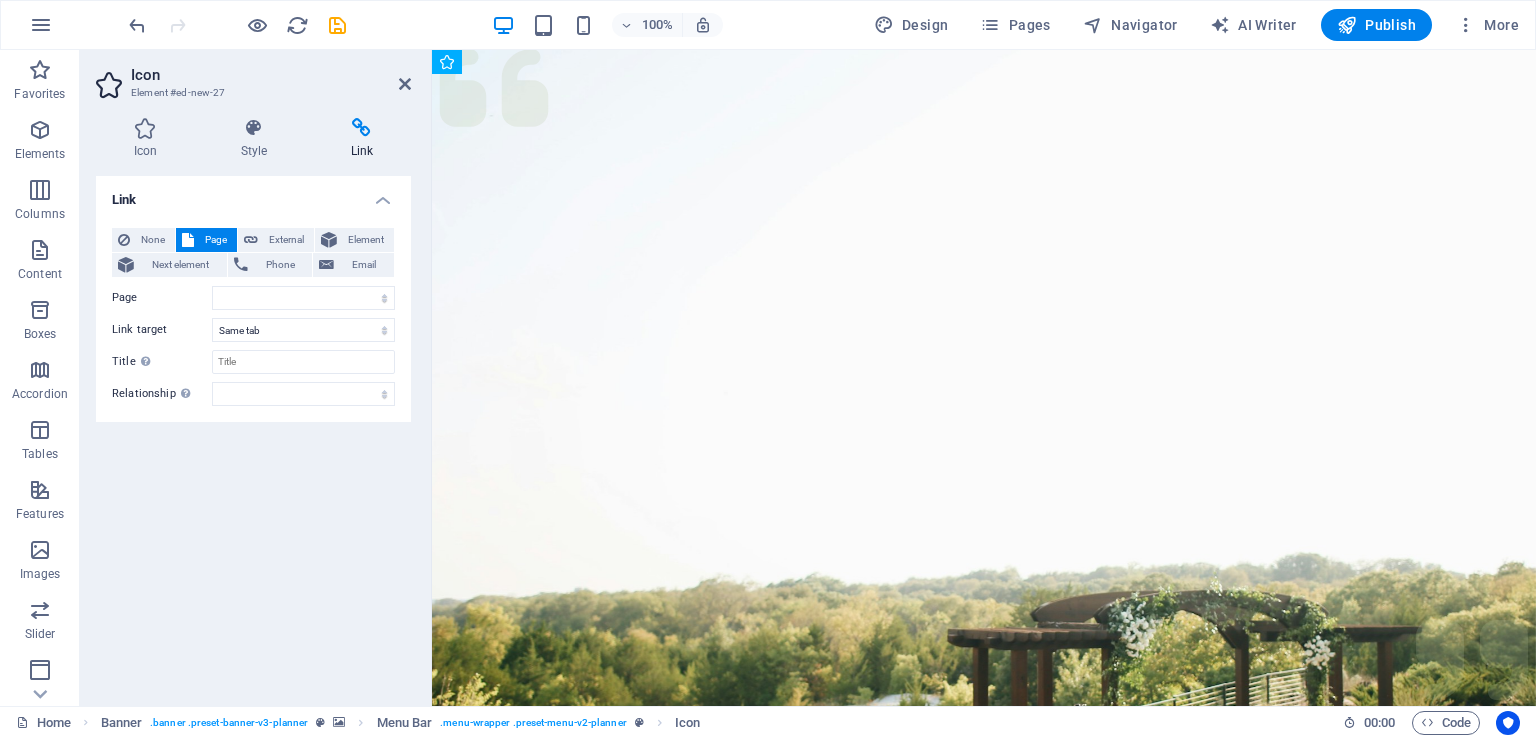 drag, startPoint x: 471, startPoint y: 121, endPoint x: 1484, endPoint y: 133, distance: 1013.07104 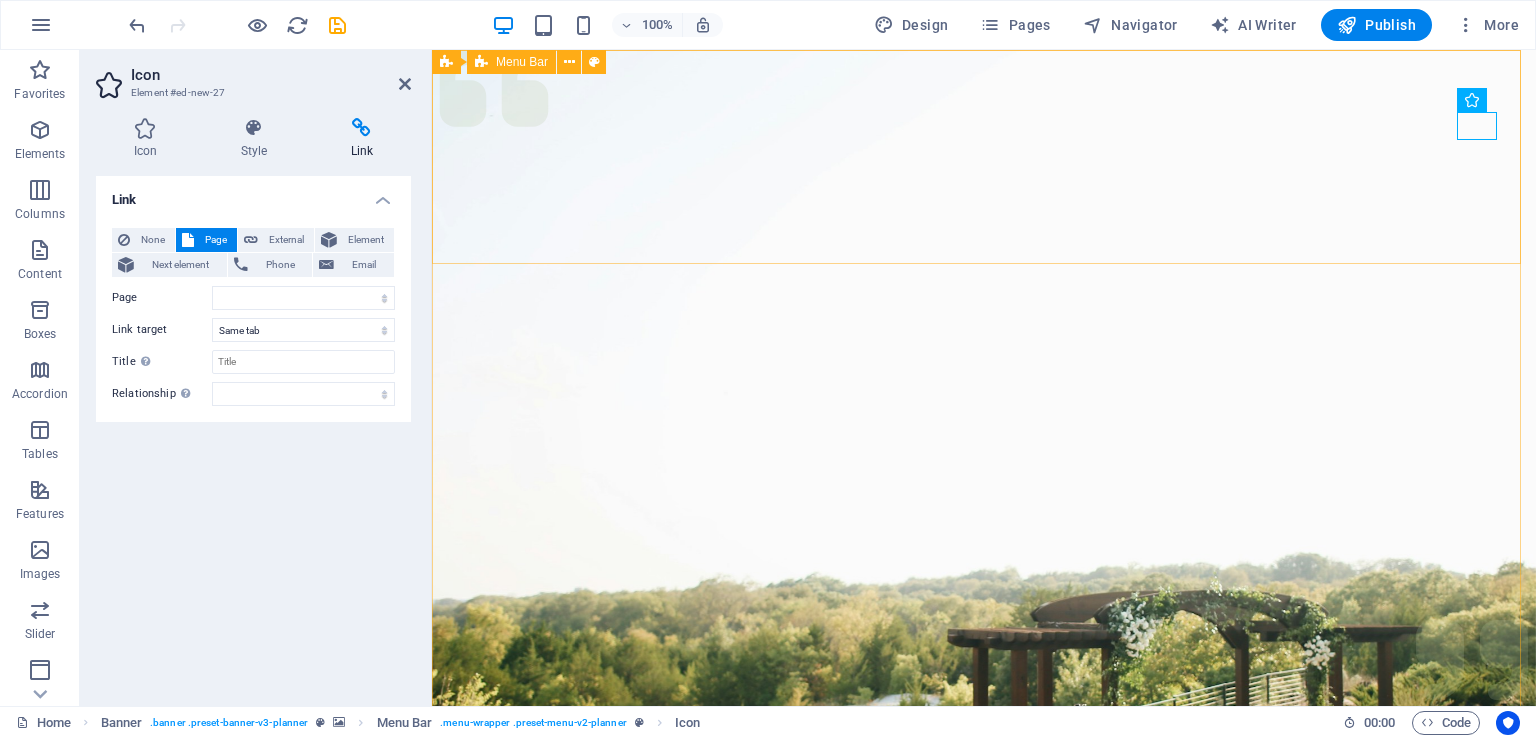 click on "MS GROUP Menu Services About Team Gallery Contact Get in touch" at bounding box center [984, 1086] 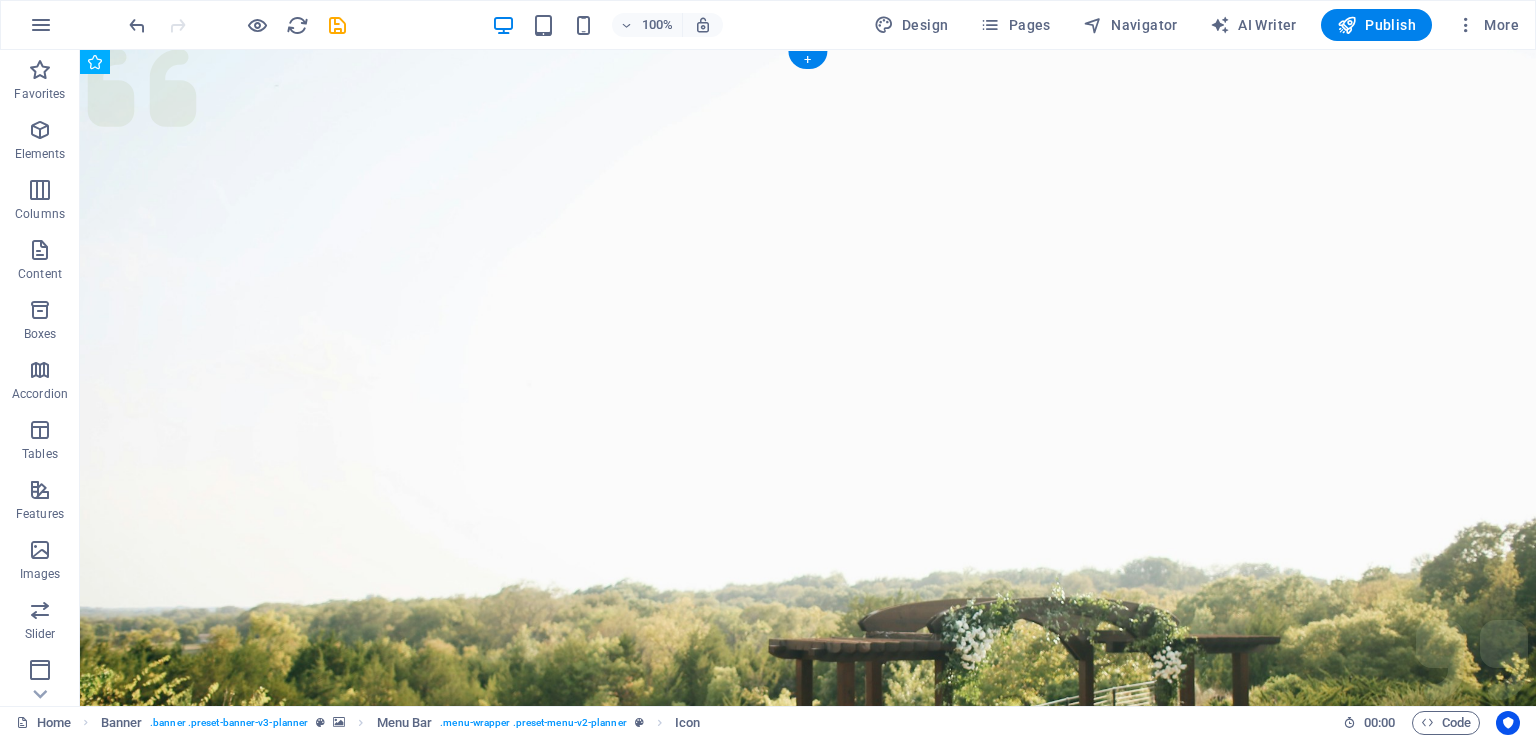 drag, startPoint x: 1187, startPoint y: 121, endPoint x: 1376, endPoint y: 117, distance: 189.04233 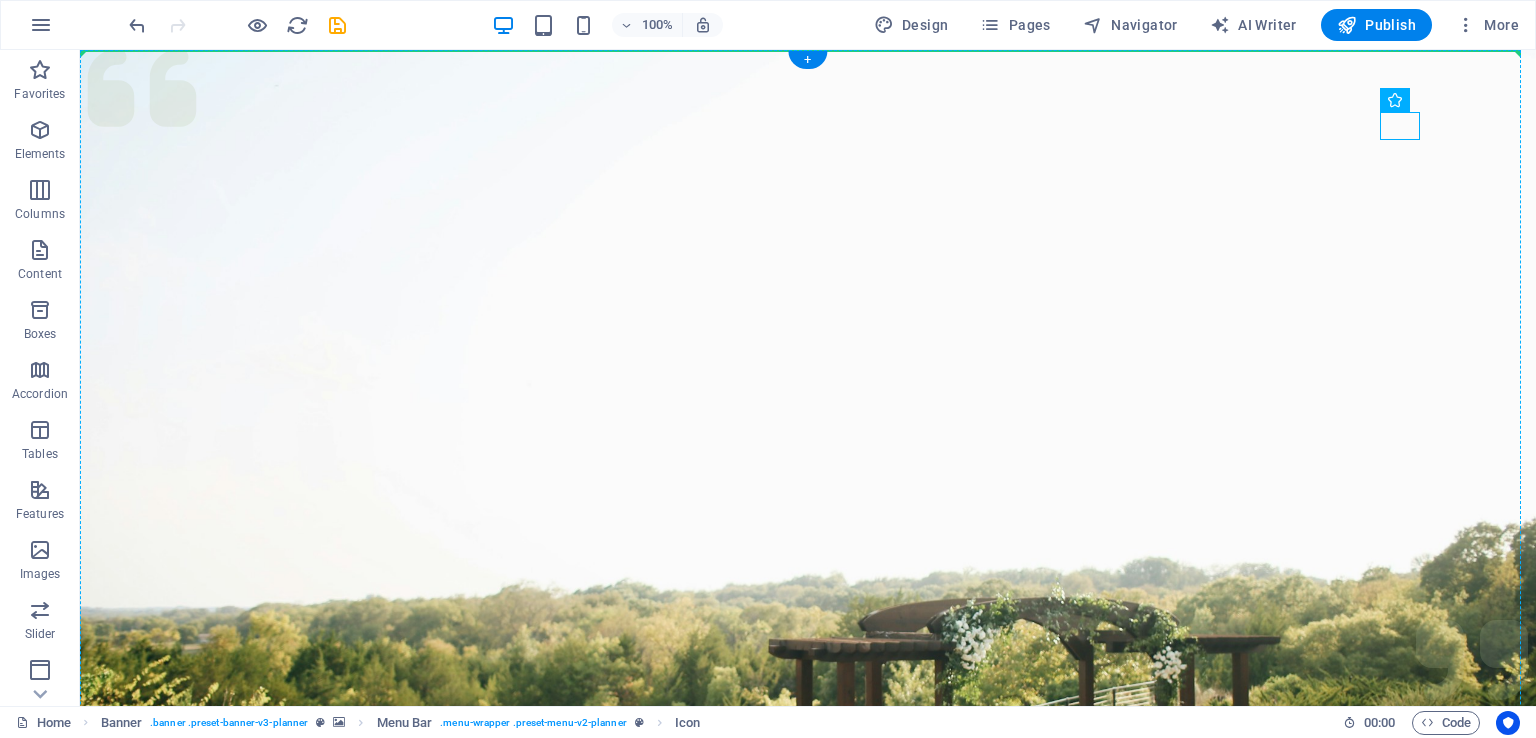 drag, startPoint x: 1409, startPoint y: 124, endPoint x: 1448, endPoint y: 124, distance: 39 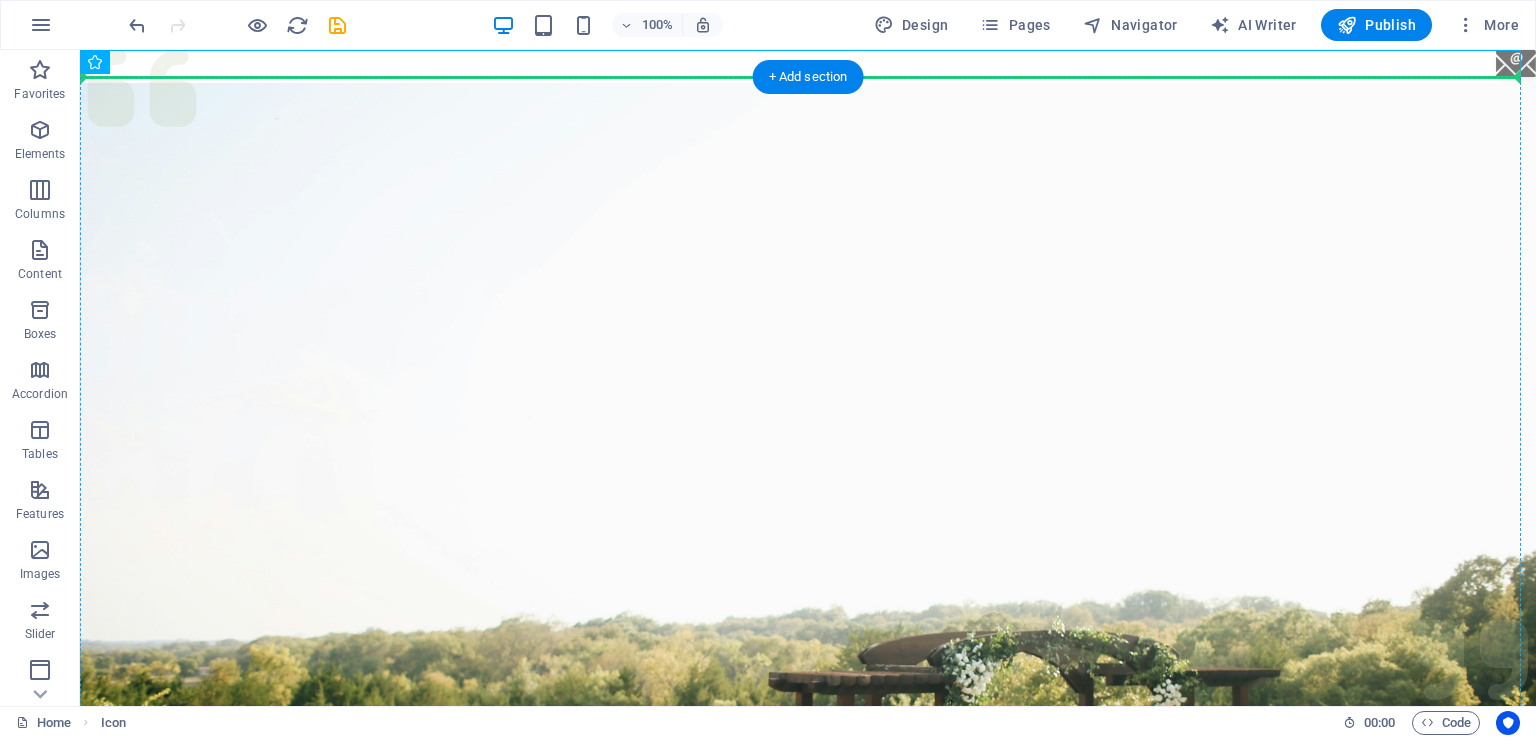 drag, startPoint x: 1507, startPoint y: 65, endPoint x: 1505, endPoint y: 109, distance: 44.04543 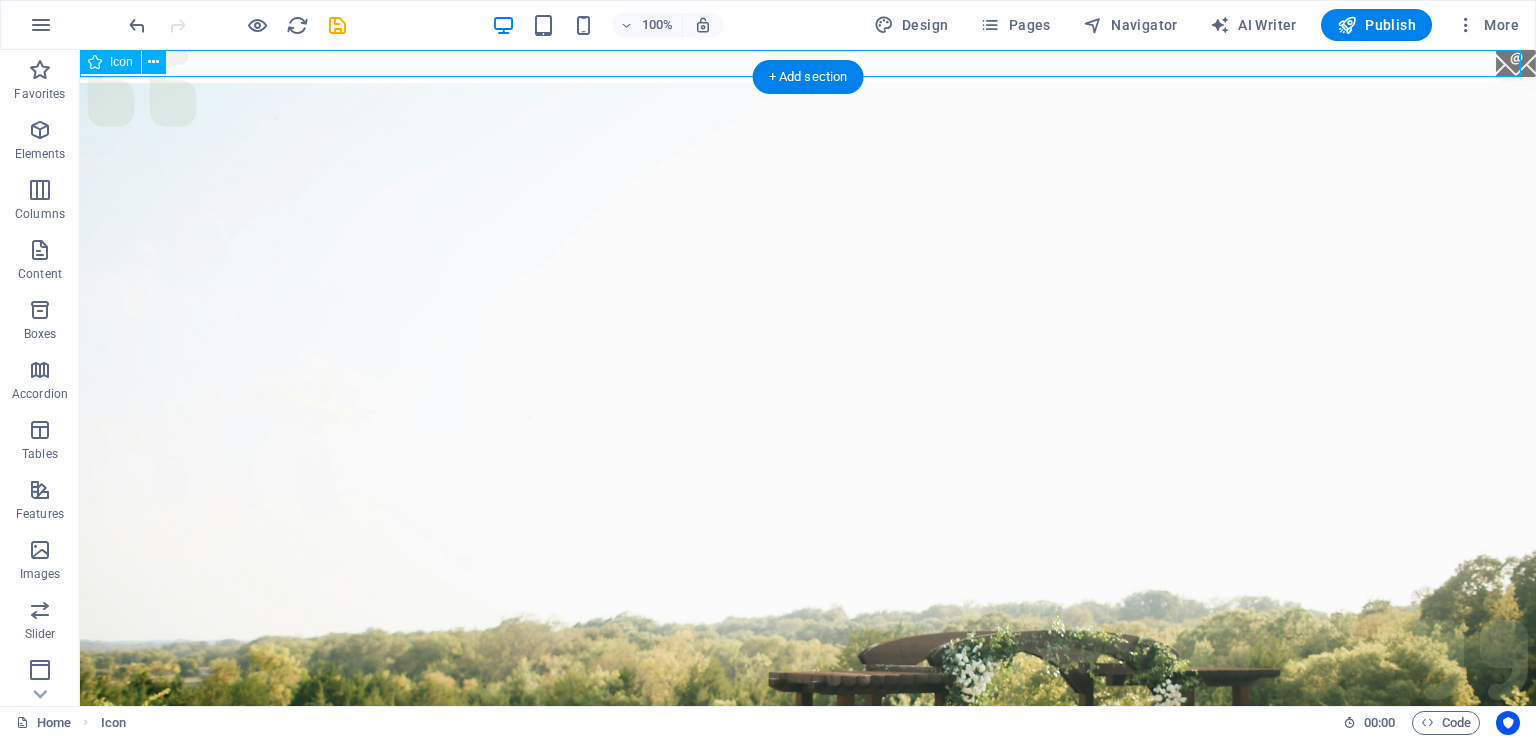 click at bounding box center (808, 66) 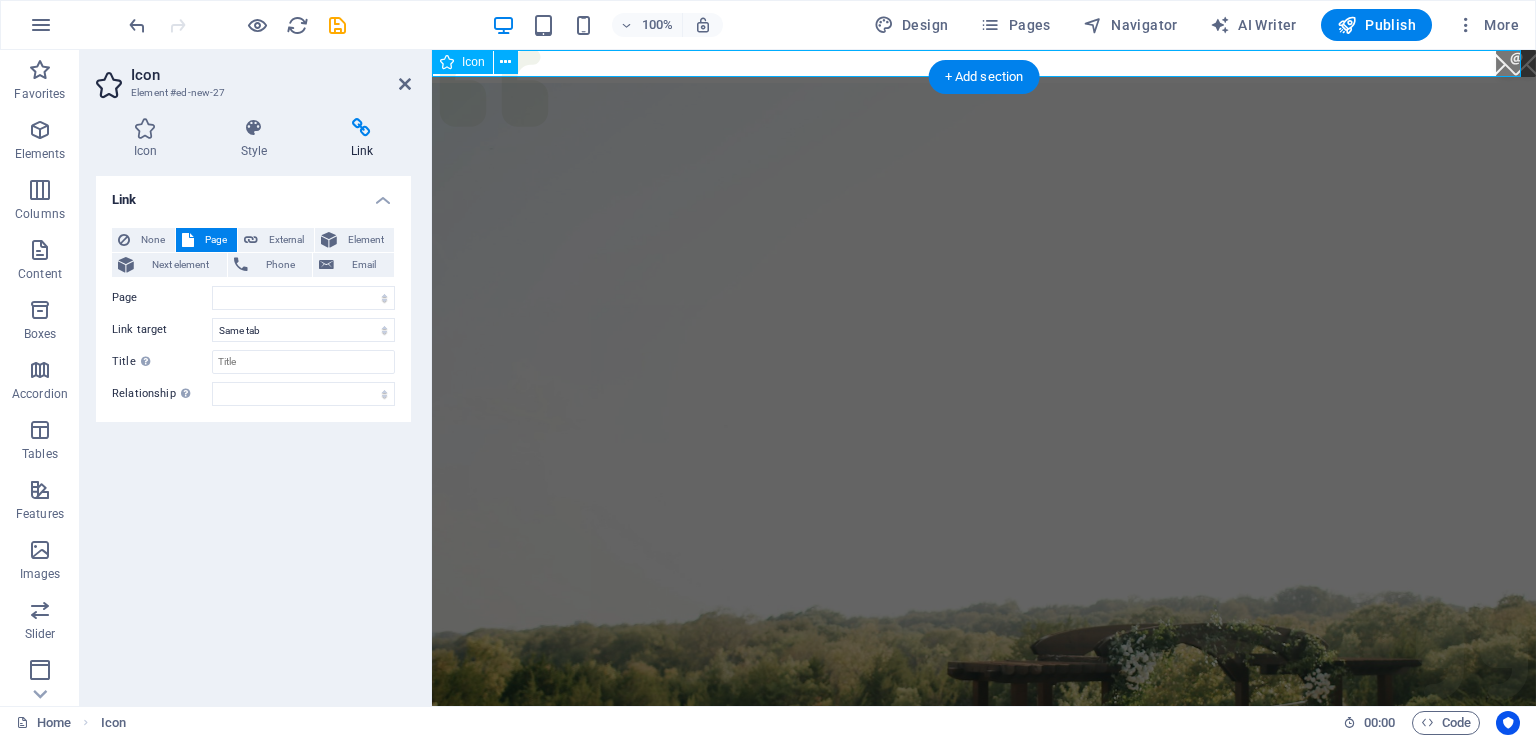 click at bounding box center [984, 66] 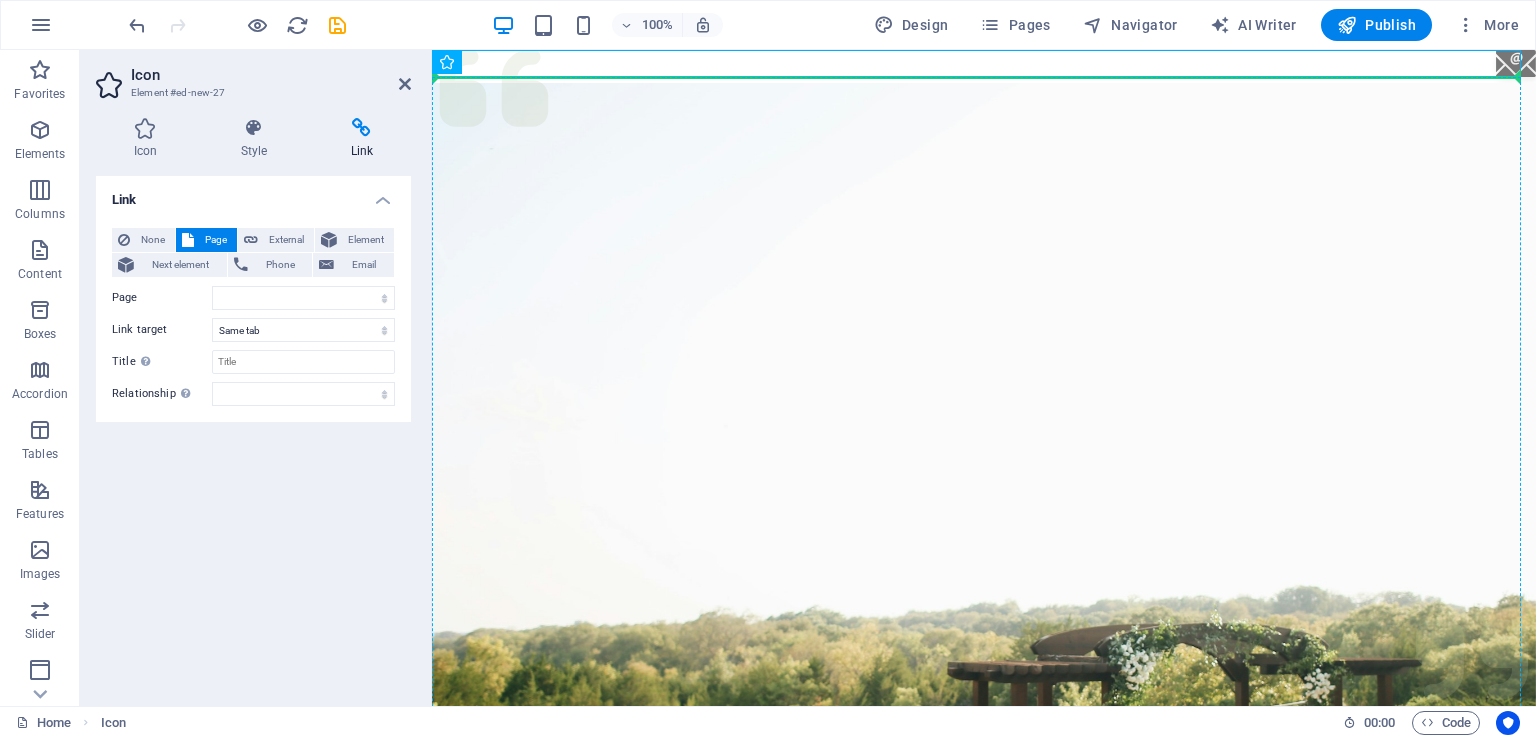 drag, startPoint x: 1501, startPoint y: 60, endPoint x: 1500, endPoint y: 100, distance: 40.012497 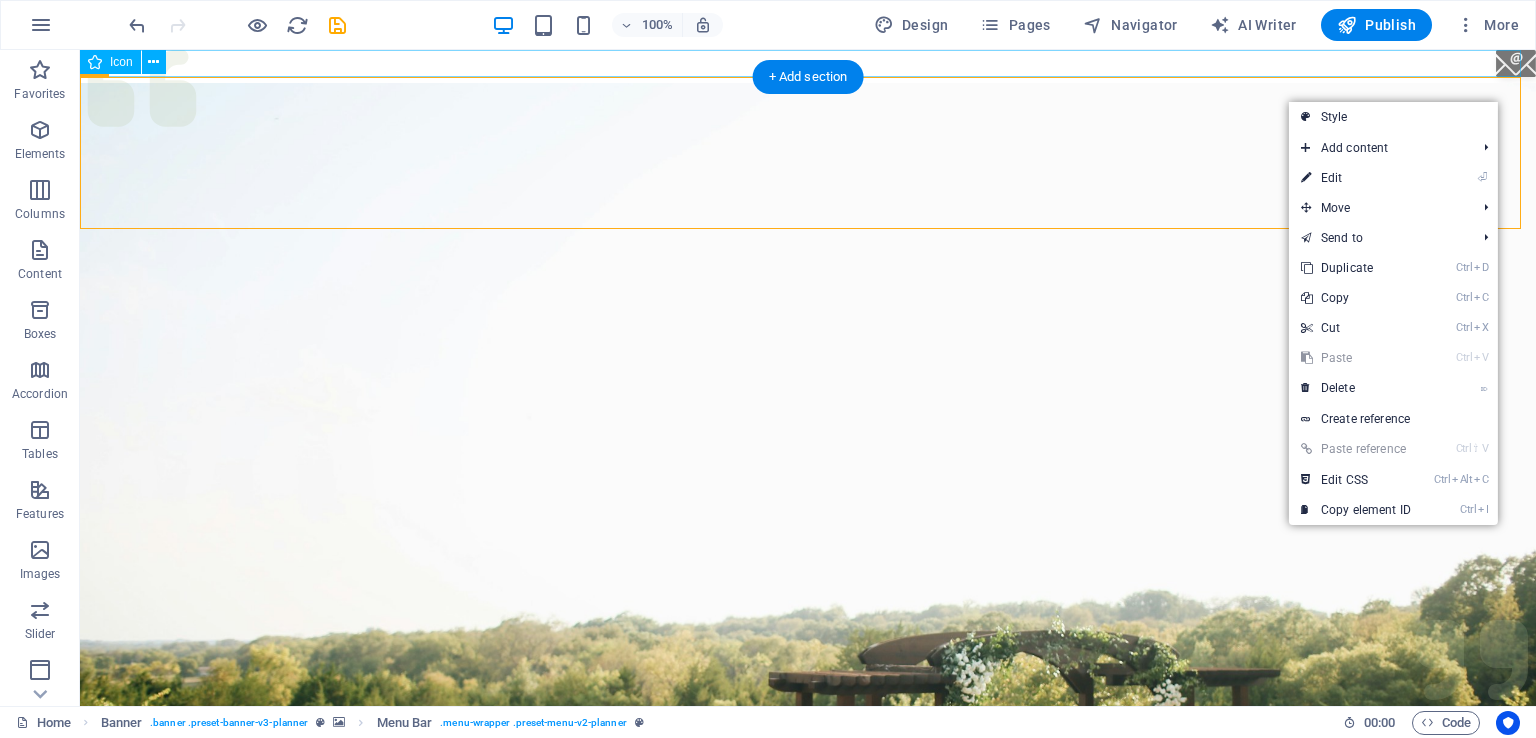 click at bounding box center [808, 66] 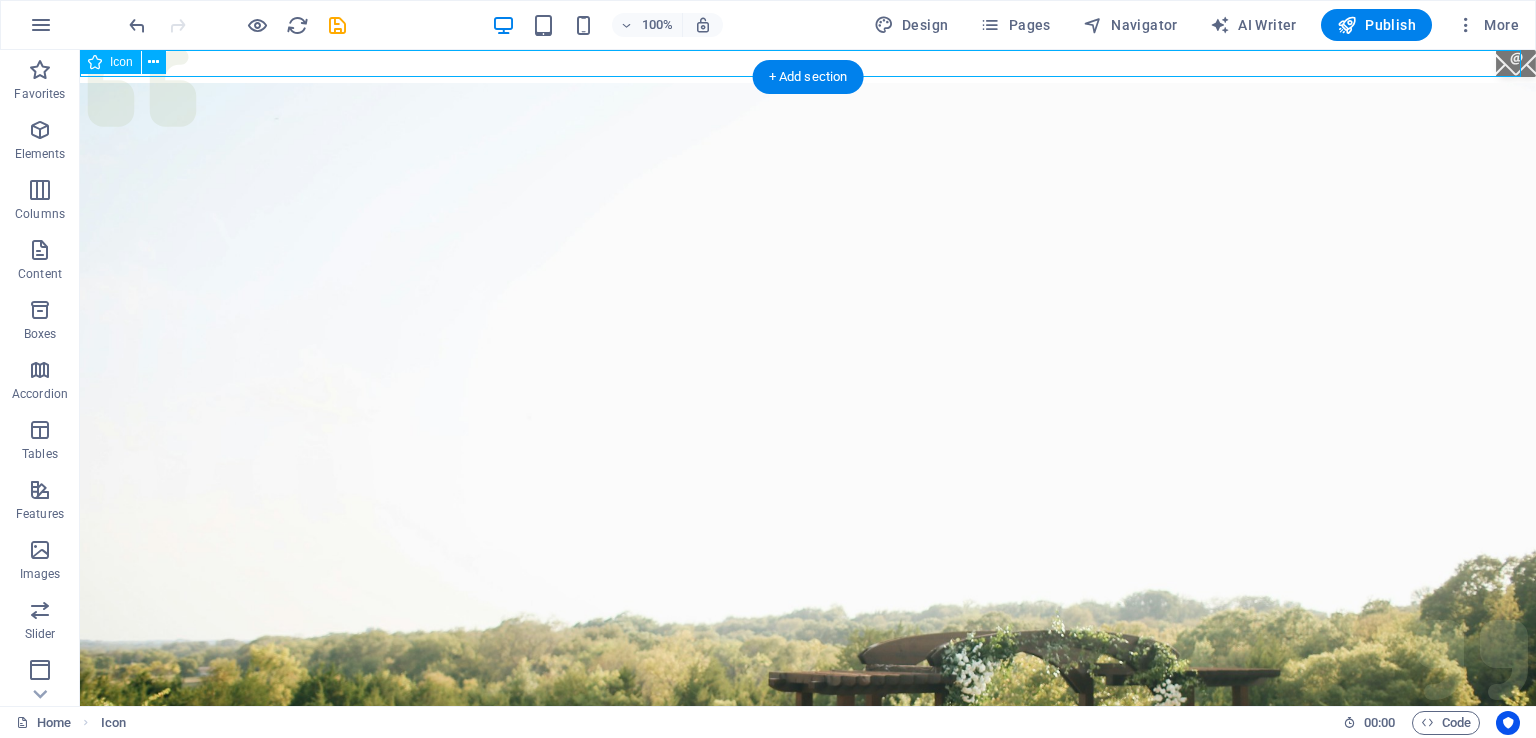 click at bounding box center [808, 66] 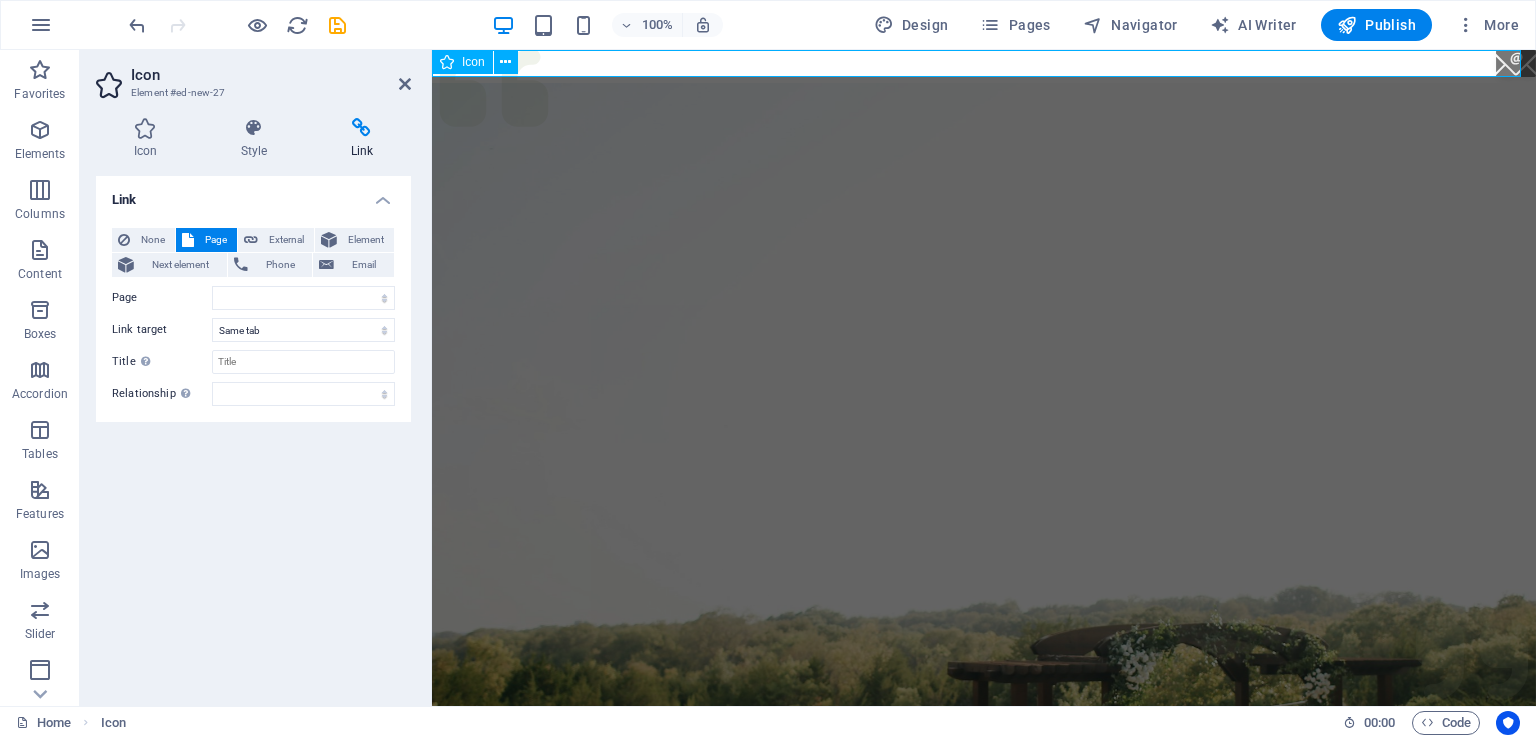 click at bounding box center (984, 66) 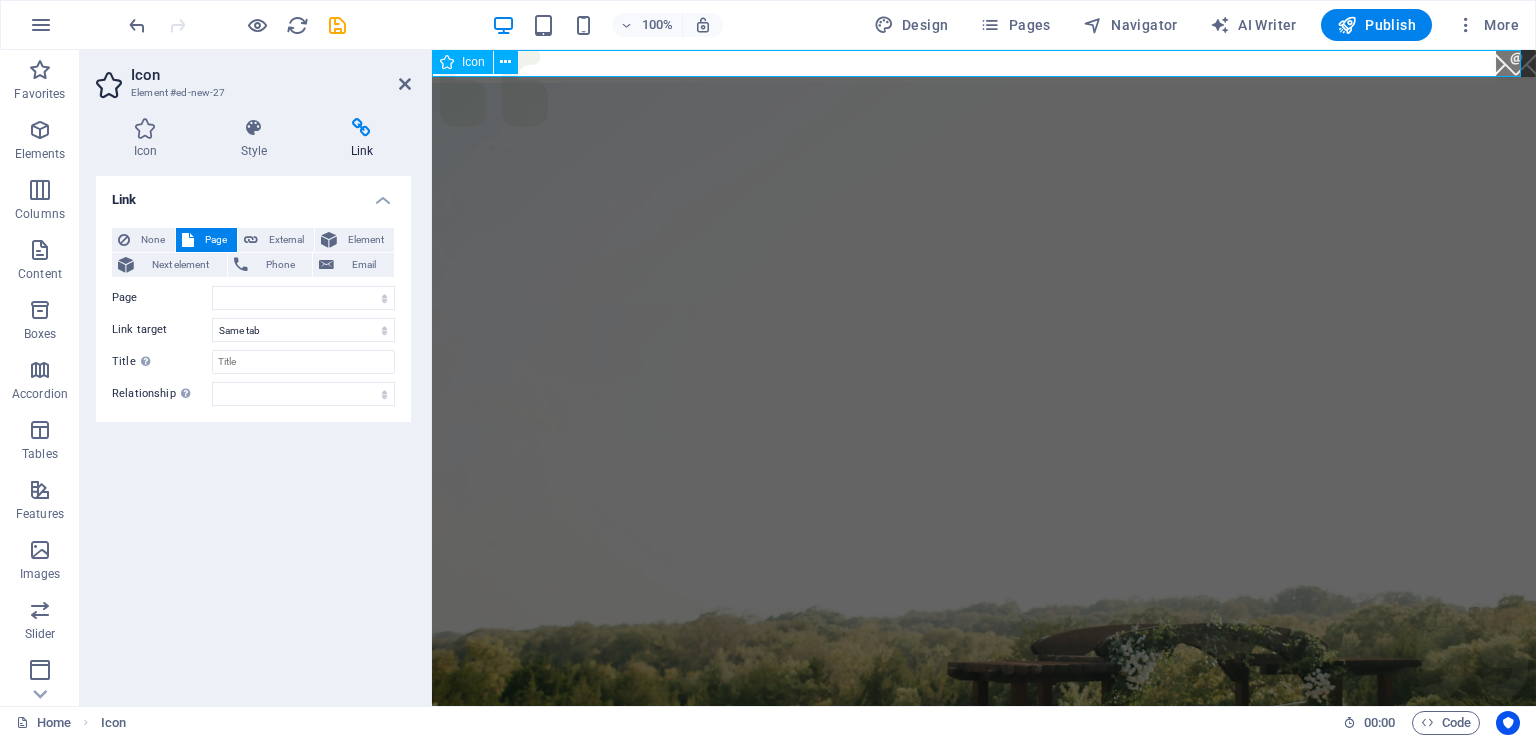 click at bounding box center [984, 66] 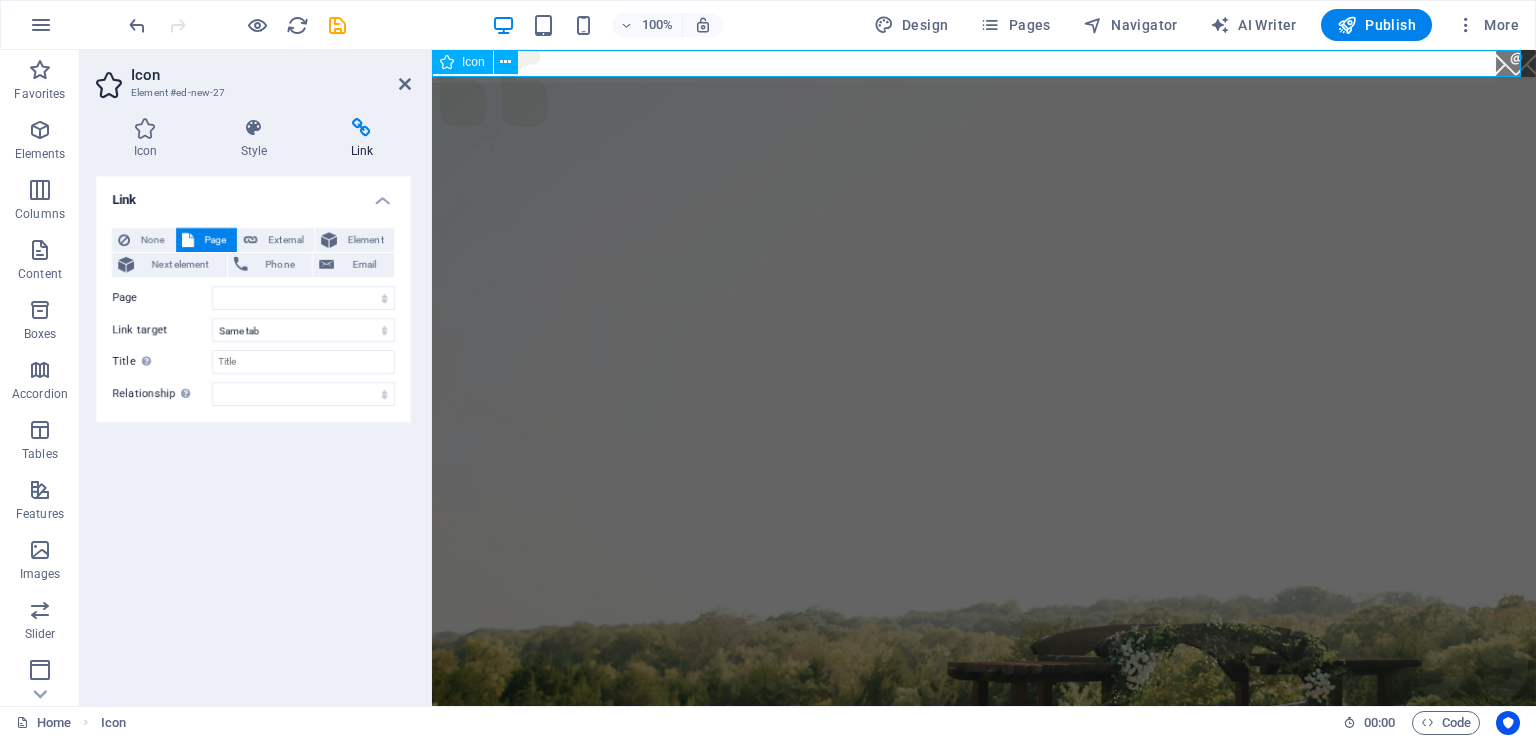 click at bounding box center [984, 66] 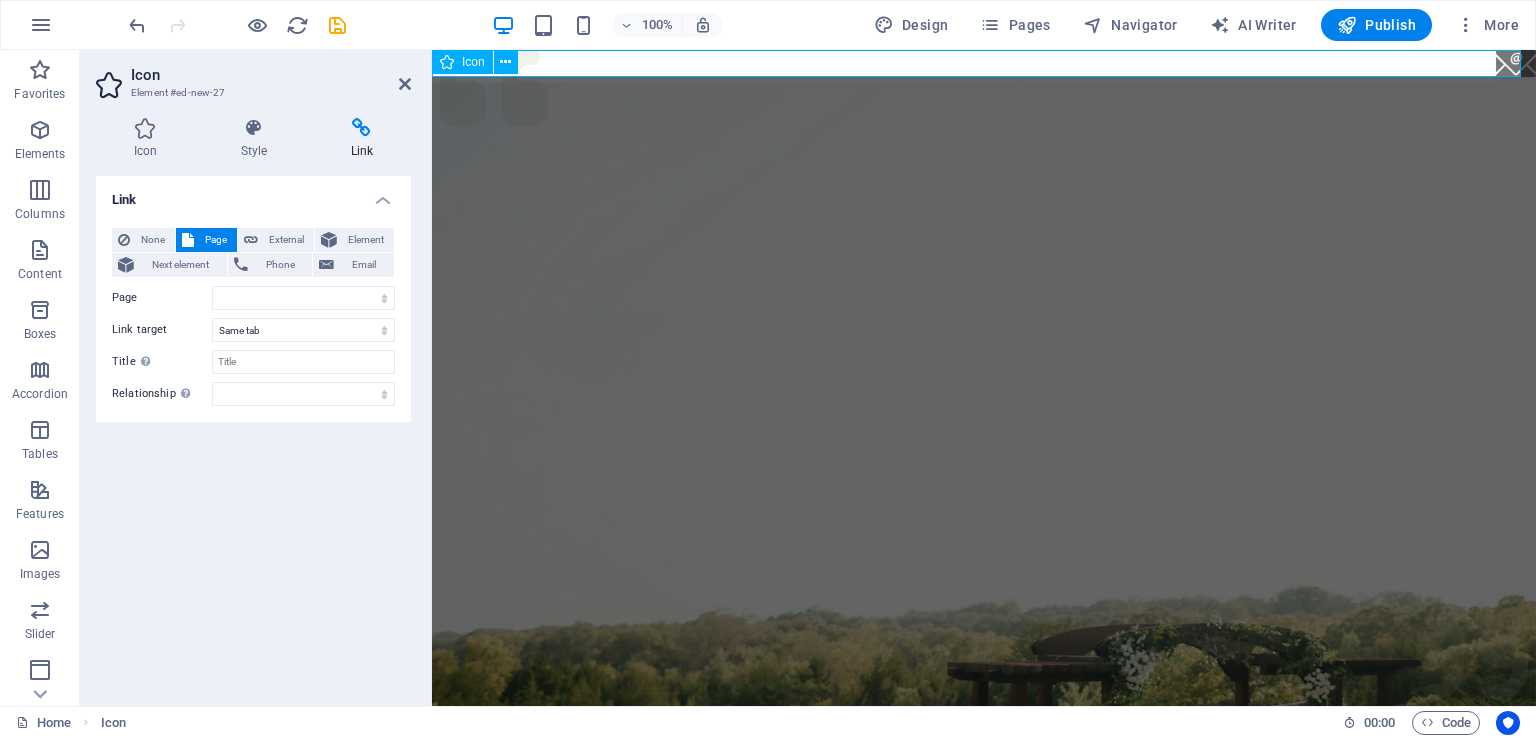 click at bounding box center (984, 66) 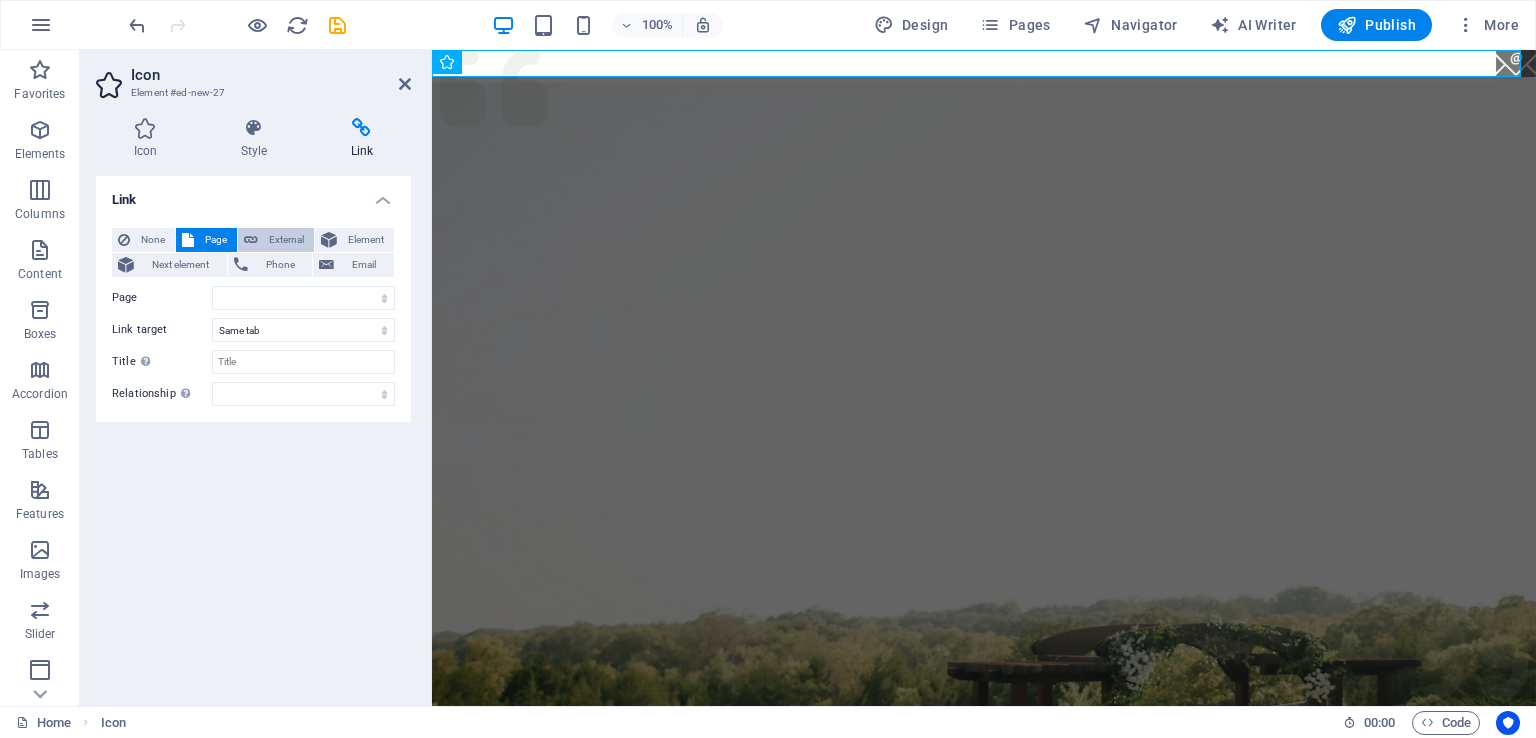 click on "External" at bounding box center (286, 240) 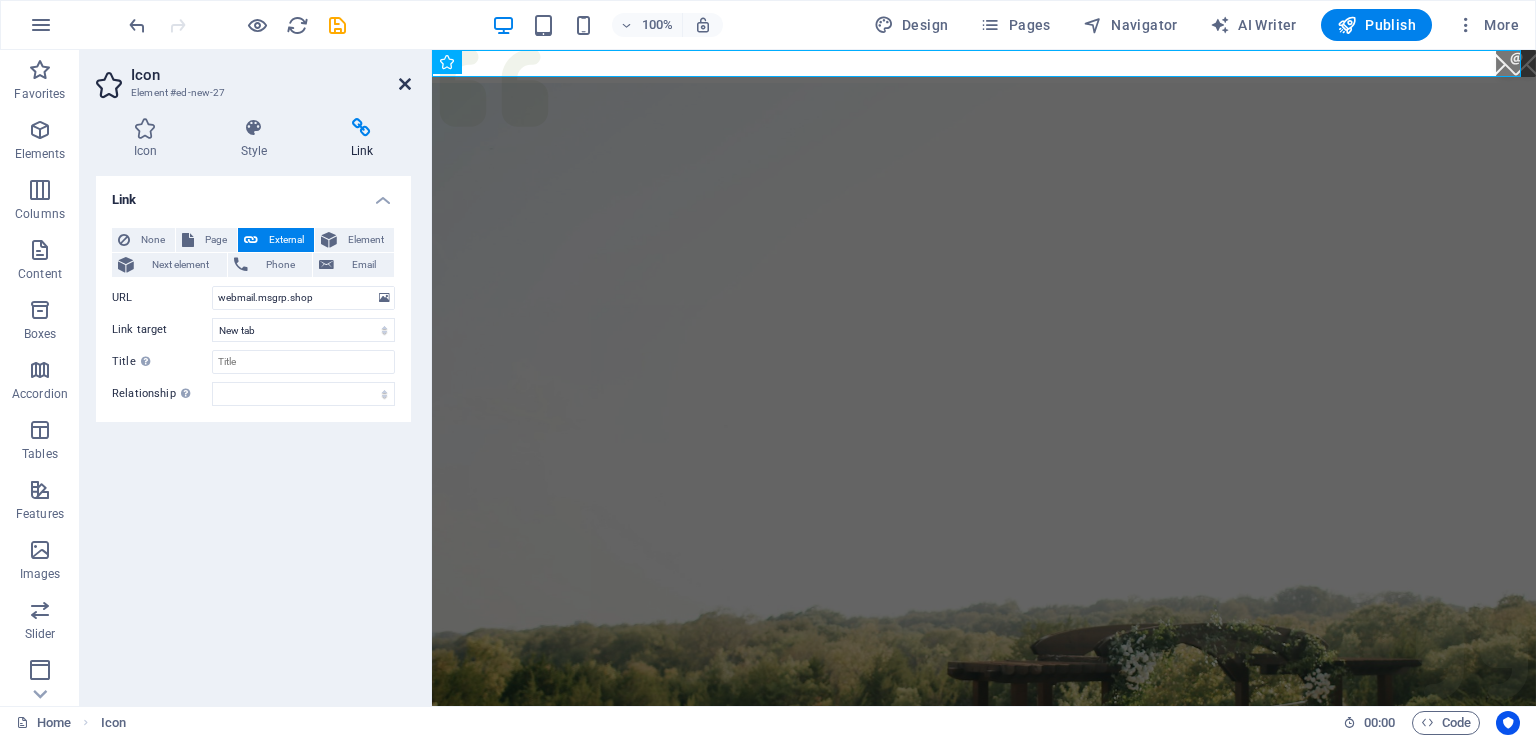 click at bounding box center [405, 84] 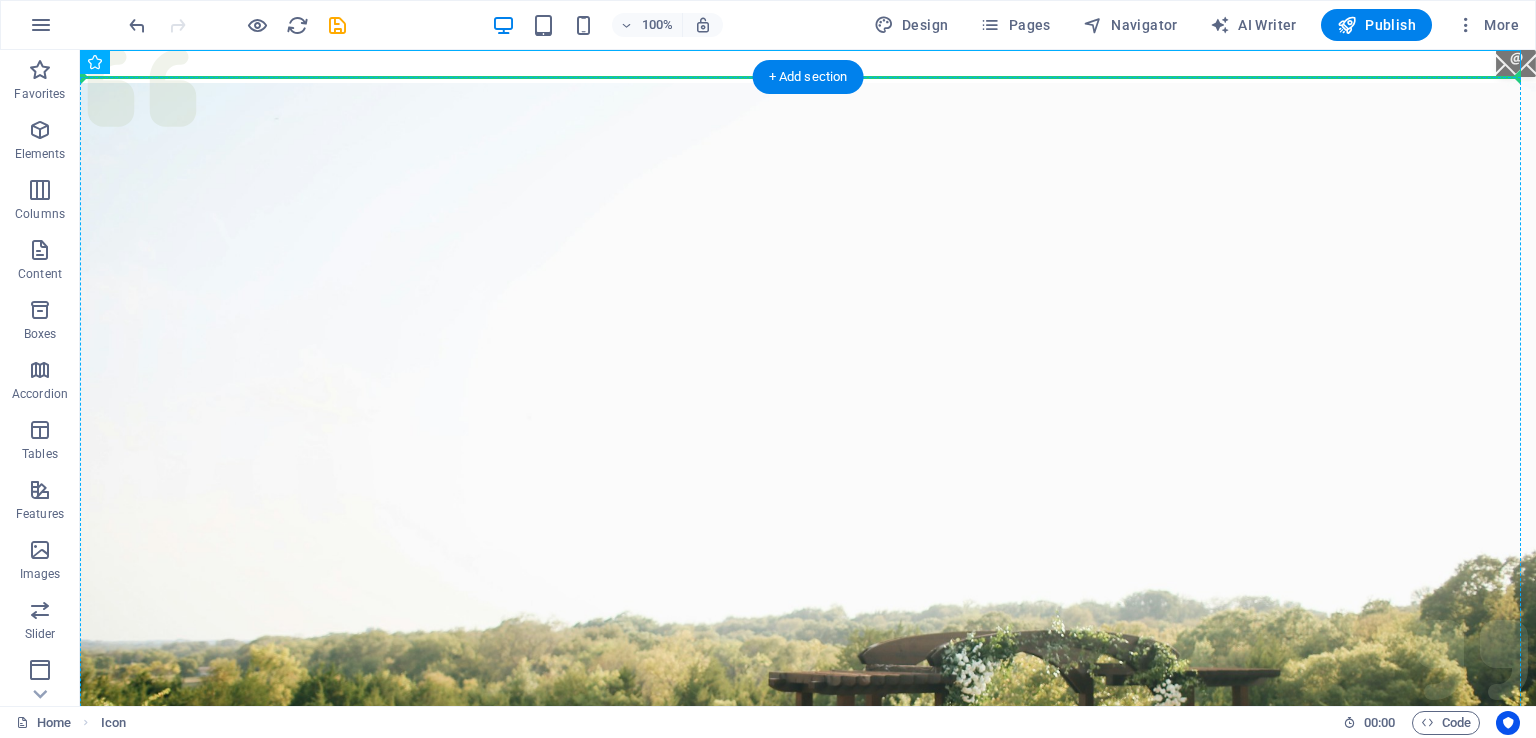 drag, startPoint x: 1506, startPoint y: 56, endPoint x: 1501, endPoint y: 141, distance: 85.146935 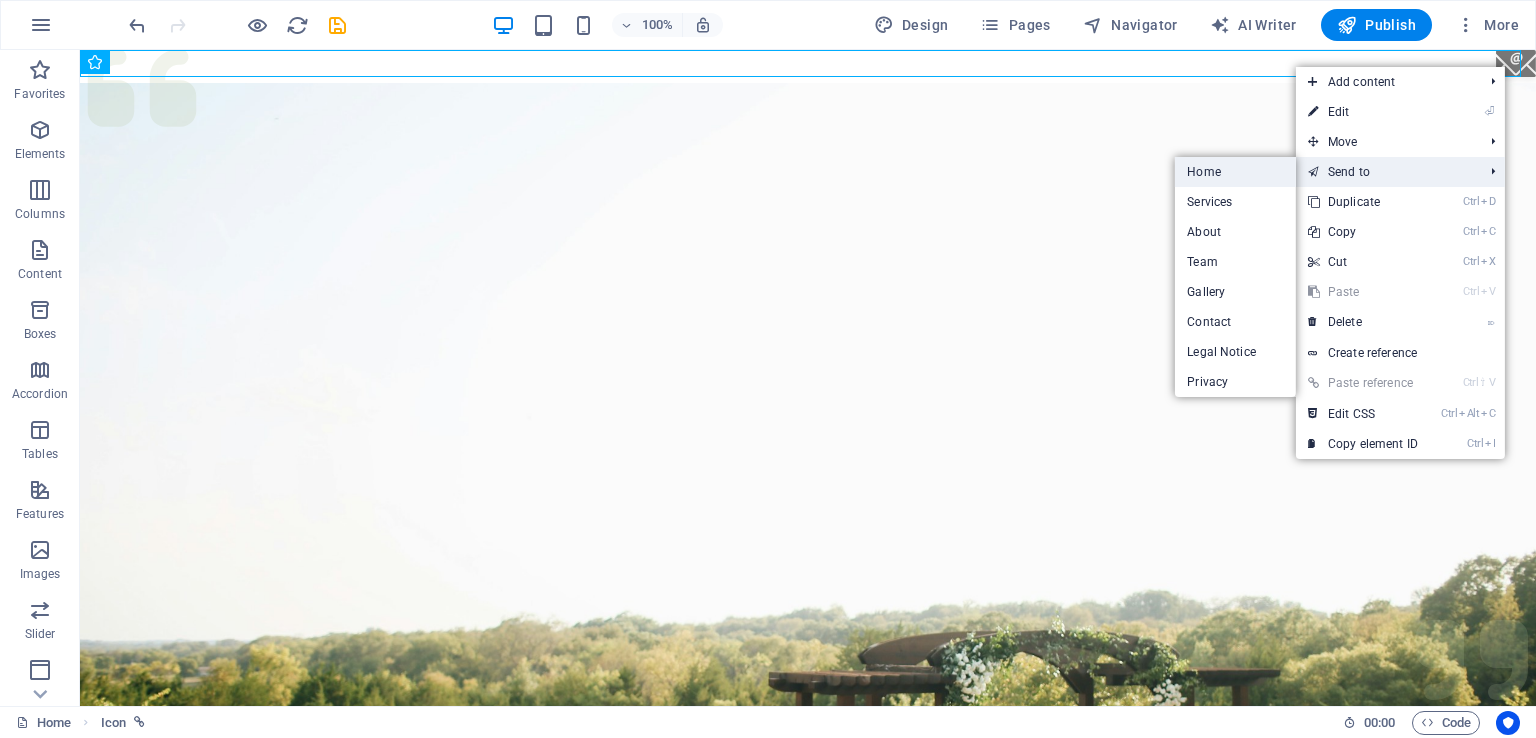 drag, startPoint x: 1205, startPoint y: 168, endPoint x: 1111, endPoint y: 143, distance: 97.26767 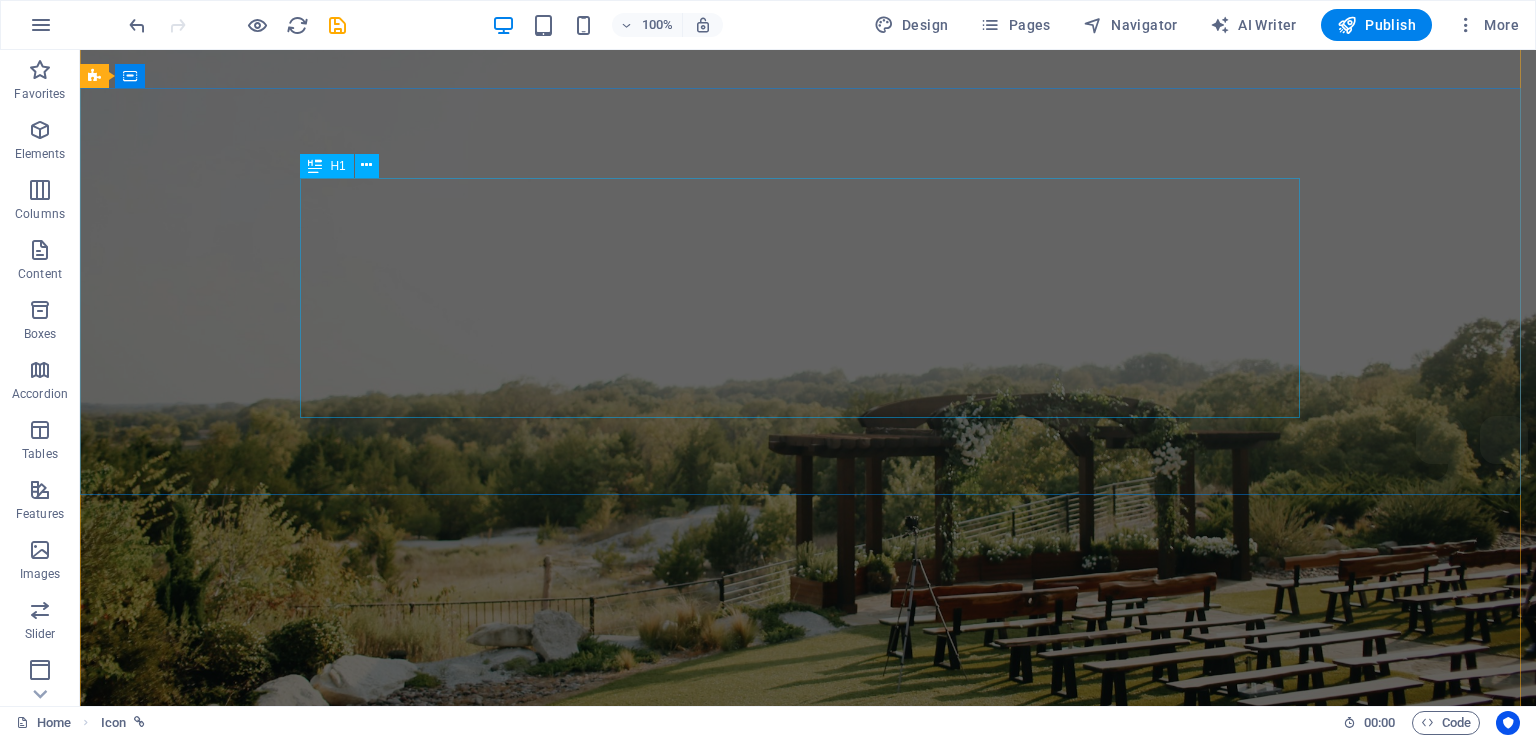scroll, scrollTop: 0, scrollLeft: 0, axis: both 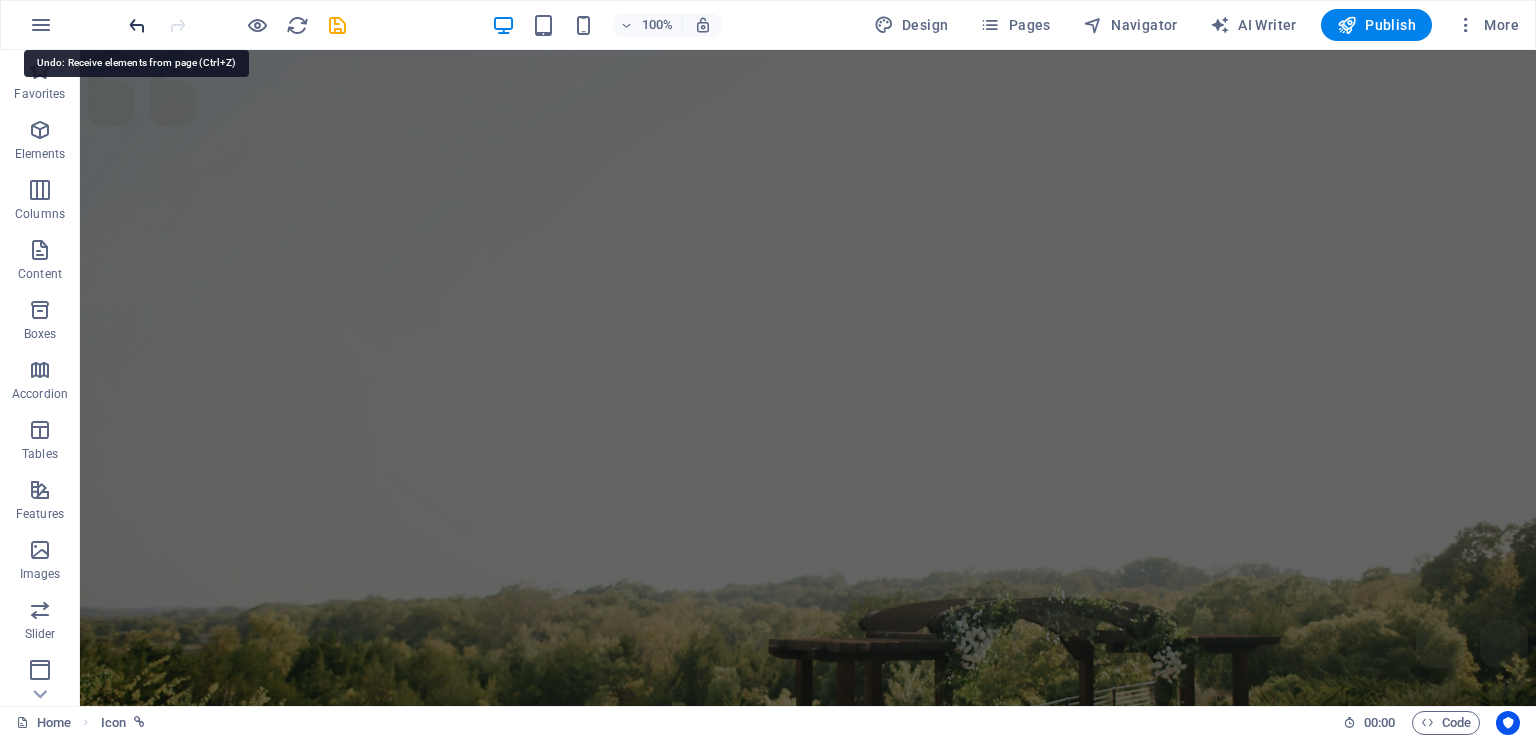 click at bounding box center [137, 25] 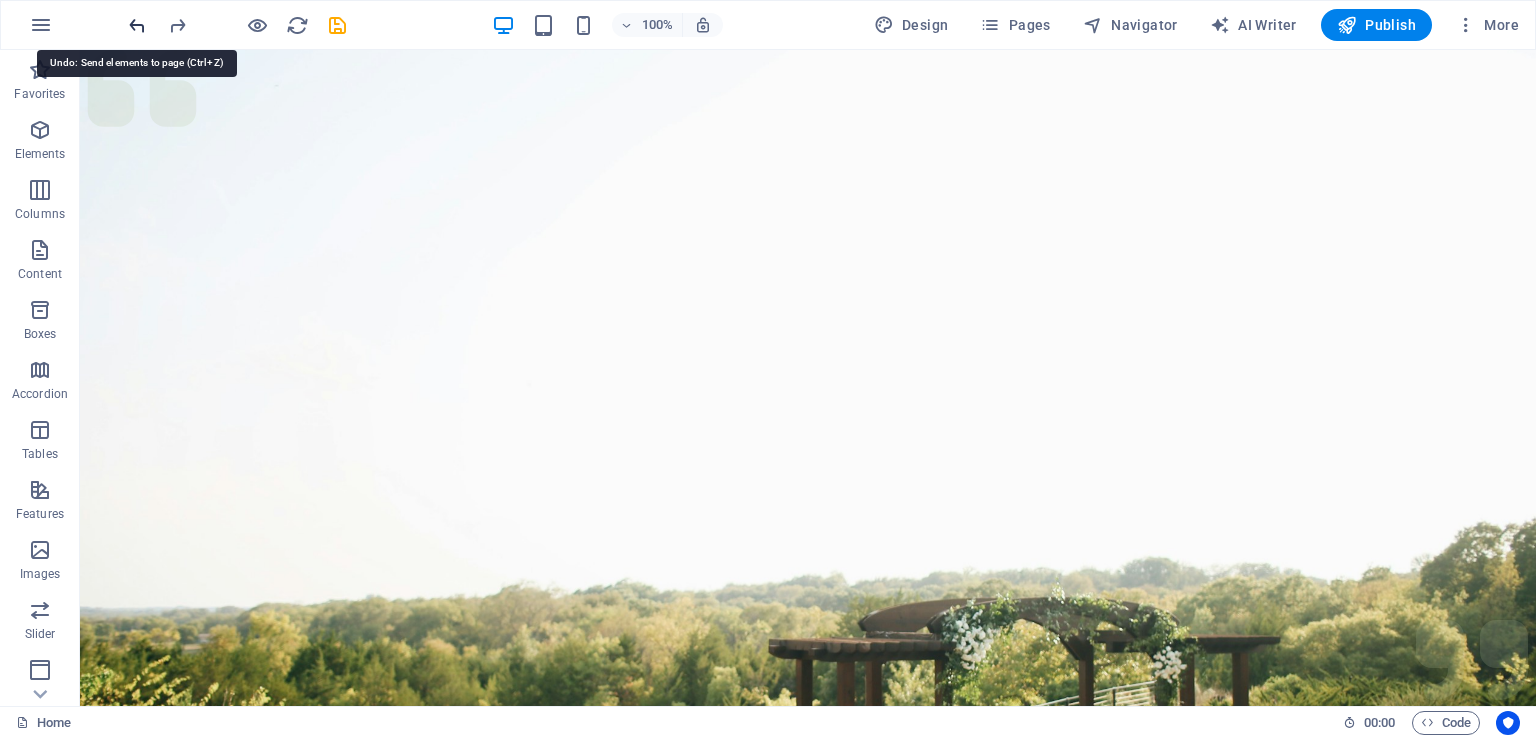 click at bounding box center (137, 25) 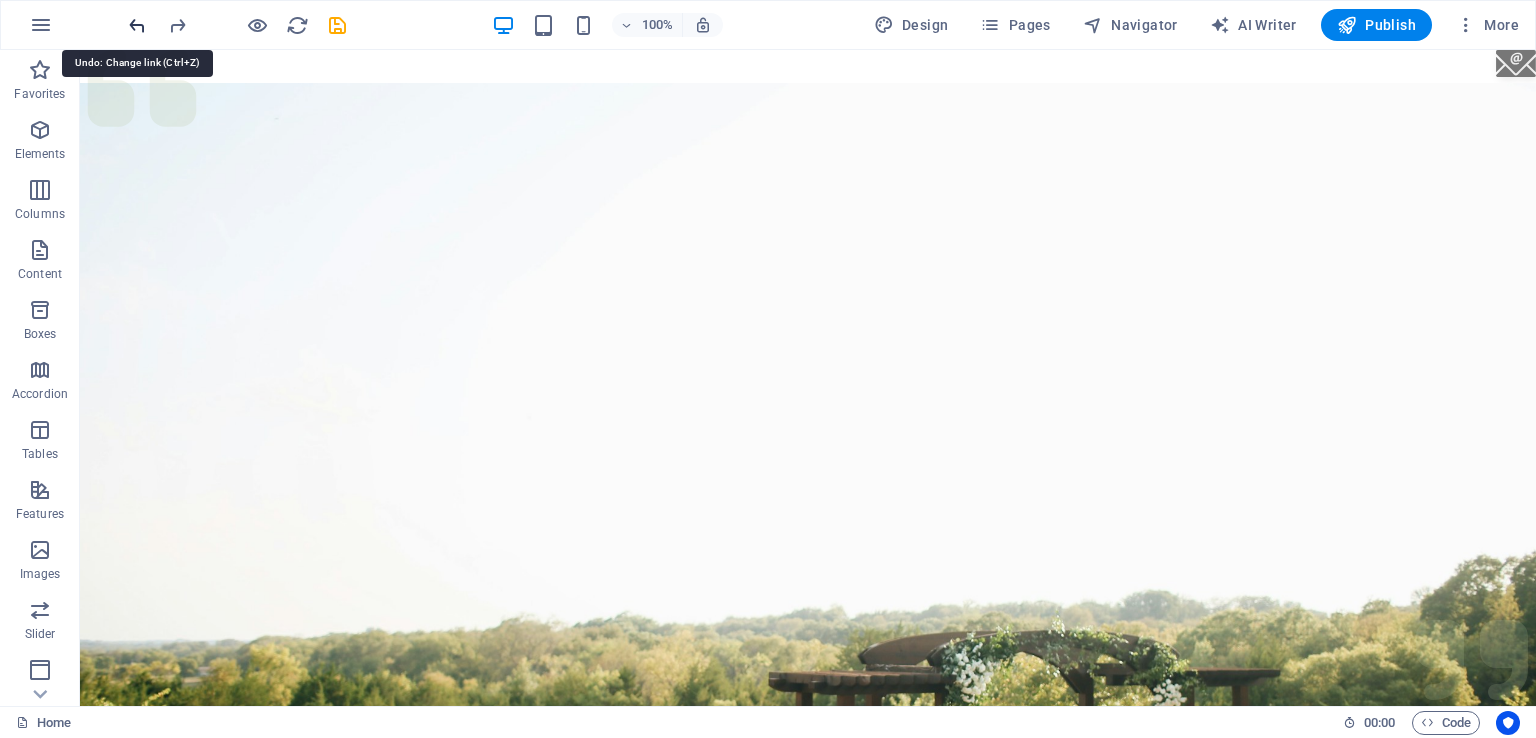 click at bounding box center (137, 25) 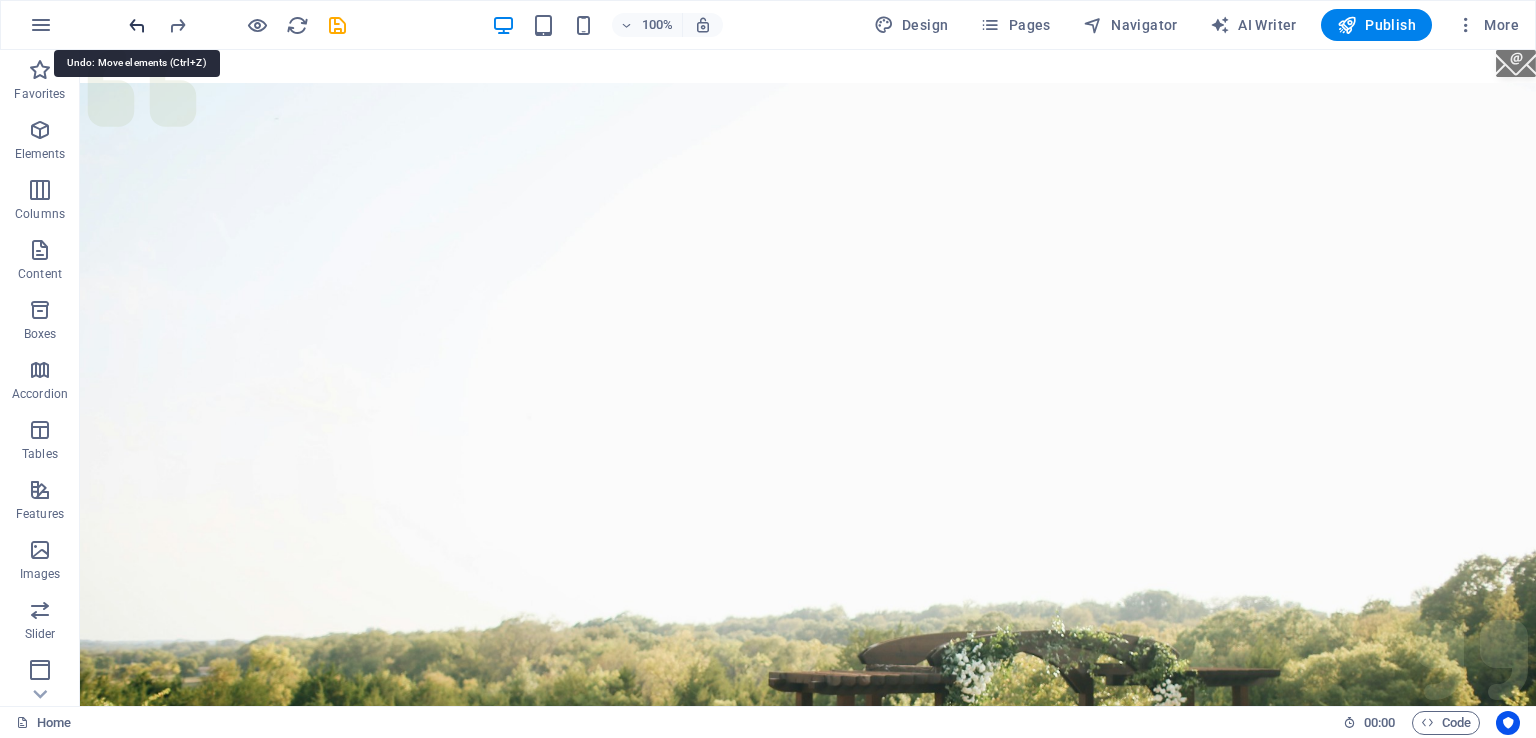 click at bounding box center [137, 25] 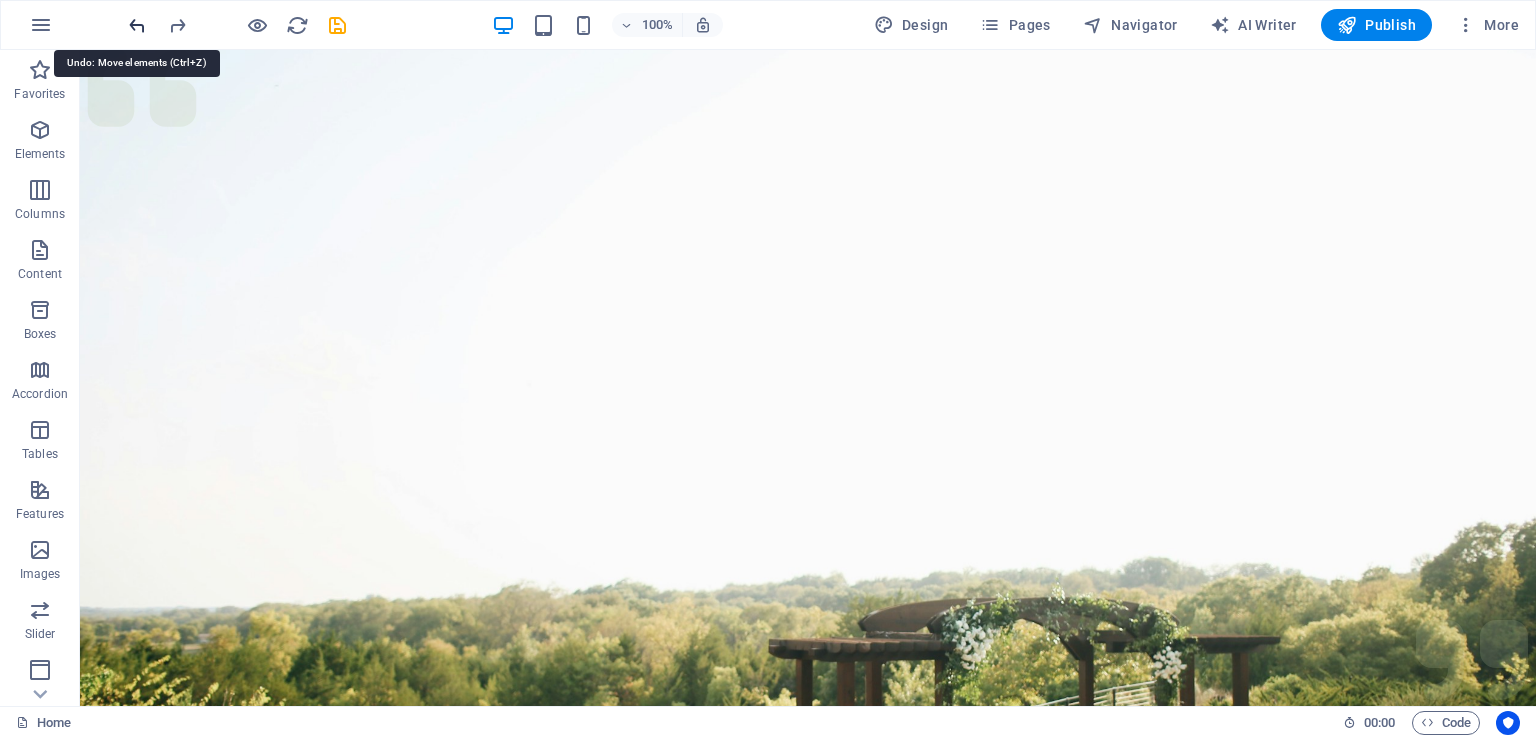 click at bounding box center (137, 25) 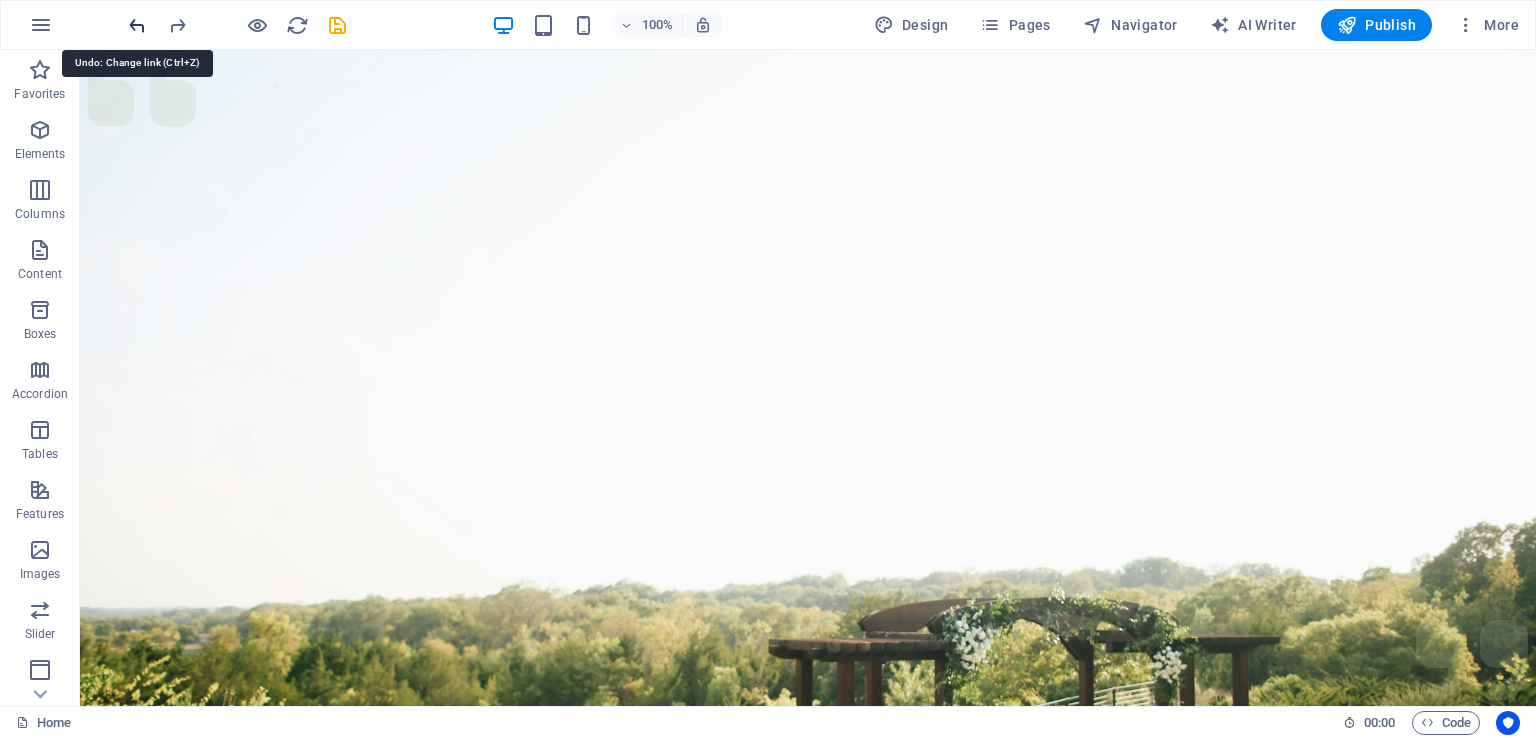 click at bounding box center [137, 25] 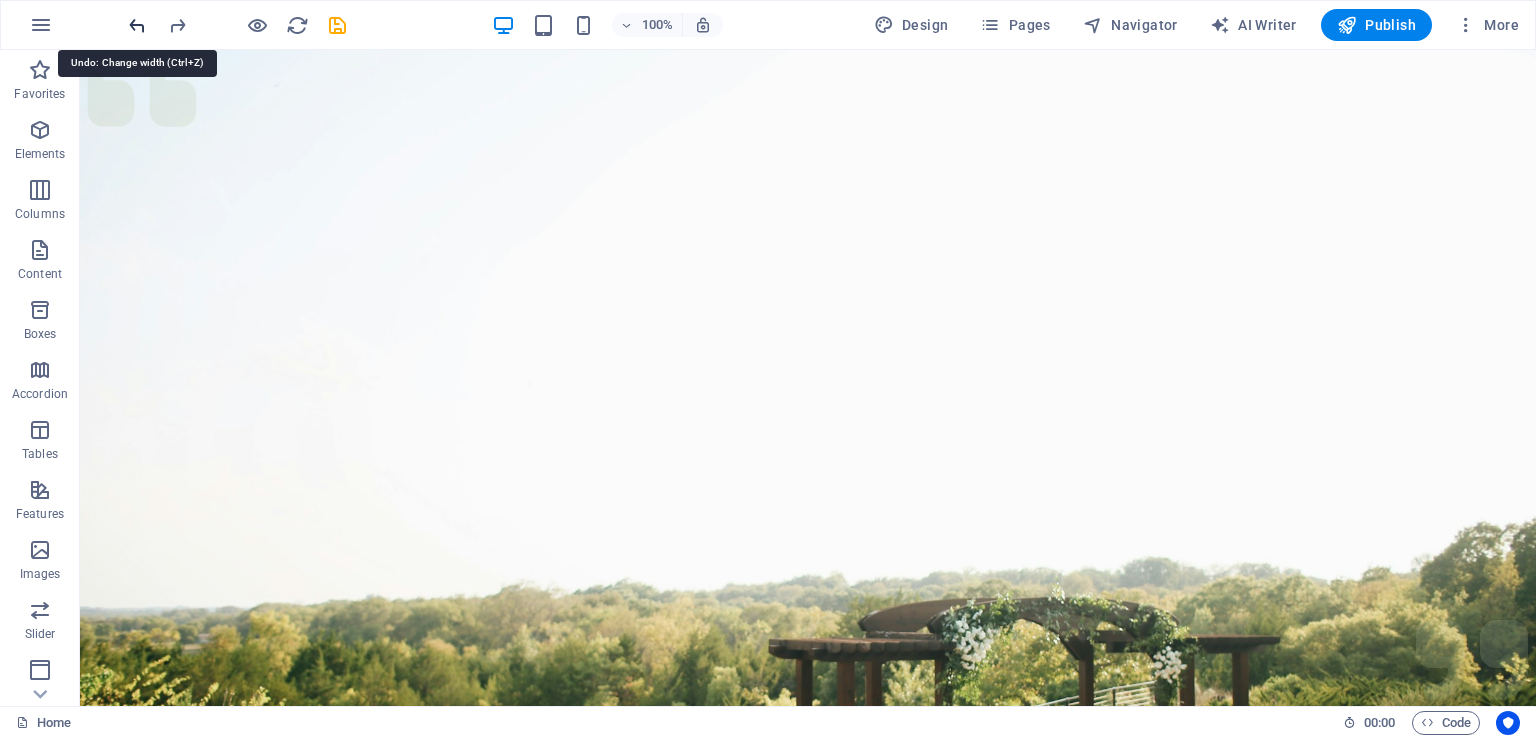 click at bounding box center [137, 25] 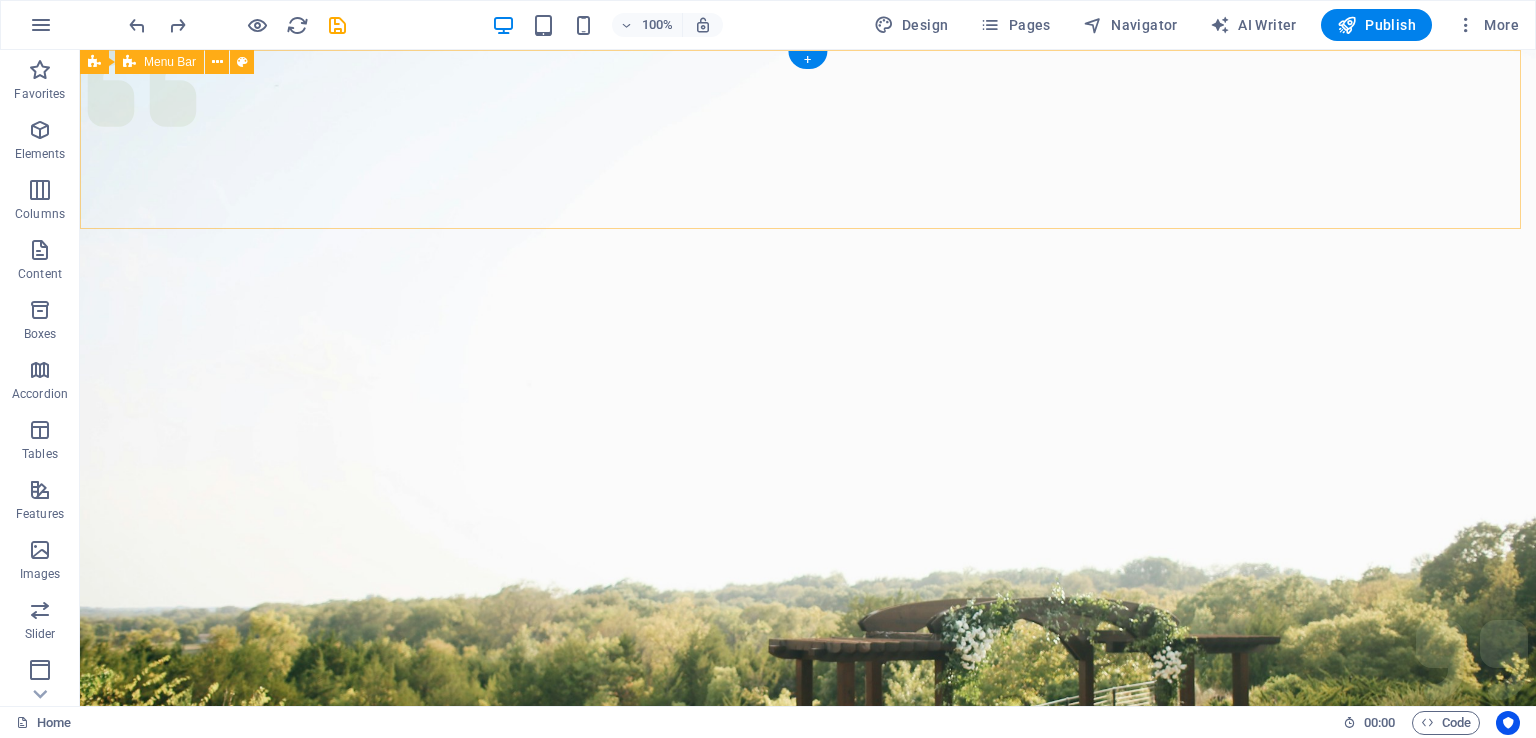 click on "MS GROUP Menu Services About Team Gallery Contact Get in touch" at bounding box center [808, 1086] 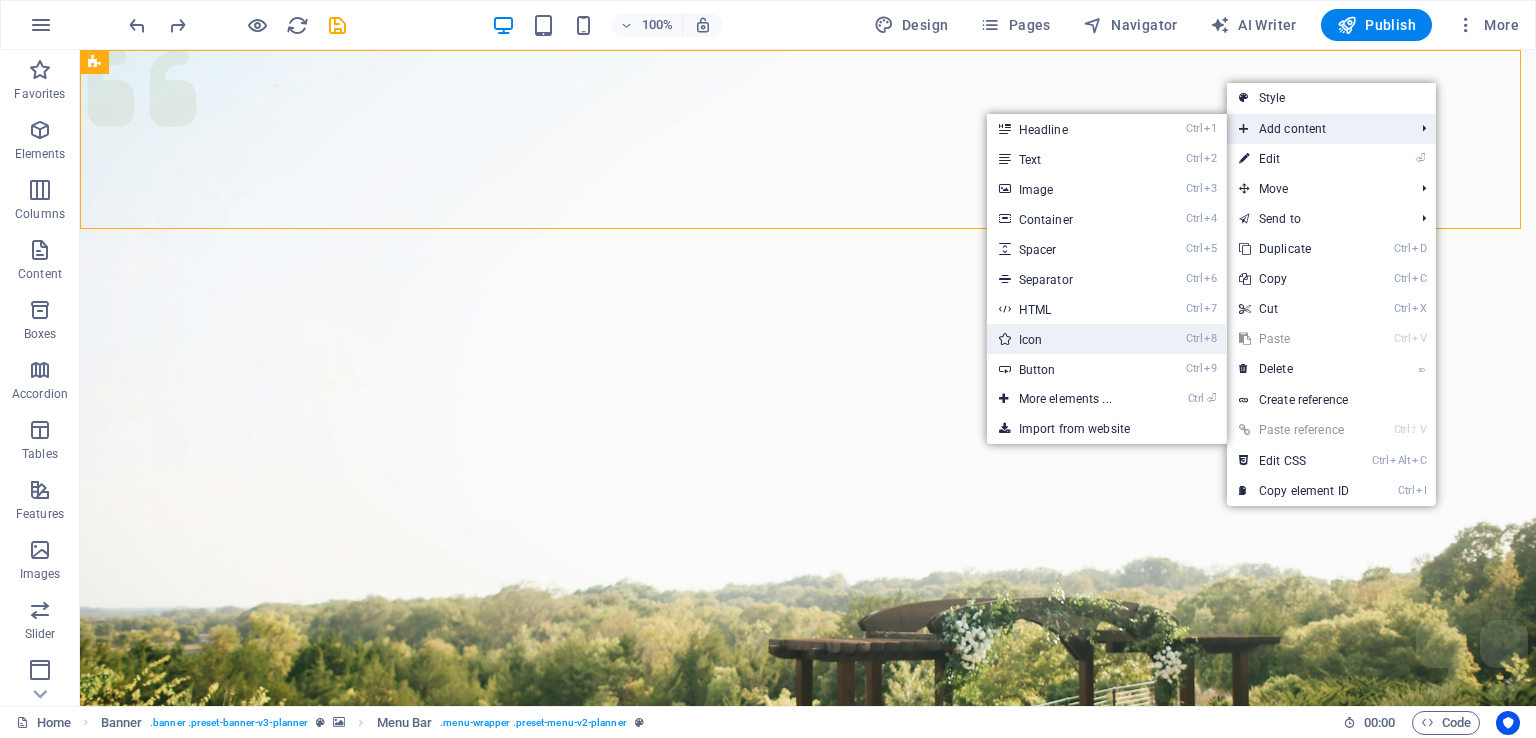 click on "Ctrl 8  Icon" at bounding box center [1069, 339] 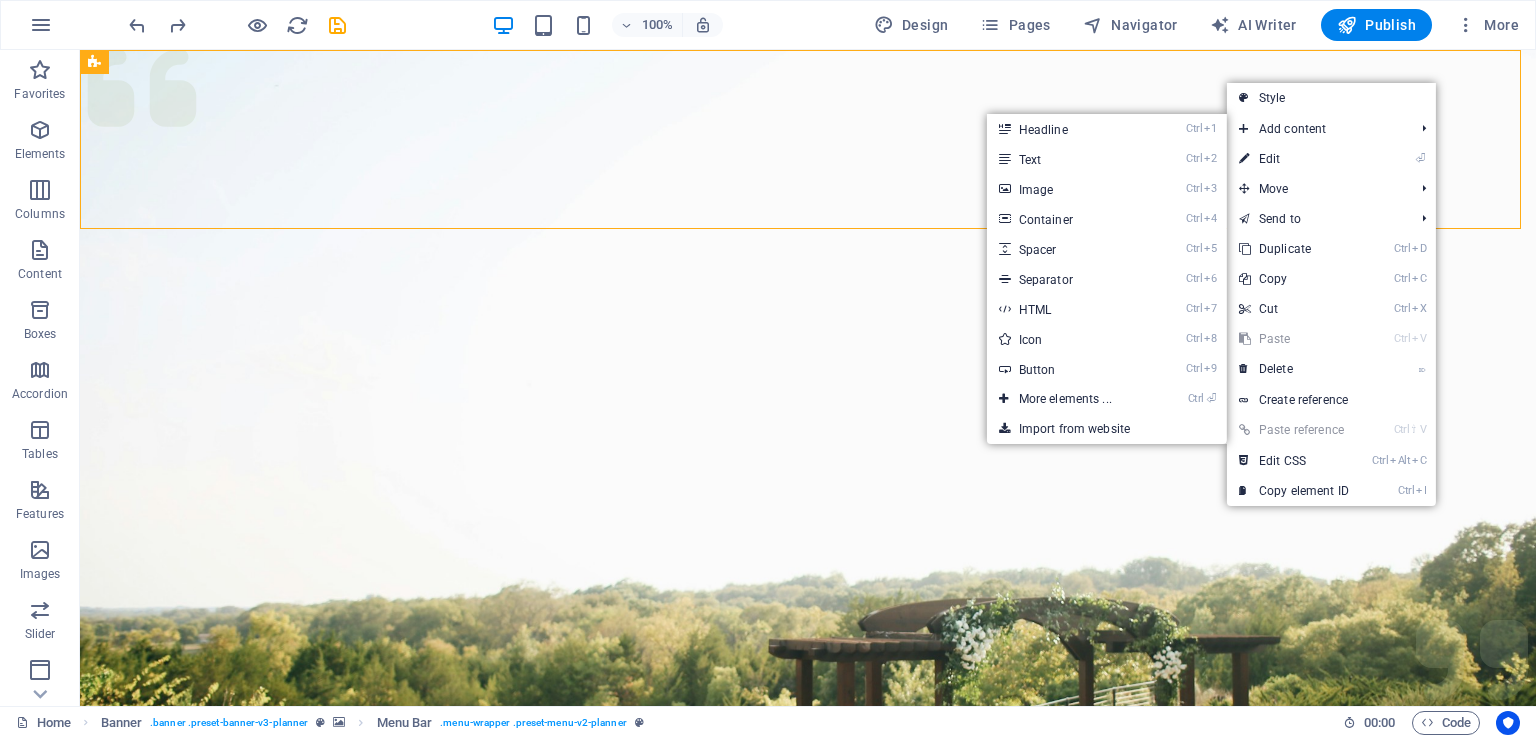 select on "xMidYMid" 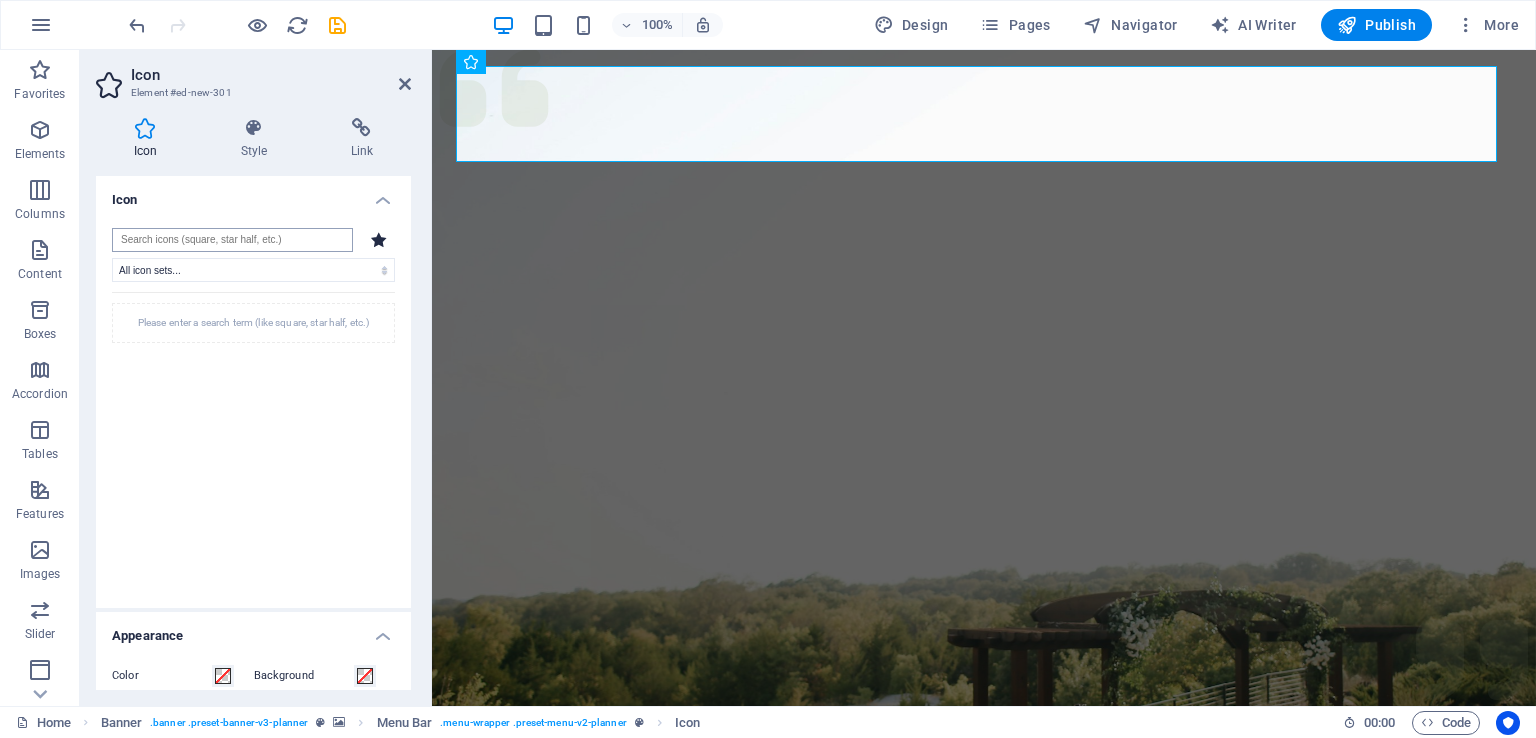 click at bounding box center (232, 240) 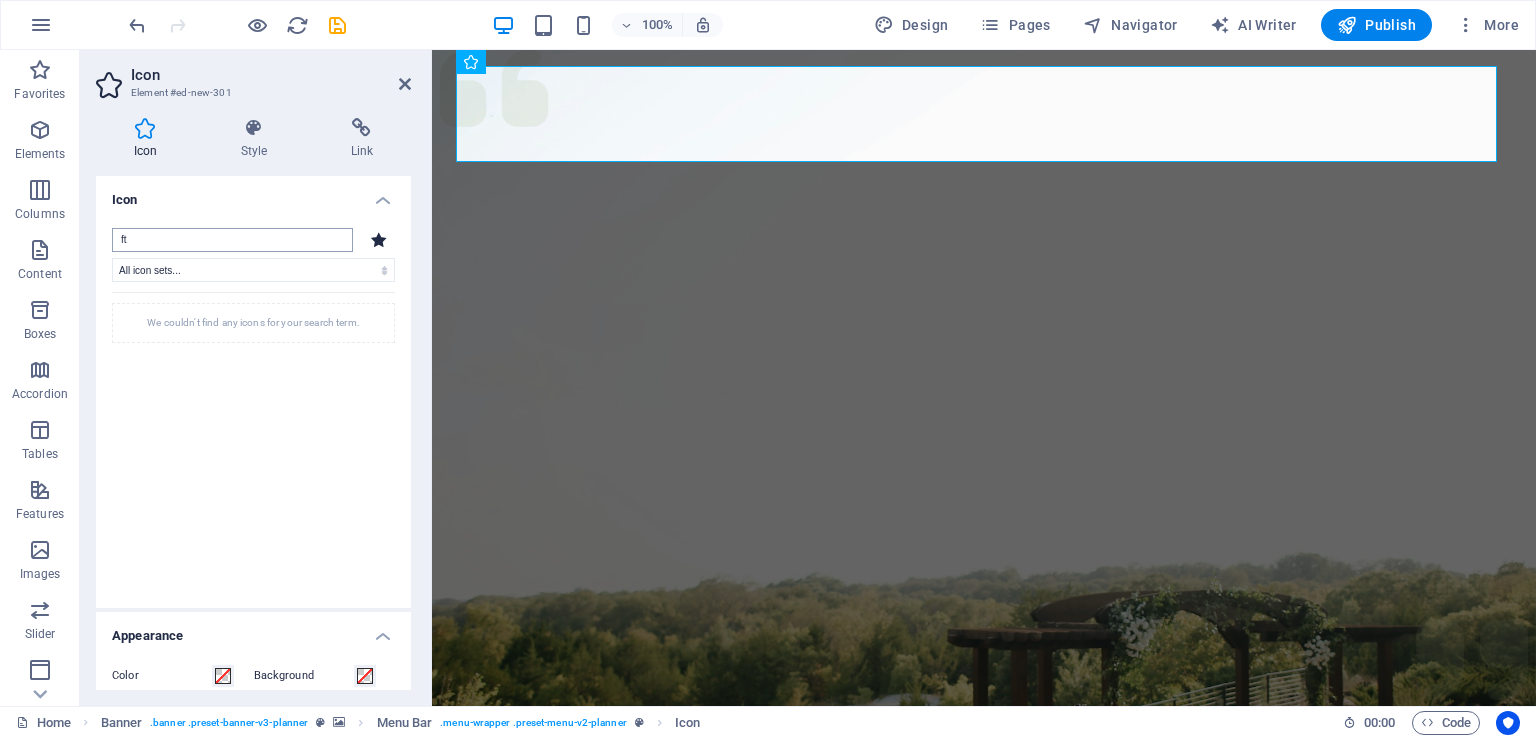 type on "f" 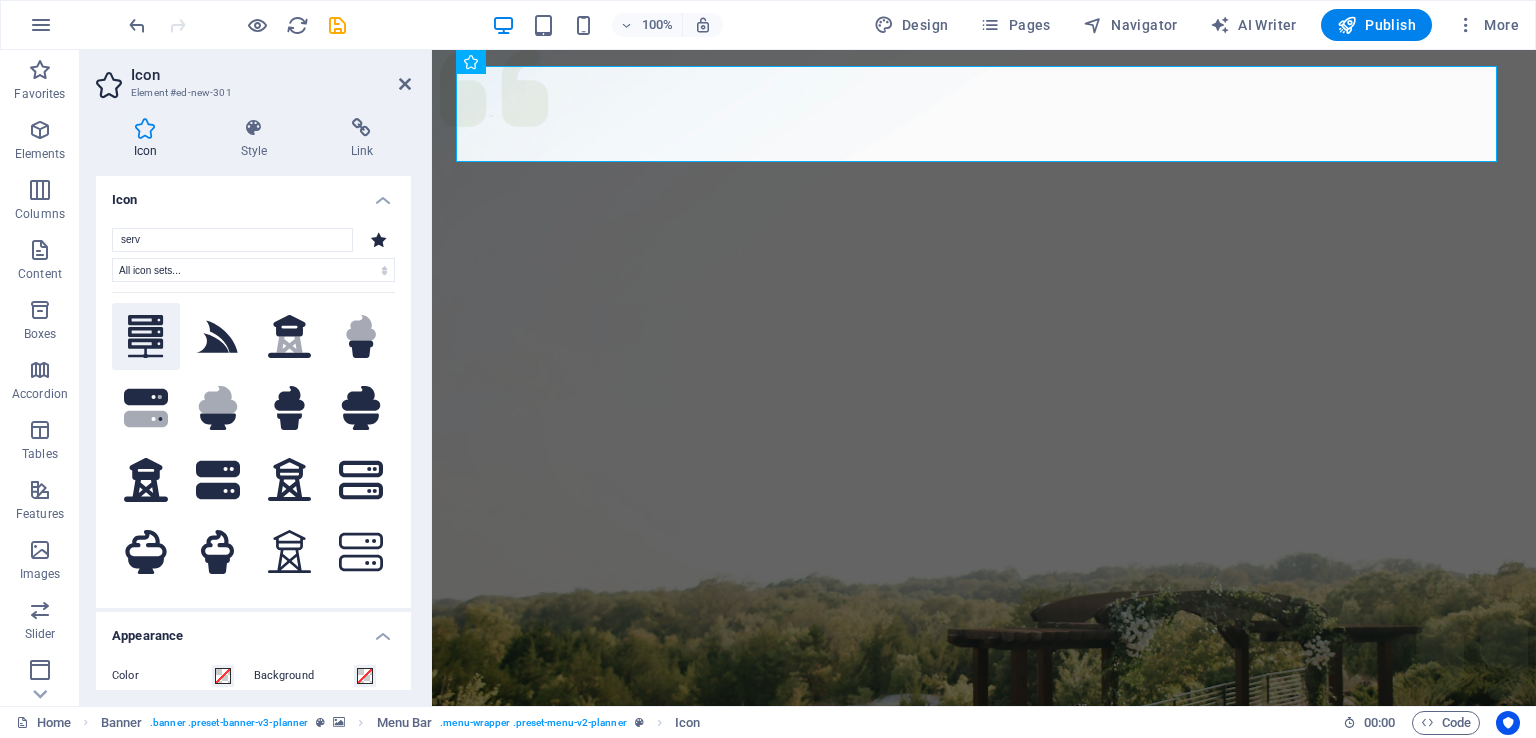 type on "serv" 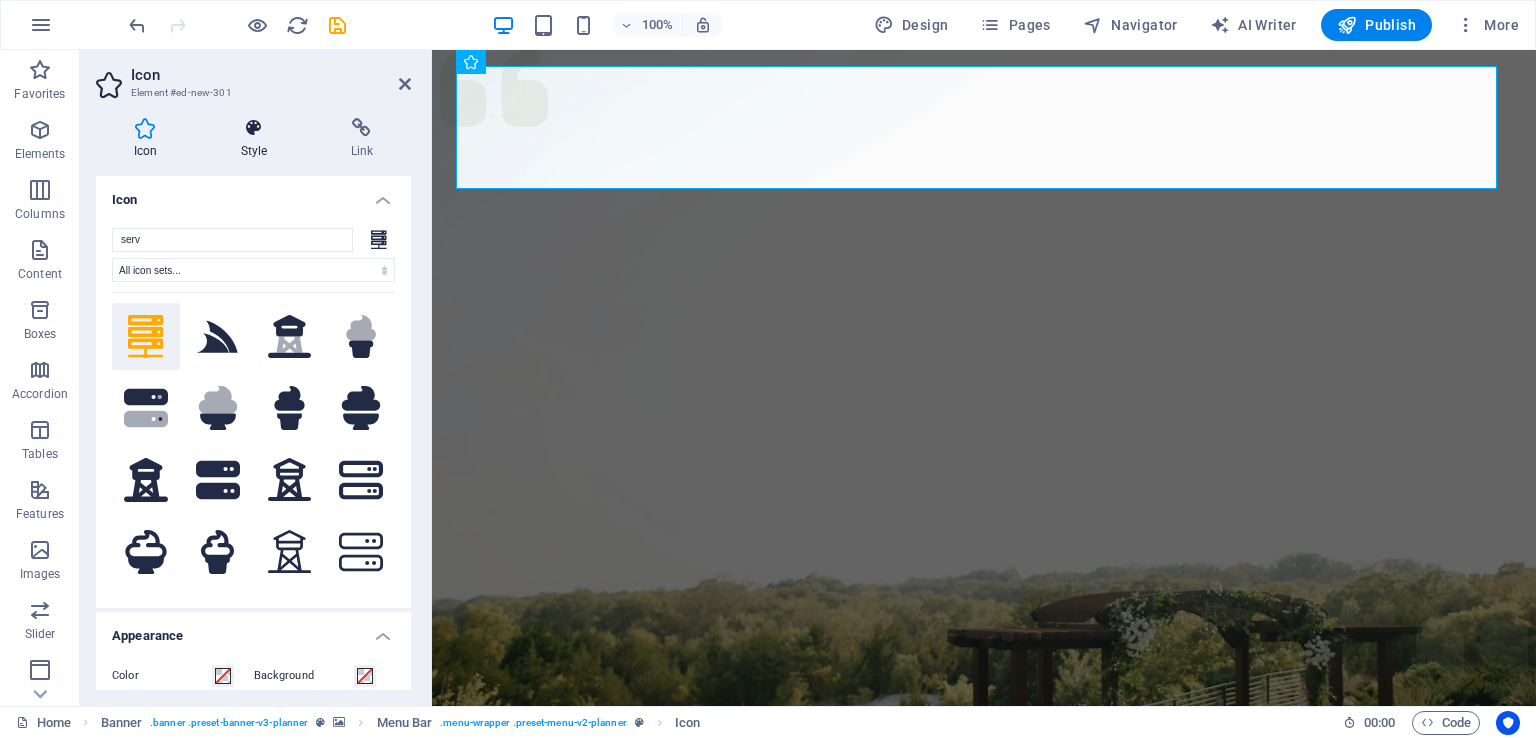 click at bounding box center [254, 128] 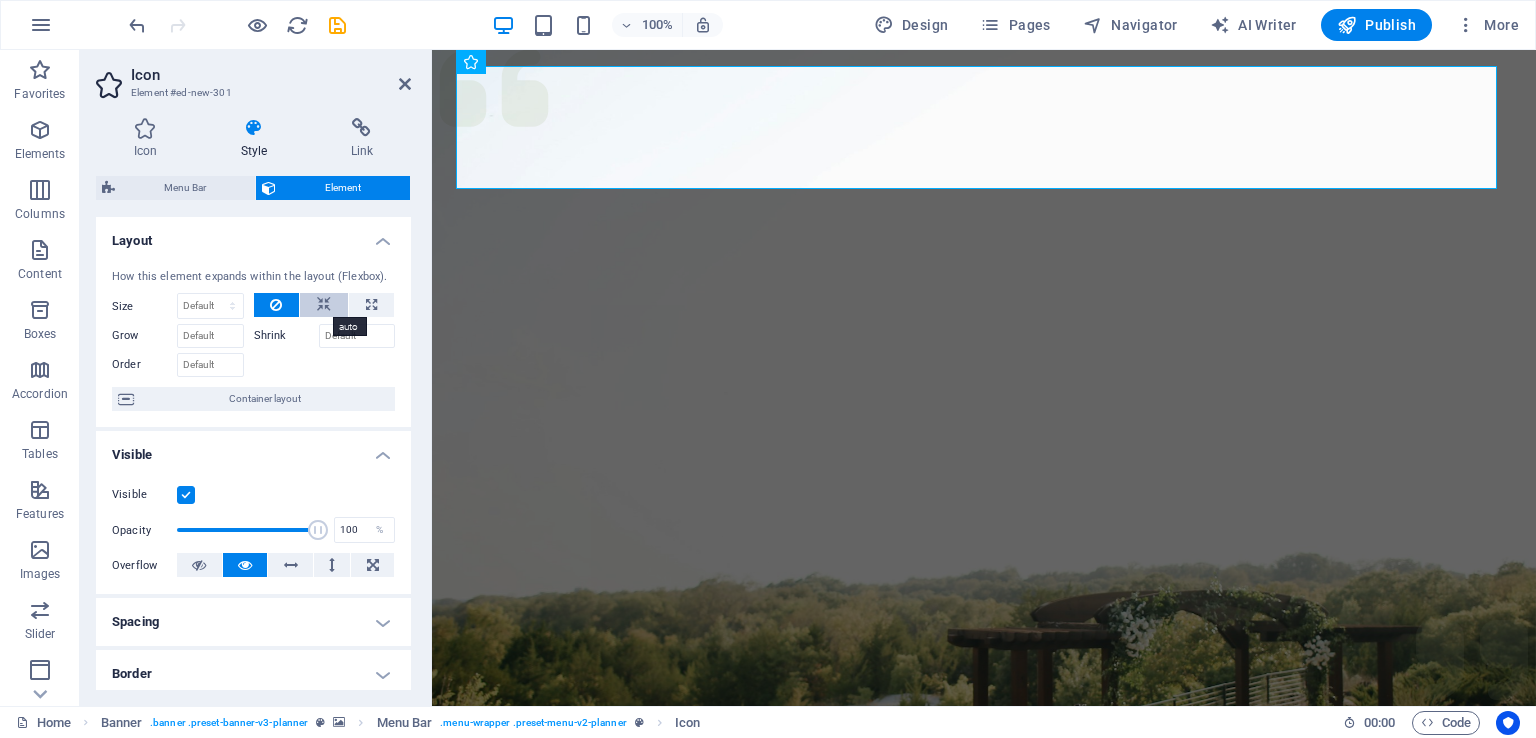 click at bounding box center [324, 305] 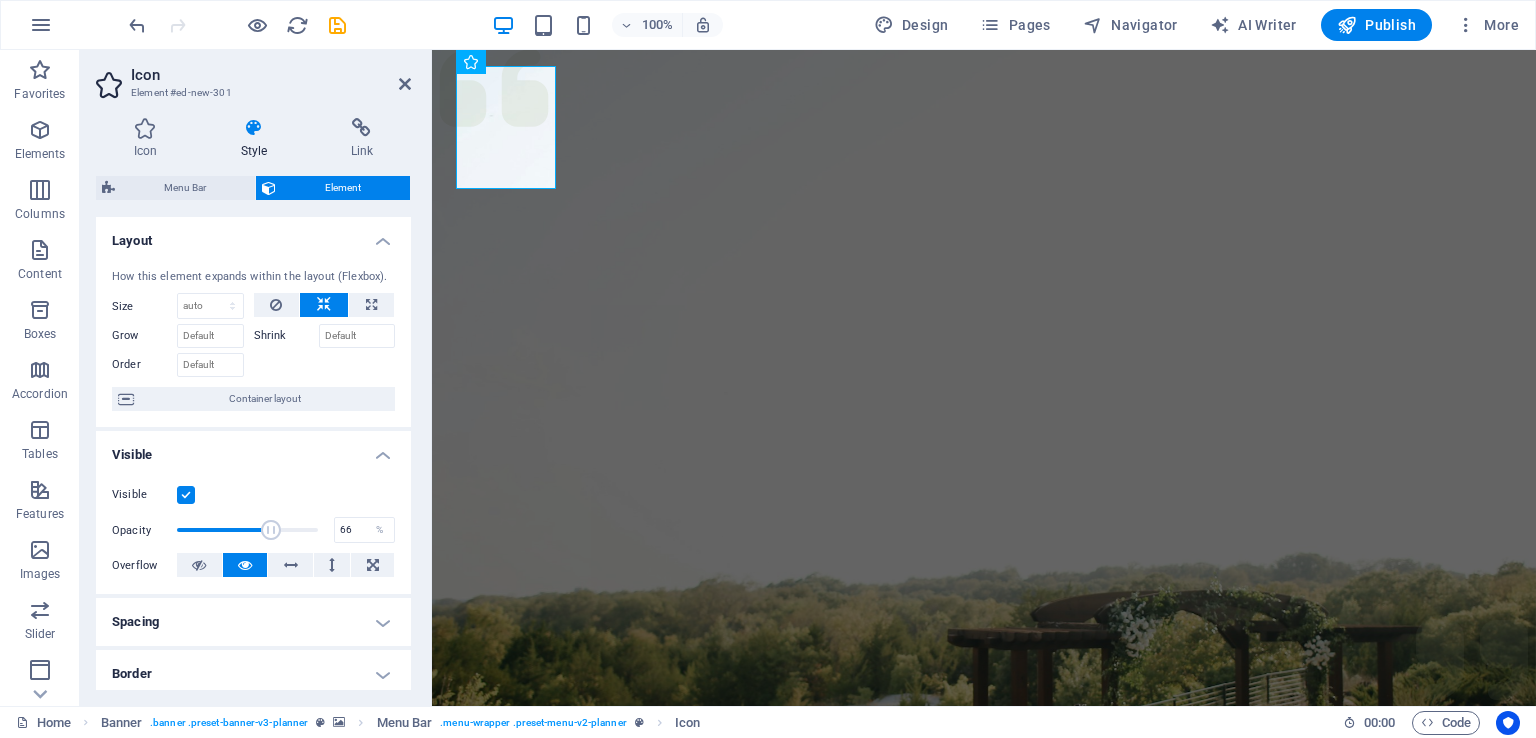 type on "65" 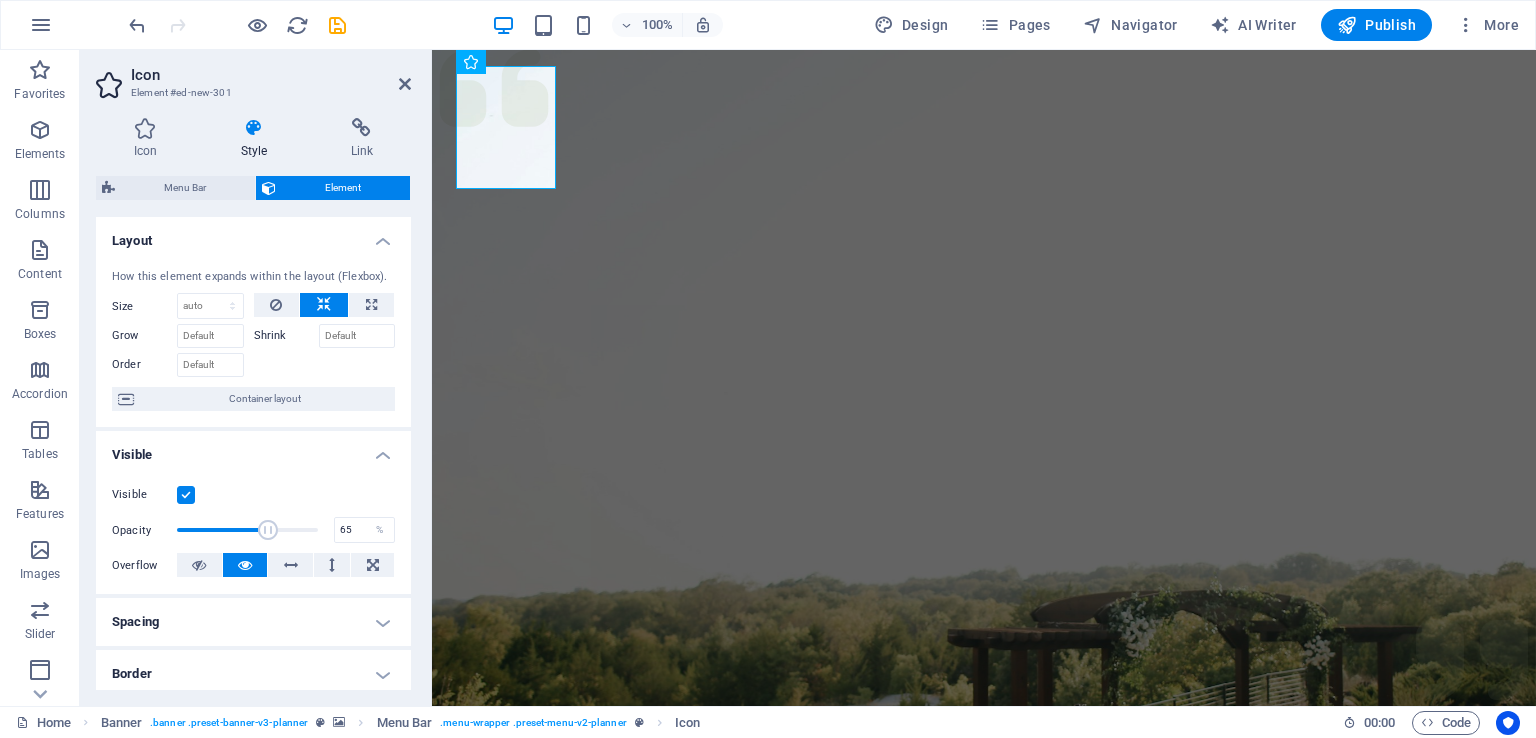 drag, startPoint x: 314, startPoint y: 538, endPoint x: 266, endPoint y: 538, distance: 48 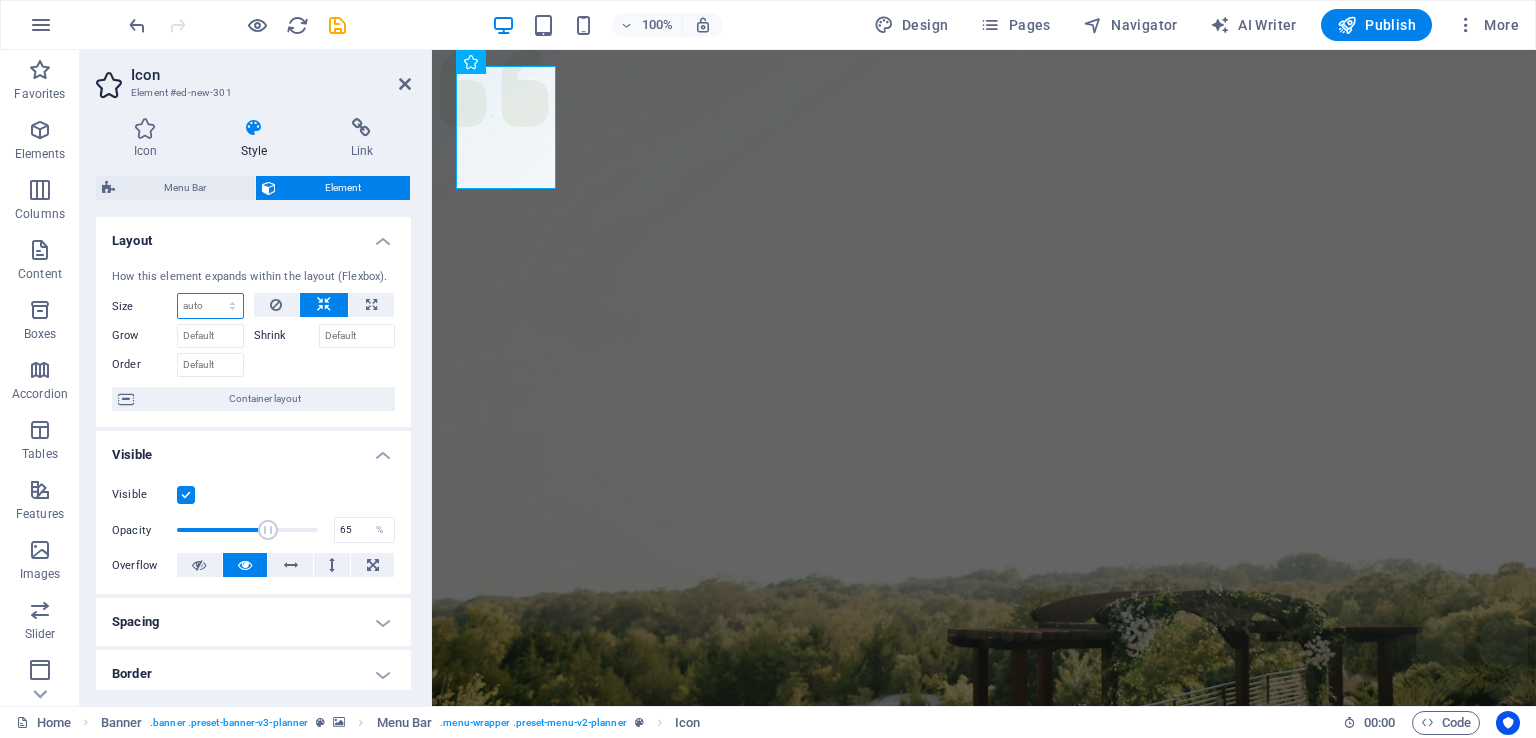 click on "Default auto px % 1/1 1/2 1/3 1/4 1/5 1/6 1/7 1/8 1/9 1/10" at bounding box center (210, 306) 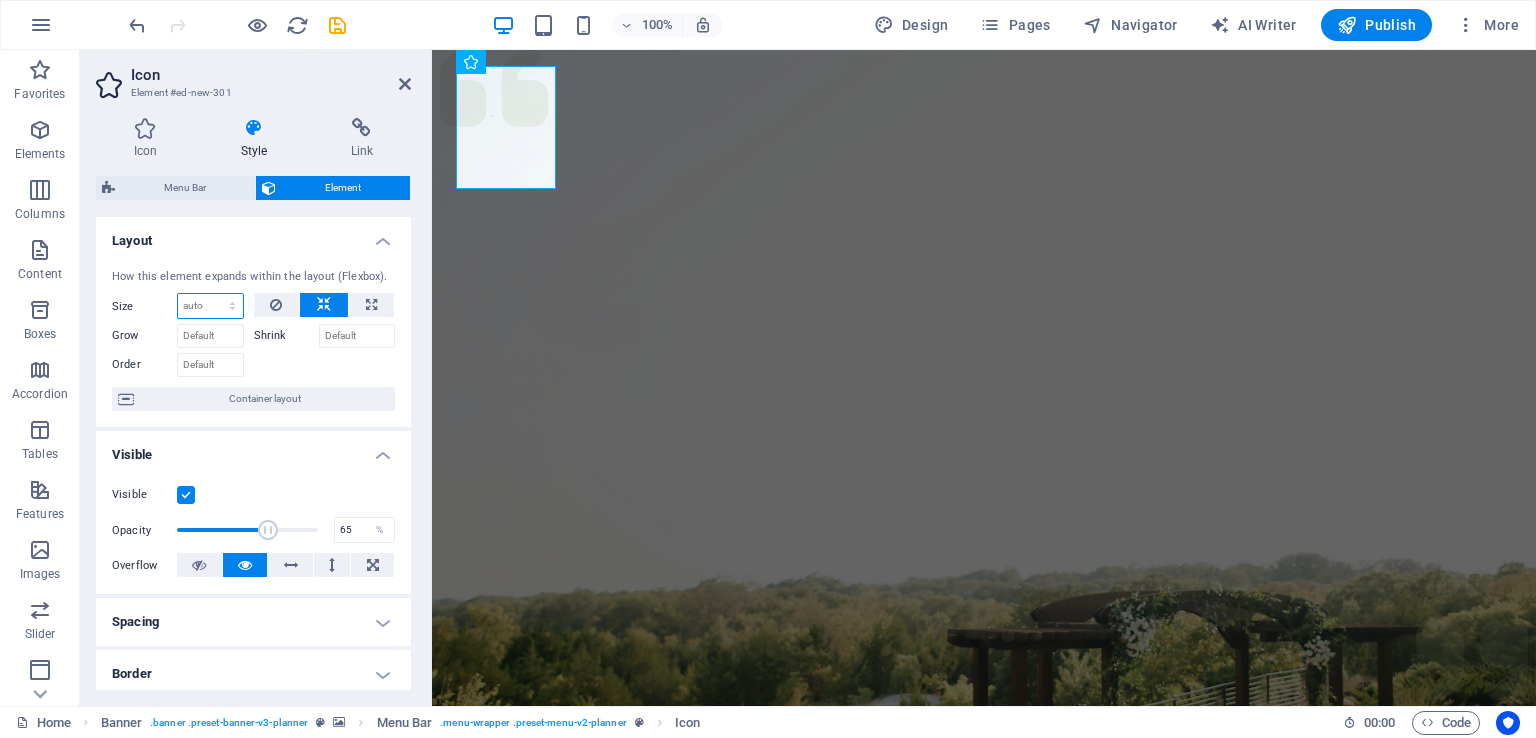 select on "1/1" 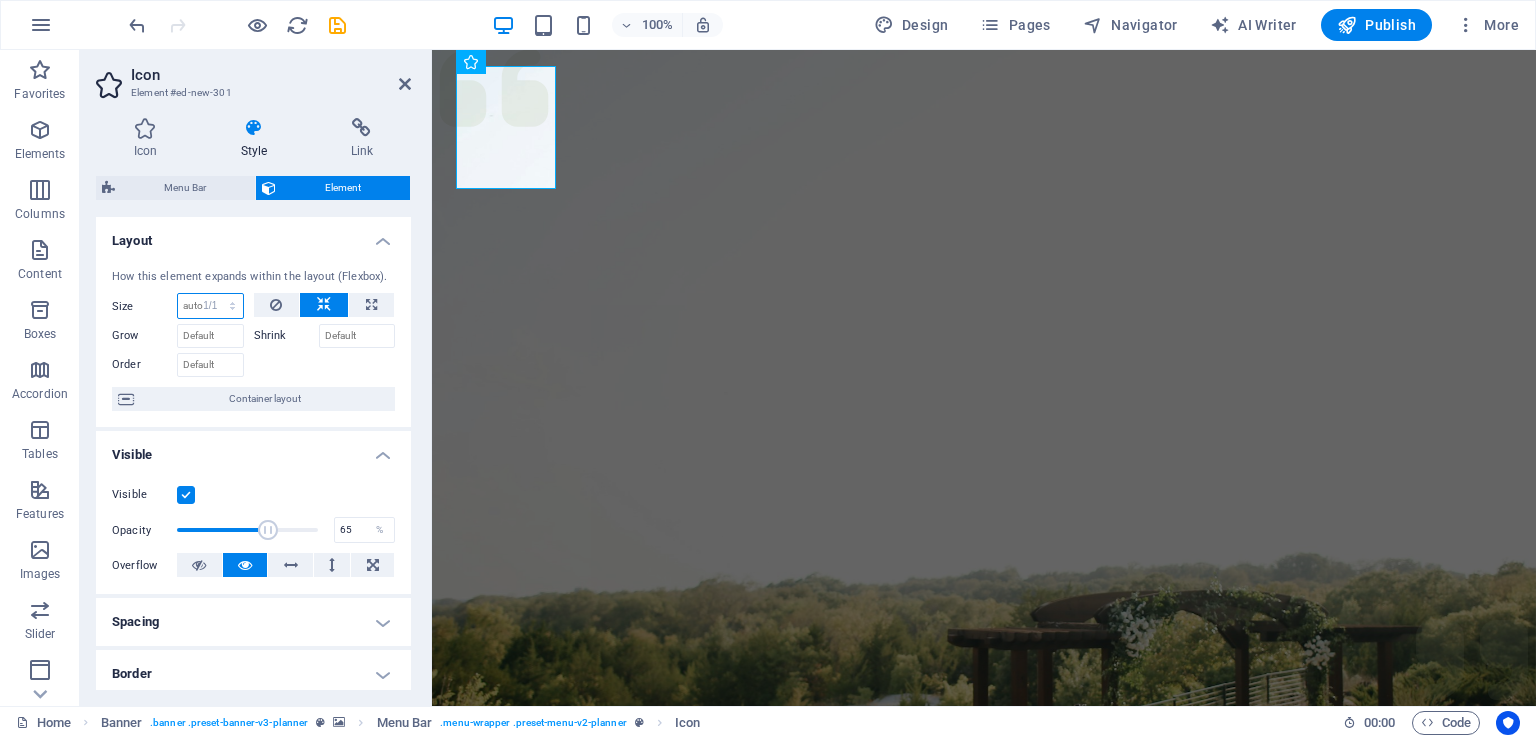 click on "Default auto px % 1/1 1/2 1/3 1/4 1/5 1/6 1/7 1/8 1/9 1/10" at bounding box center [210, 306] 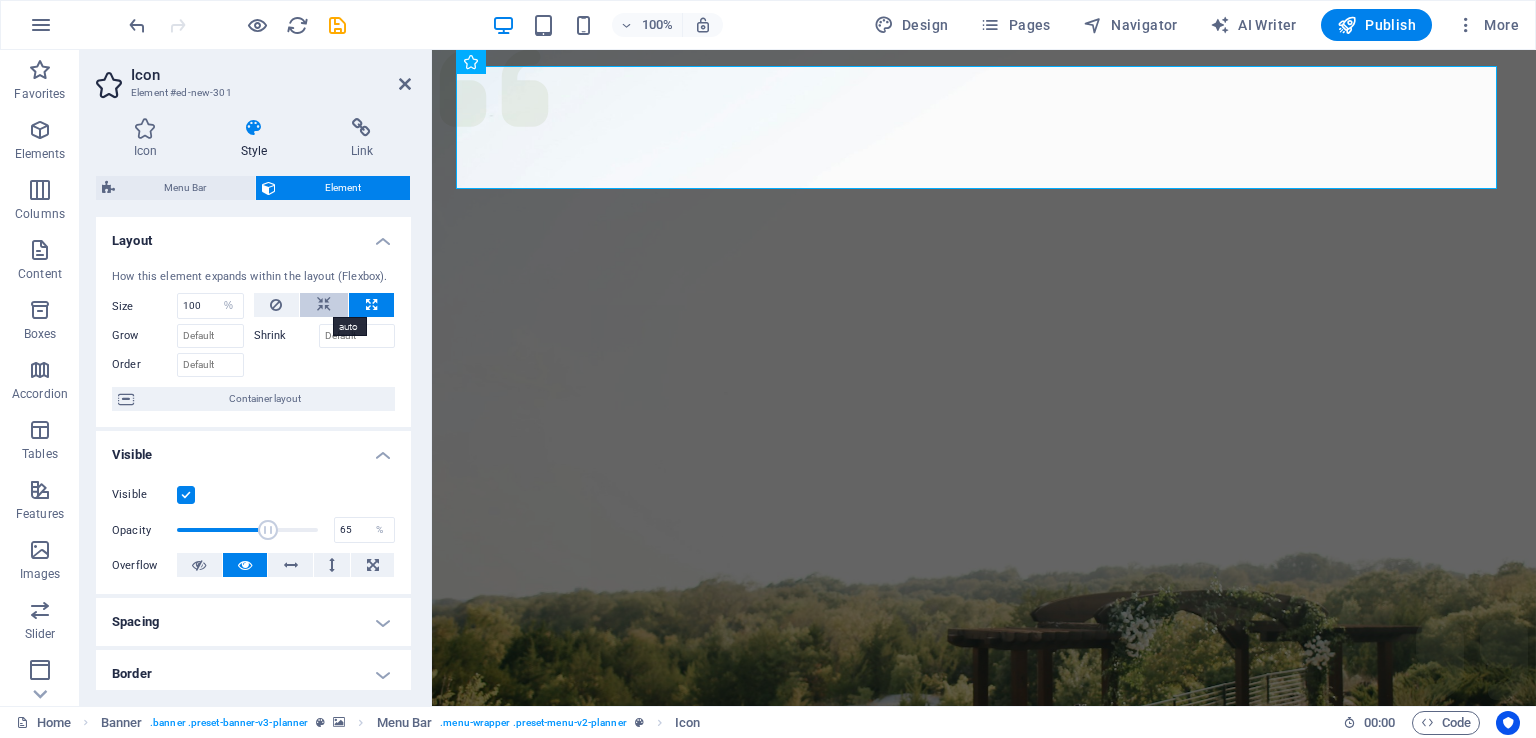 click at bounding box center (324, 305) 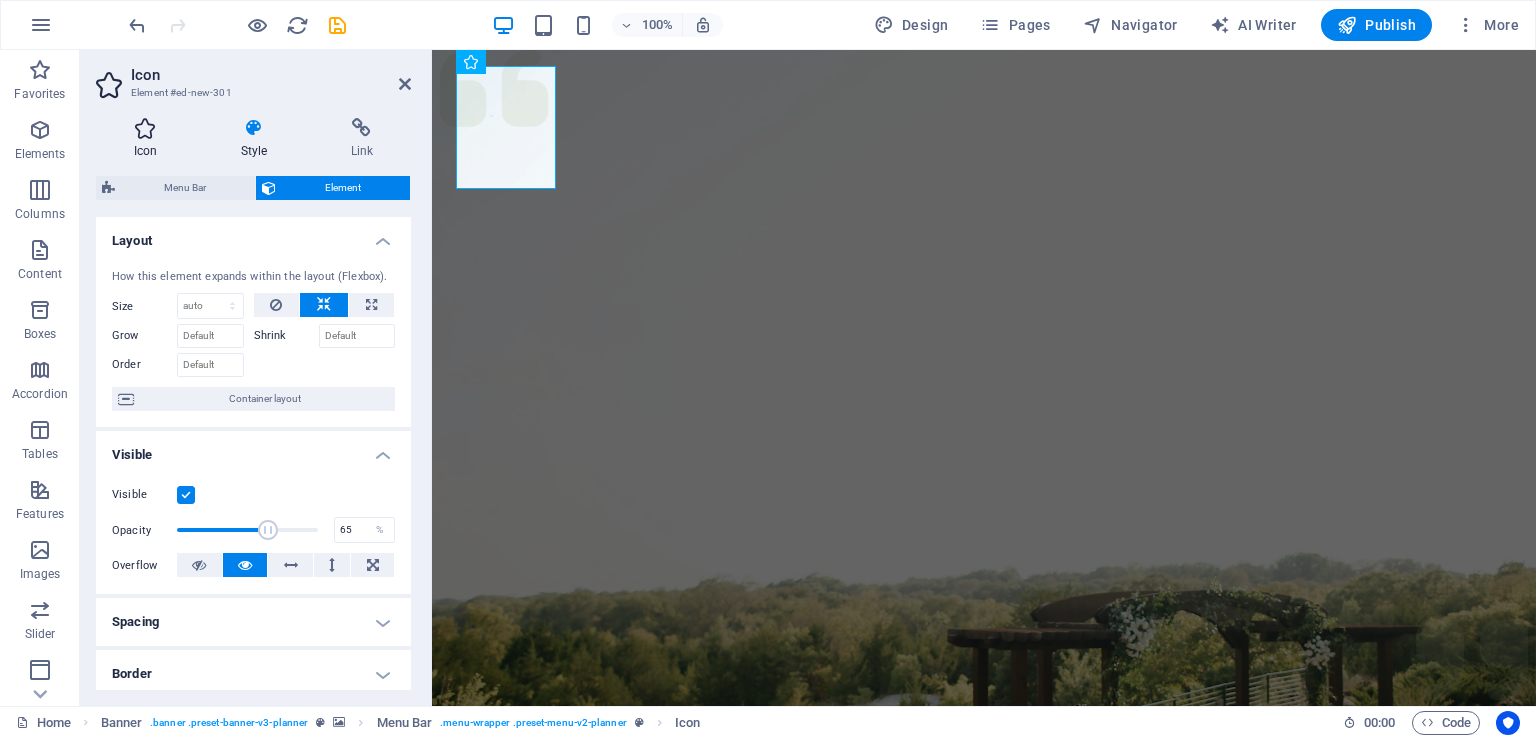 click on "Icon" at bounding box center (149, 139) 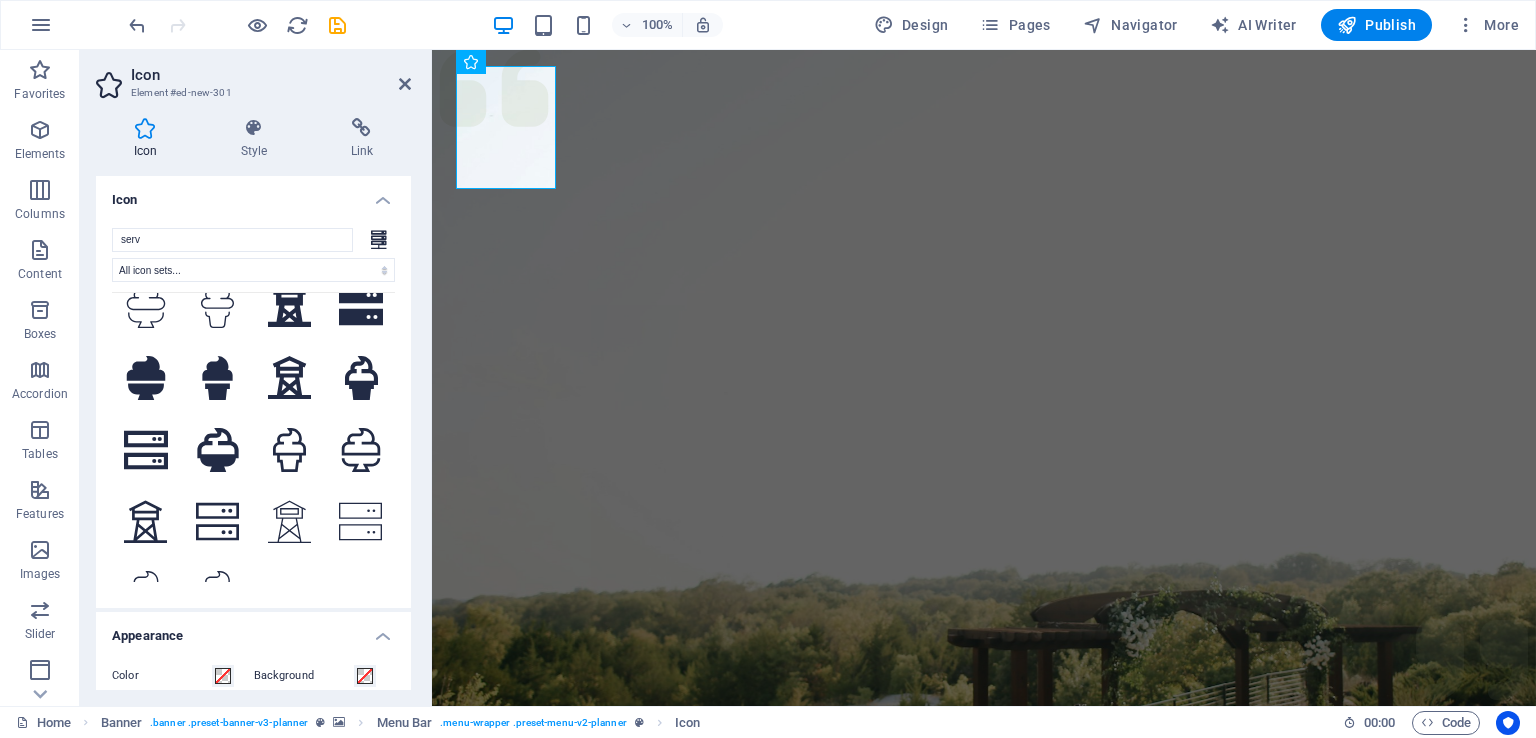 scroll, scrollTop: 414, scrollLeft: 0, axis: vertical 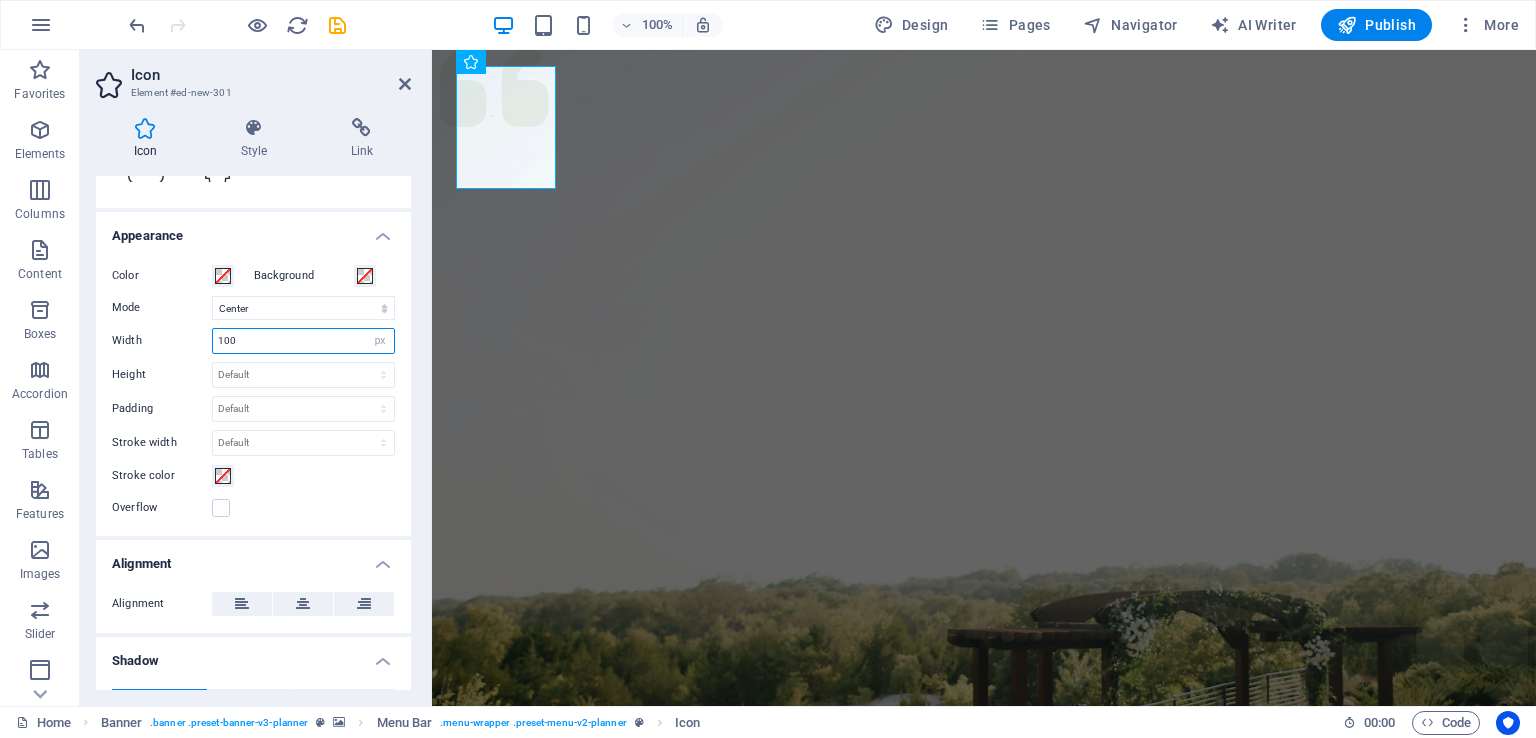 click on "100" at bounding box center (303, 341) 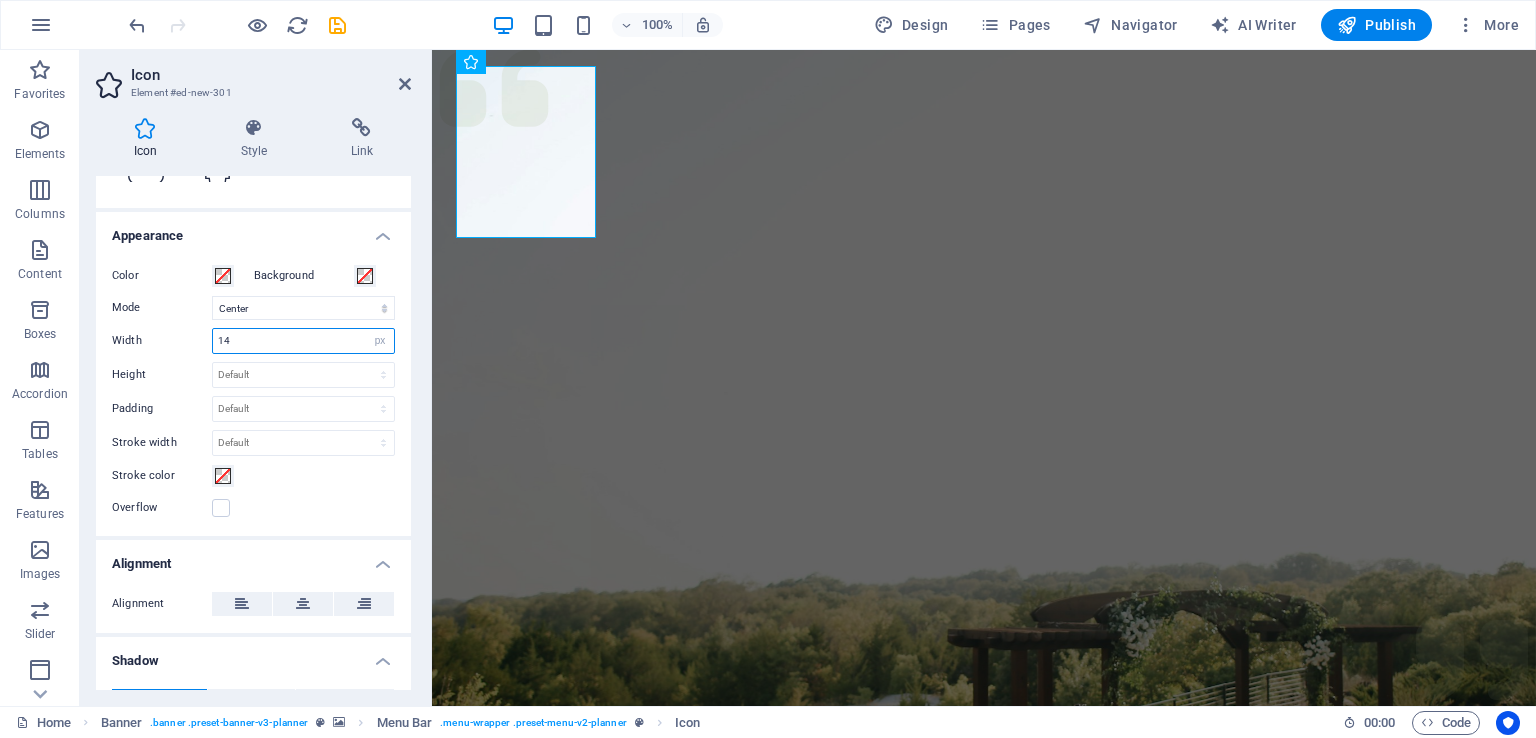 type on "1" 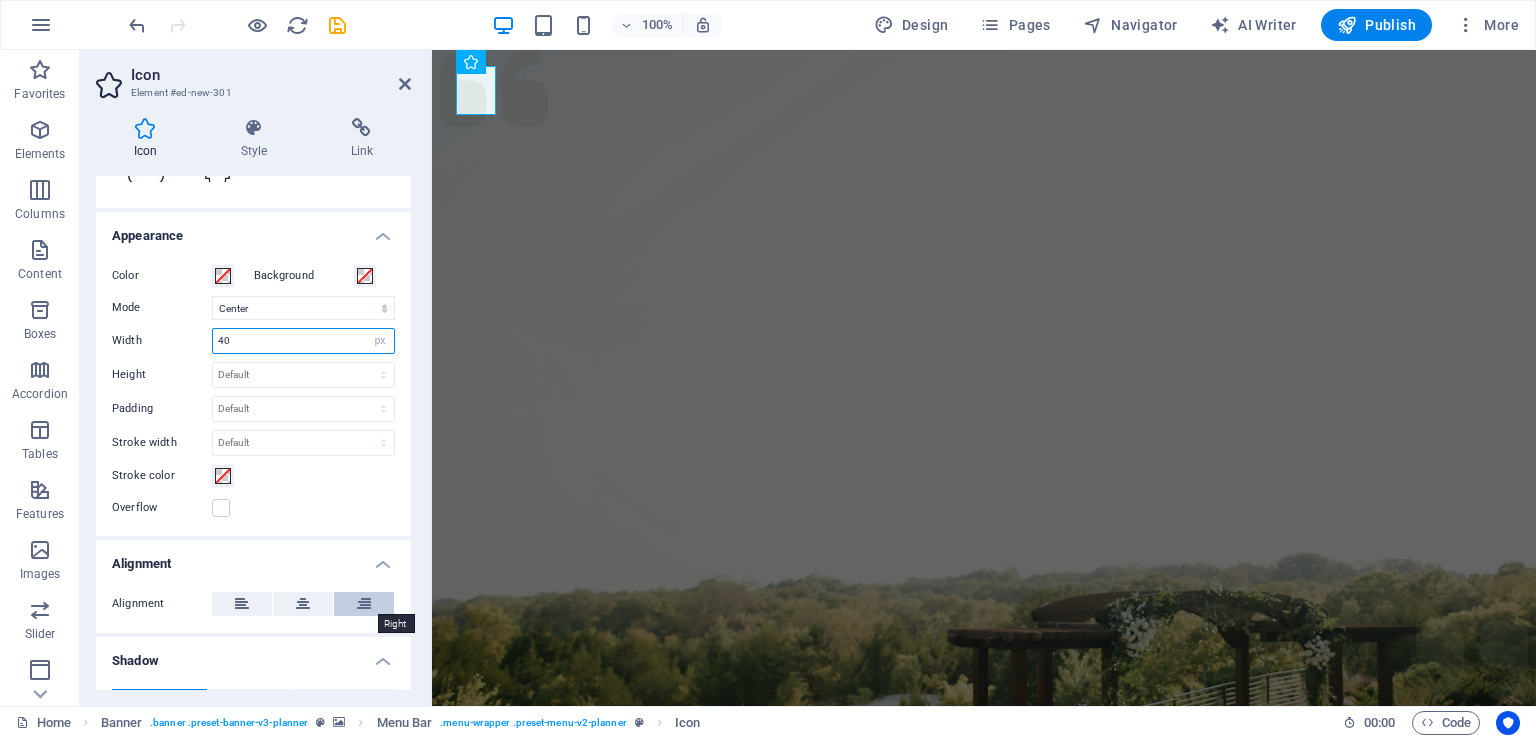 type on "40" 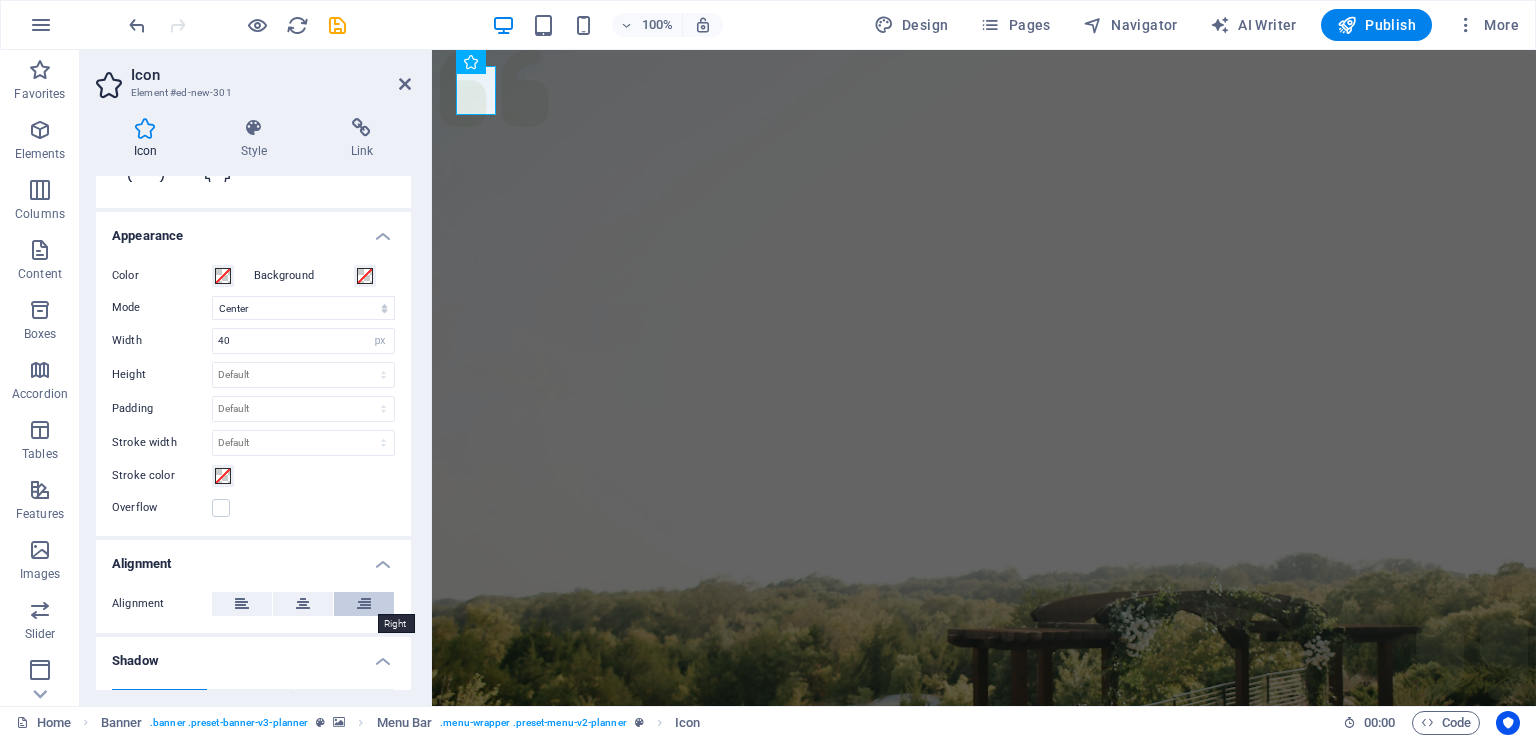 click at bounding box center [364, 604] 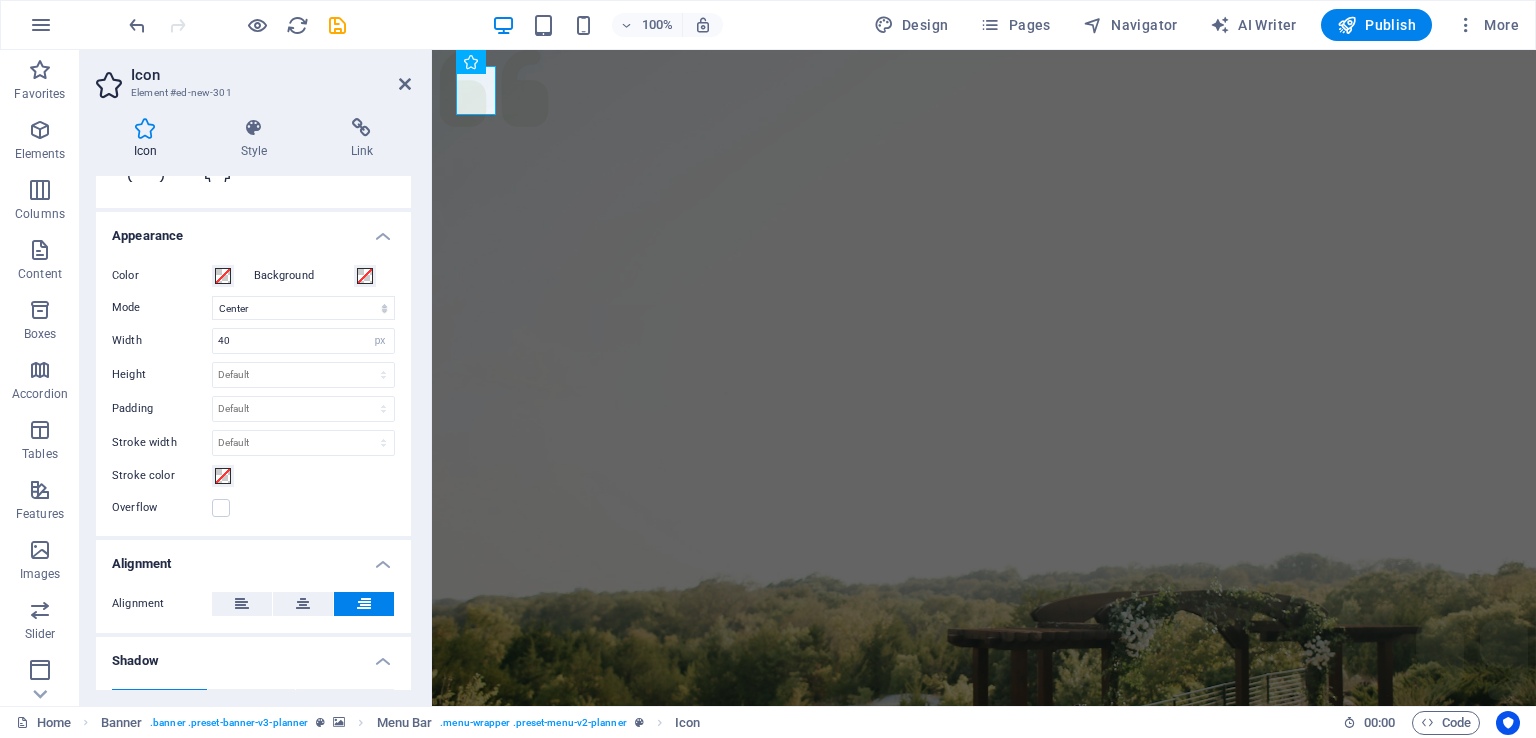 click at bounding box center [364, 604] 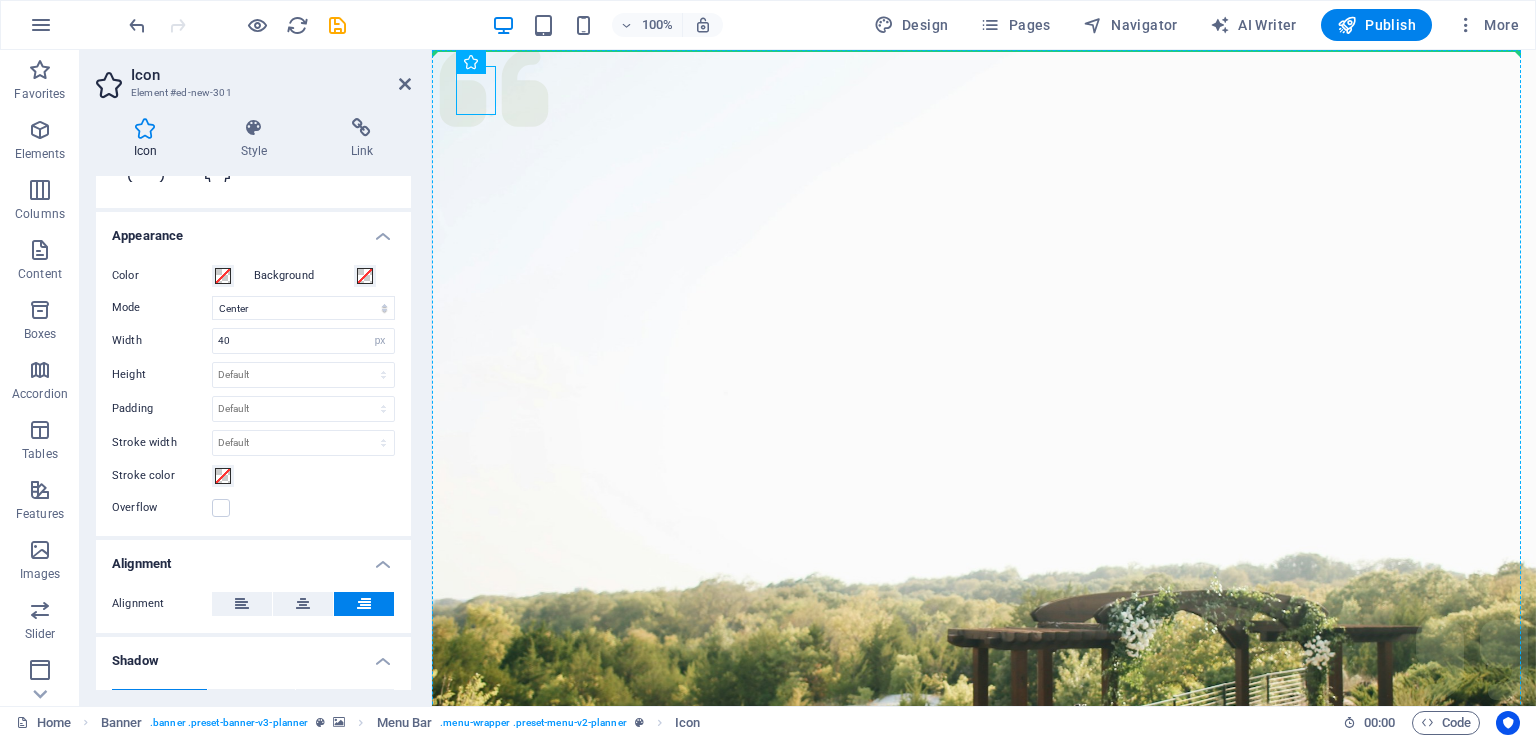 drag, startPoint x: 480, startPoint y: 83, endPoint x: 1097, endPoint y: 69, distance: 617.1588 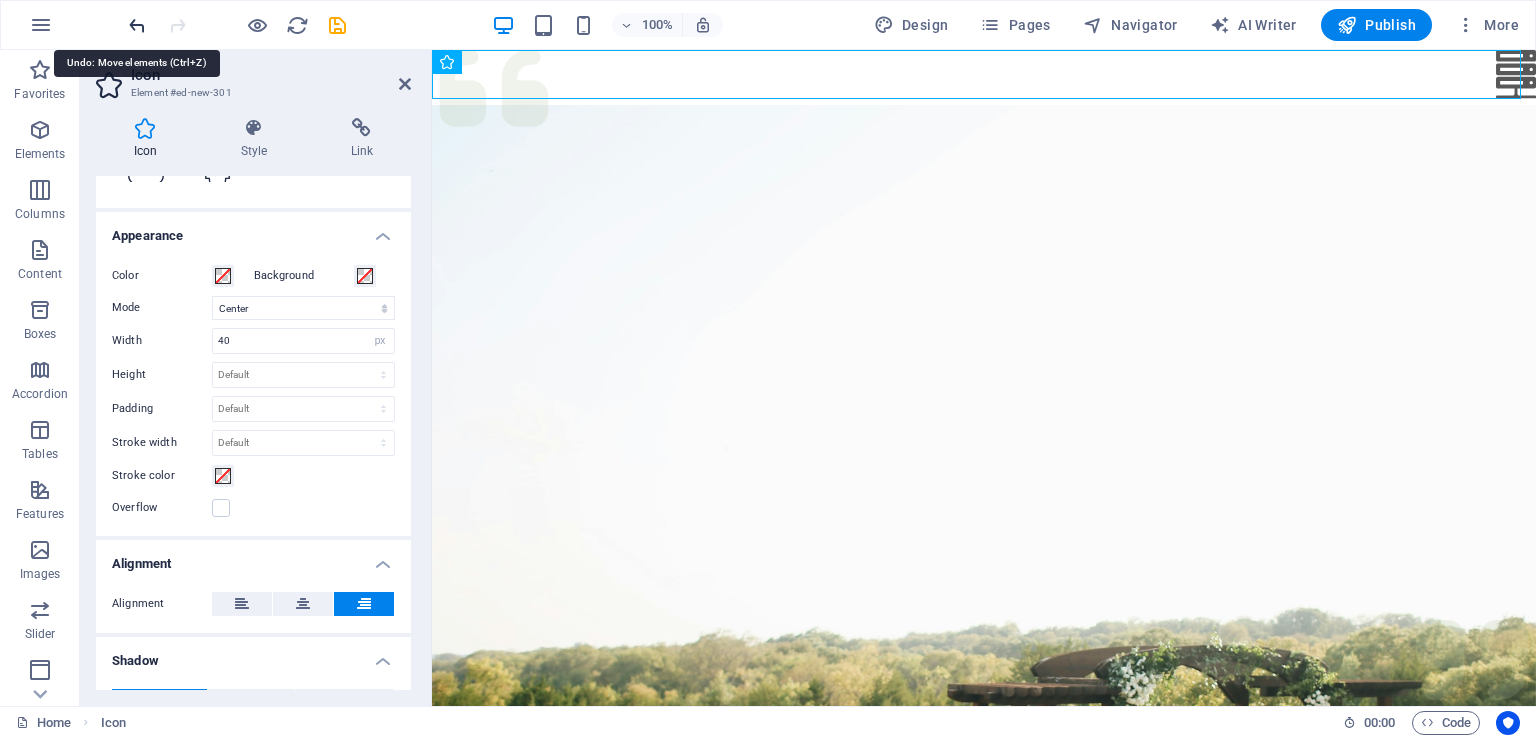 click at bounding box center [137, 25] 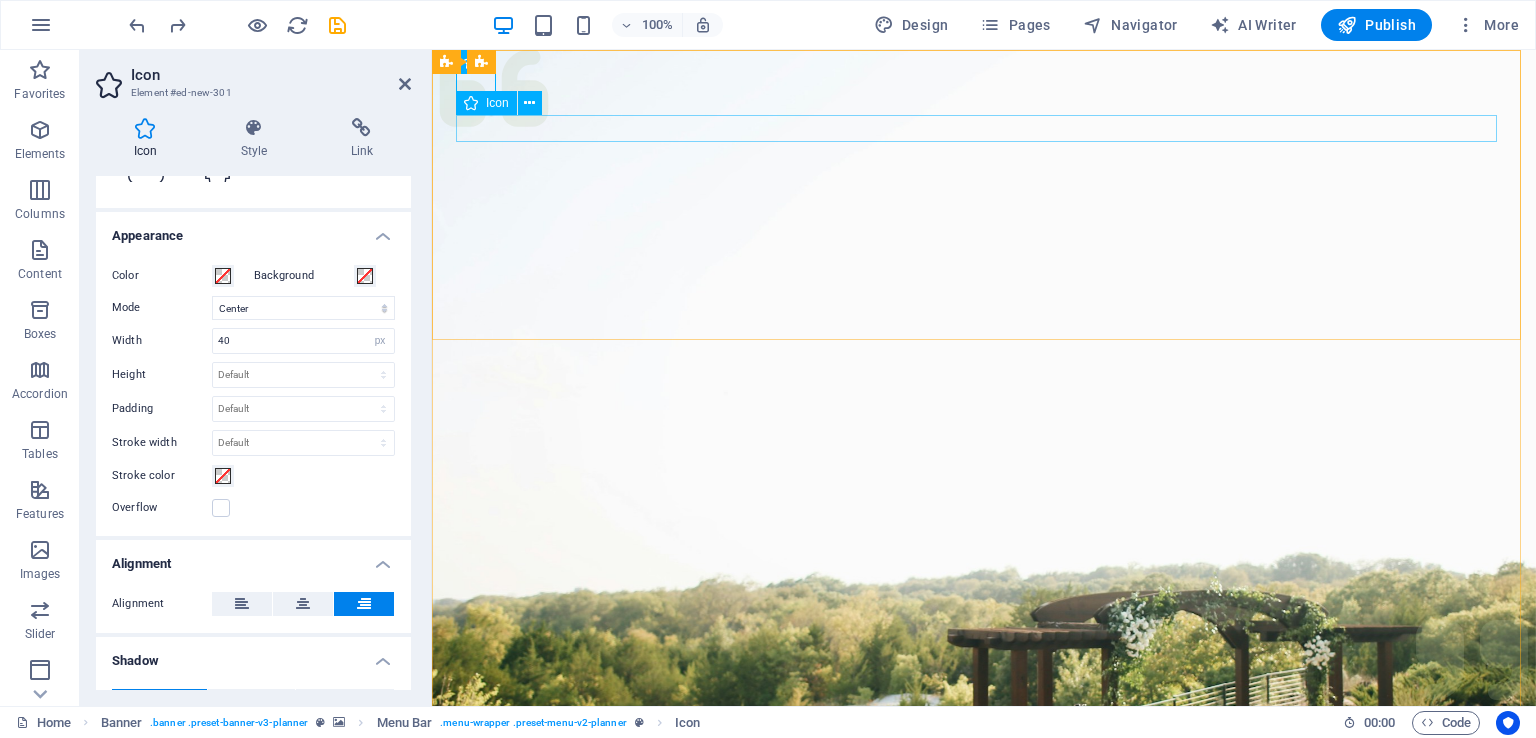 click at bounding box center (984, 1037) 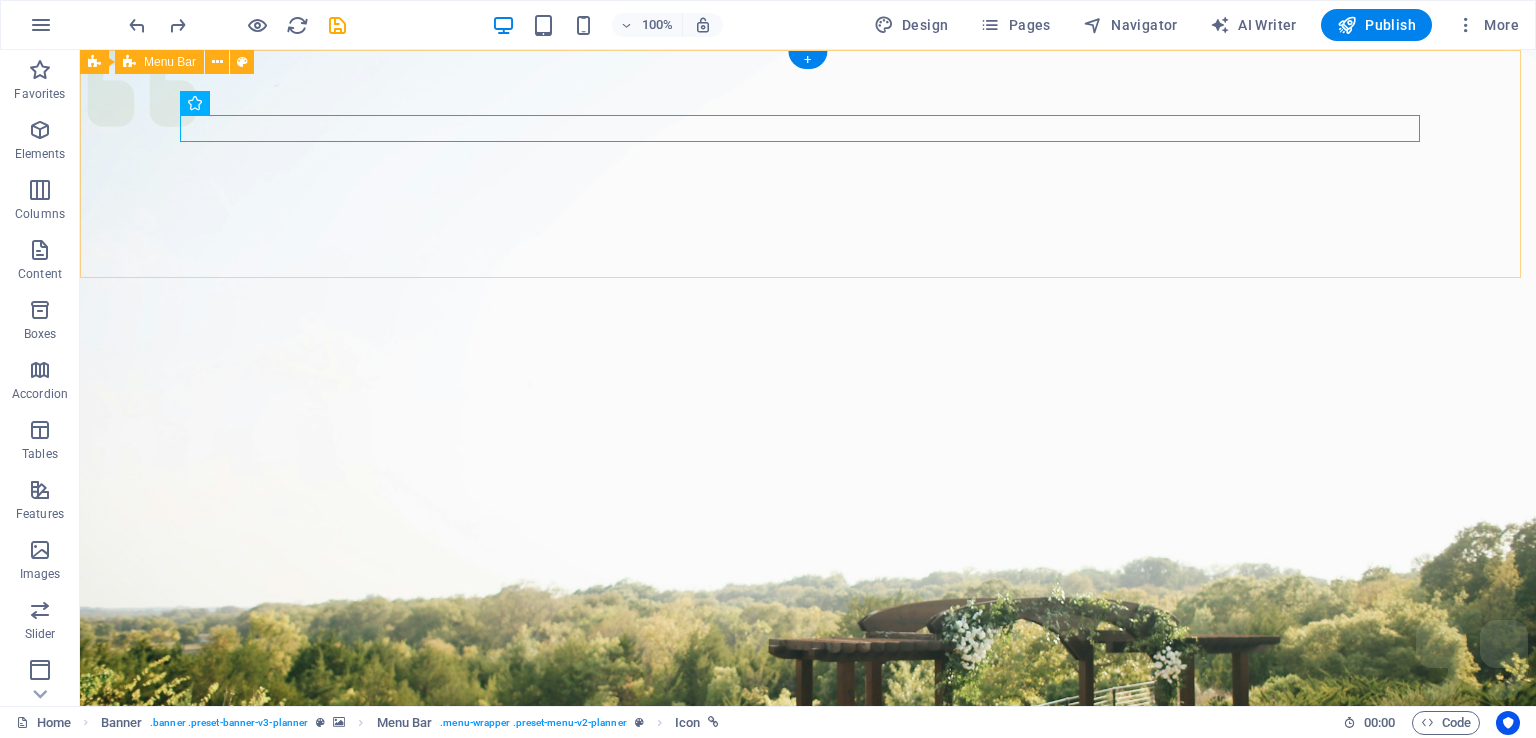 click on "MS GROUP Menu Services About Team Gallery Contact Get in touch" at bounding box center (808, 1114) 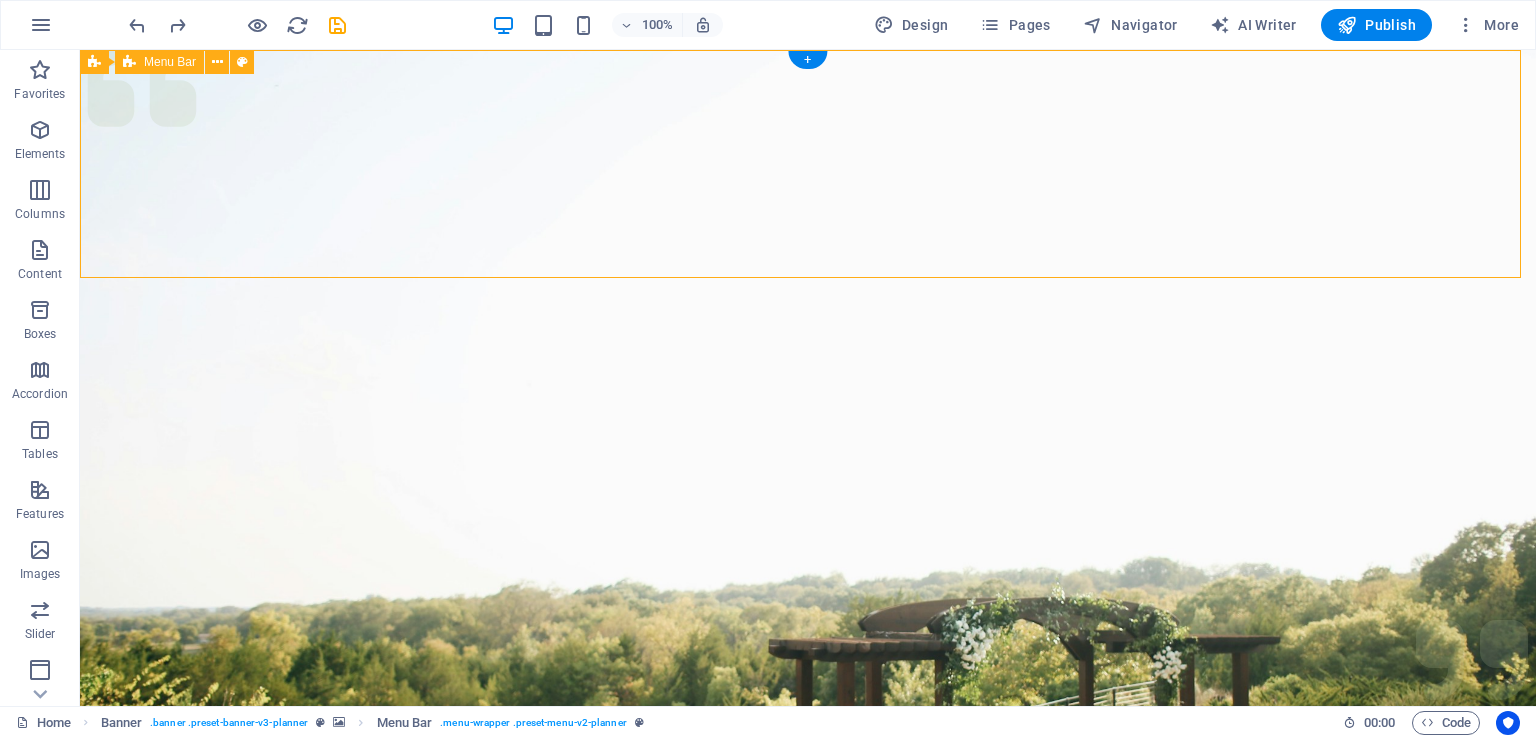 click on "MS GROUP Menu Services About Team Gallery Contact Get in touch" at bounding box center (808, 1114) 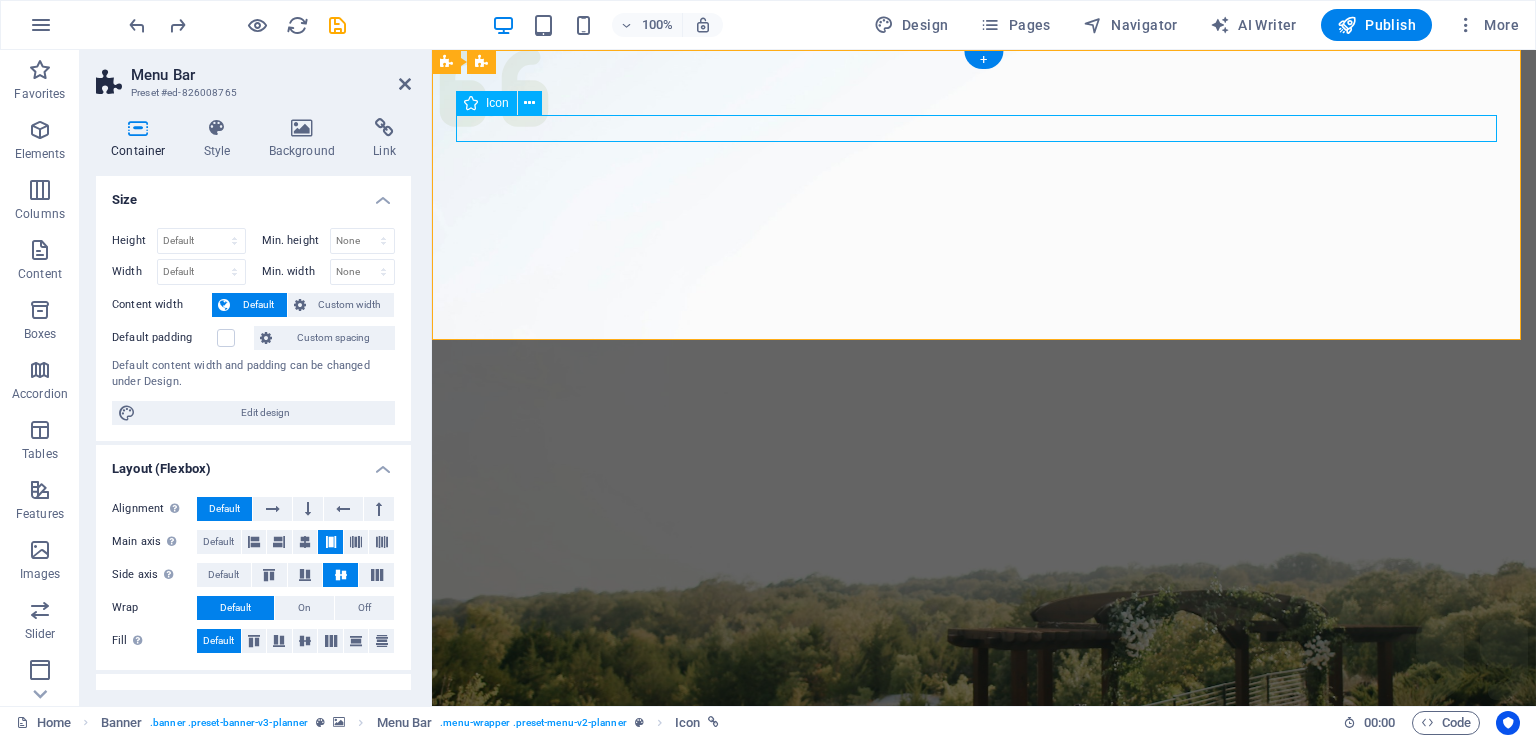 click at bounding box center [984, 1037] 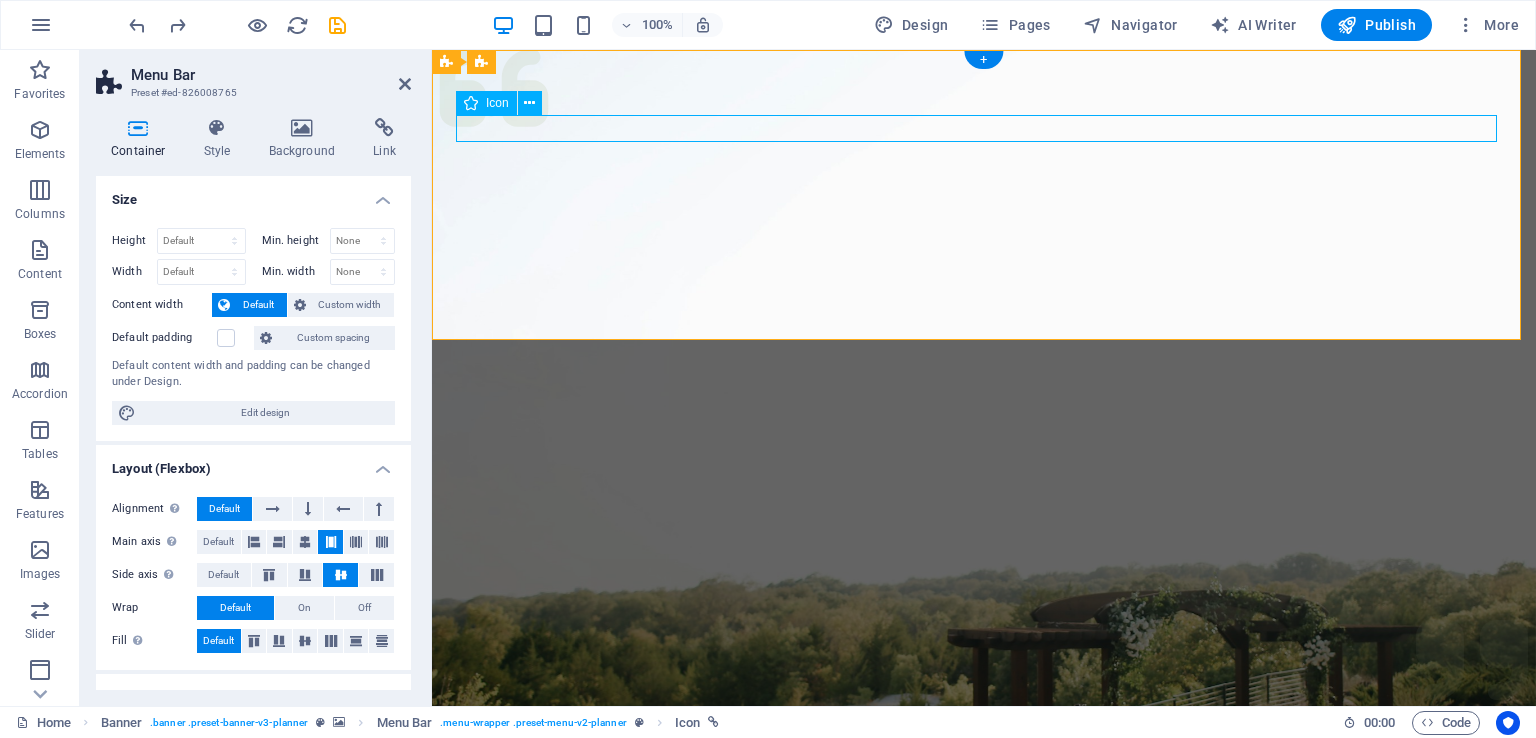 click at bounding box center [984, 1037] 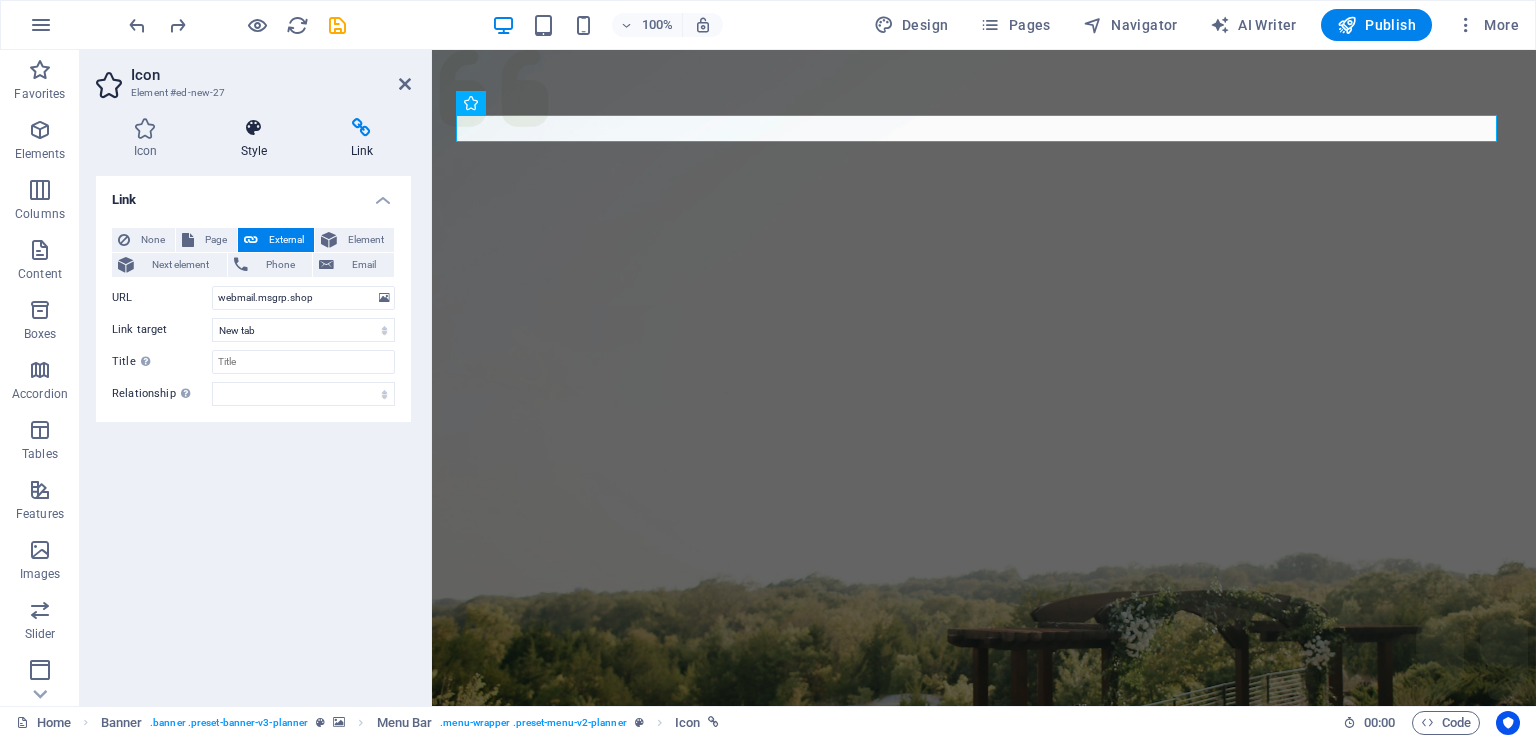 click at bounding box center [254, 128] 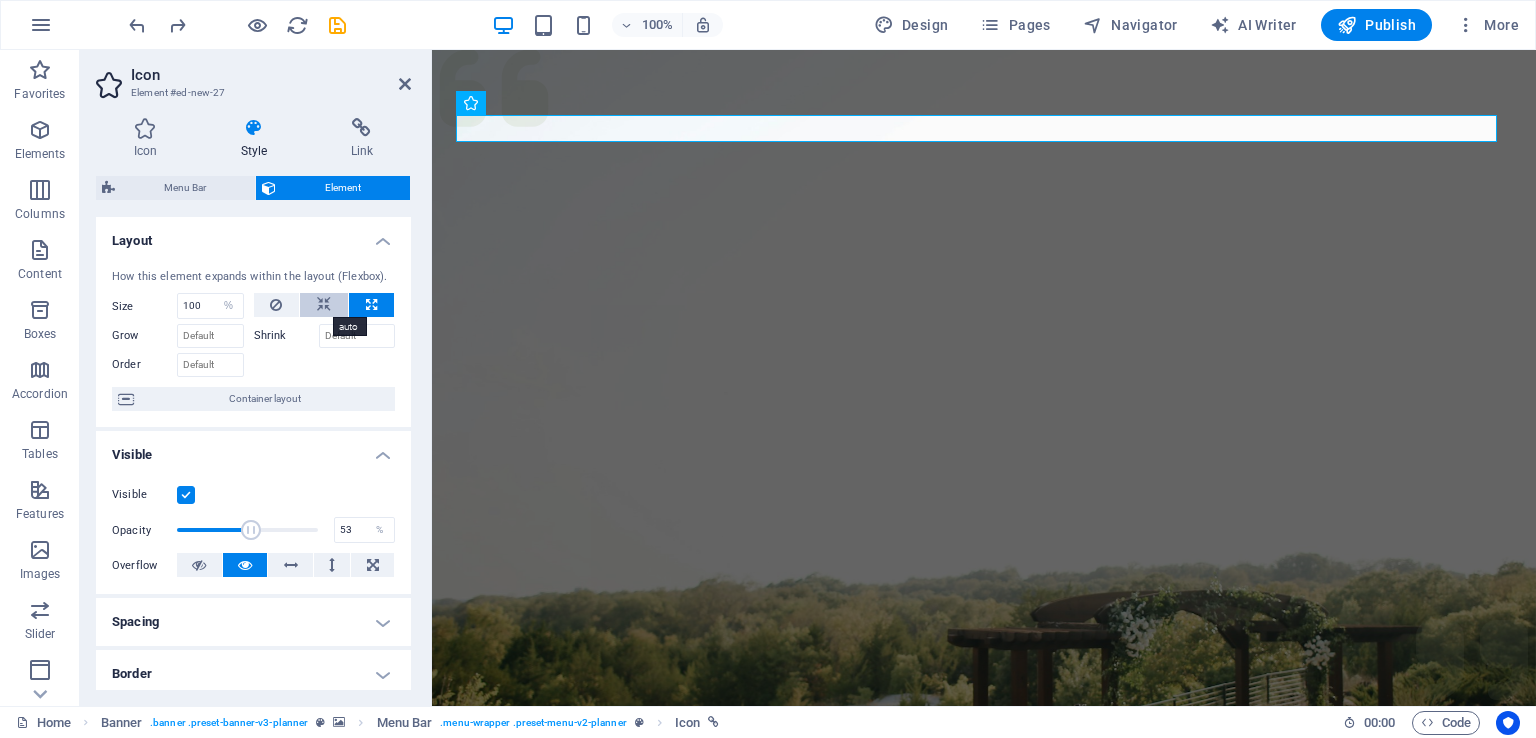 click at bounding box center [324, 305] 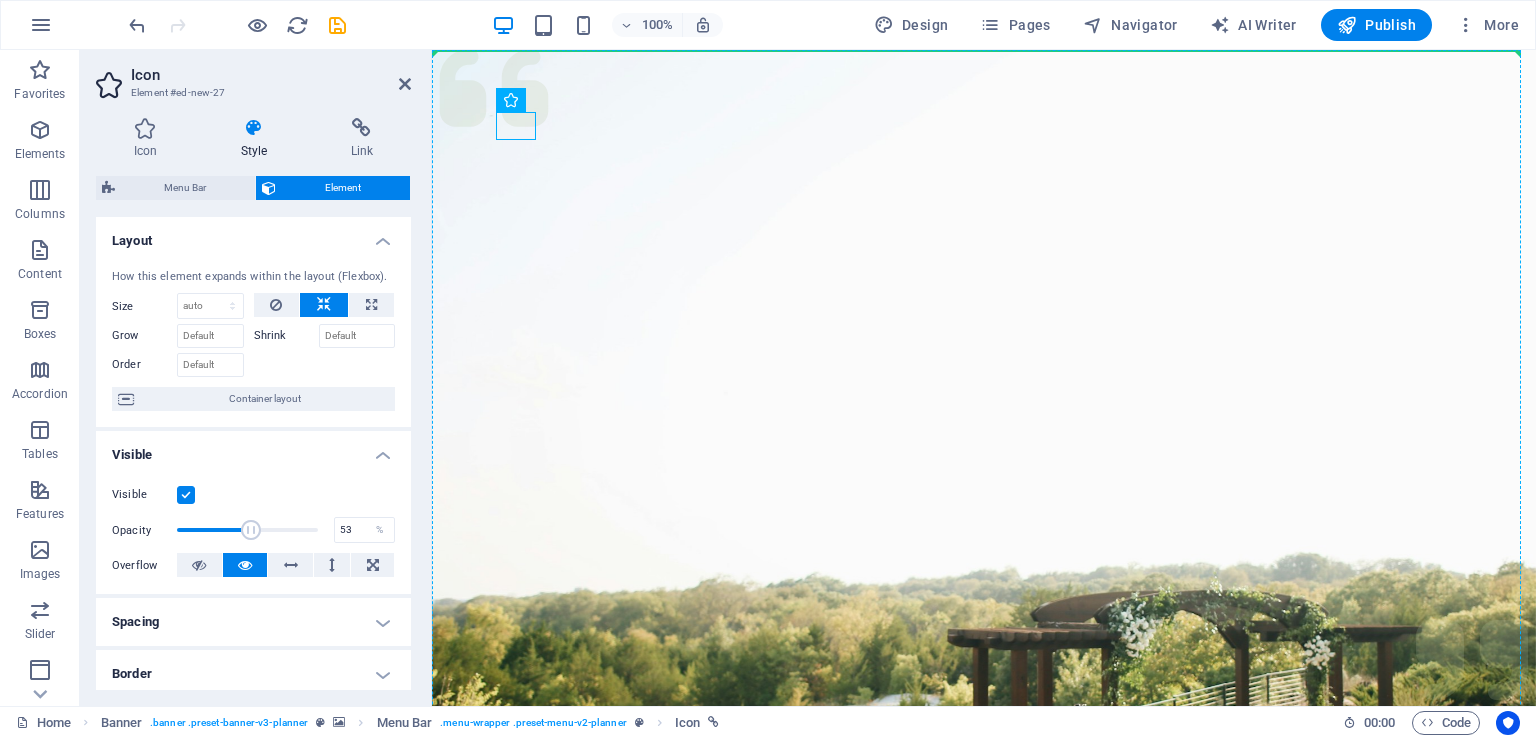 drag, startPoint x: 519, startPoint y: 121, endPoint x: 951, endPoint y: 289, distance: 463.517 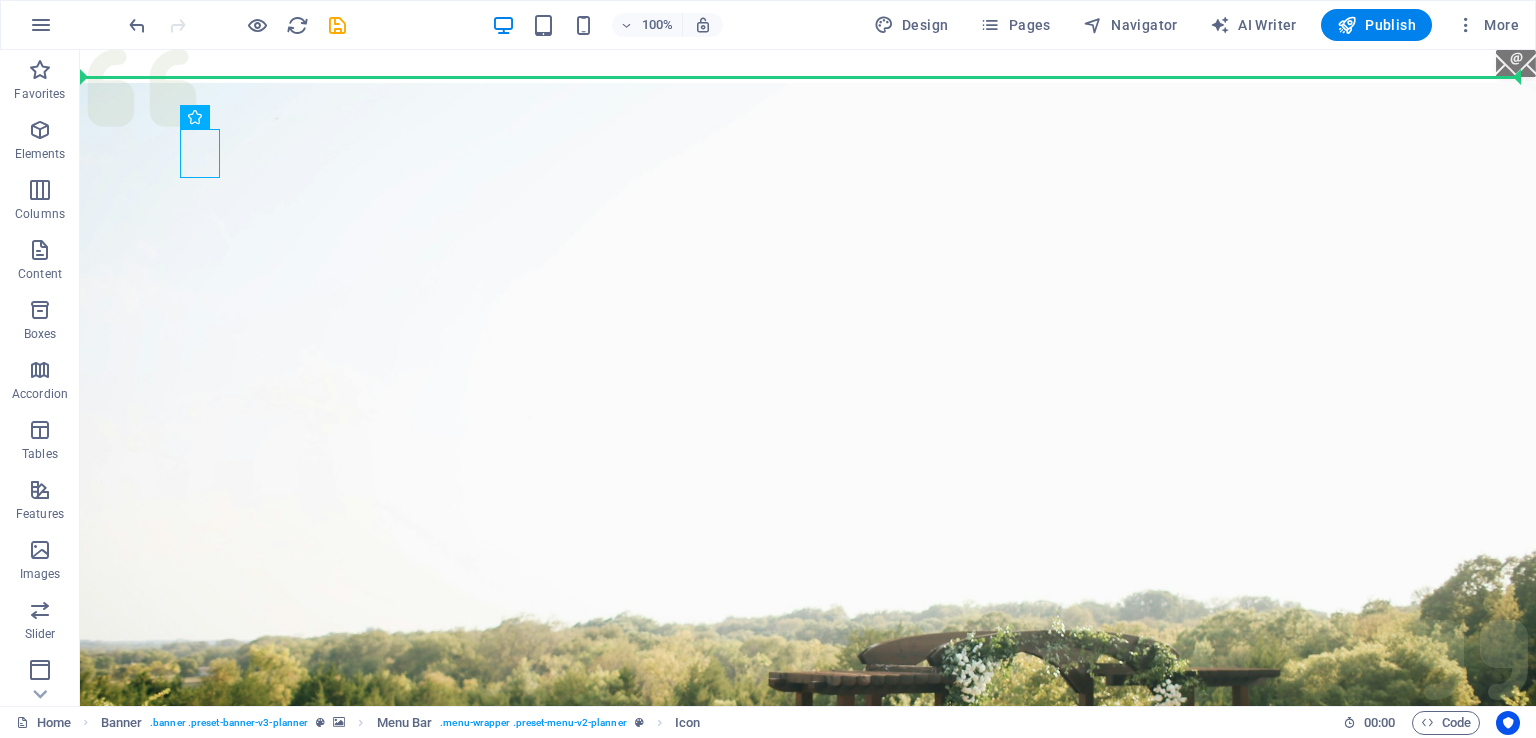 drag, startPoint x: 120, startPoint y: 151, endPoint x: 900, endPoint y: 65, distance: 784.7267 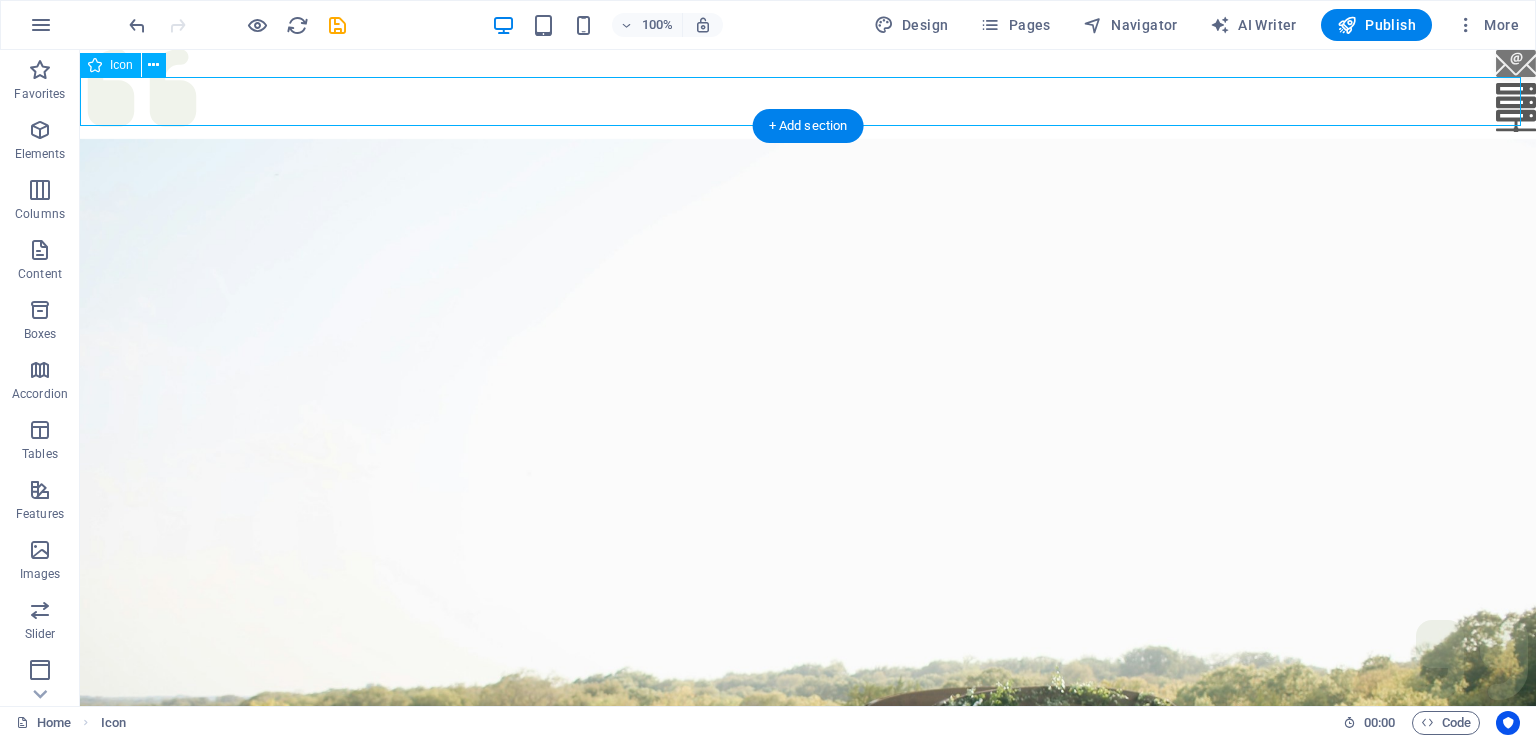 drag, startPoint x: 1504, startPoint y: 103, endPoint x: 1345, endPoint y: 96, distance: 159.154 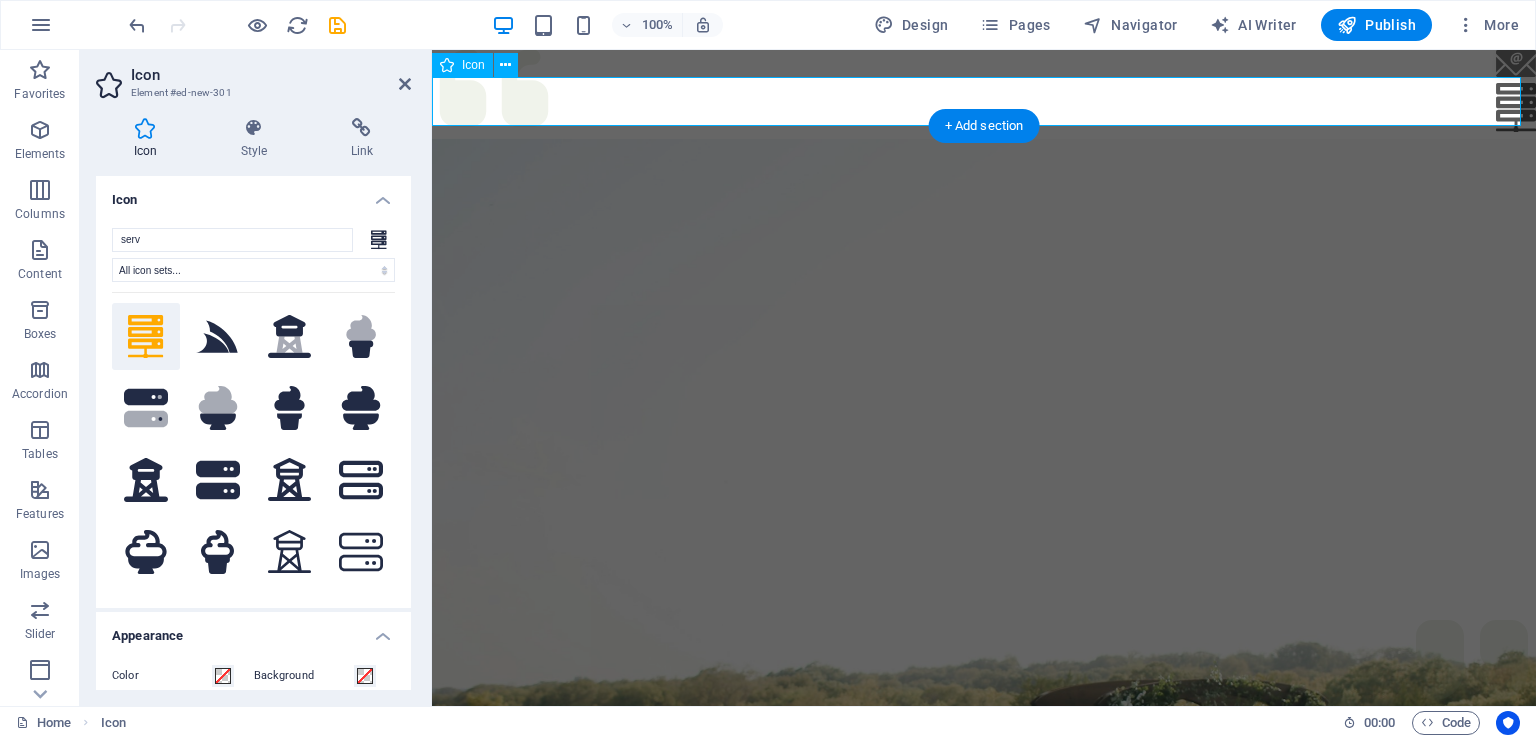 click at bounding box center [984, 110] 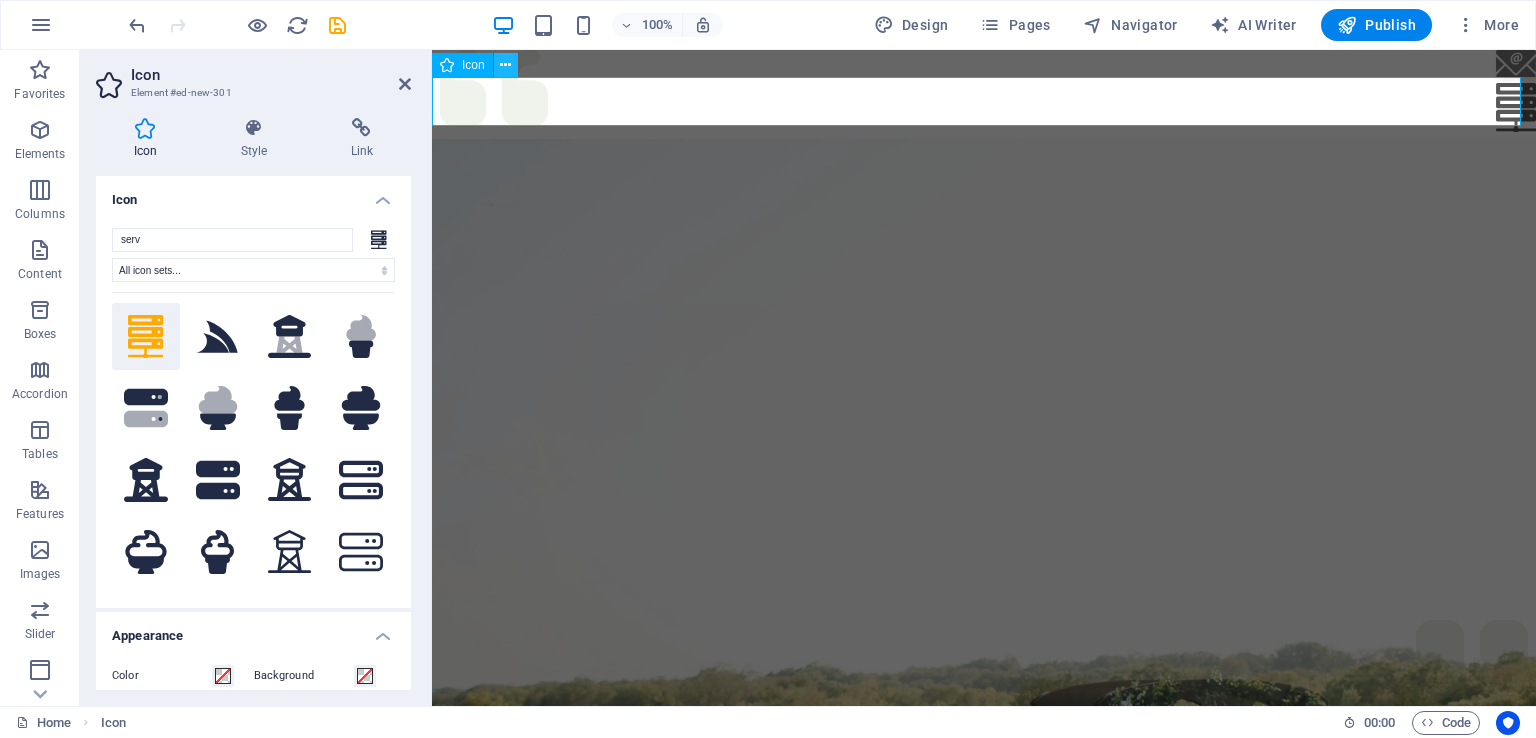 click at bounding box center (505, 65) 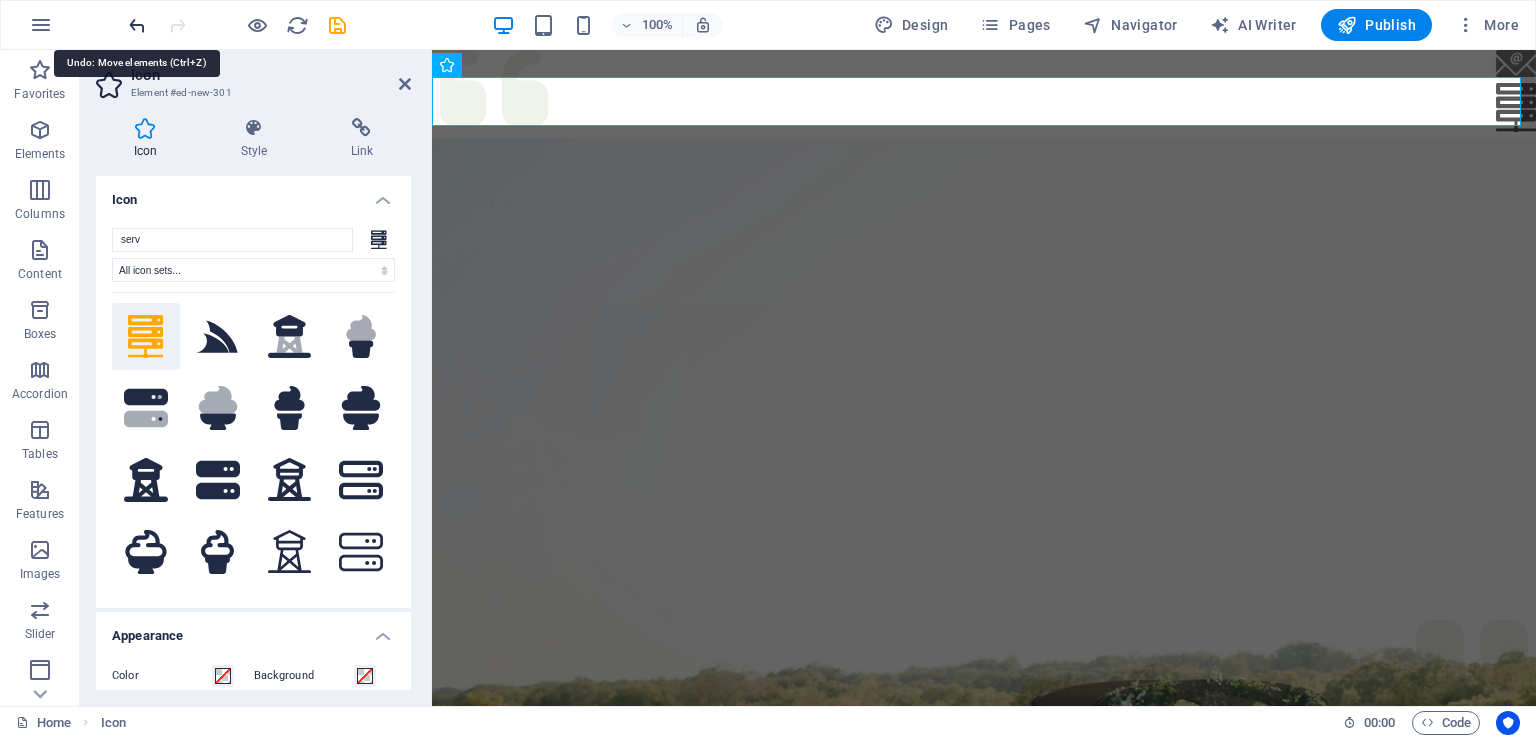 click at bounding box center [137, 25] 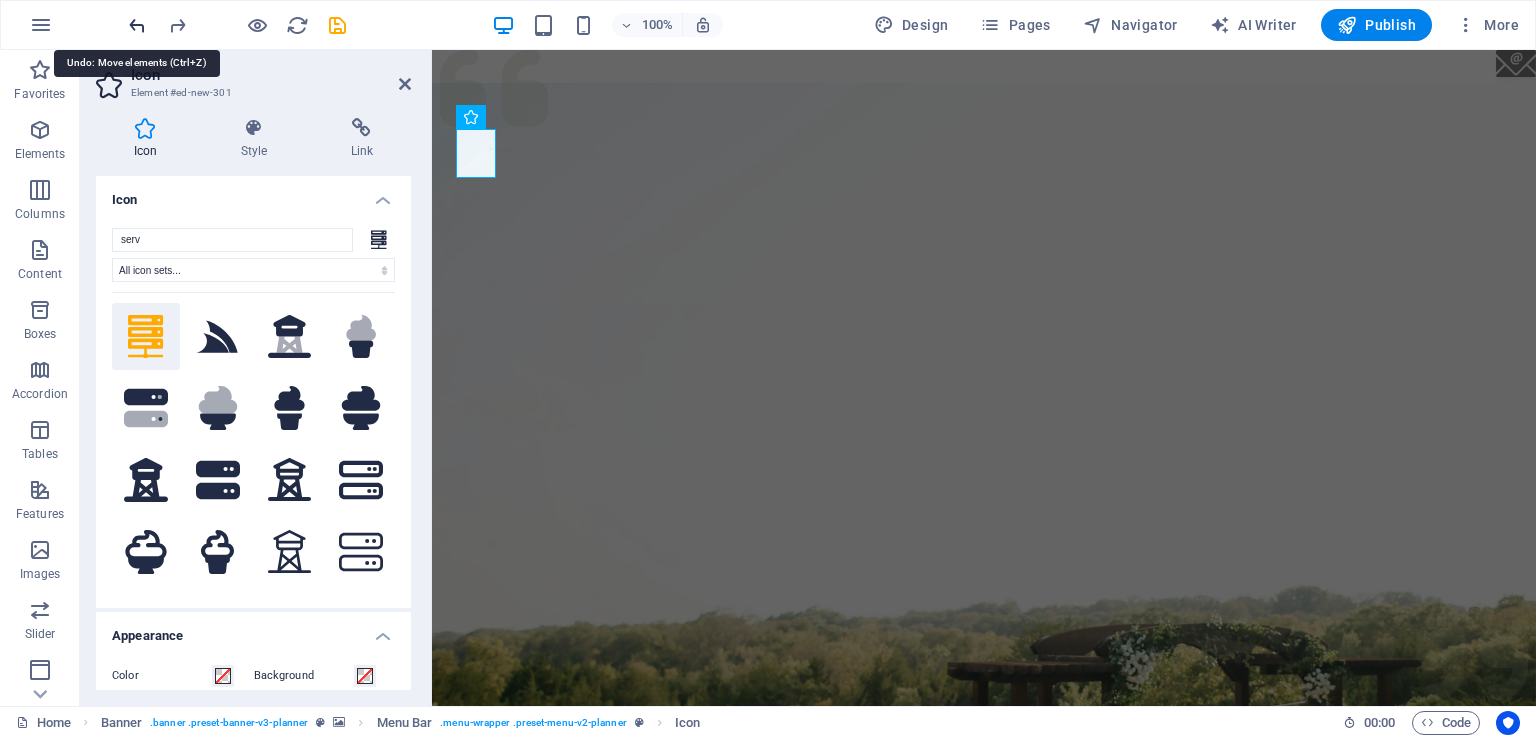 click at bounding box center [137, 25] 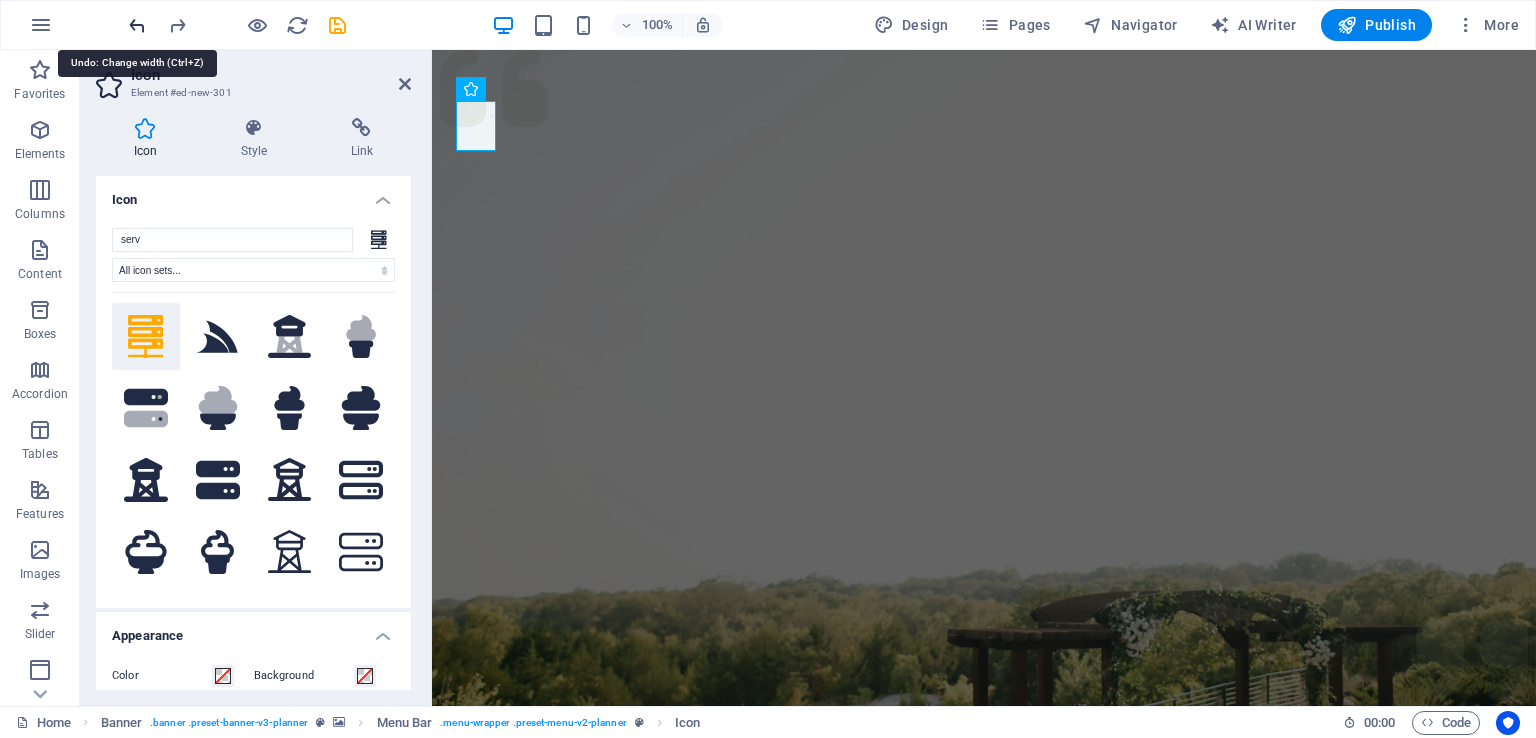 click at bounding box center (137, 25) 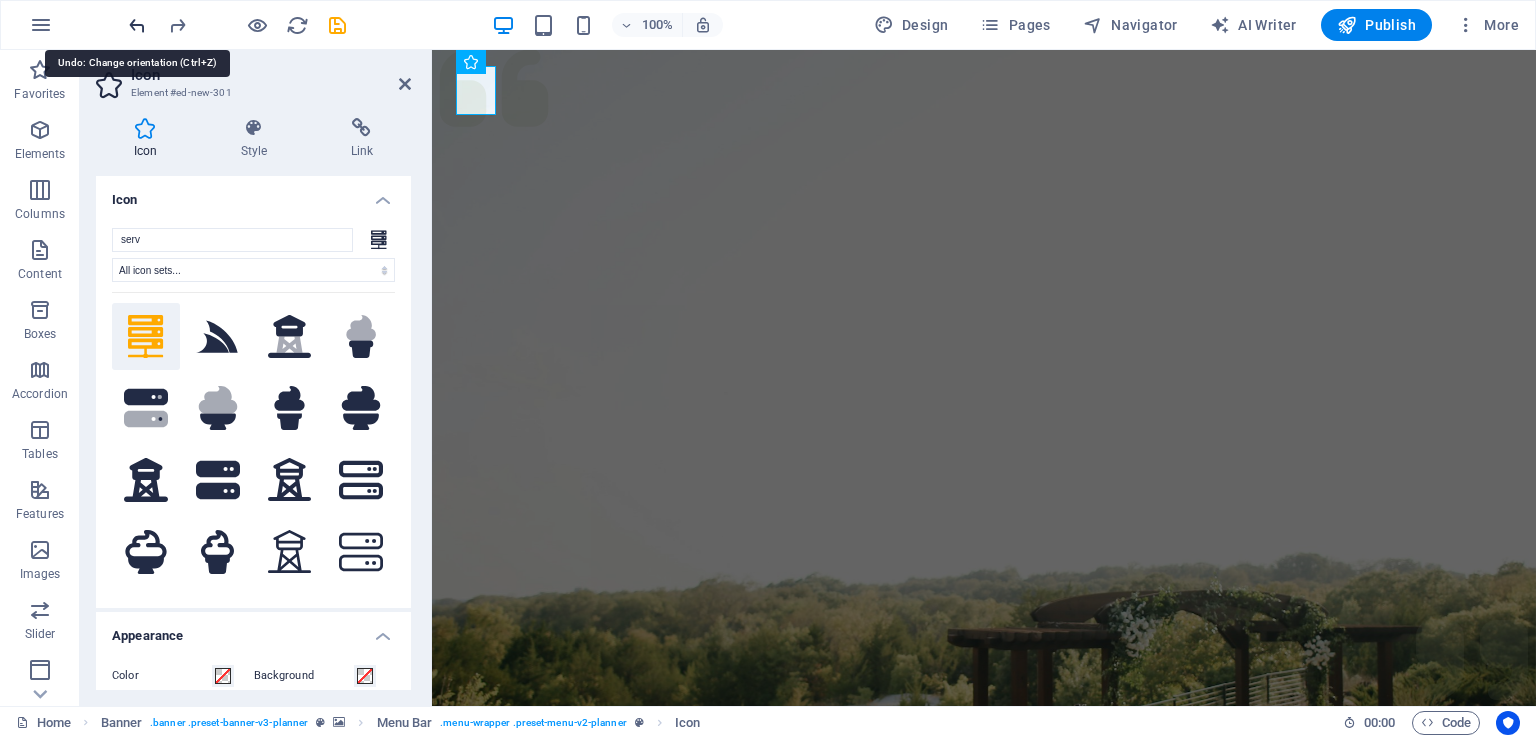 click at bounding box center [137, 25] 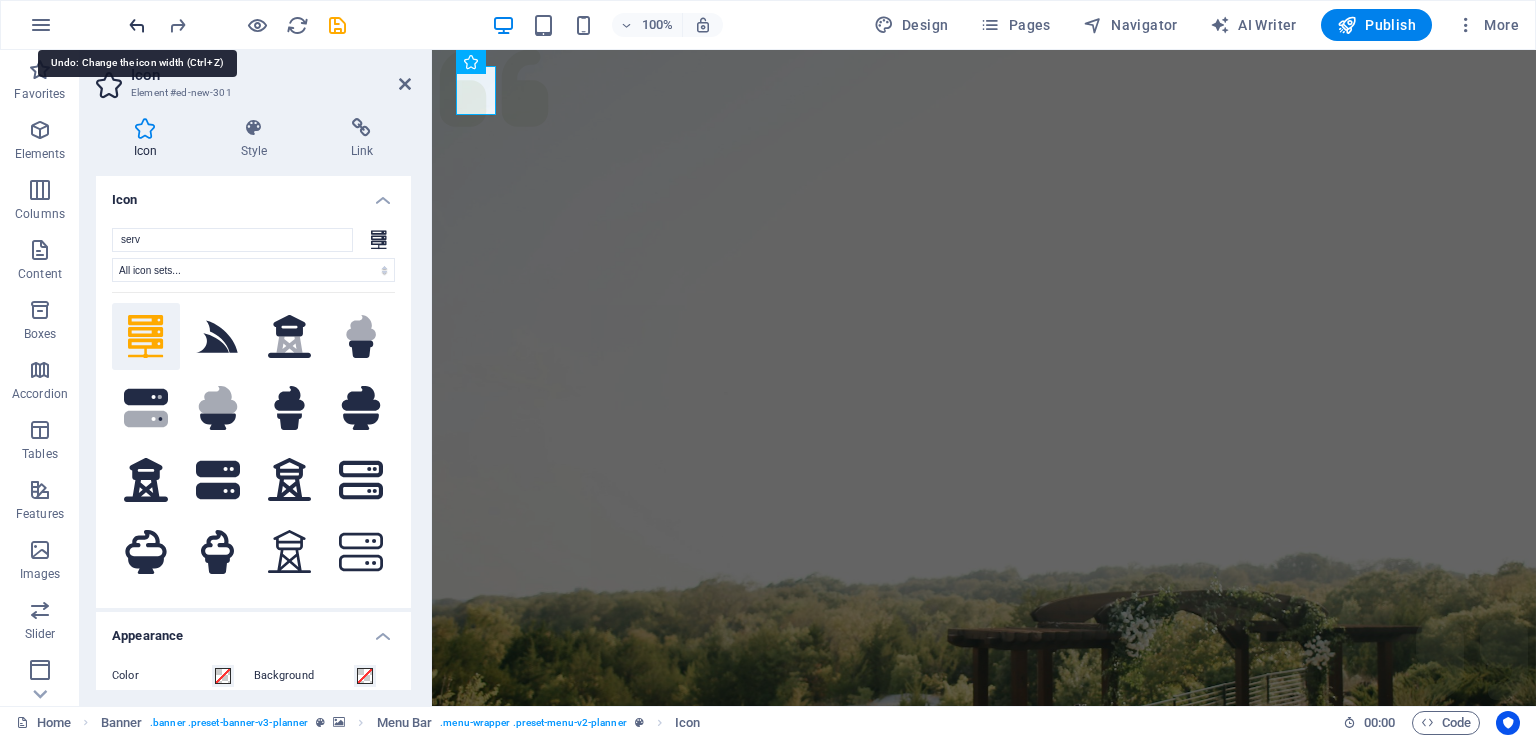 click at bounding box center [137, 25] 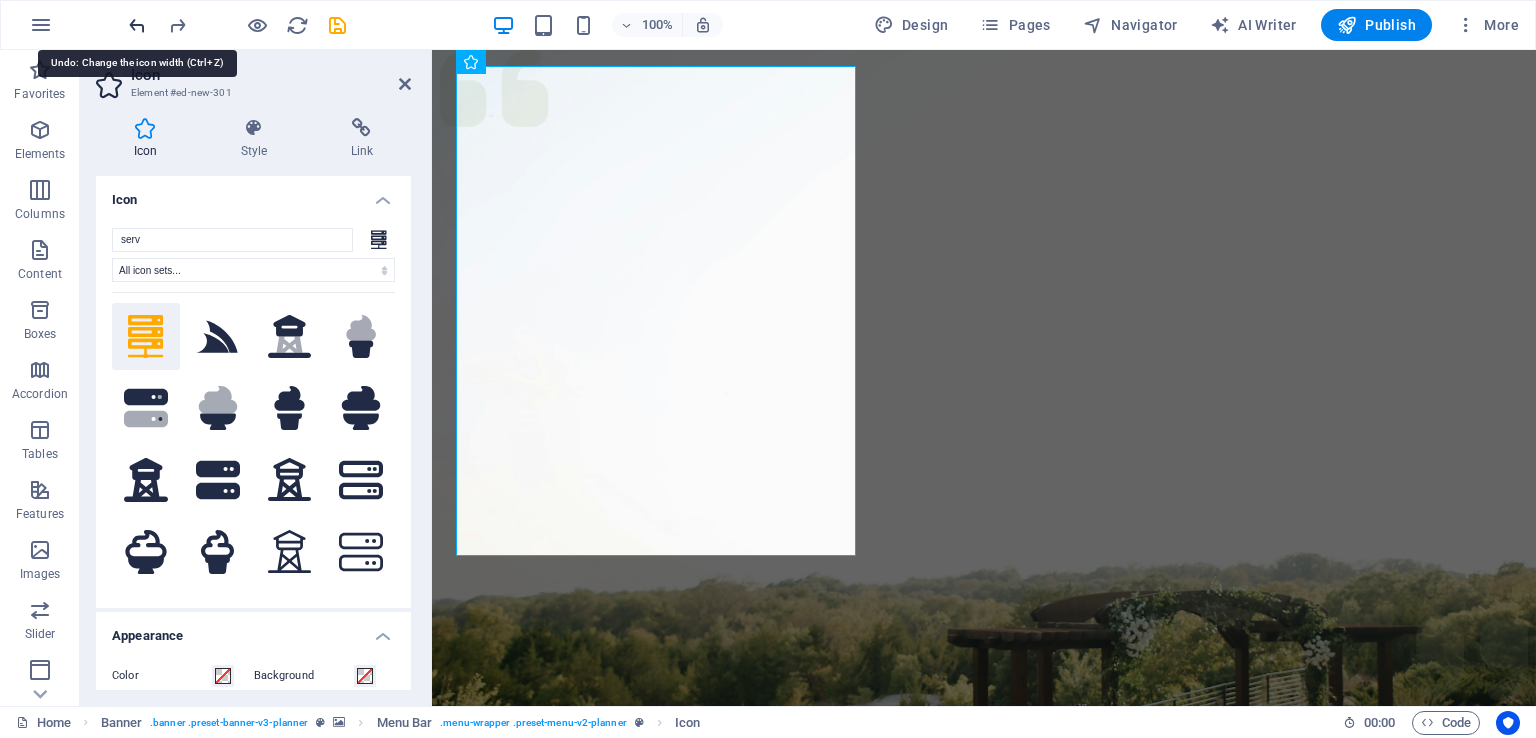 click at bounding box center (137, 25) 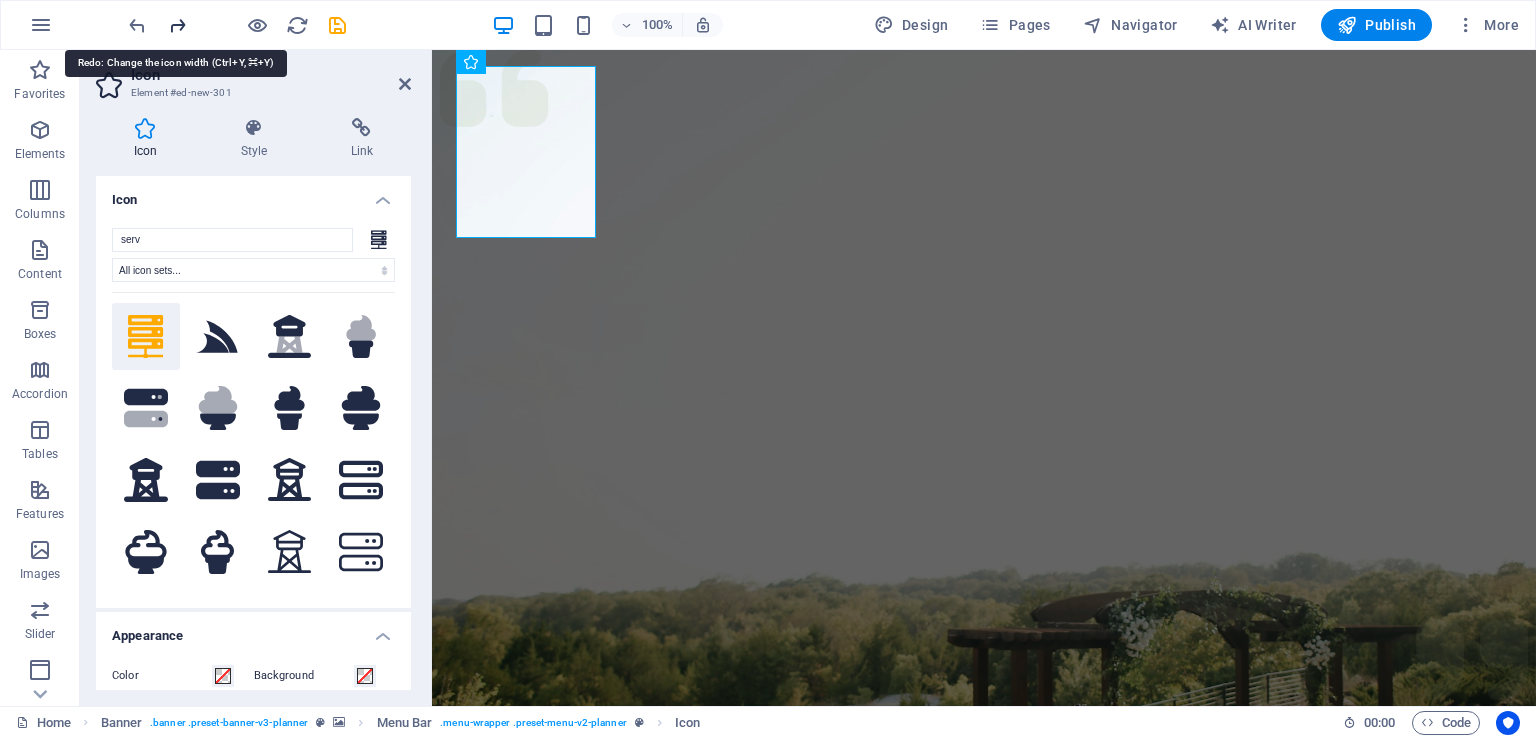 click at bounding box center [177, 25] 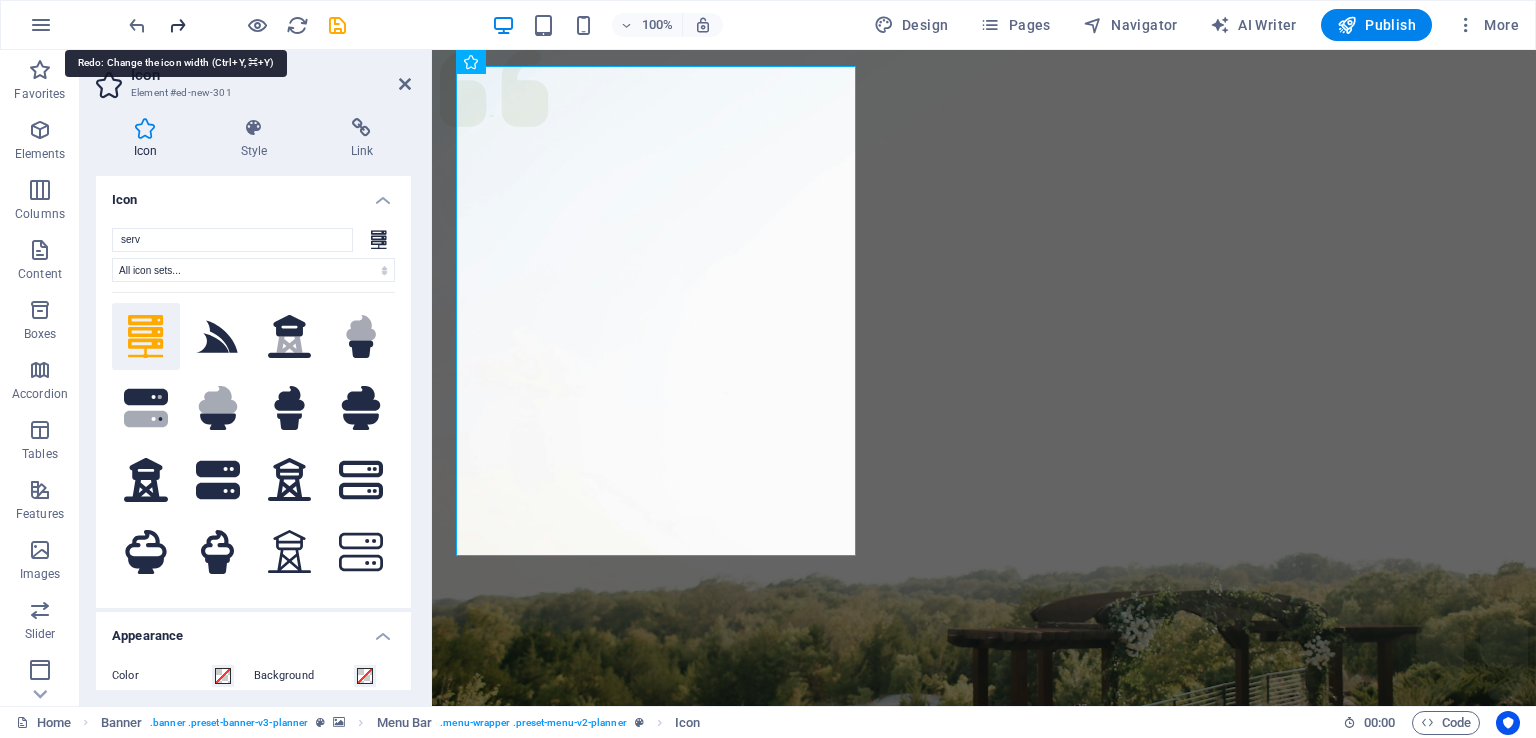 click at bounding box center [177, 25] 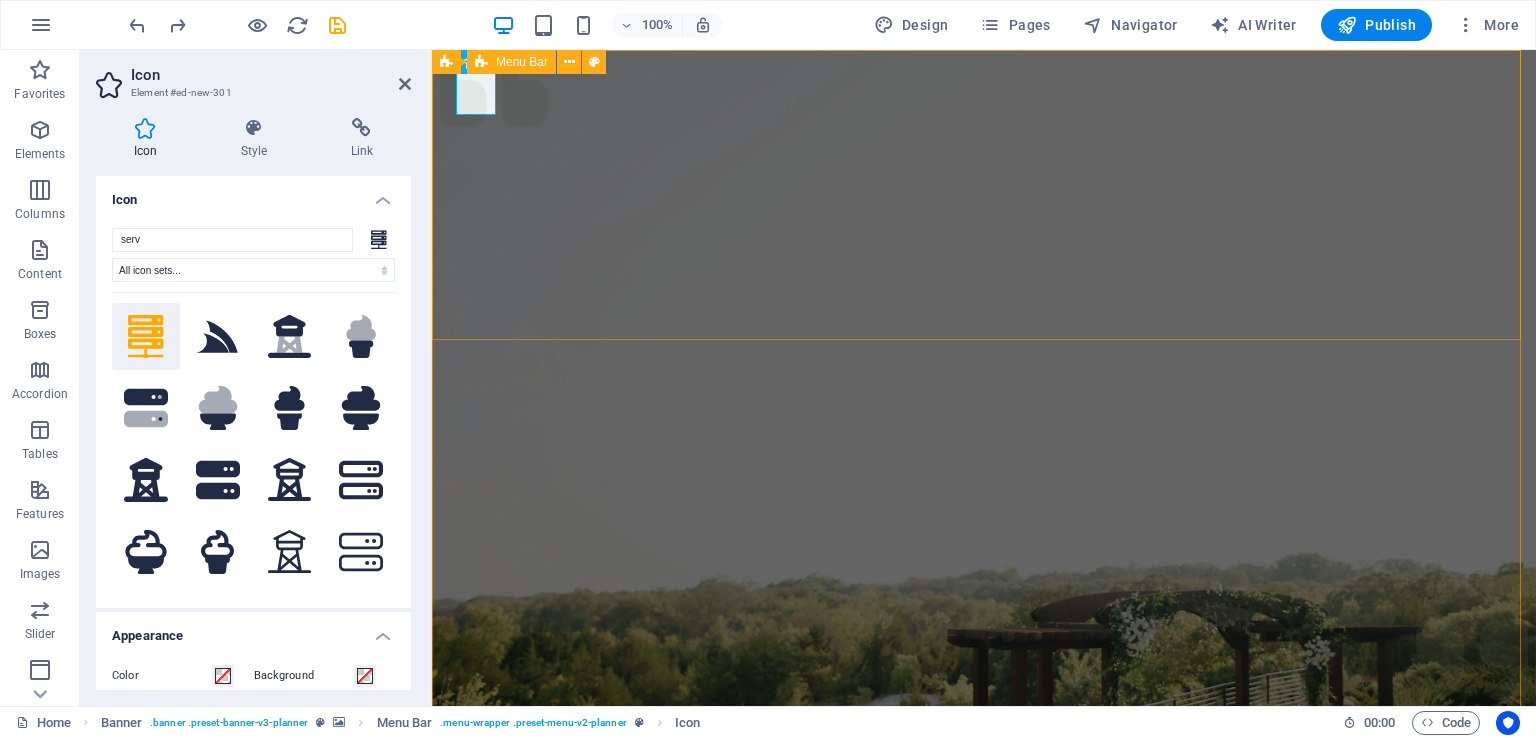 click on "MS GROUP Menu Services About Team Gallery Contact Get in touch" at bounding box center (984, 1114) 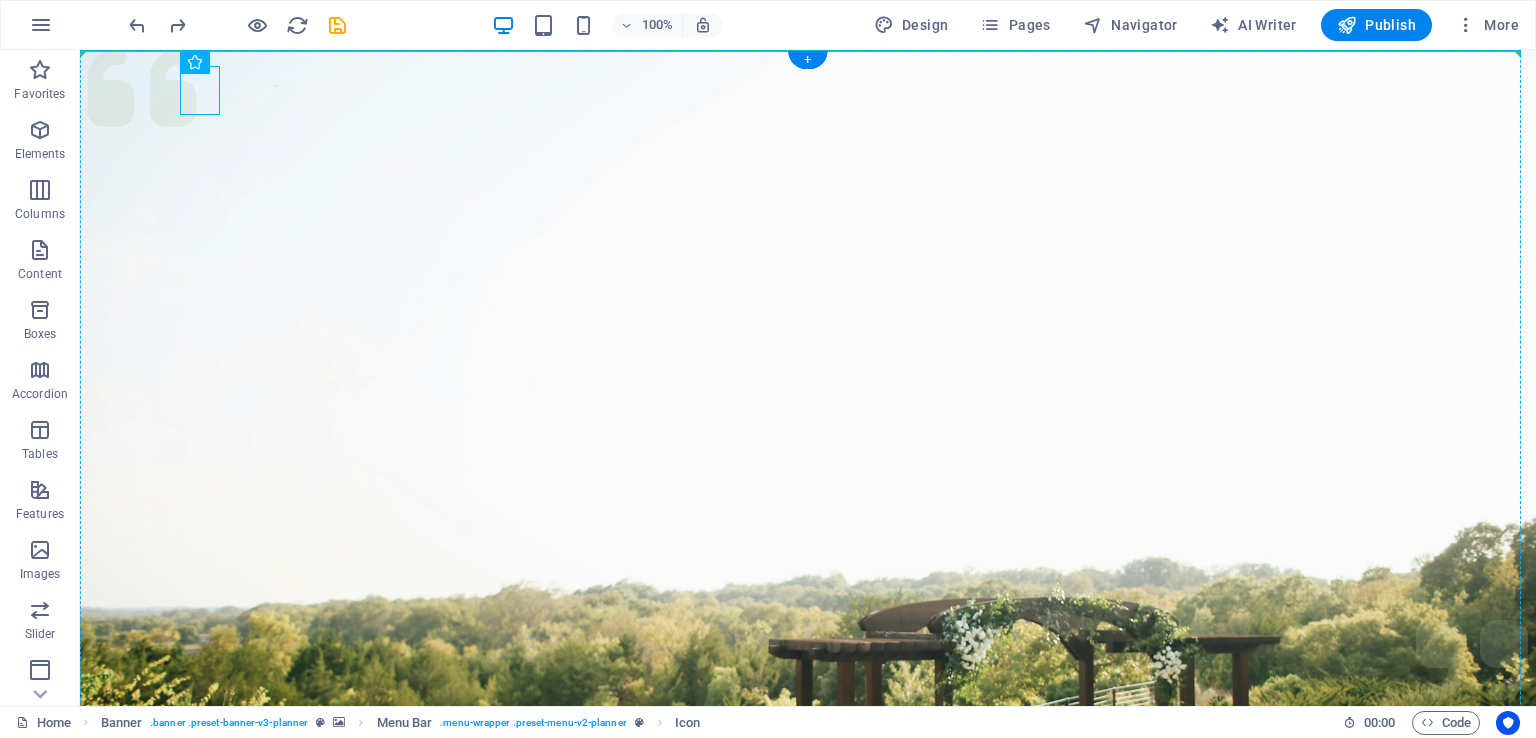 drag, startPoint x: 188, startPoint y: 92, endPoint x: 1456, endPoint y: 180, distance: 1271.0499 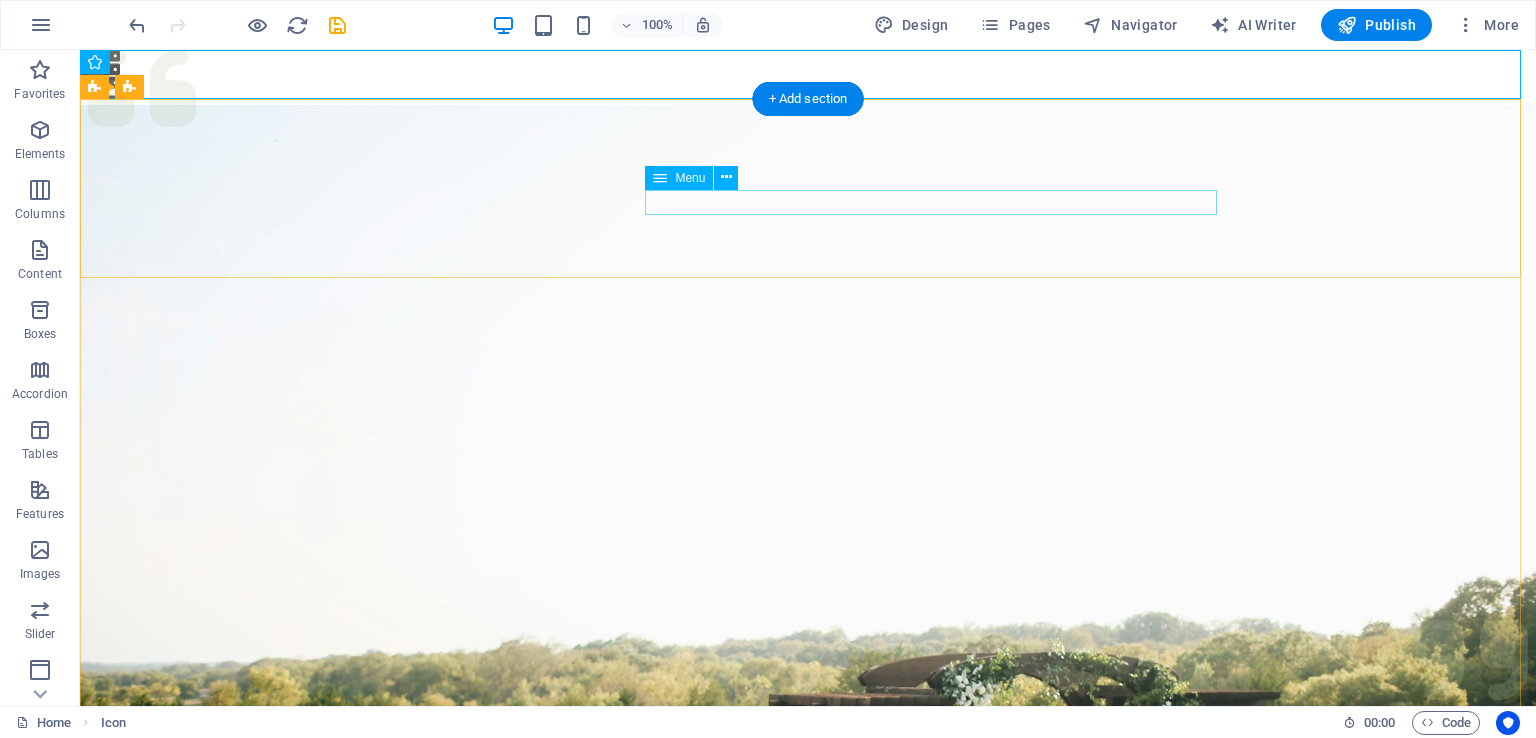 click on "Services About Team Gallery Contact" at bounding box center (808, 1187) 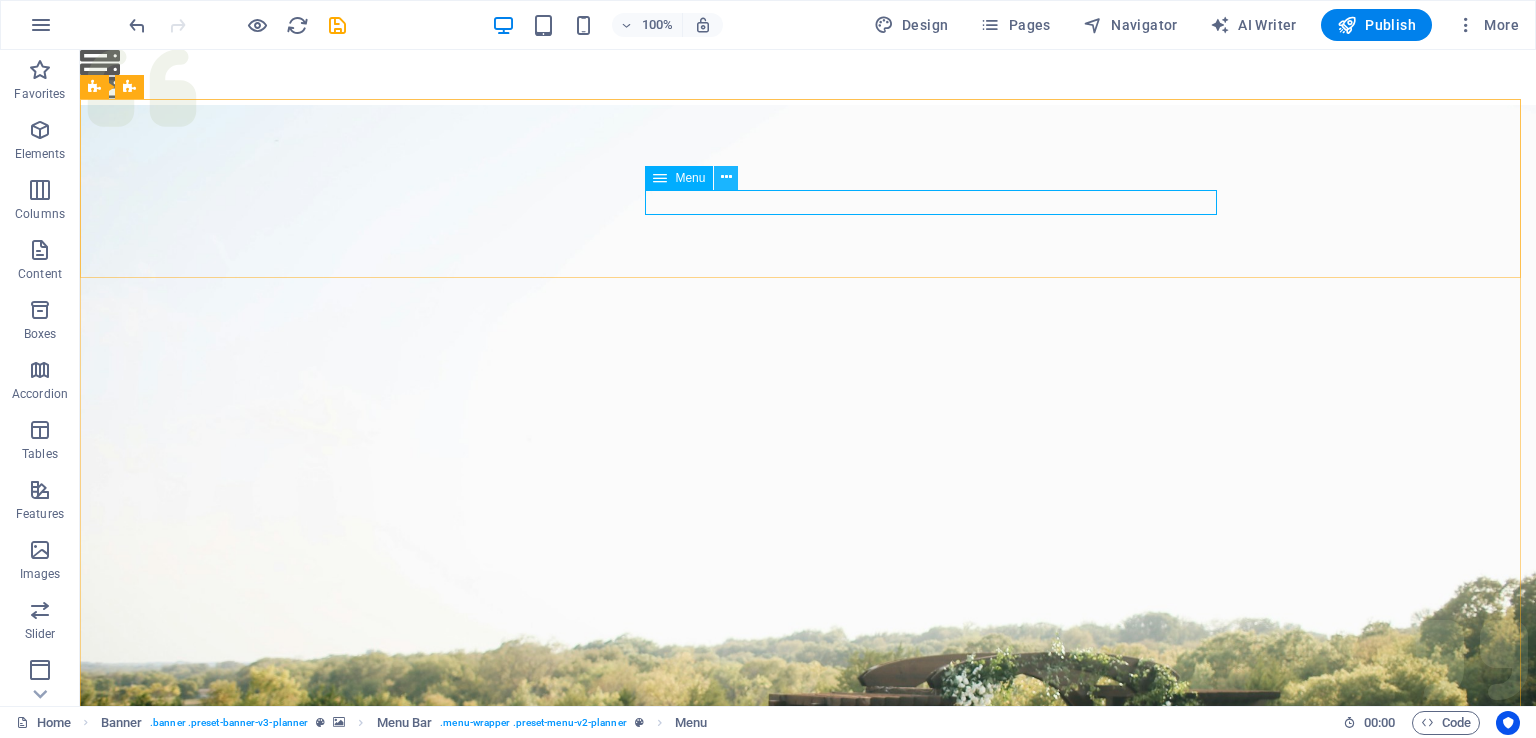 click at bounding box center [726, 177] 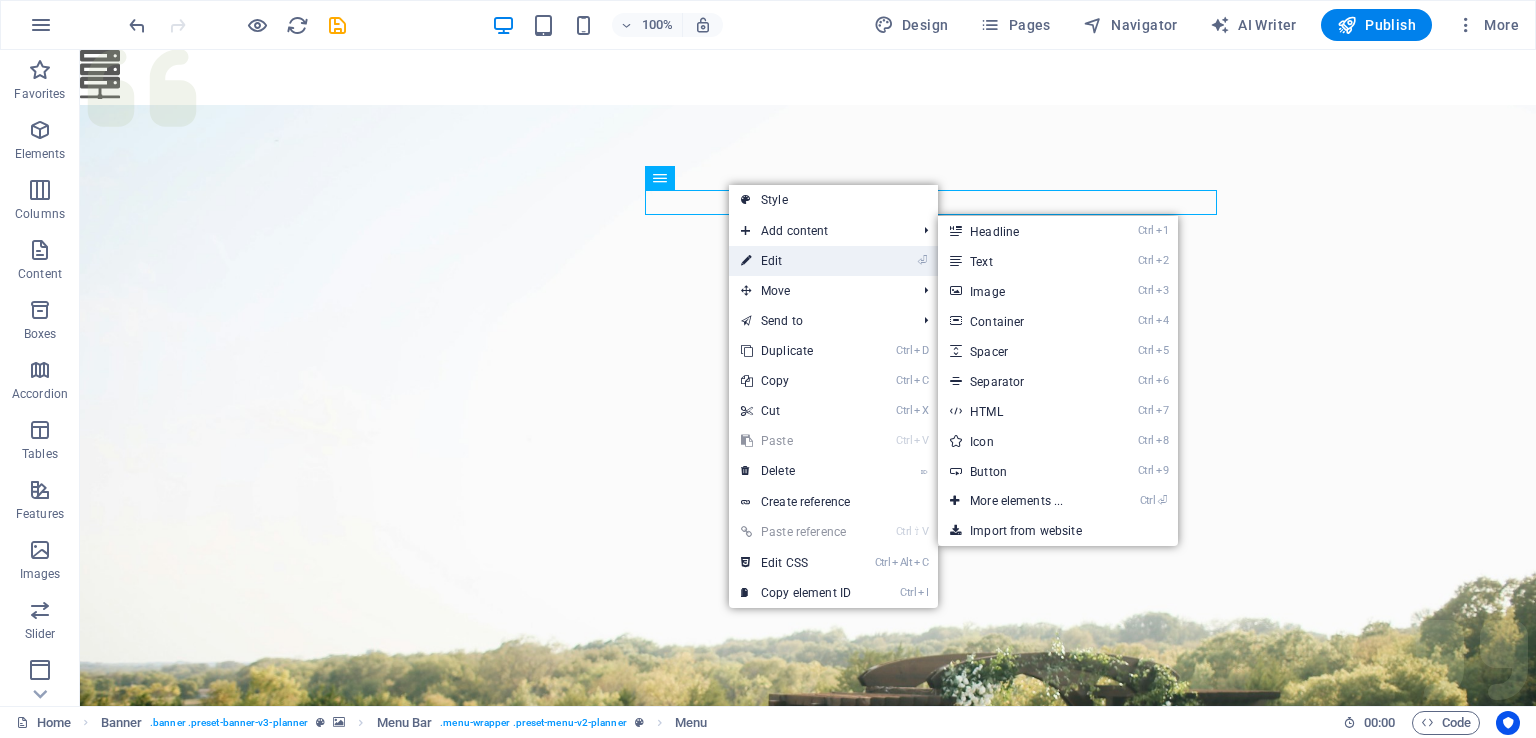 drag, startPoint x: 821, startPoint y: 264, endPoint x: 331, endPoint y: 206, distance: 493.42072 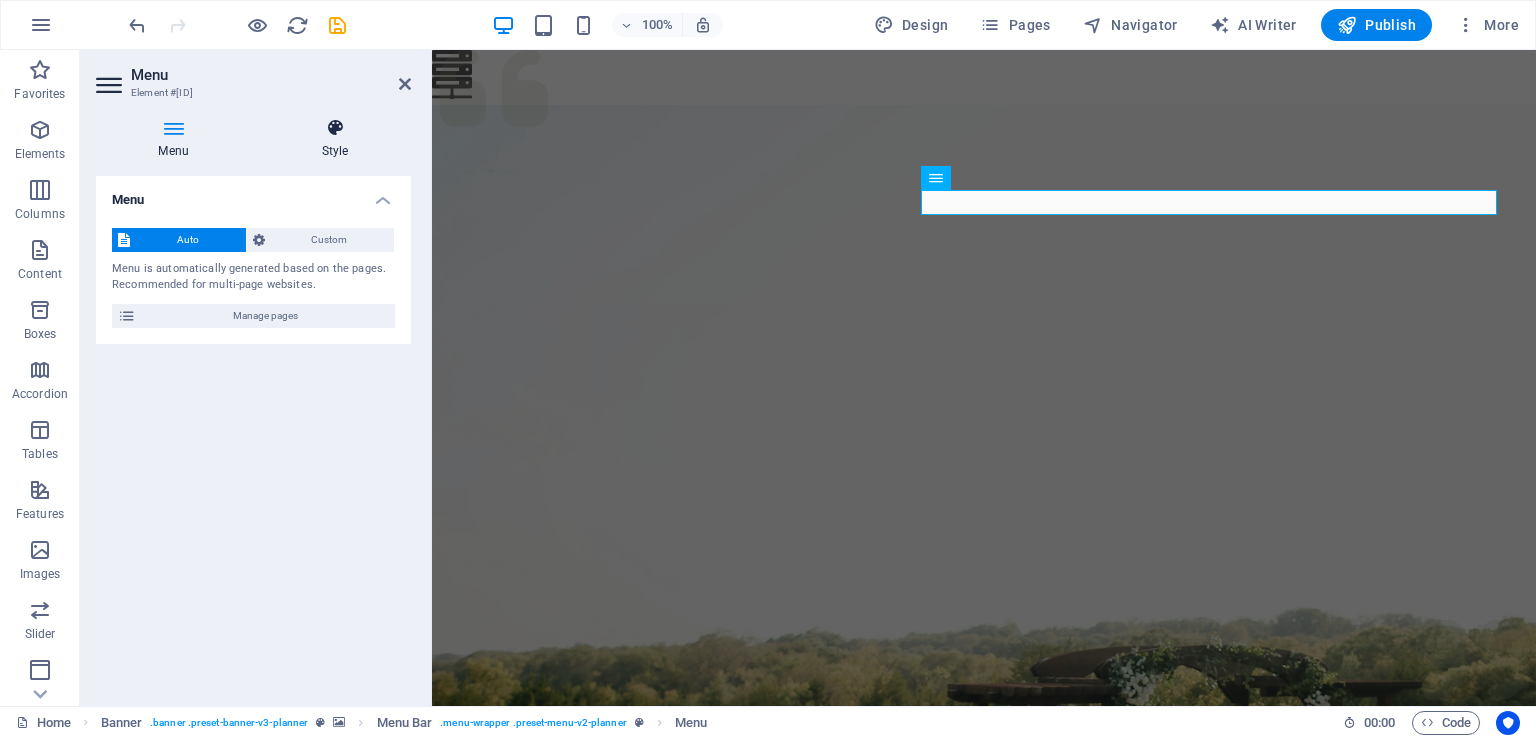 click on "Style" at bounding box center [335, 139] 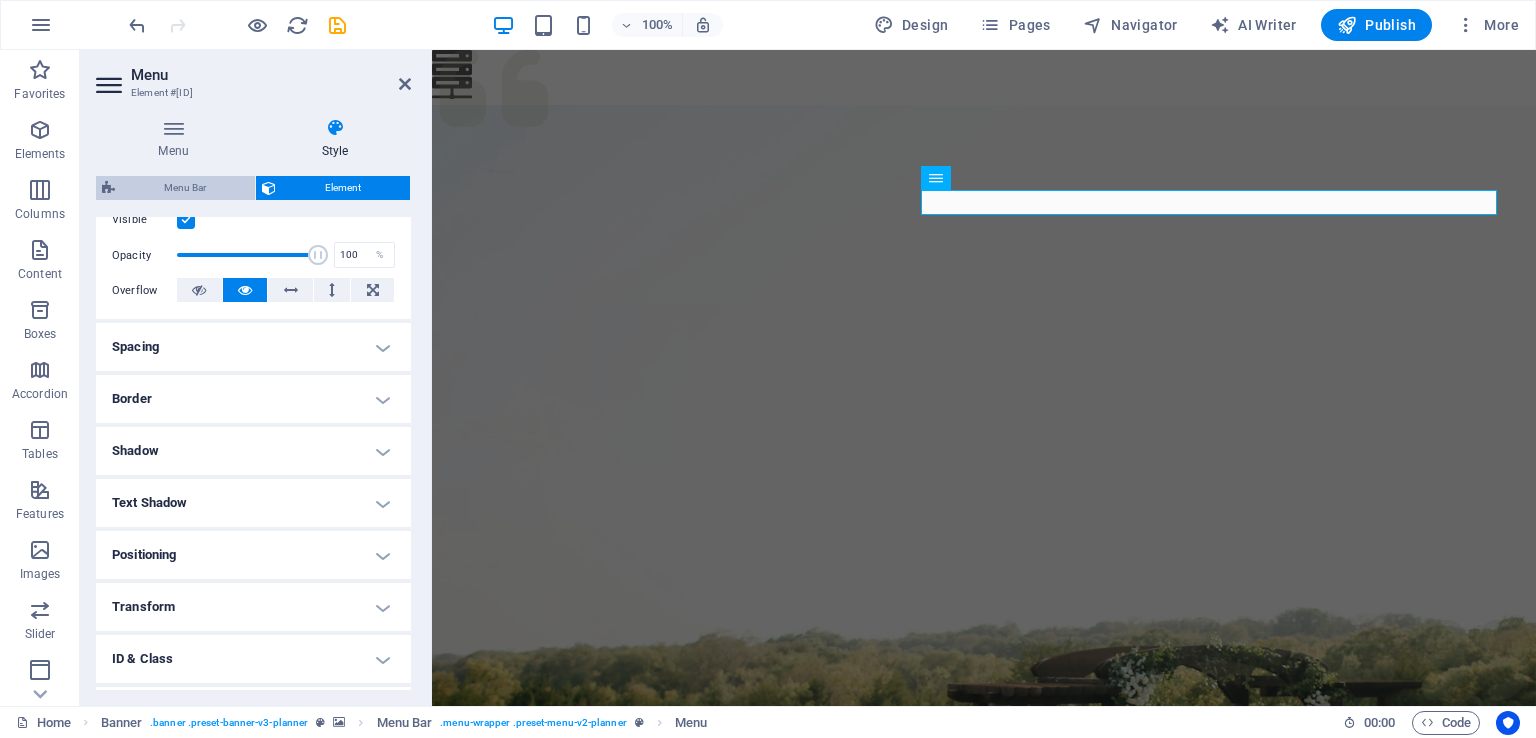 scroll, scrollTop: 172, scrollLeft: 0, axis: vertical 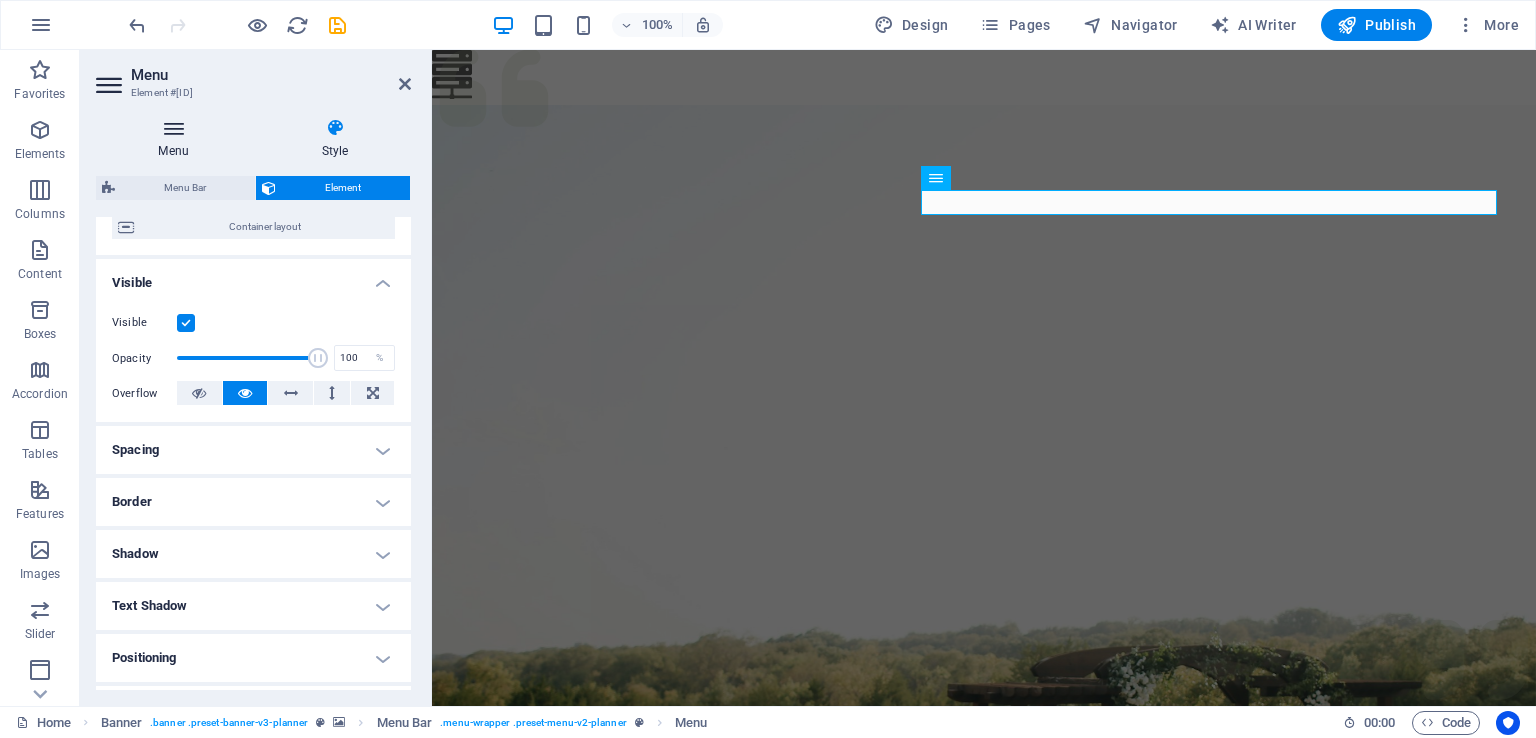 click at bounding box center (173, 128) 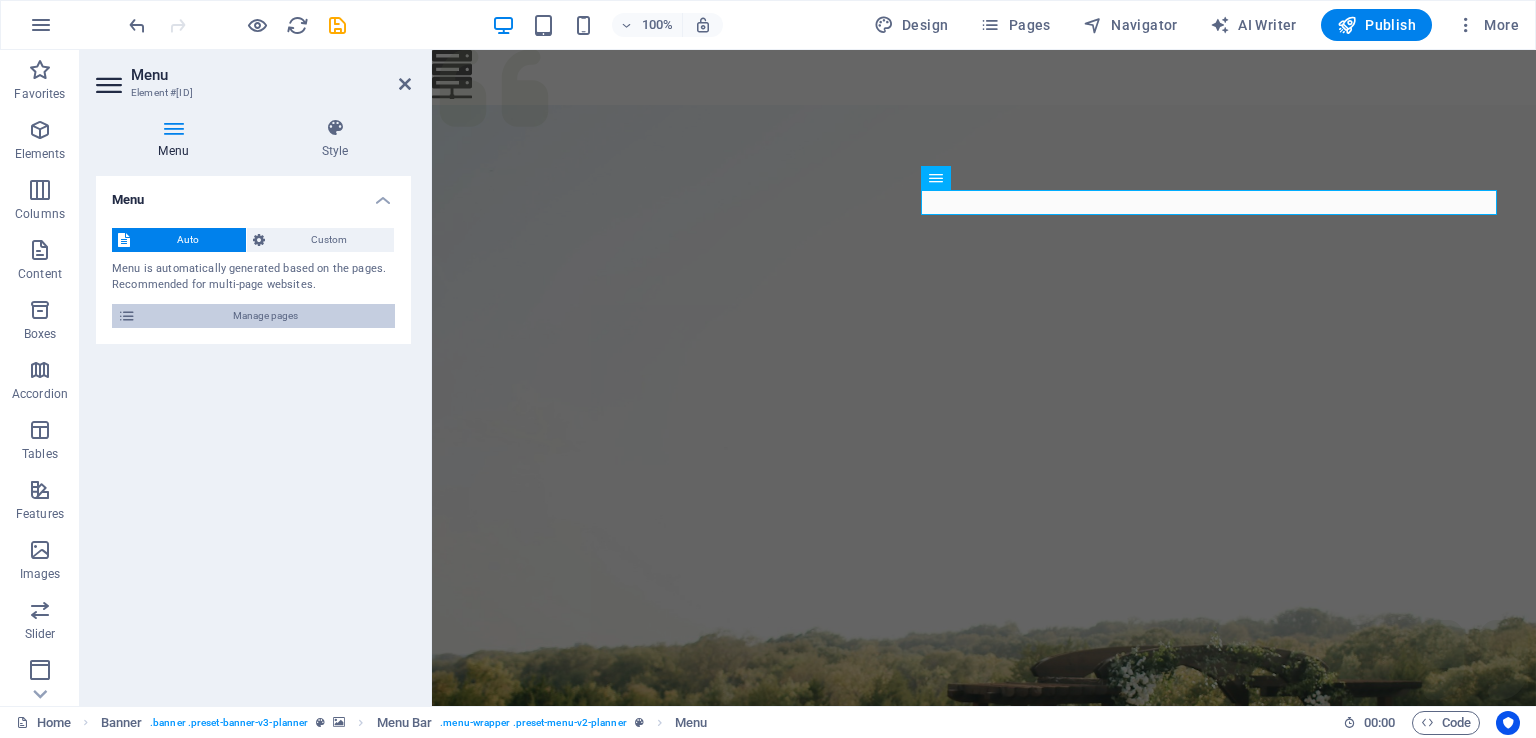 click on "Manage pages" at bounding box center [265, 316] 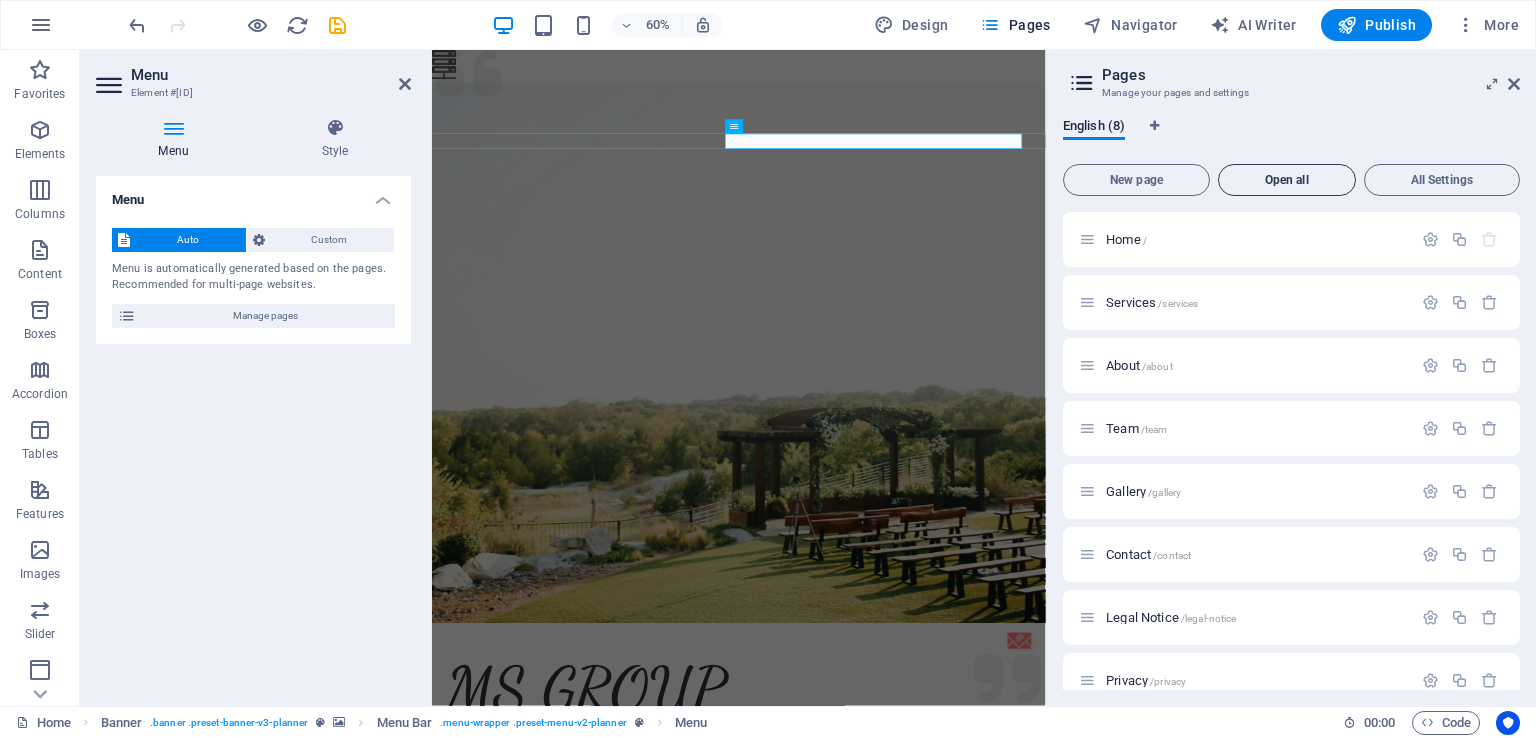 click on "Open all" at bounding box center (1287, 180) 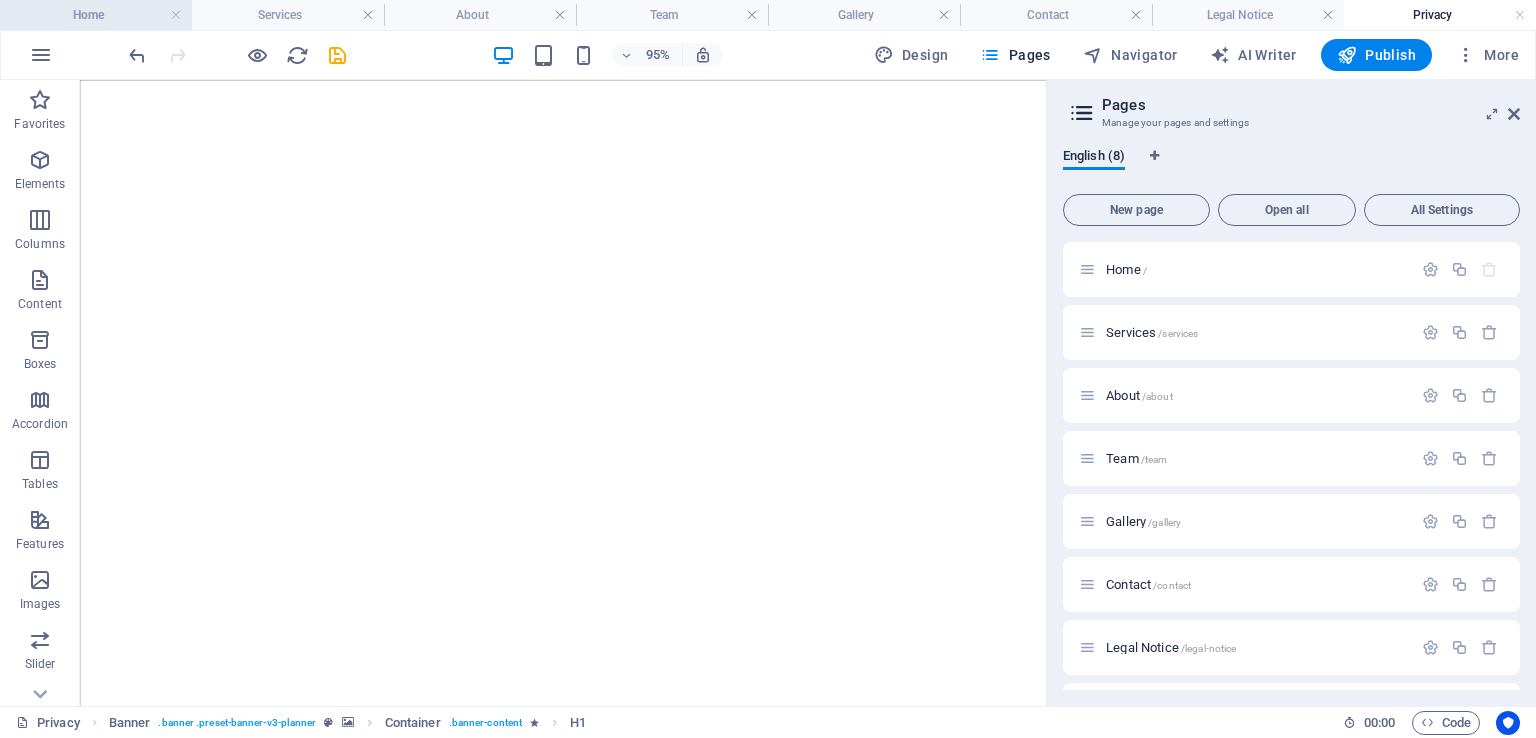 click on "Home" at bounding box center [96, 15] 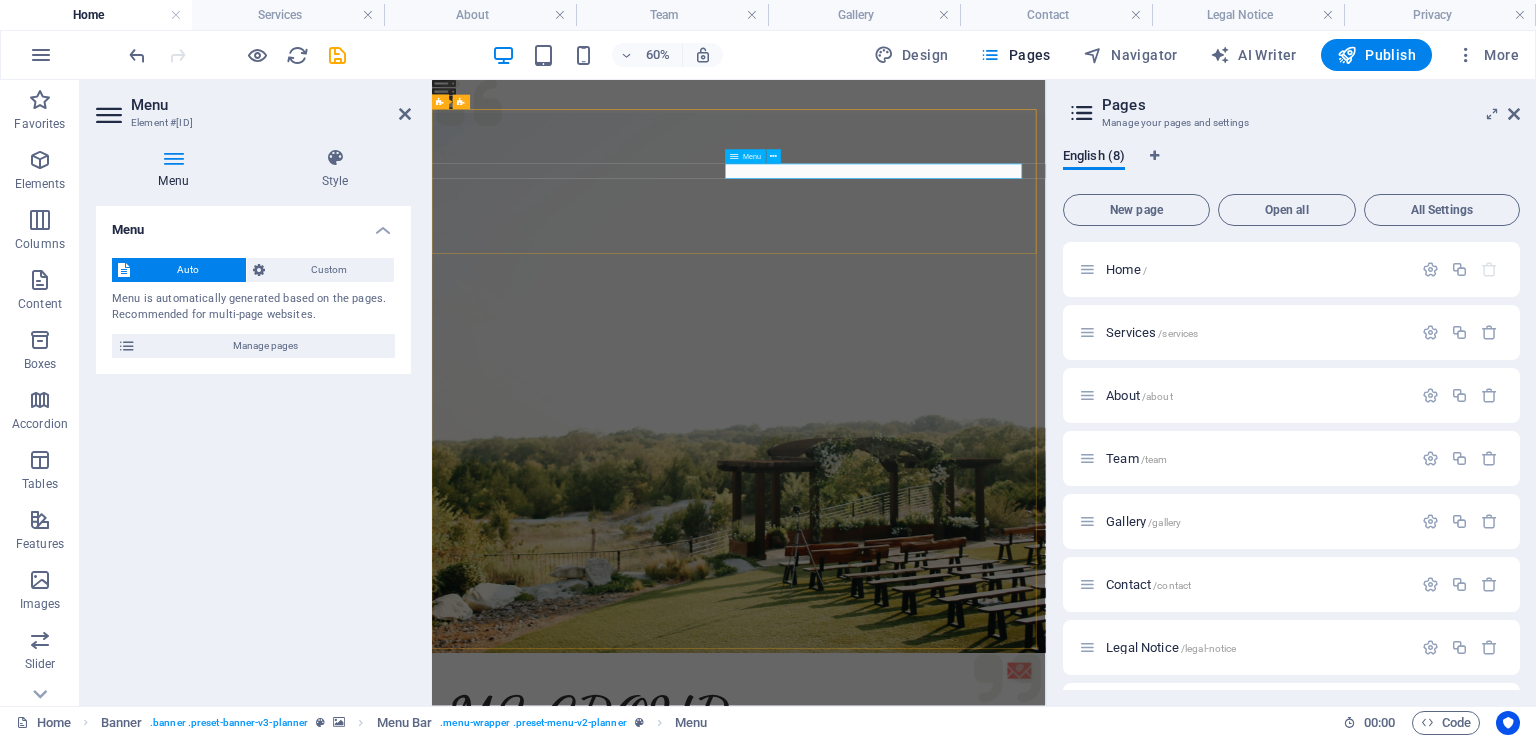 scroll, scrollTop: 0, scrollLeft: 0, axis: both 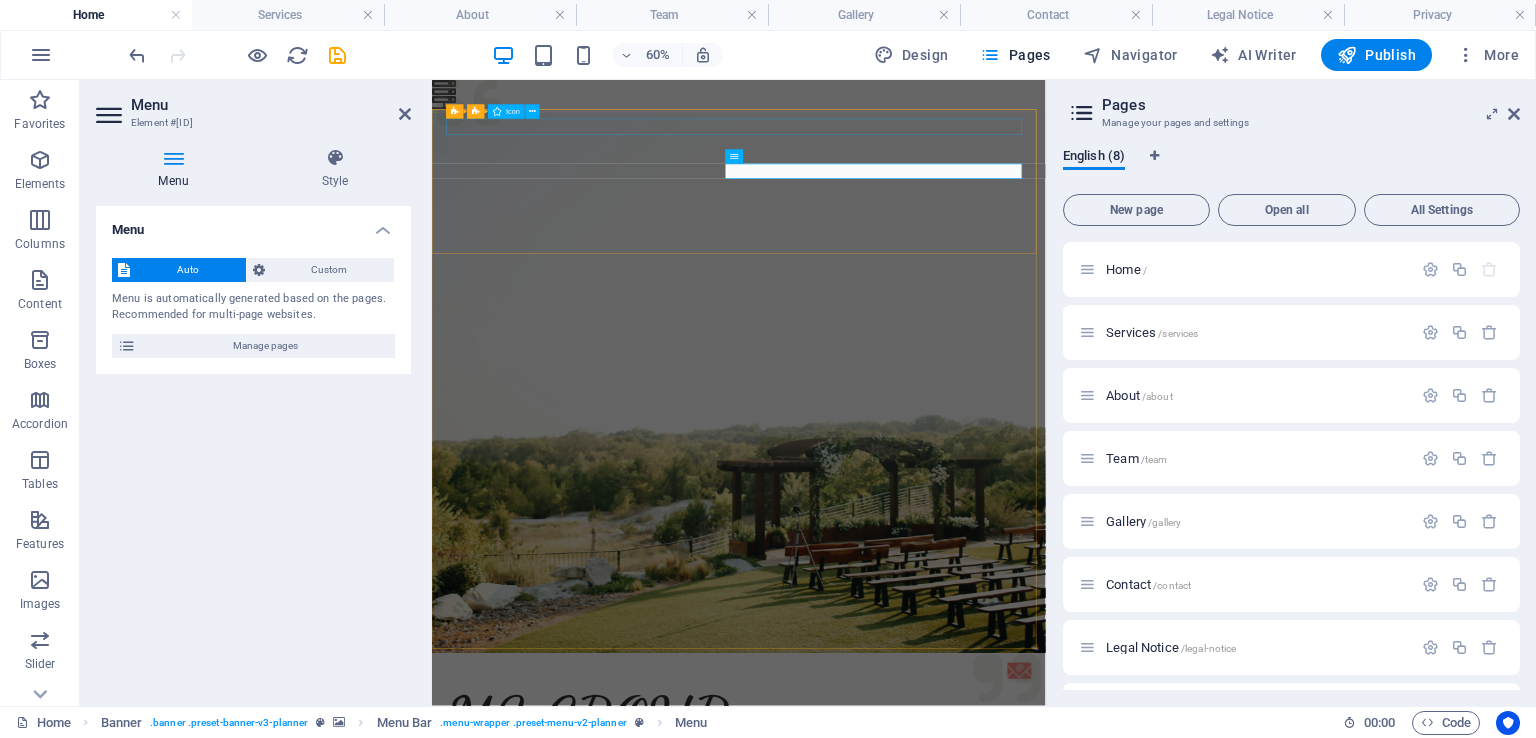 click at bounding box center (943, 1067) 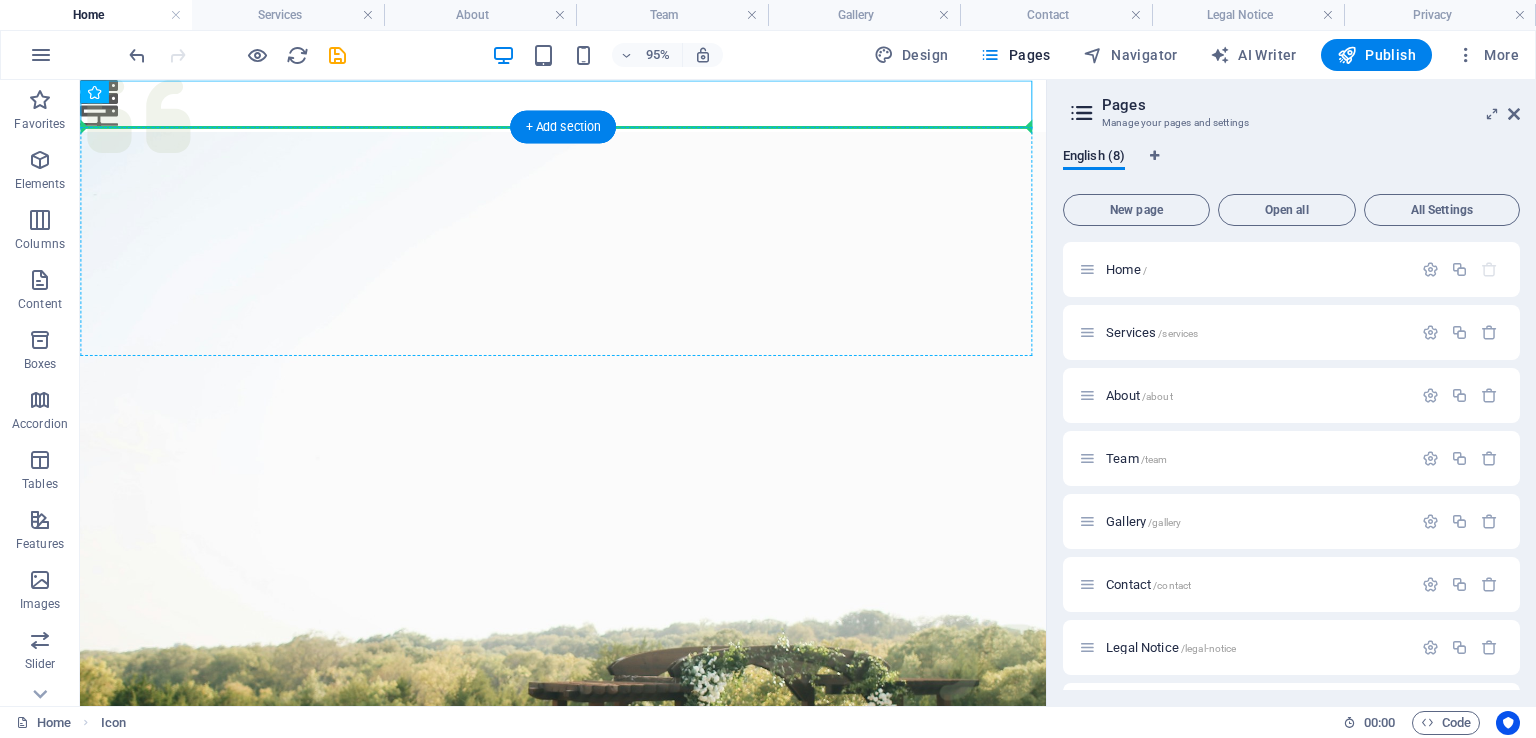 drag, startPoint x: 101, startPoint y: 102, endPoint x: 307, endPoint y: 176, distance: 218.88809 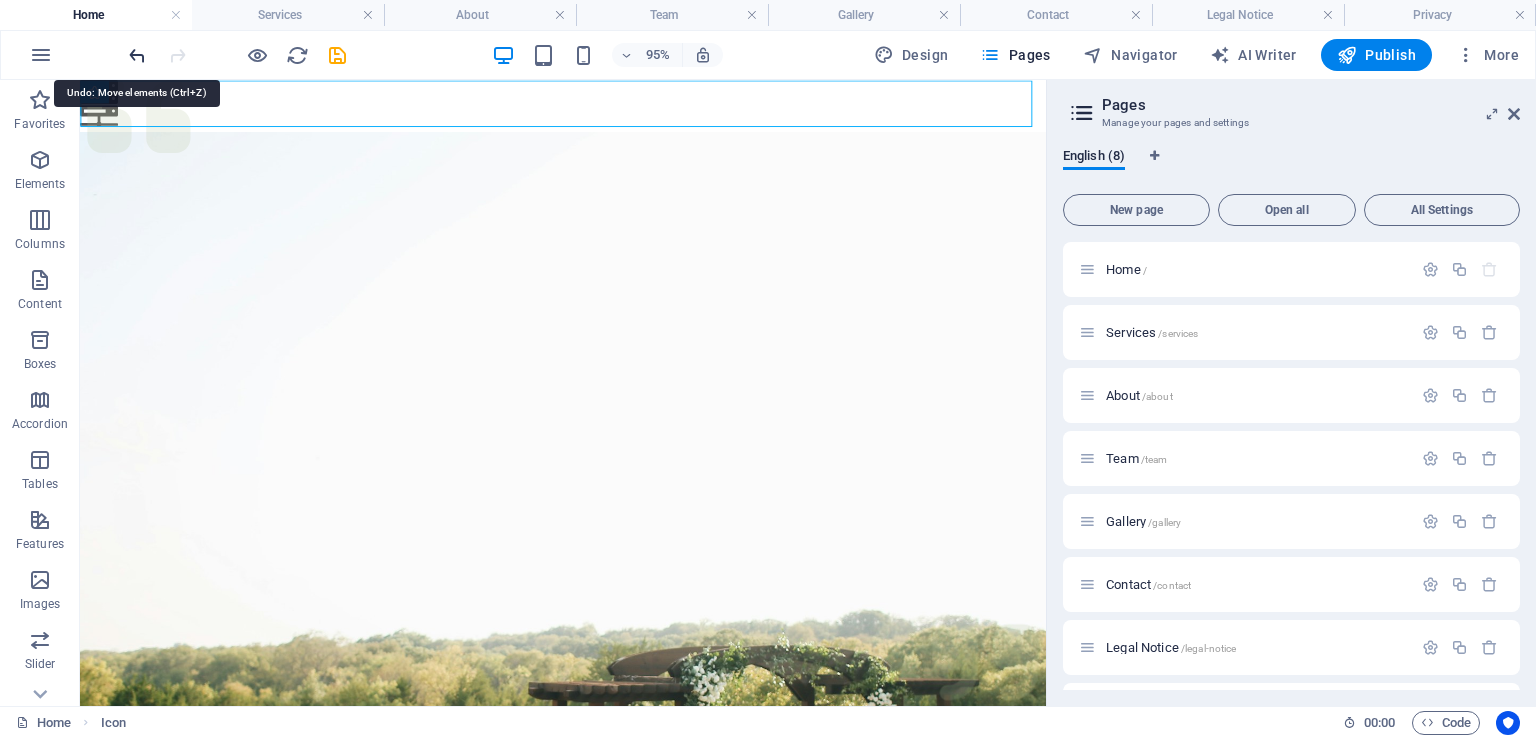 click at bounding box center [137, 55] 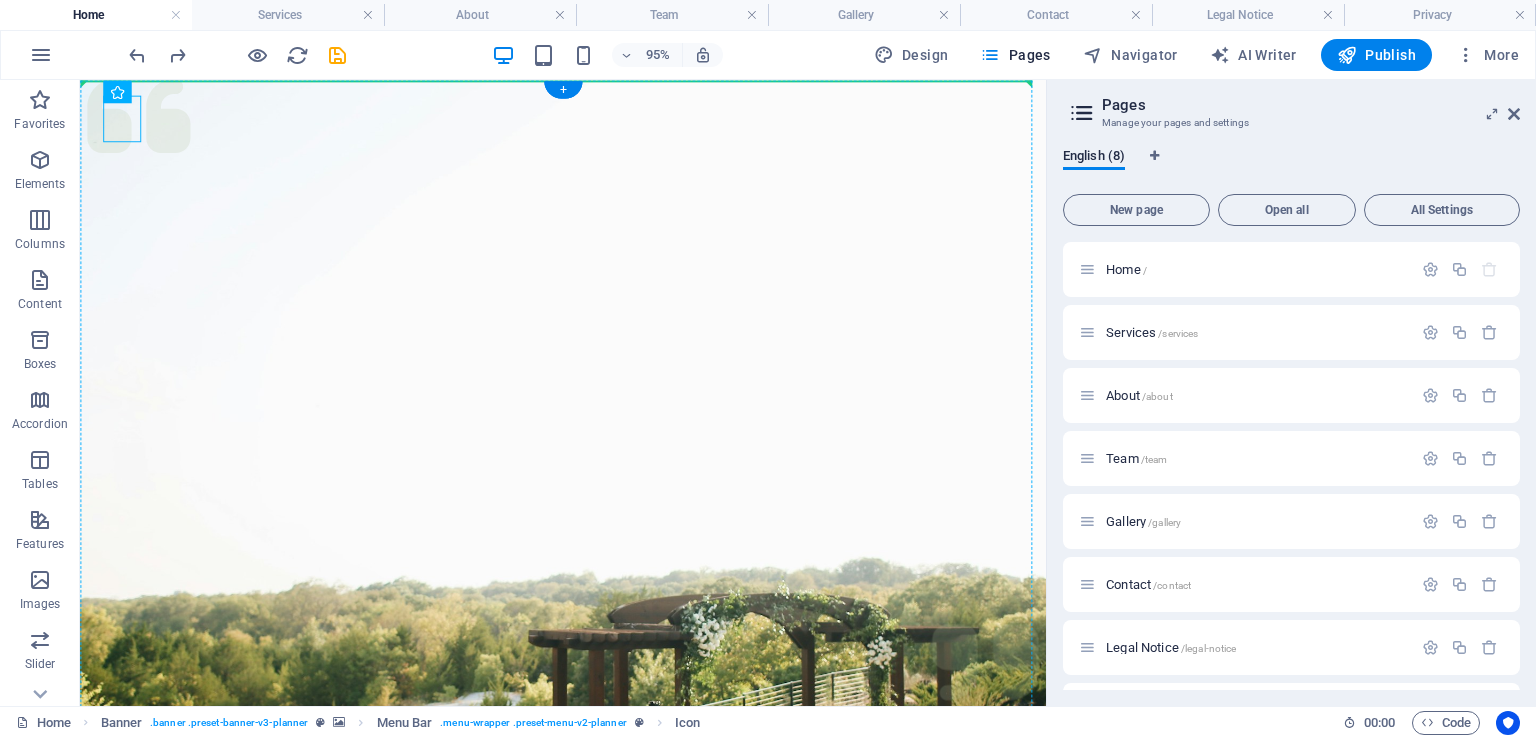 drag, startPoint x: 125, startPoint y: 130, endPoint x: 830, endPoint y: 340, distance: 735.612 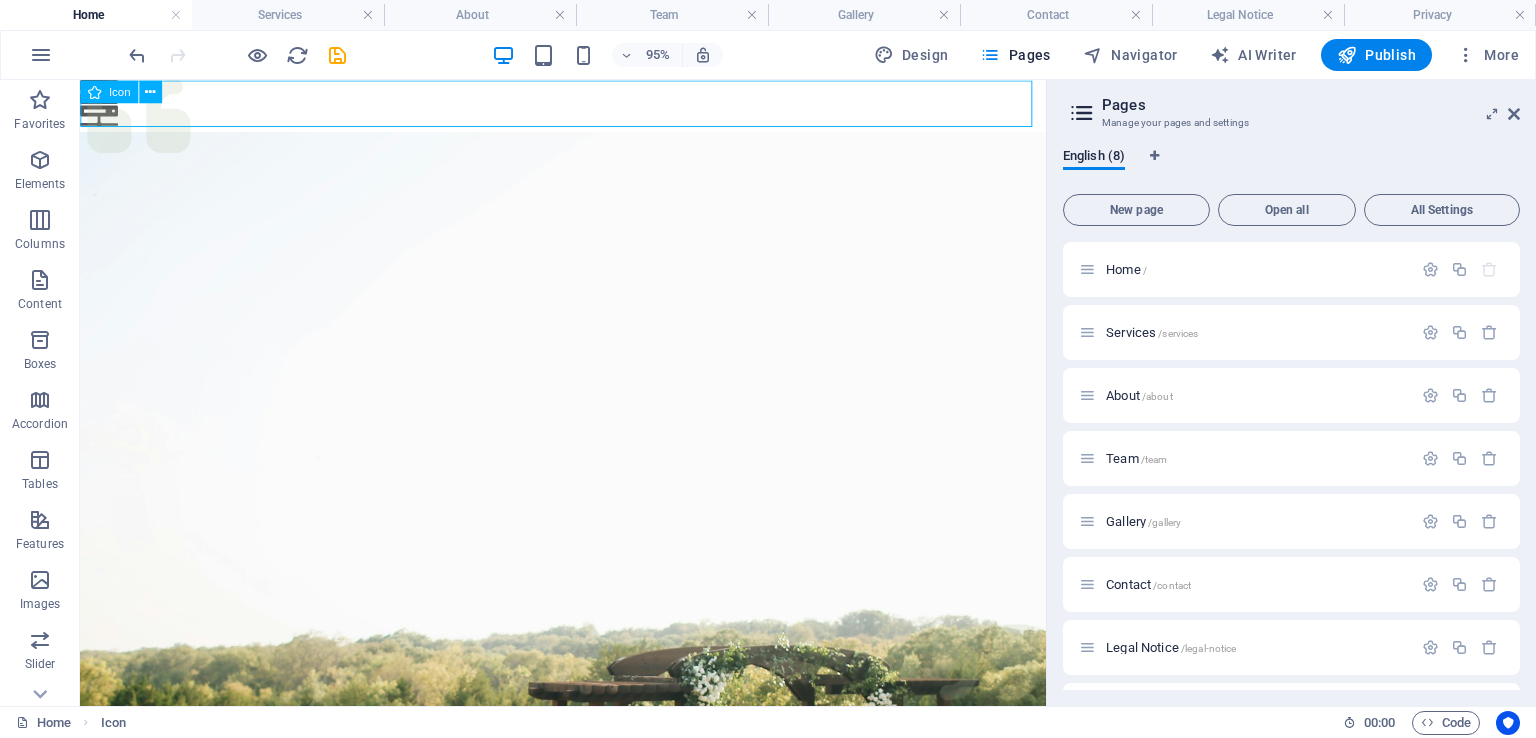 click at bounding box center (94, 91) 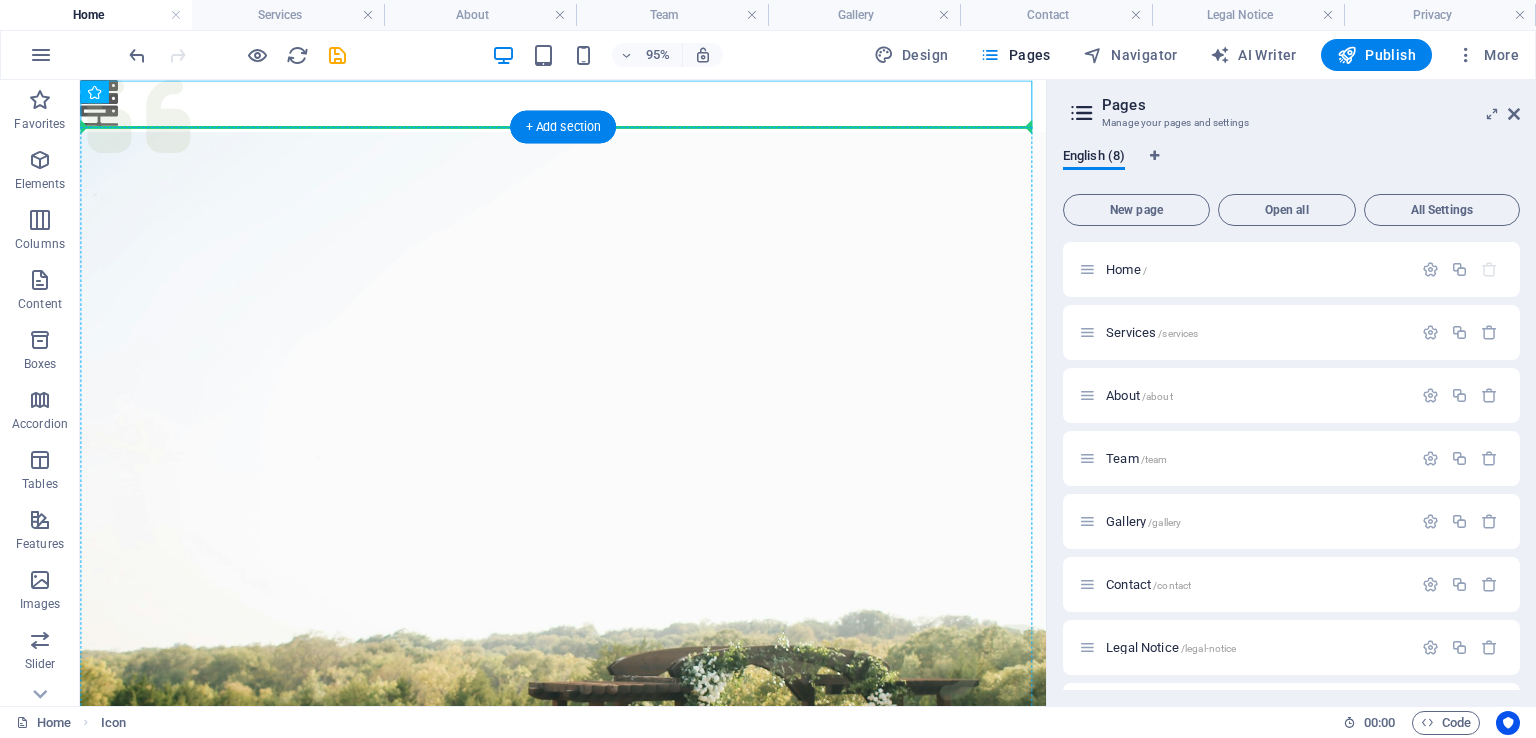 drag, startPoint x: 102, startPoint y: 118, endPoint x: 109, endPoint y: 144, distance: 26.925823 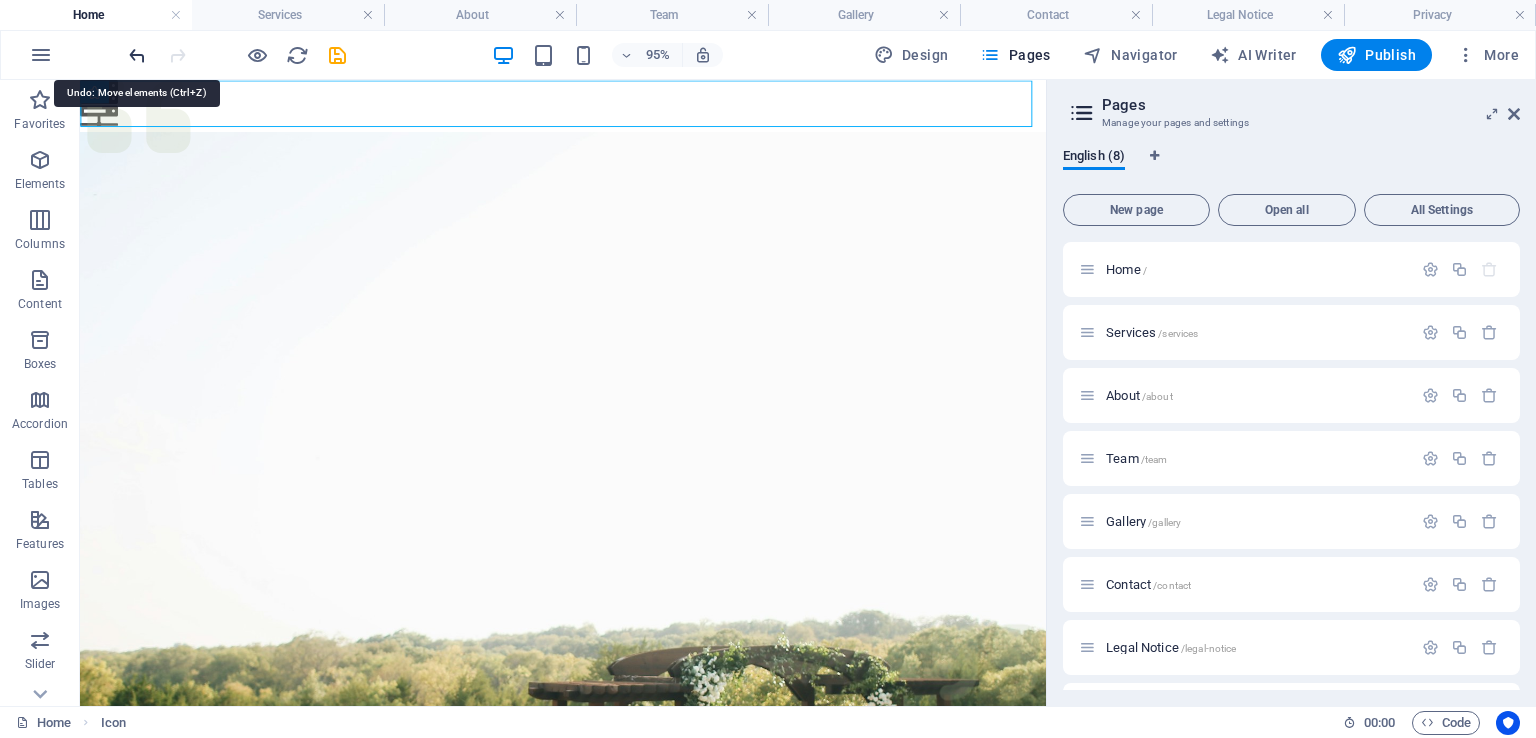 click at bounding box center [137, 55] 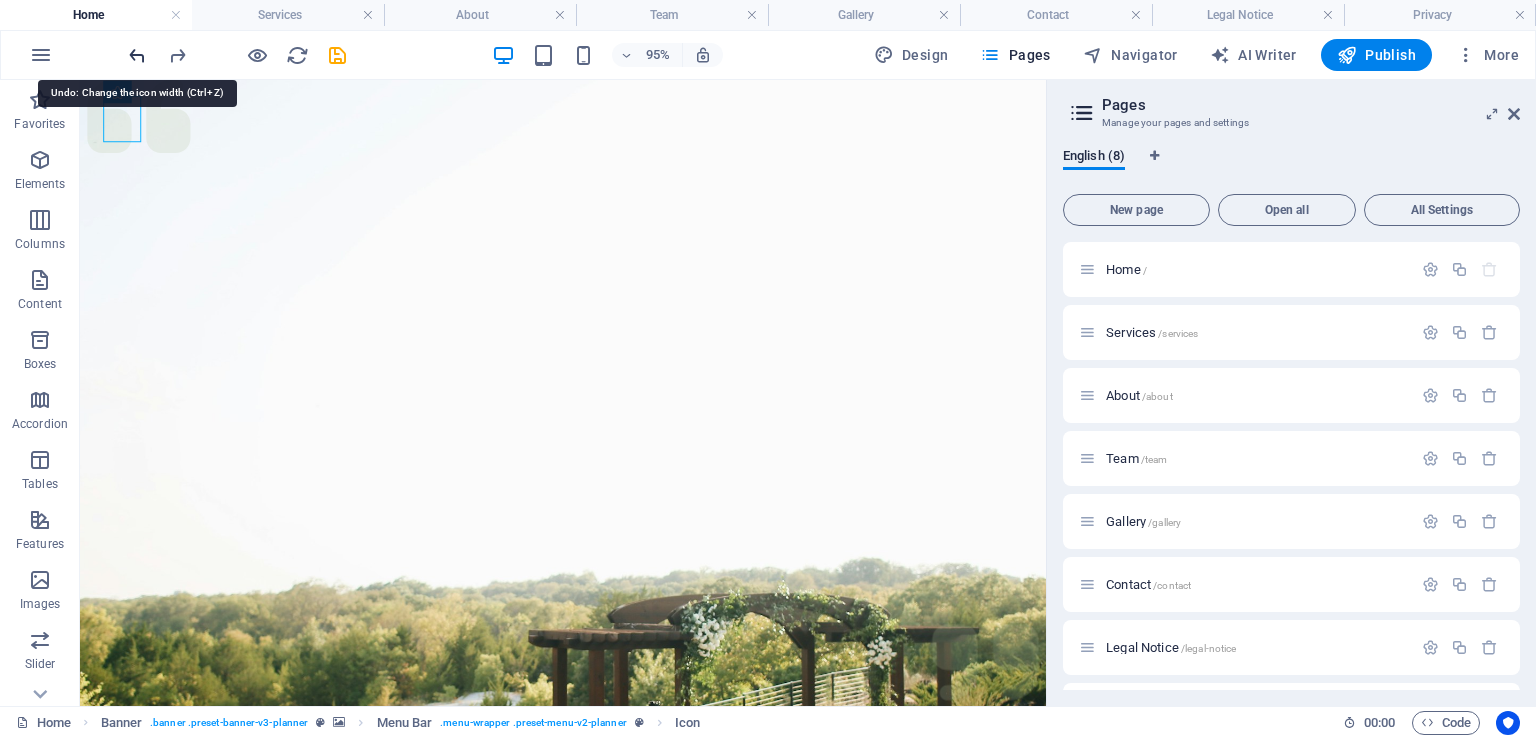 click at bounding box center [137, 55] 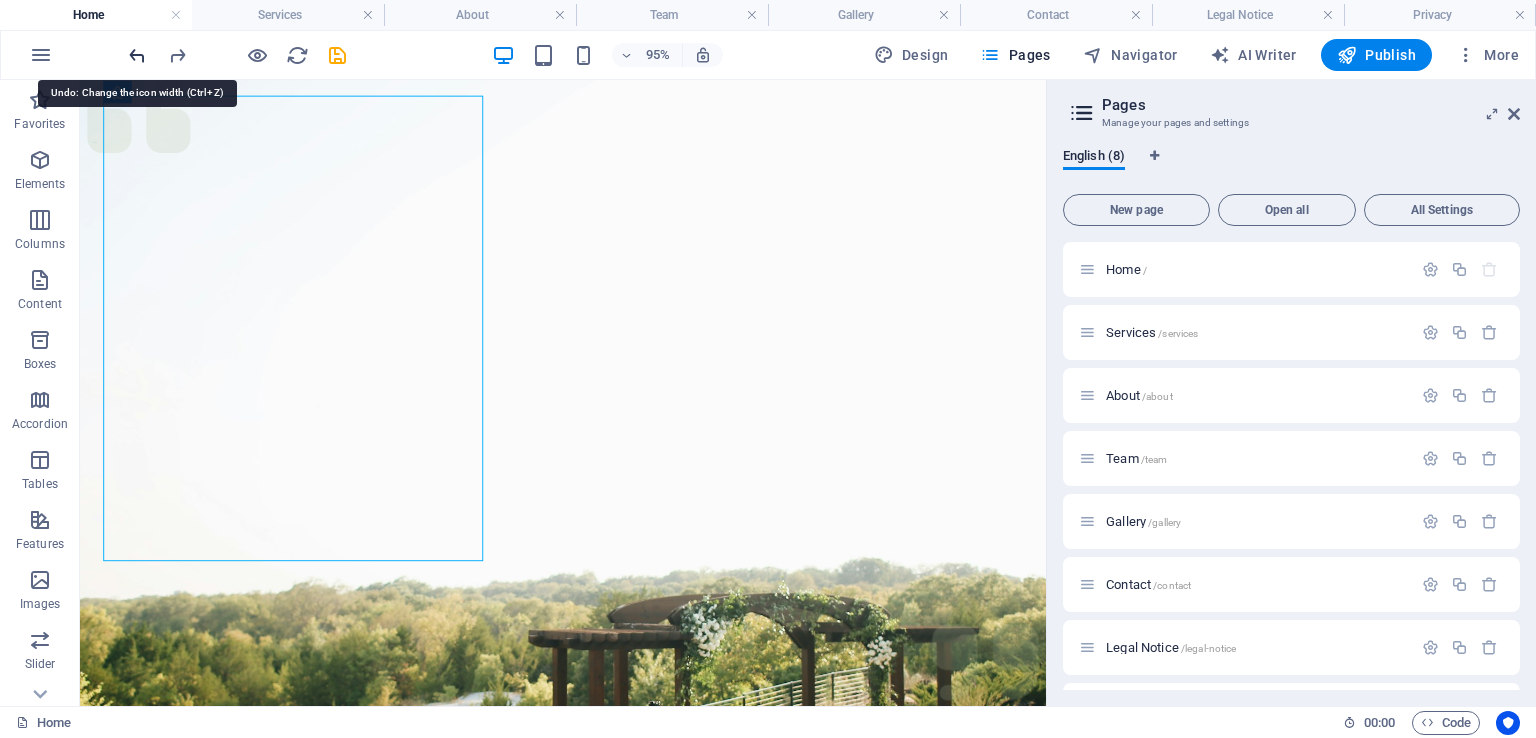 click at bounding box center [137, 55] 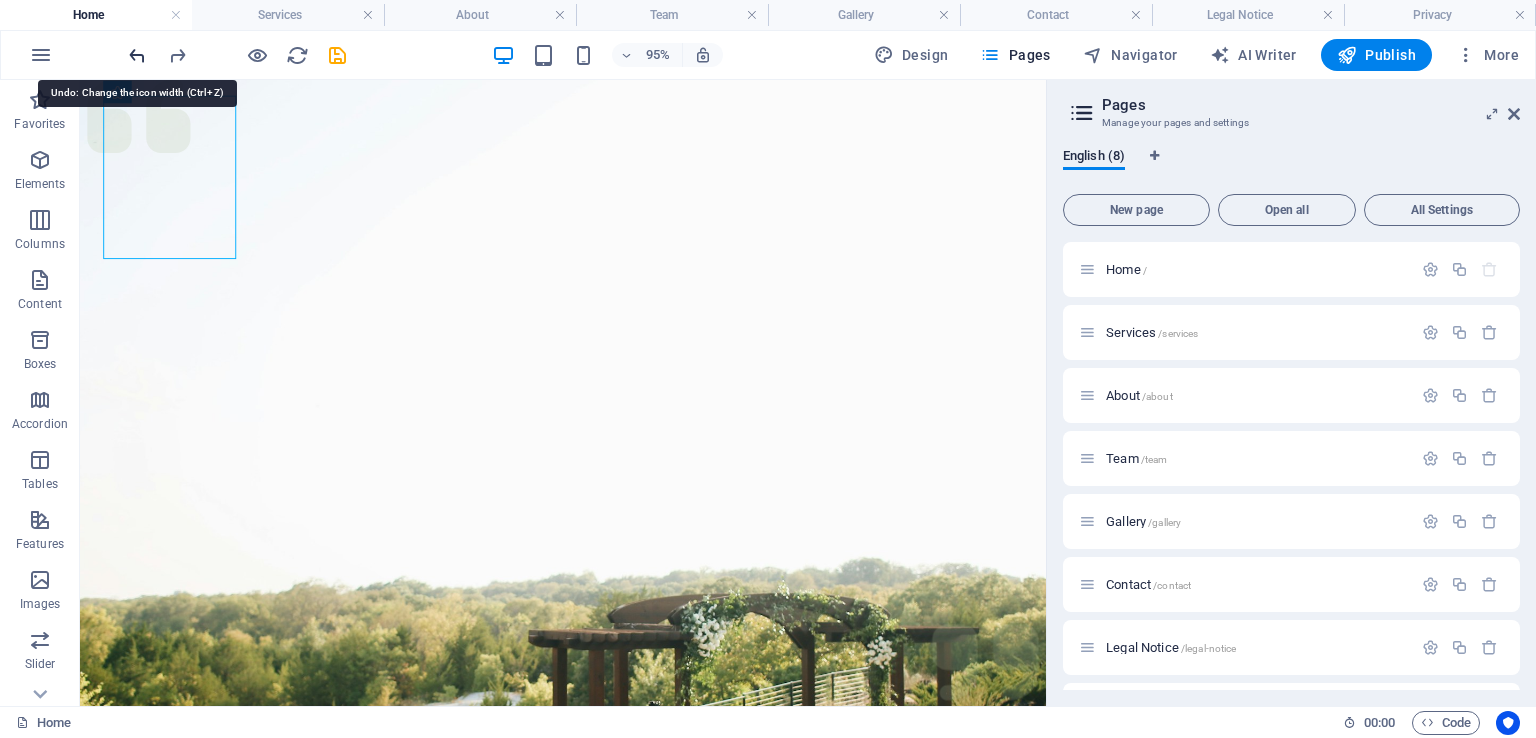 click at bounding box center [137, 55] 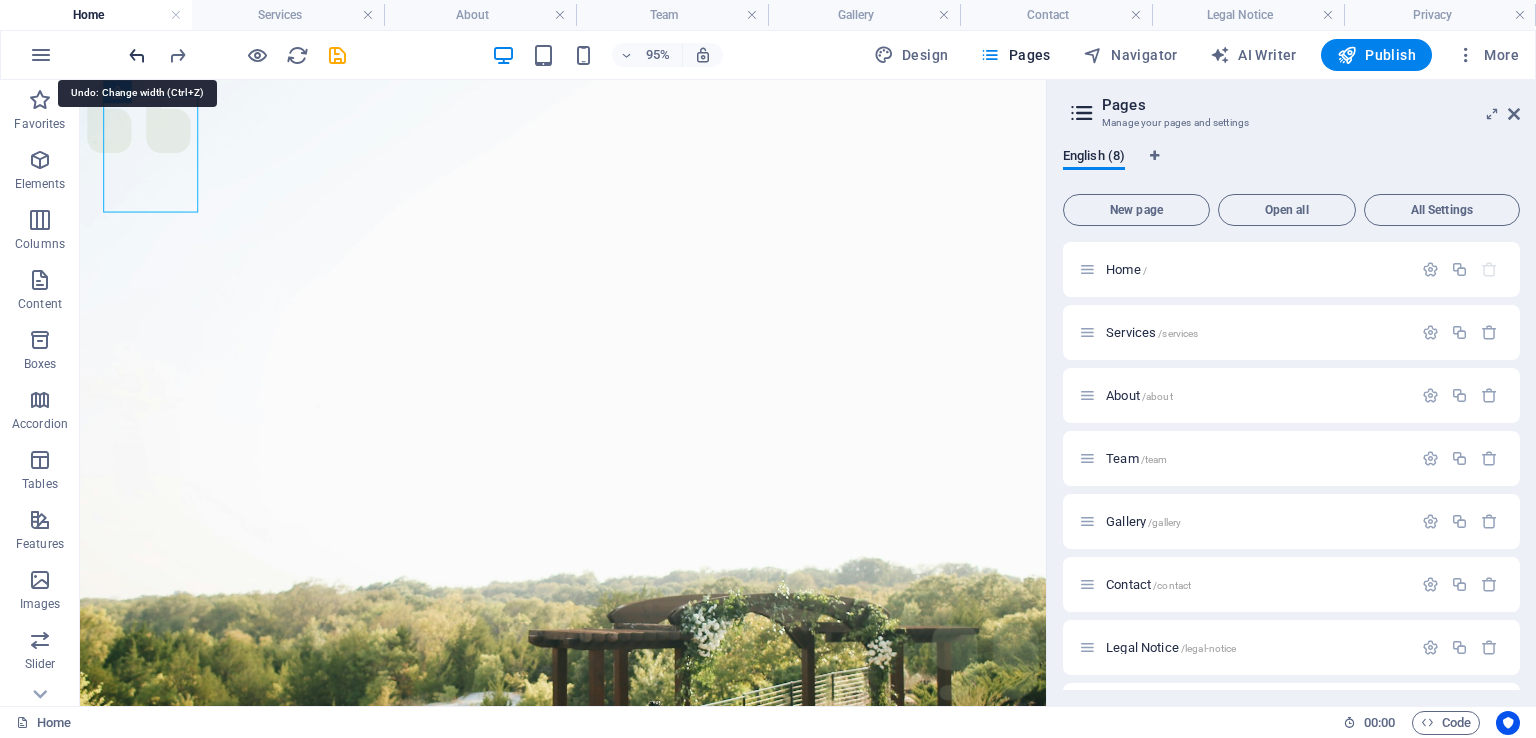 click at bounding box center [137, 55] 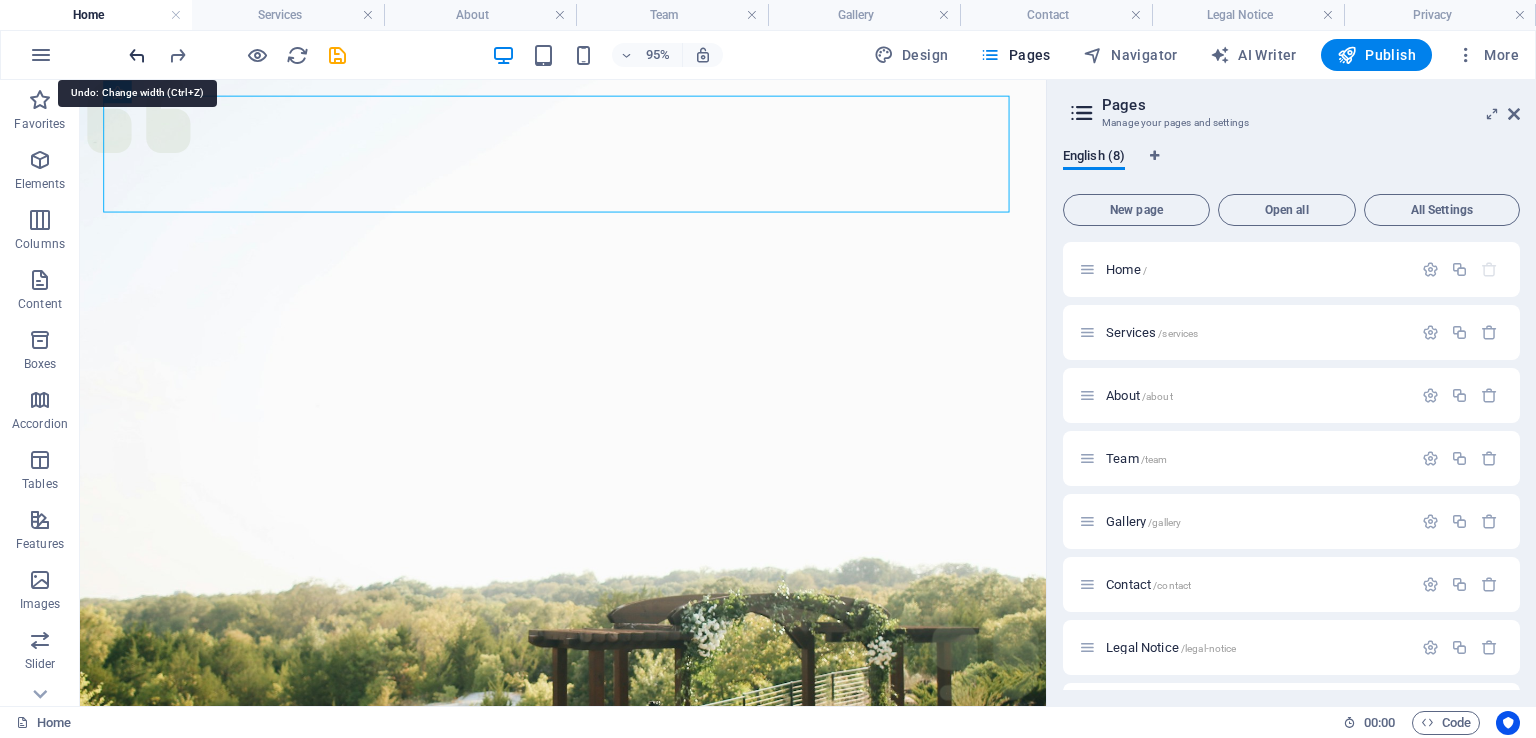 click at bounding box center (137, 55) 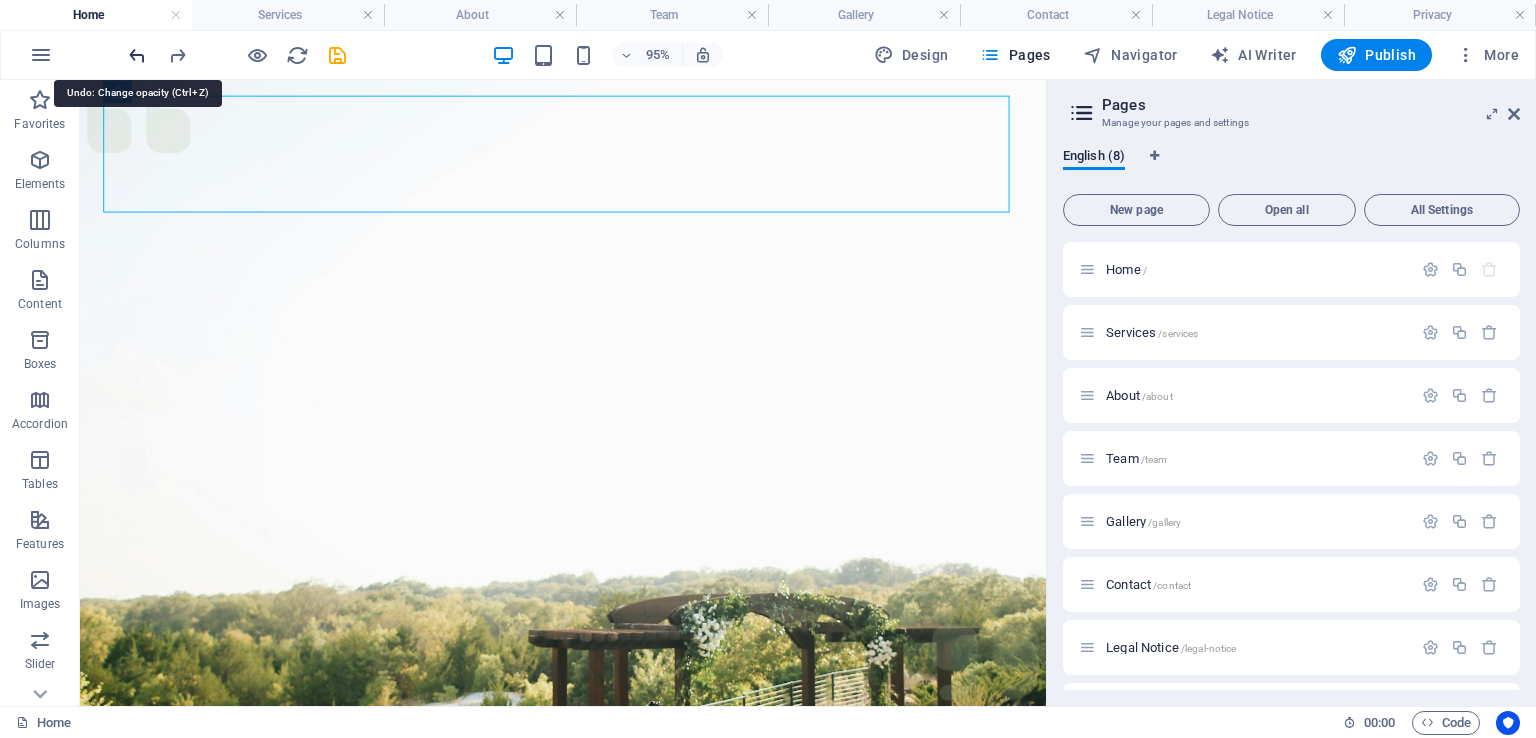 click at bounding box center (137, 55) 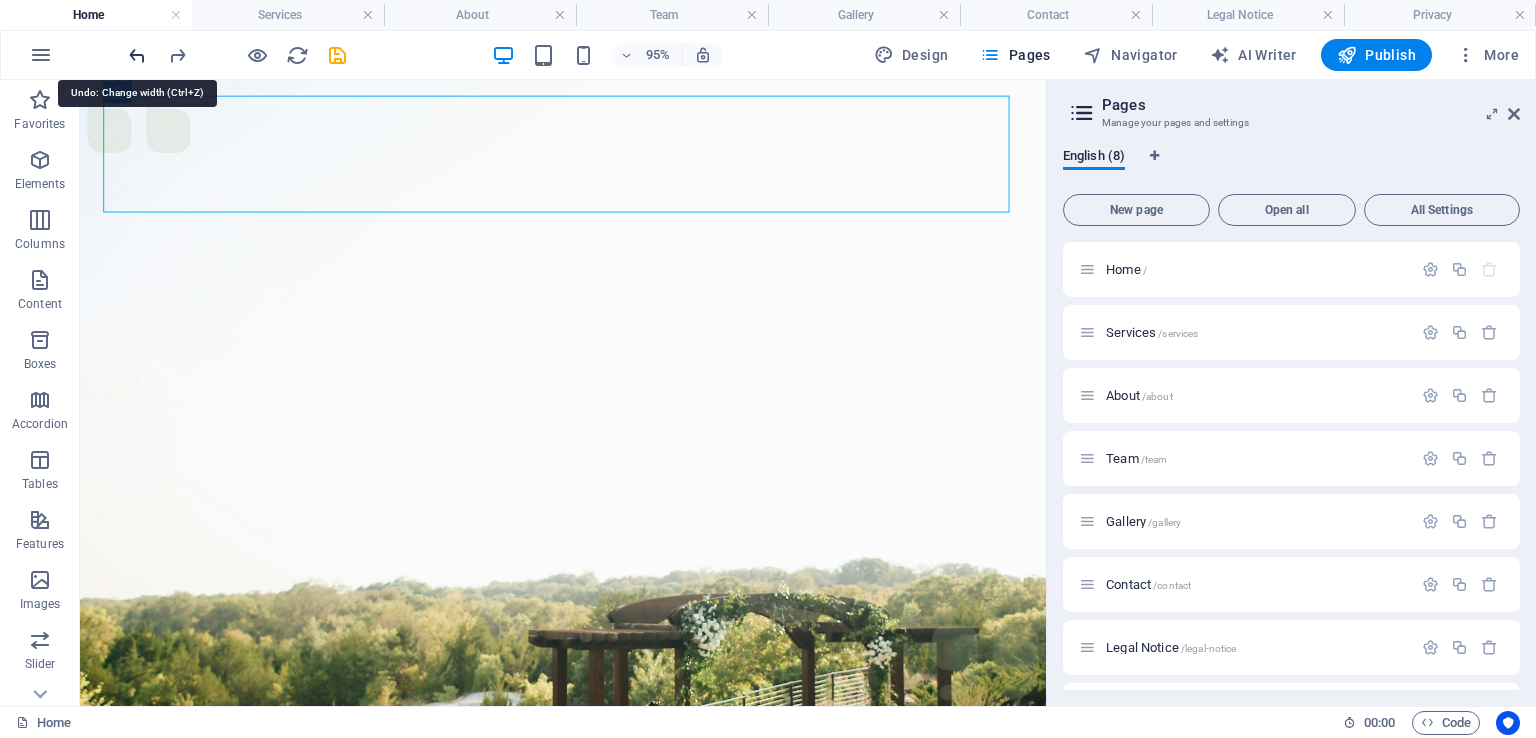 click at bounding box center (137, 55) 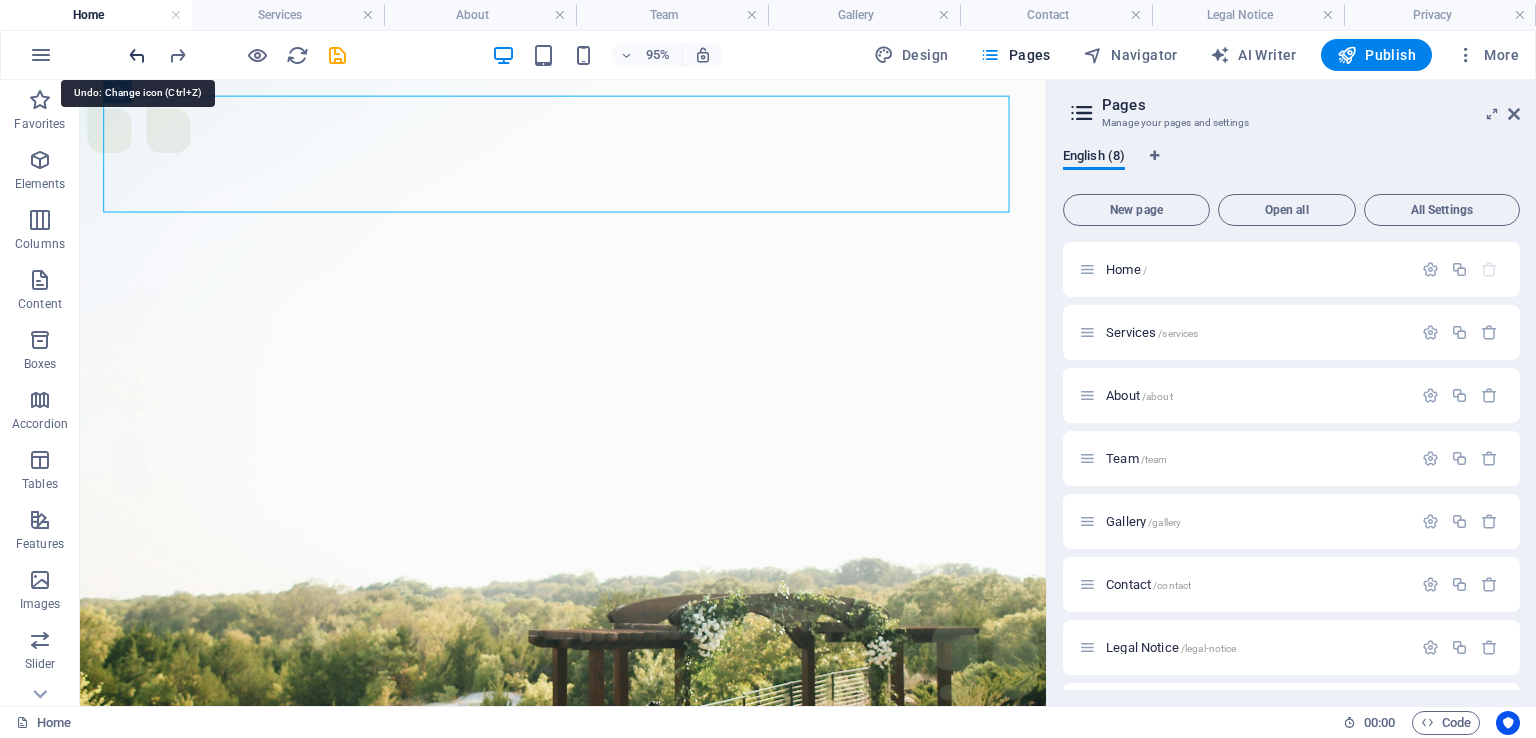 click at bounding box center (137, 55) 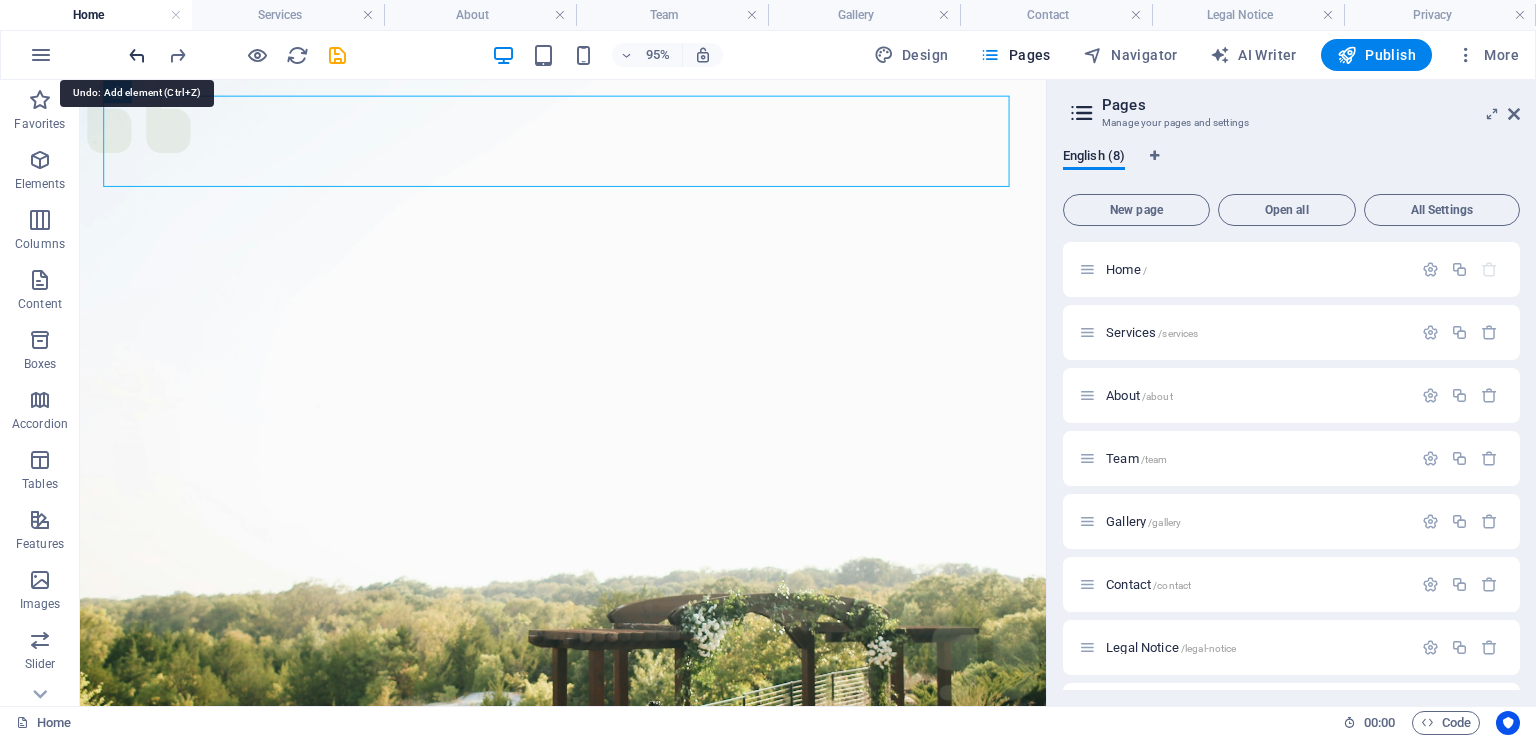 click at bounding box center [137, 55] 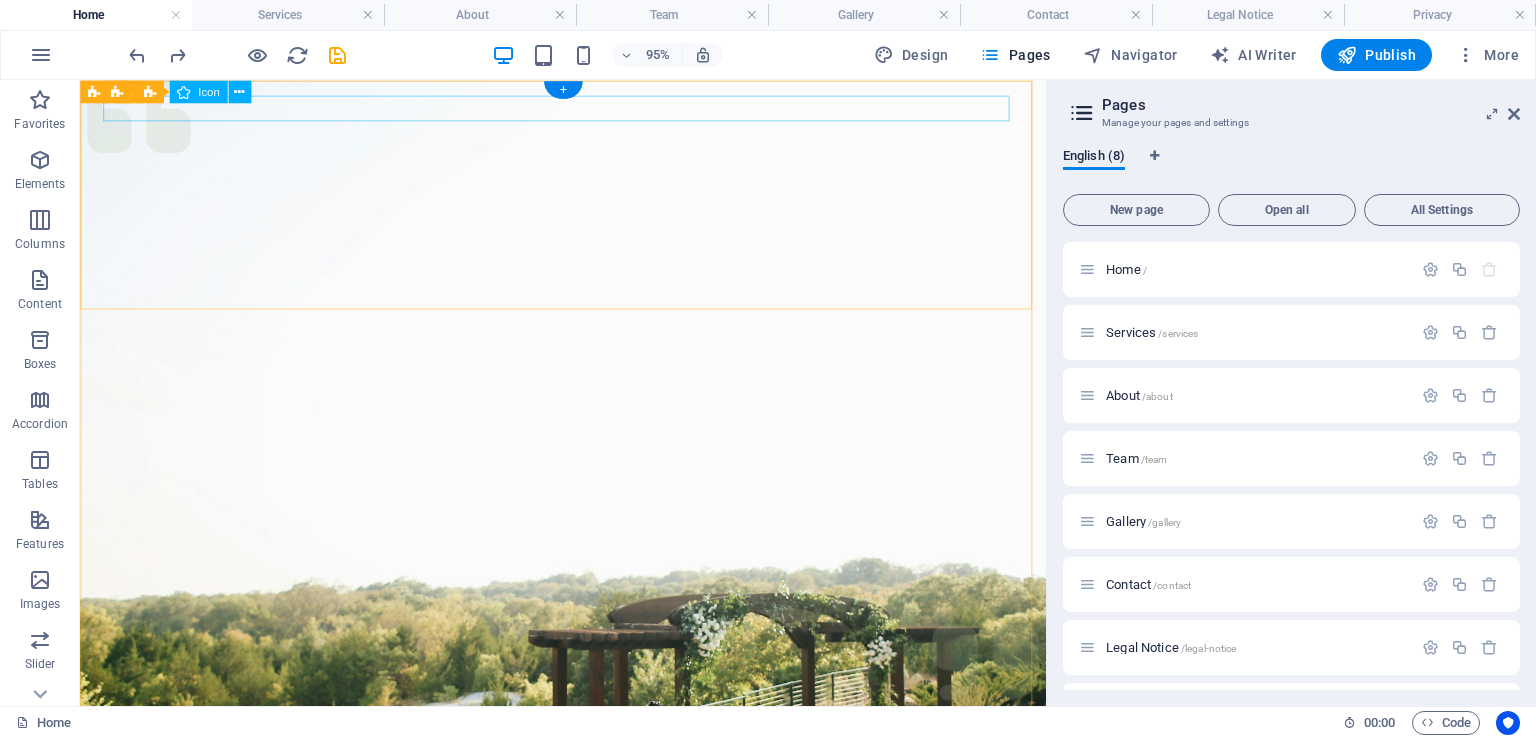 click at bounding box center (588, 1012) 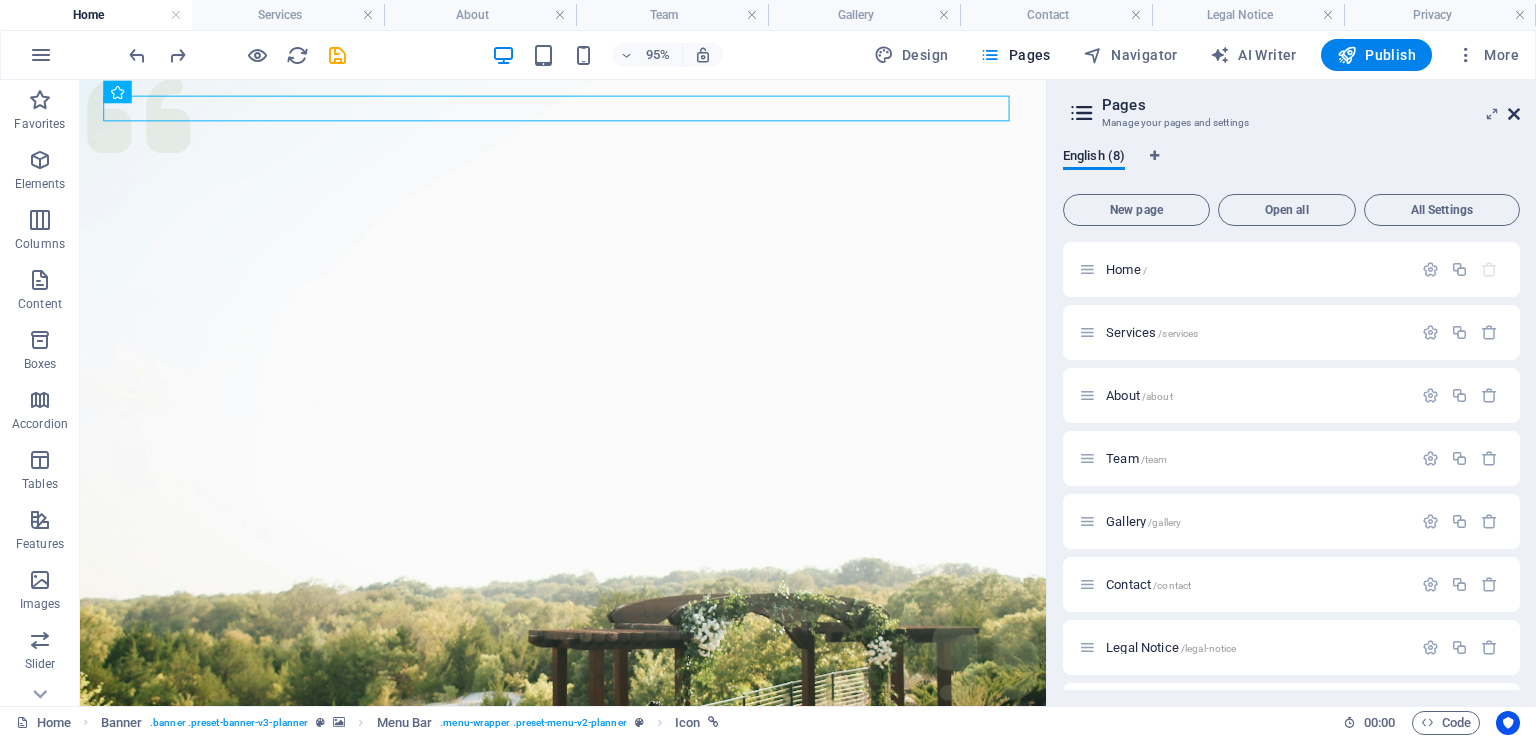 drag, startPoint x: 1517, startPoint y: 117, endPoint x: 1195, endPoint y: 52, distance: 328.49506 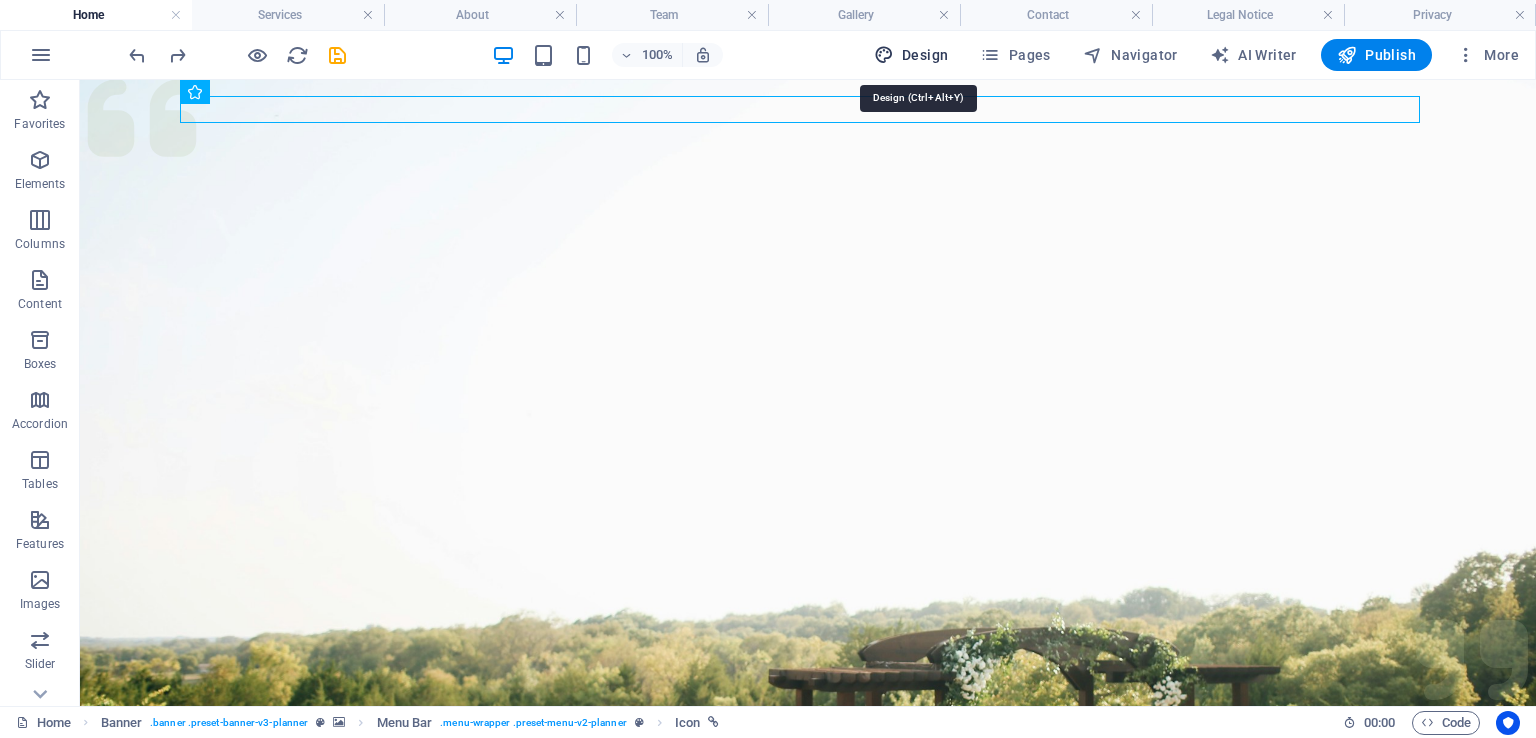 click on "Design" at bounding box center [911, 55] 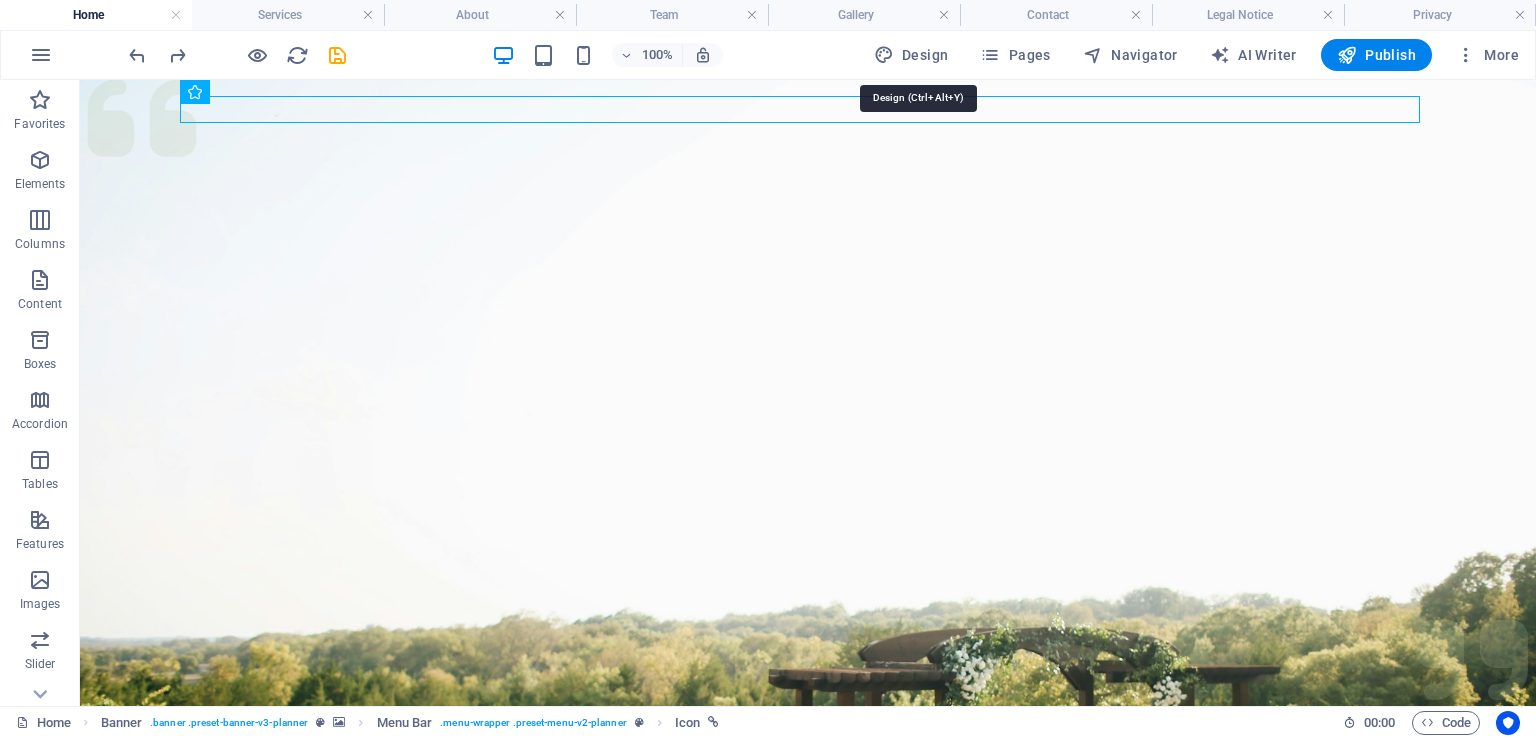 select on "px" 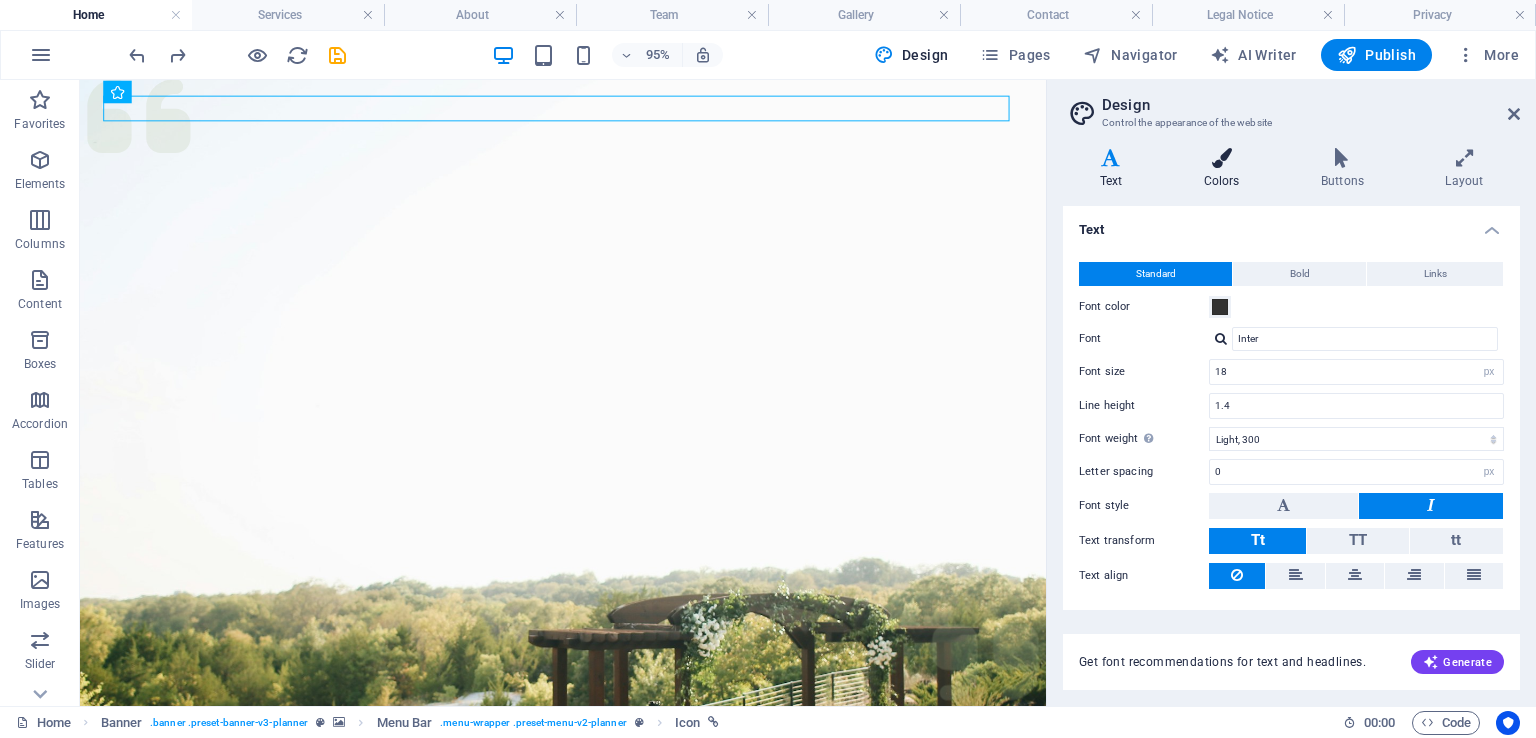 click at bounding box center [1221, 158] 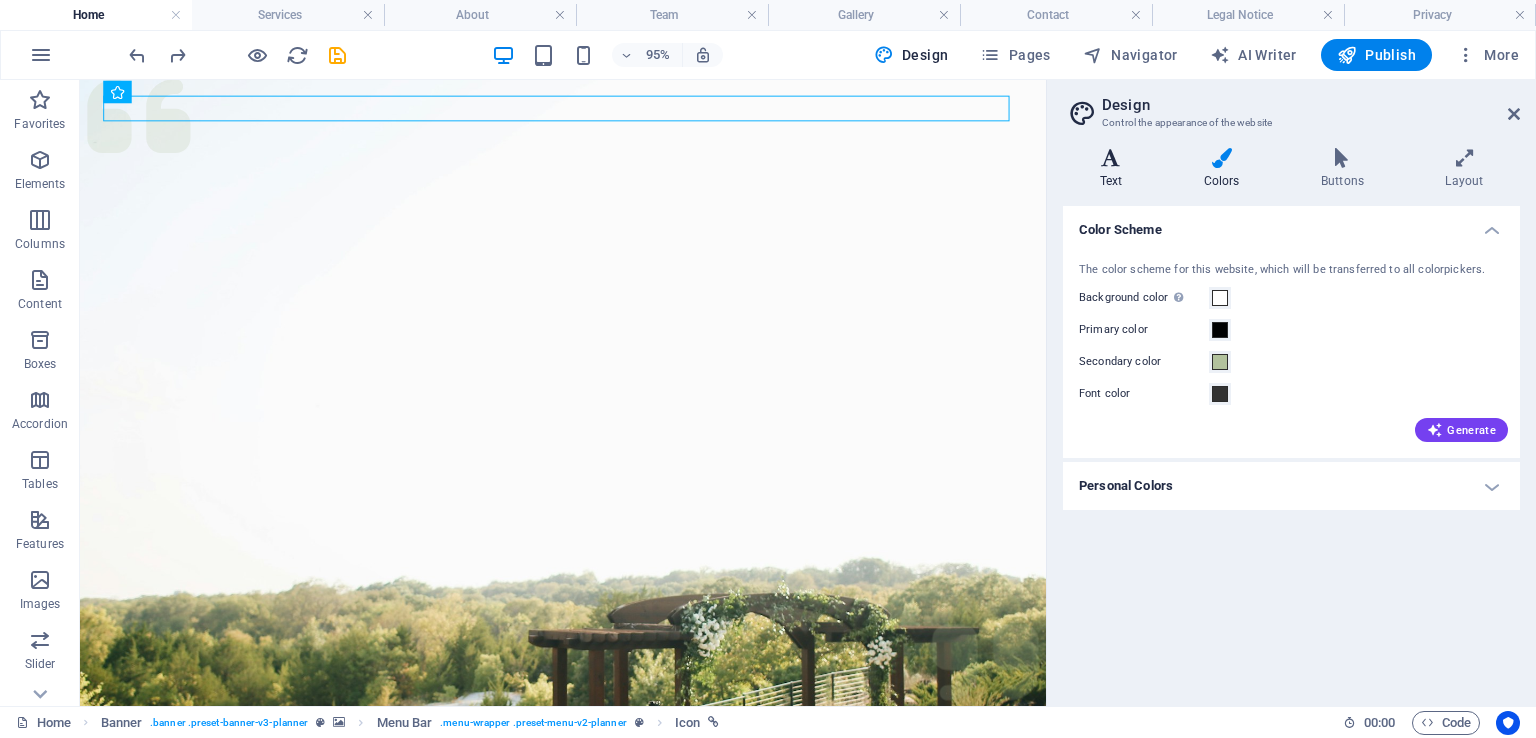 click at bounding box center (1111, 158) 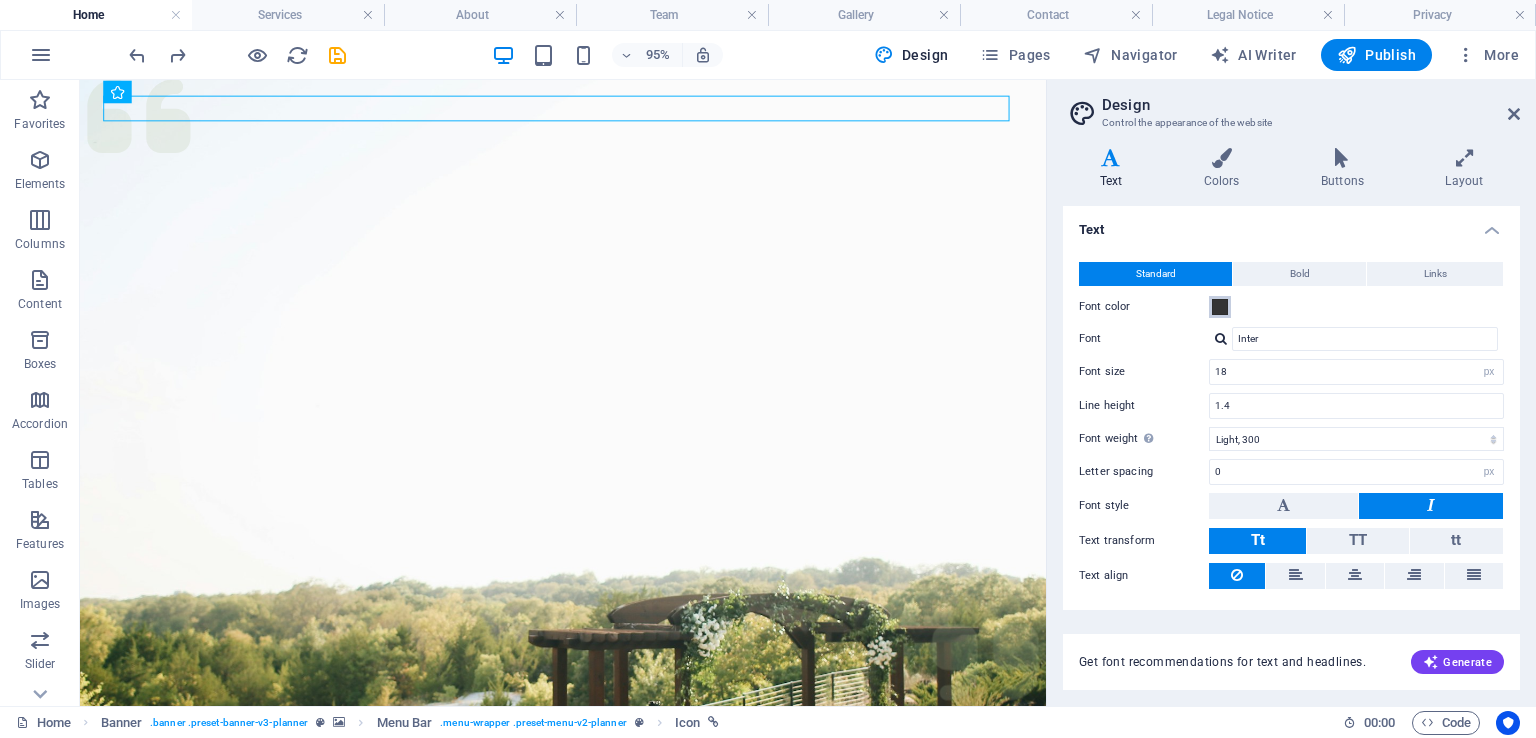 click at bounding box center (1220, 307) 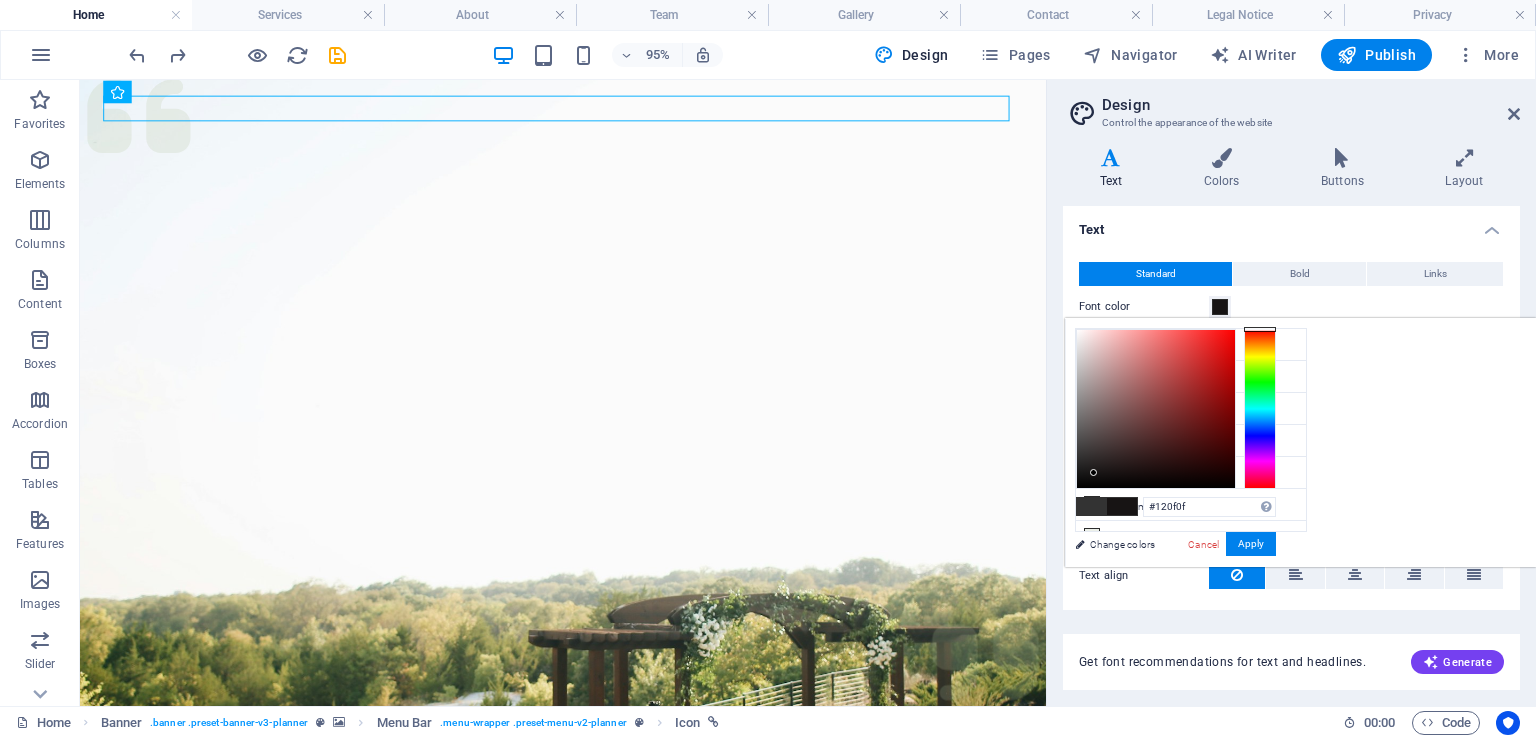 type on "#0e0c0c" 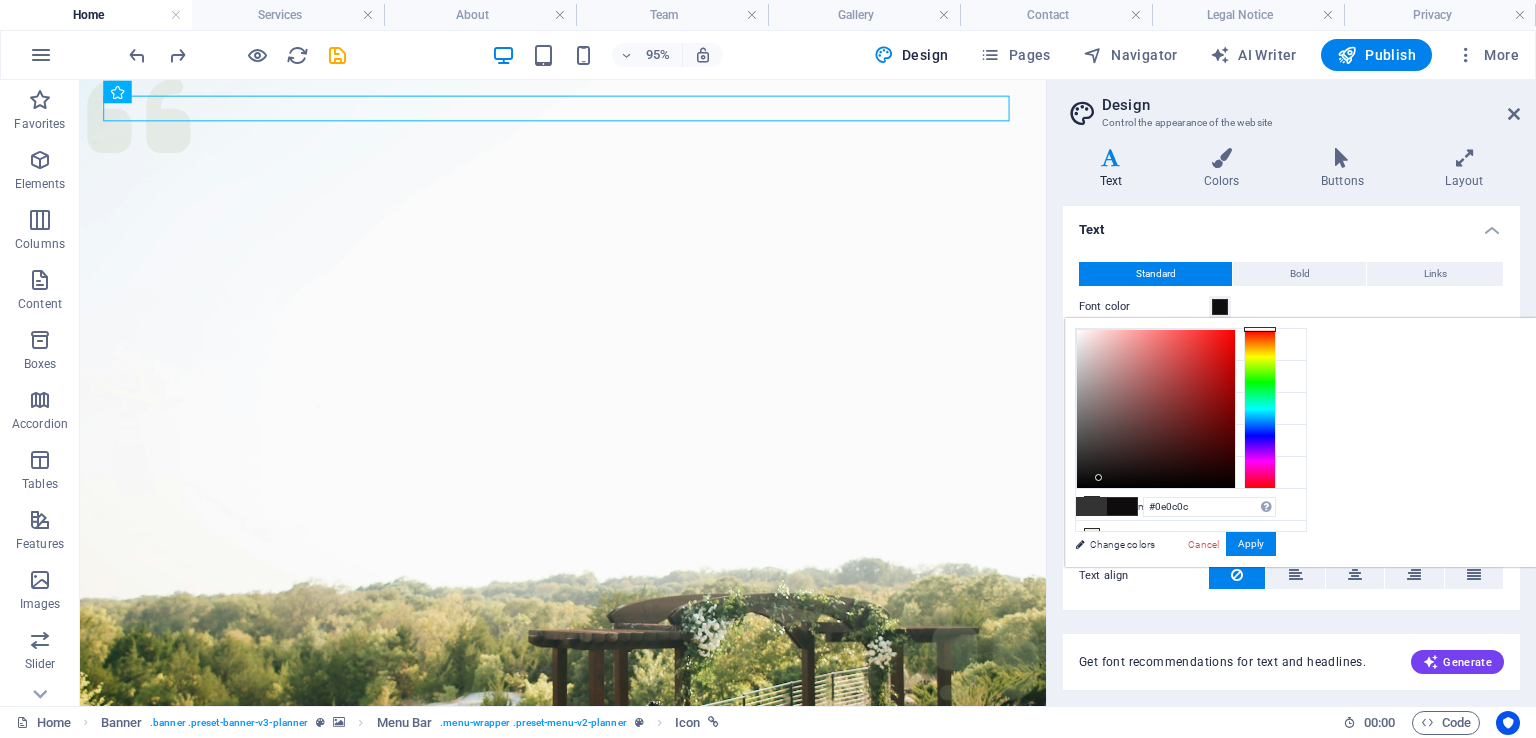 drag, startPoint x: 1388, startPoint y: 457, endPoint x: 1349, endPoint y: 477, distance: 43.829212 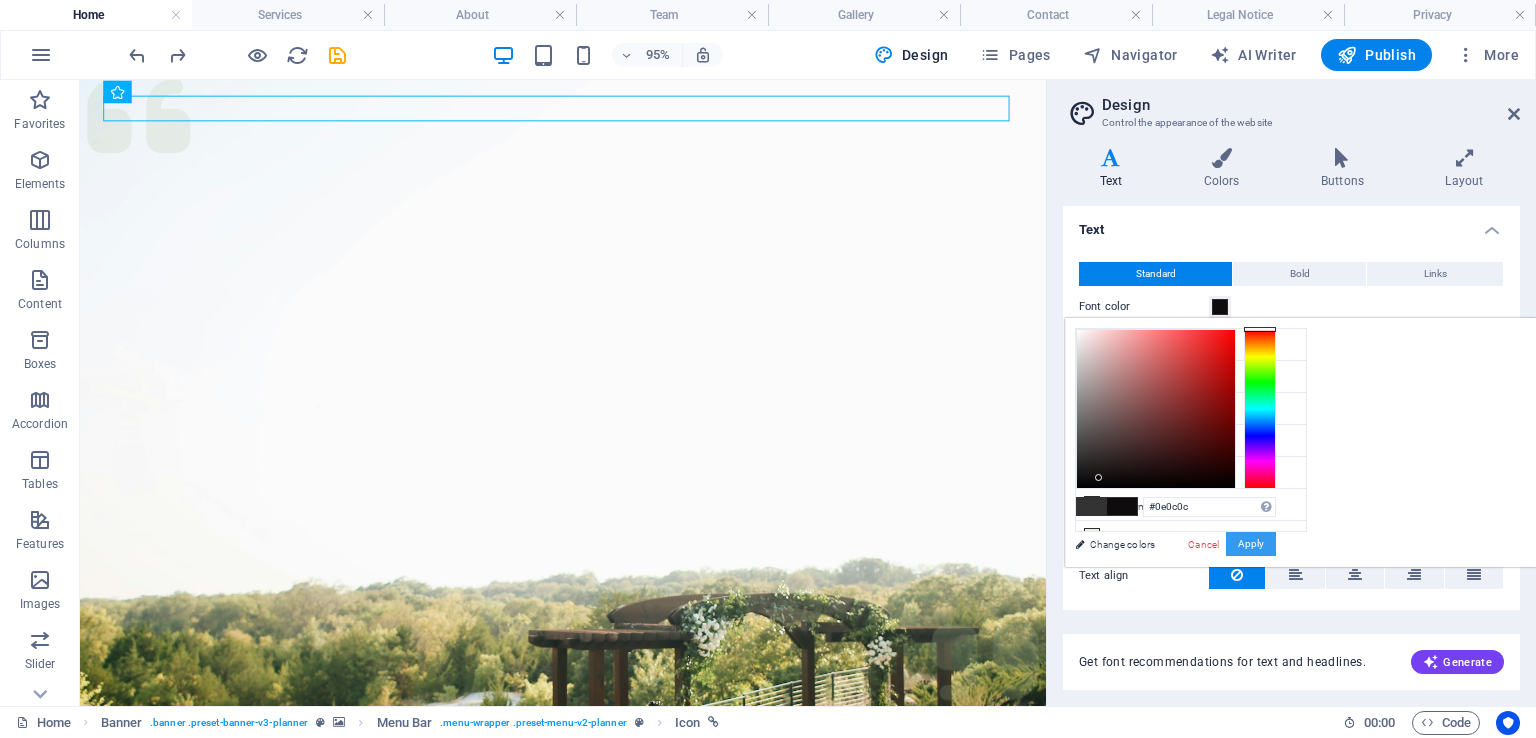 click on "Apply" at bounding box center (1251, 544) 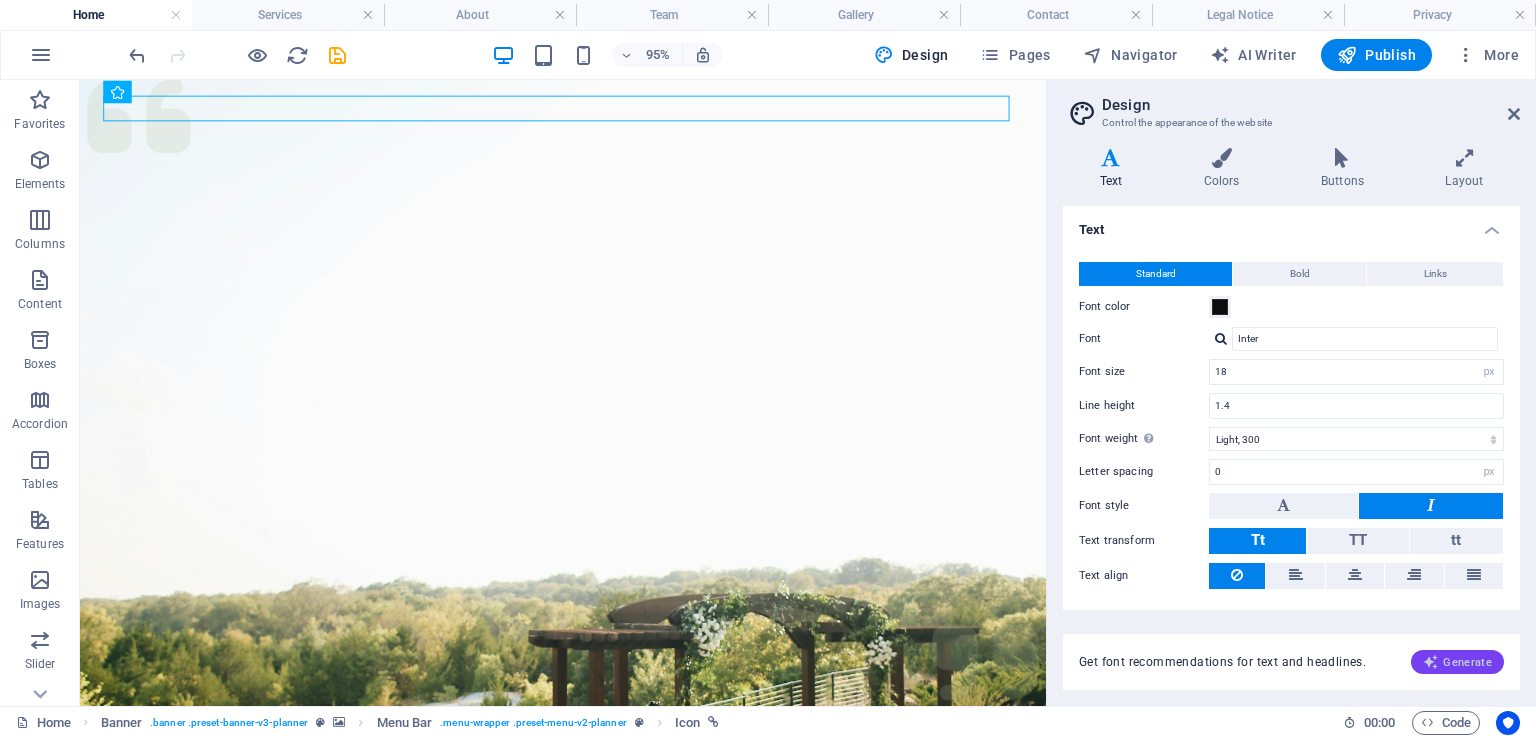 click on "Generate" at bounding box center (1457, 662) 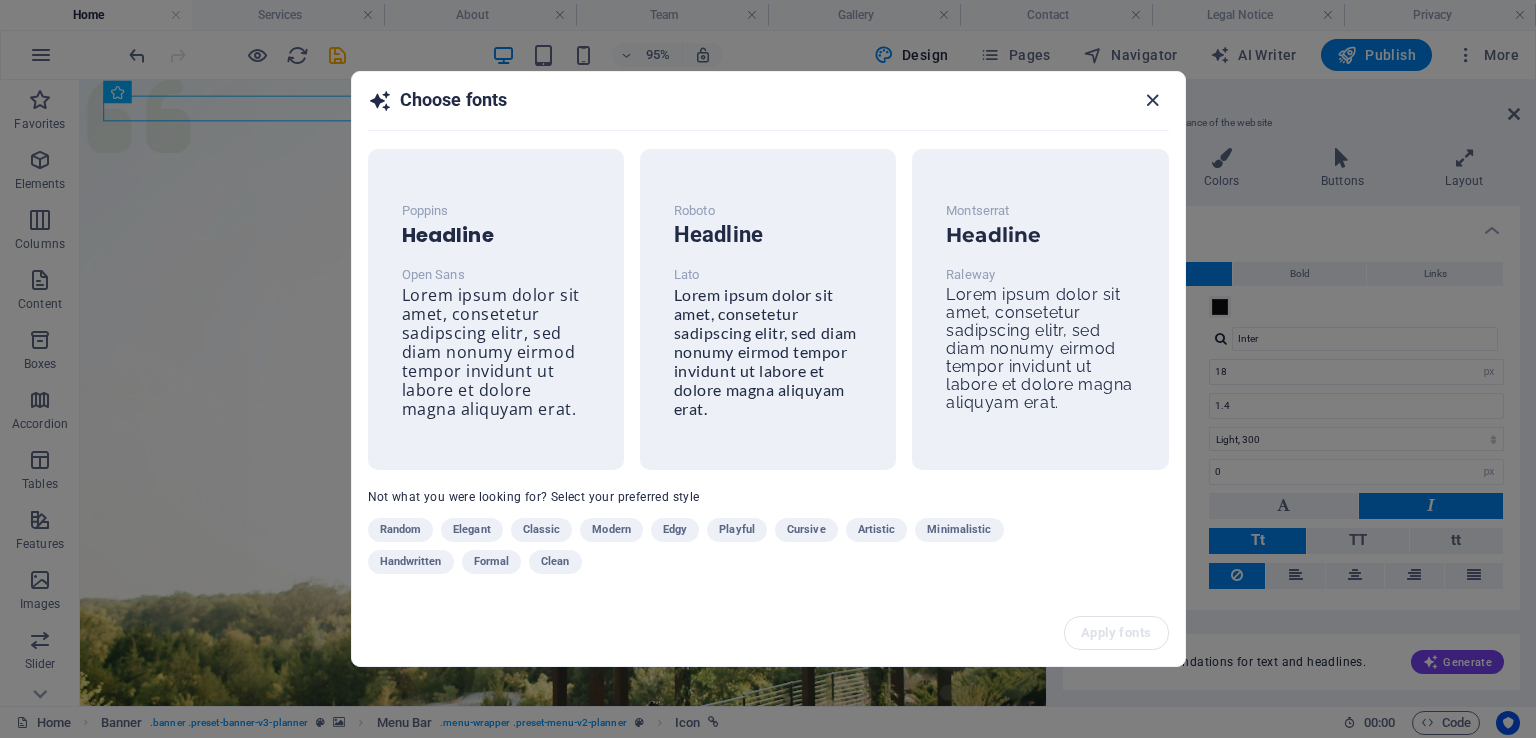 click at bounding box center [1152, 100] 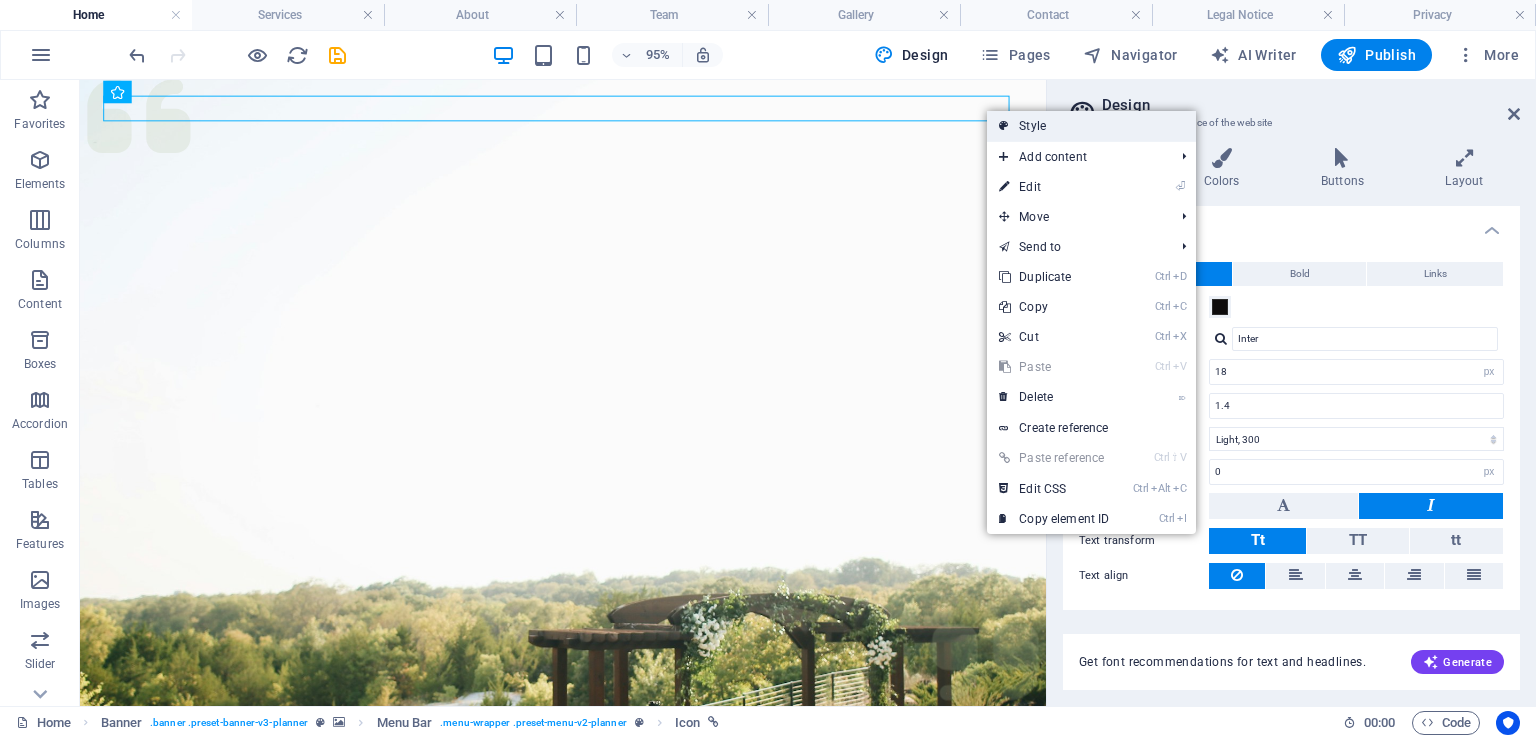click on "Style" at bounding box center [1091, 126] 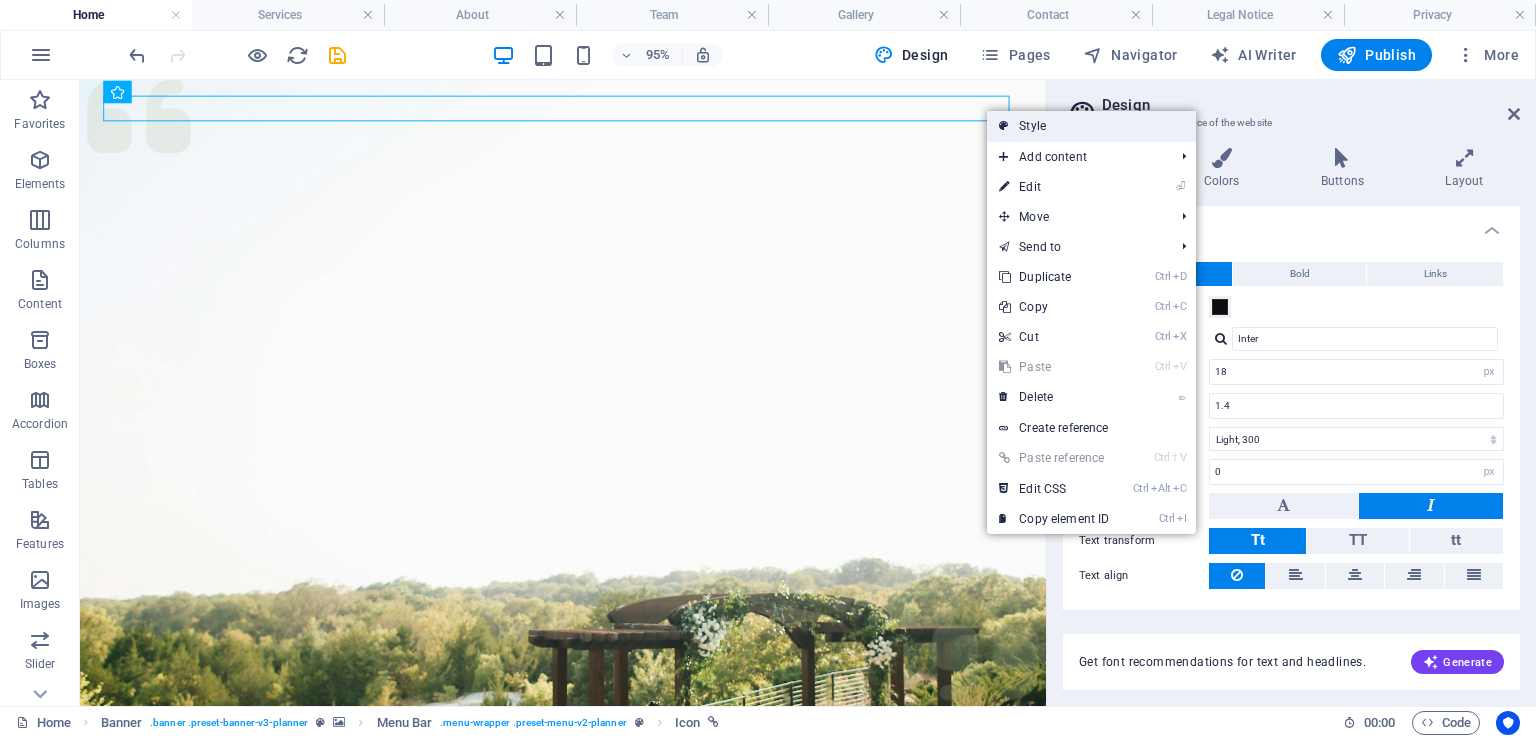 select on "rem" 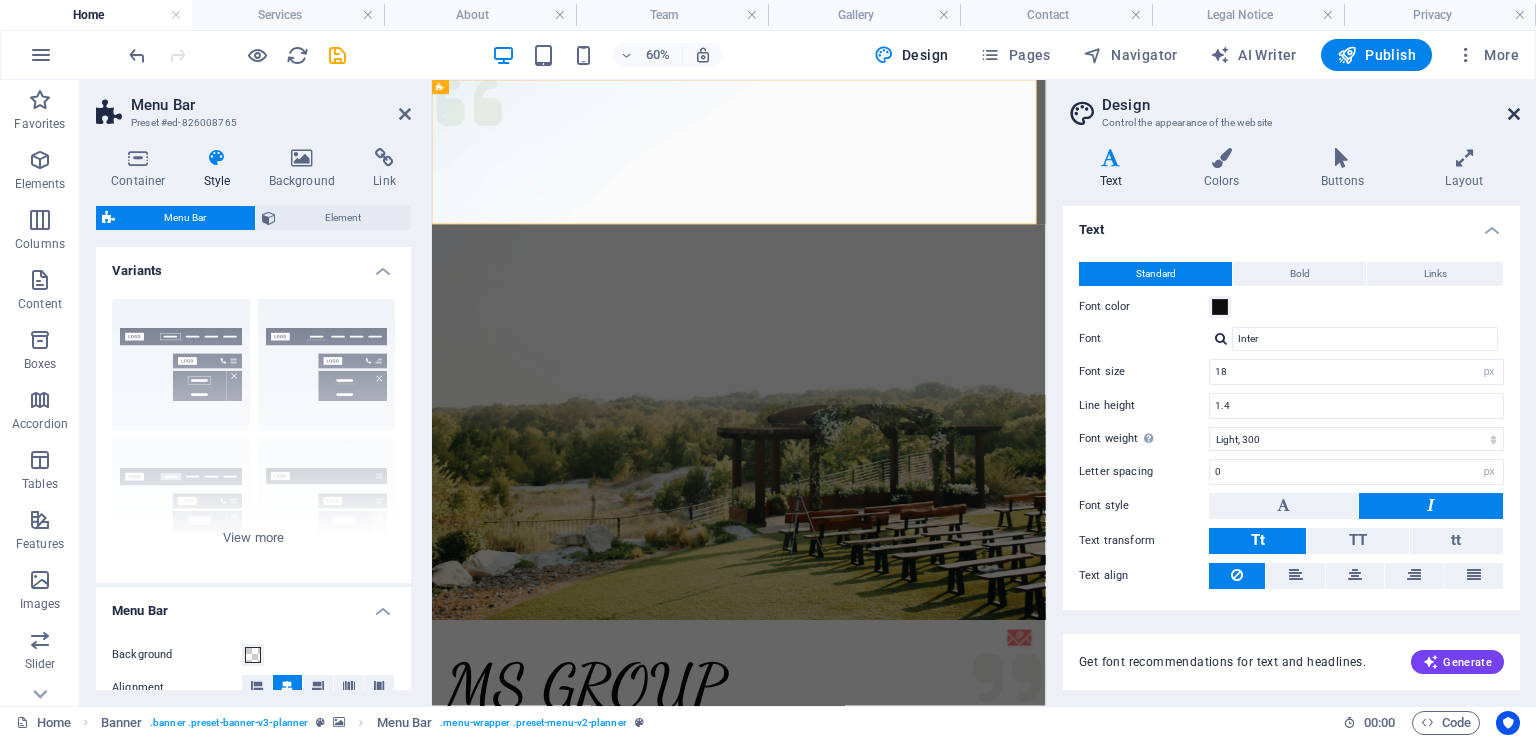 click at bounding box center (1514, 114) 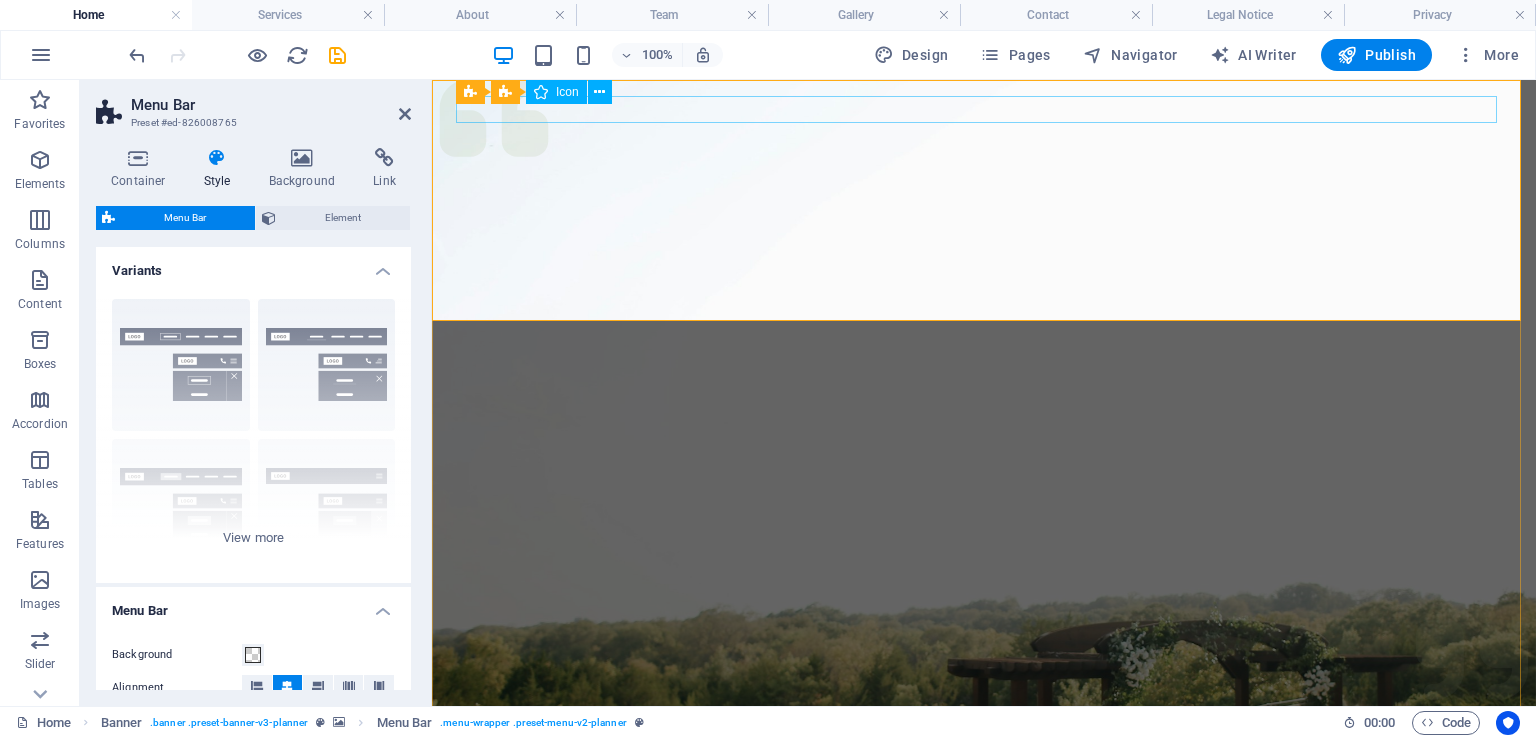 click at bounding box center (984, 1012) 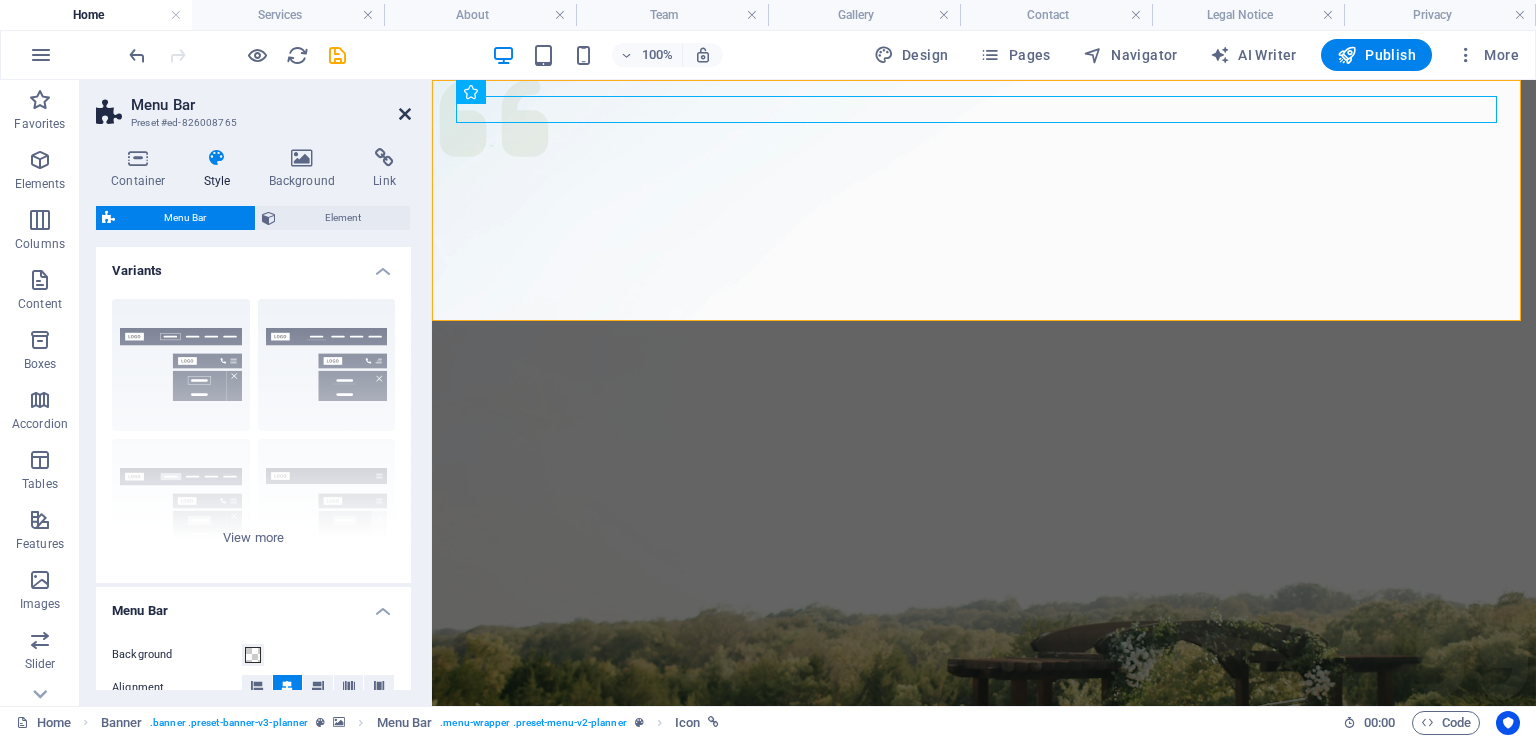 click at bounding box center [405, 114] 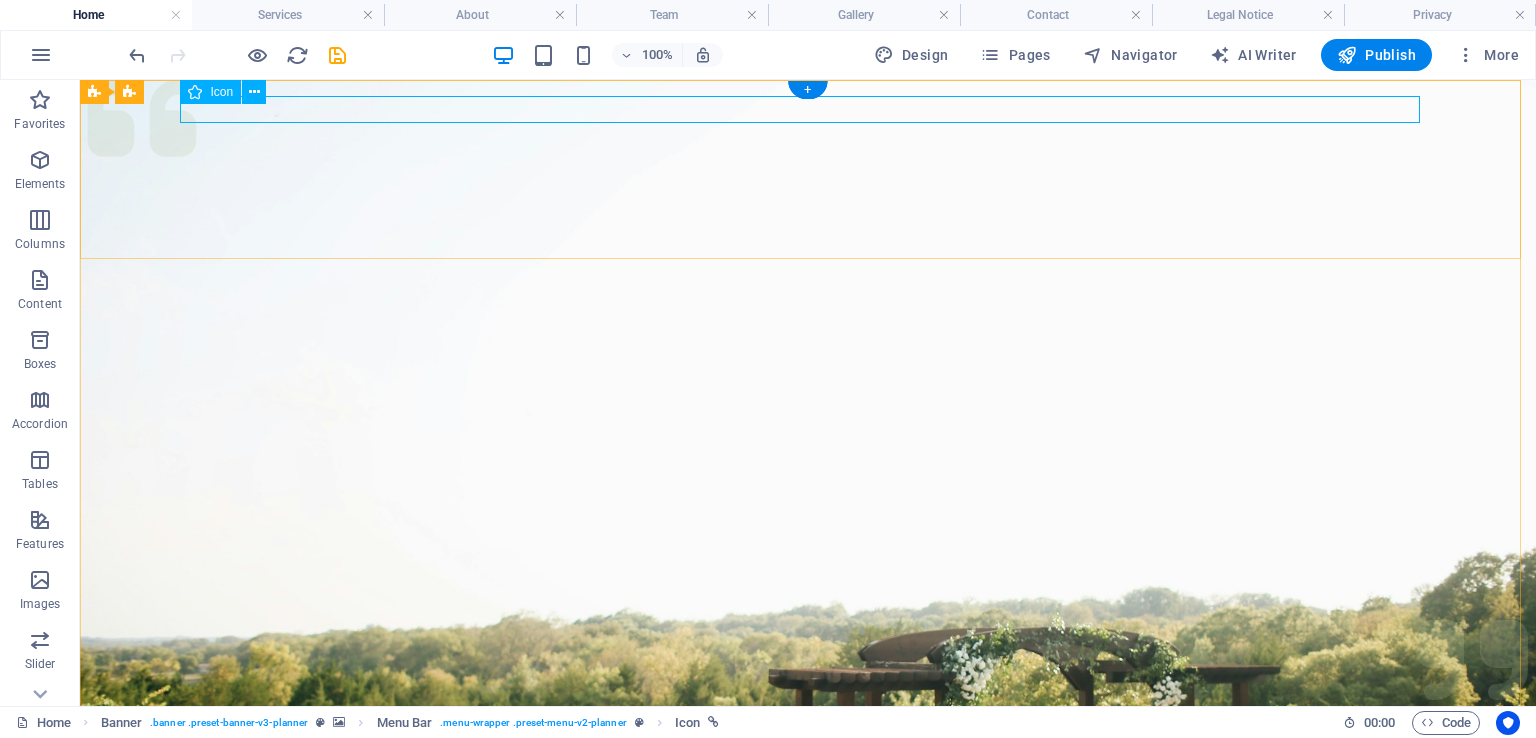 click at bounding box center [808, 1012] 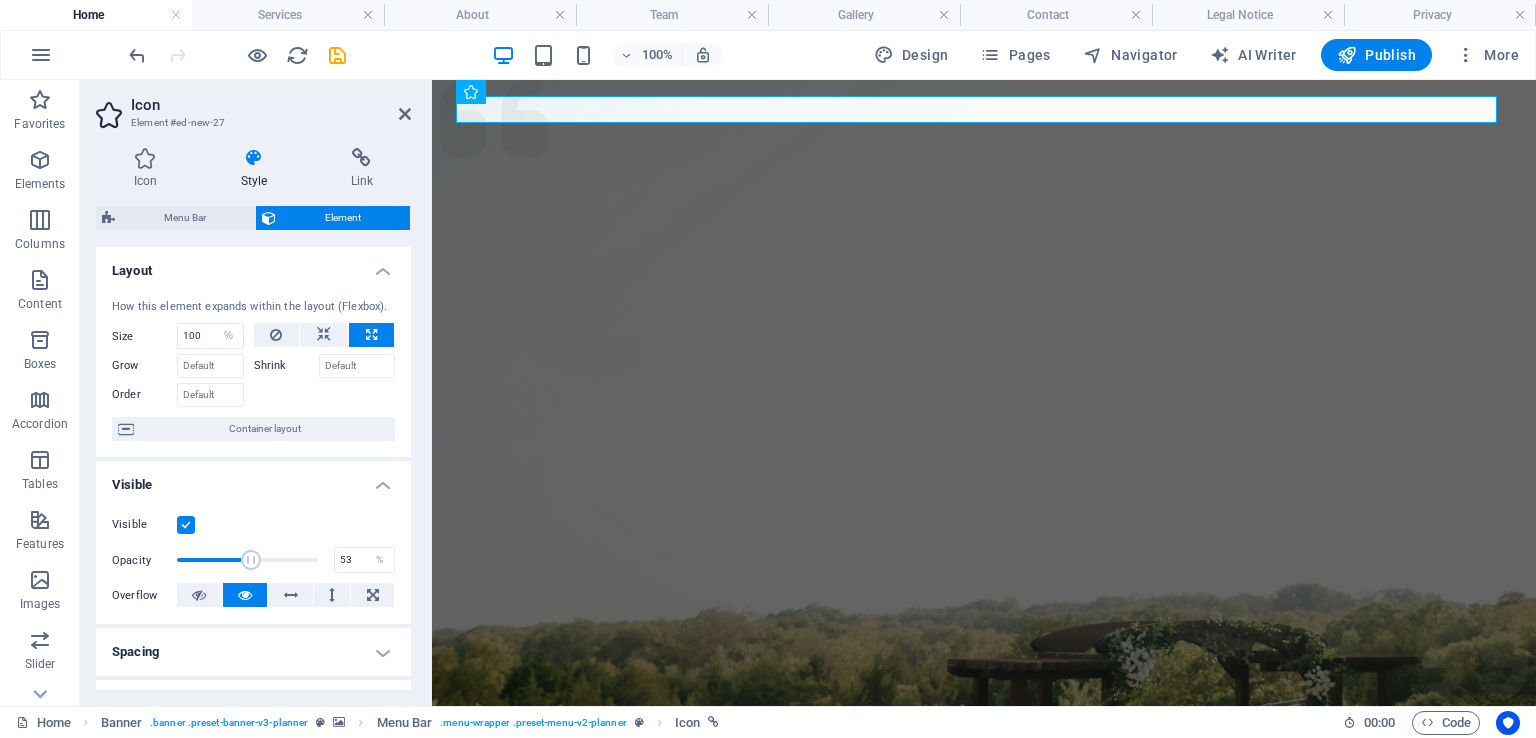 click on "Shrink" at bounding box center (286, 366) 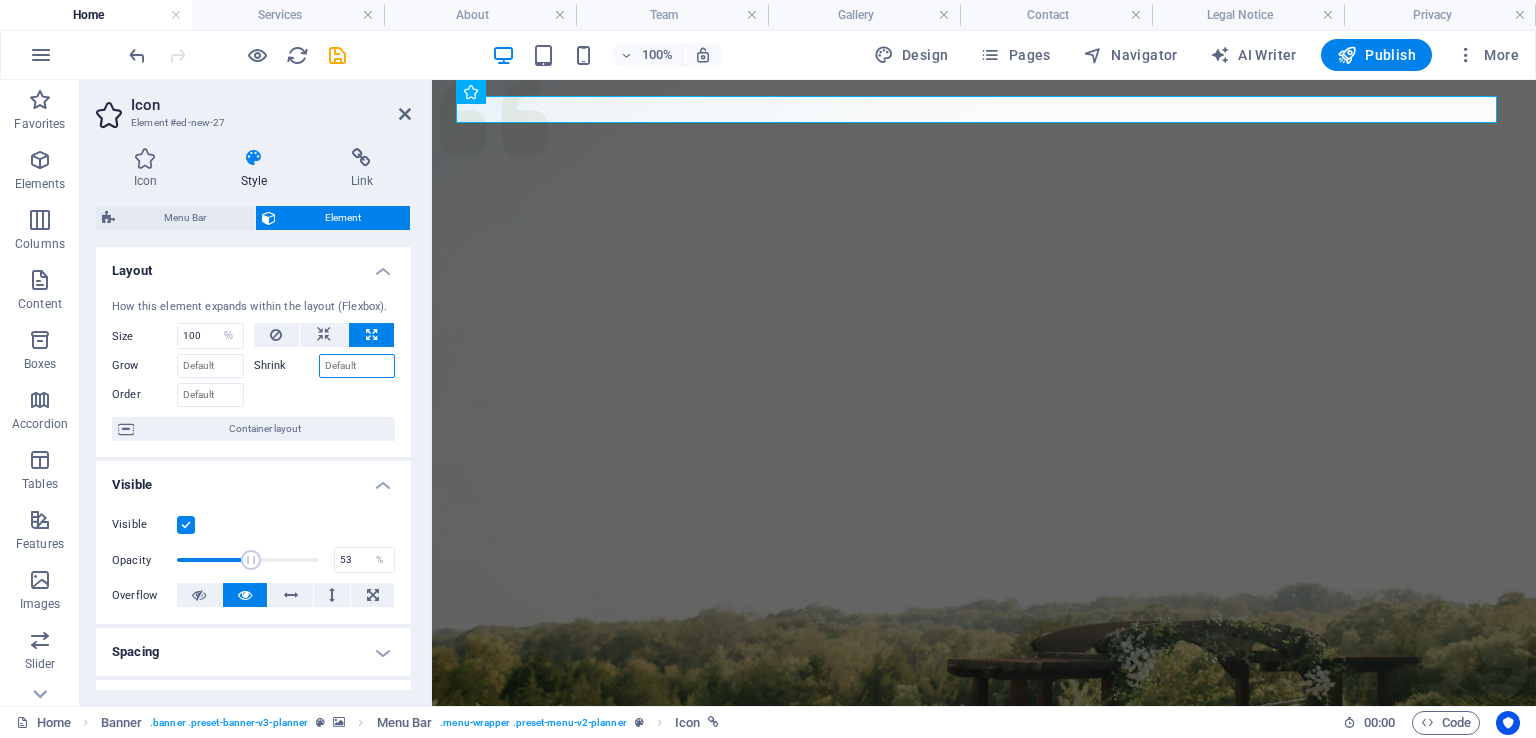 click on "Shrink" at bounding box center [357, 366] 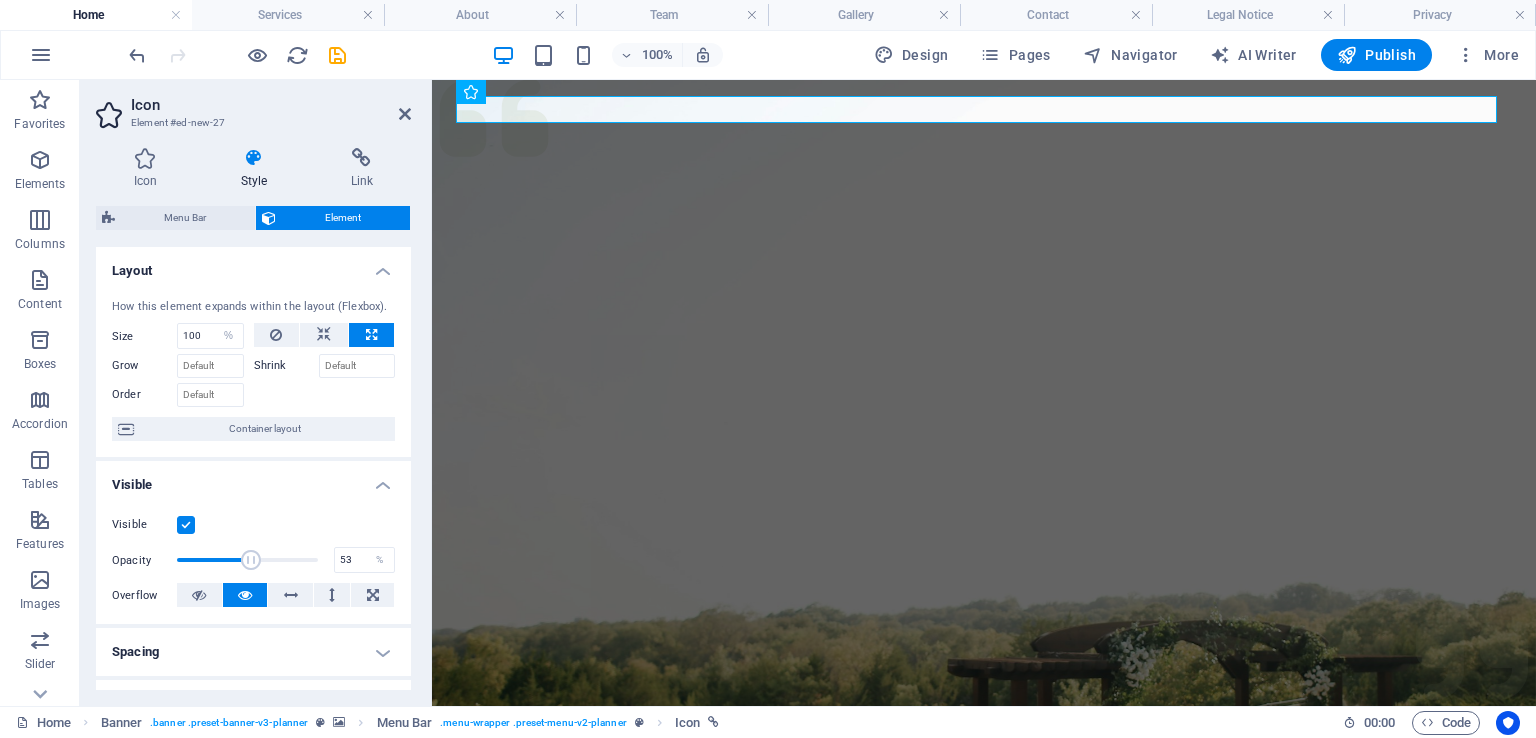 click on "Grow" at bounding box center (183, 363) 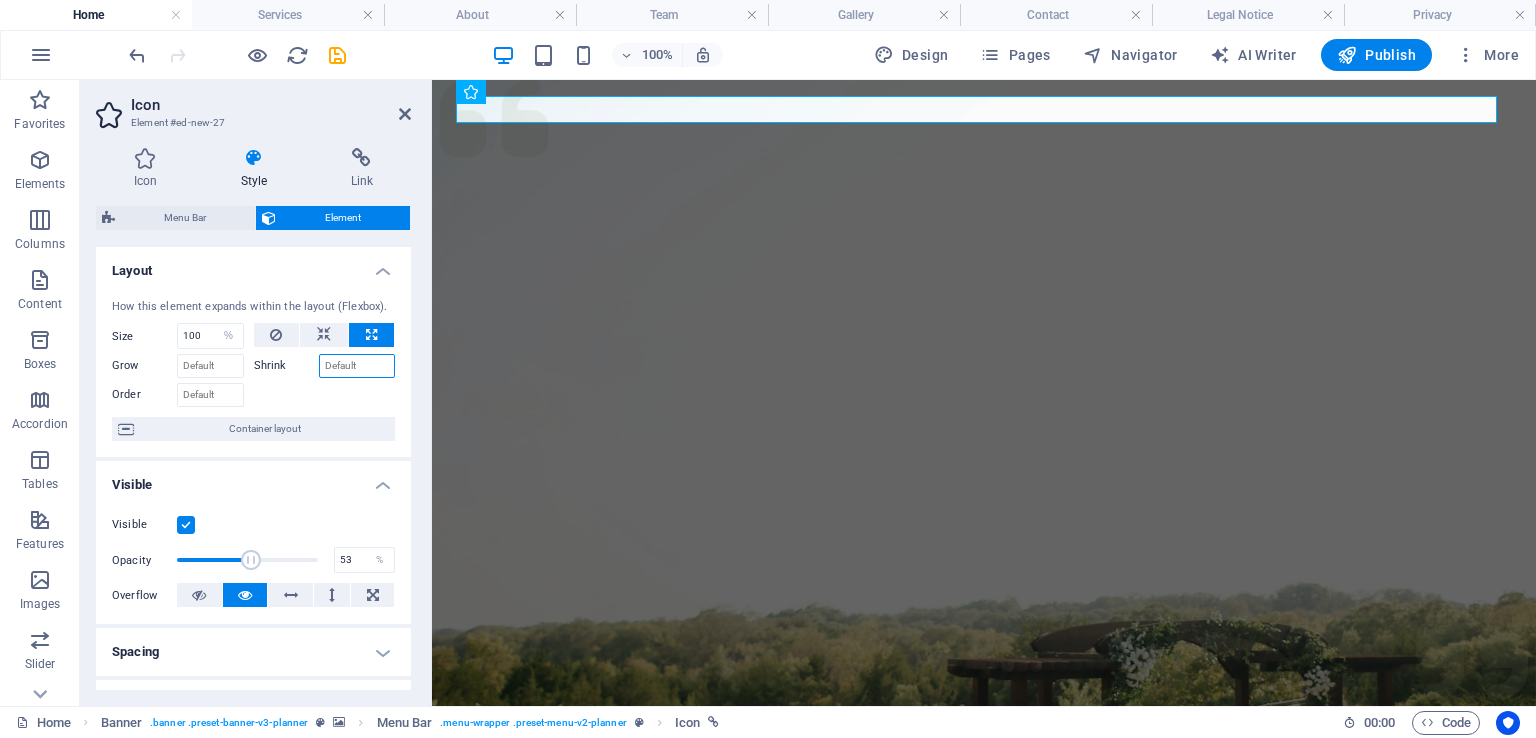 click on "Shrink" at bounding box center (357, 366) 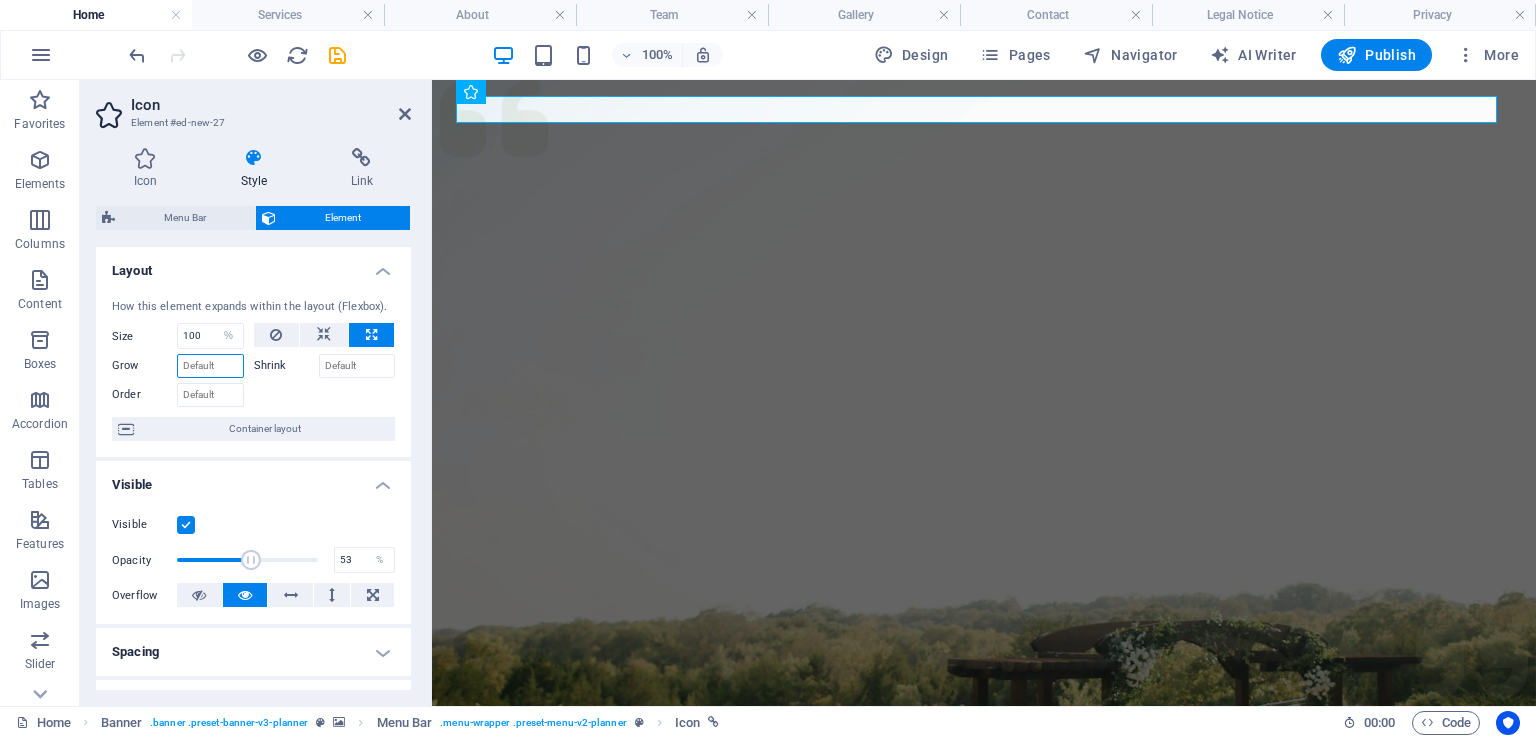 click on "Grow" at bounding box center (210, 366) 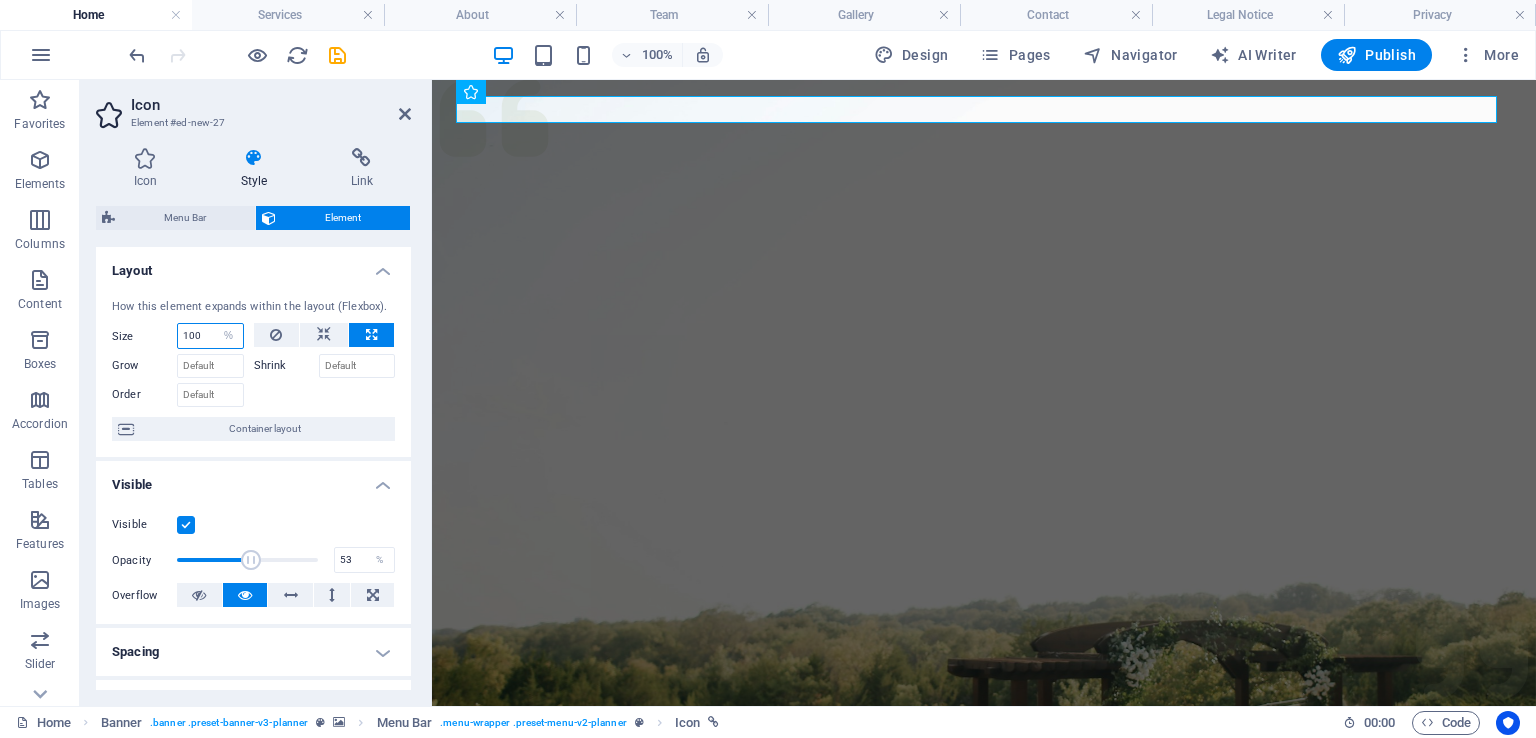 click on "100" at bounding box center [210, 336] 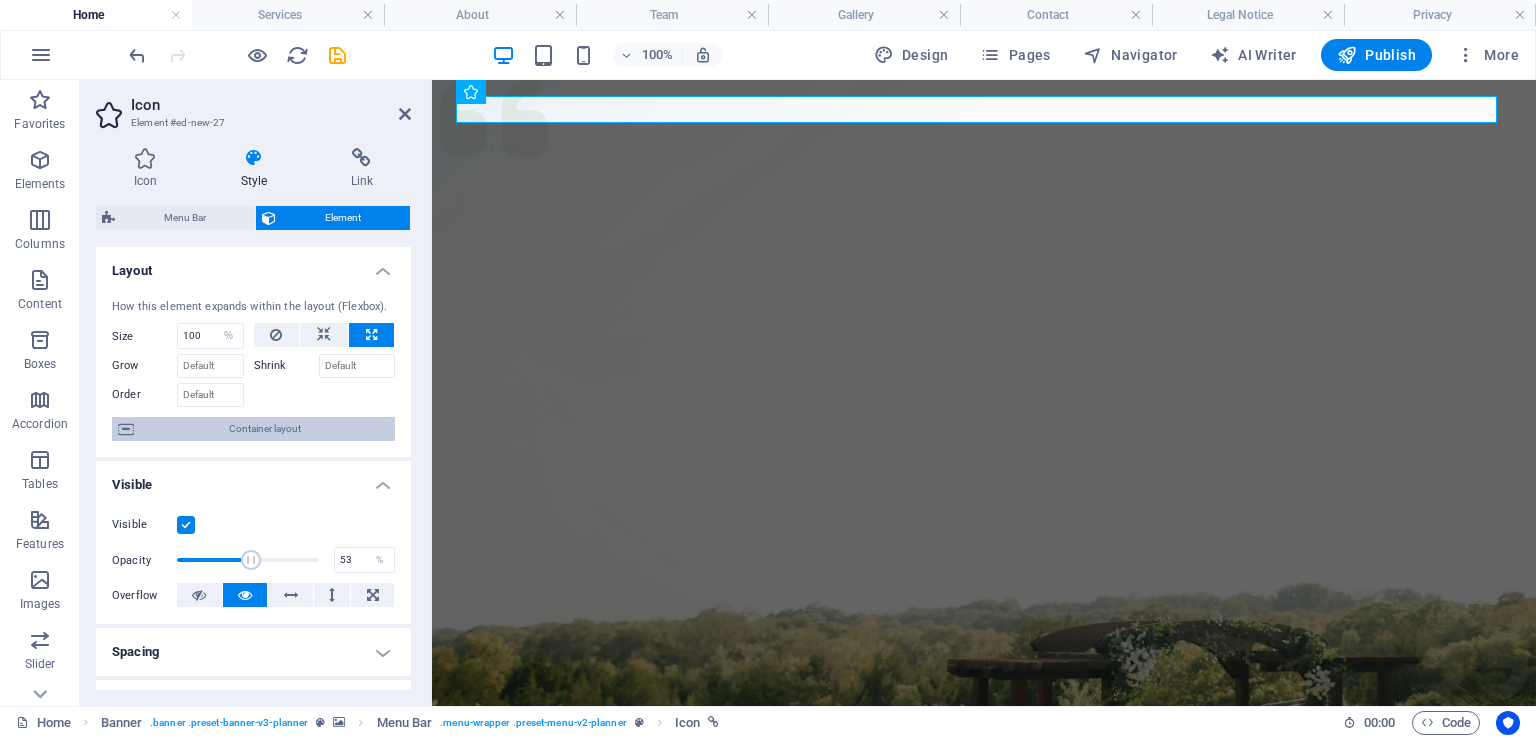 click on "Container layout" at bounding box center (264, 429) 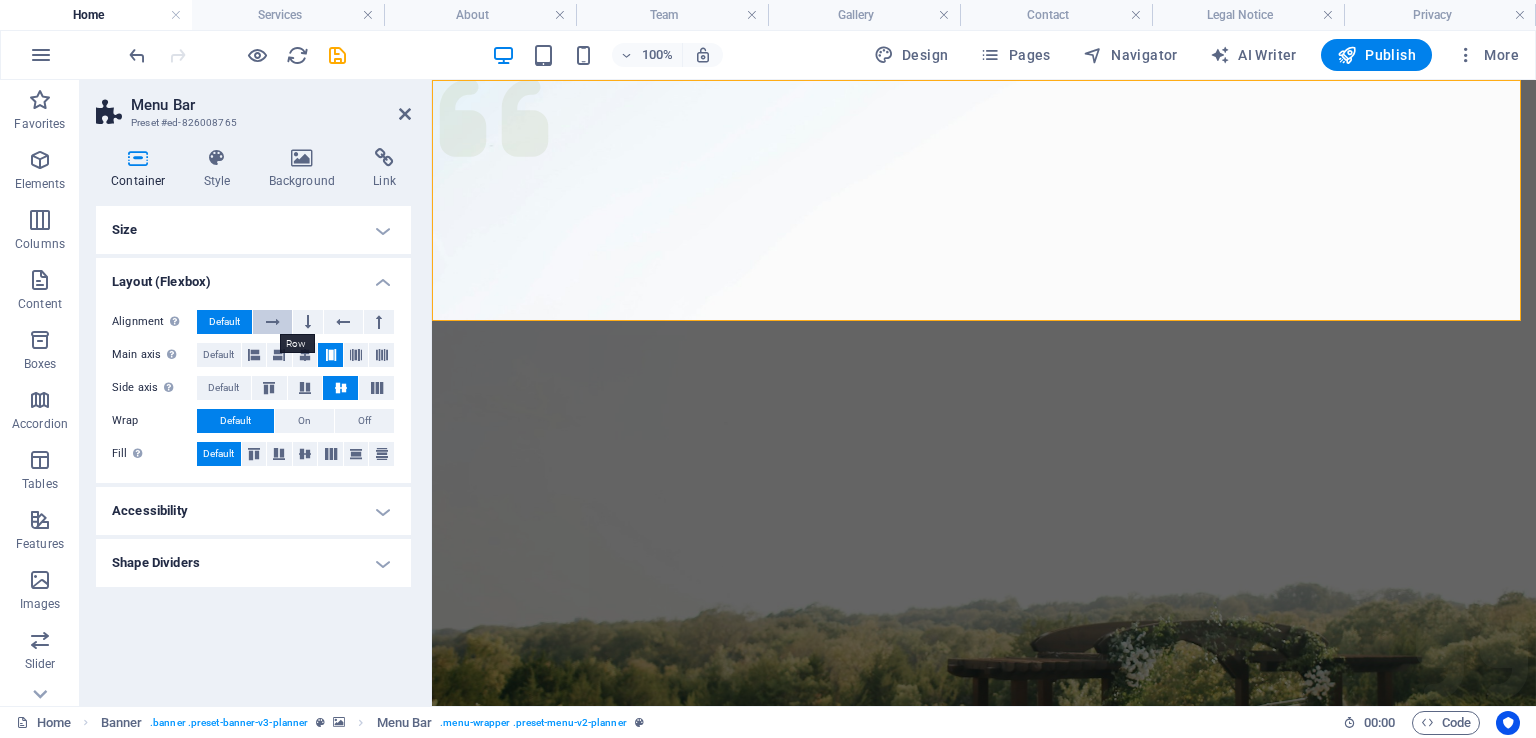click at bounding box center [273, 322] 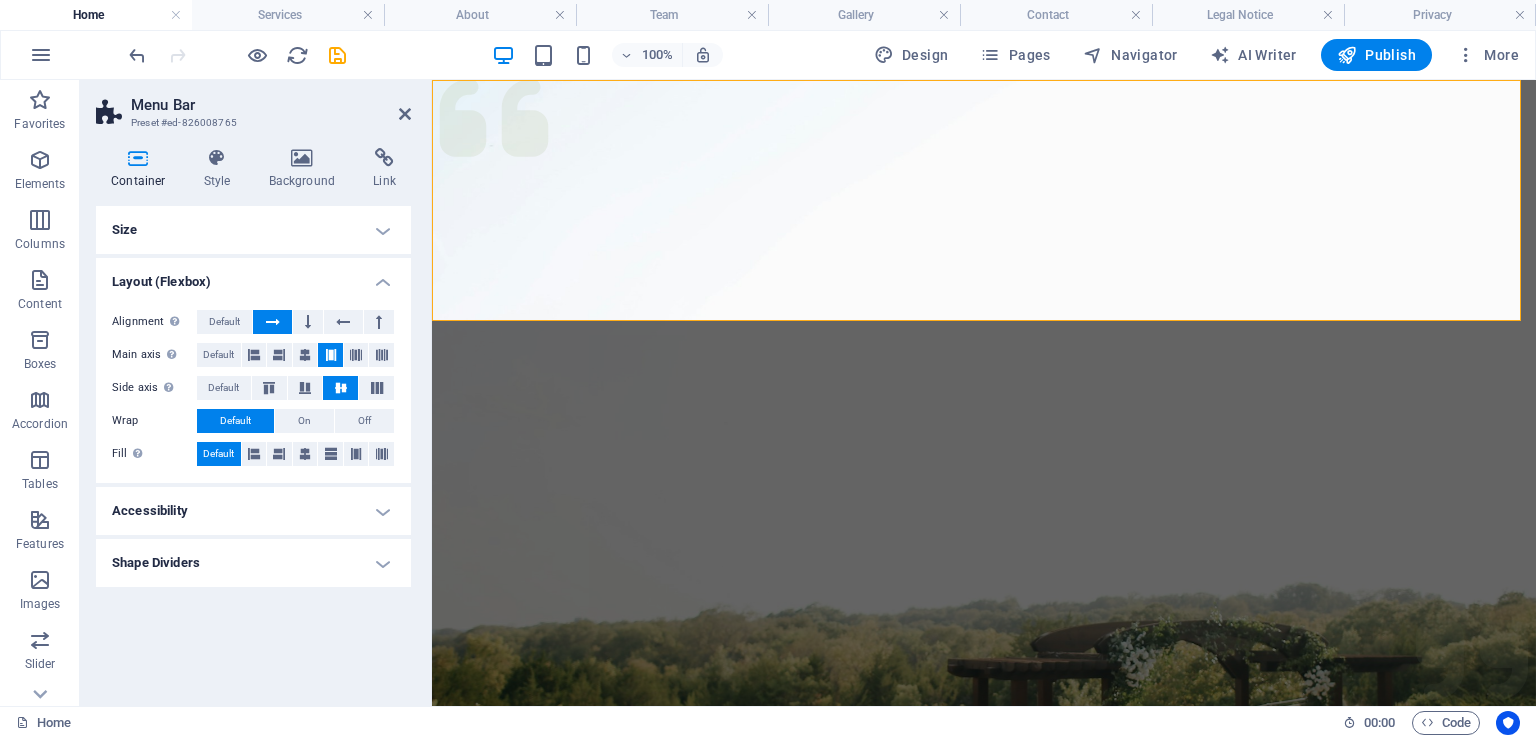 click at bounding box center [273, 322] 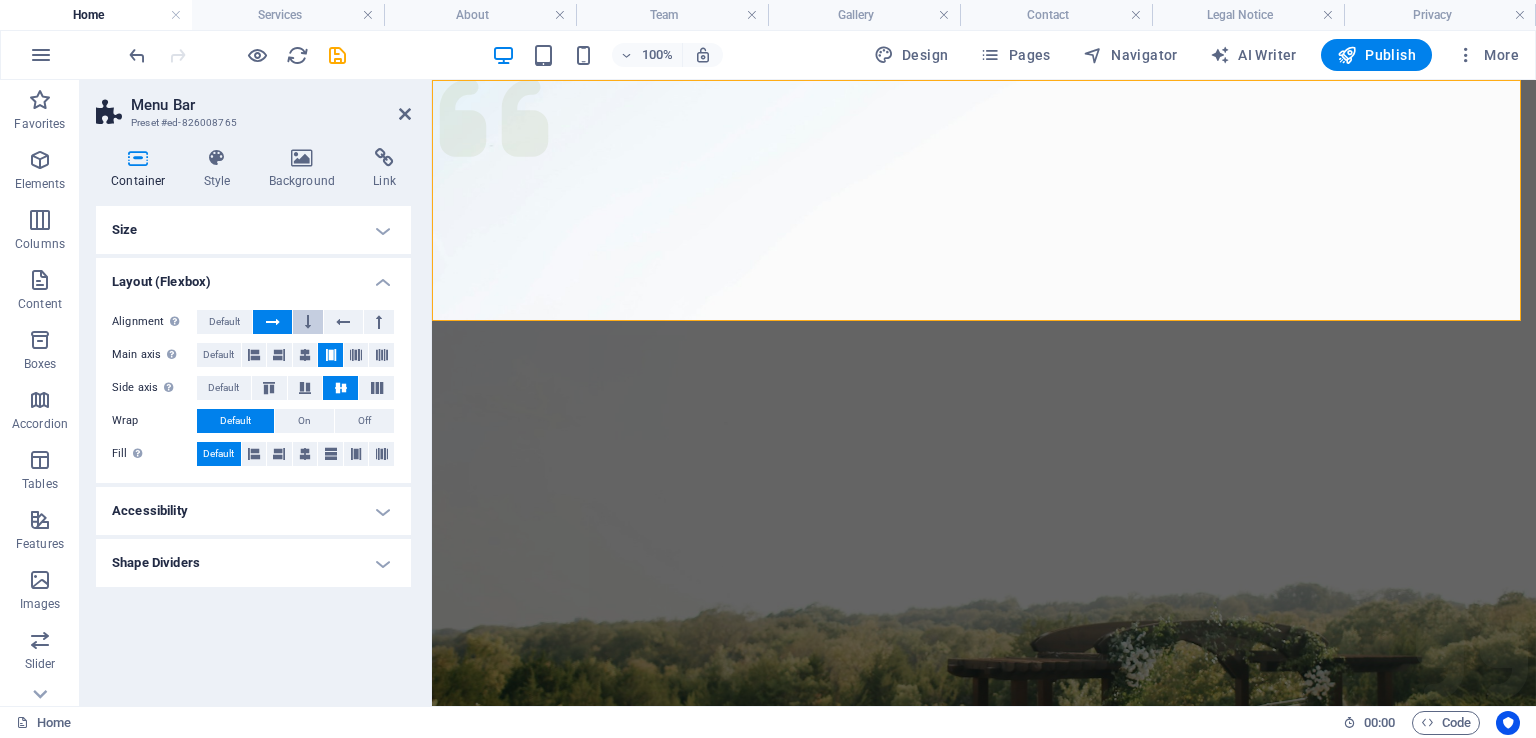 click at bounding box center [308, 322] 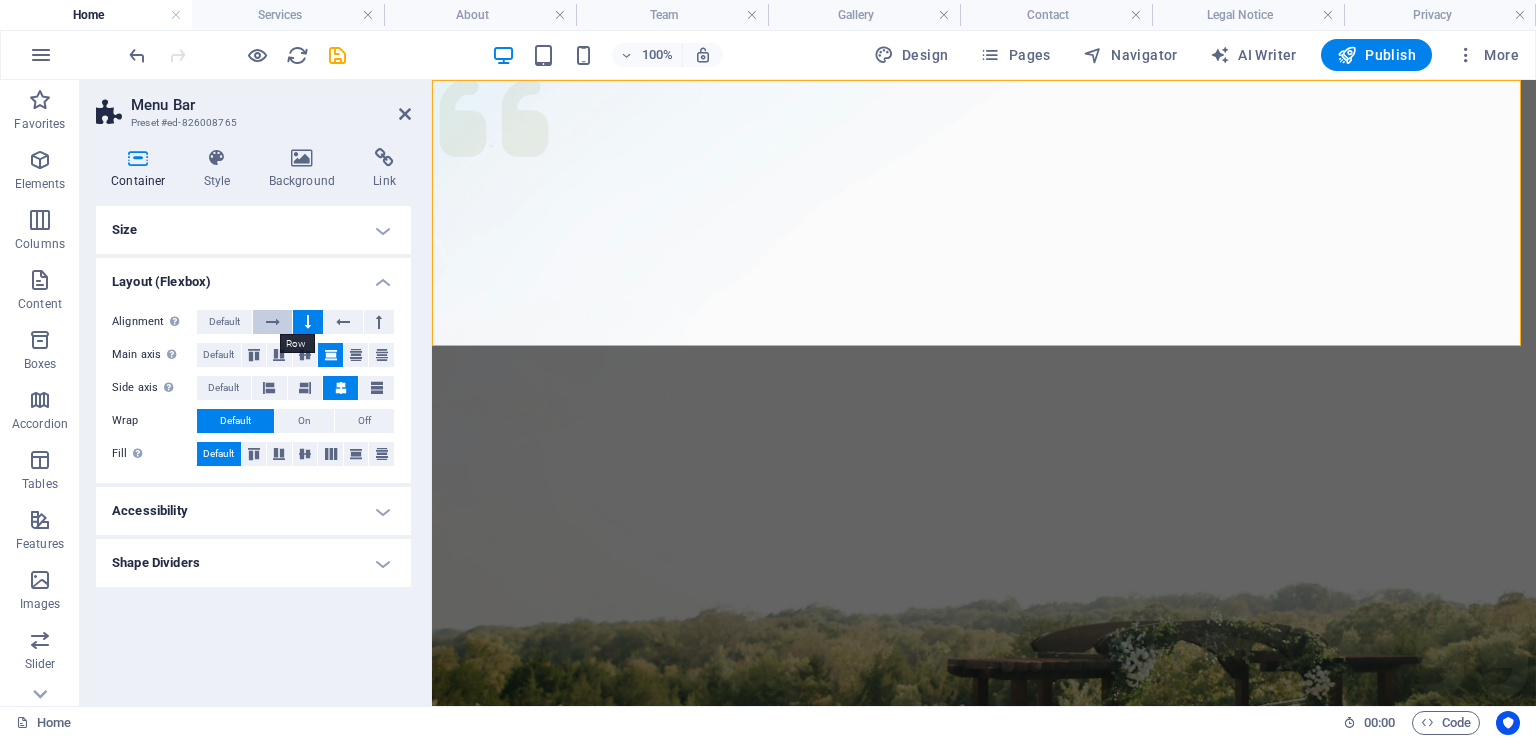 click at bounding box center [273, 322] 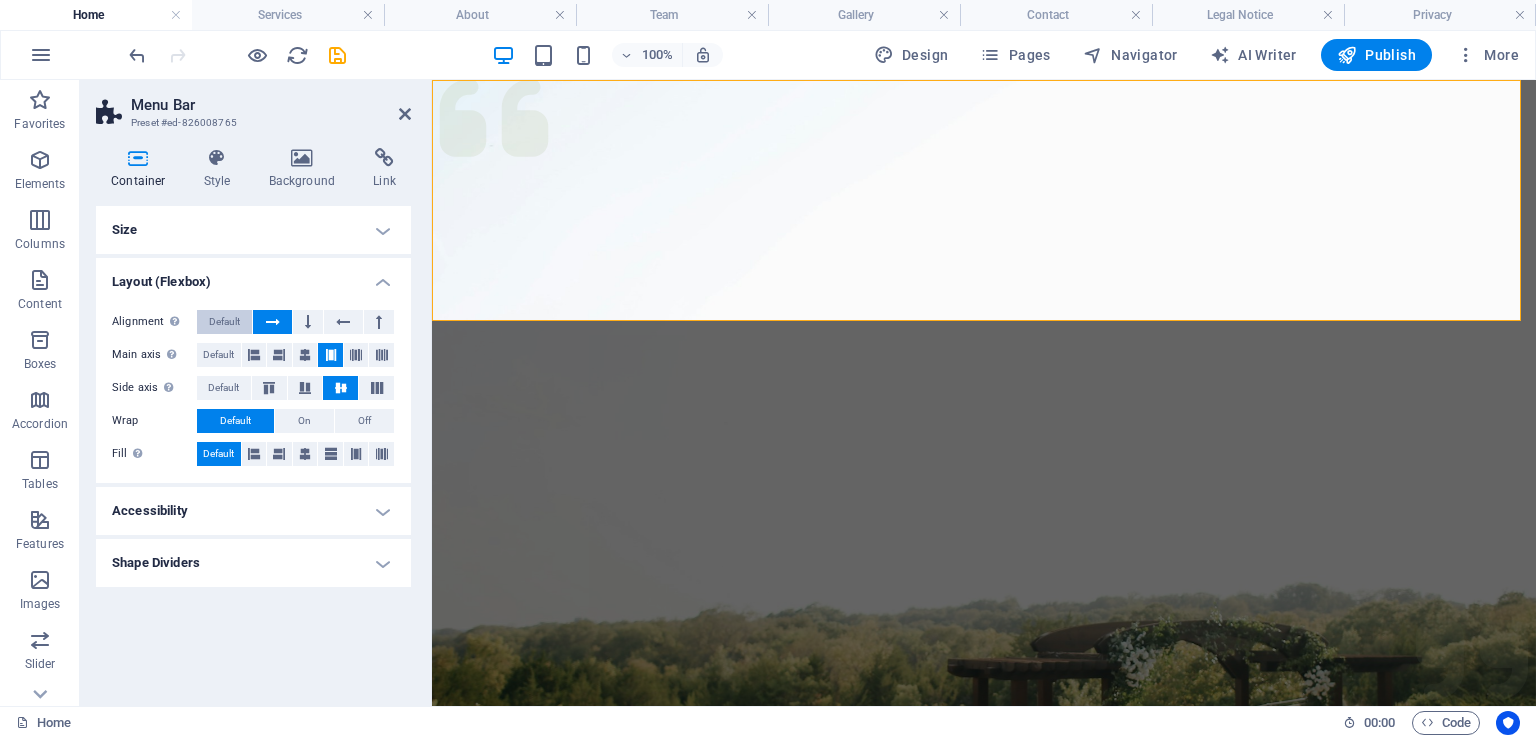 click on "Default" at bounding box center (224, 322) 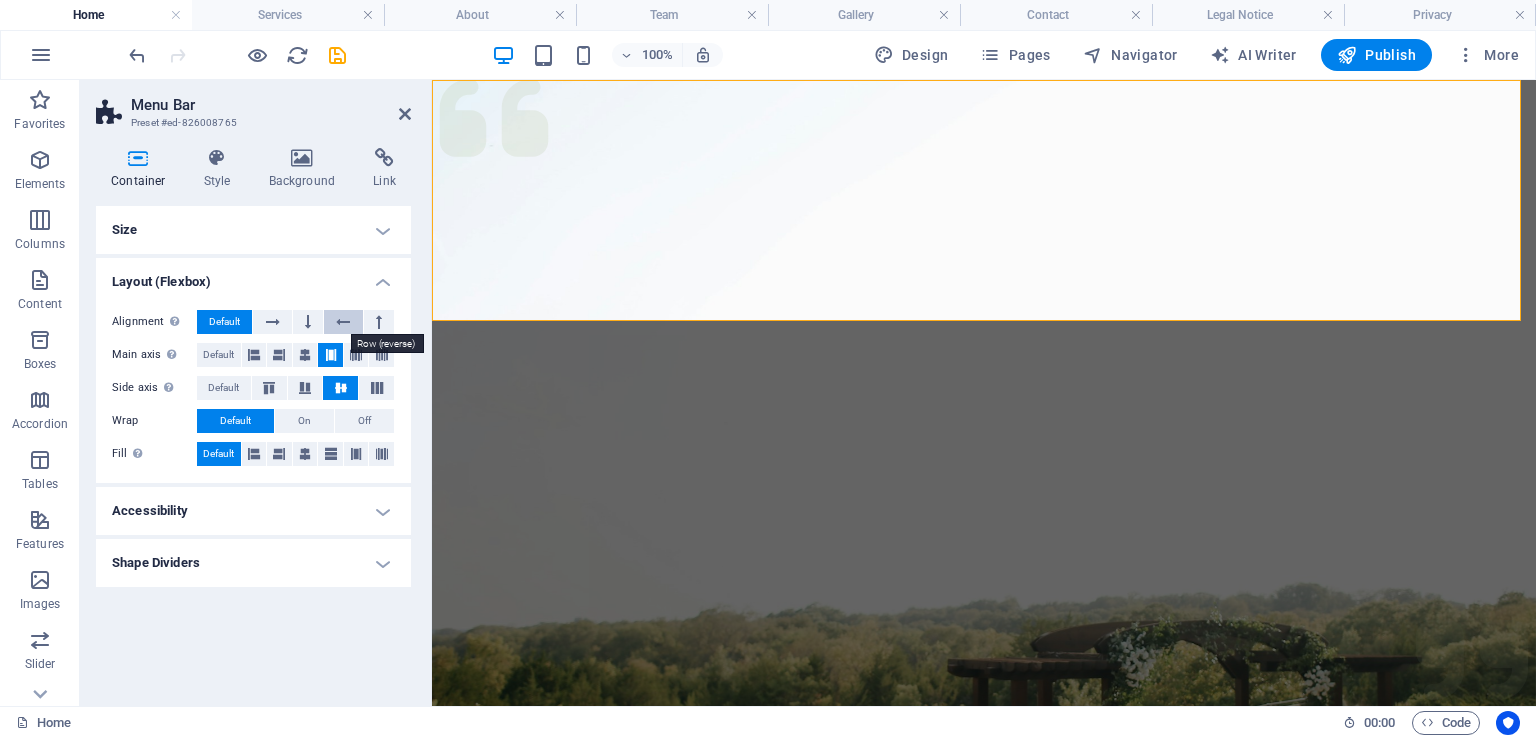 click at bounding box center (343, 322) 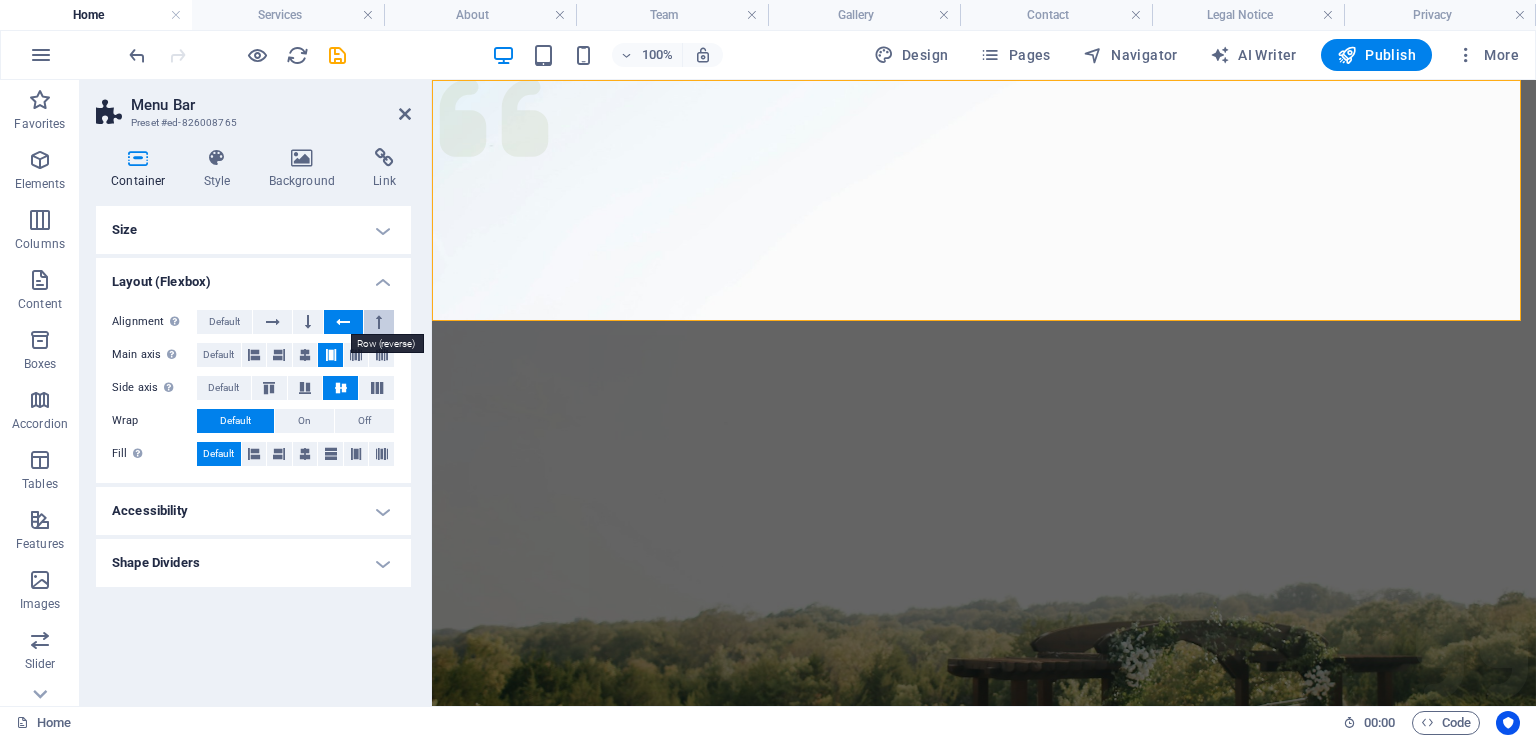 click at bounding box center [343, 322] 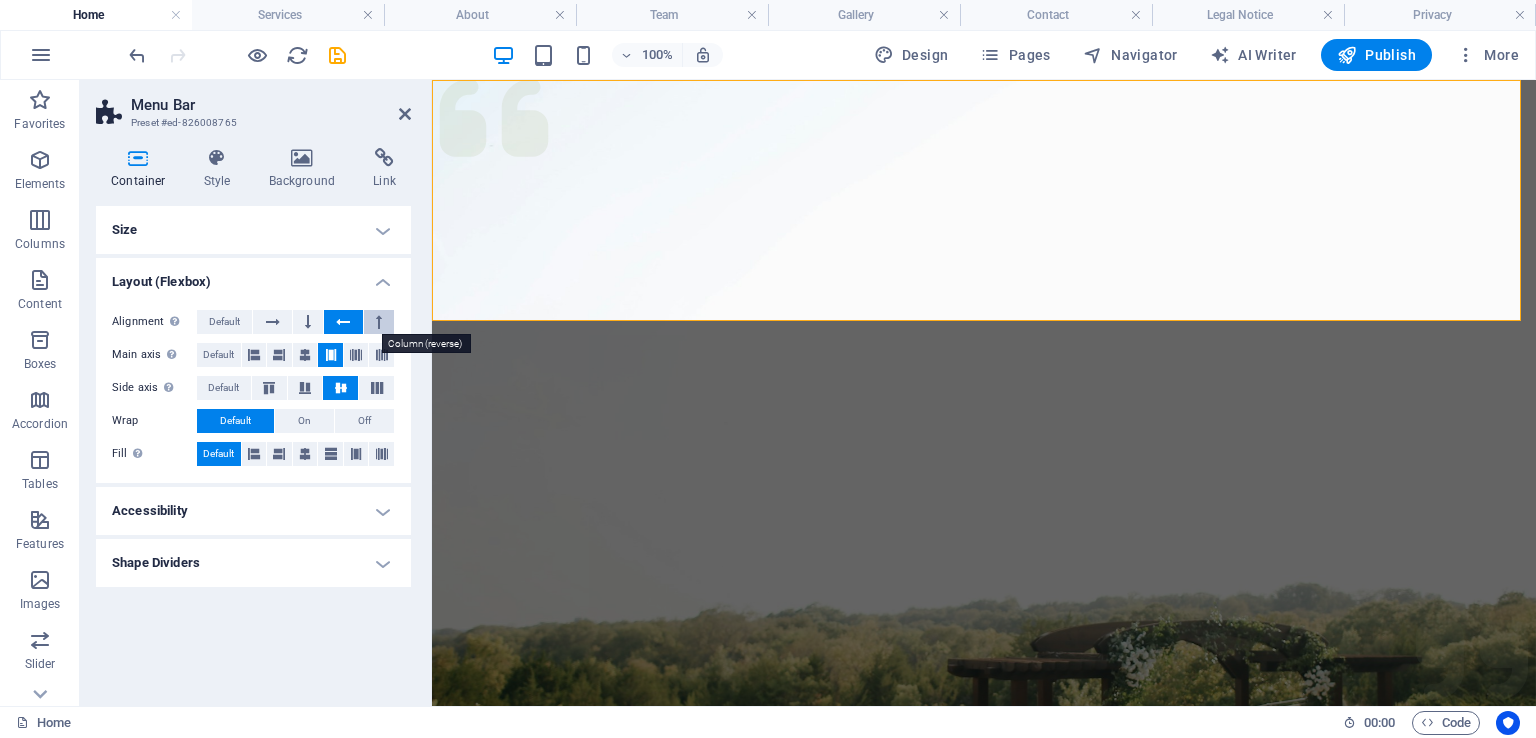 click at bounding box center [379, 322] 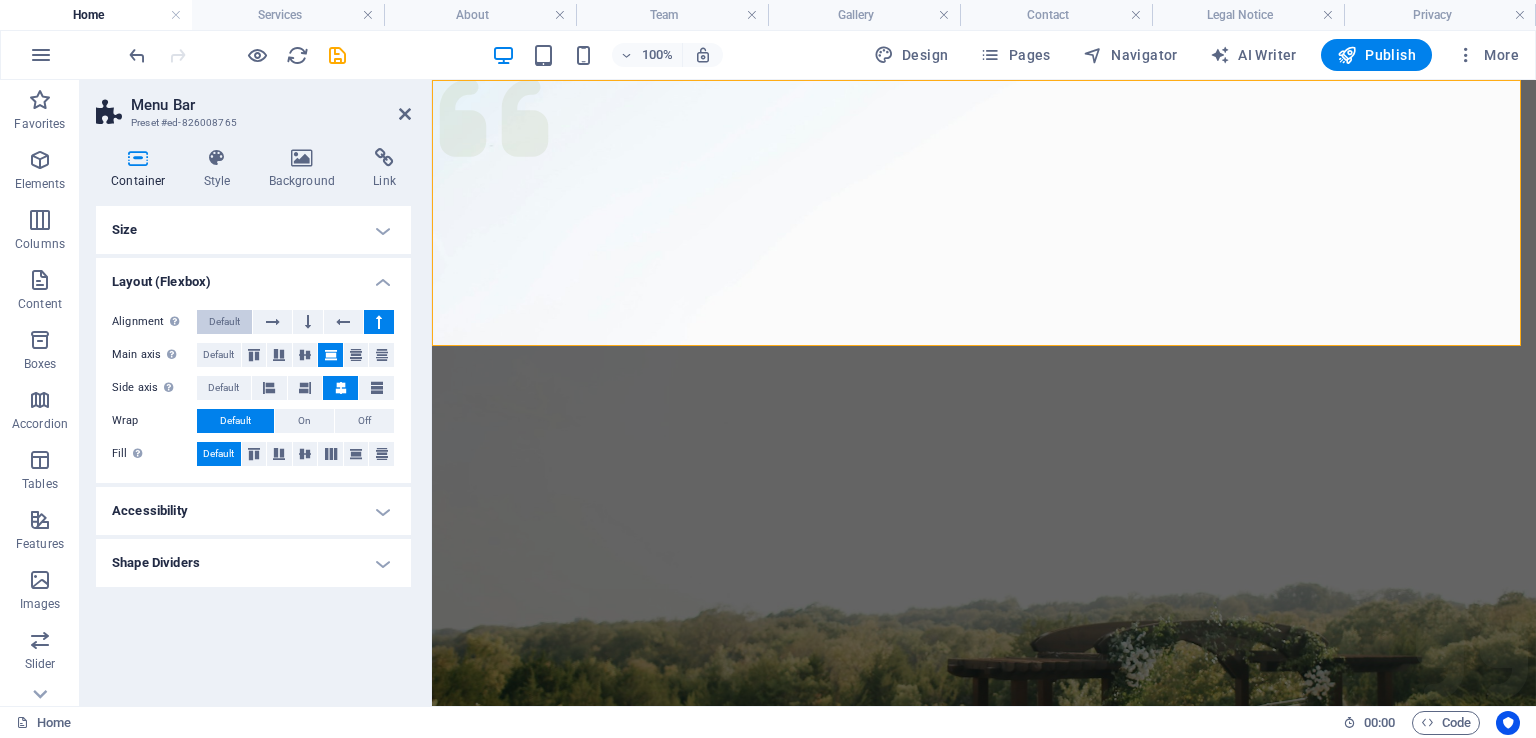click on "Default" at bounding box center (224, 322) 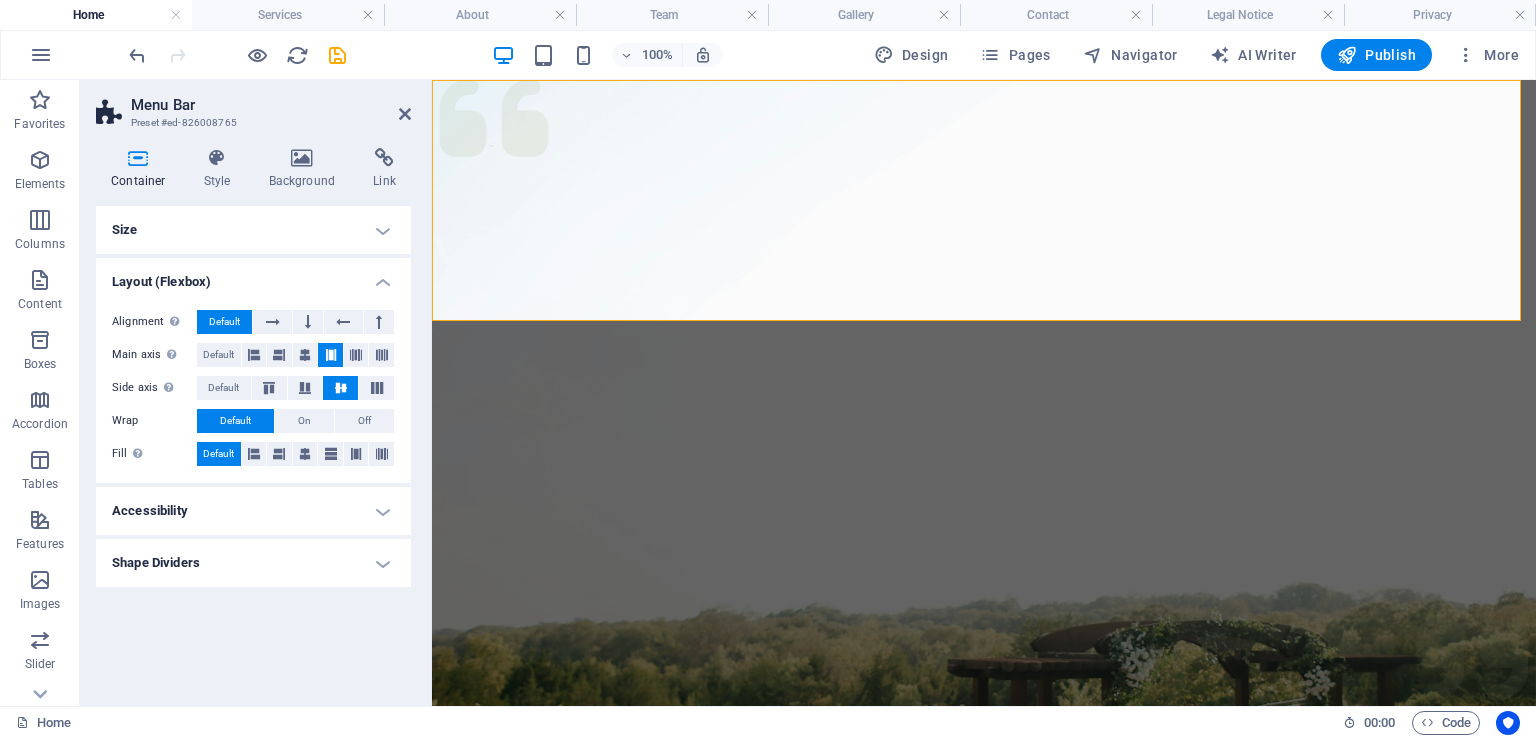 click on "Accessibility" at bounding box center (253, 511) 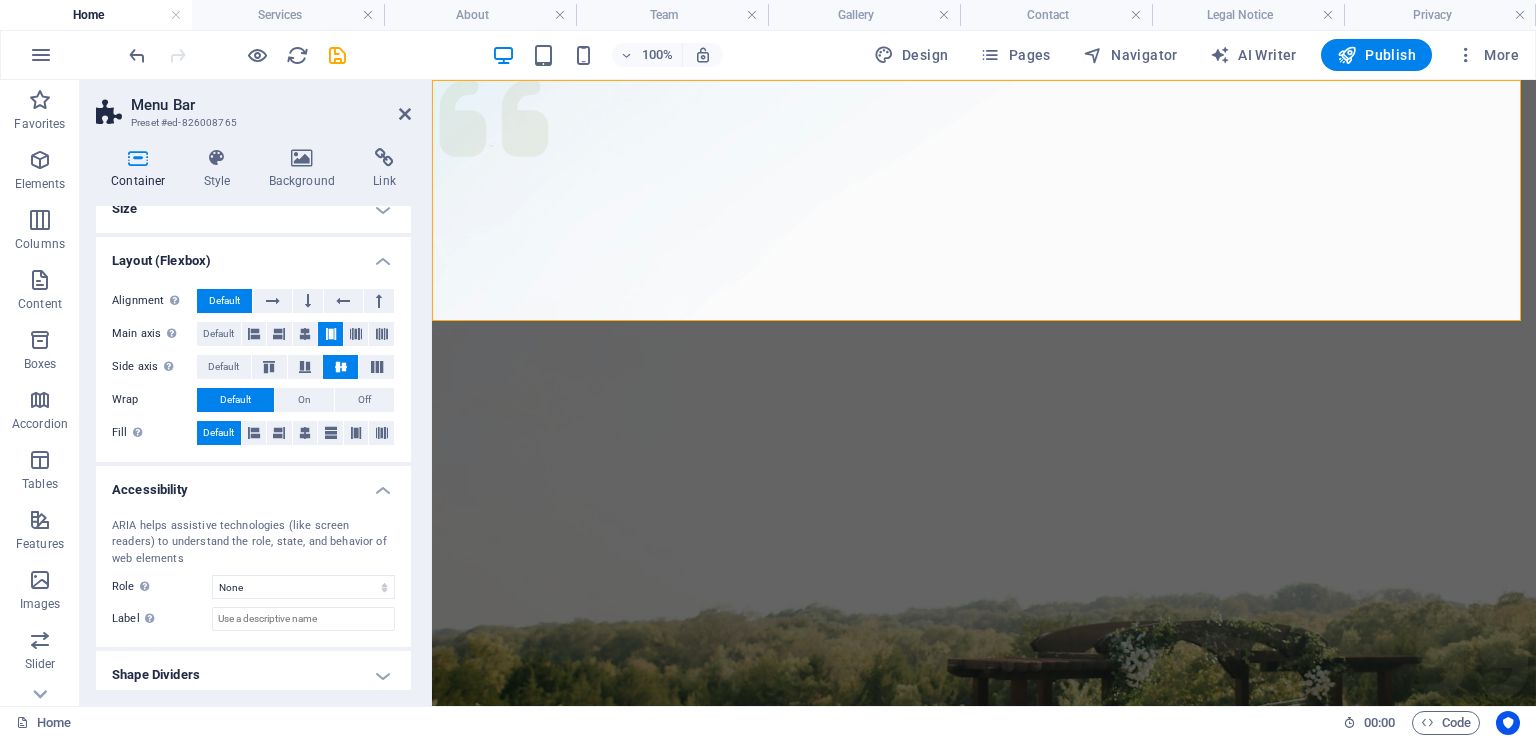 scroll, scrollTop: 30, scrollLeft: 0, axis: vertical 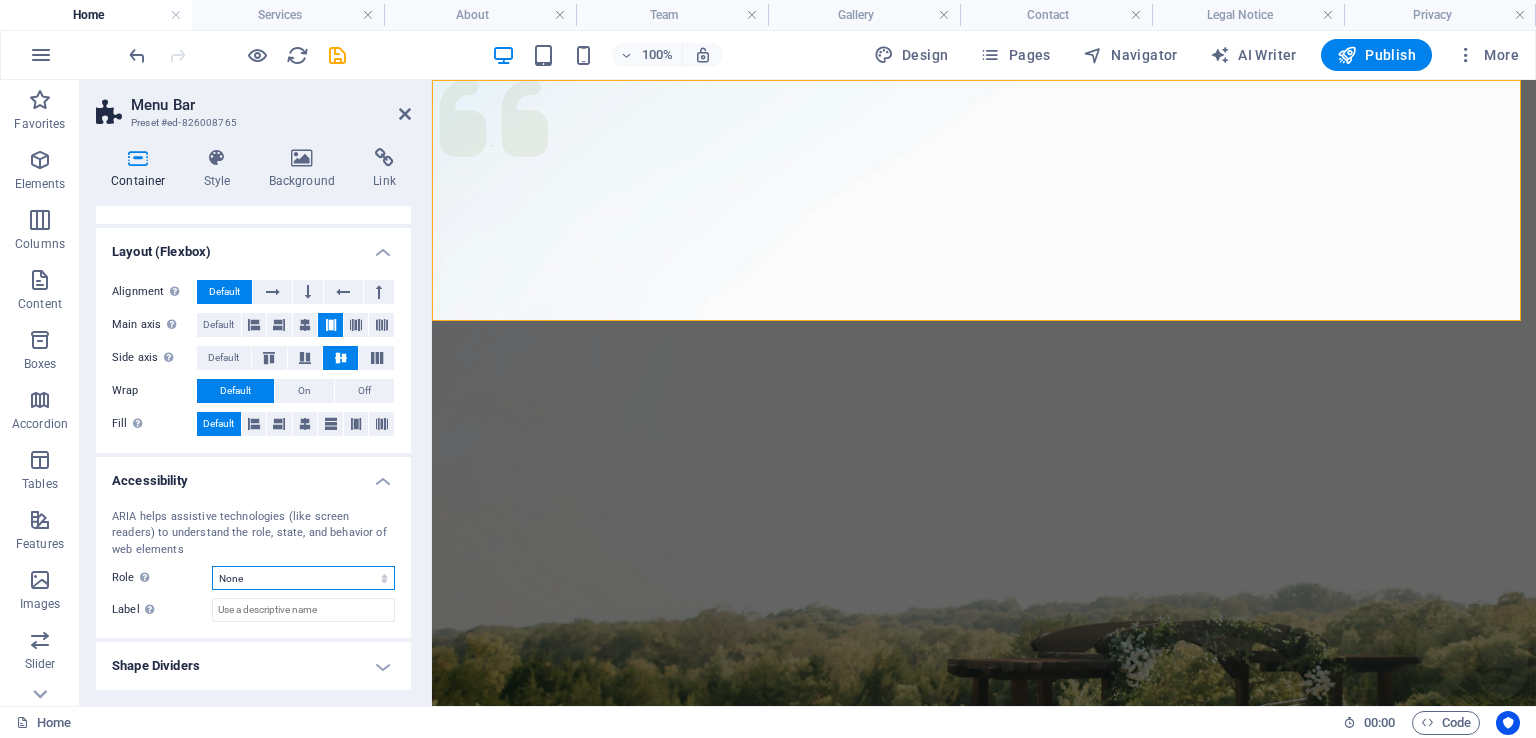 click on "None Alert Article Banner Comment Complementary Dialog Footer Header Marquee Presentation Region Section Separator Status Timer" at bounding box center (303, 578) 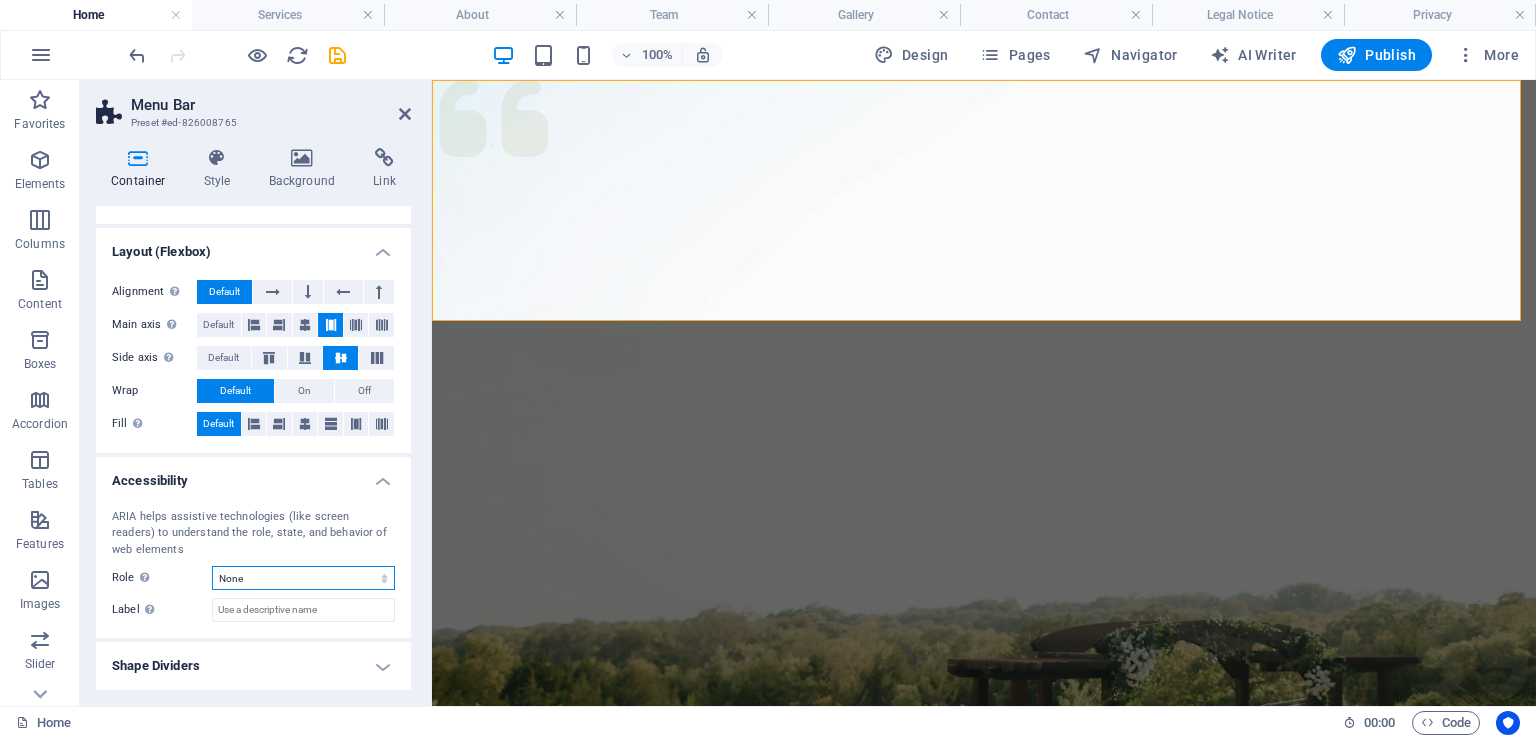 click on "None Alert Article Banner Comment Complementary Dialog Footer Header Marquee Presentation Region Section Separator Status Timer" at bounding box center (303, 578) 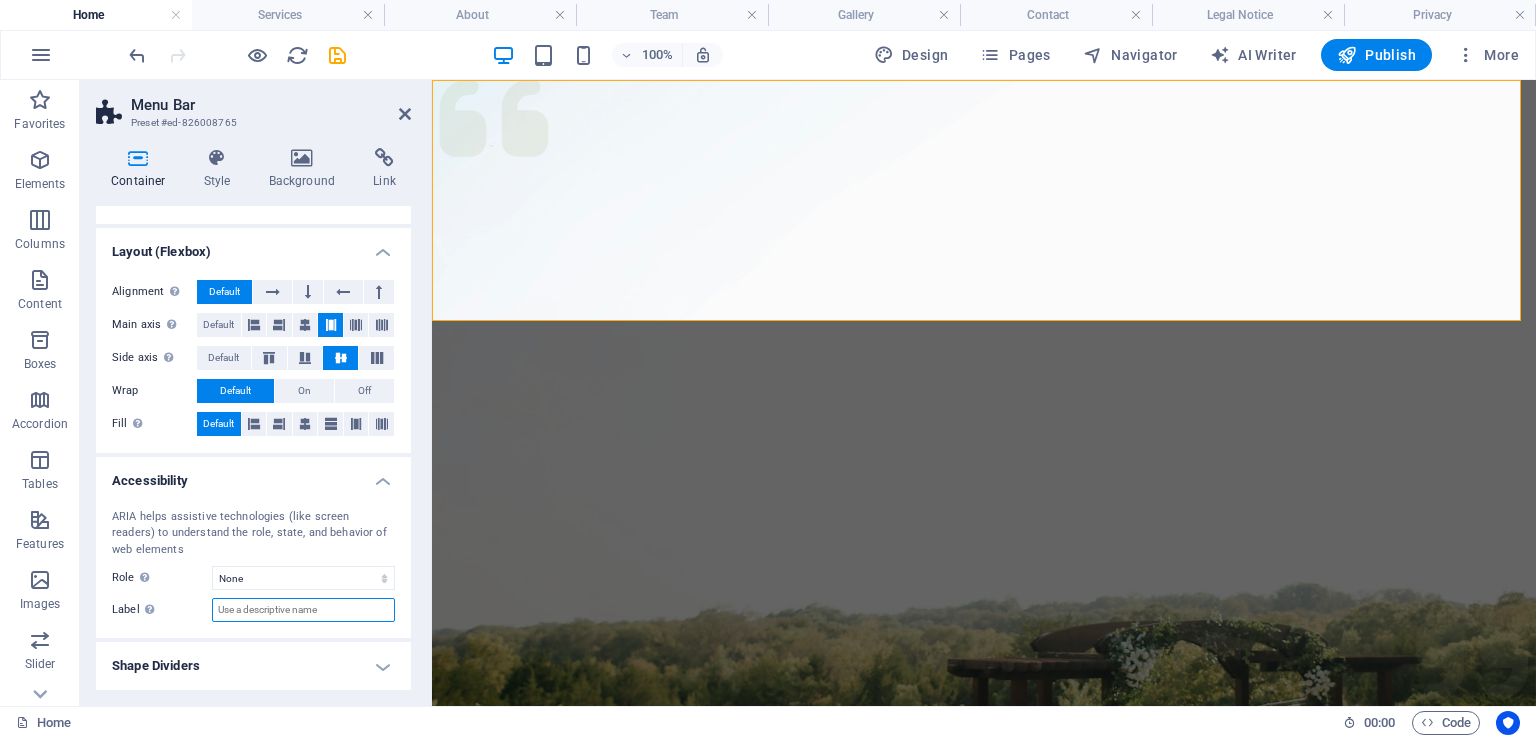 click on "Label Use the  ARIA label  to provide a clear and descriptive name for elements that aren not self-explanatory on their own." at bounding box center [303, 610] 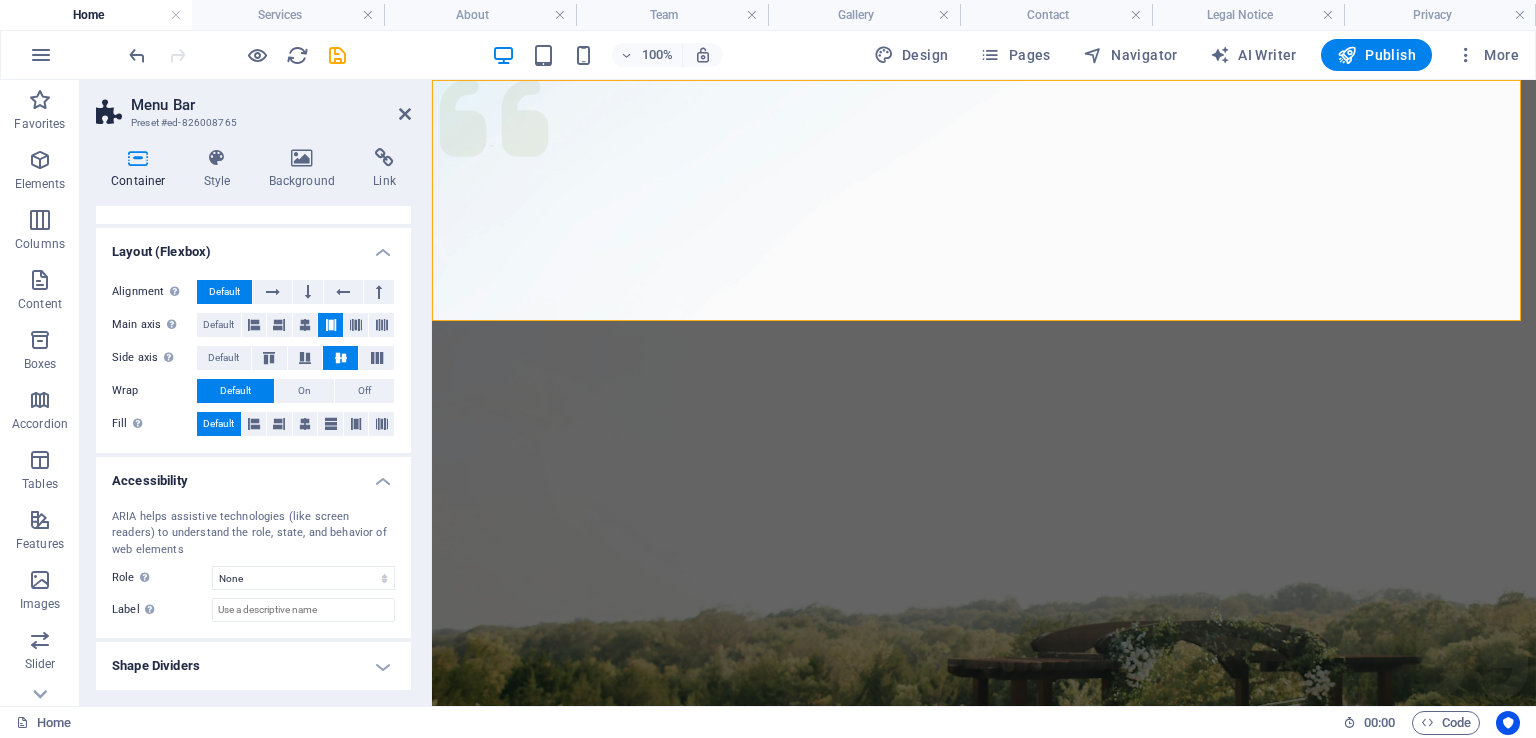 click on "Shape Dividers" at bounding box center [253, 666] 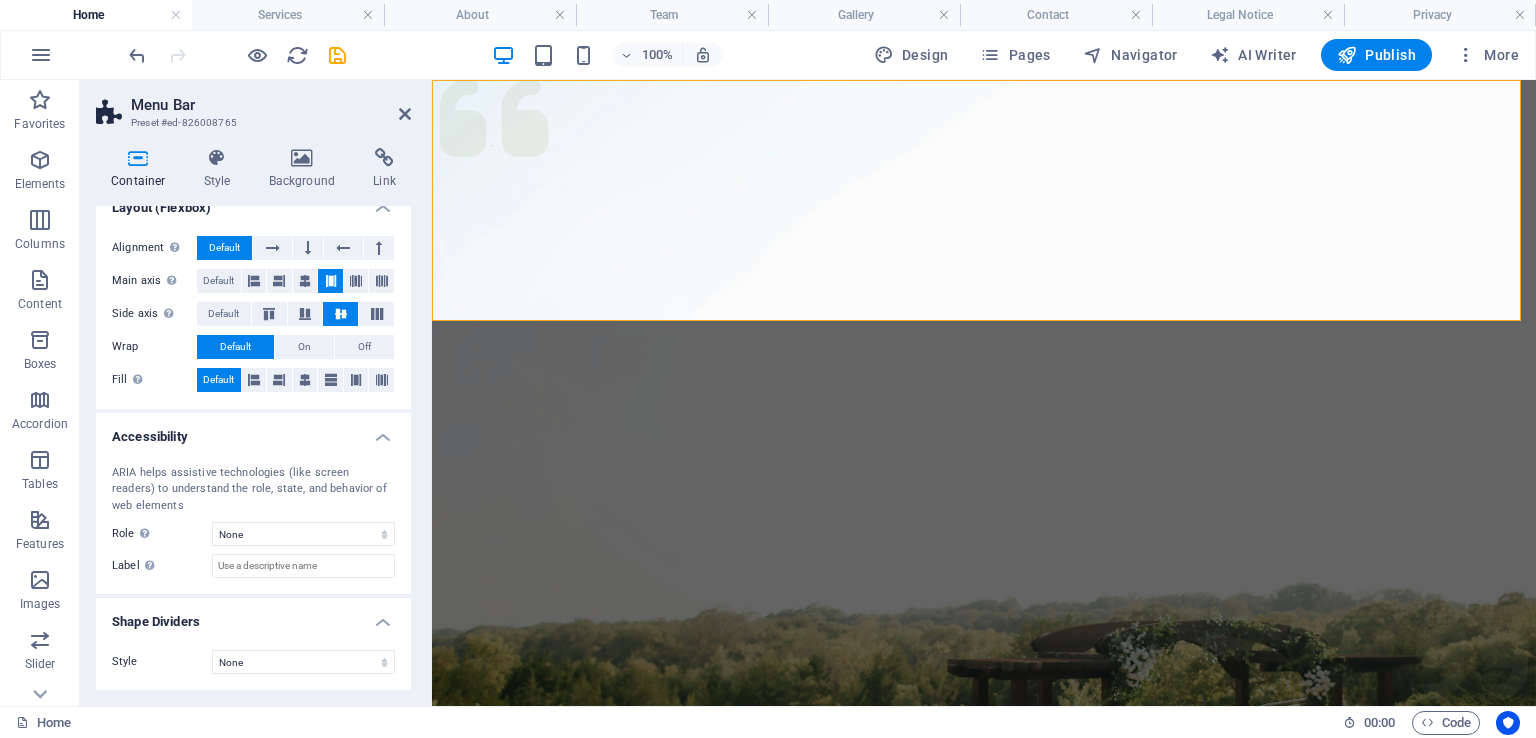 scroll, scrollTop: 0, scrollLeft: 0, axis: both 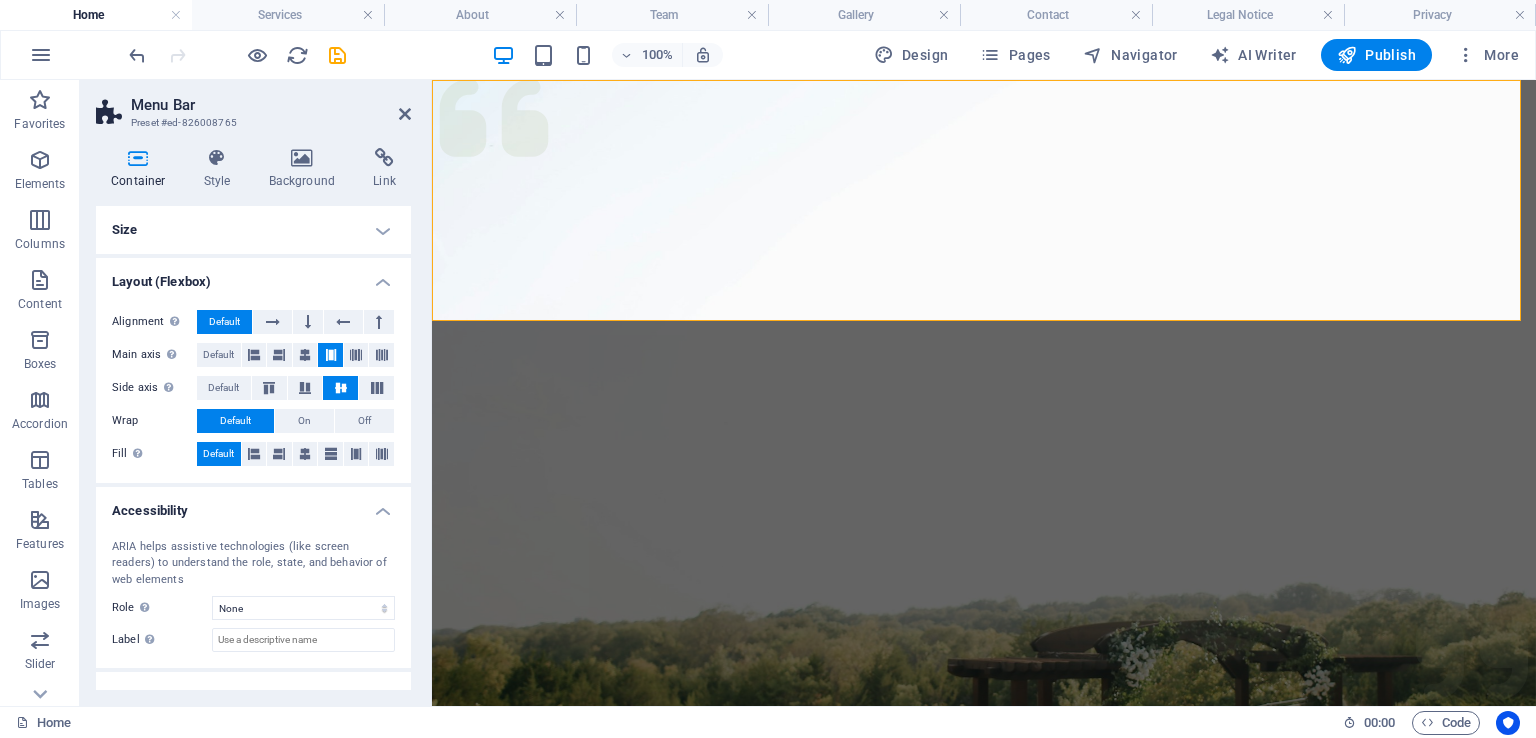 click on "Size" at bounding box center (253, 230) 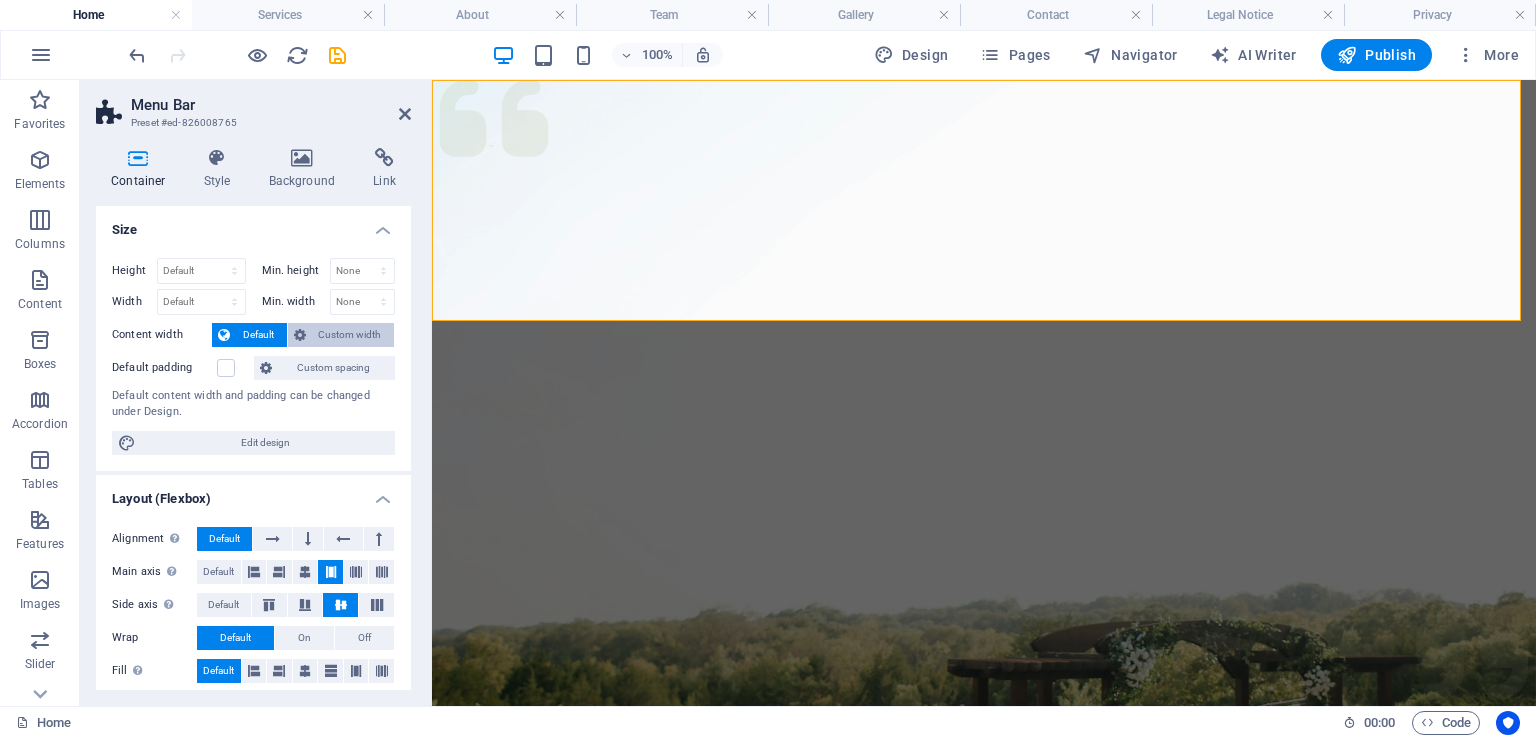 click on "Custom width" at bounding box center (341, 335) 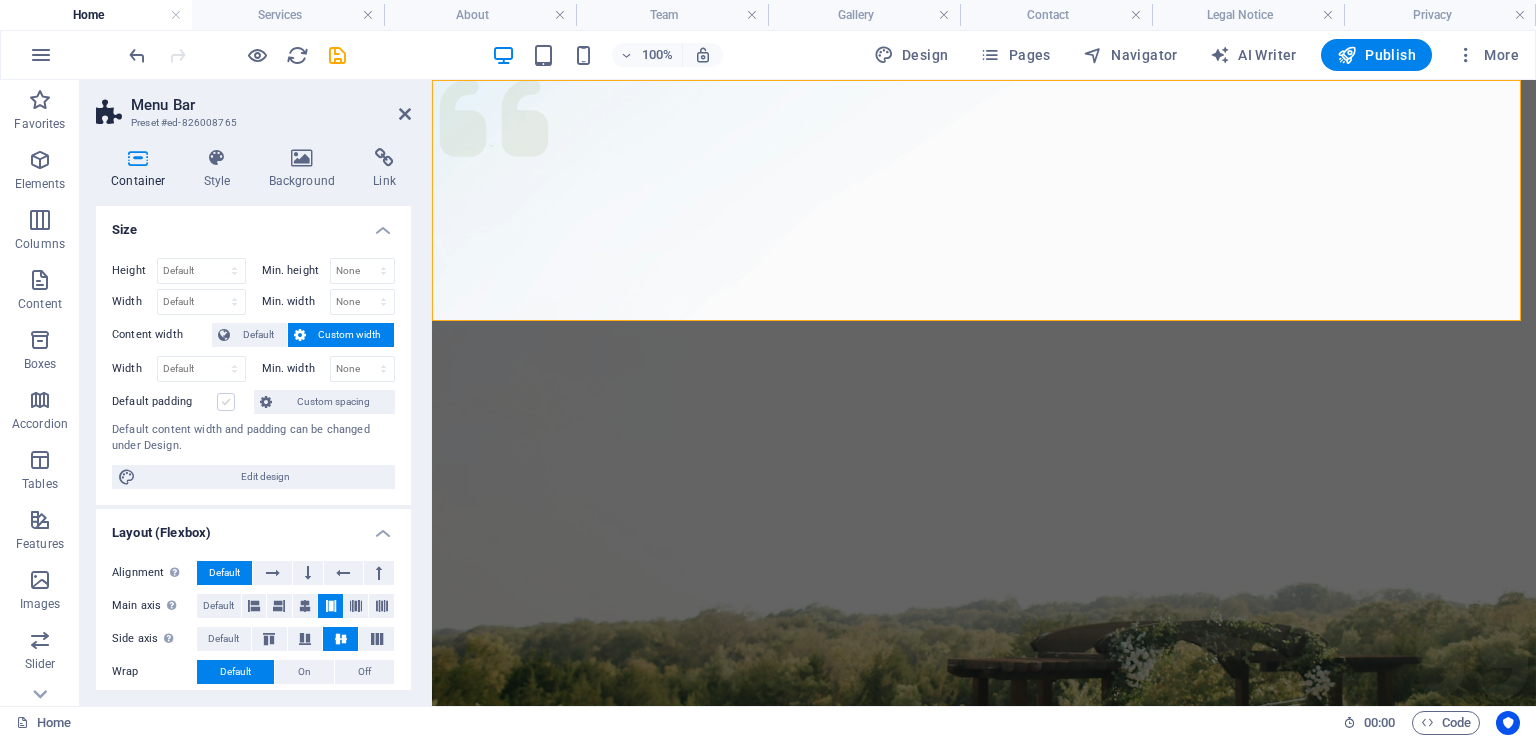 click at bounding box center [226, 402] 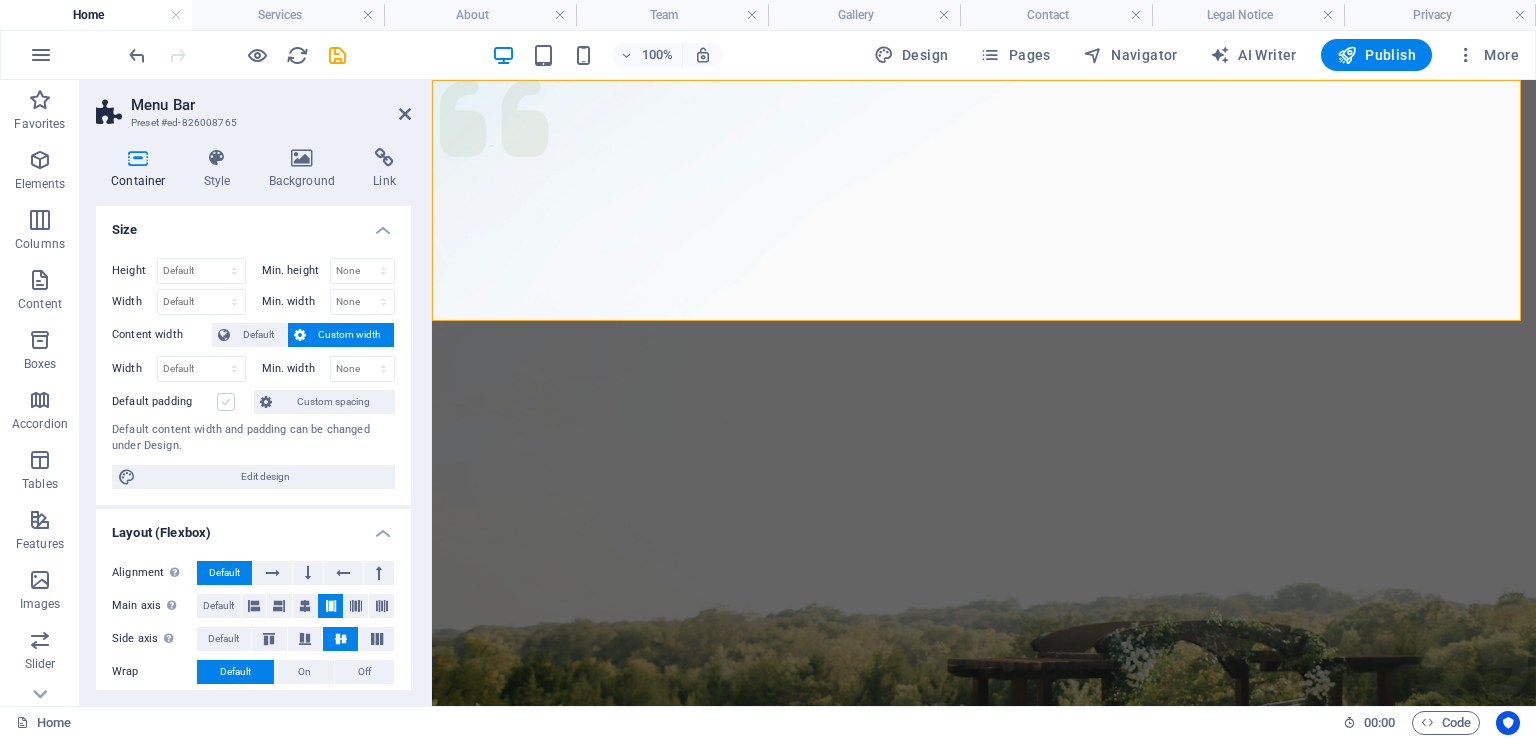 click on "Default padding" at bounding box center (0, 0) 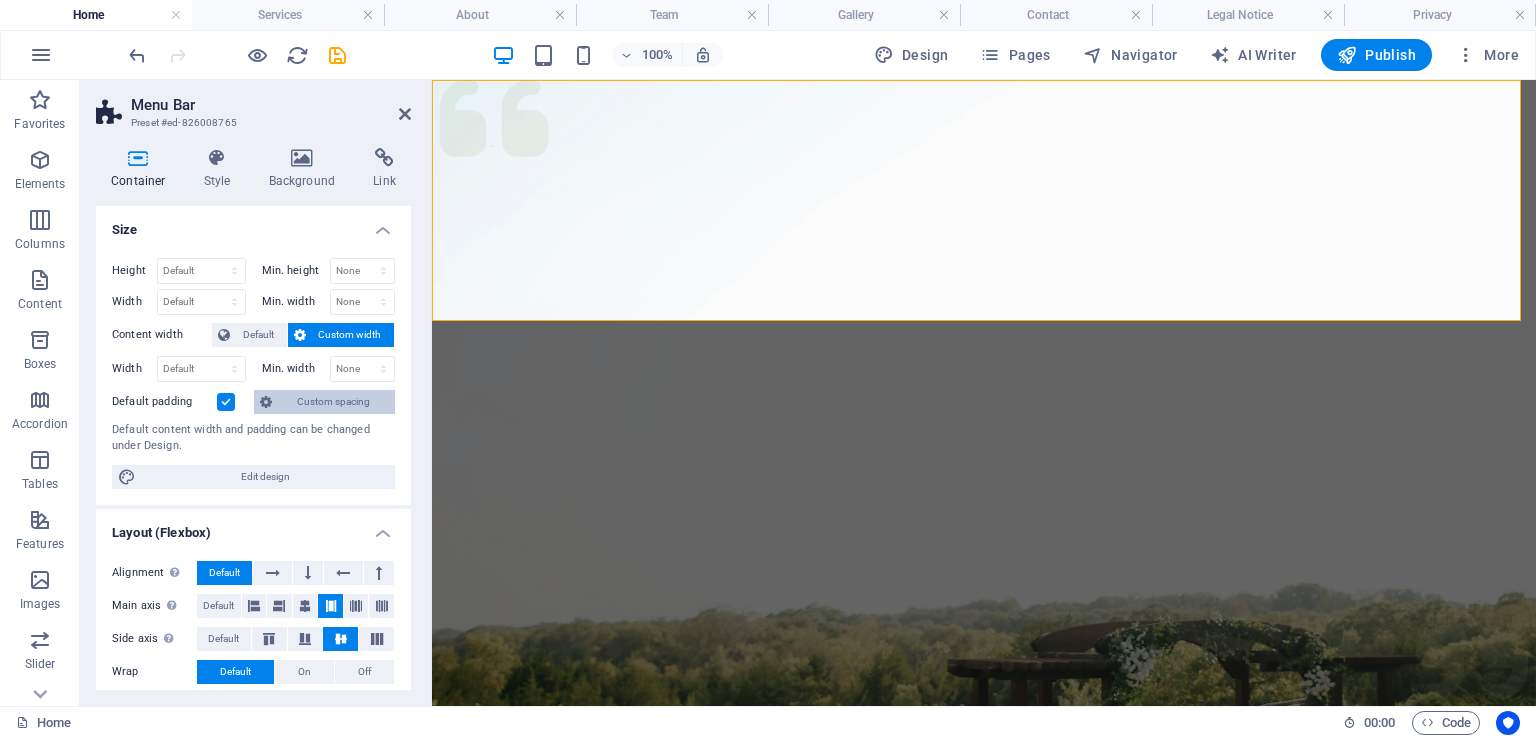 click on "Custom spacing" at bounding box center (333, 402) 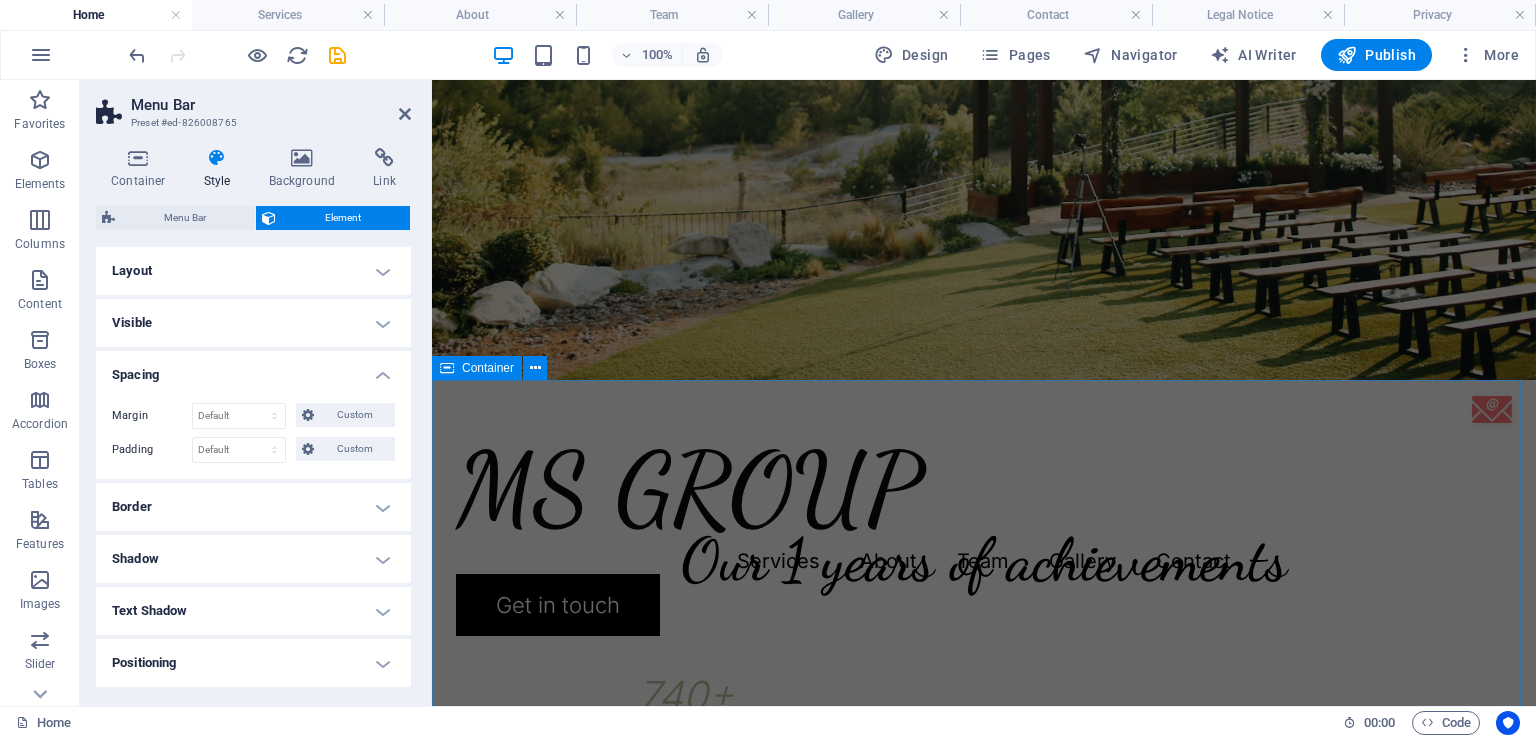 scroll, scrollTop: 0, scrollLeft: 0, axis: both 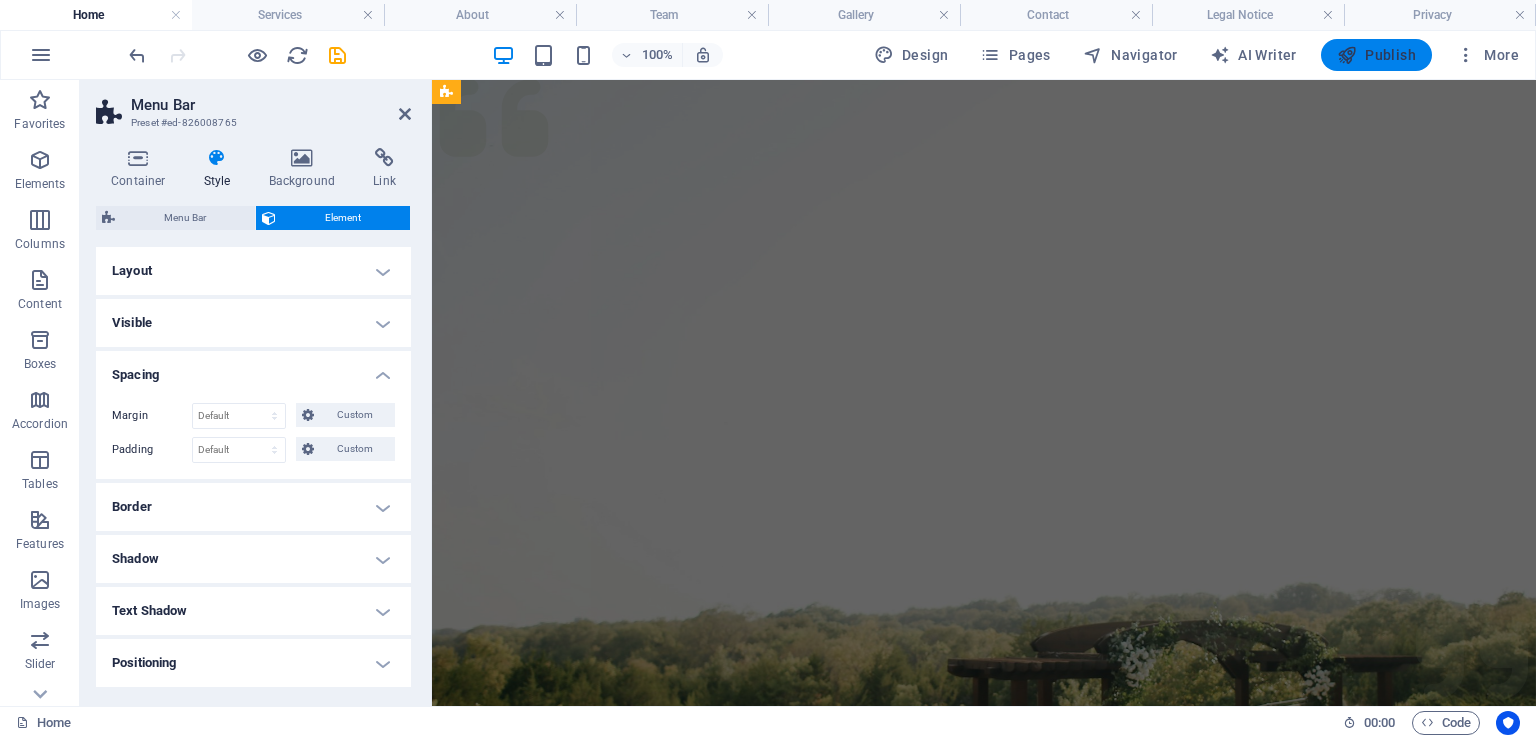 click on "Publish" at bounding box center [1376, 55] 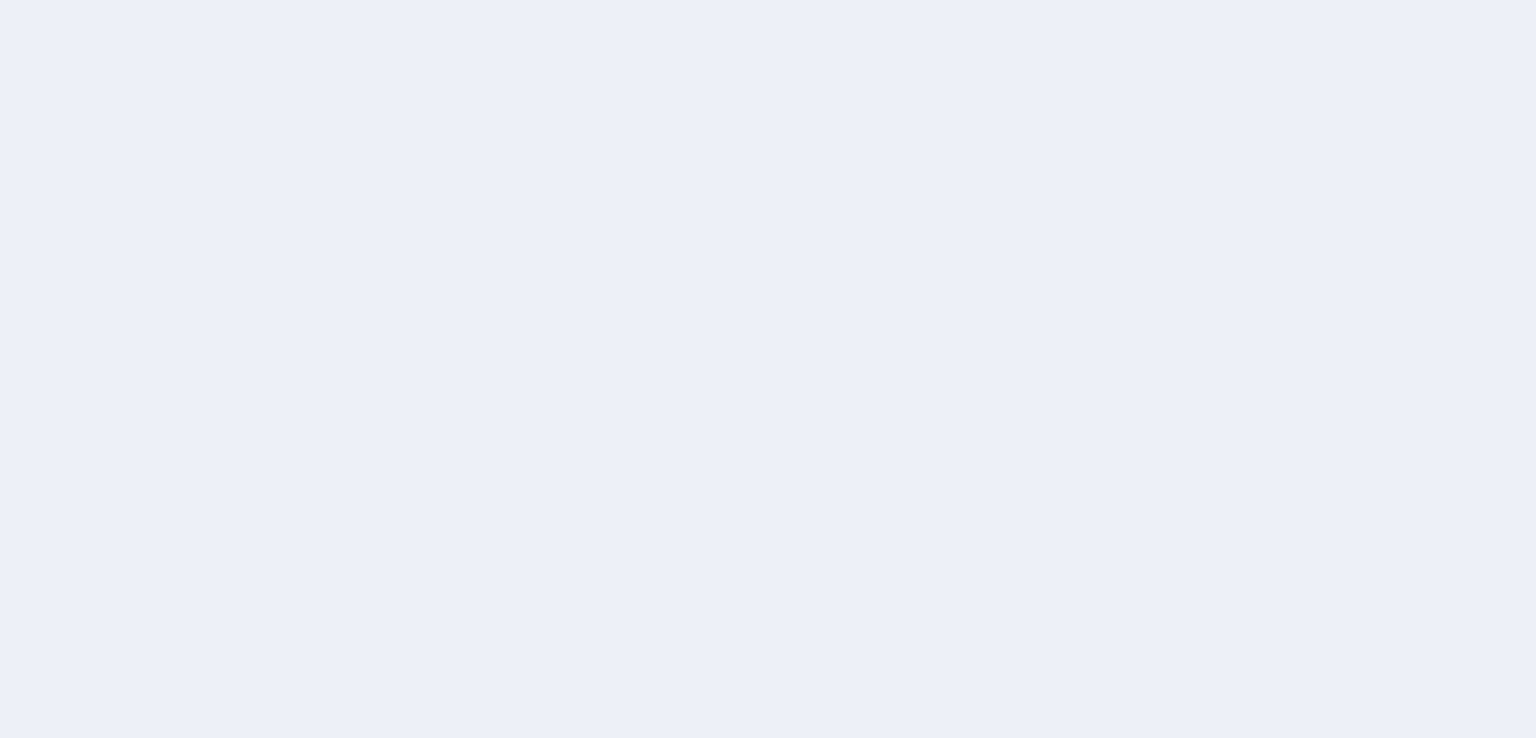 scroll, scrollTop: 0, scrollLeft: 0, axis: both 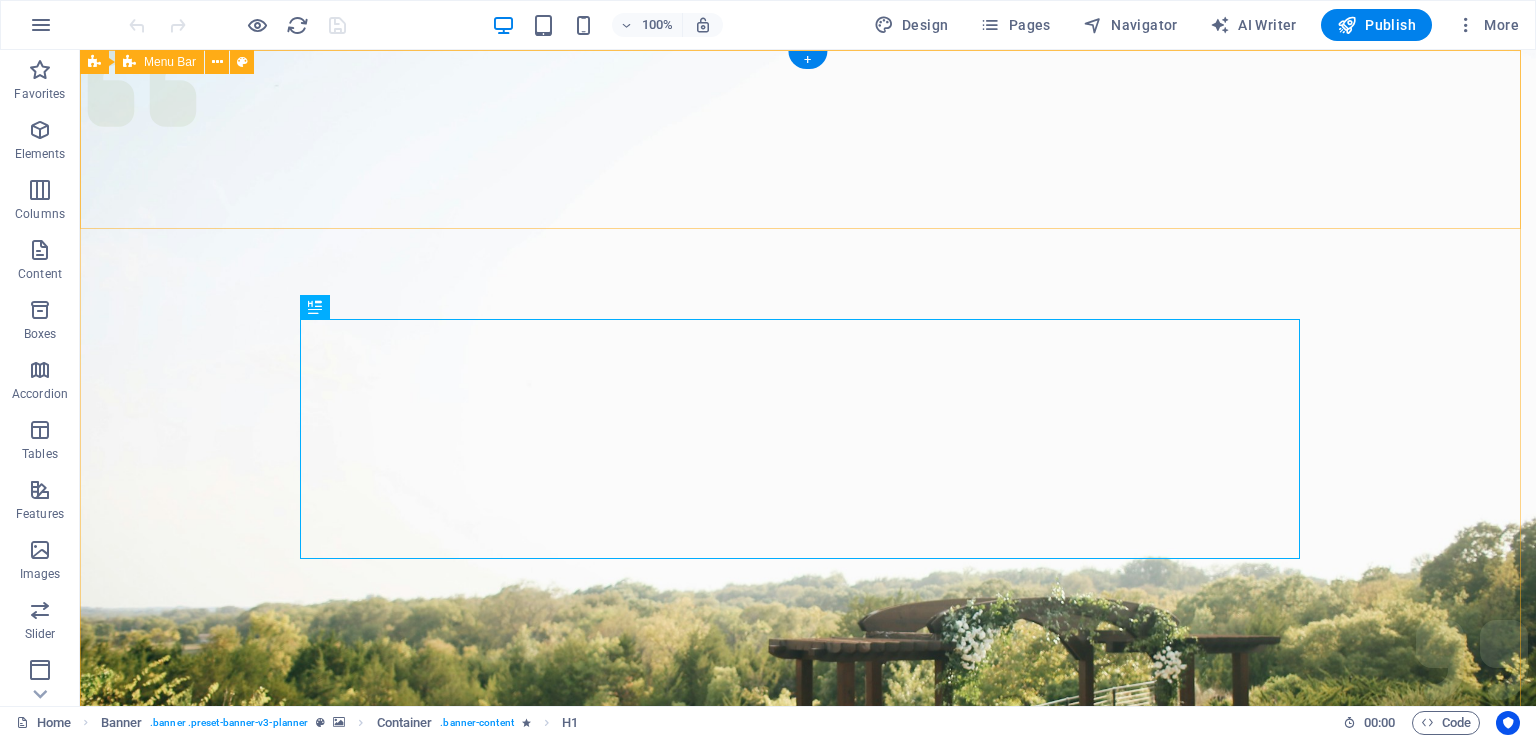 click on "MS GROUP Menu Services About Team Gallery Contact Get in touch" at bounding box center (808, 1086) 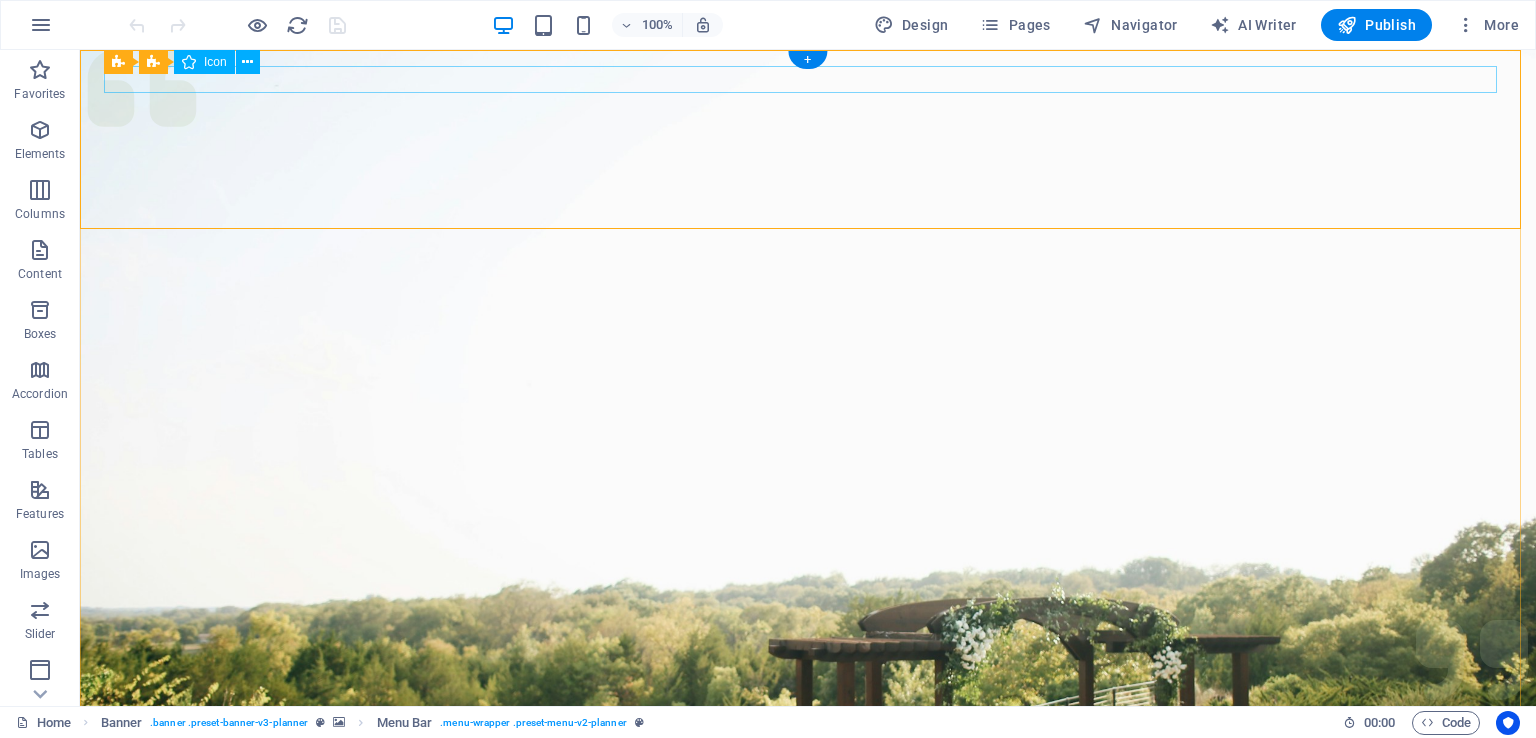 click at bounding box center (808, 982) 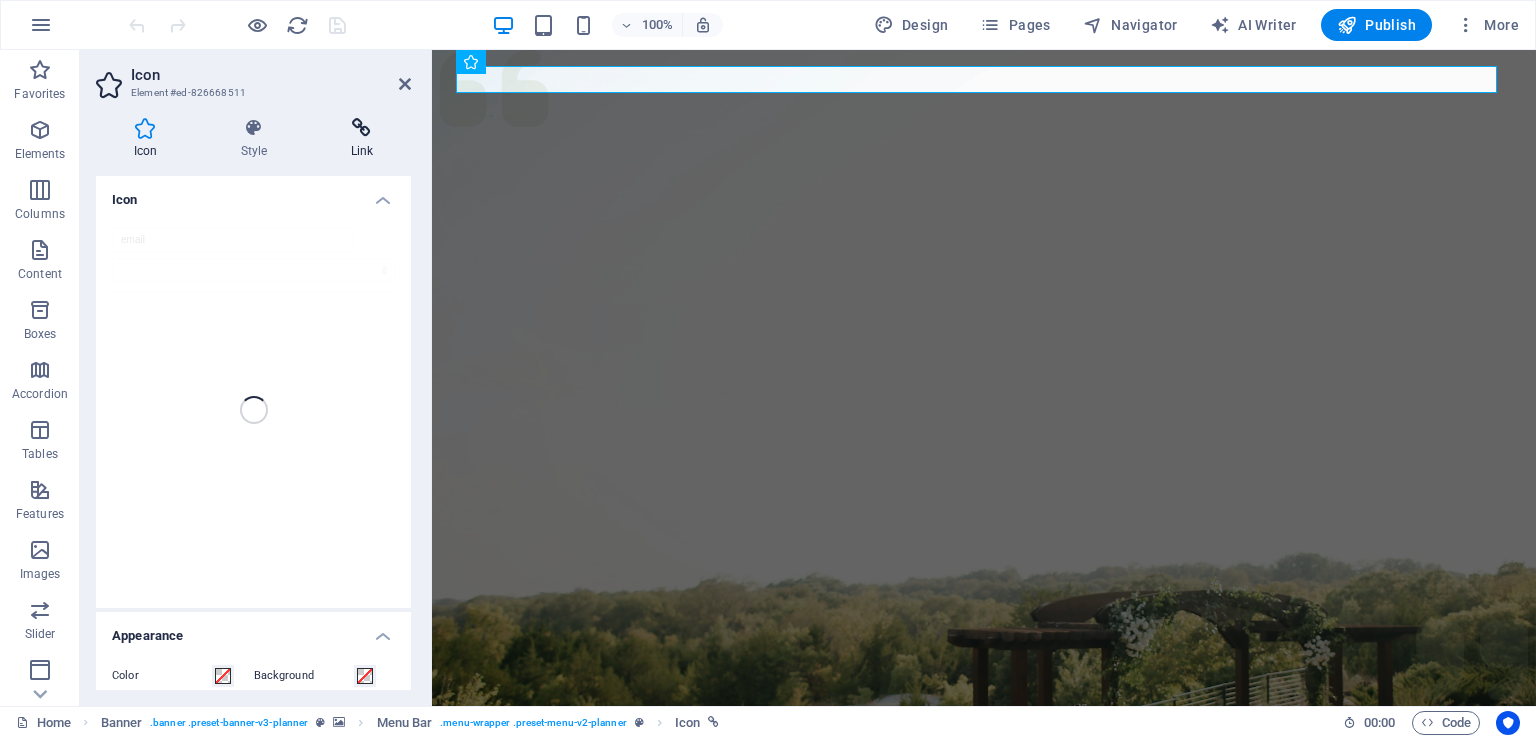 click on "Link" at bounding box center (362, 139) 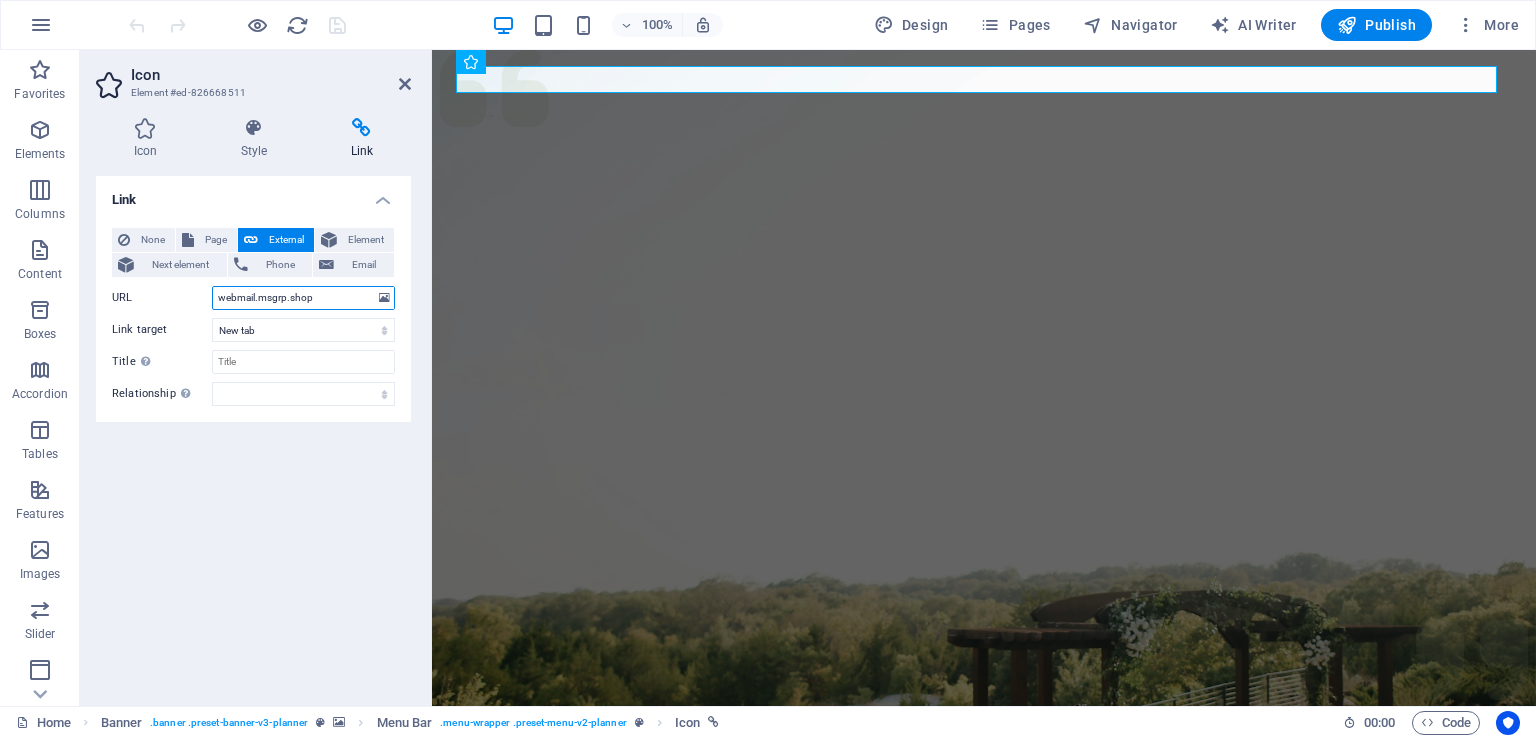 drag, startPoint x: 325, startPoint y: 302, endPoint x: 144, endPoint y: 307, distance: 181.06905 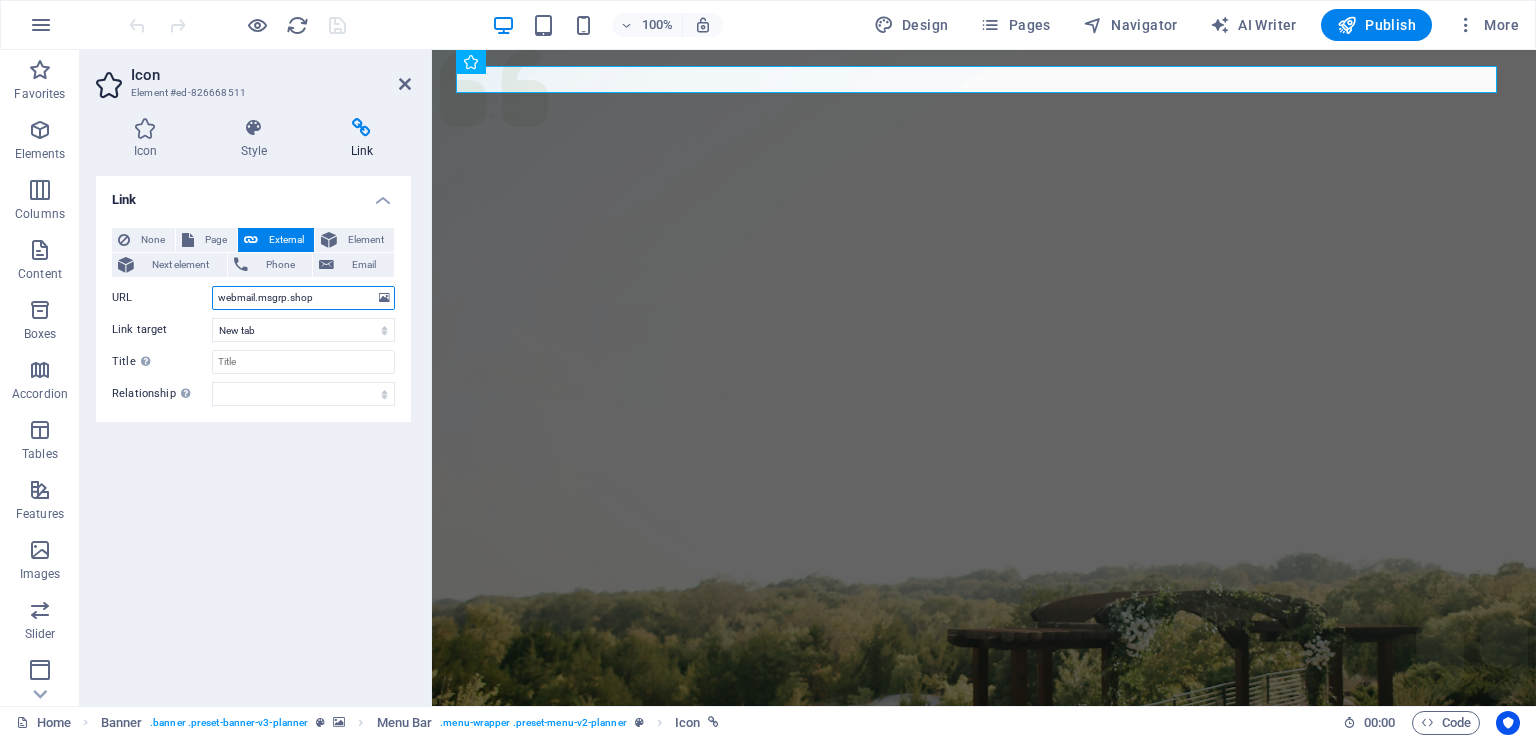 paste on "https://webmail.example.com/" 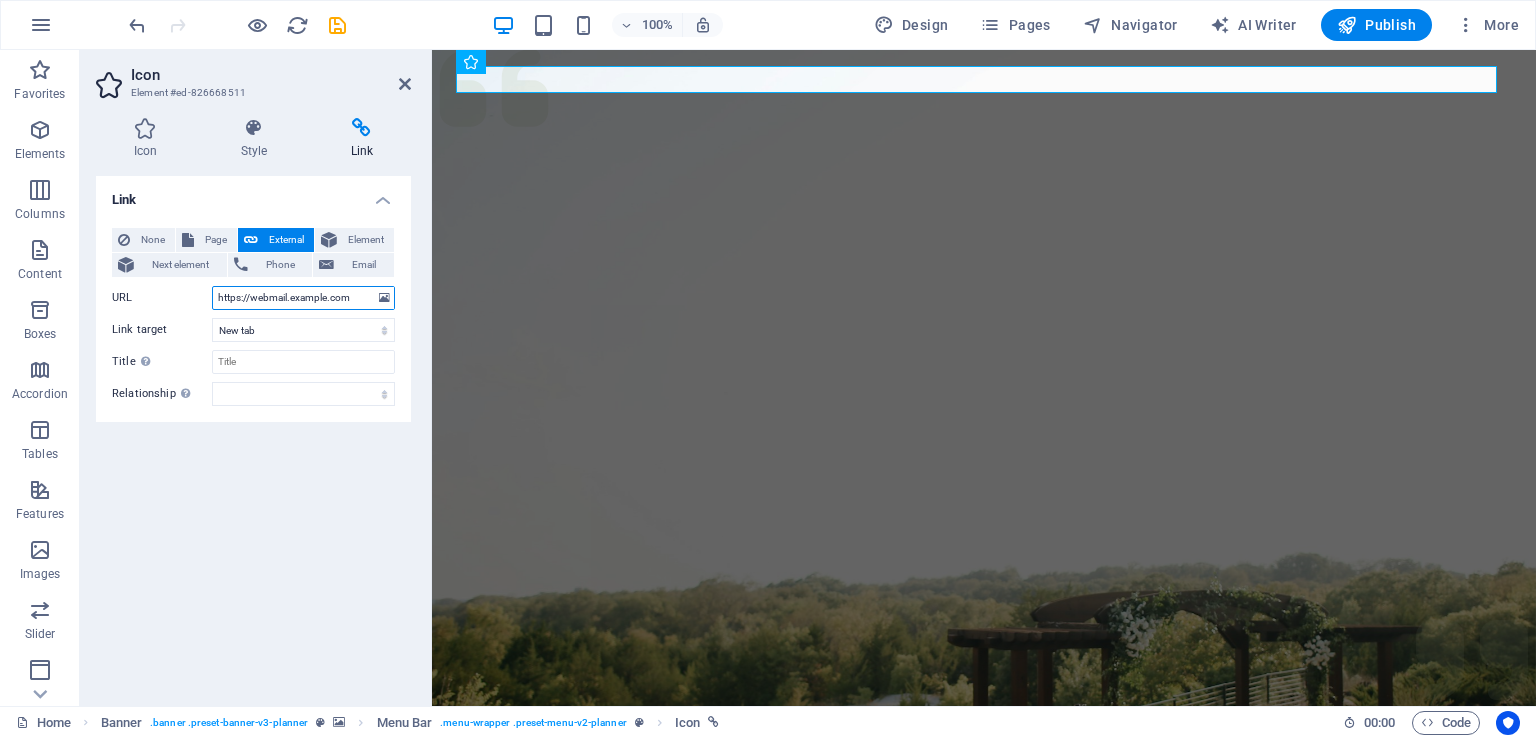 type on "https://webmail.example.com" 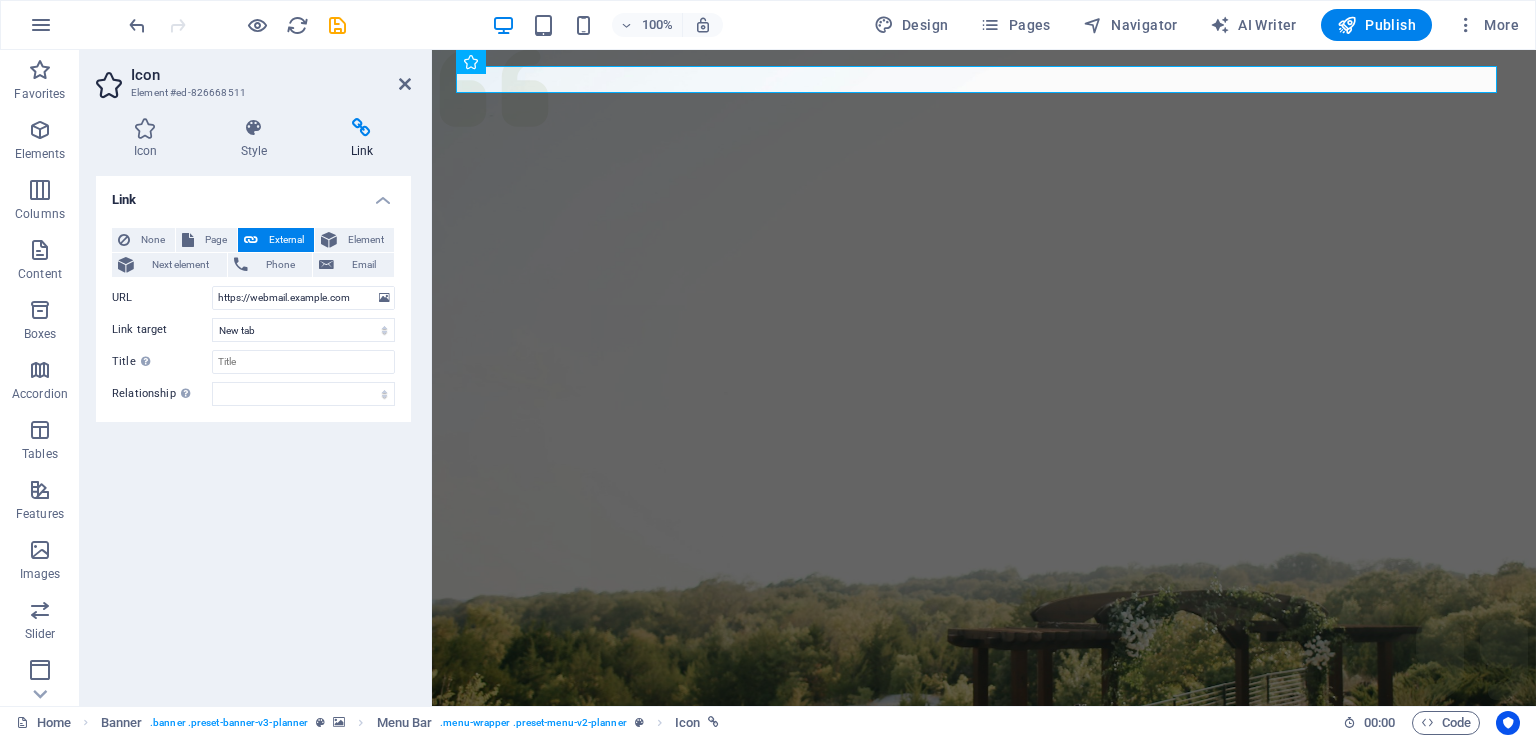 click on "Link None Page External Element Next element Phone Email Page Home Services About Team Gallery Contact Legal Notice Privacy Element
URL https://webmail.msgrp.shop Phone Email Link target New tab Same tab Overlay Title Additional link description, should not be the same as the link text. The title is most often shown as a tooltip text when the mouse moves over the element. Leave empty if uncertain. Relationship Sets the  relationship of this link to the link target . For example, the value "nofollow" instructs search engines not to follow the link. Can be left empty. alternate author bookmark external help license next nofollow noreferrer noopener prev search tag" at bounding box center (253, 433) 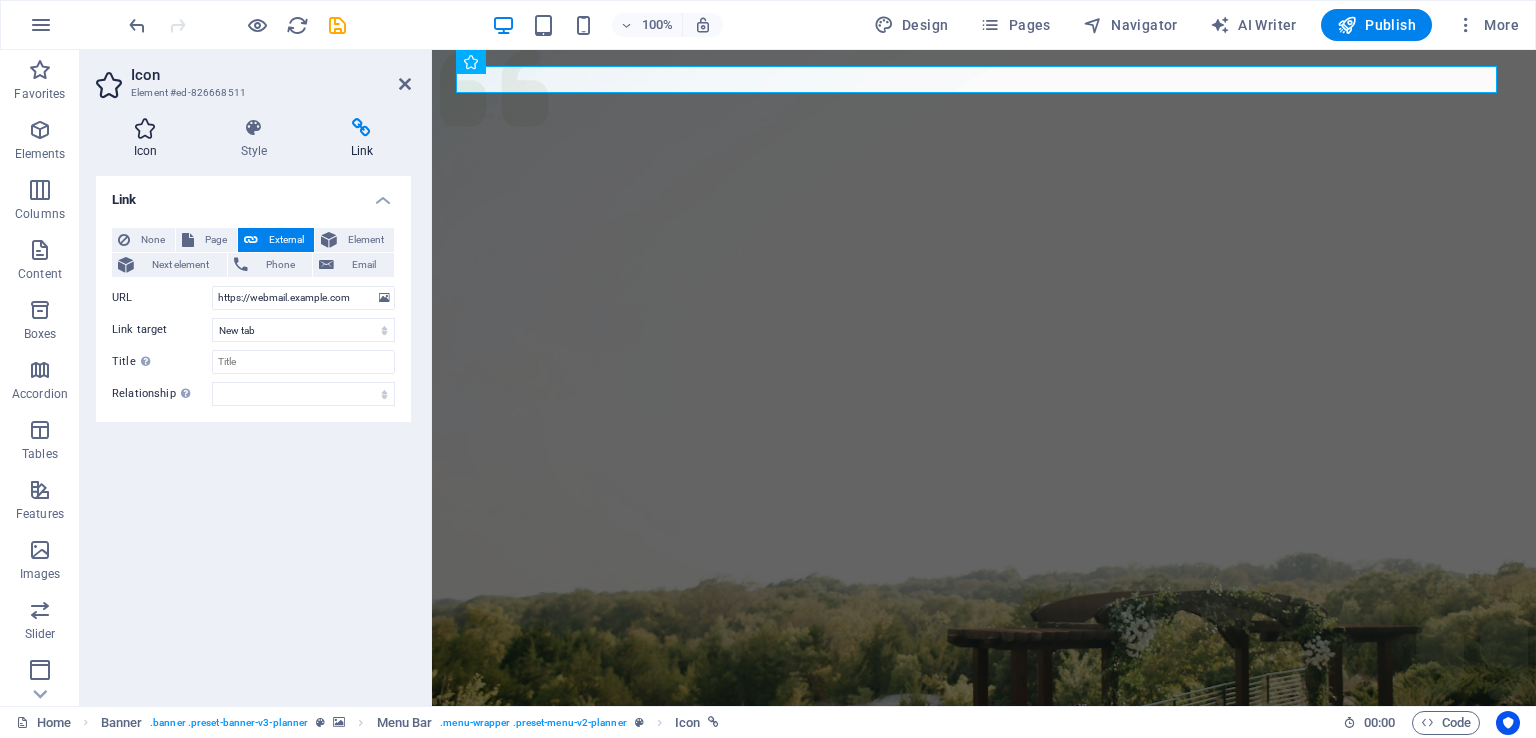 click at bounding box center (145, 128) 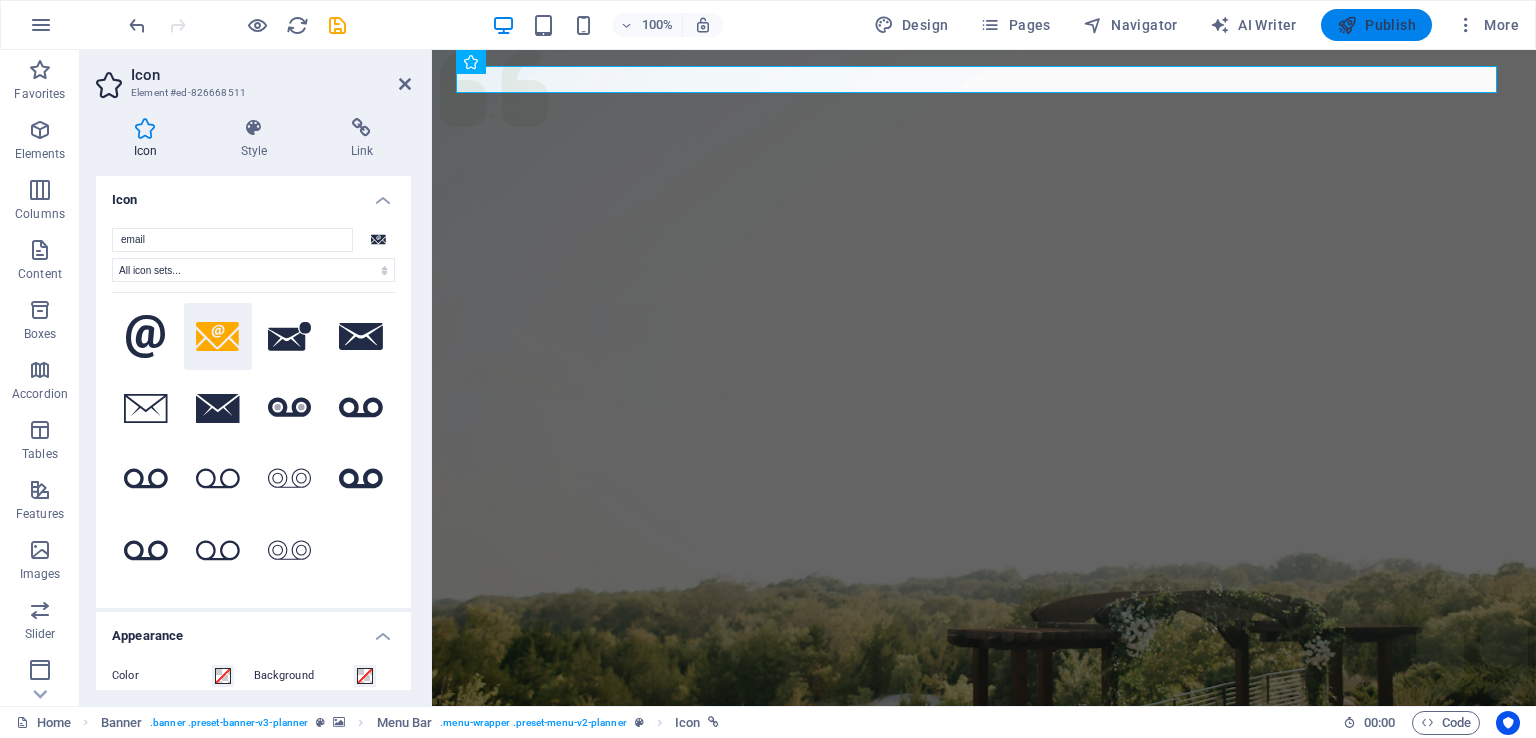 click on "Publish" at bounding box center [1376, 25] 